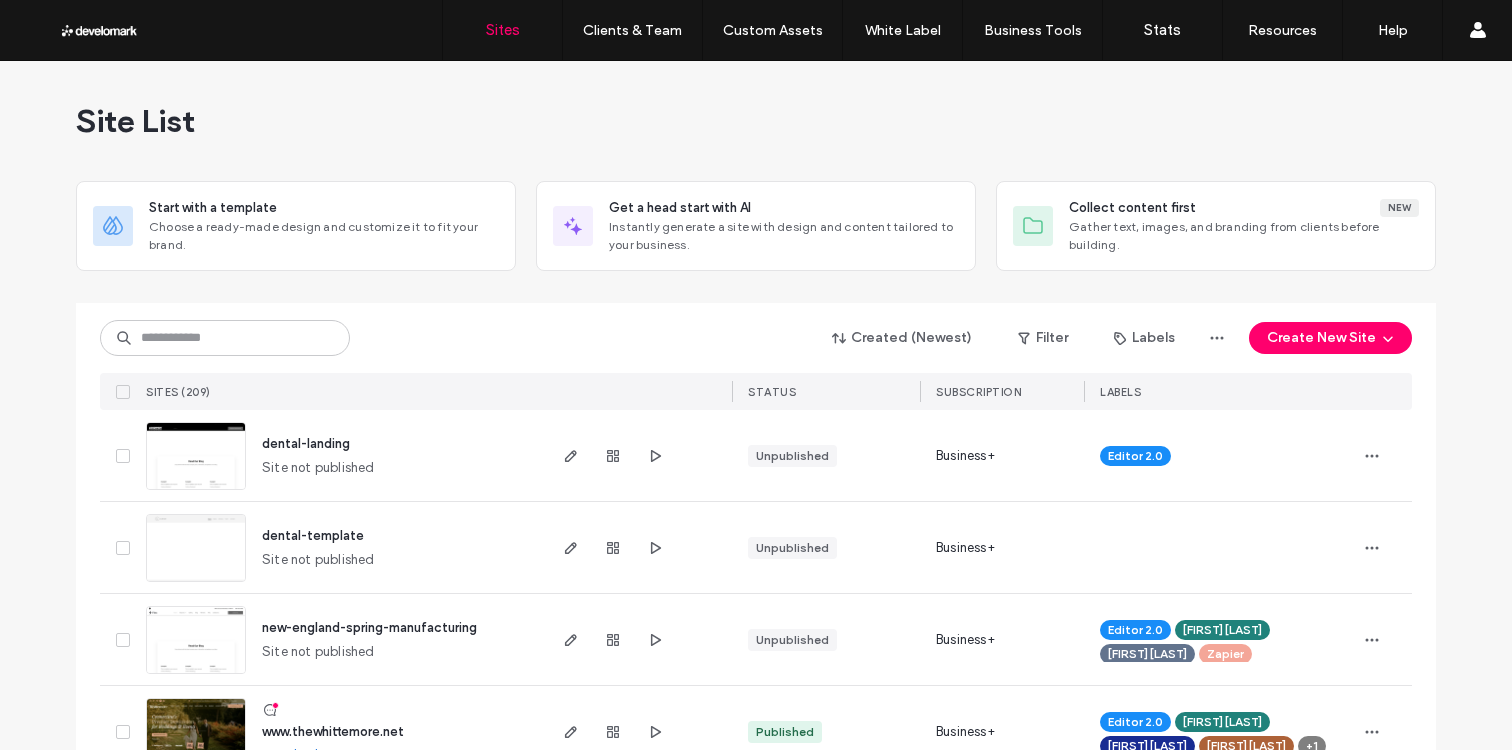 scroll, scrollTop: 0, scrollLeft: 0, axis: both 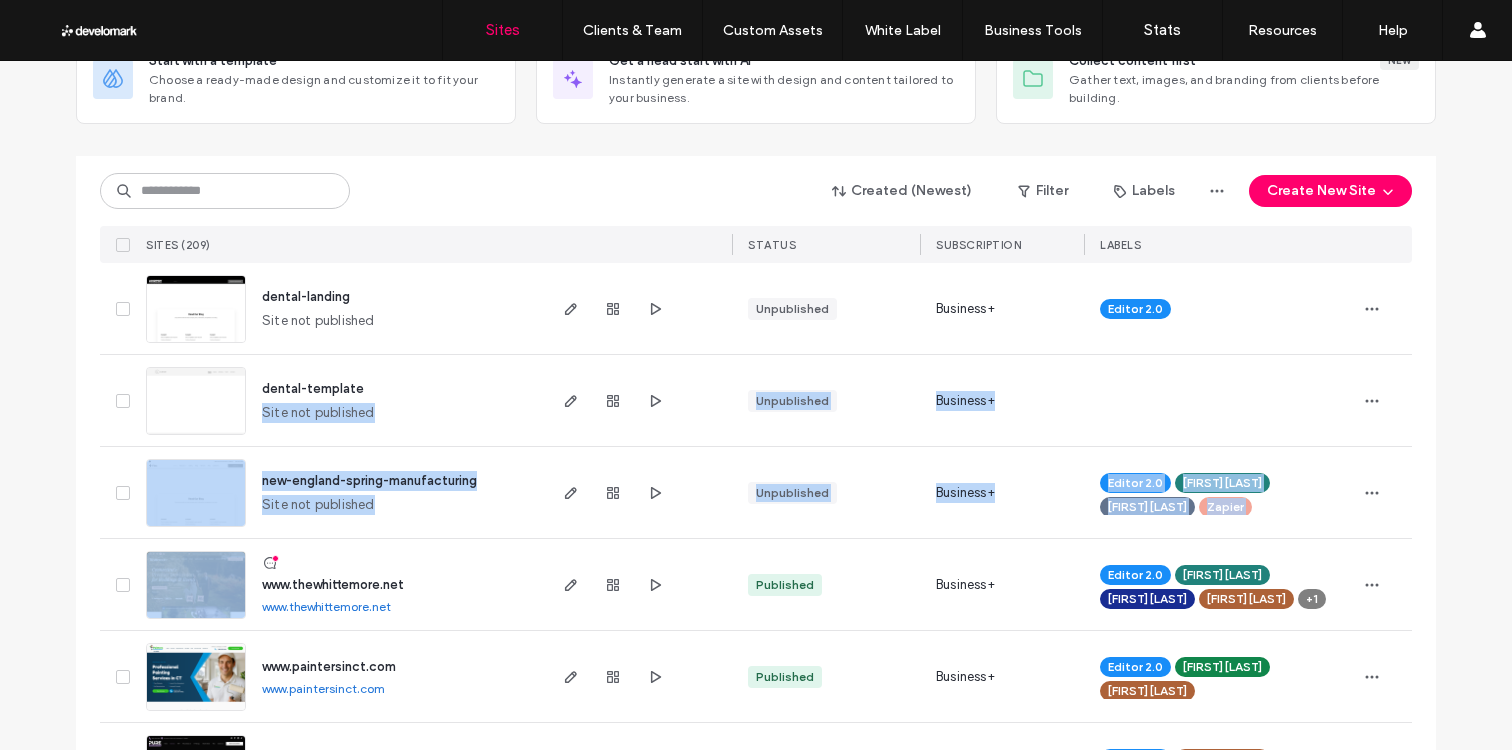 drag, startPoint x: 500, startPoint y: 548, endPoint x: 506, endPoint y: 340, distance: 208.08652 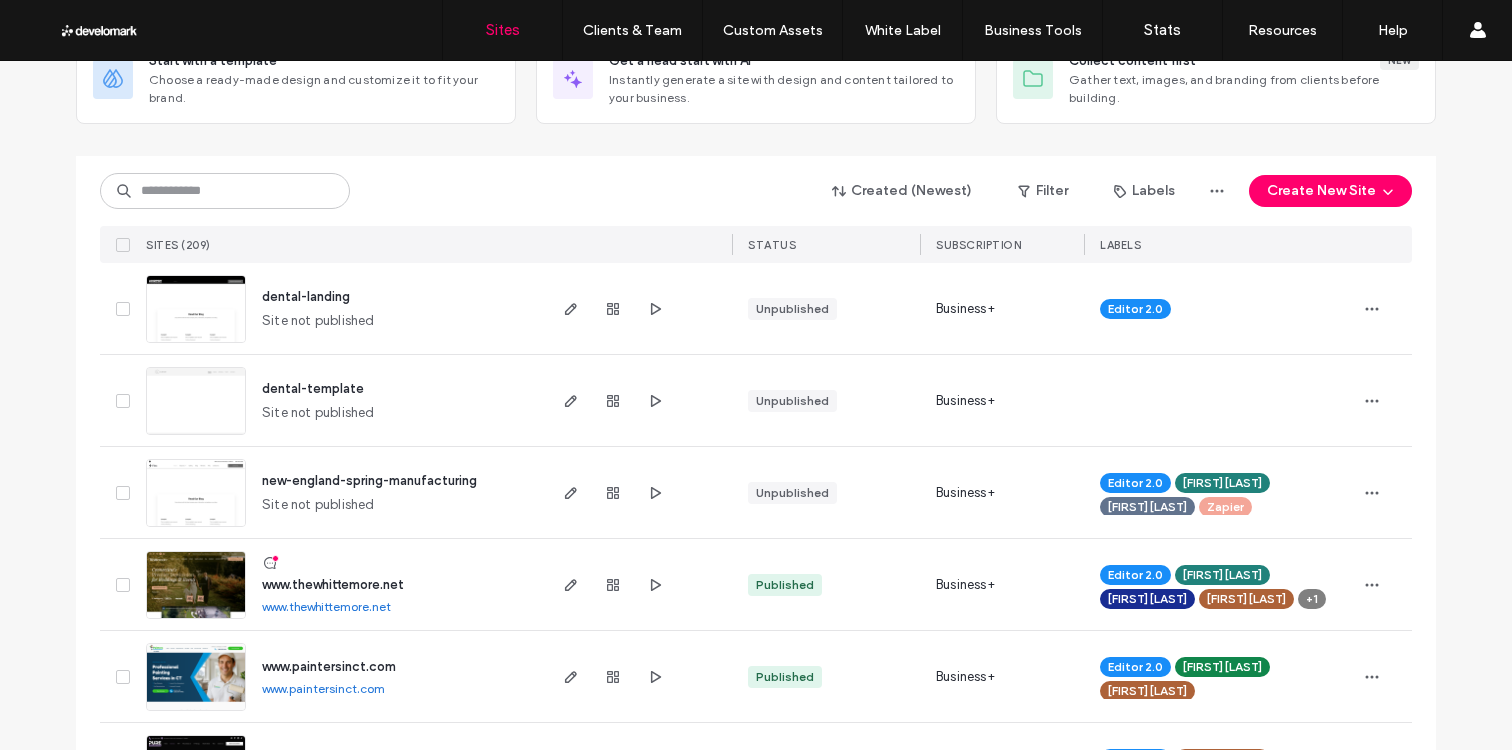 click on "dental-landing Site not published" at bounding box center [394, 308] 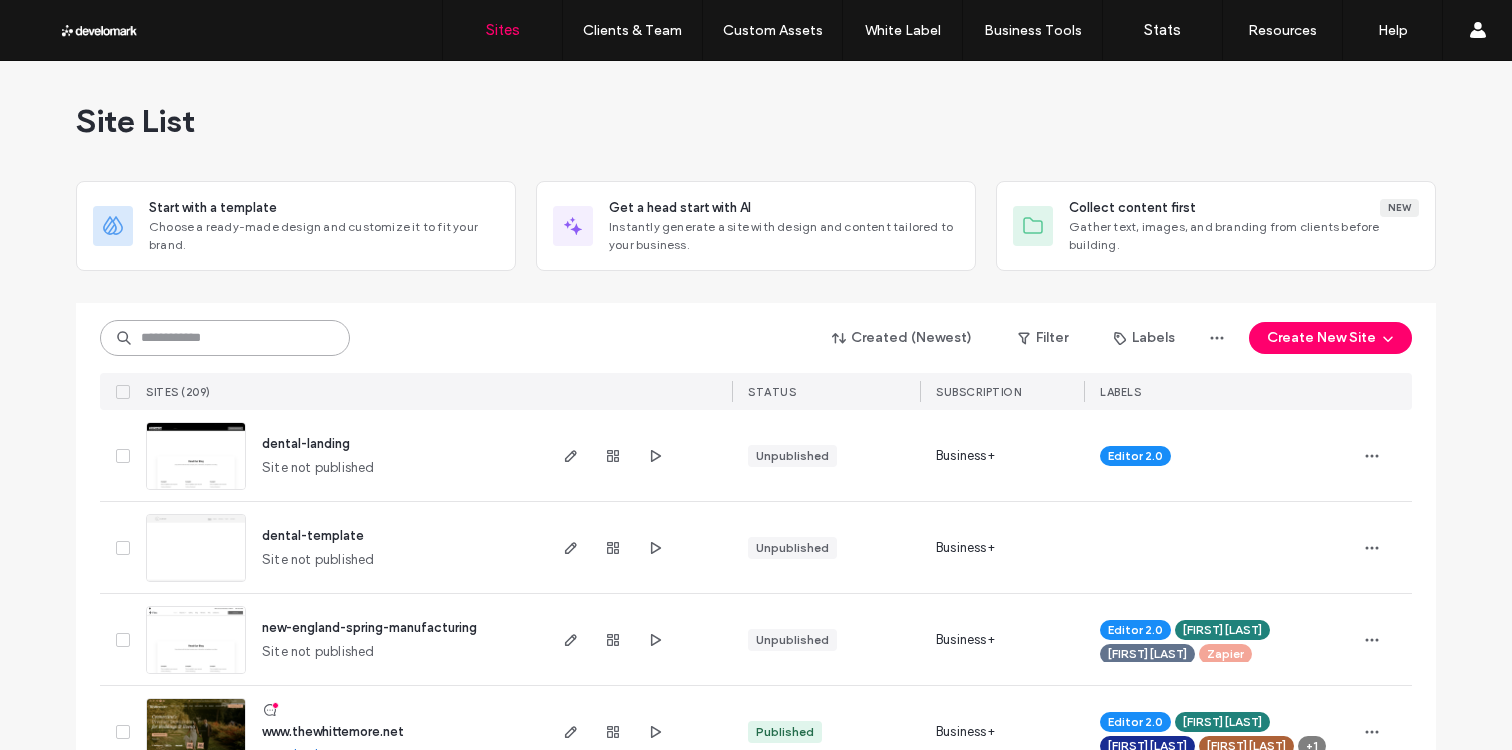click at bounding box center [225, 338] 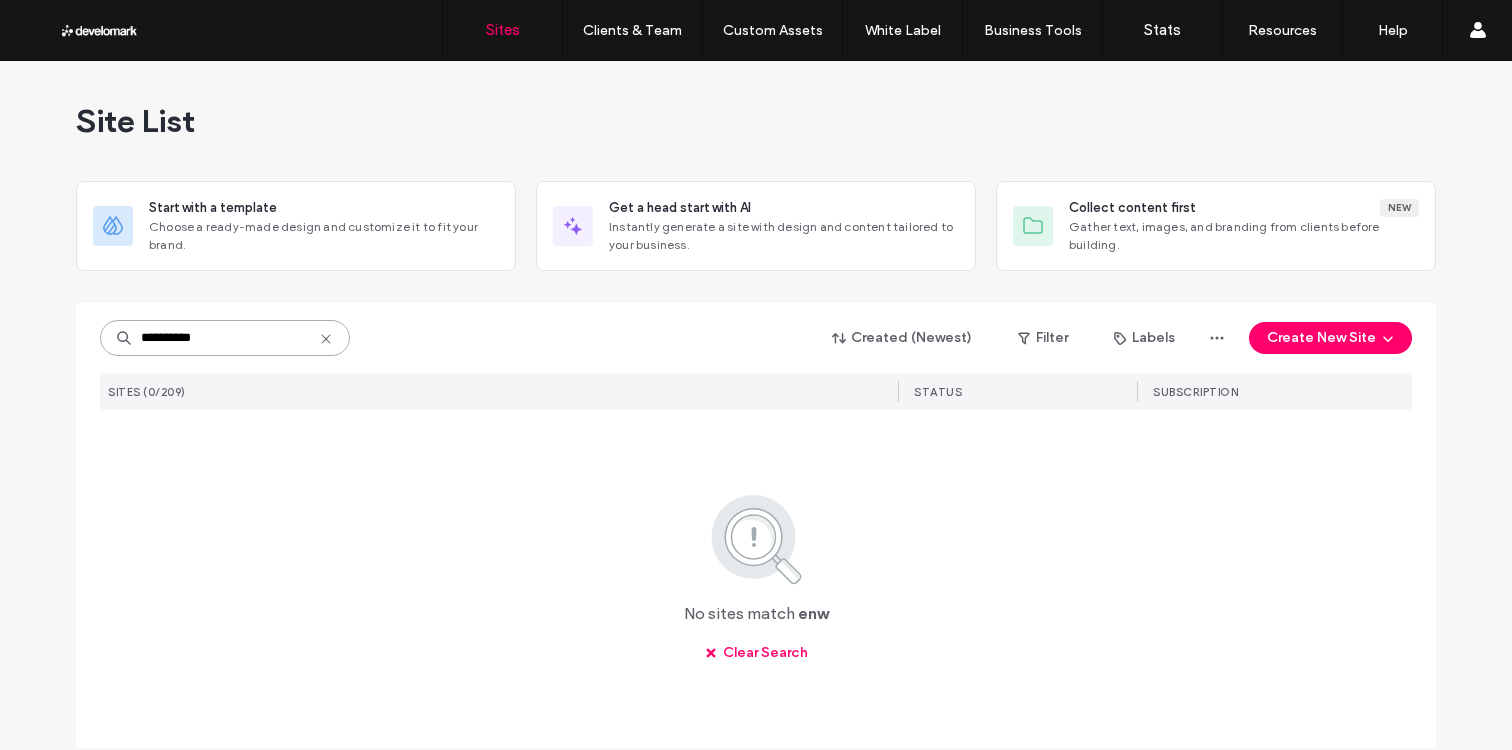 type on "**********" 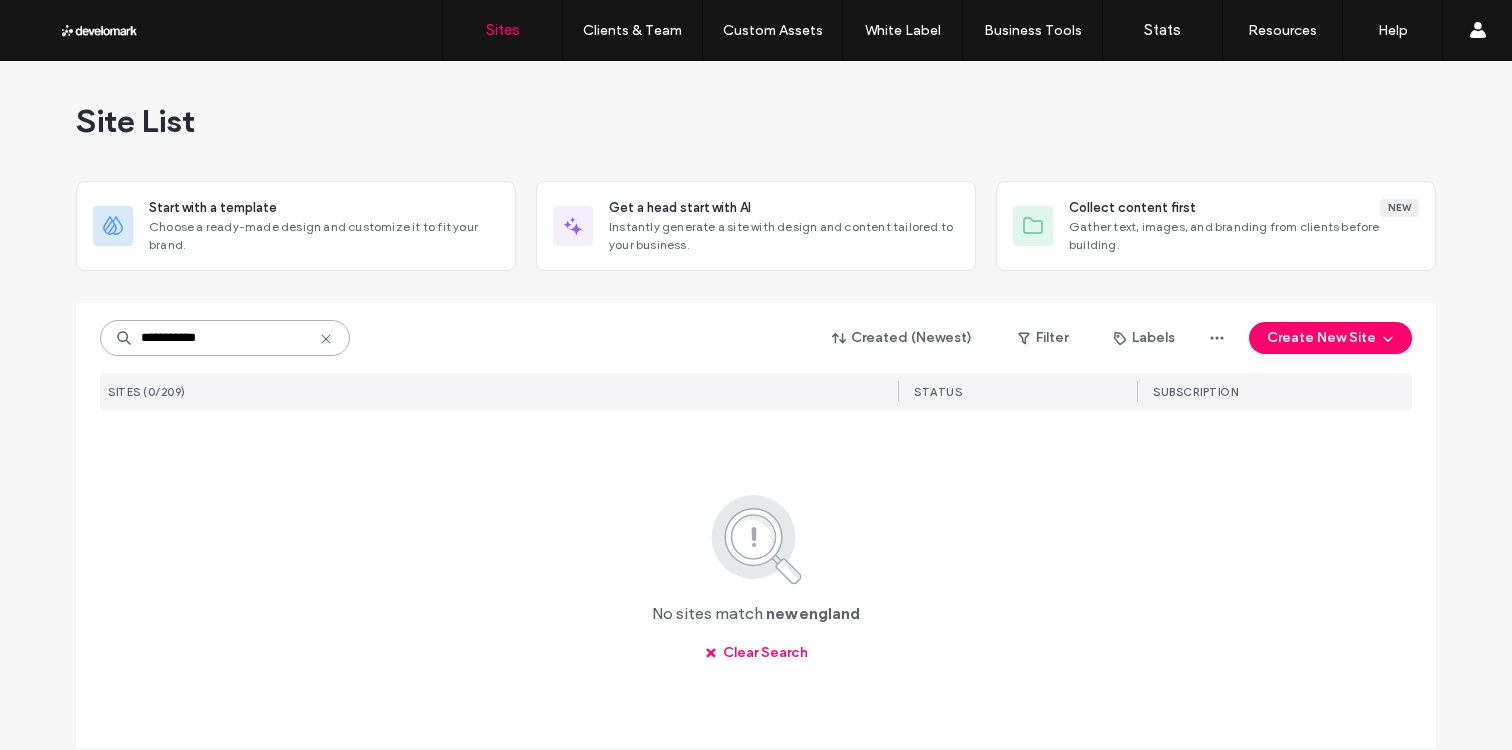 drag, startPoint x: 102, startPoint y: 325, endPoint x: 83, endPoint y: 323, distance: 19.104973 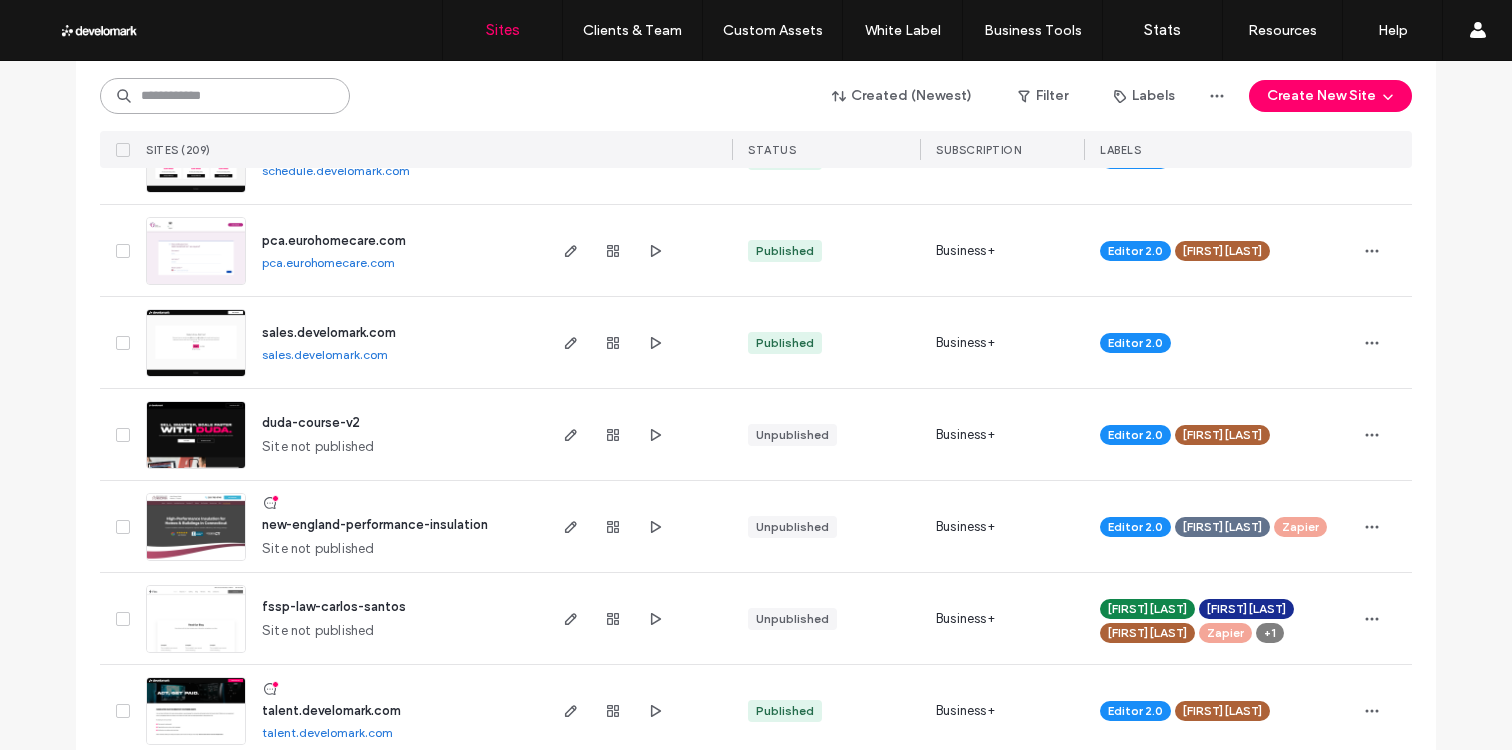 scroll, scrollTop: 2700, scrollLeft: 0, axis: vertical 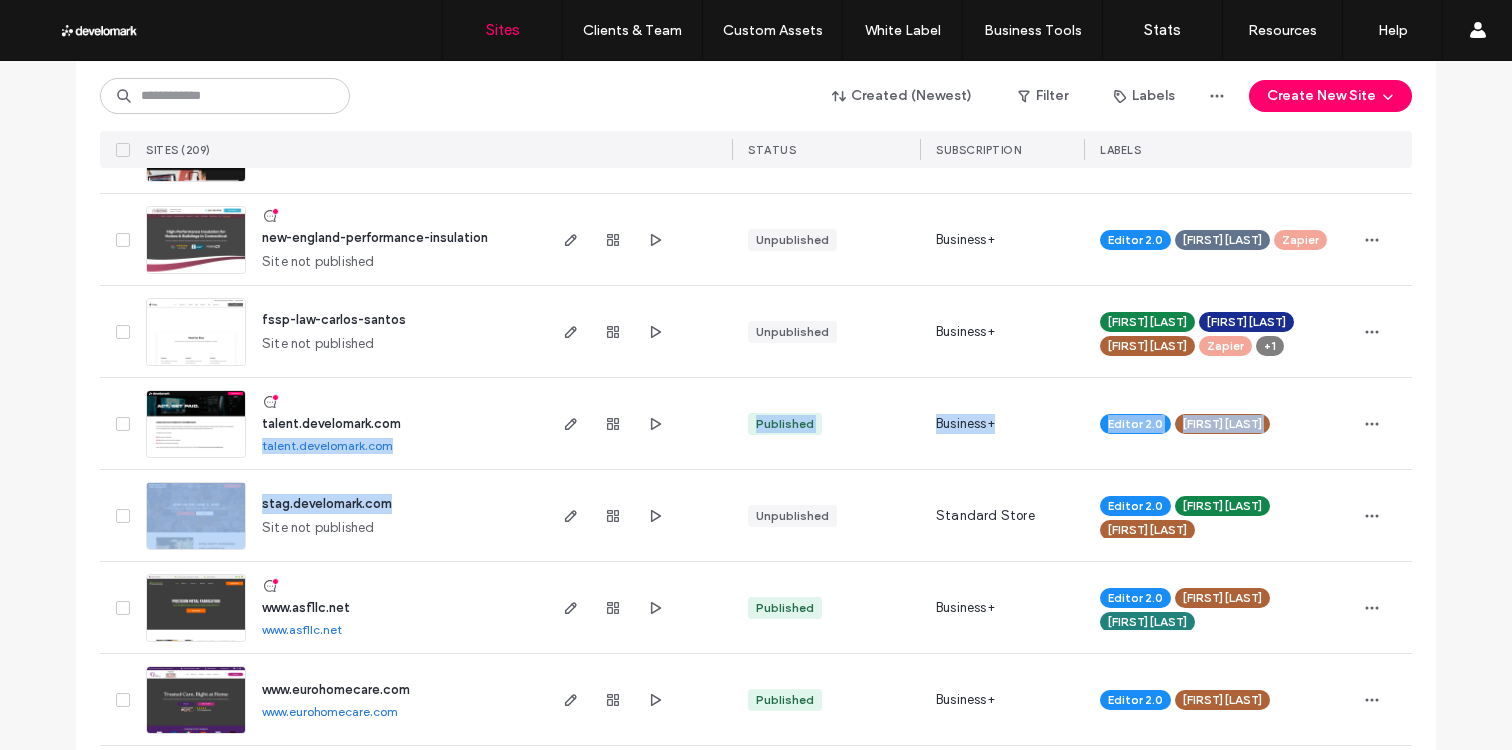drag, startPoint x: 473, startPoint y: 418, endPoint x: 473, endPoint y: 379, distance: 39 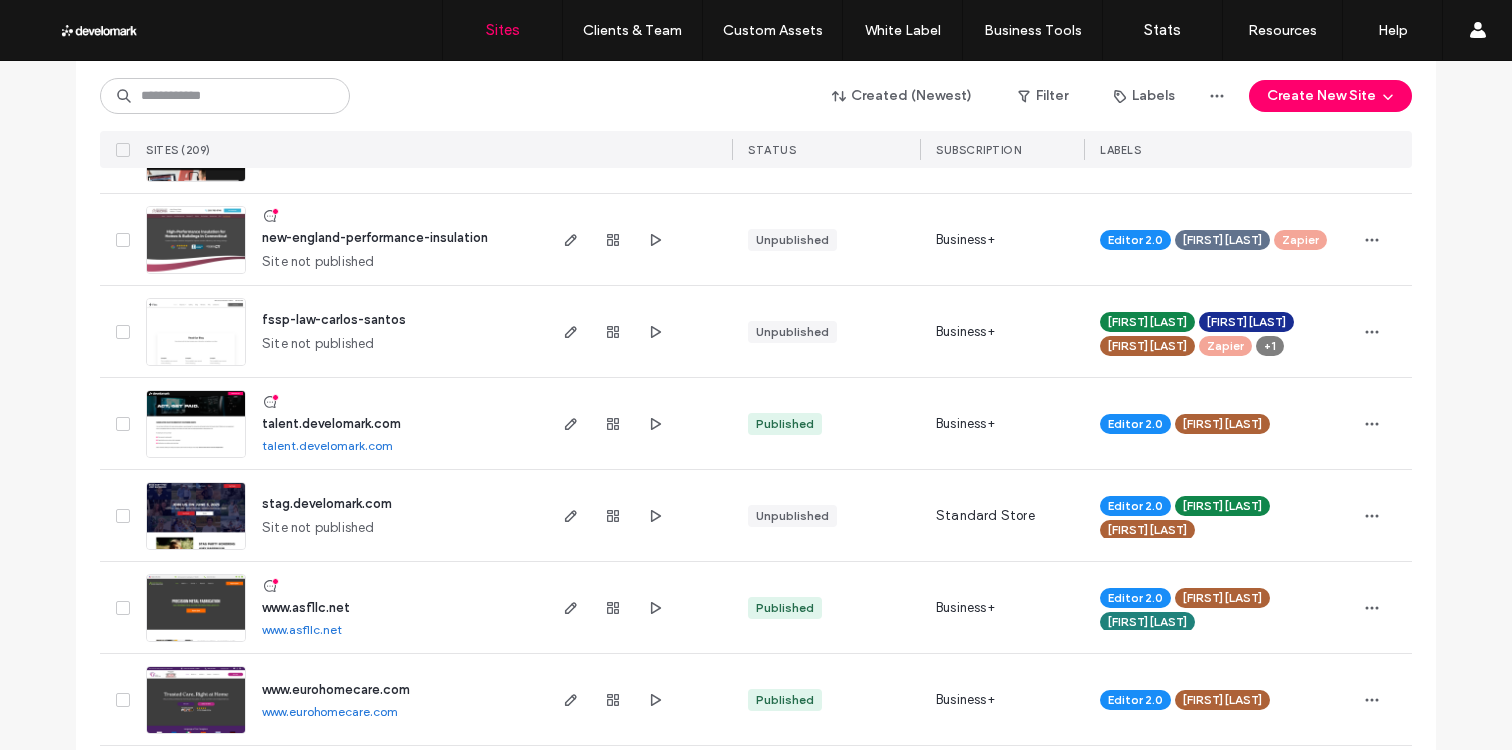 drag, startPoint x: 473, startPoint y: 378, endPoint x: 479, endPoint y: 405, distance: 27.658634 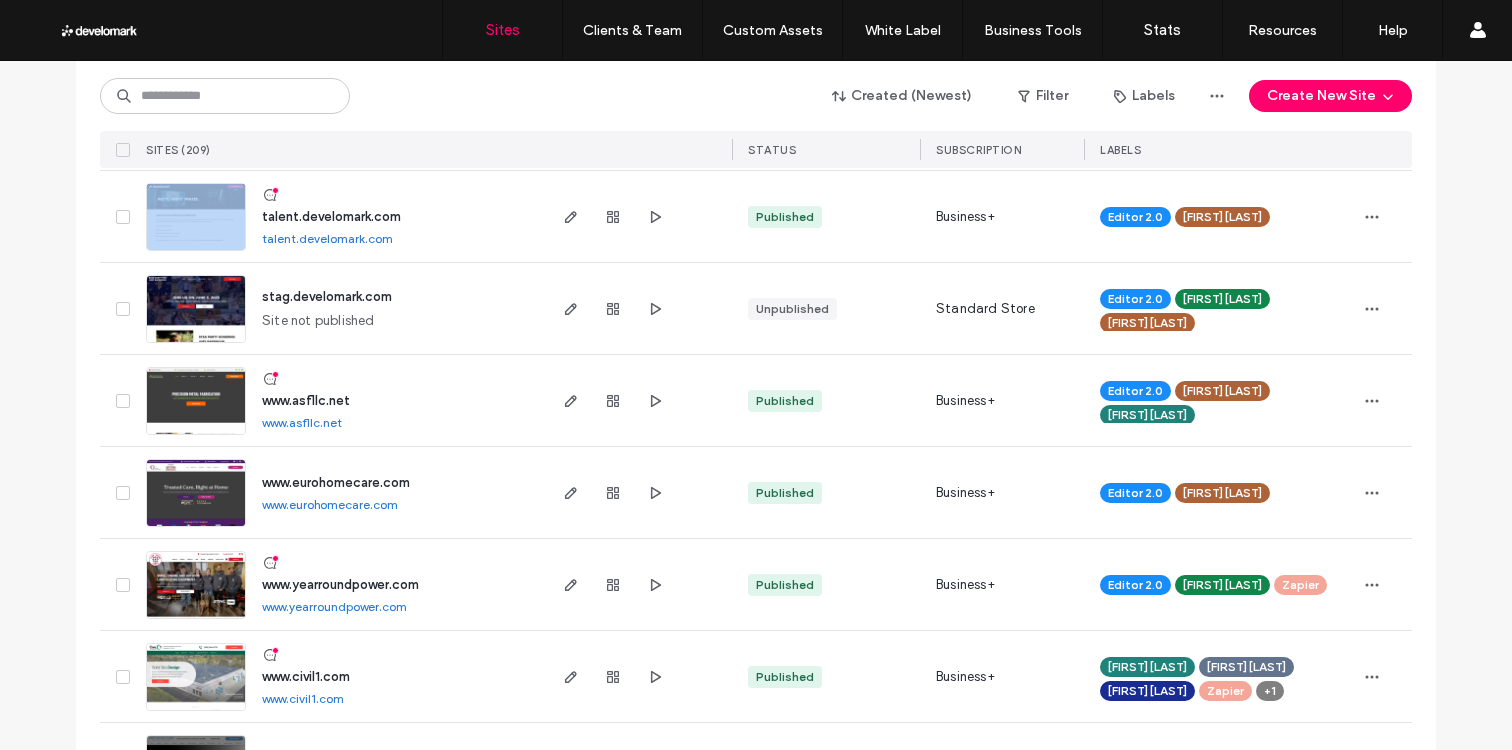 scroll, scrollTop: 3118, scrollLeft: 0, axis: vertical 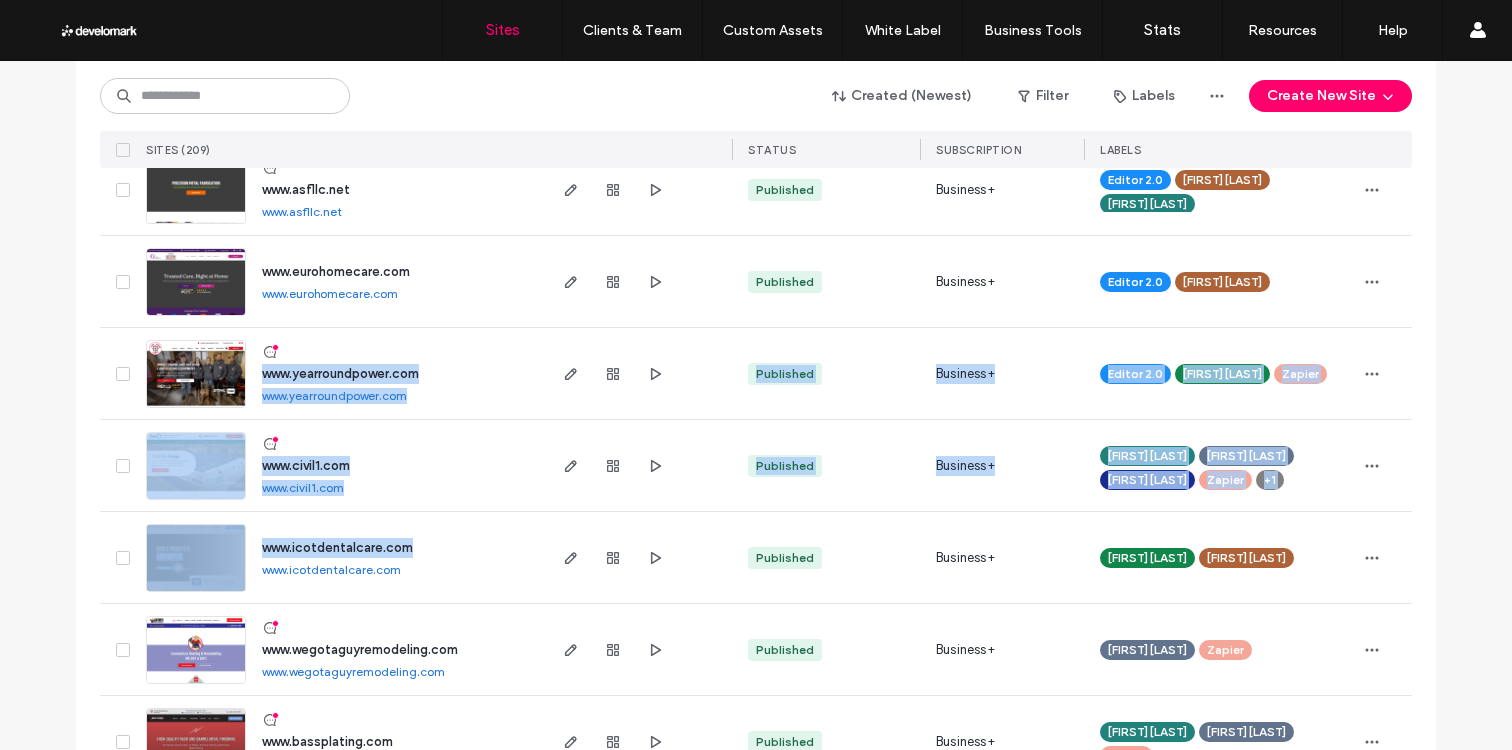 drag, startPoint x: 452, startPoint y: 529, endPoint x: 466, endPoint y: 340, distance: 189.5178 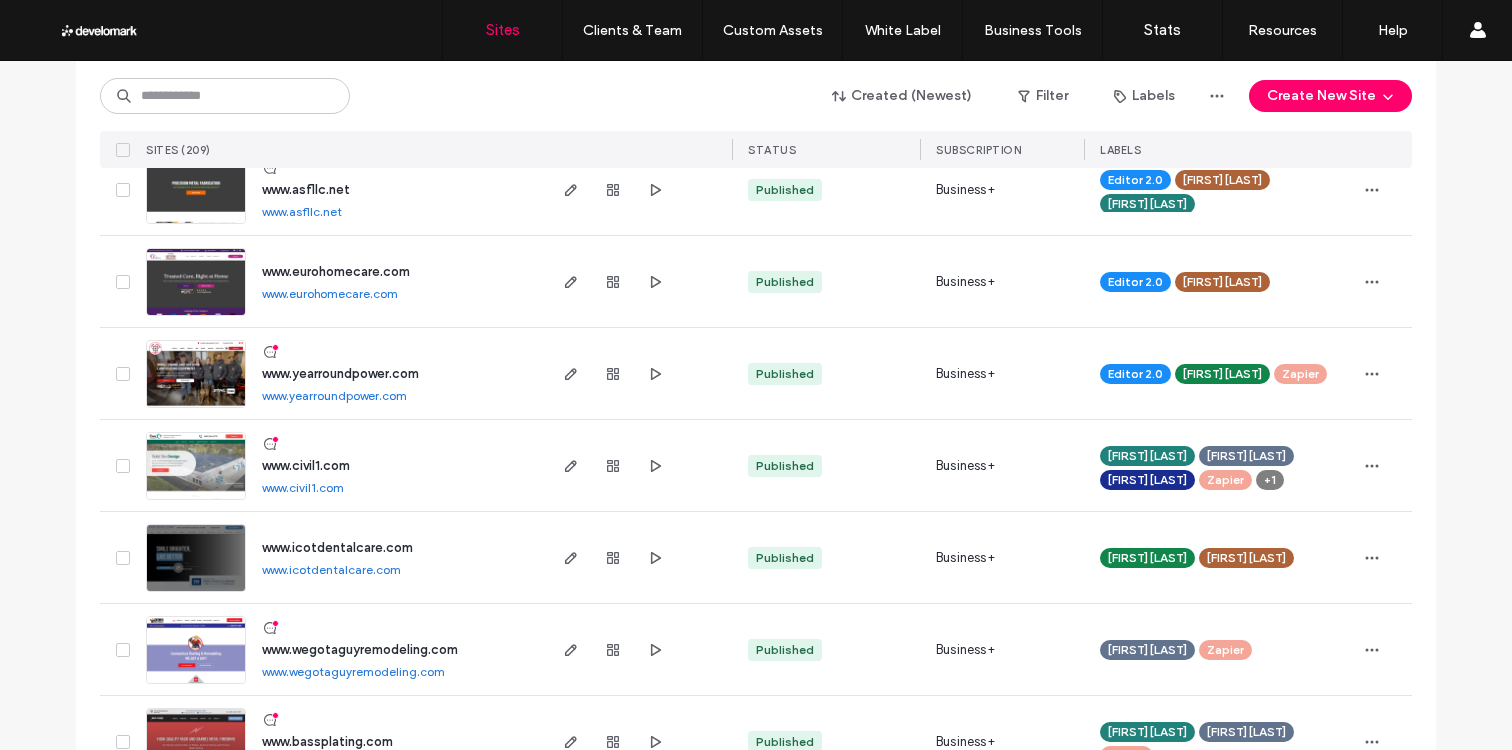 click on "www.yearroundpower.com www.yearroundpower.com" at bounding box center [394, 373] 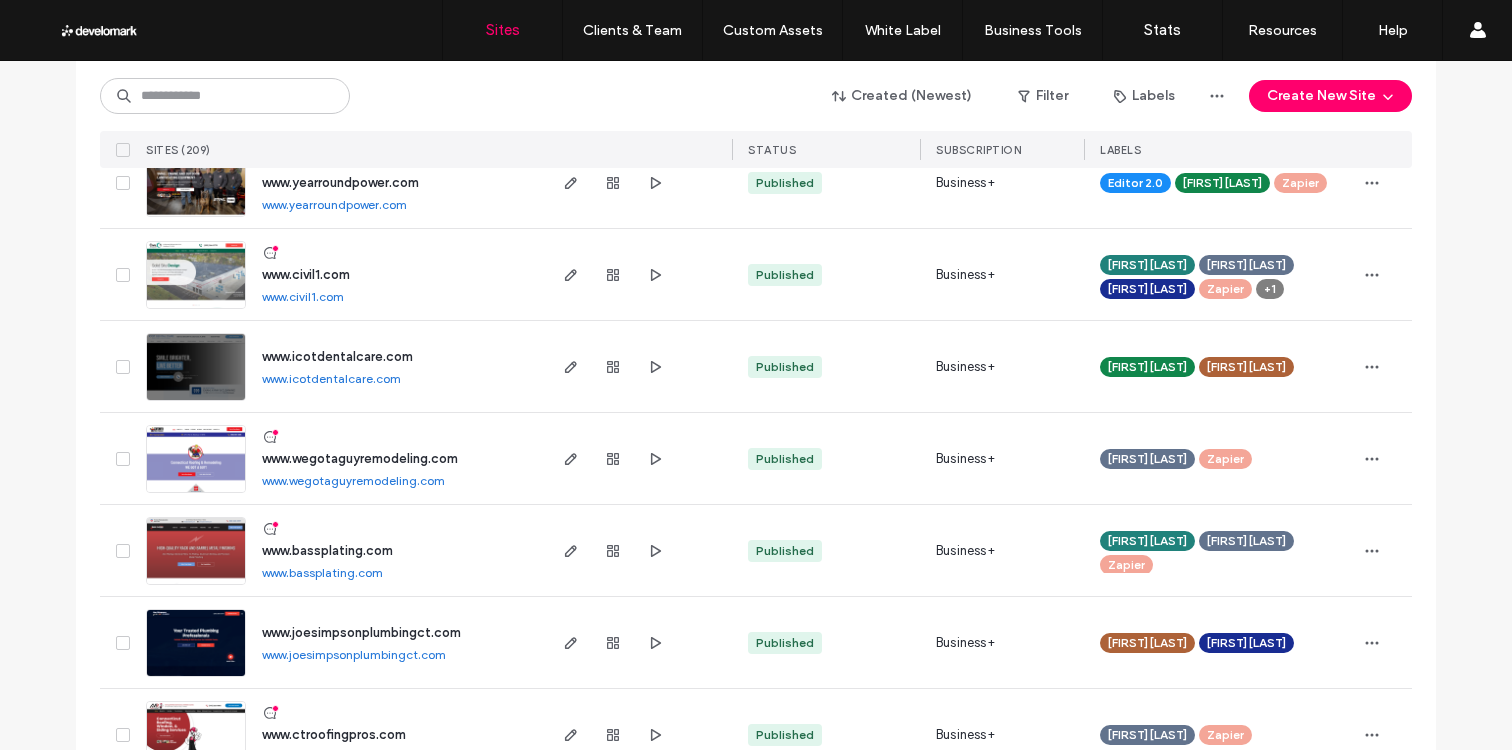 scroll, scrollTop: 3454, scrollLeft: 0, axis: vertical 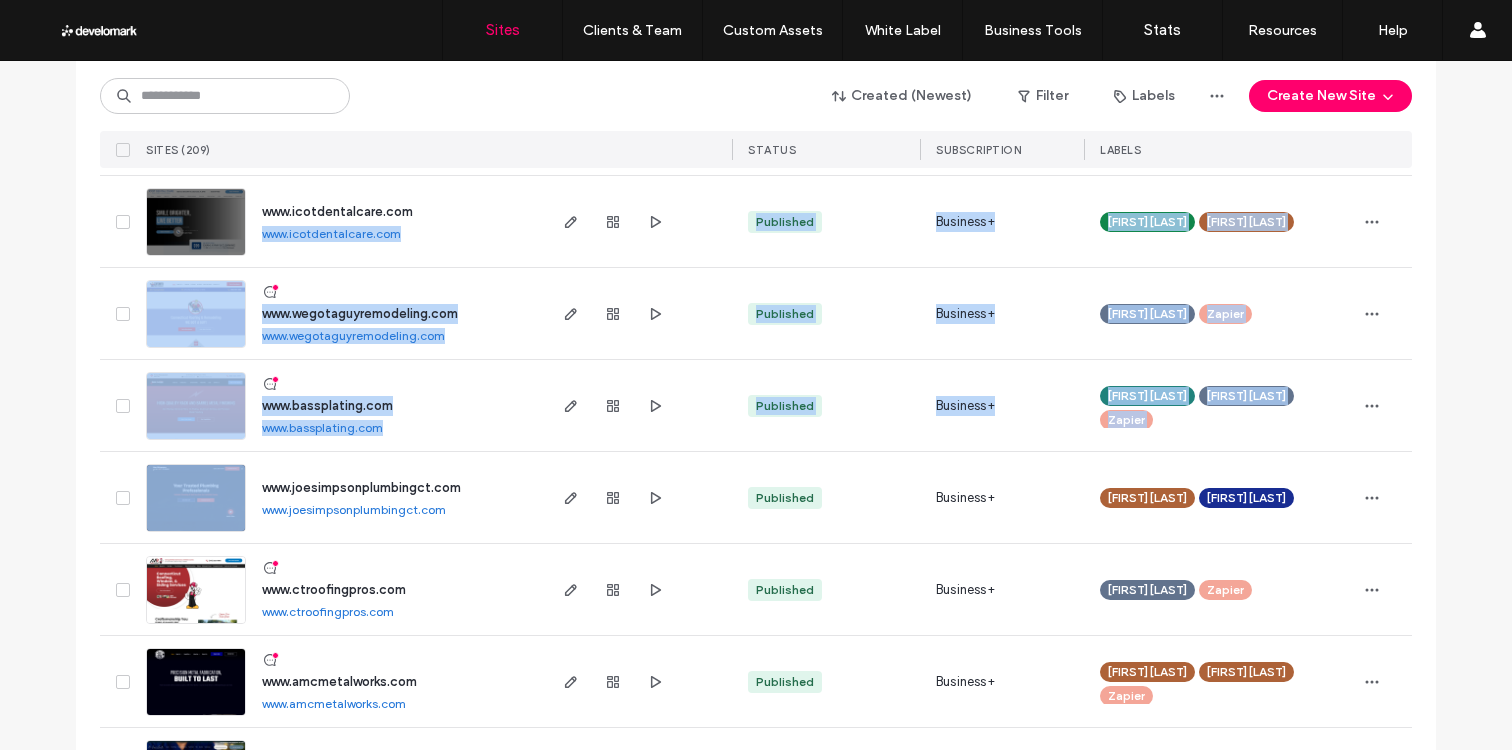 drag, startPoint x: 458, startPoint y: 411, endPoint x: 457, endPoint y: 235, distance: 176.00284 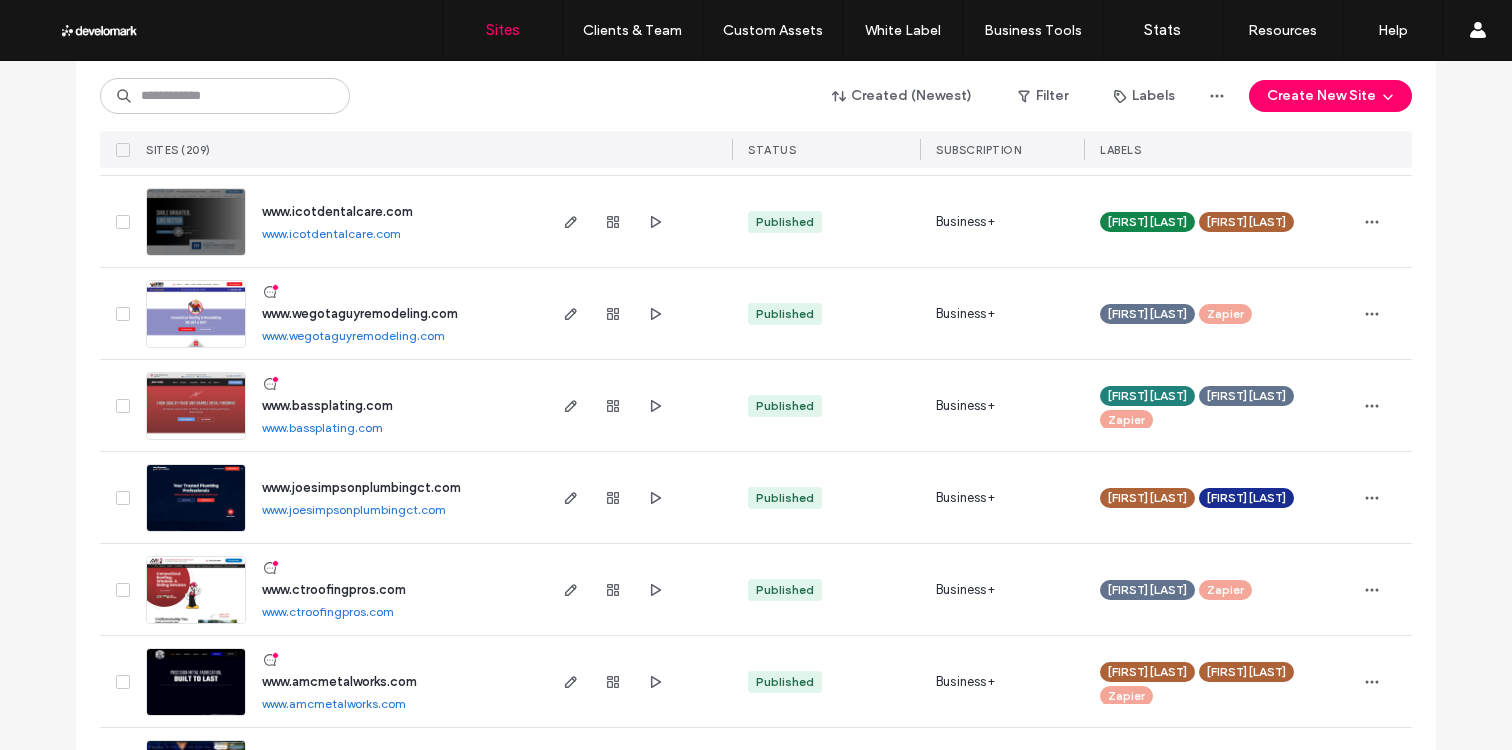 click on "www.icotdentalcare.com www.icotdentalcare.com" at bounding box center [394, 221] 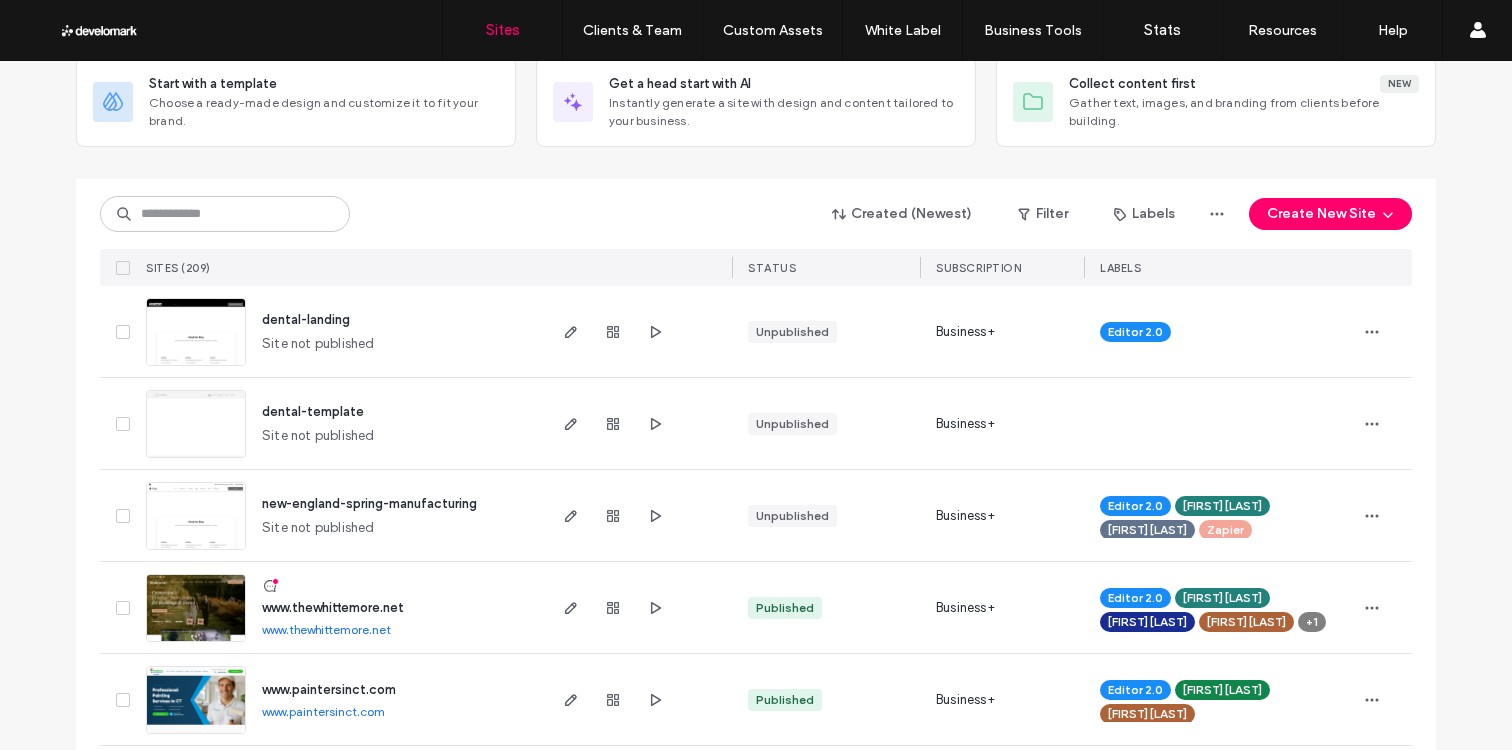 scroll, scrollTop: 84, scrollLeft: 0, axis: vertical 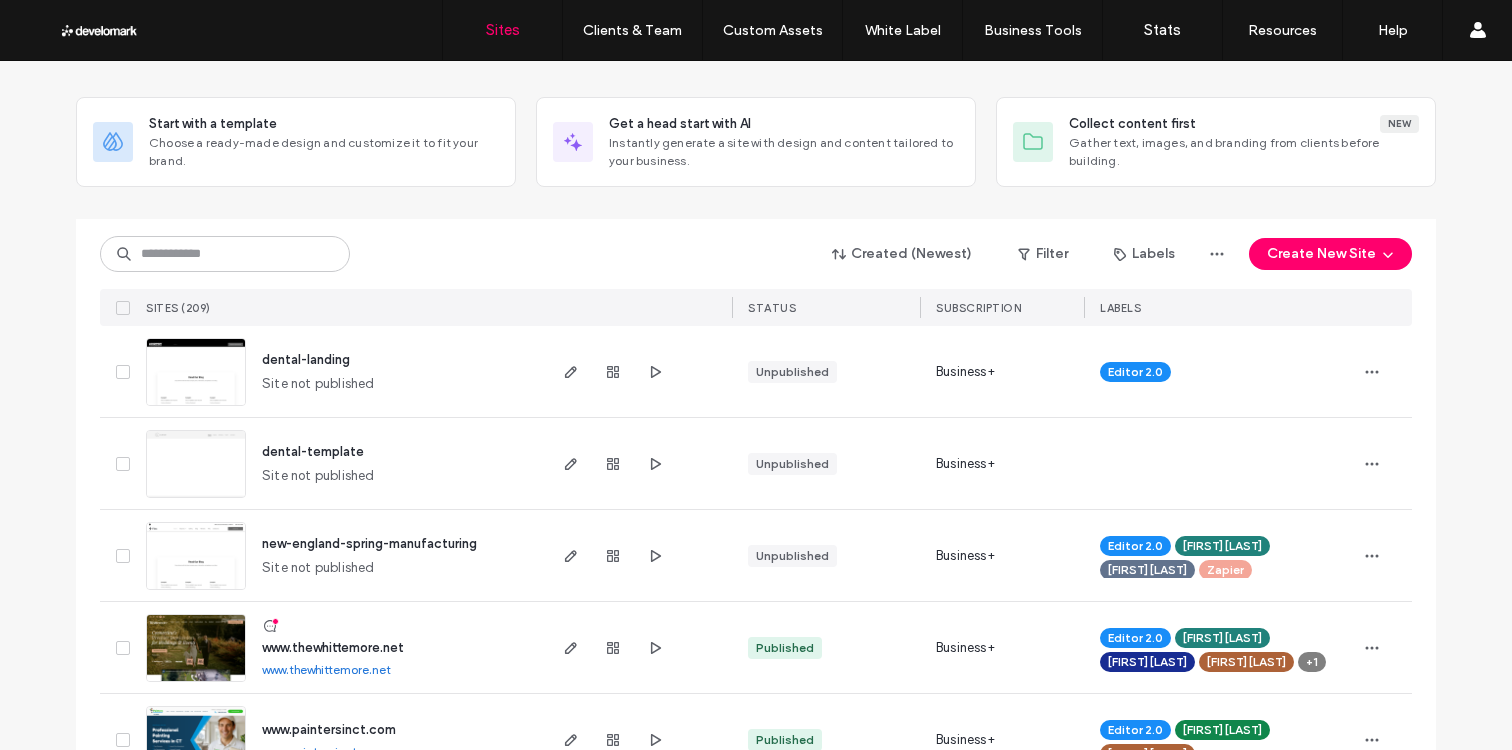 drag, startPoint x: 315, startPoint y: 281, endPoint x: 314, endPoint y: 266, distance: 15.033297 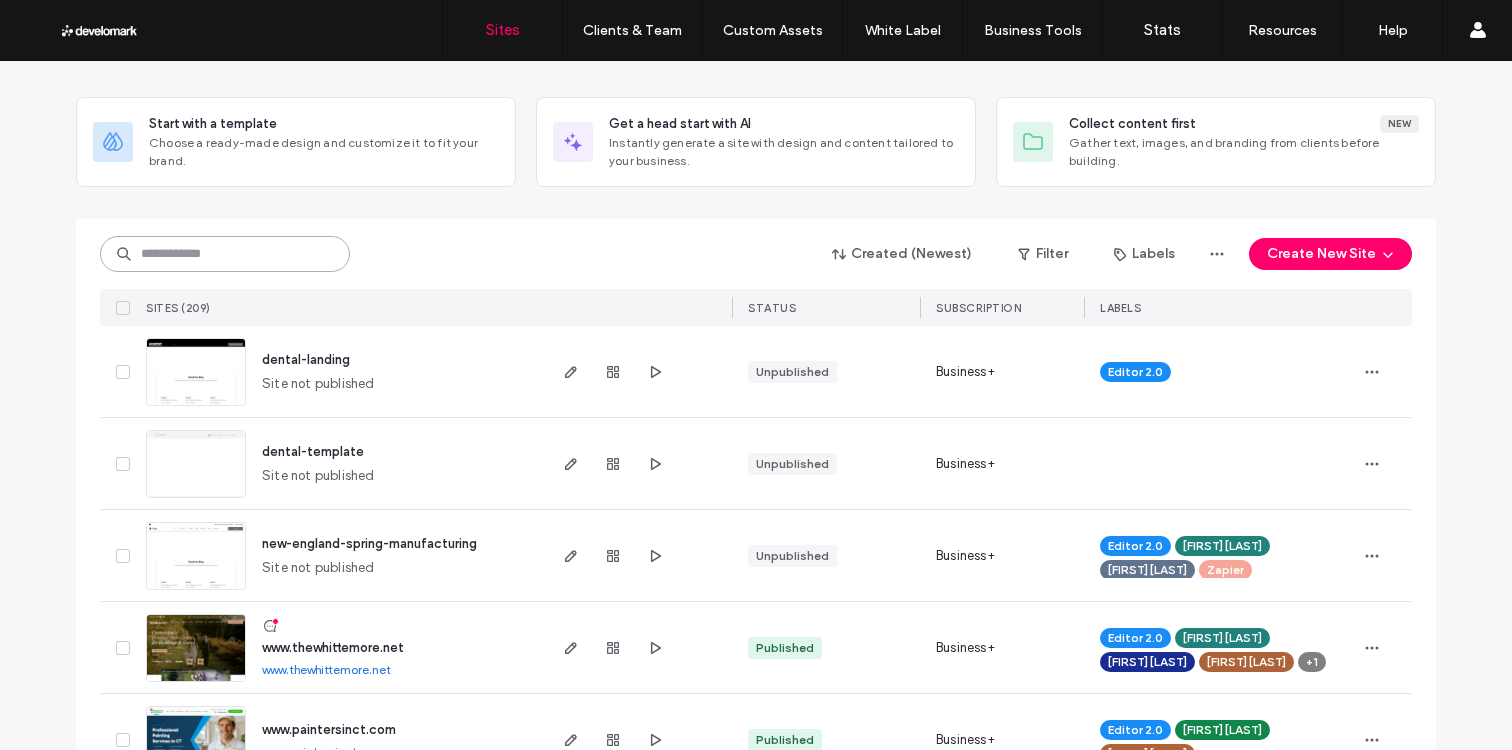 click at bounding box center (225, 254) 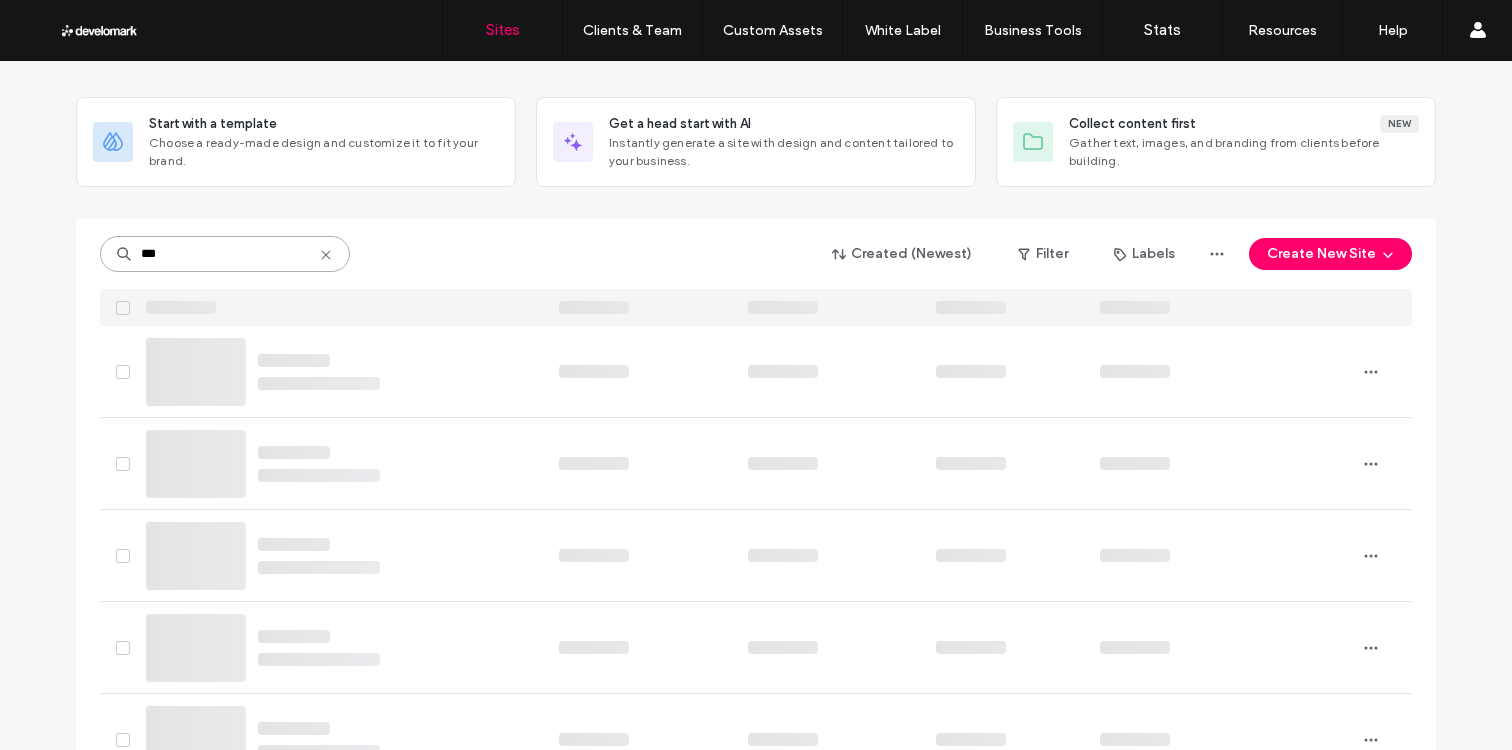 scroll, scrollTop: 52, scrollLeft: 0, axis: vertical 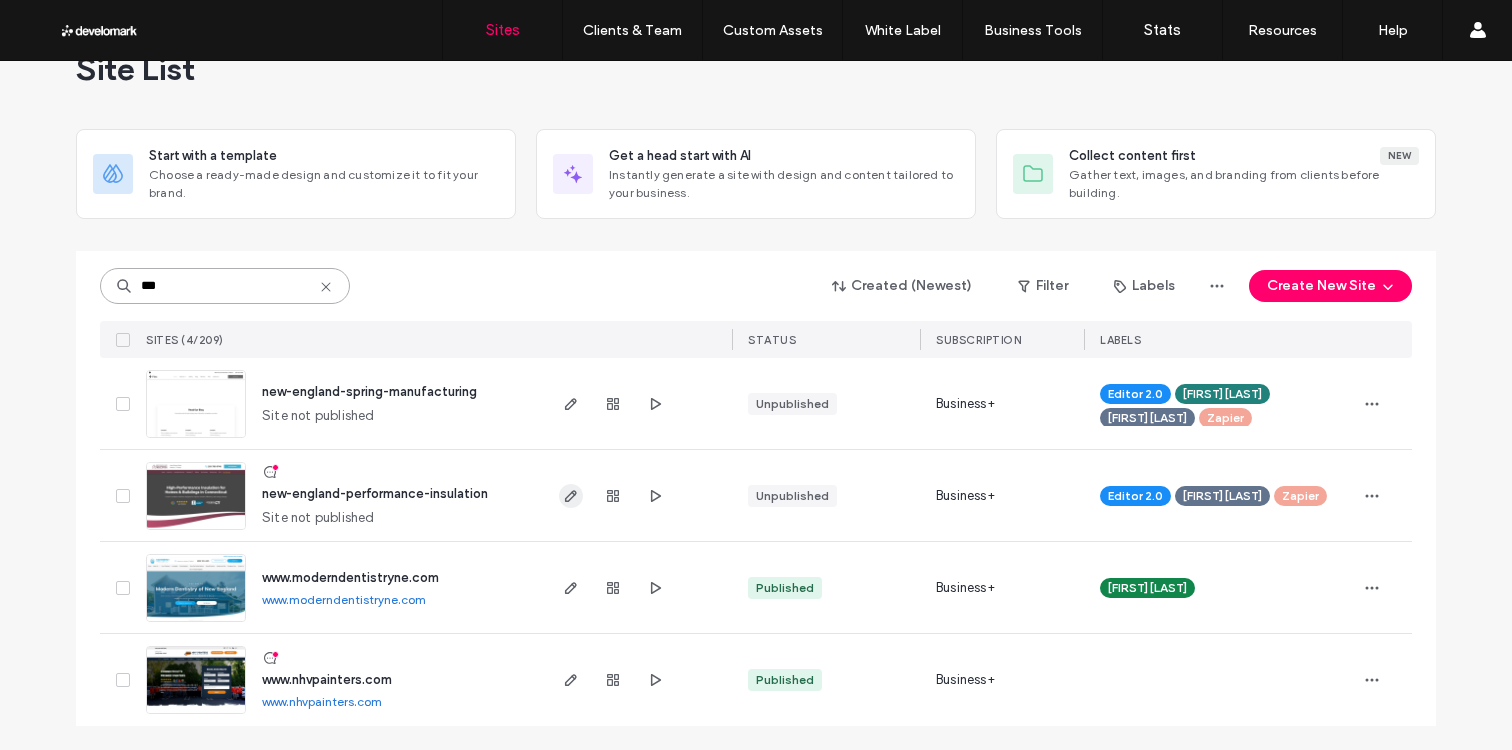 type on "***" 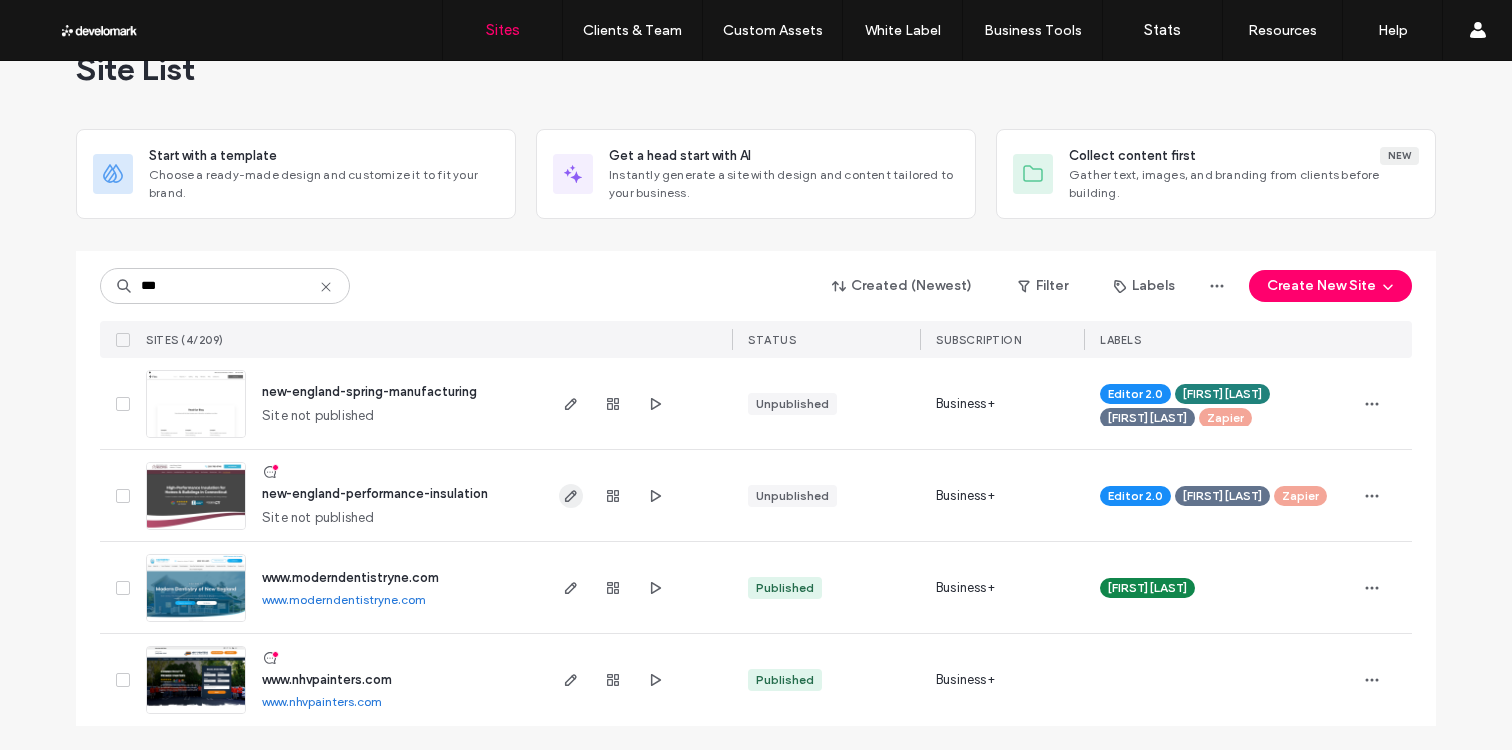 click at bounding box center (571, 496) 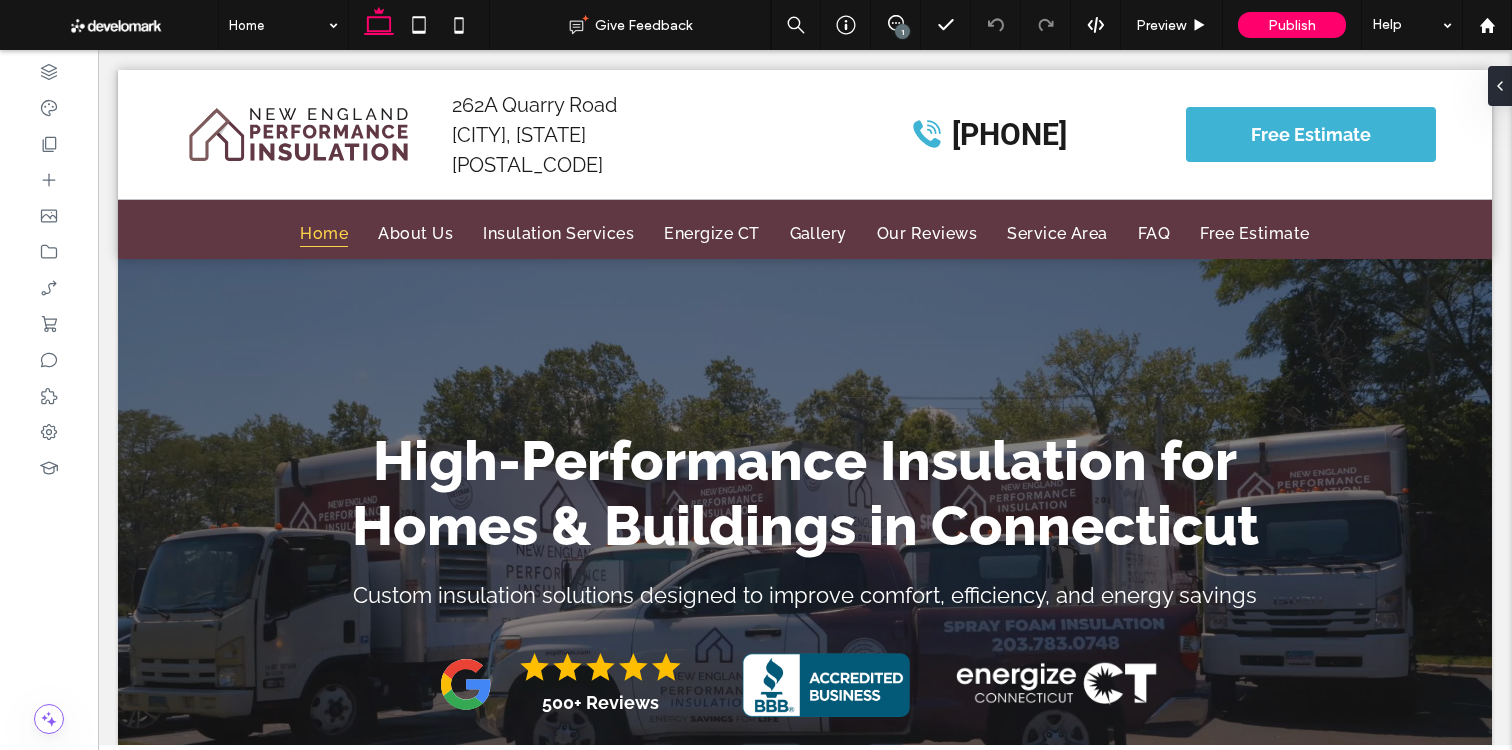 scroll, scrollTop: 0, scrollLeft: 0, axis: both 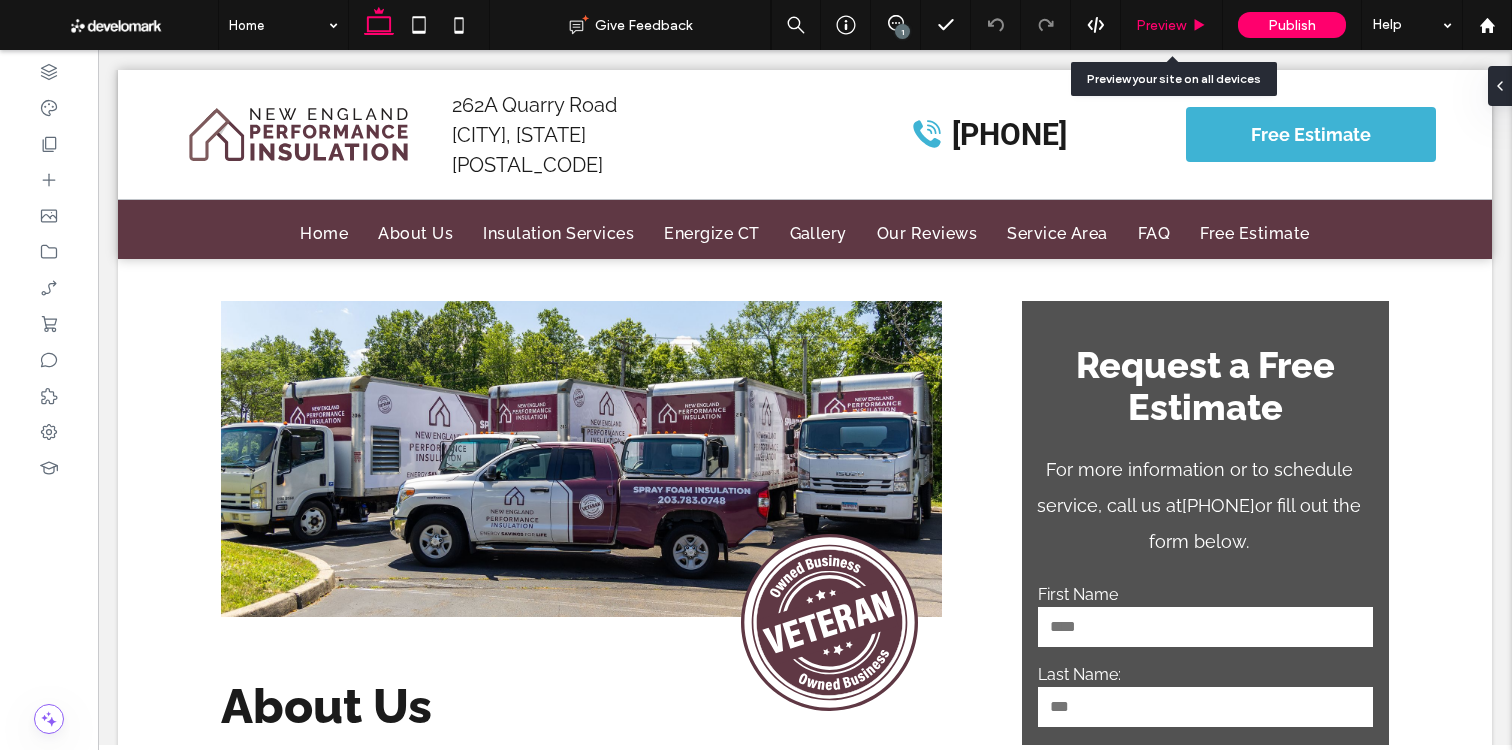 drag, startPoint x: 1045, startPoint y: 3, endPoint x: 1145, endPoint y: 32, distance: 104.120125 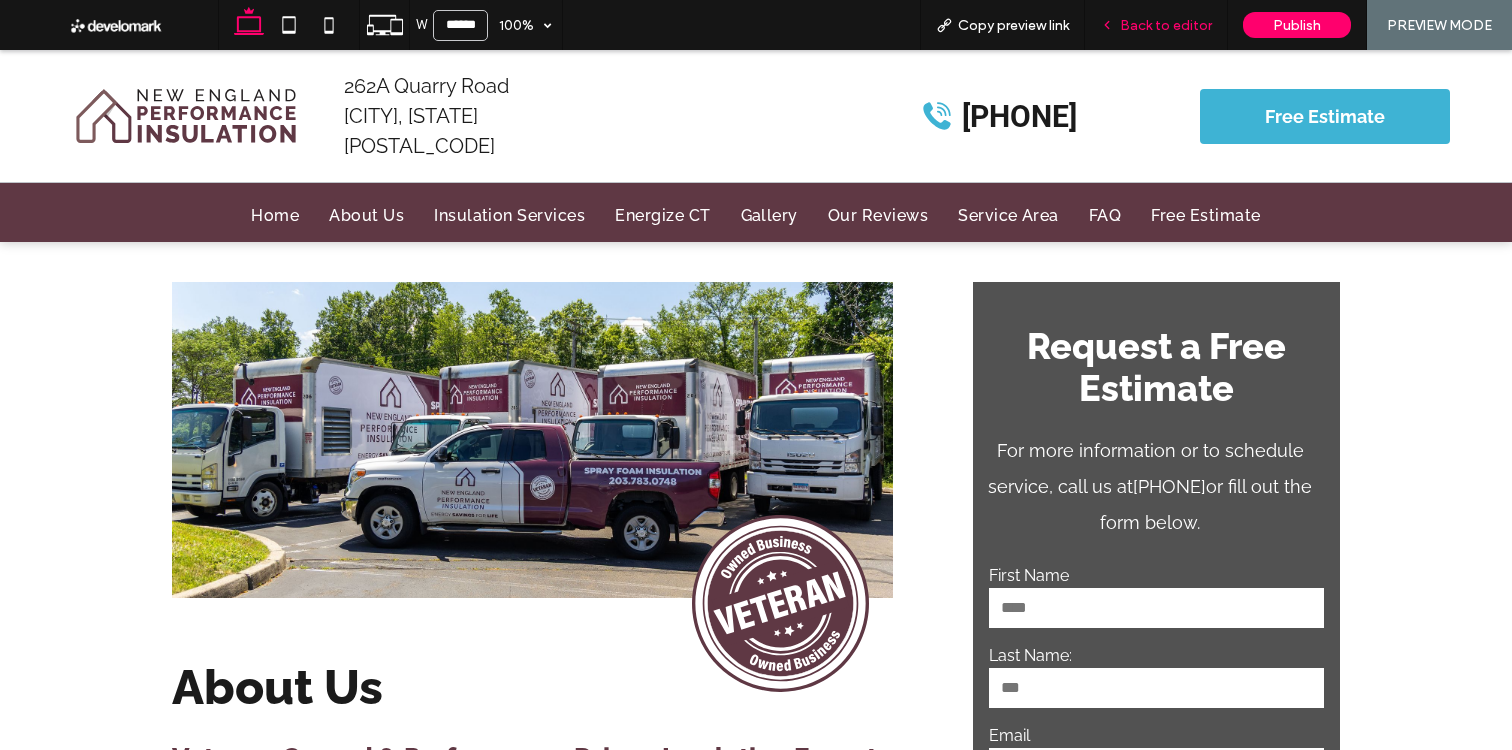 click on "Back to editor" at bounding box center (1166, 25) 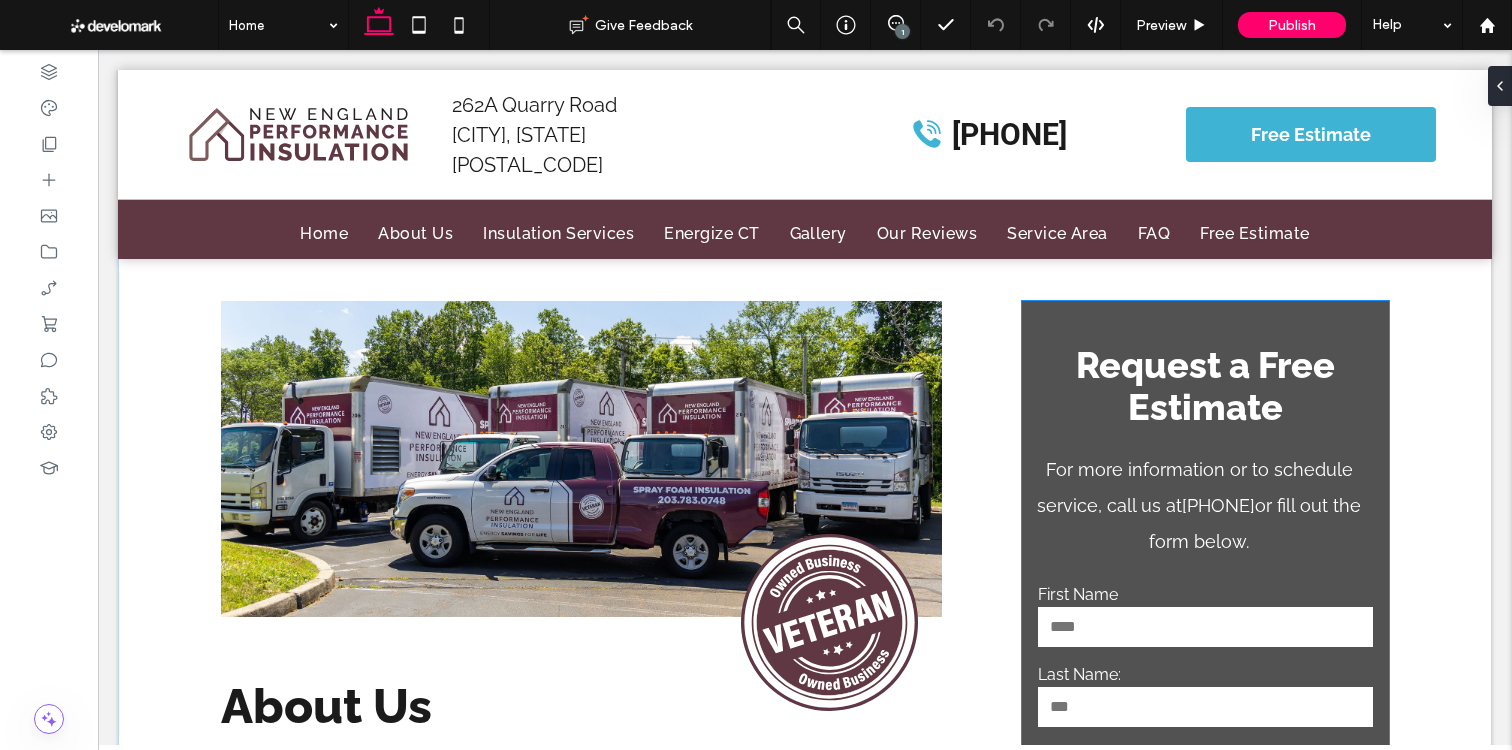 scroll, scrollTop: 874, scrollLeft: 0, axis: vertical 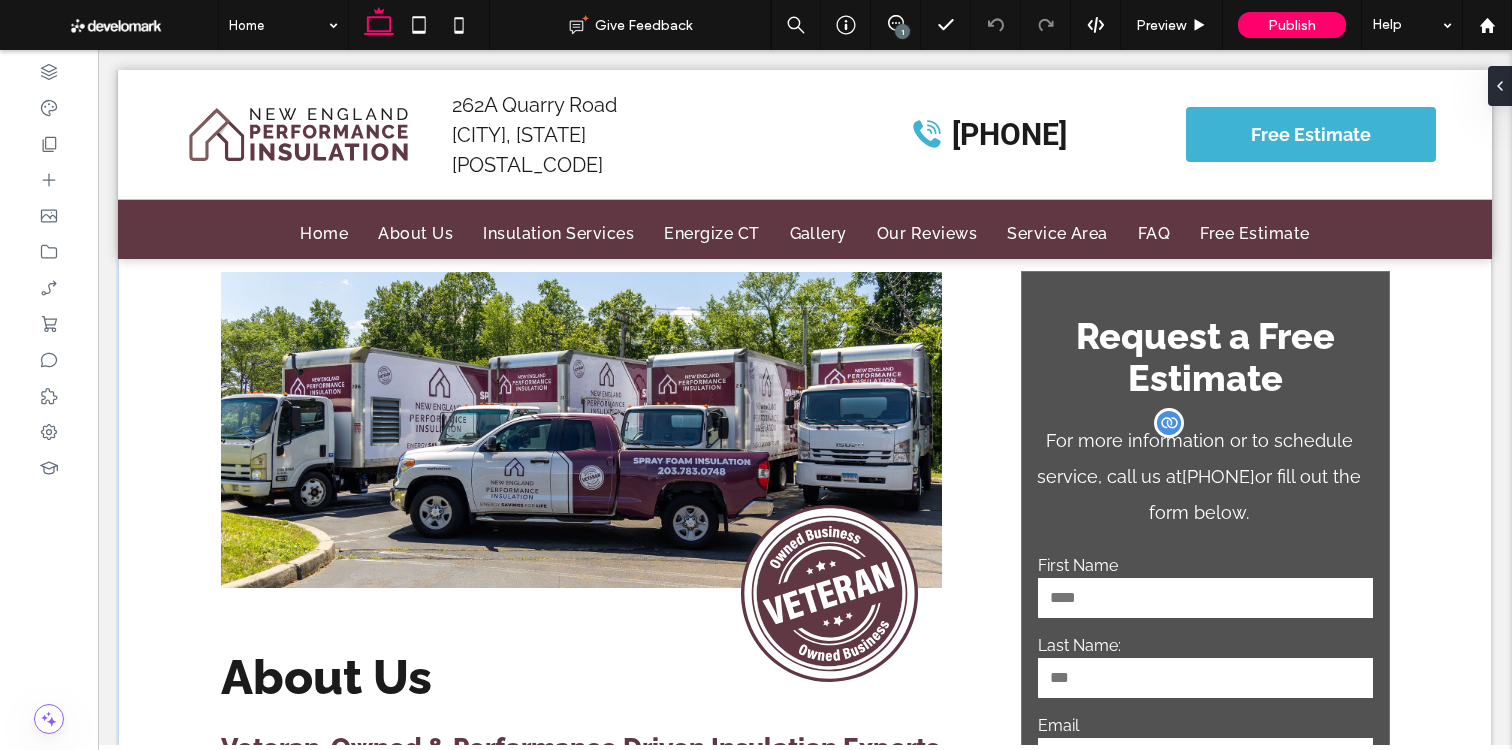click on "For more information or to schedule service, call us at  (203) 783-0748
or fill out the form below." at bounding box center [1199, 477] 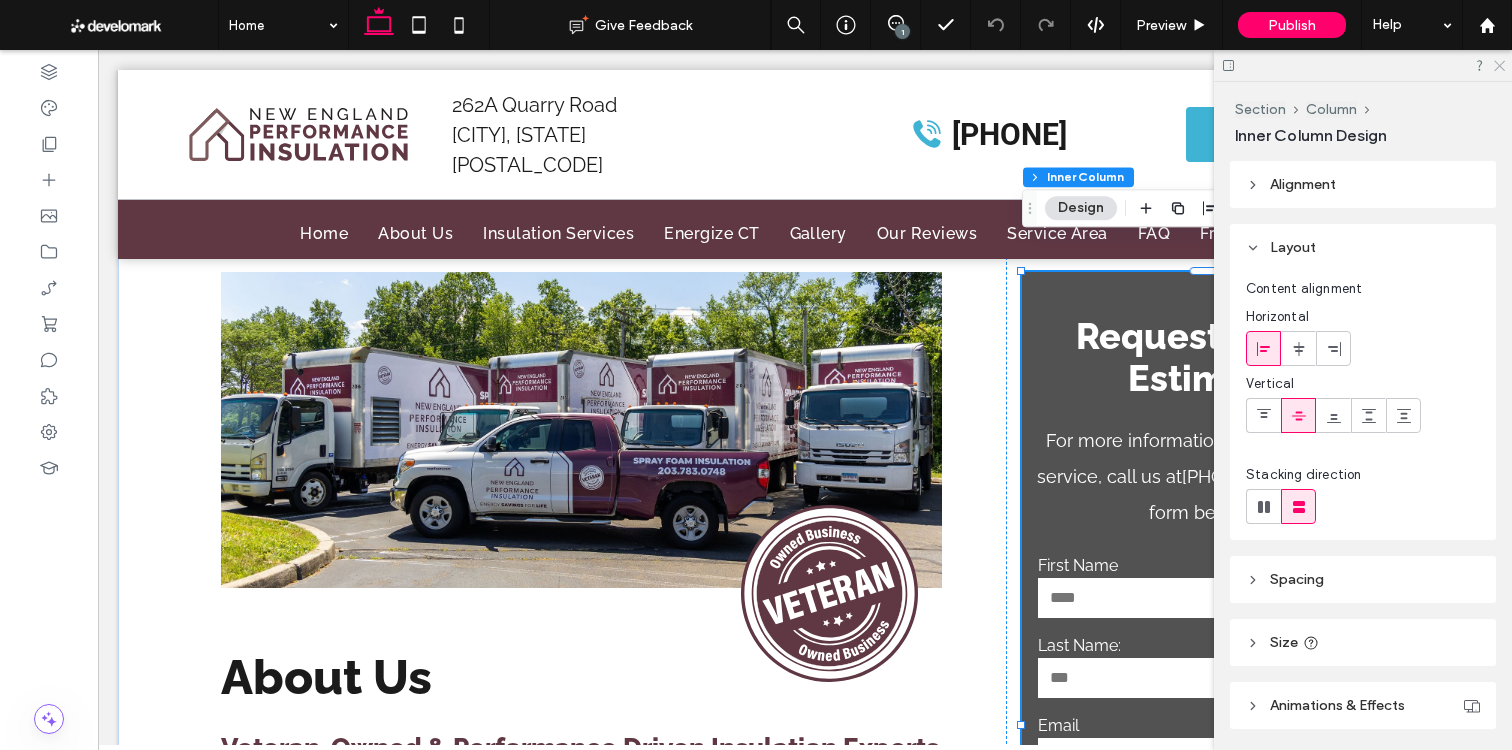 click at bounding box center [1363, 65] 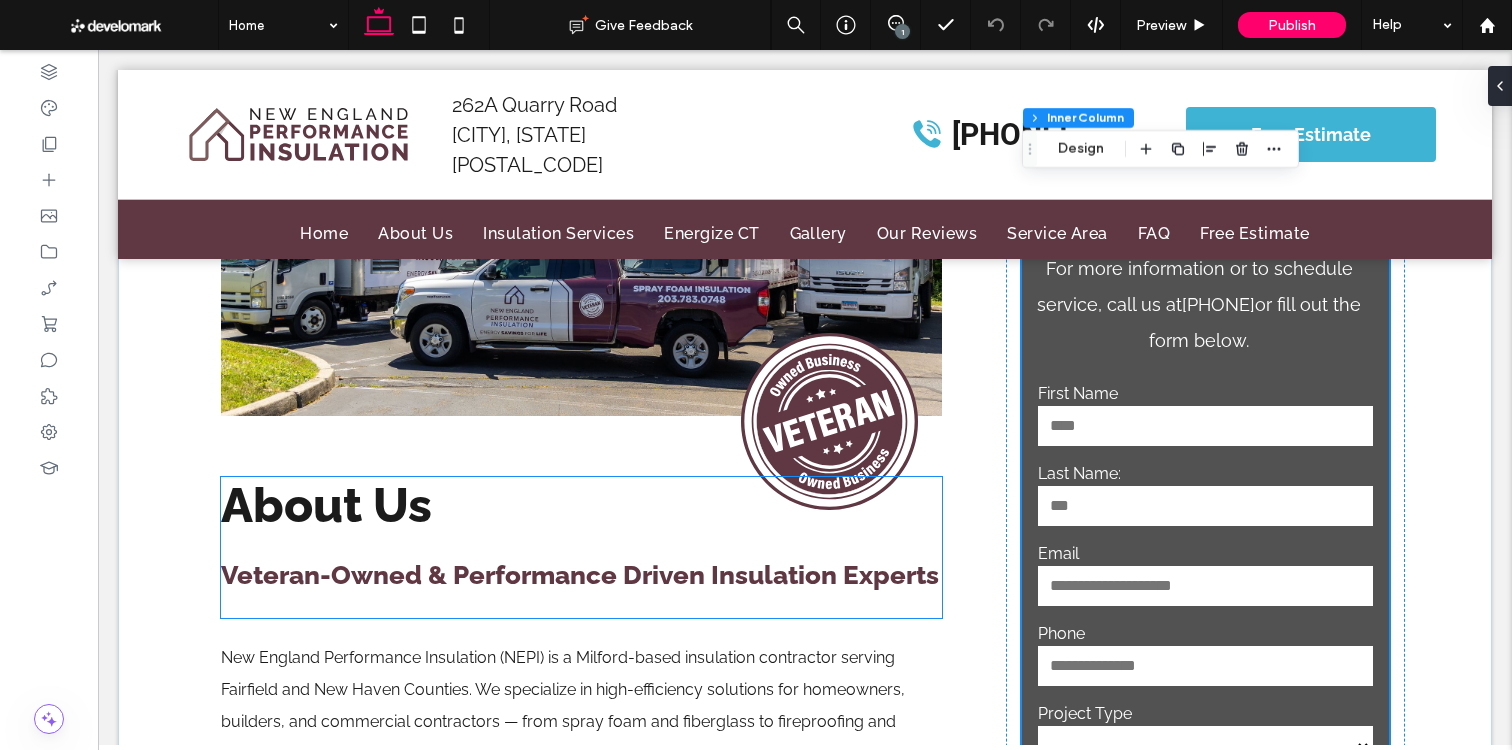 scroll, scrollTop: 956, scrollLeft: 0, axis: vertical 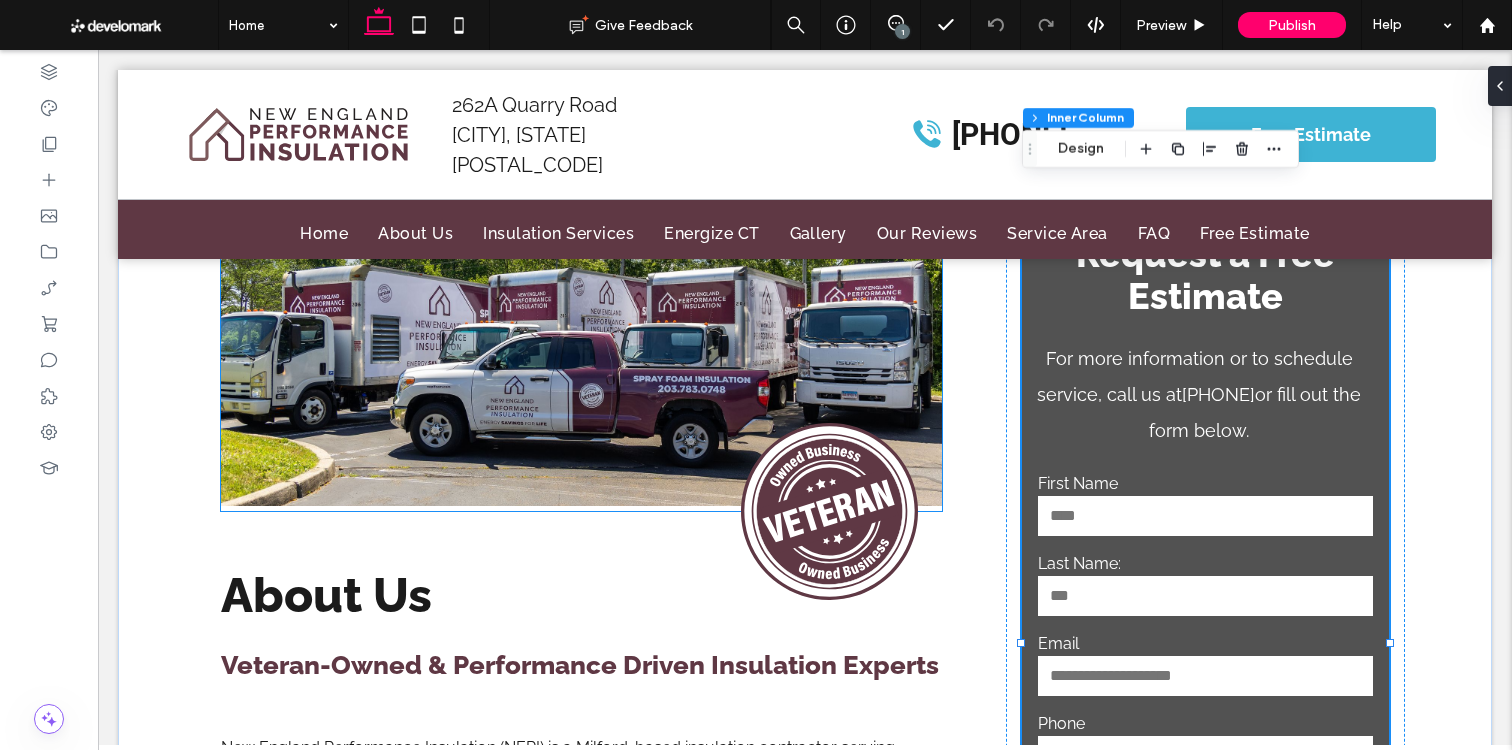 click at bounding box center [829, 511] 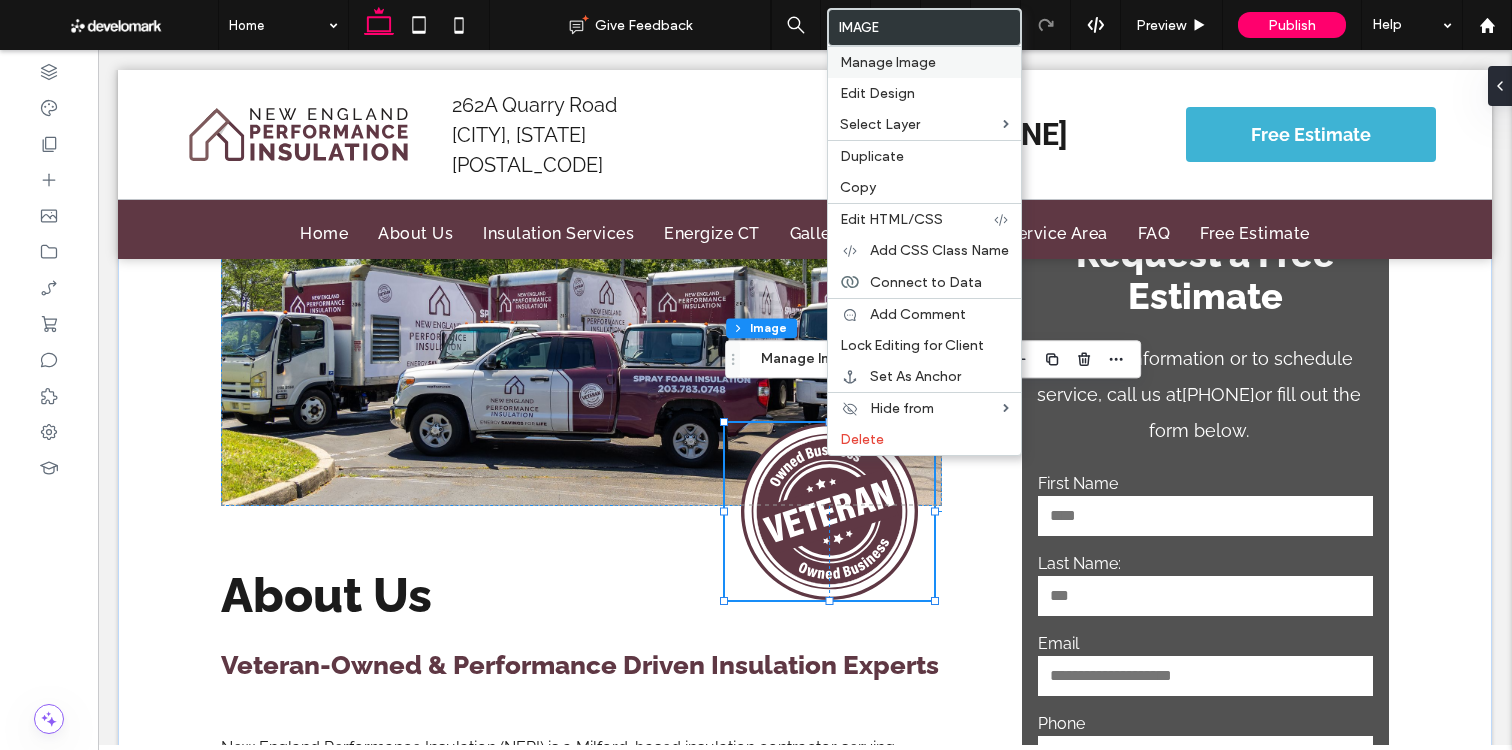 click on "Manage Image" at bounding box center [924, 62] 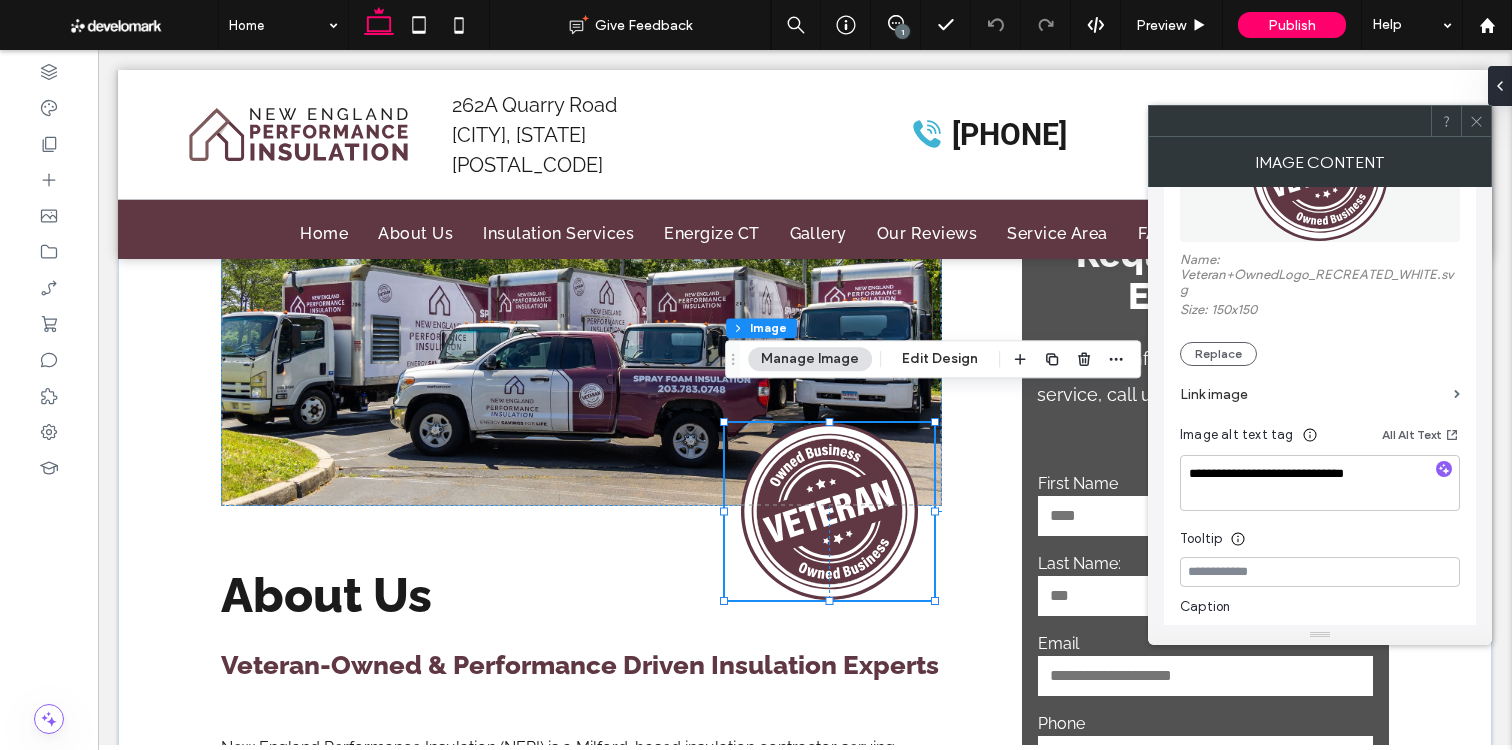 scroll, scrollTop: 348, scrollLeft: 0, axis: vertical 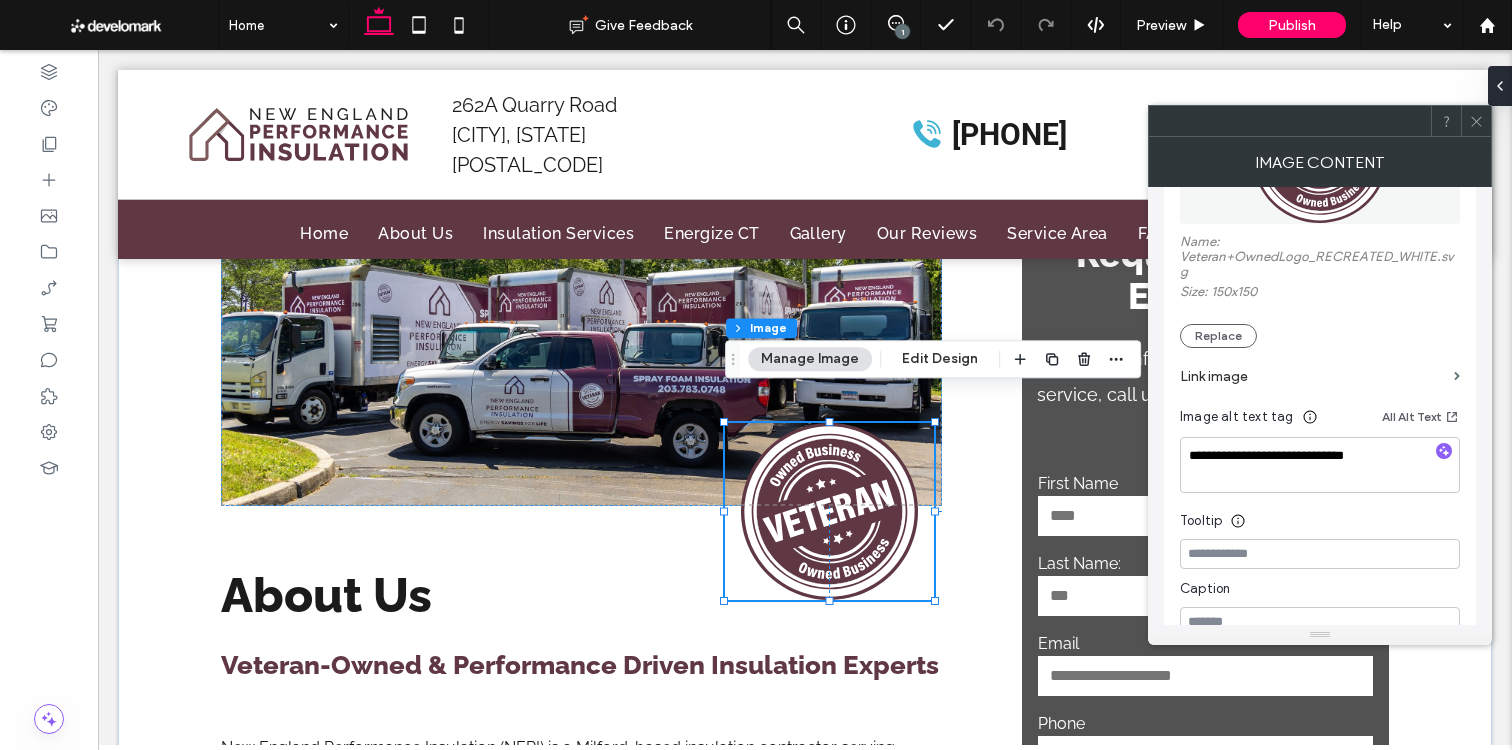 drag, startPoint x: 1468, startPoint y: 123, endPoint x: 1085, endPoint y: 356, distance: 448.3057 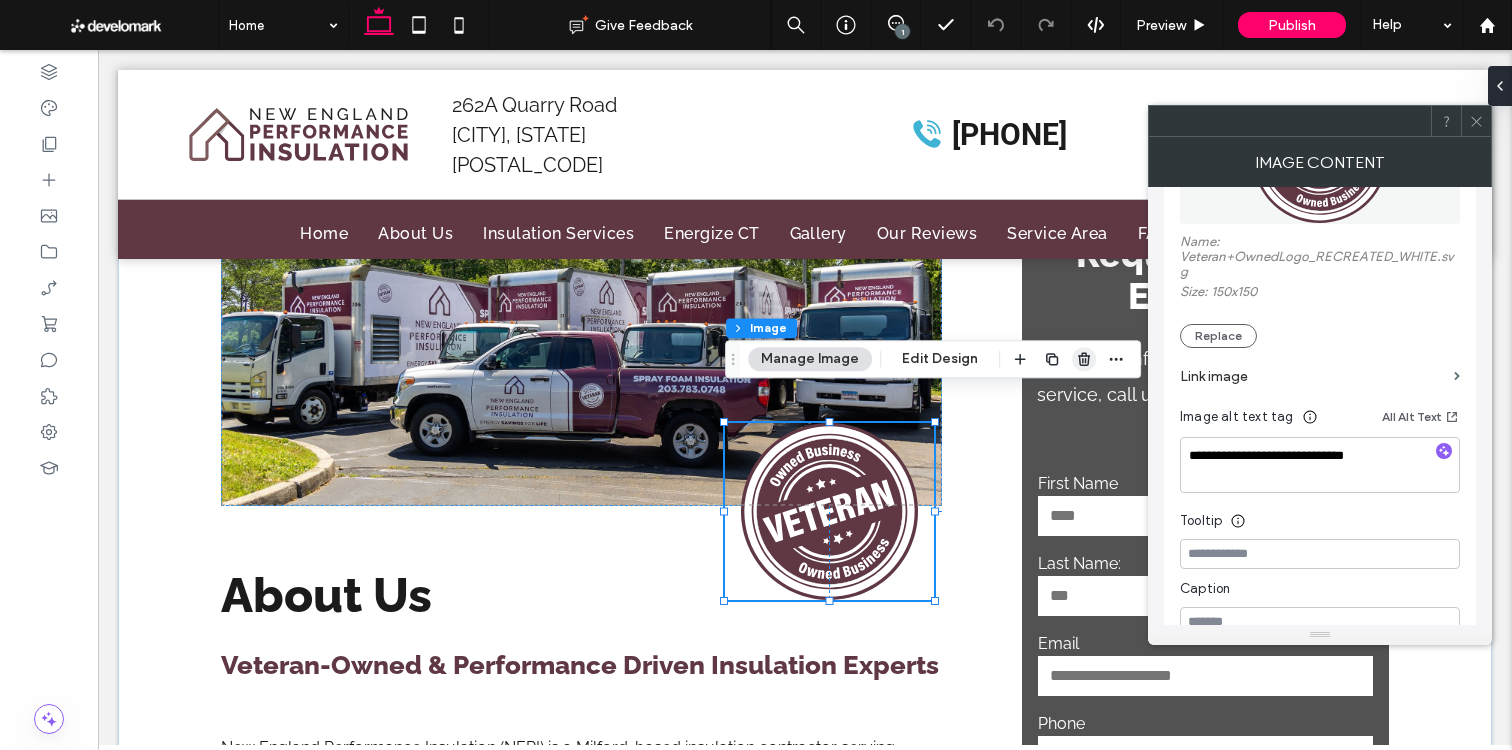 click at bounding box center (1476, 121) 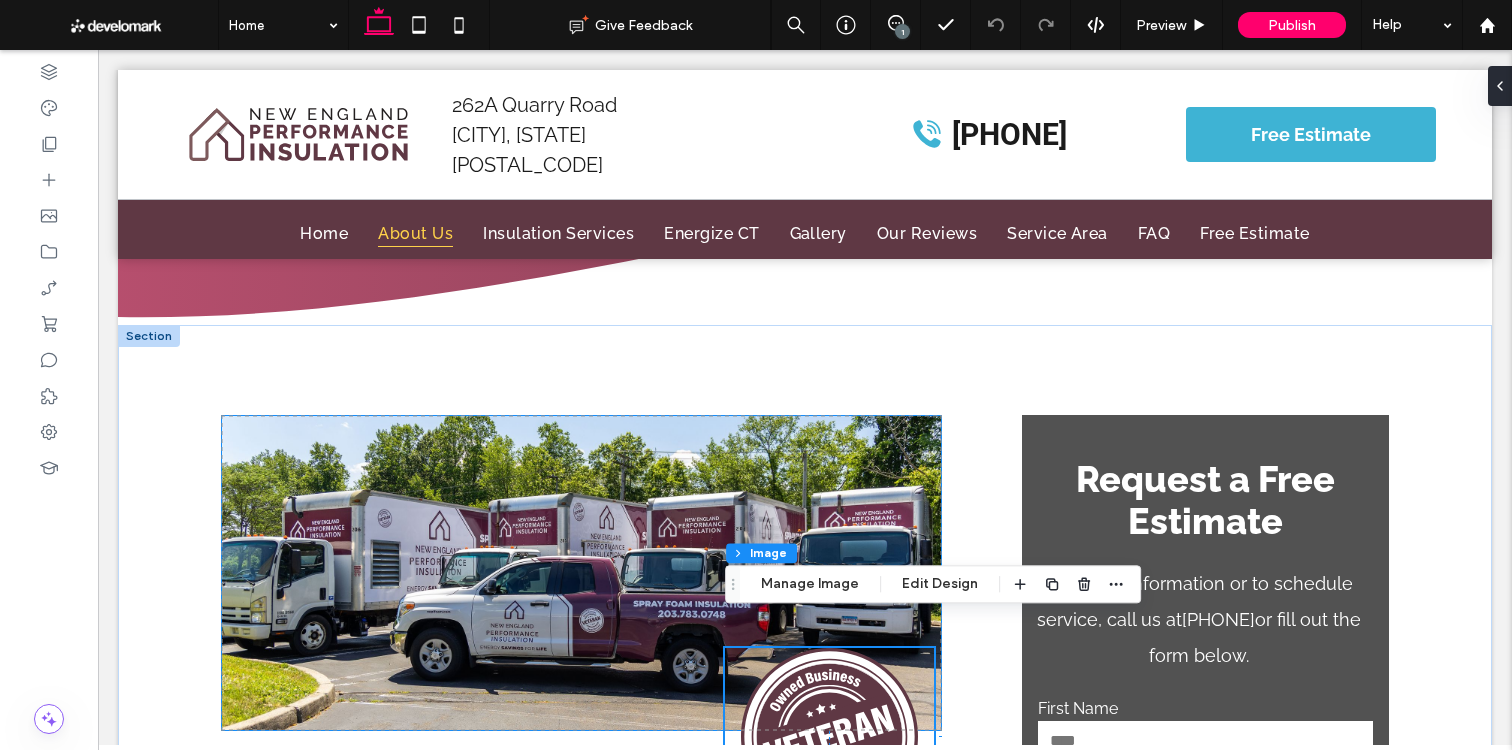 scroll, scrollTop: 734, scrollLeft: 0, axis: vertical 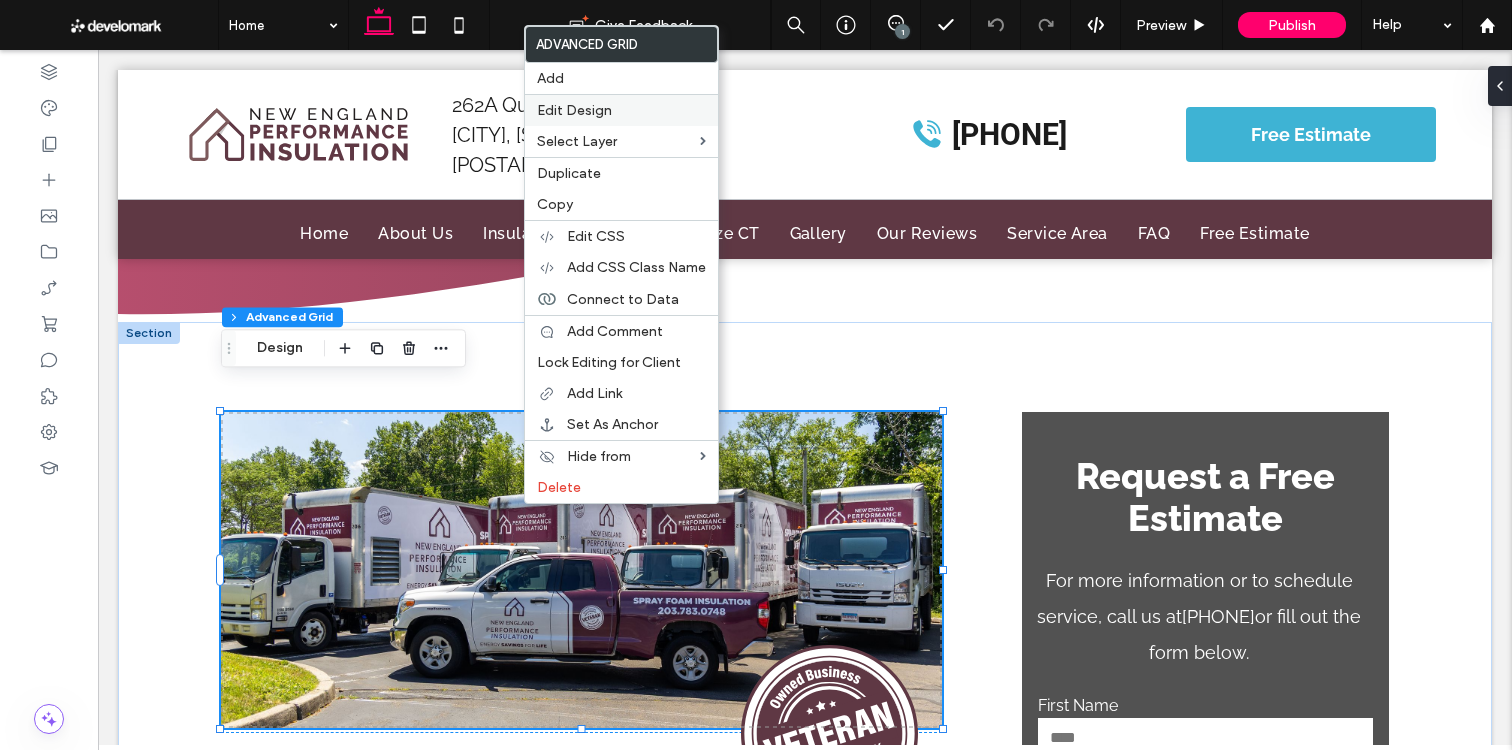 click on "Edit Design" at bounding box center (574, 110) 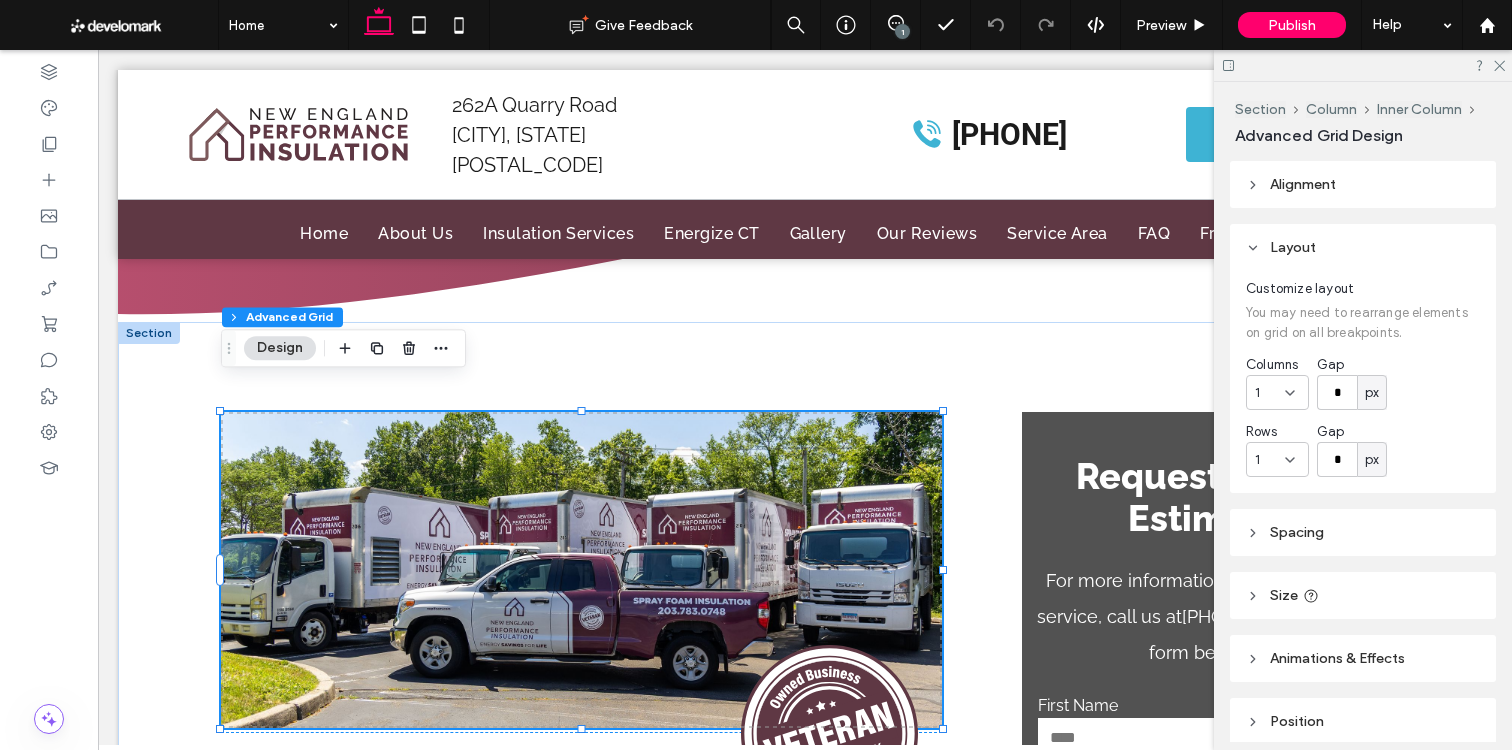 scroll, scrollTop: 146, scrollLeft: 0, axis: vertical 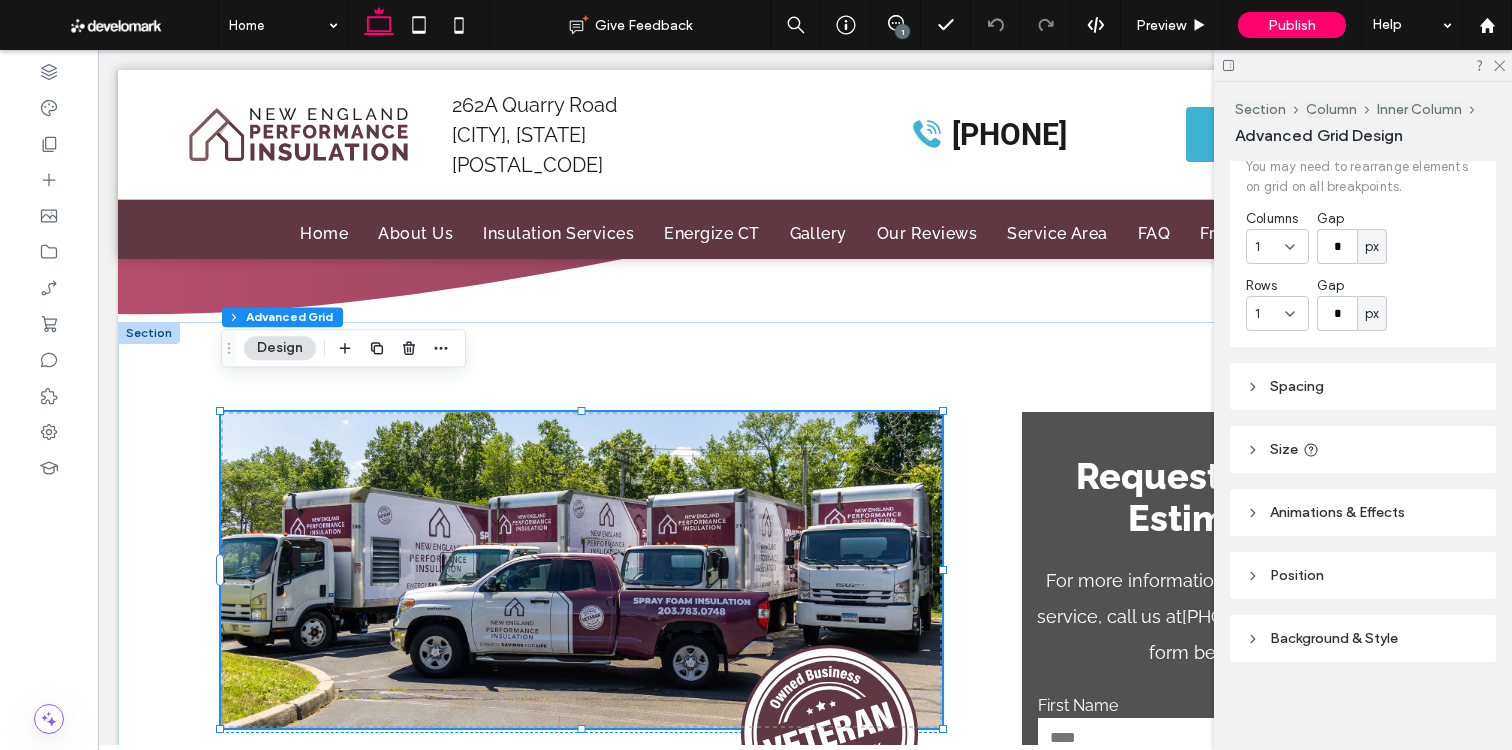 click on "Alignment Layout Customize layout You may need to rearrange elements on grid on all breakpoints. Columns 1 Gap * px Rows 1 Gap * px Spacing Set margins and padding 0px 0% 0px 0% * px 0% * px 0% Reset padding Size Width *** % Height *** px More Size Options Animations & Effects Choose a trigger None Position Position type Default Background & Style Color Image Video Background color Background overlay Corner radius * px Border *** Shadow" at bounding box center (1369, 451) 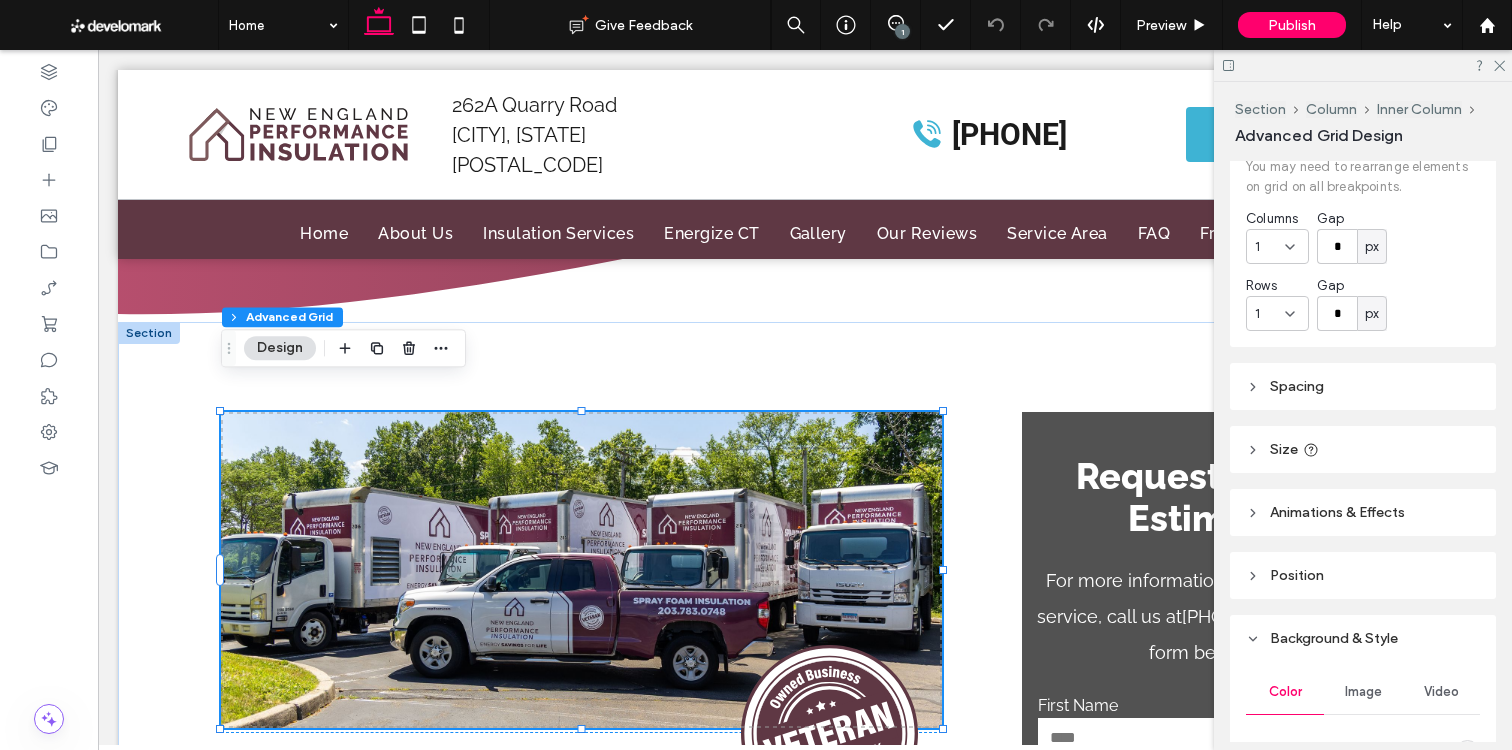drag, startPoint x: 1350, startPoint y: 482, endPoint x: 1346, endPoint y: 504, distance: 22.36068 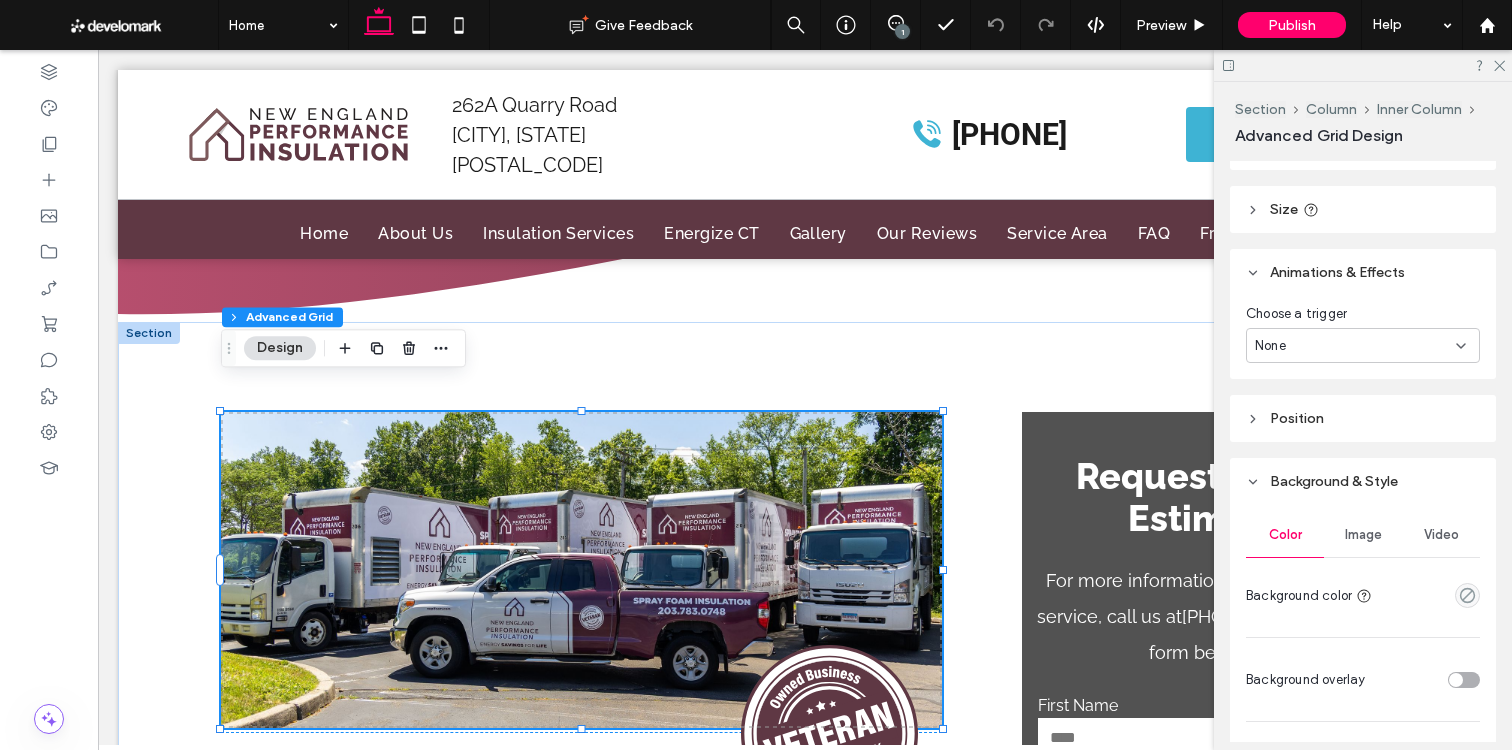 scroll, scrollTop: 432, scrollLeft: 0, axis: vertical 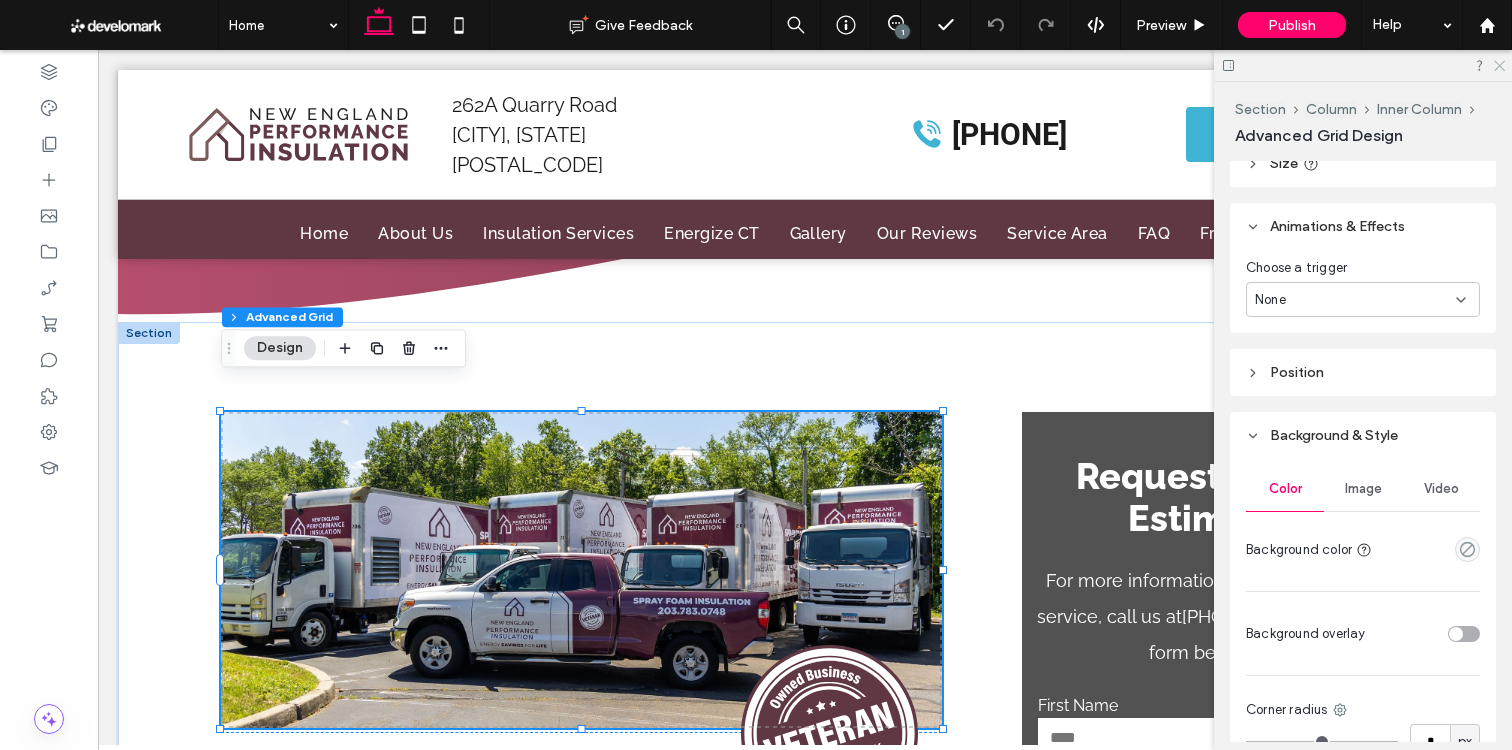 click 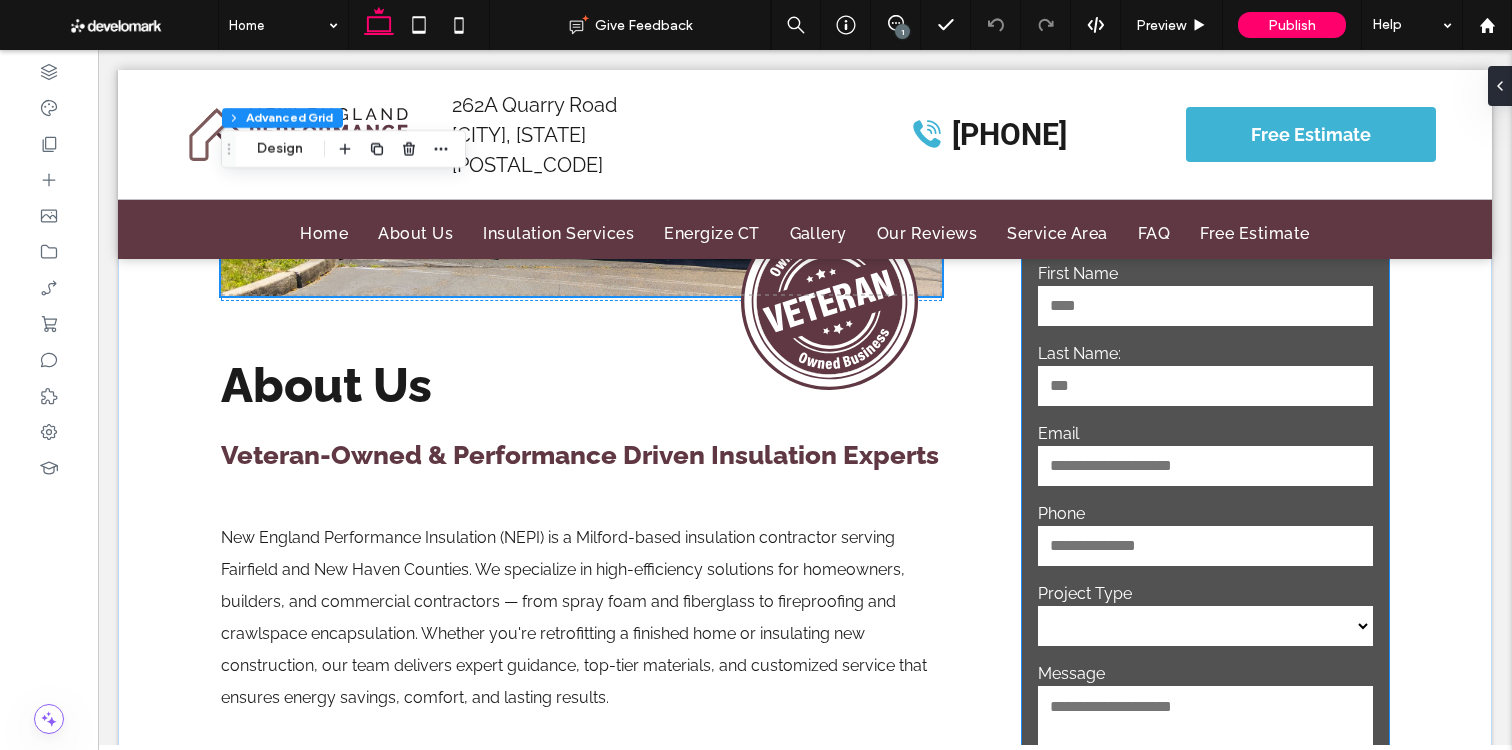 scroll, scrollTop: 1200, scrollLeft: 0, axis: vertical 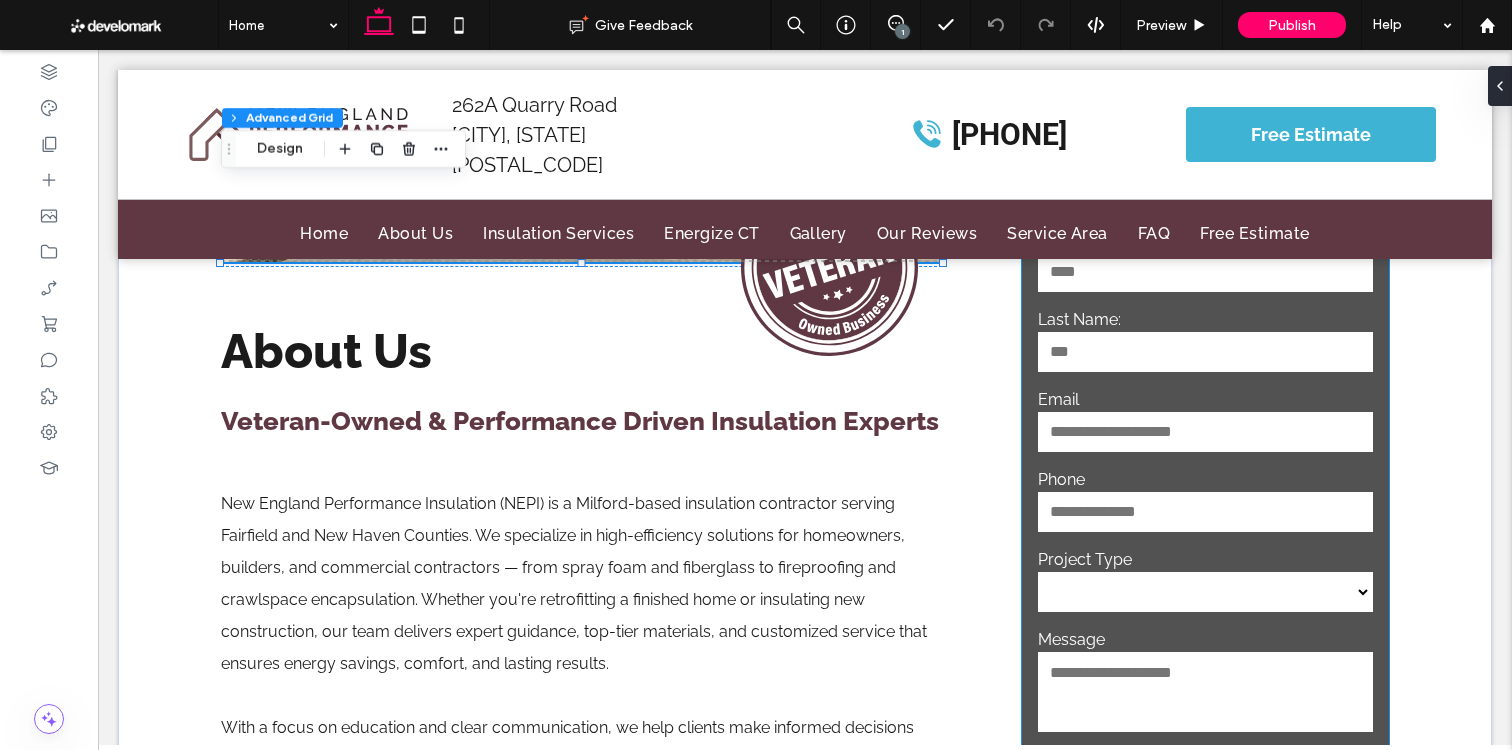 click on "Phone" at bounding box center [1205, 502] 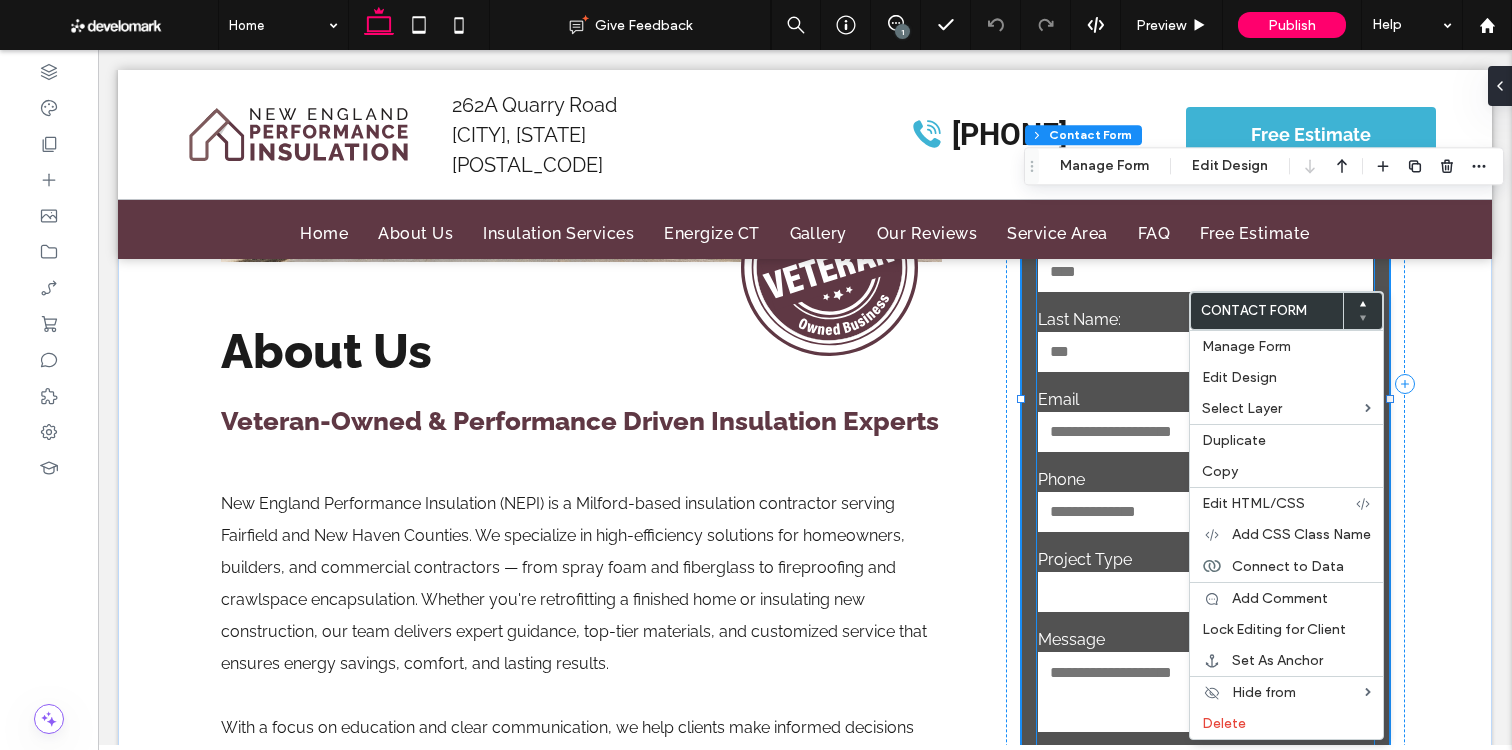 type on "*" 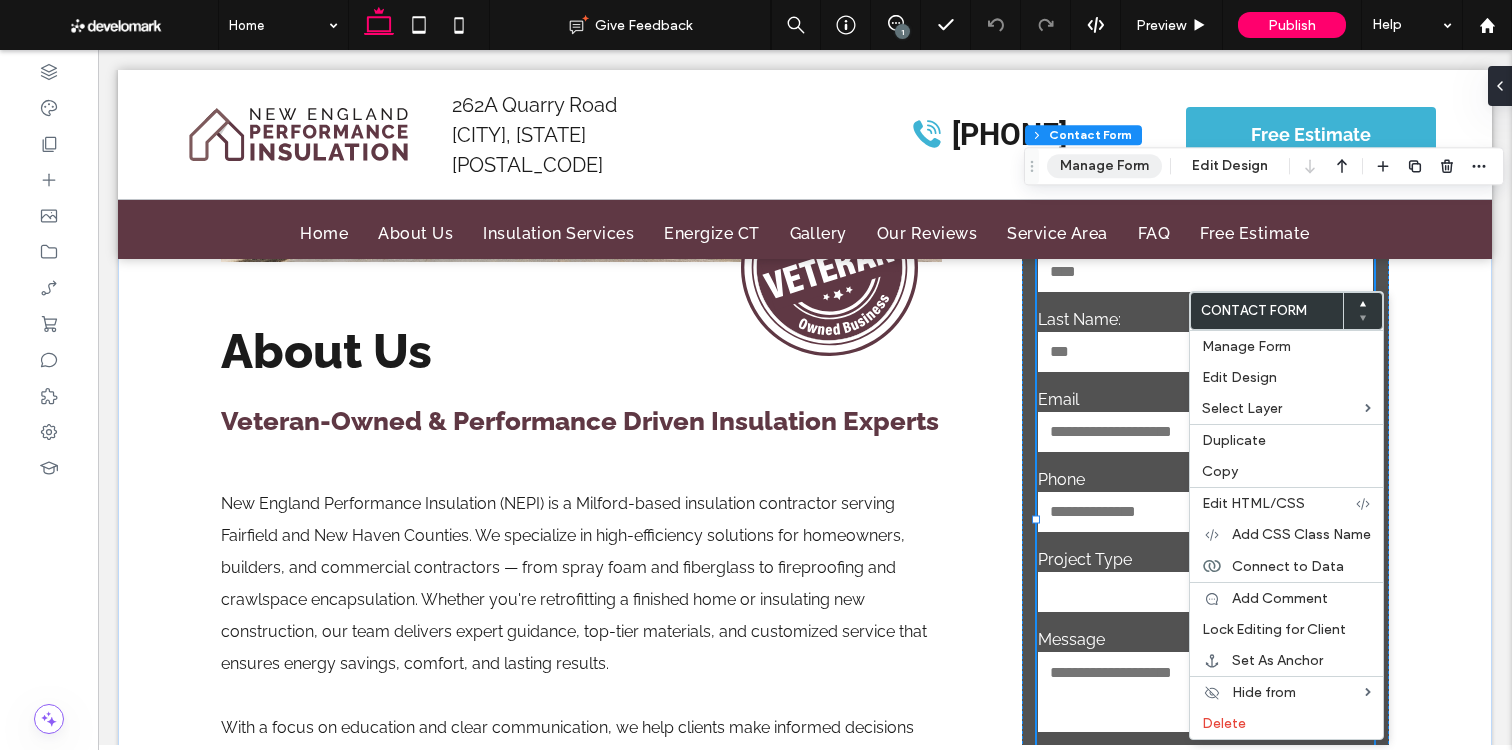 click on "Manage Form" at bounding box center [1104, 166] 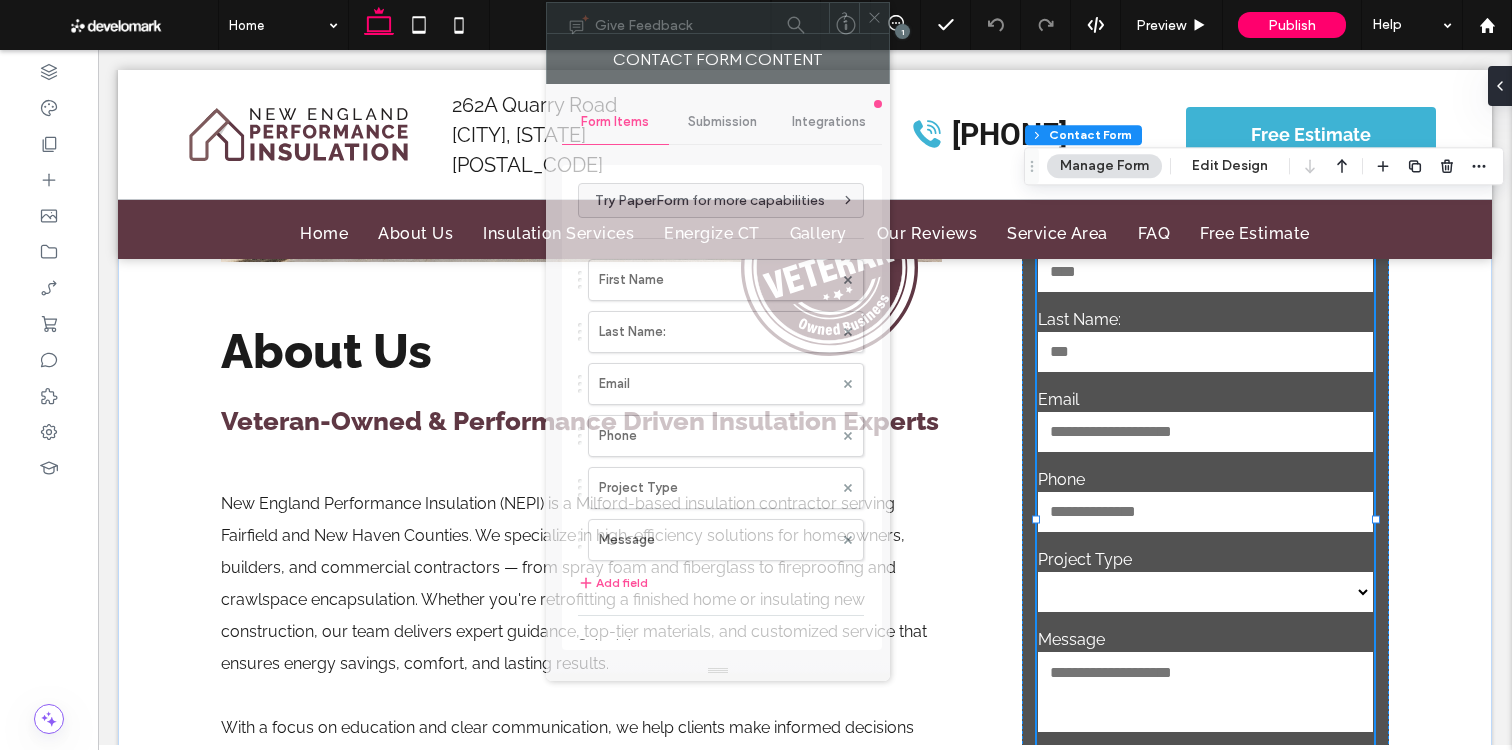 drag, startPoint x: 1061, startPoint y: 49, endPoint x: 392, endPoint y: 93, distance: 670.4454 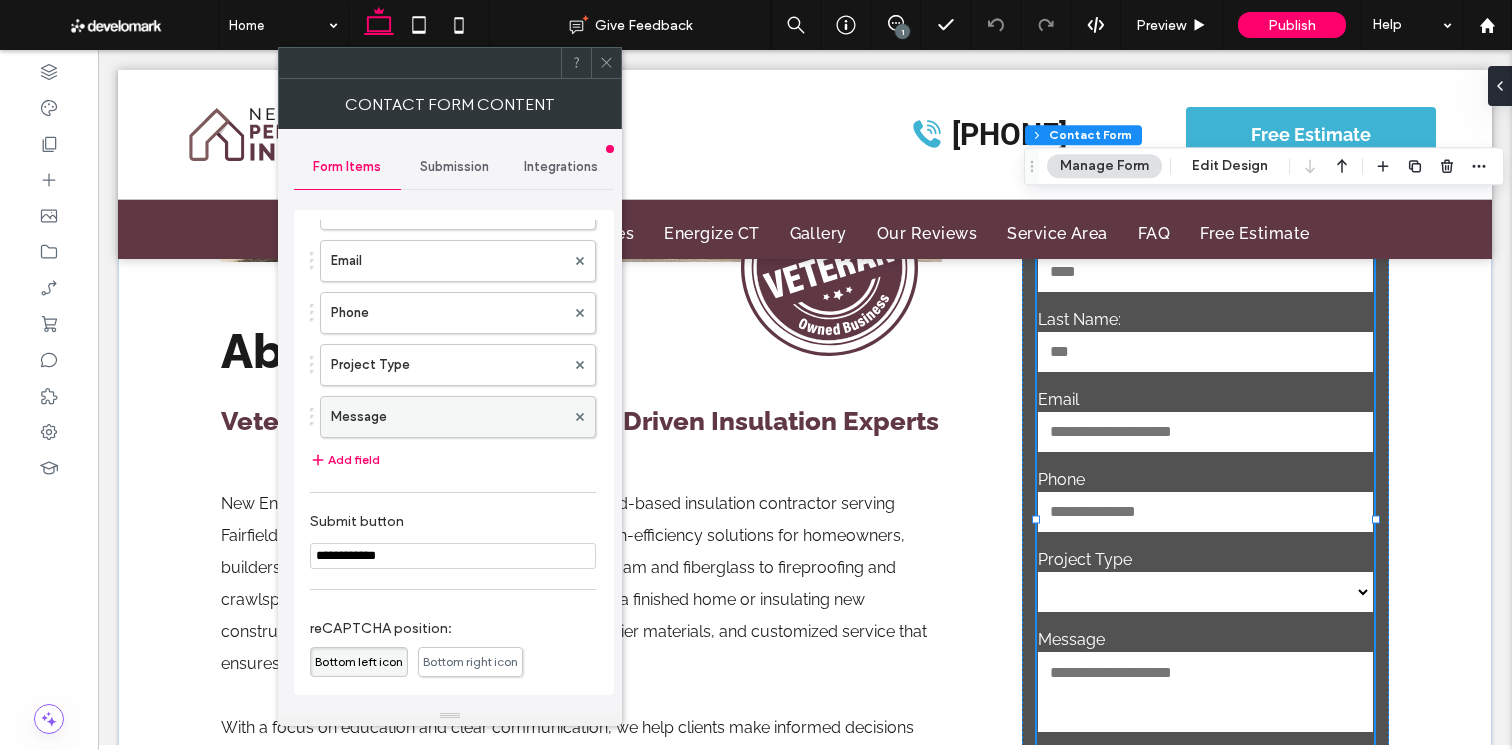 scroll, scrollTop: 170, scrollLeft: 0, axis: vertical 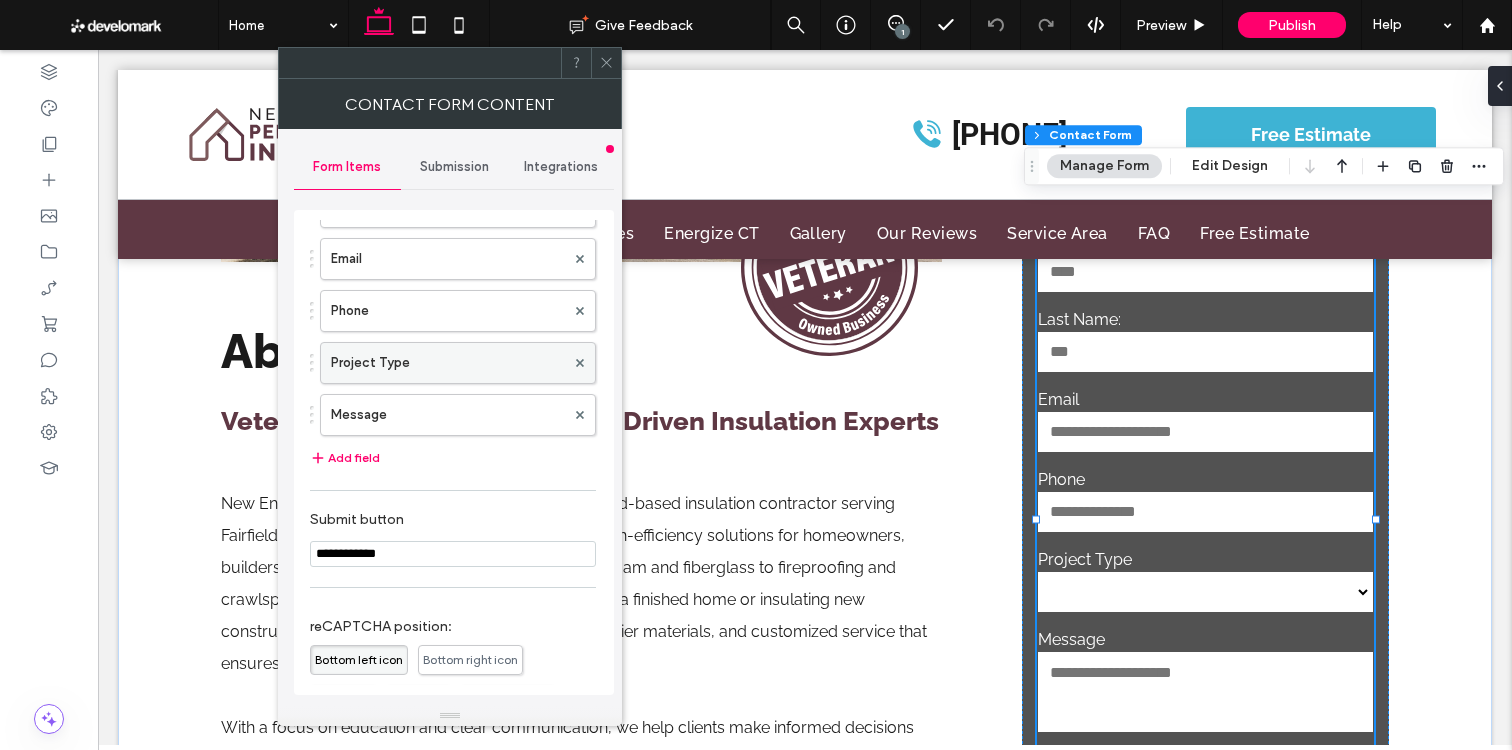 click on "Project Type" at bounding box center (448, 363) 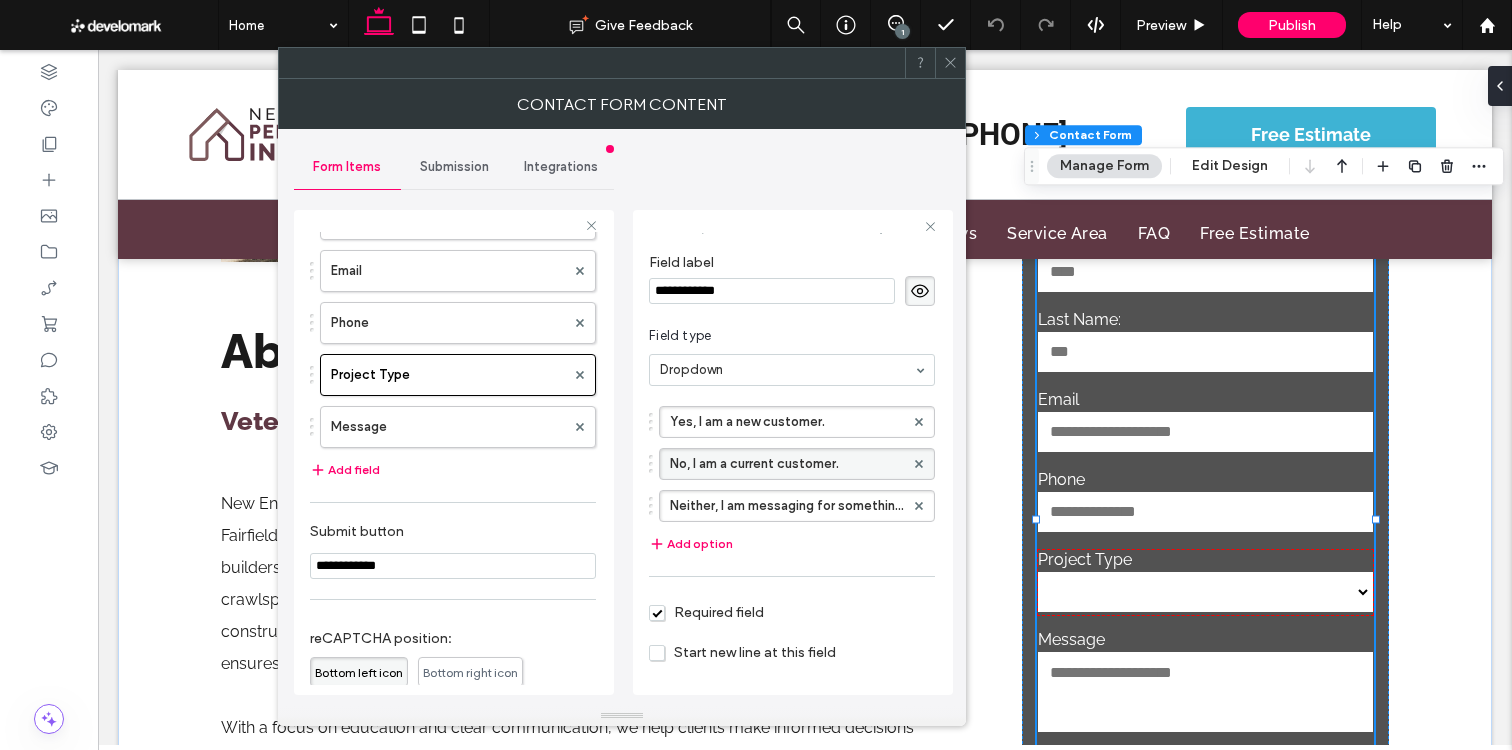 scroll, scrollTop: 32, scrollLeft: 0, axis: vertical 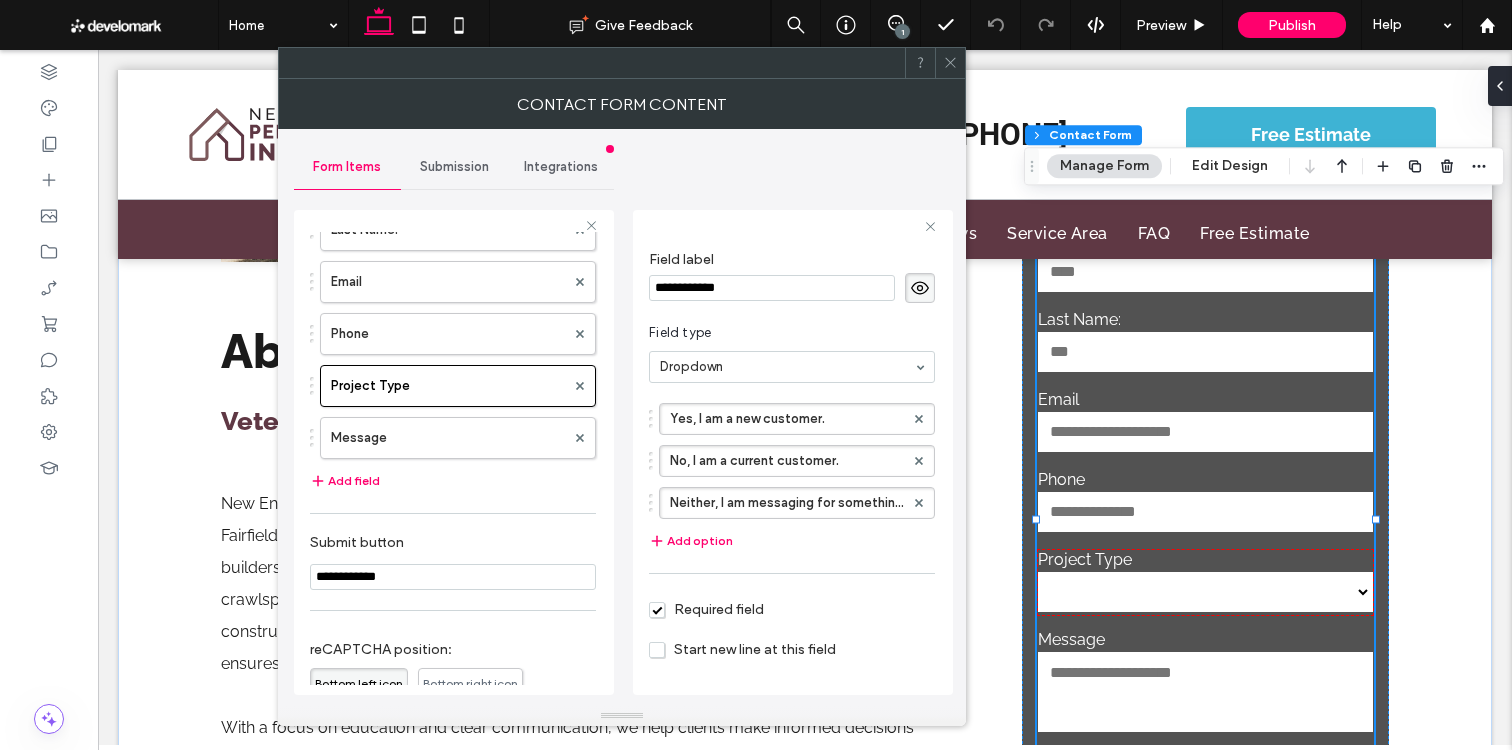 click 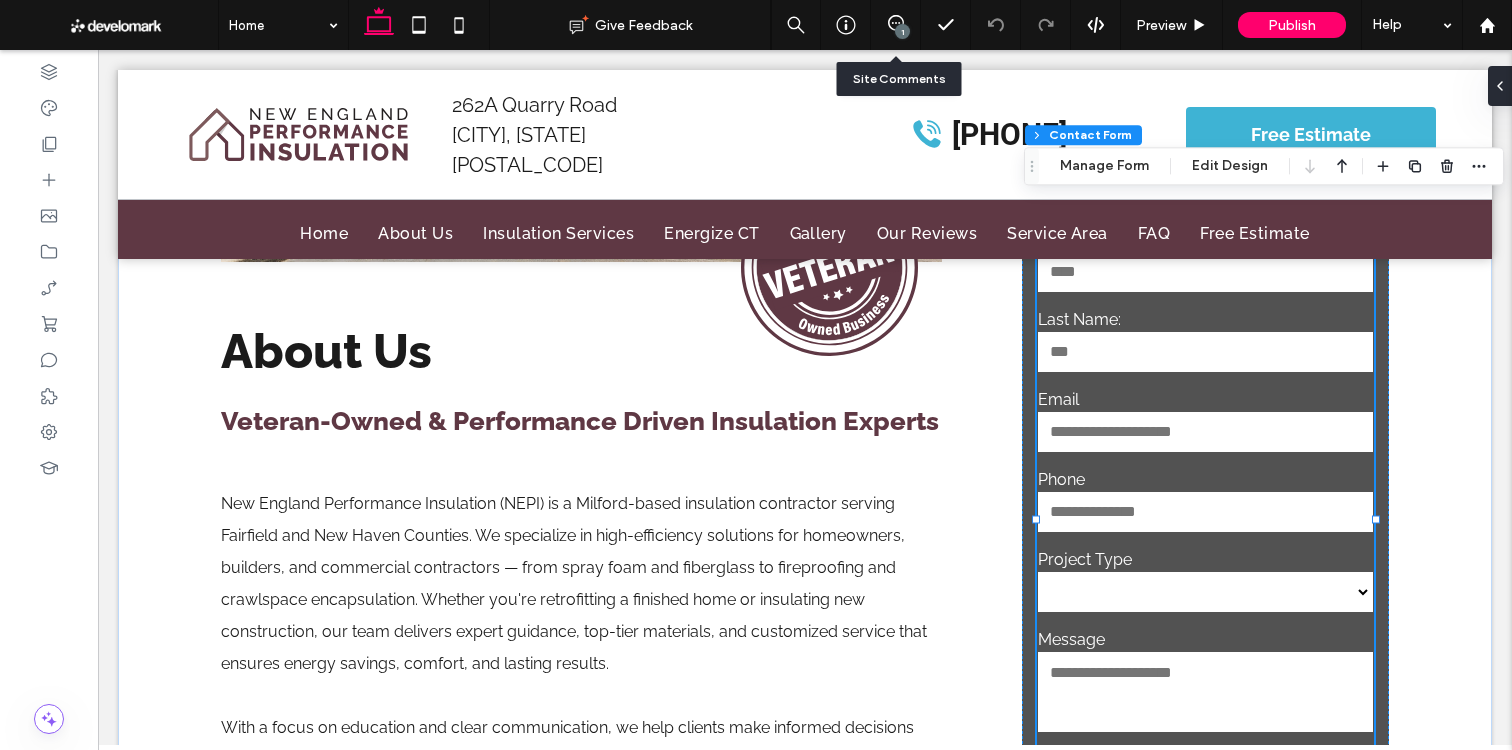 click on "1" at bounding box center [896, 25] 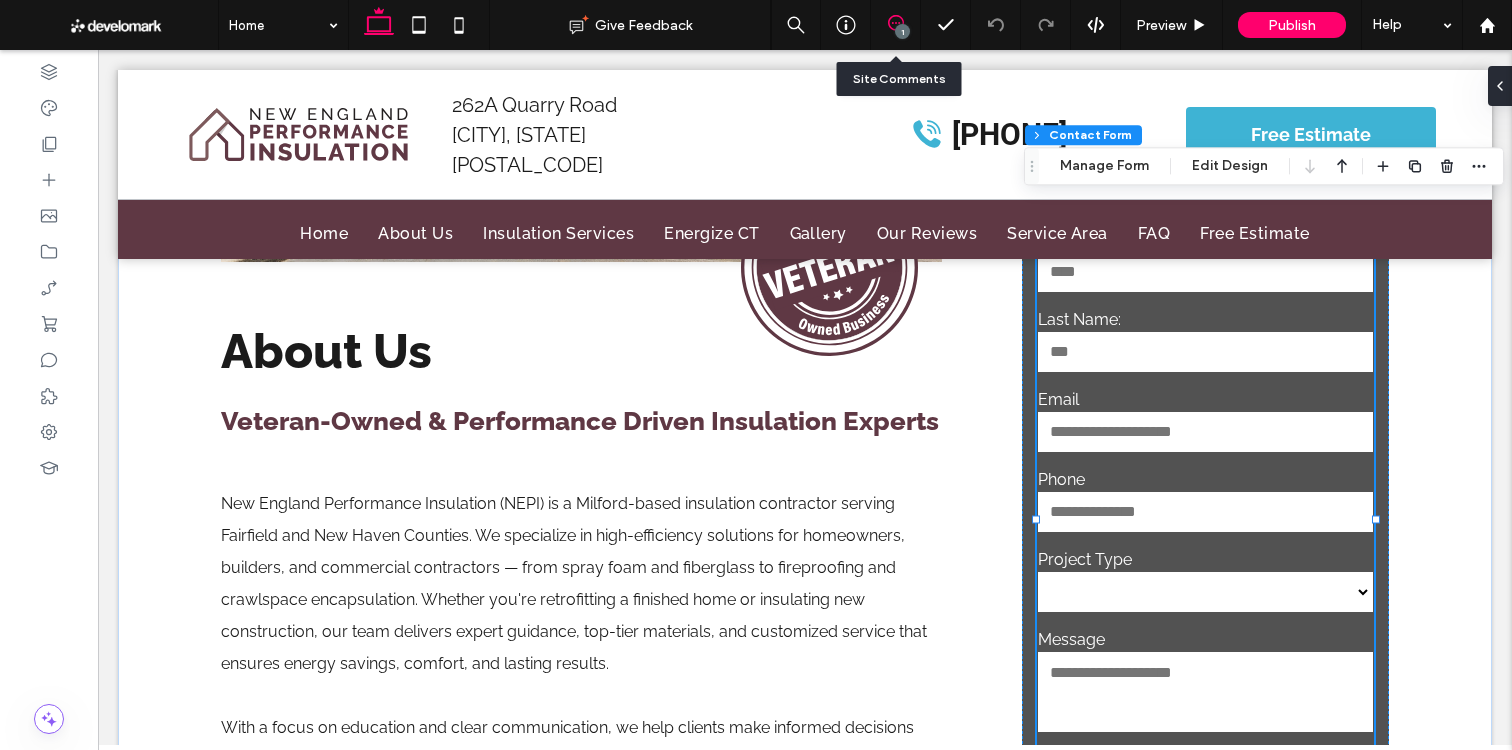 click 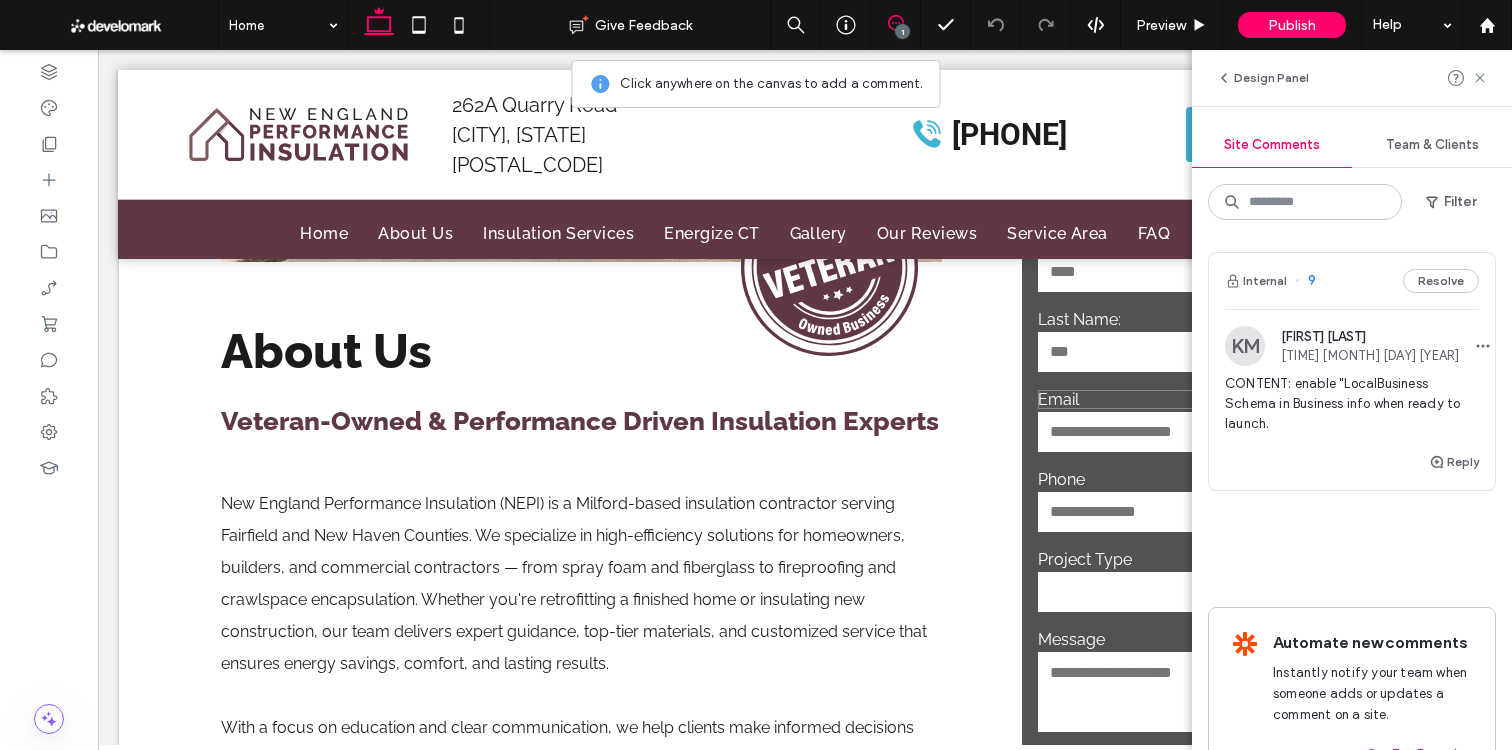 click on "Email" at bounding box center (1206, 399) 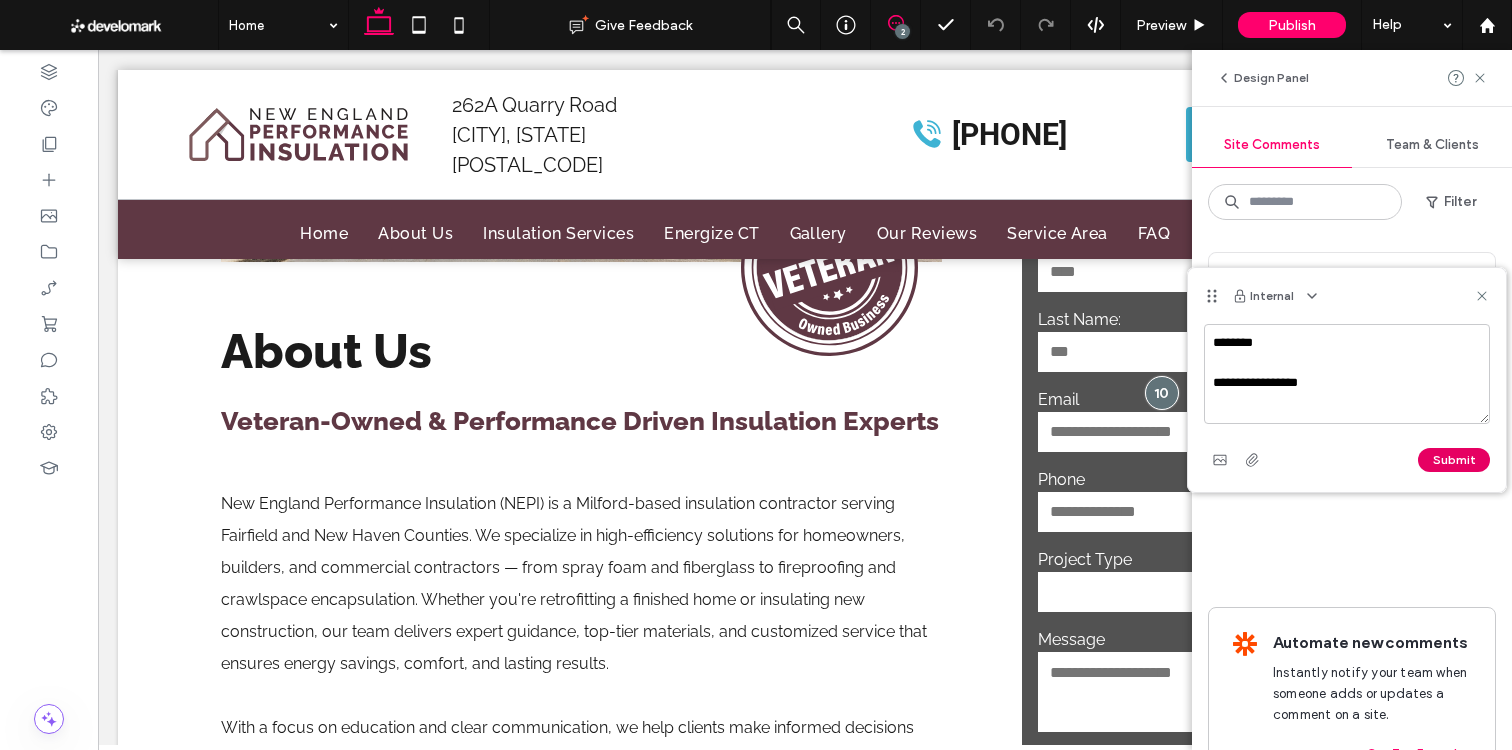 type on "**********" 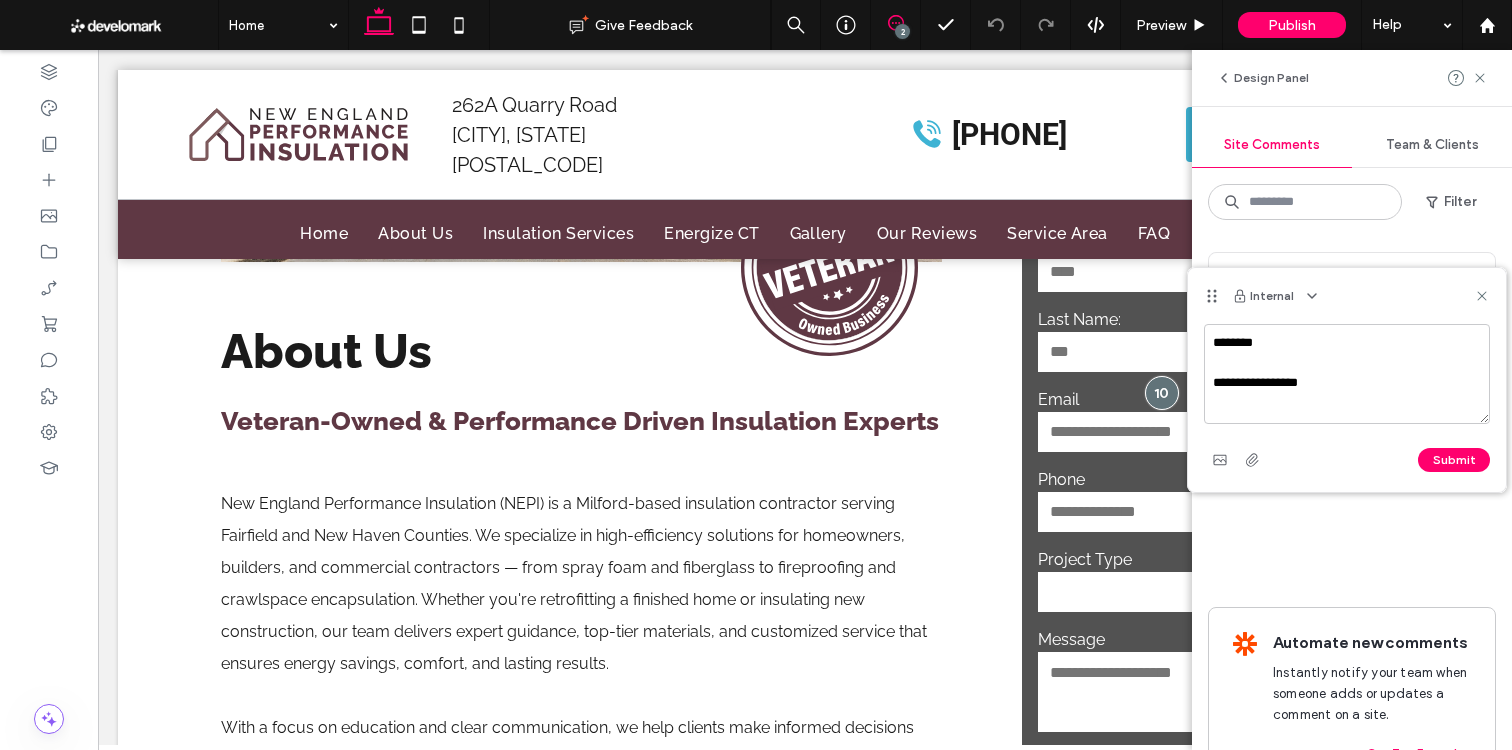 click on "Submit" at bounding box center [1454, 460] 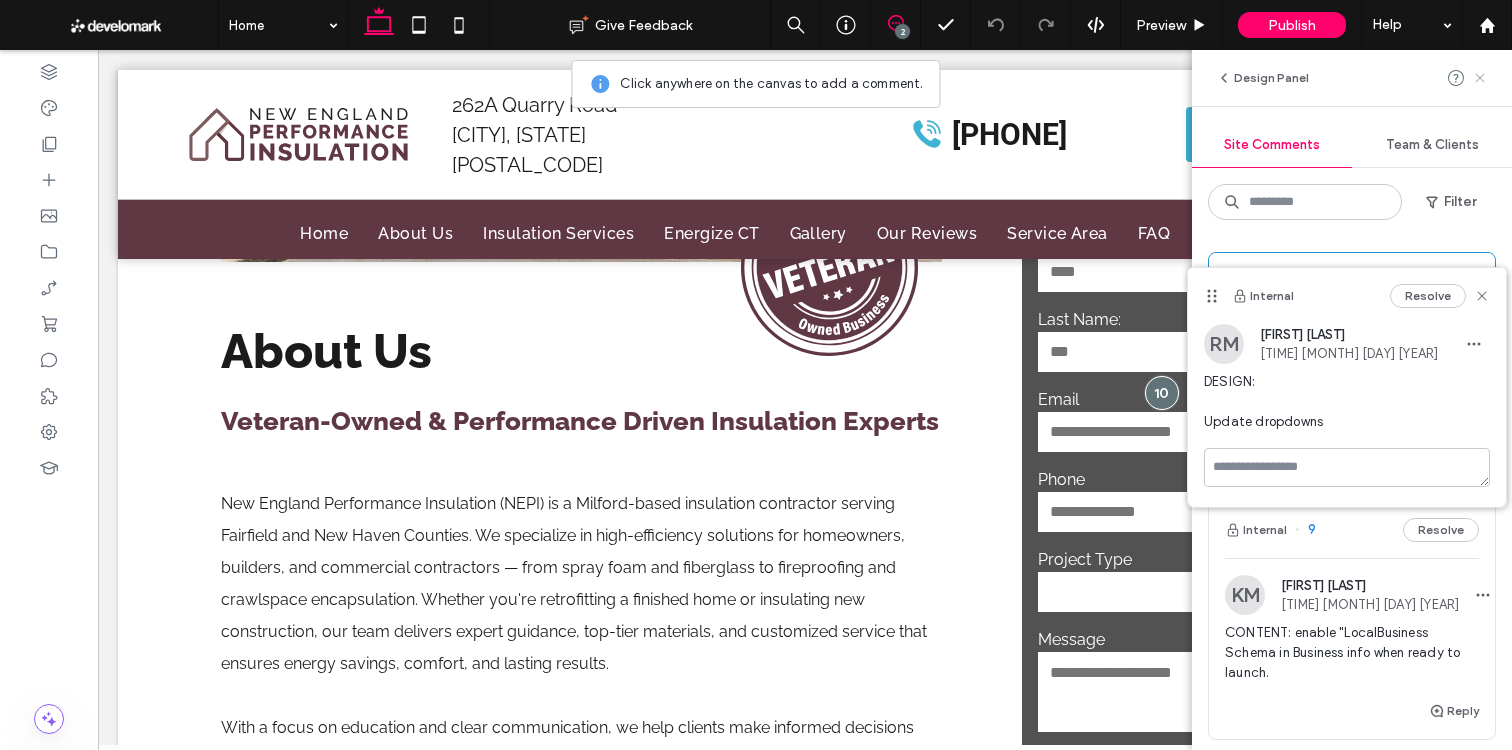 click 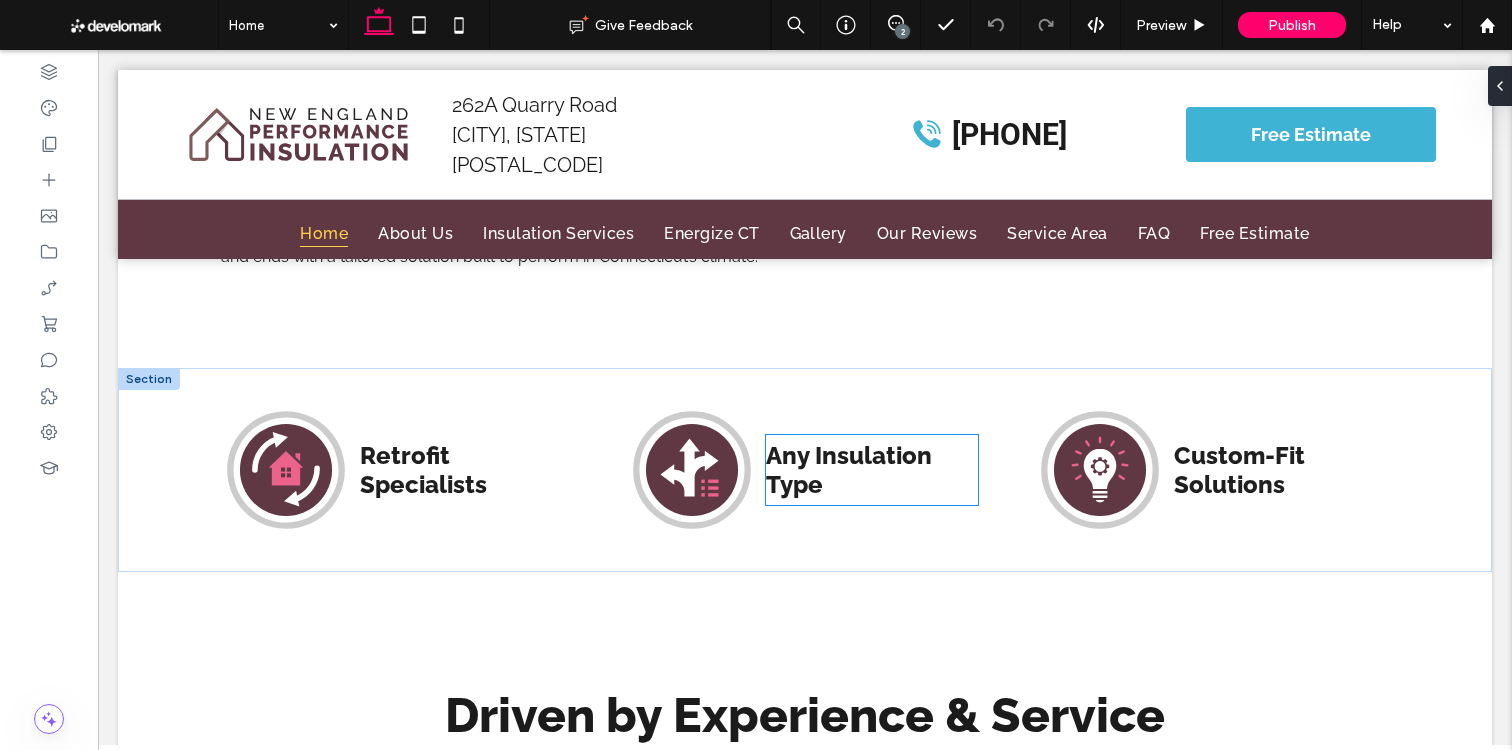 scroll, scrollTop: 1803, scrollLeft: 0, axis: vertical 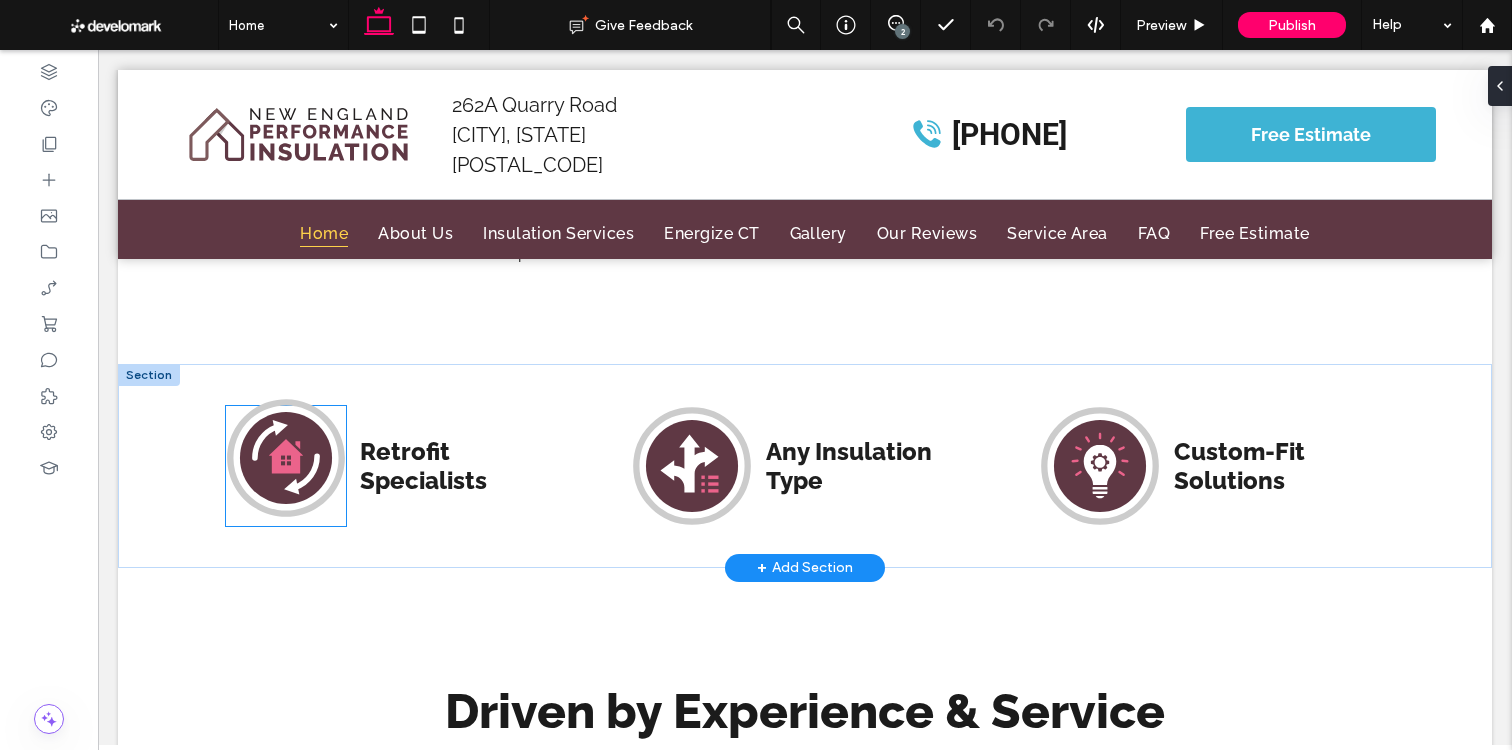 click 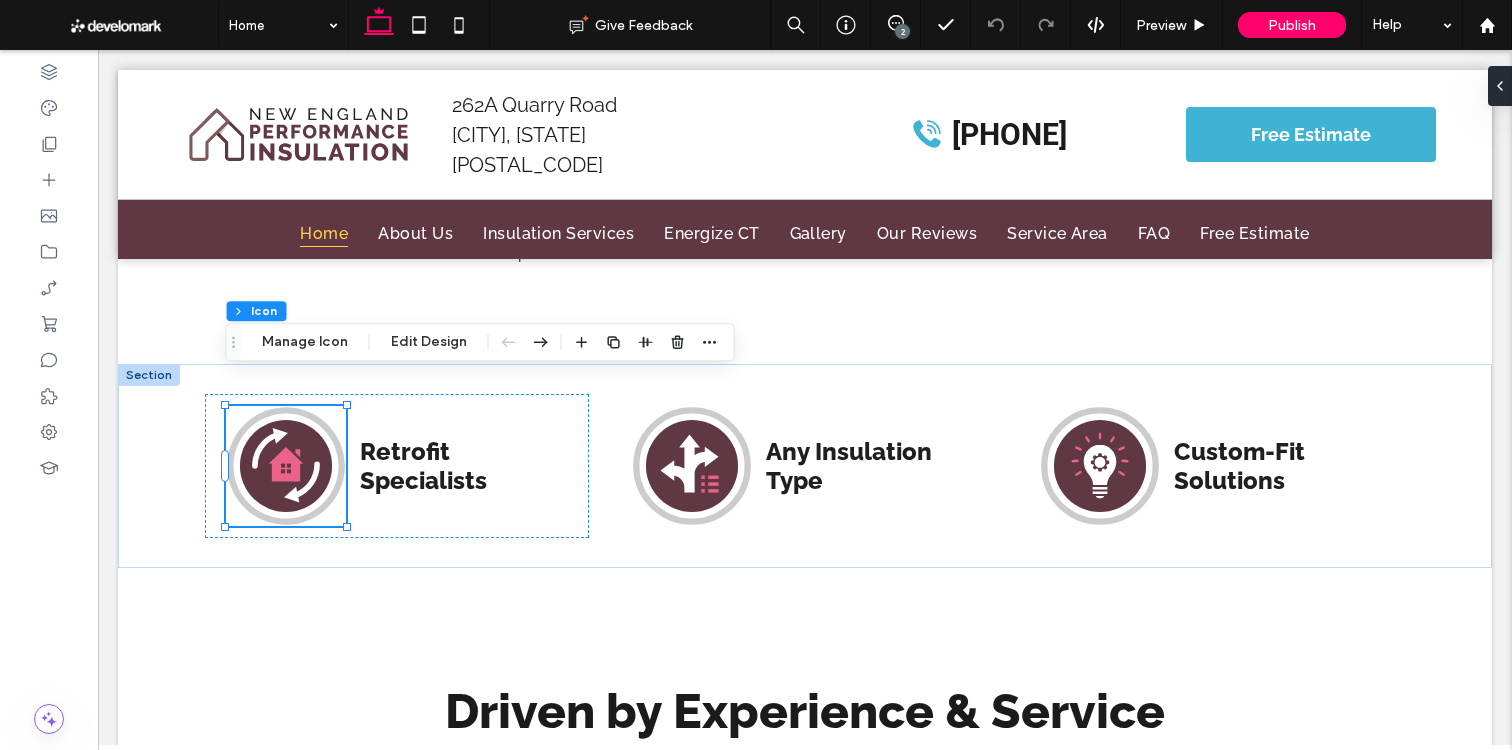 drag, startPoint x: 319, startPoint y: 353, endPoint x: 455, endPoint y: 358, distance: 136.09187 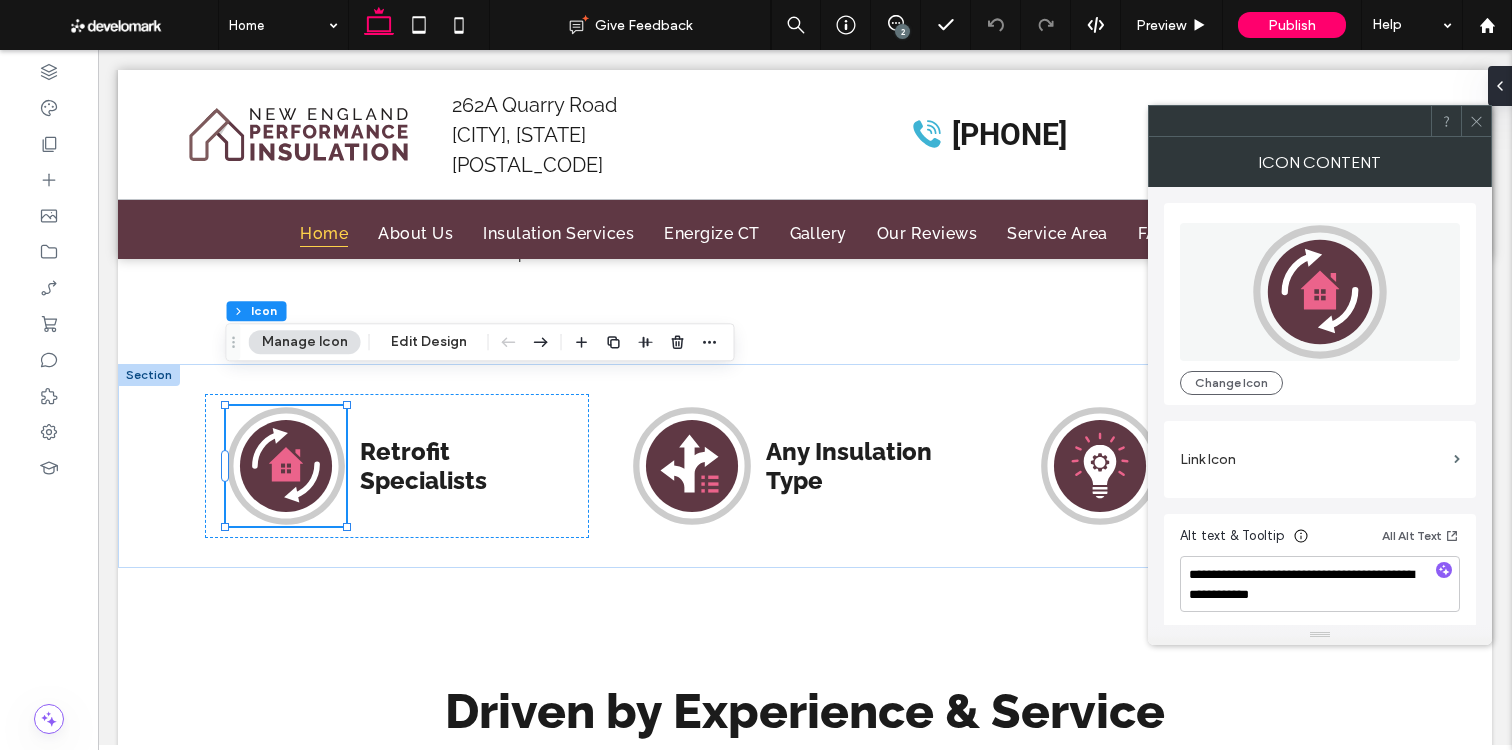 scroll, scrollTop: 5, scrollLeft: 0, axis: vertical 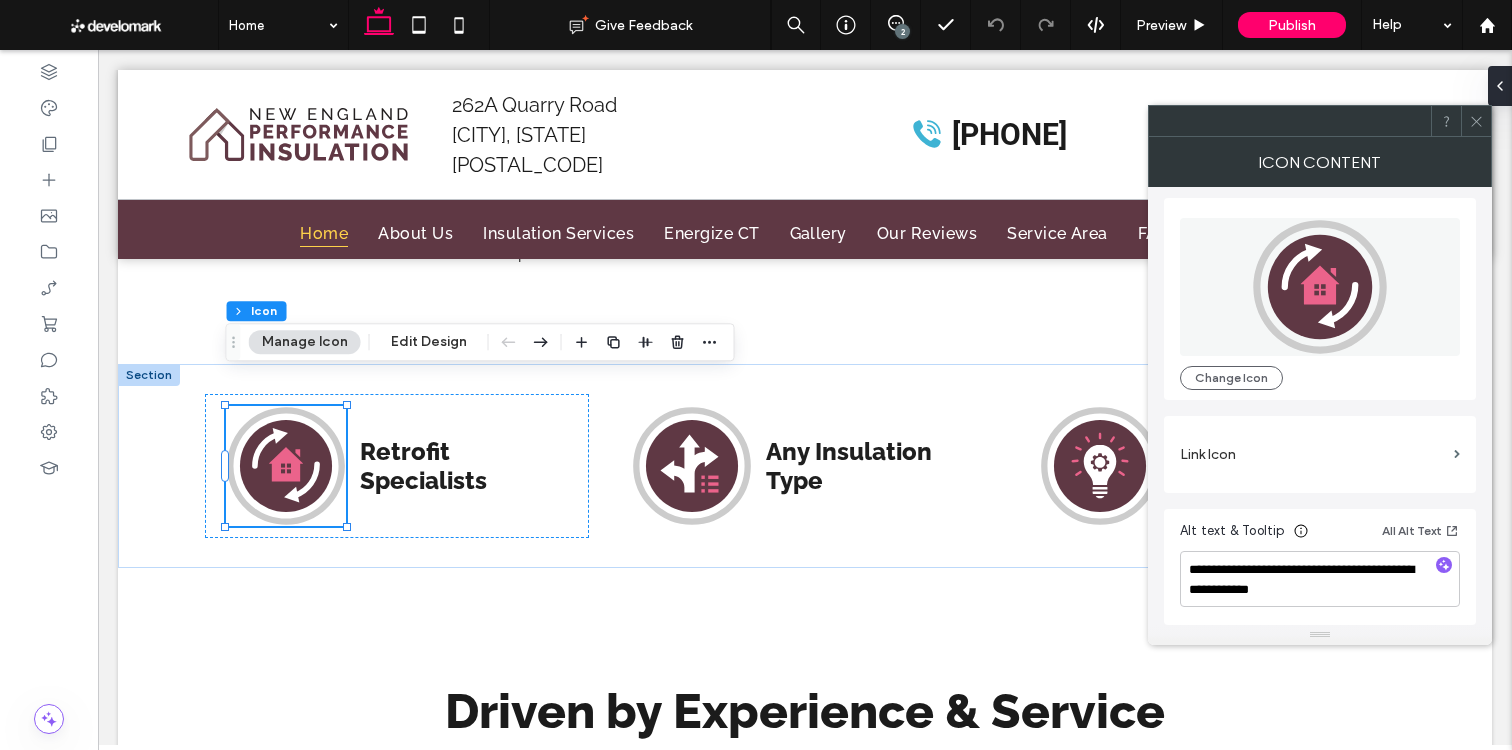 drag, startPoint x: 1472, startPoint y: 112, endPoint x: 1455, endPoint y: 126, distance: 22.022715 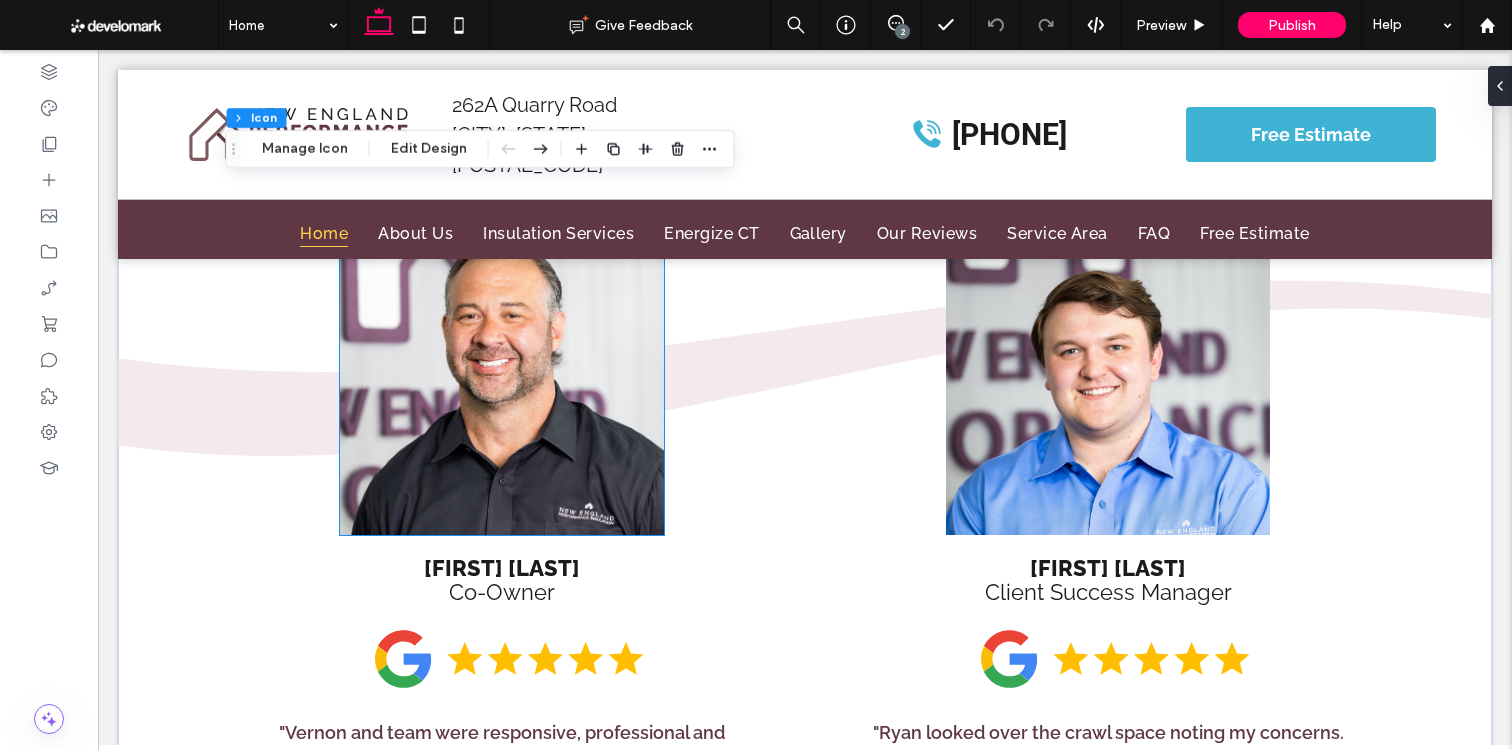 scroll, scrollTop: 2314, scrollLeft: 0, axis: vertical 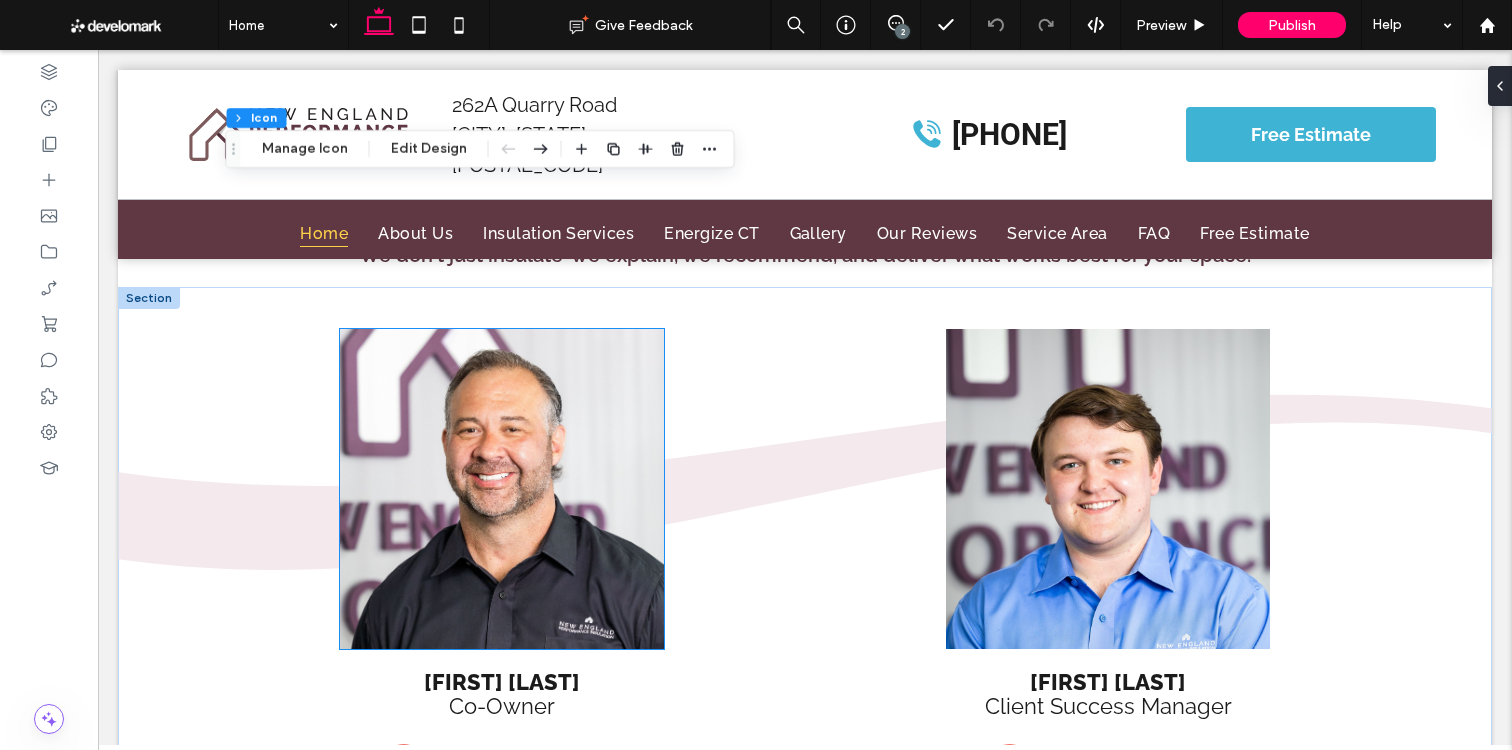 click at bounding box center [502, 489] 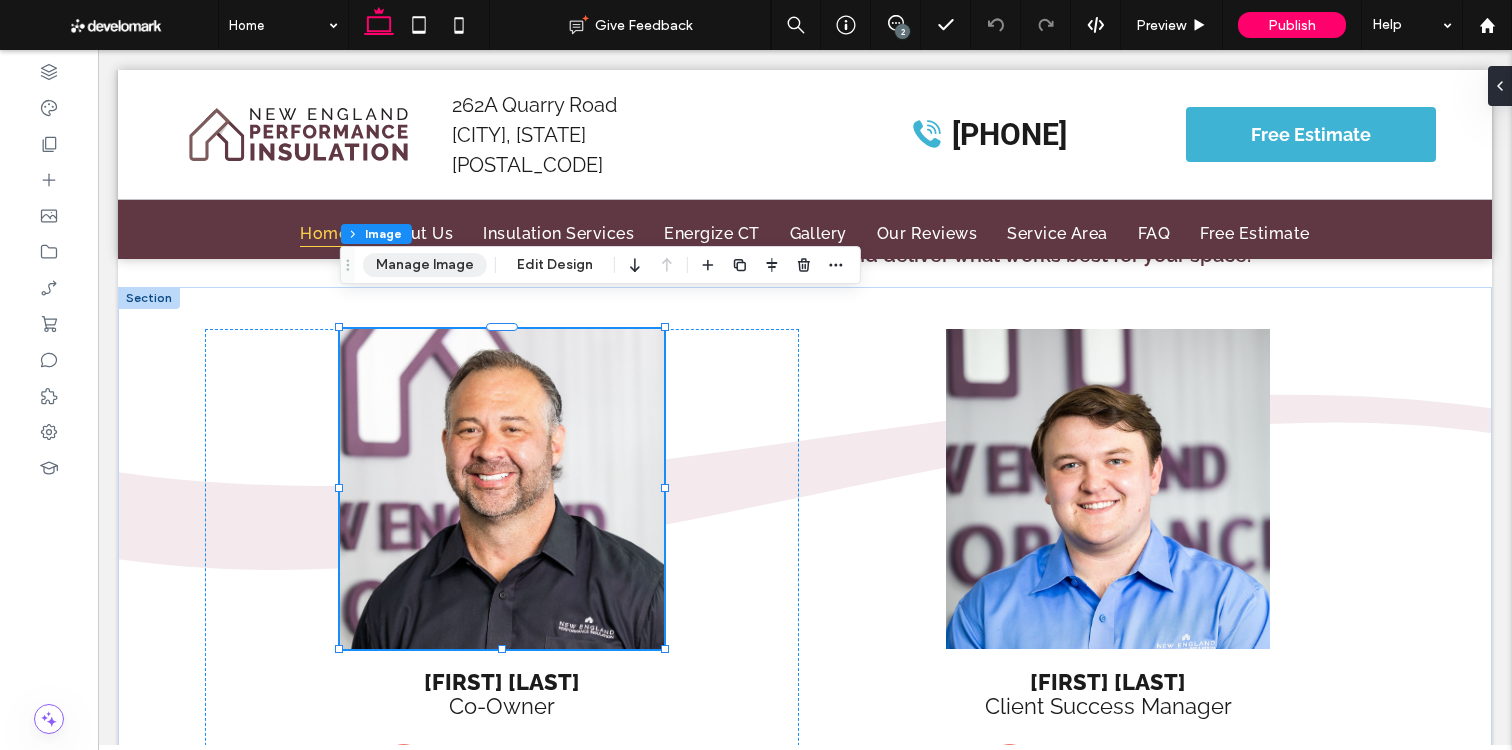 click on "Manage Image" at bounding box center [425, 265] 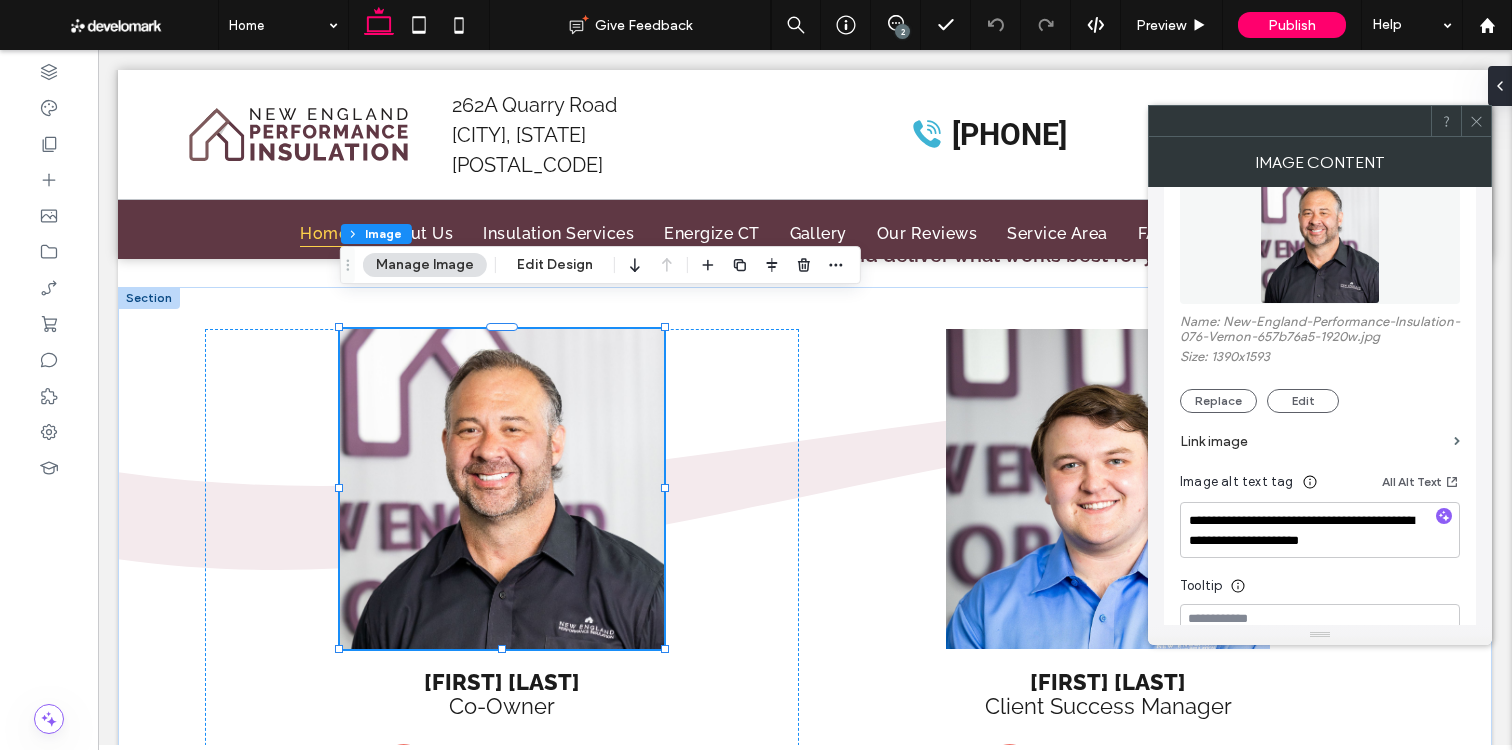 scroll, scrollTop: 273, scrollLeft: 0, axis: vertical 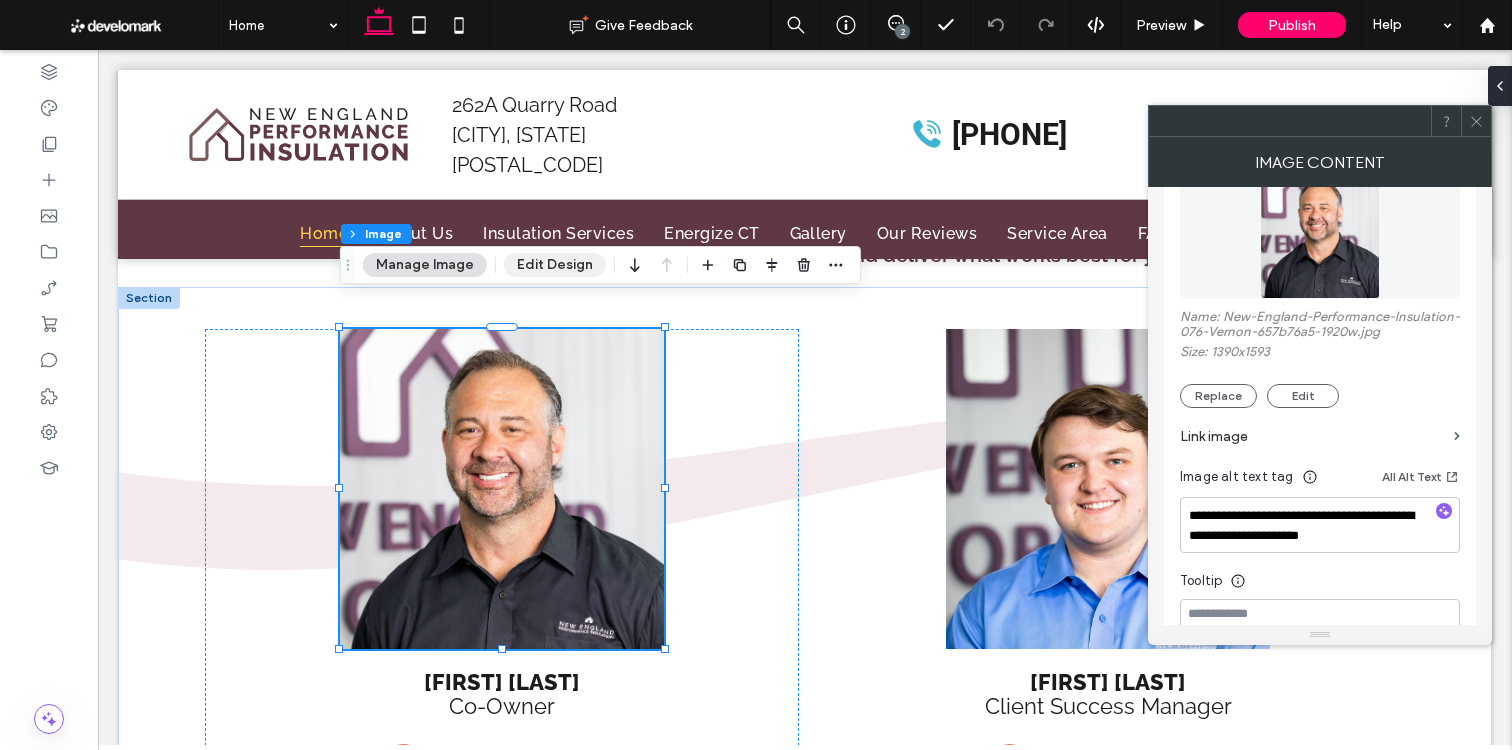 click on "Edit Design" at bounding box center [555, 265] 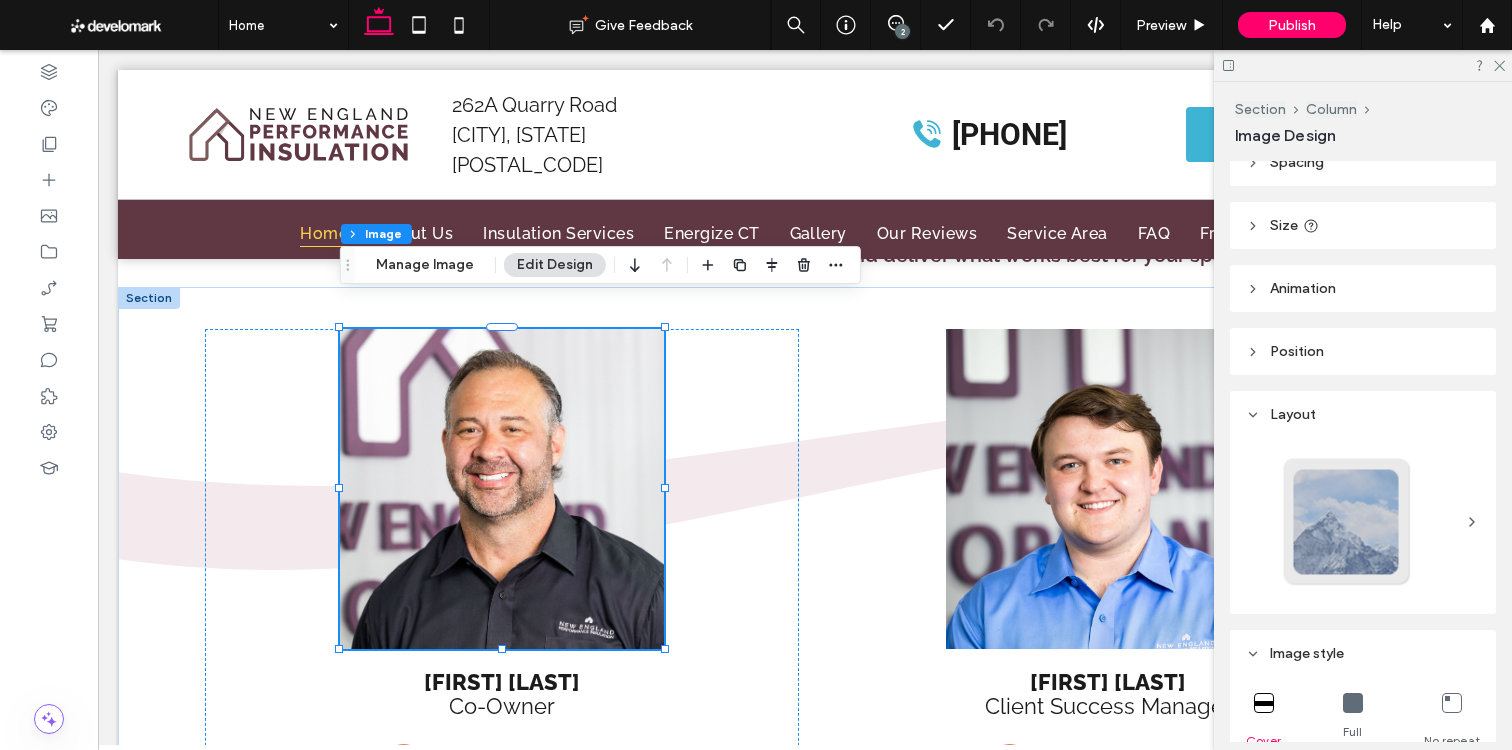 scroll, scrollTop: 876, scrollLeft: 0, axis: vertical 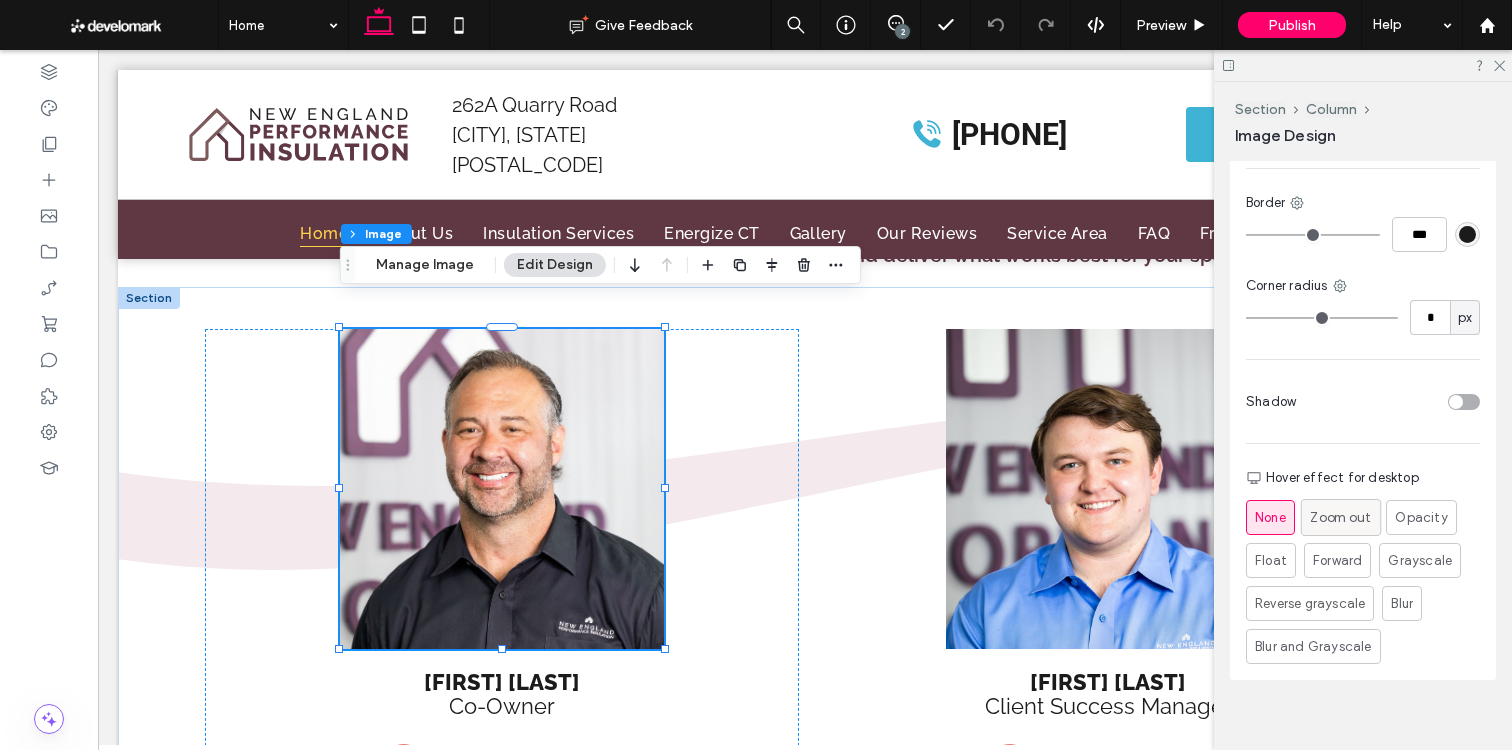 click on "Zoom out" at bounding box center (1340, 517) 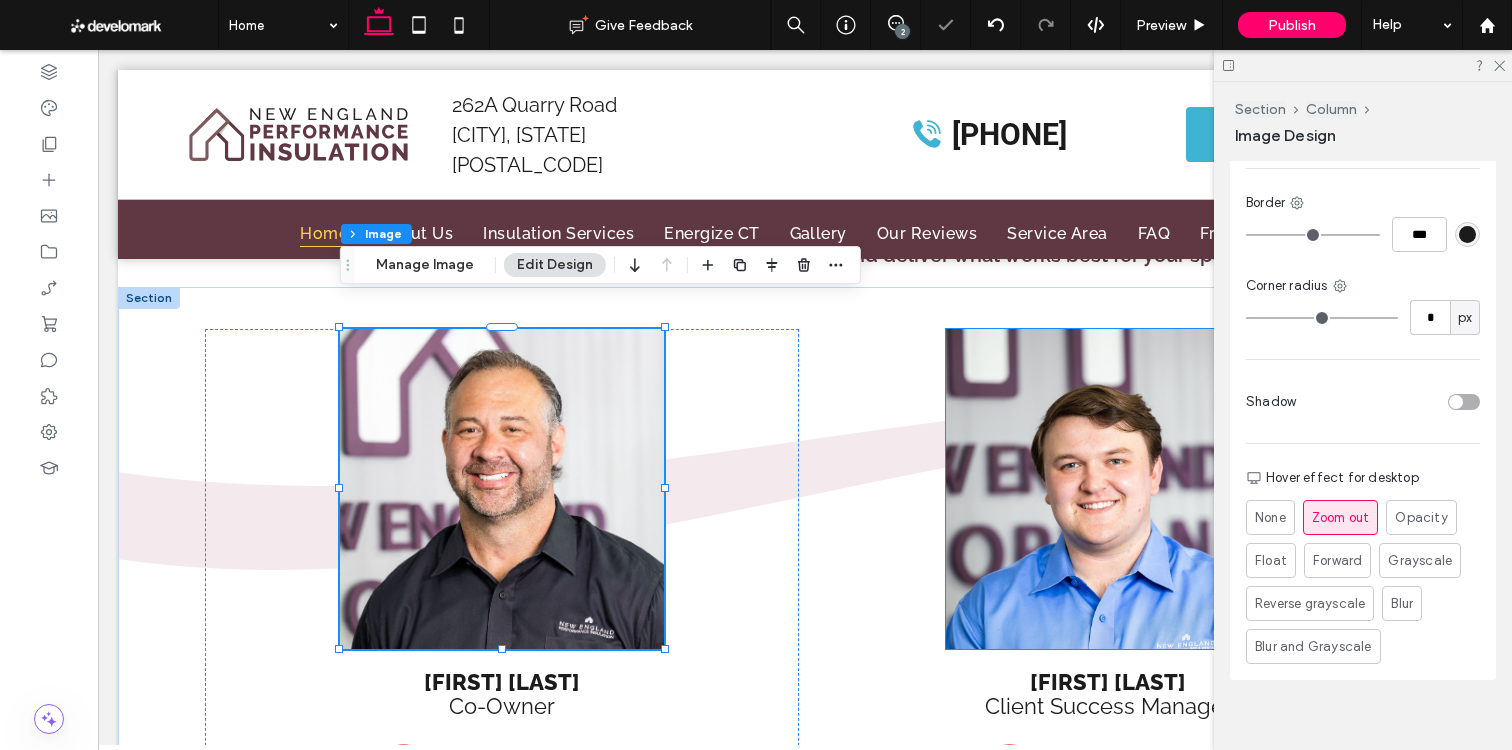 click at bounding box center [1108, 489] 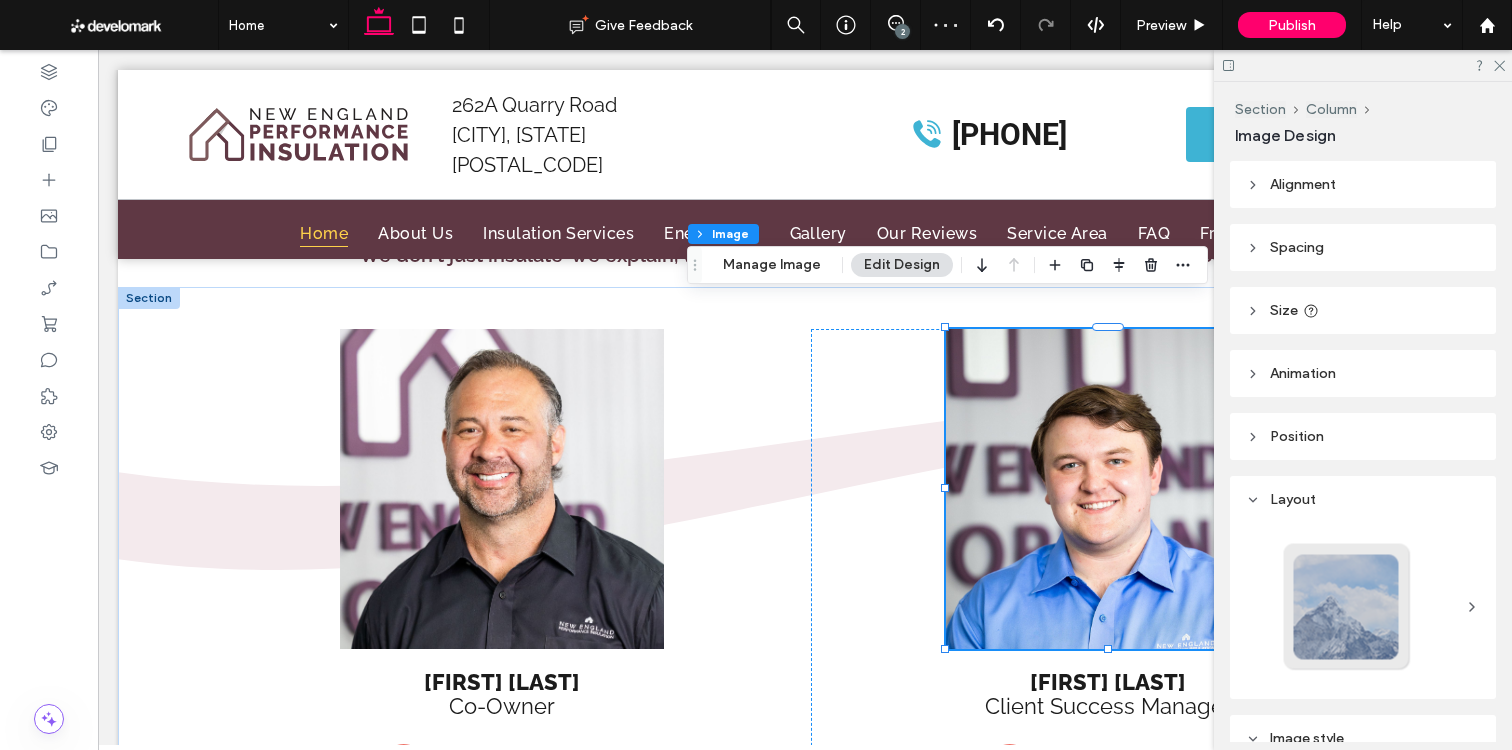 scroll, scrollTop: 876, scrollLeft: 0, axis: vertical 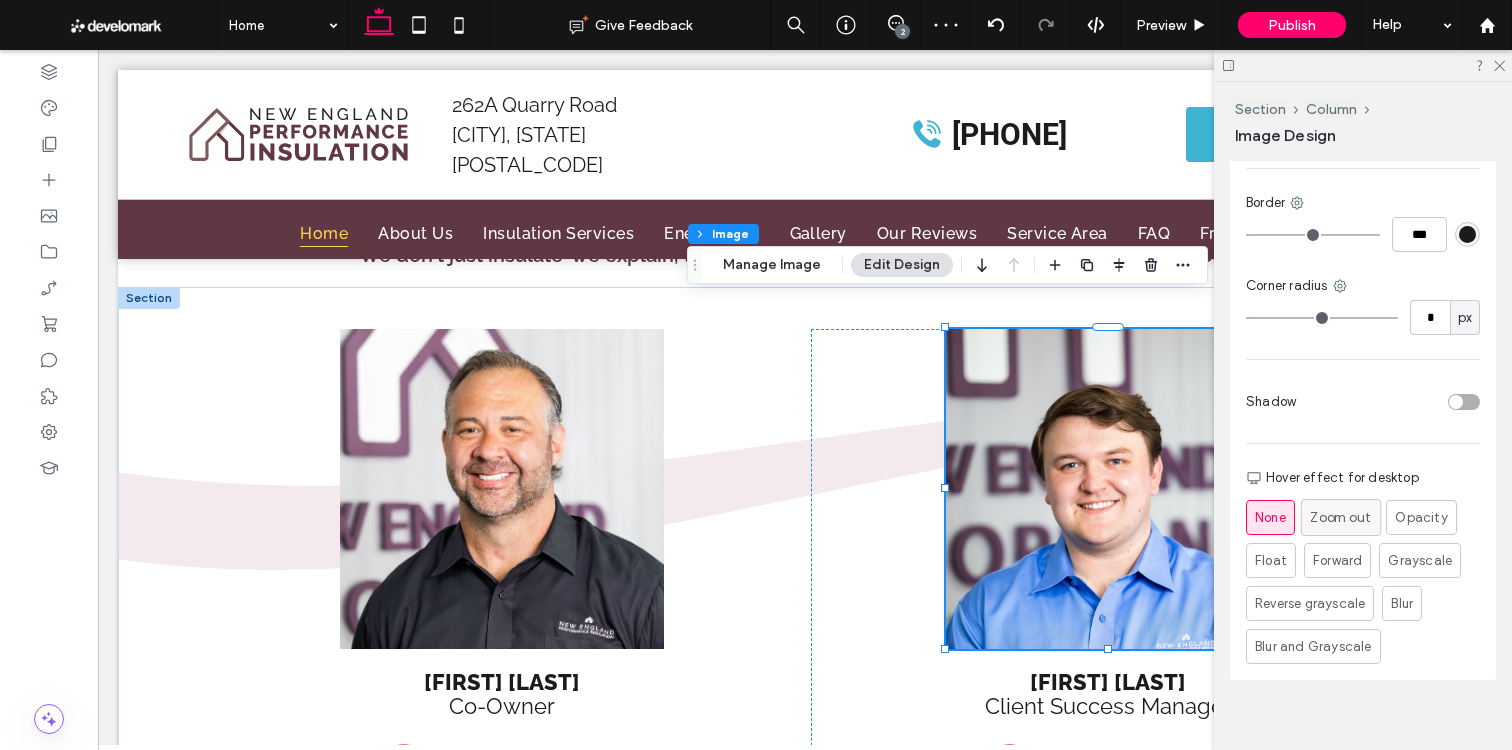 click on "Zoom out" at bounding box center (1340, 517) 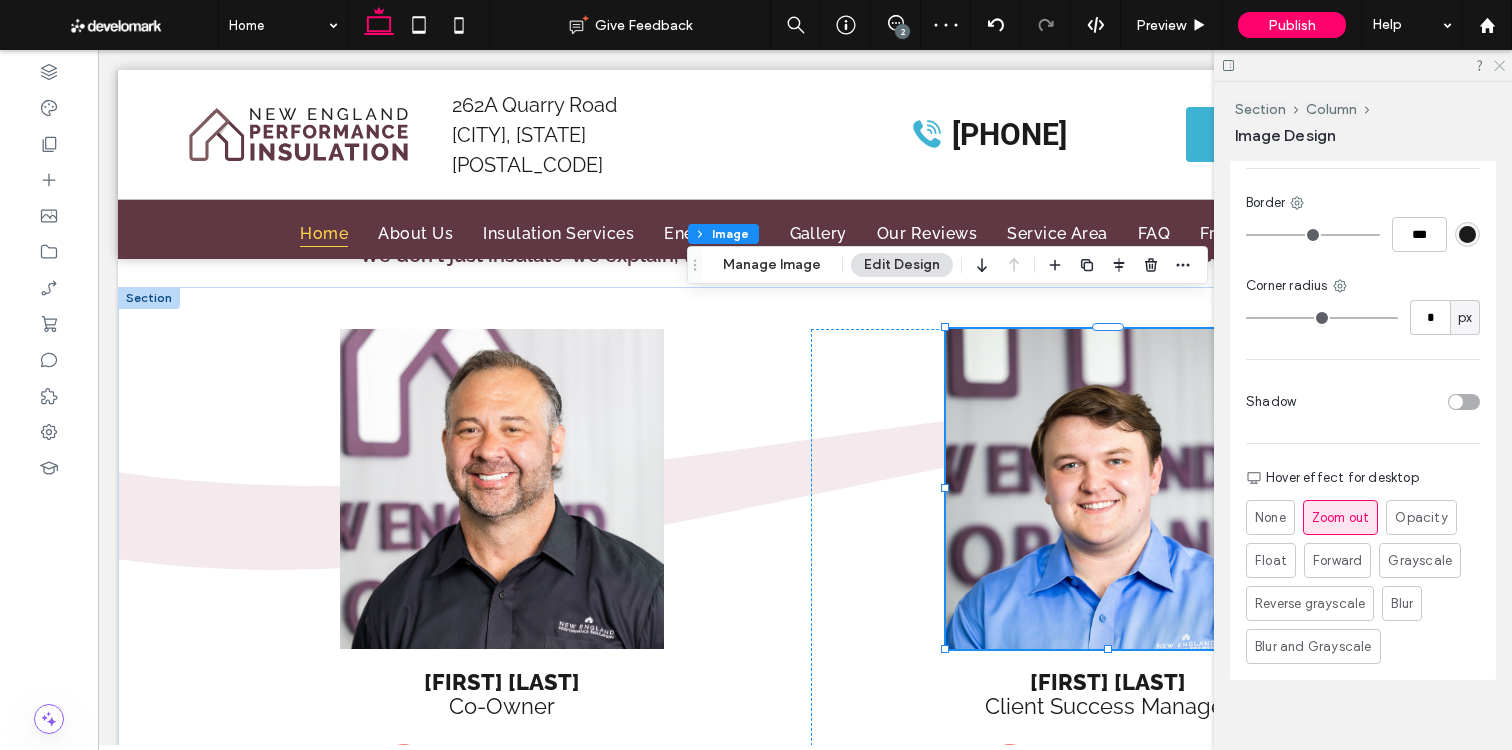 click 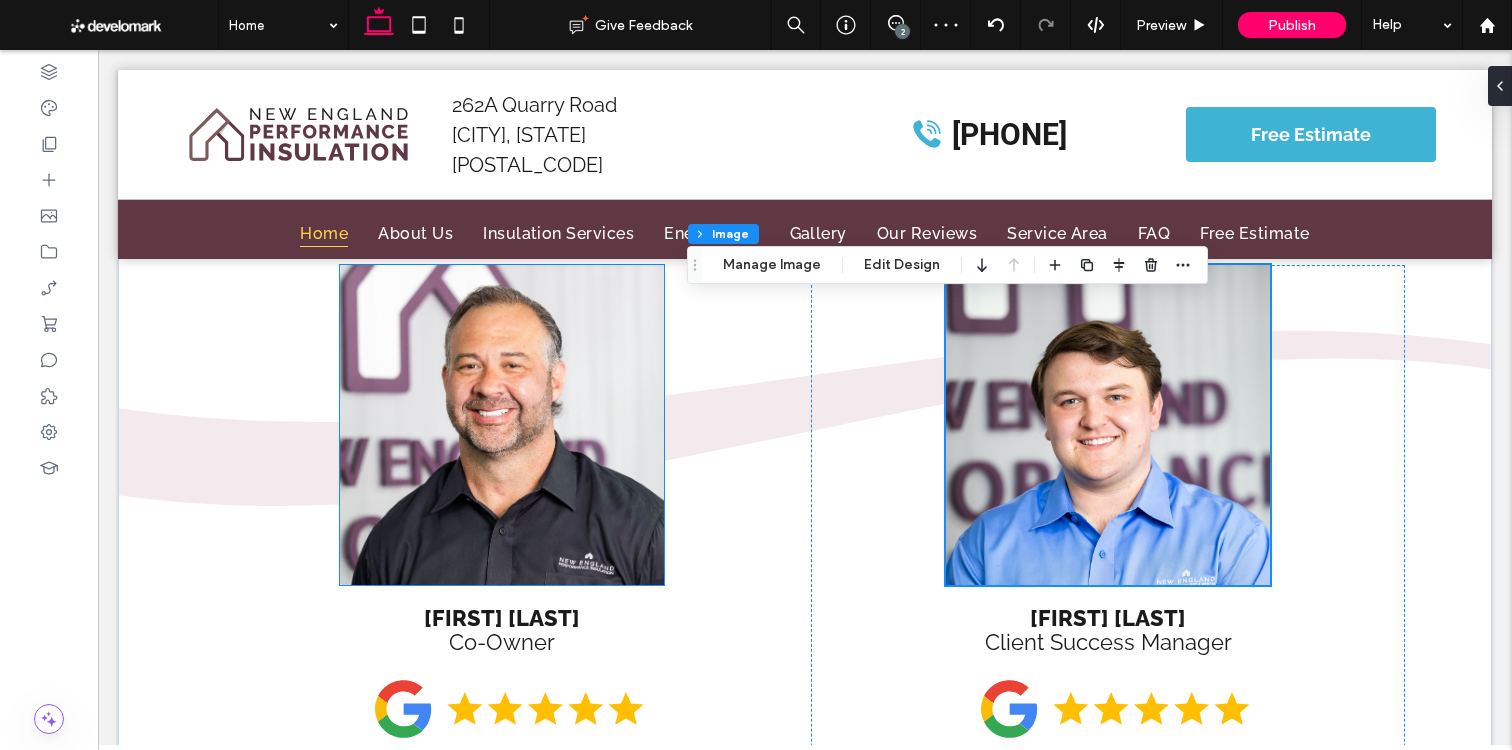 scroll, scrollTop: 2606, scrollLeft: 0, axis: vertical 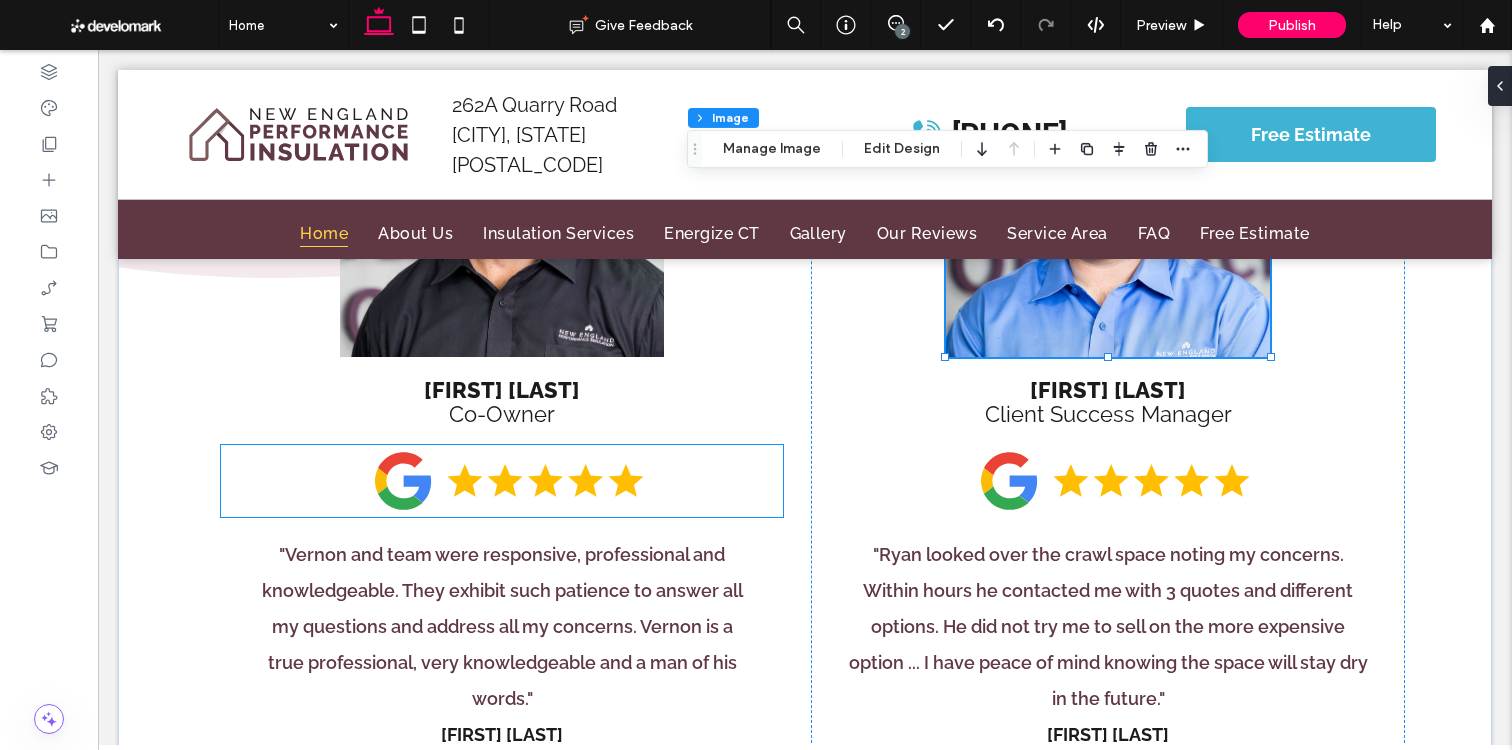 click at bounding box center (545, 480) 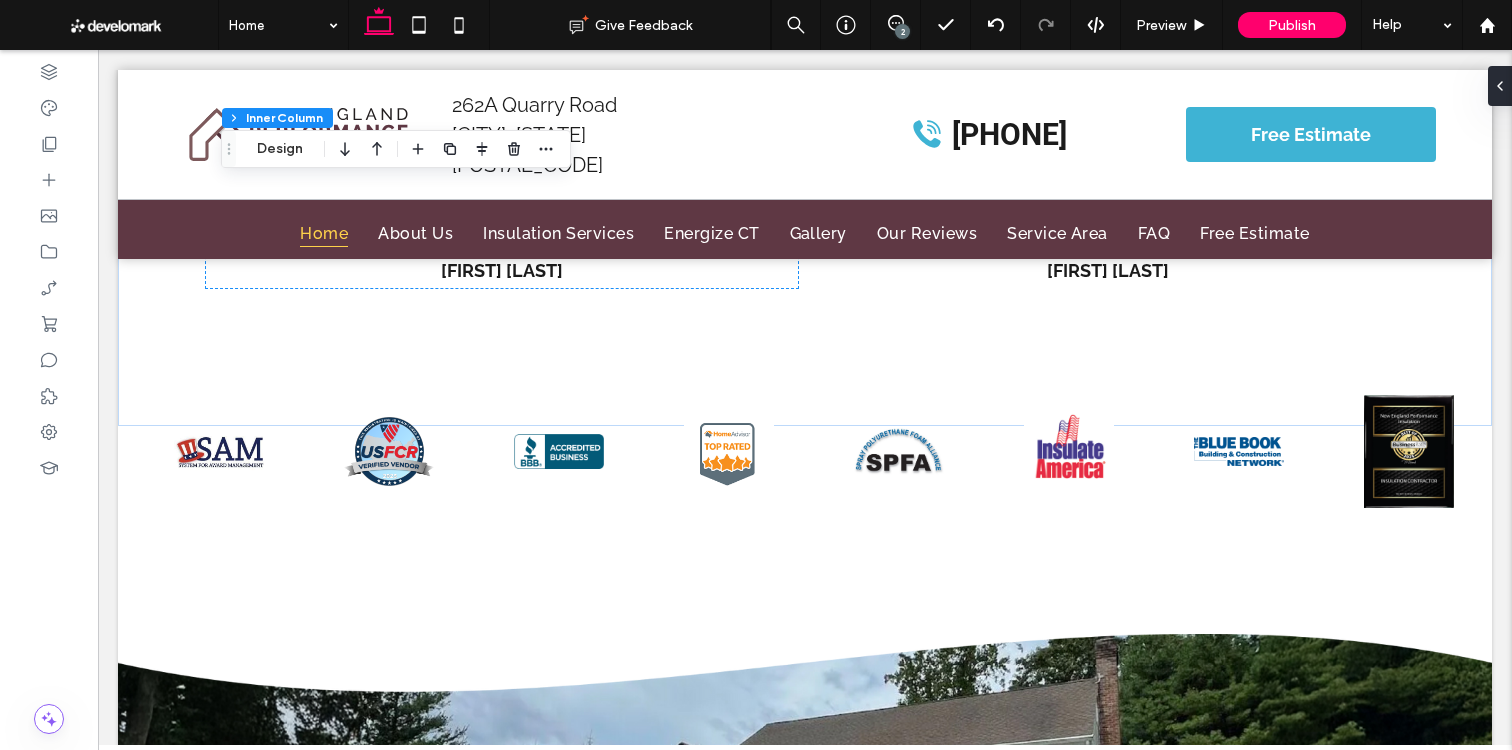 scroll, scrollTop: 3062, scrollLeft: 0, axis: vertical 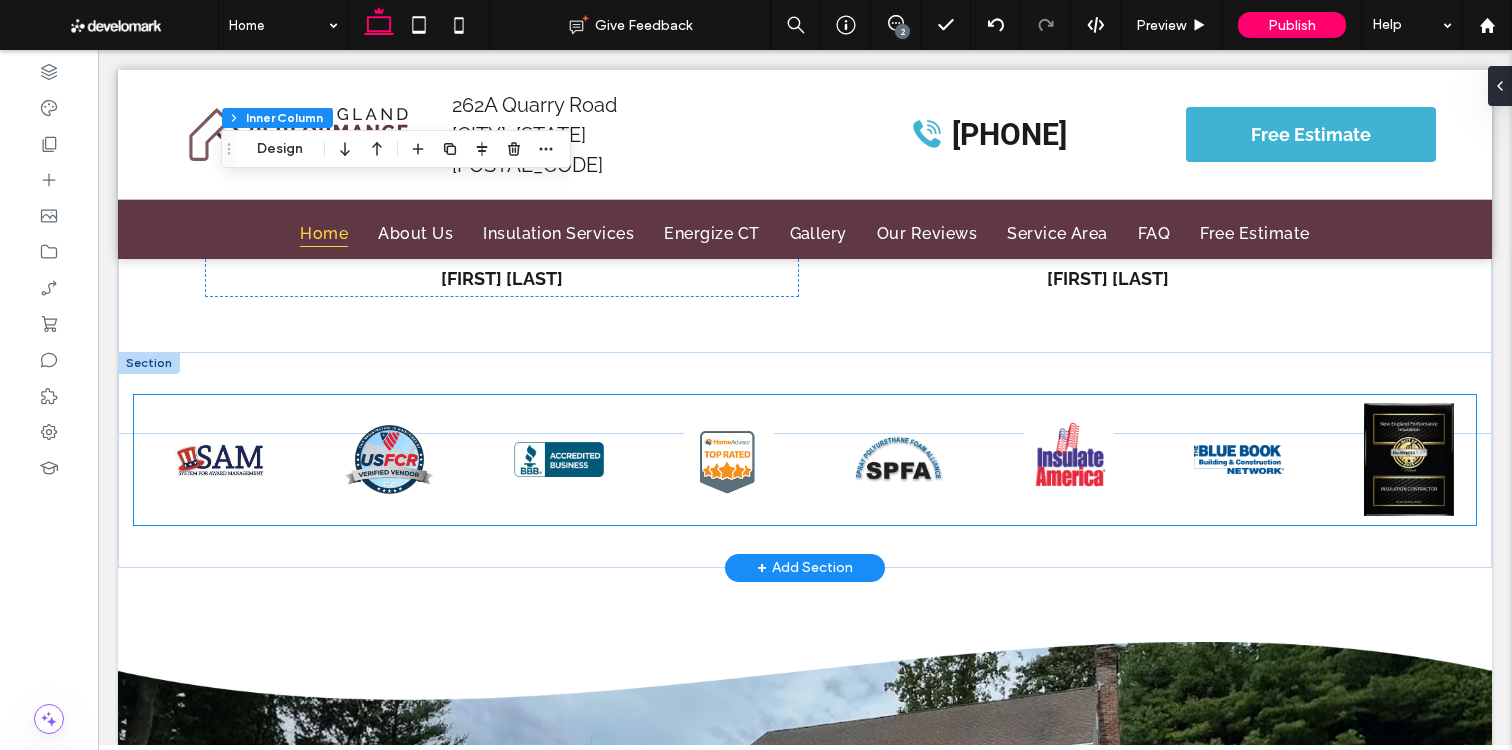 click at bounding box center [2085, 459] 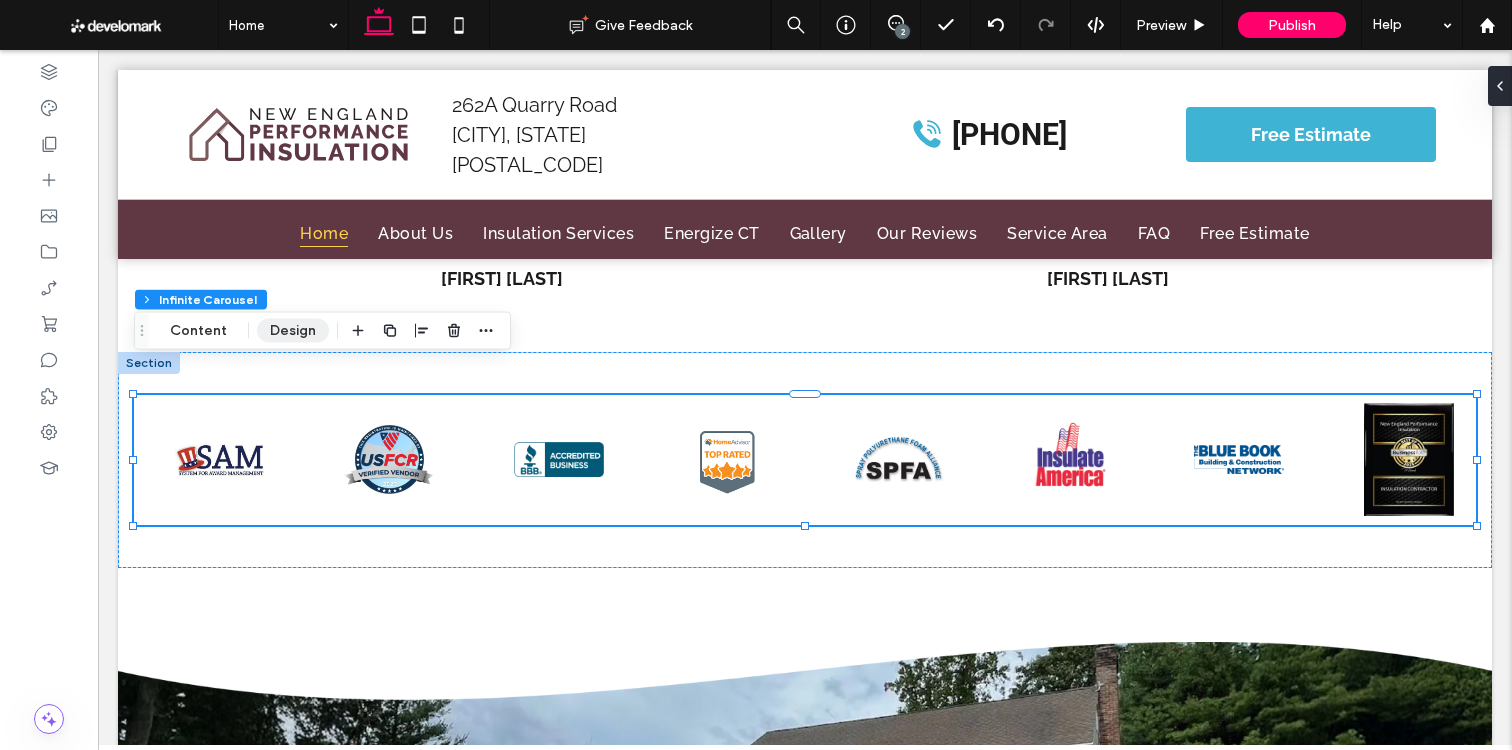 click on "Design" at bounding box center [293, 331] 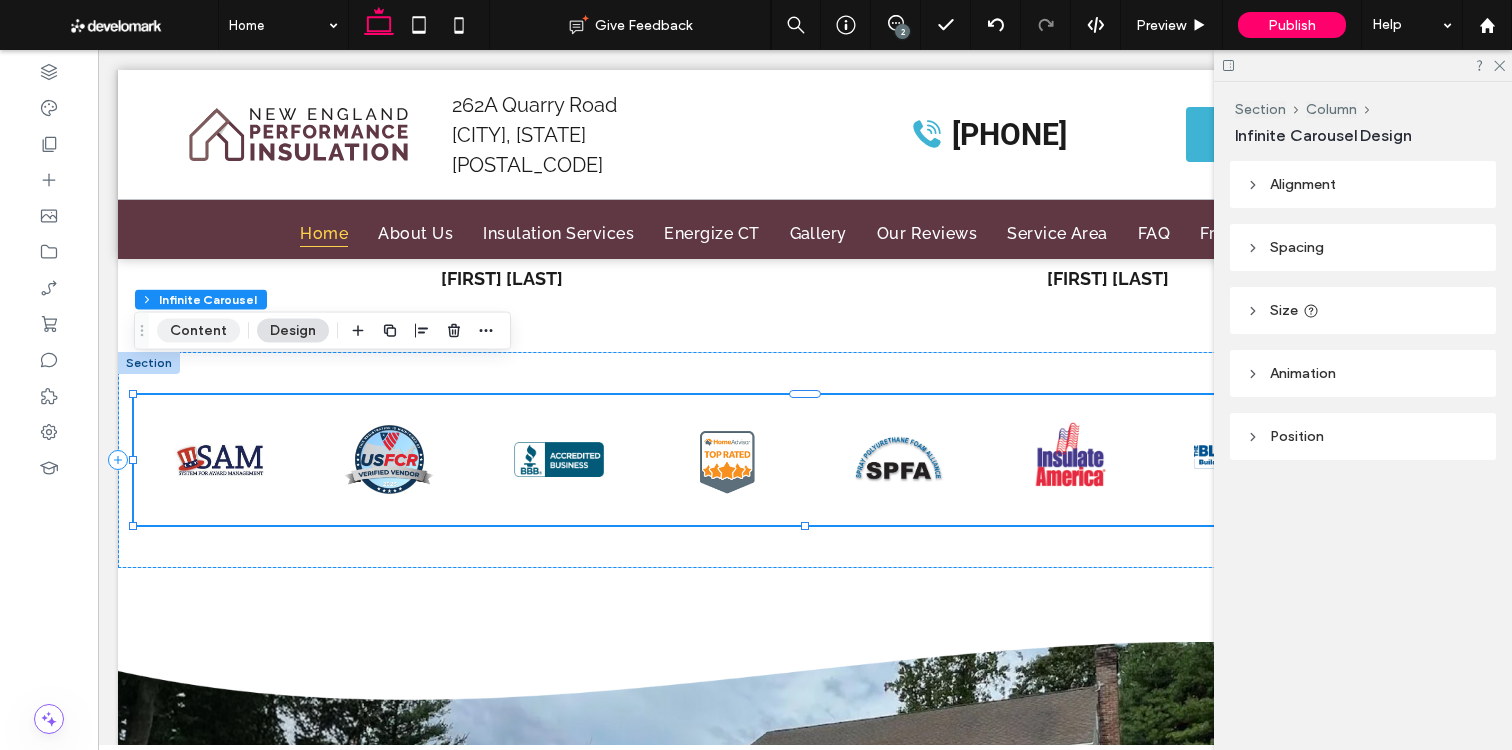 click on "Content" at bounding box center [198, 331] 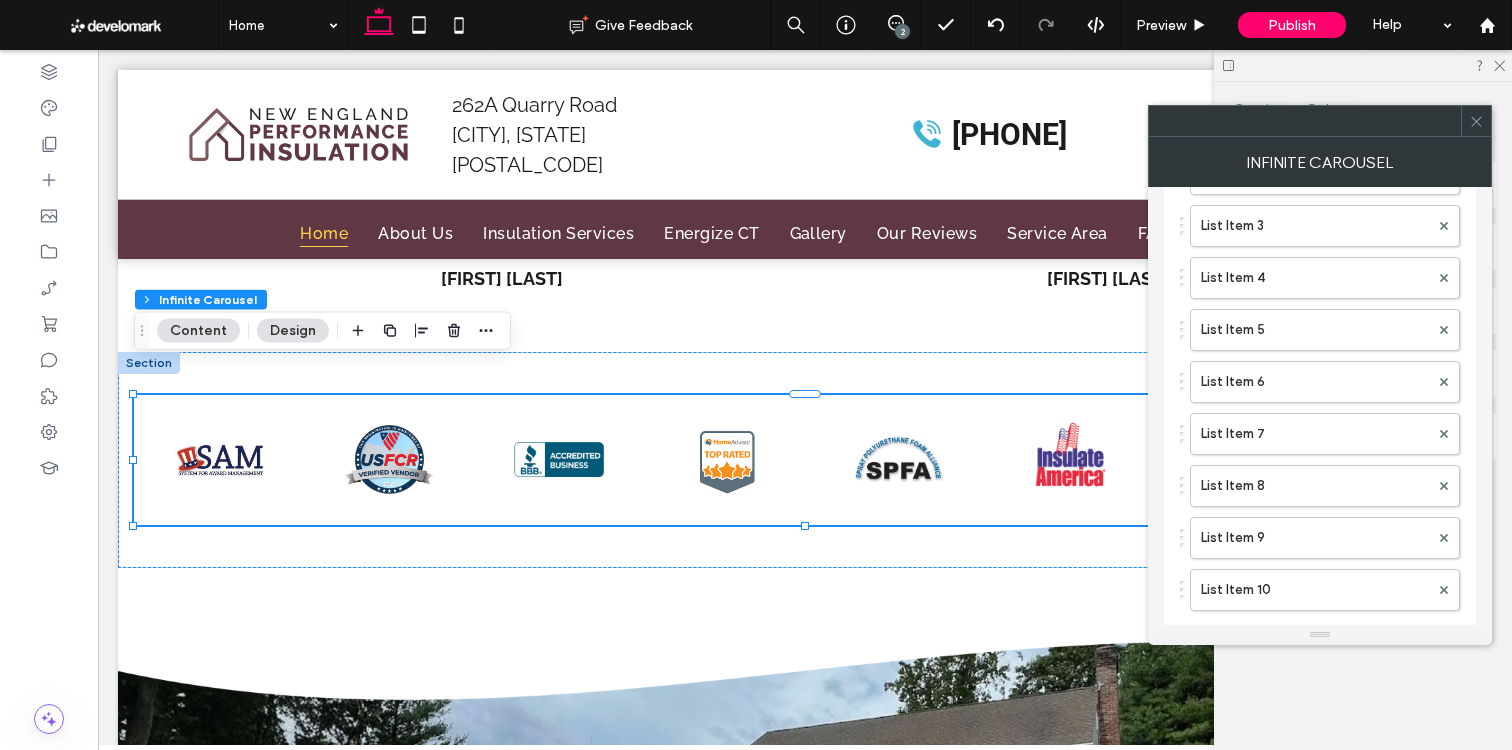 scroll, scrollTop: 259, scrollLeft: 0, axis: vertical 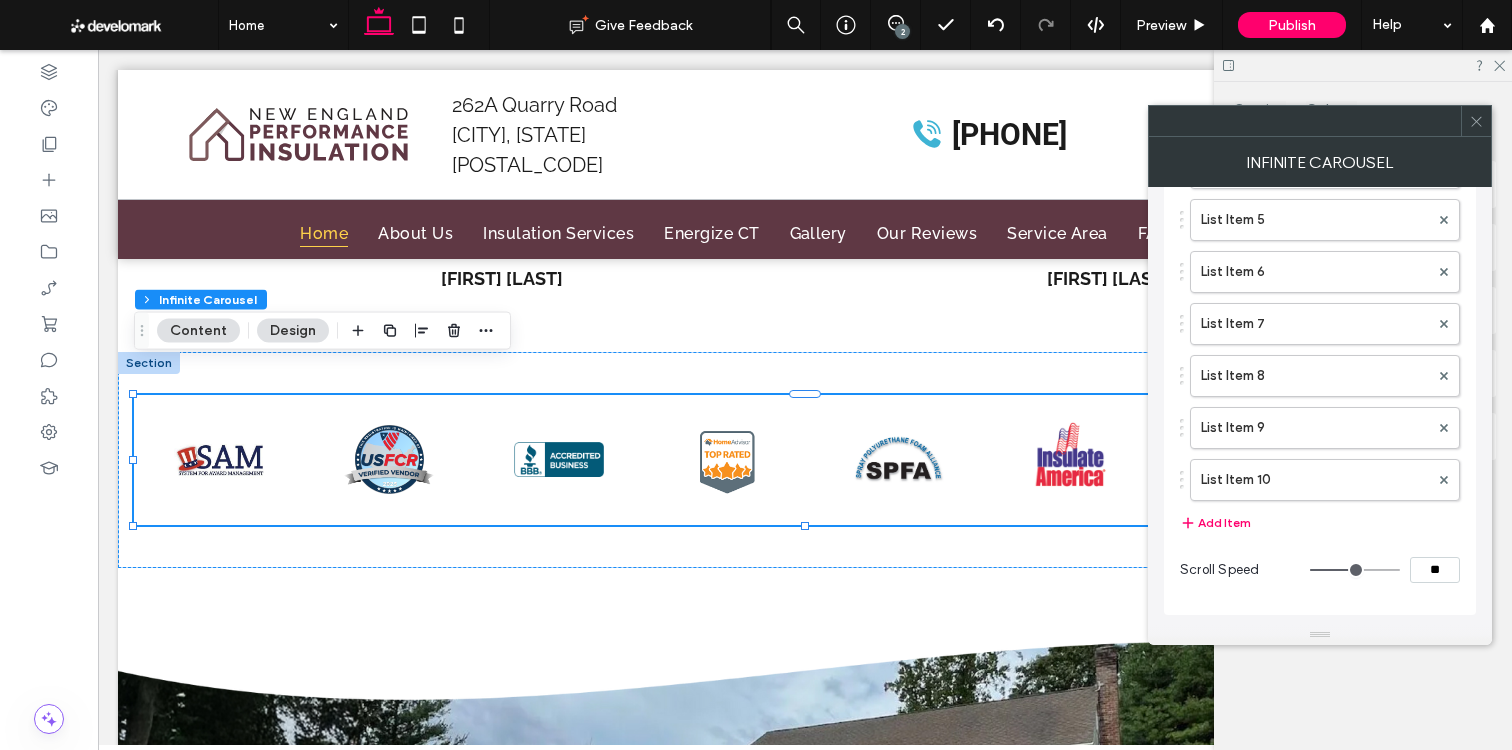 click on "**" at bounding box center (1435, 570) 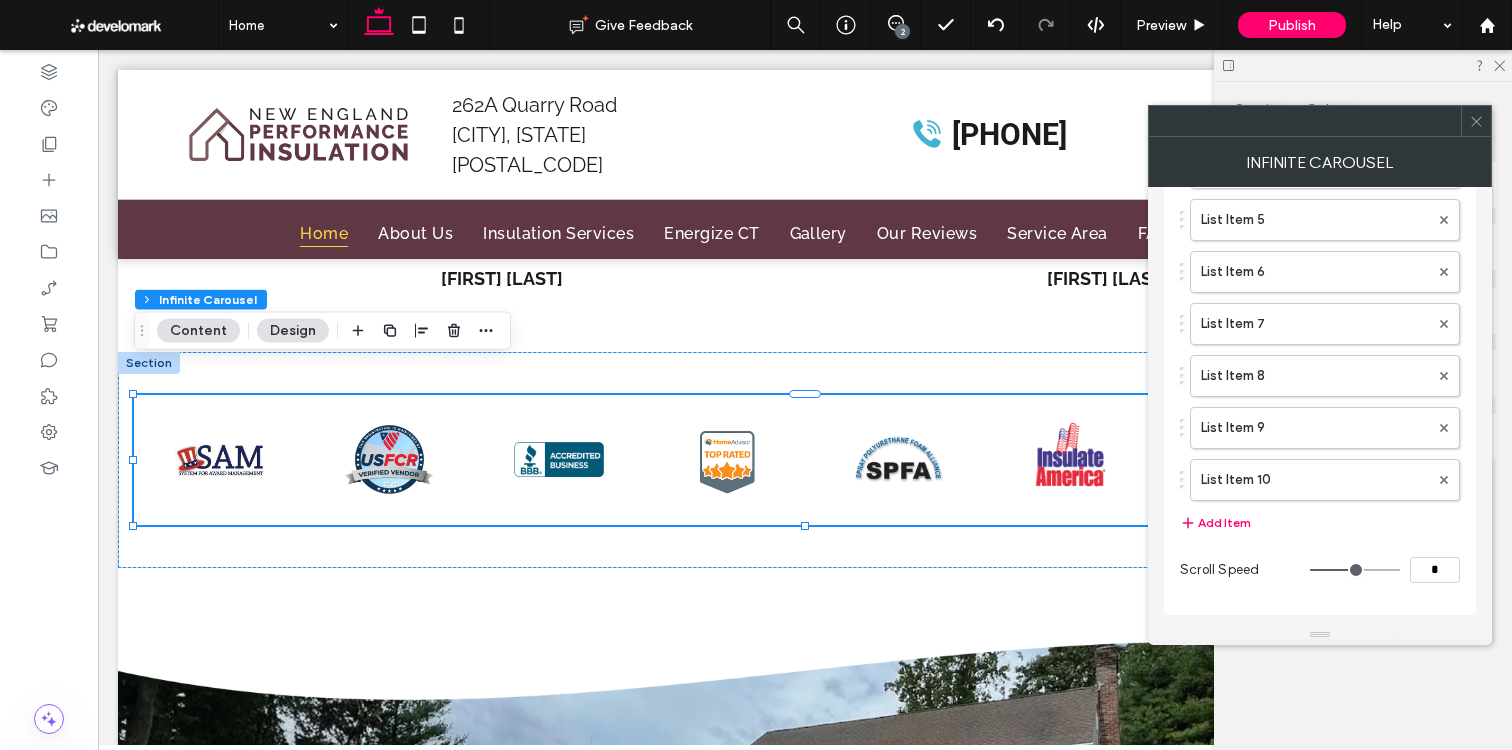 type on "*" 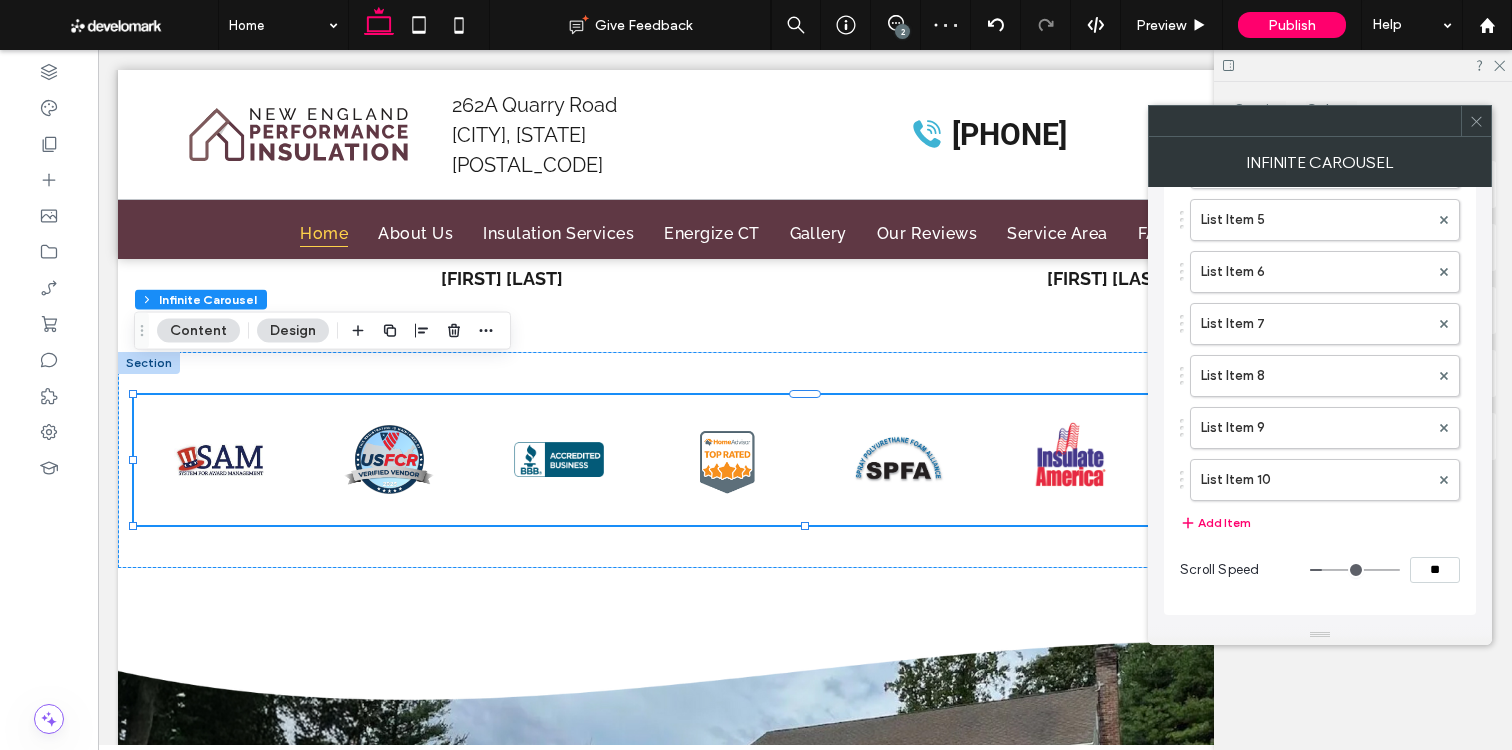 type on "**" 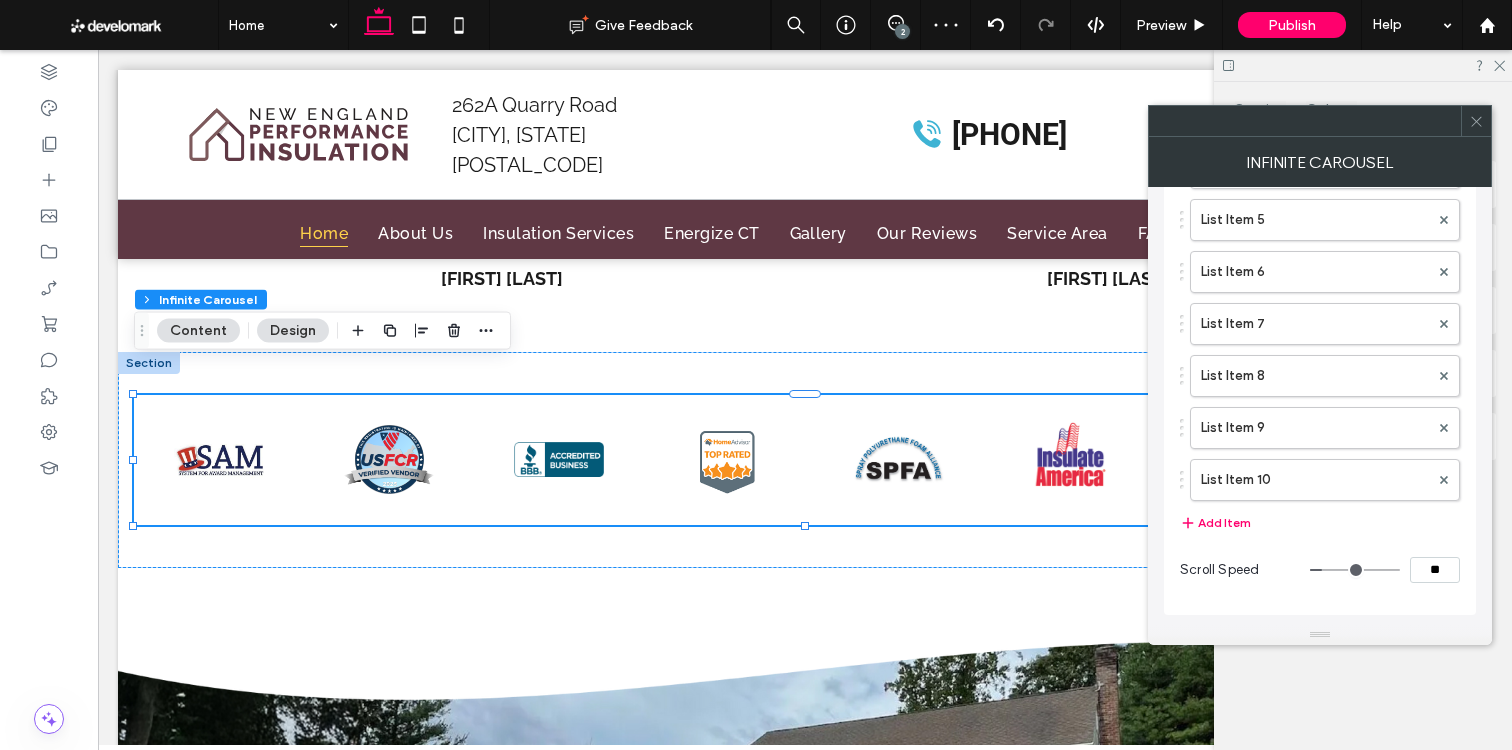 type on "**" 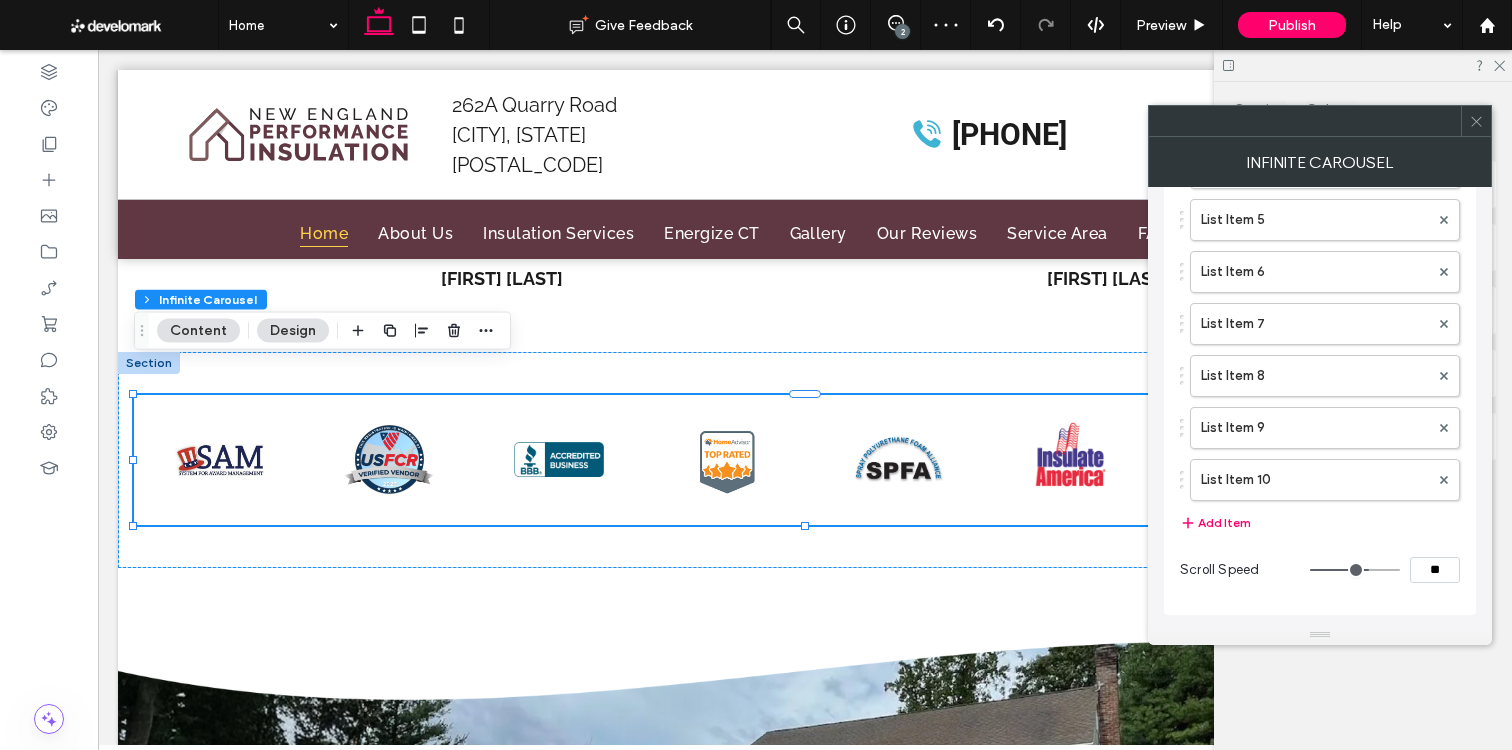 type on "**" 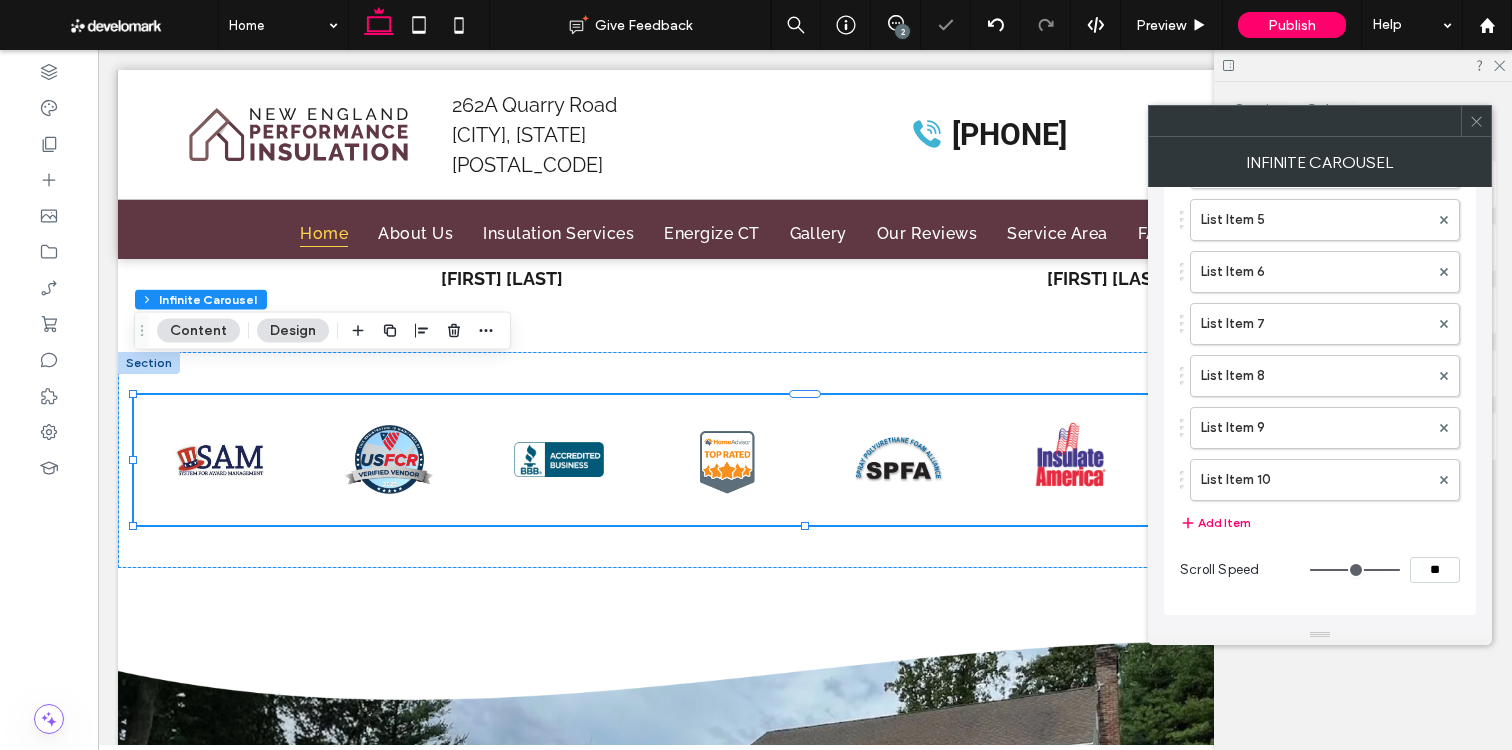 click at bounding box center (1476, 121) 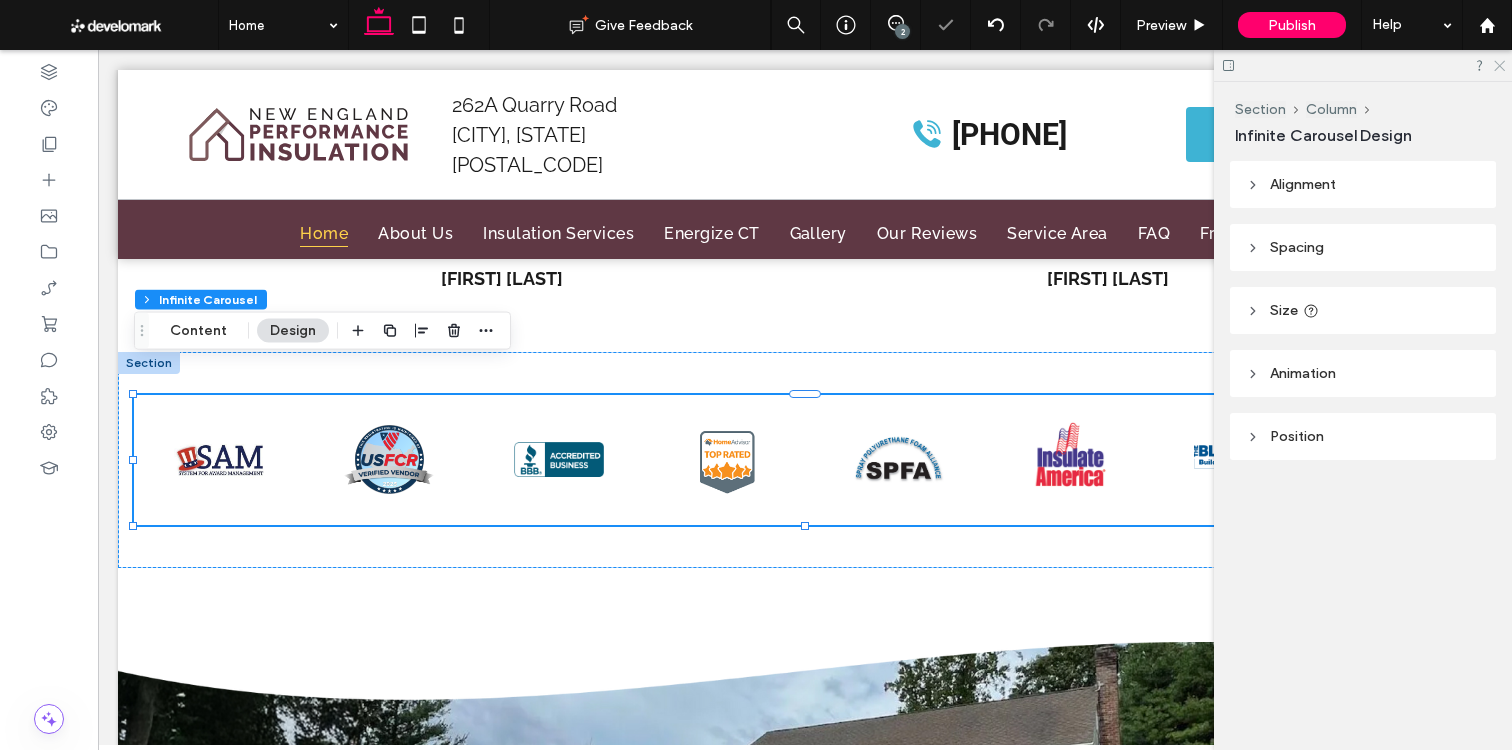 click 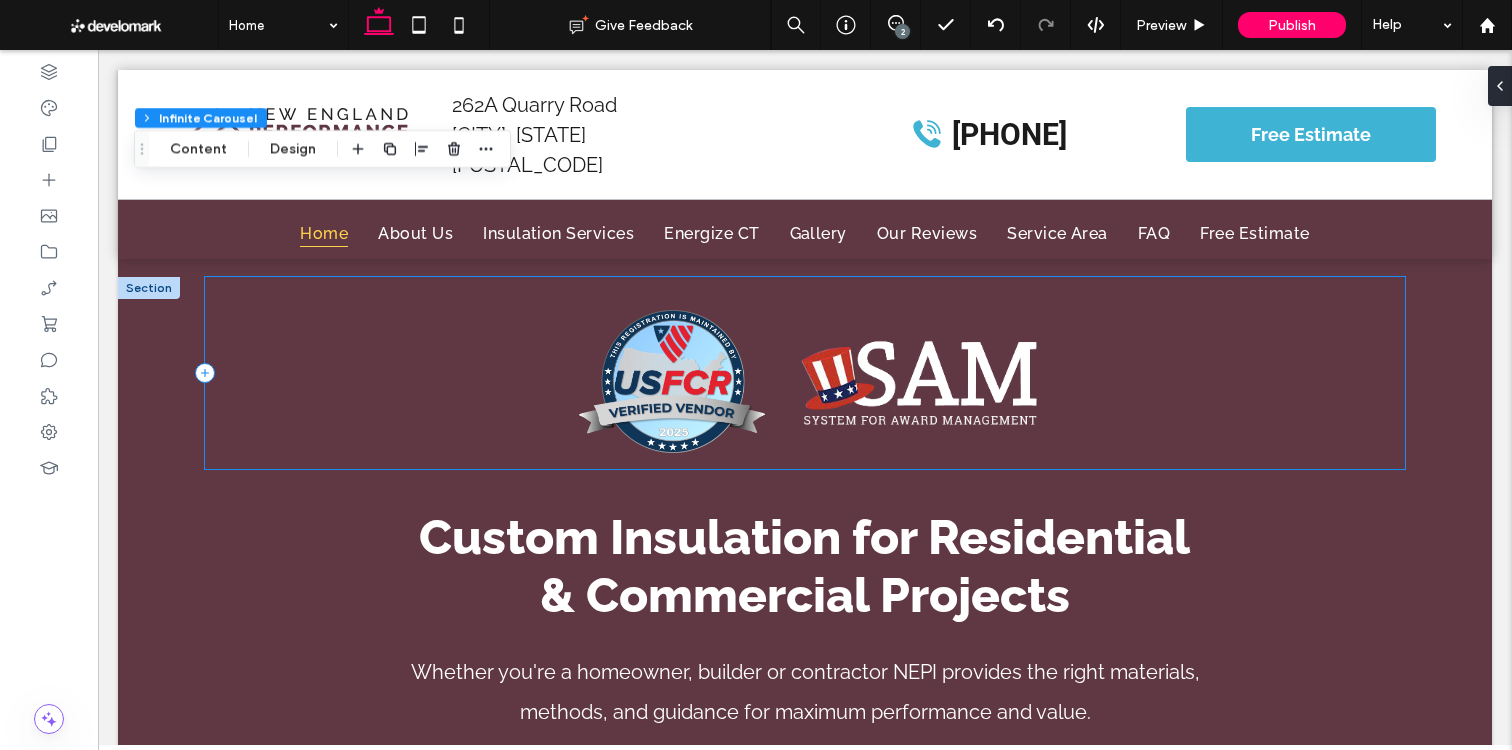 scroll, scrollTop: 3961, scrollLeft: 0, axis: vertical 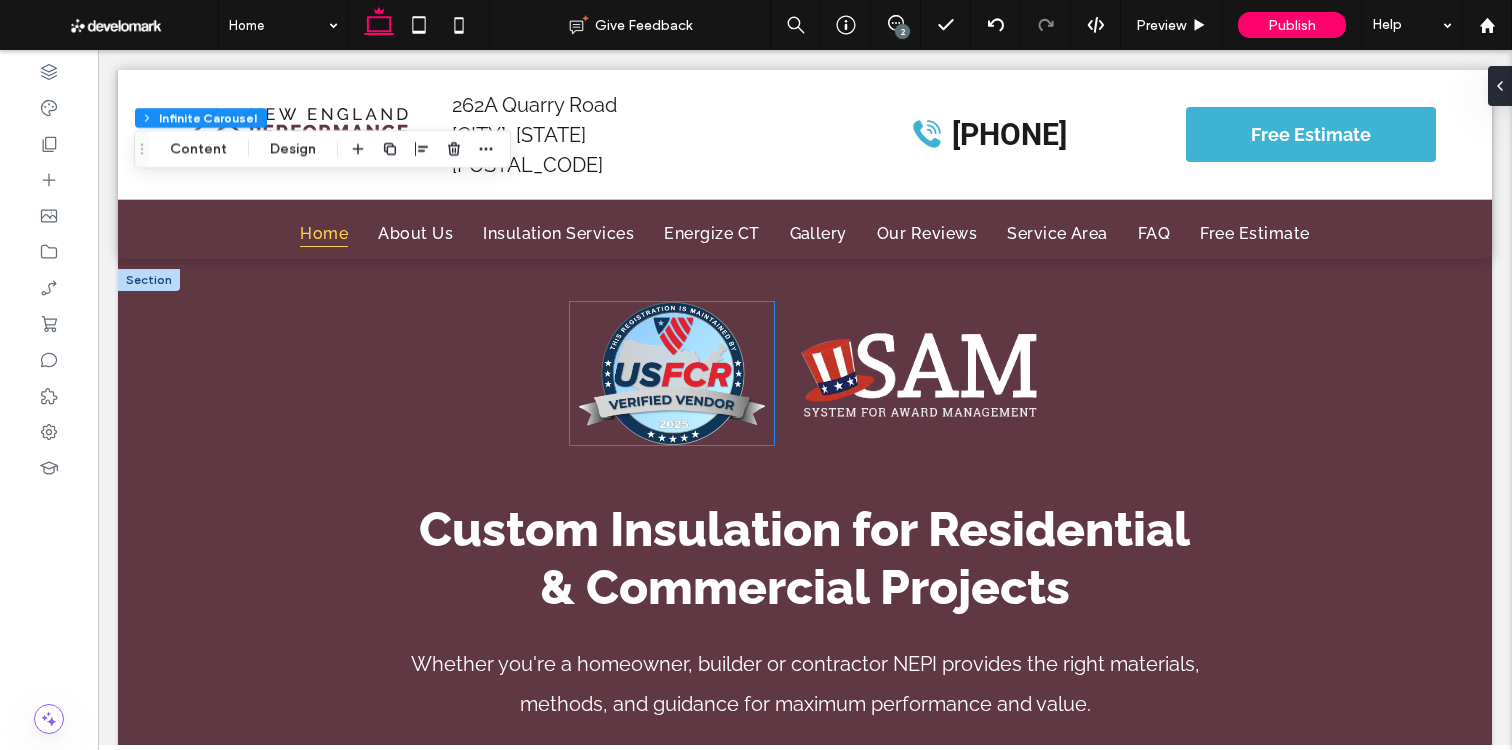 click at bounding box center [672, 373] 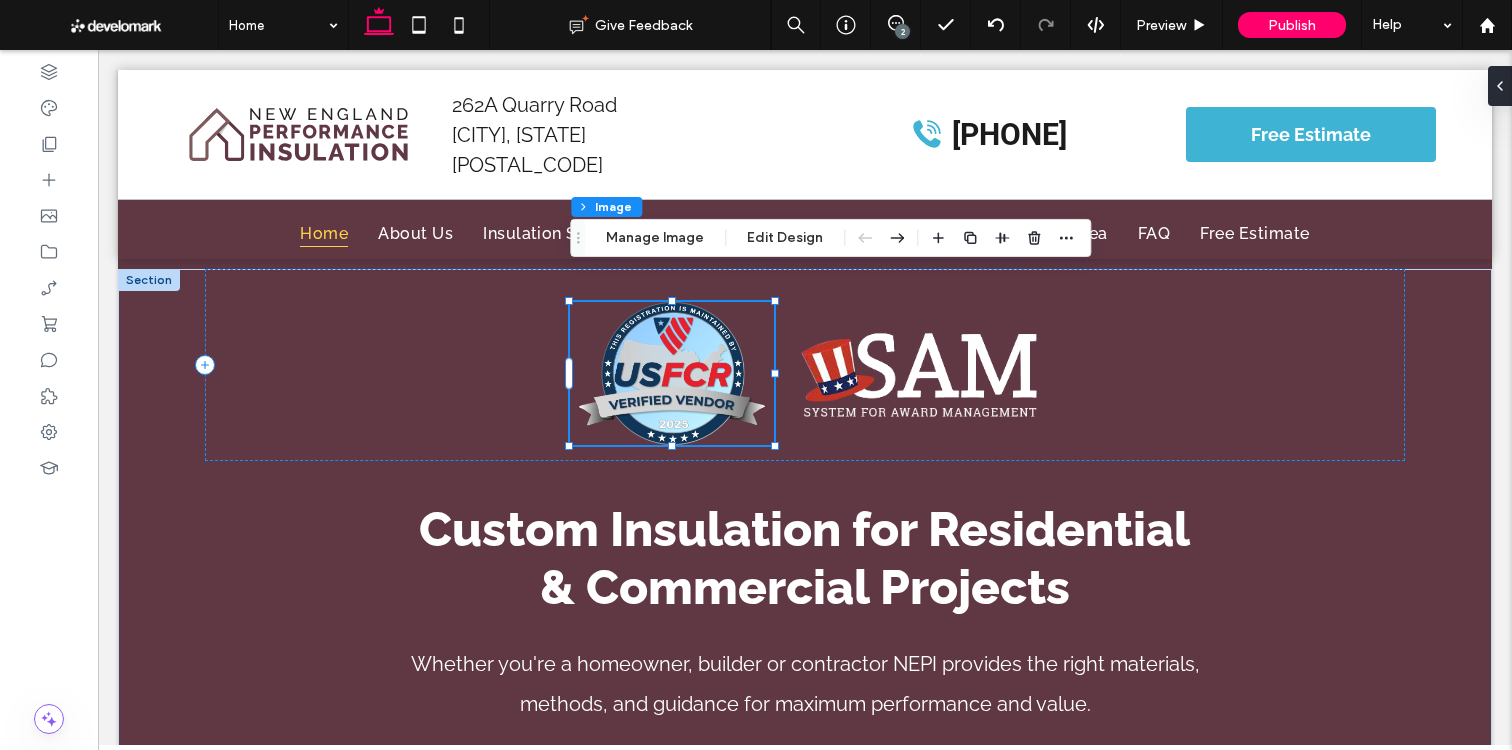 drag, startPoint x: 781, startPoint y: 239, endPoint x: 783, endPoint y: 251, distance: 12.165525 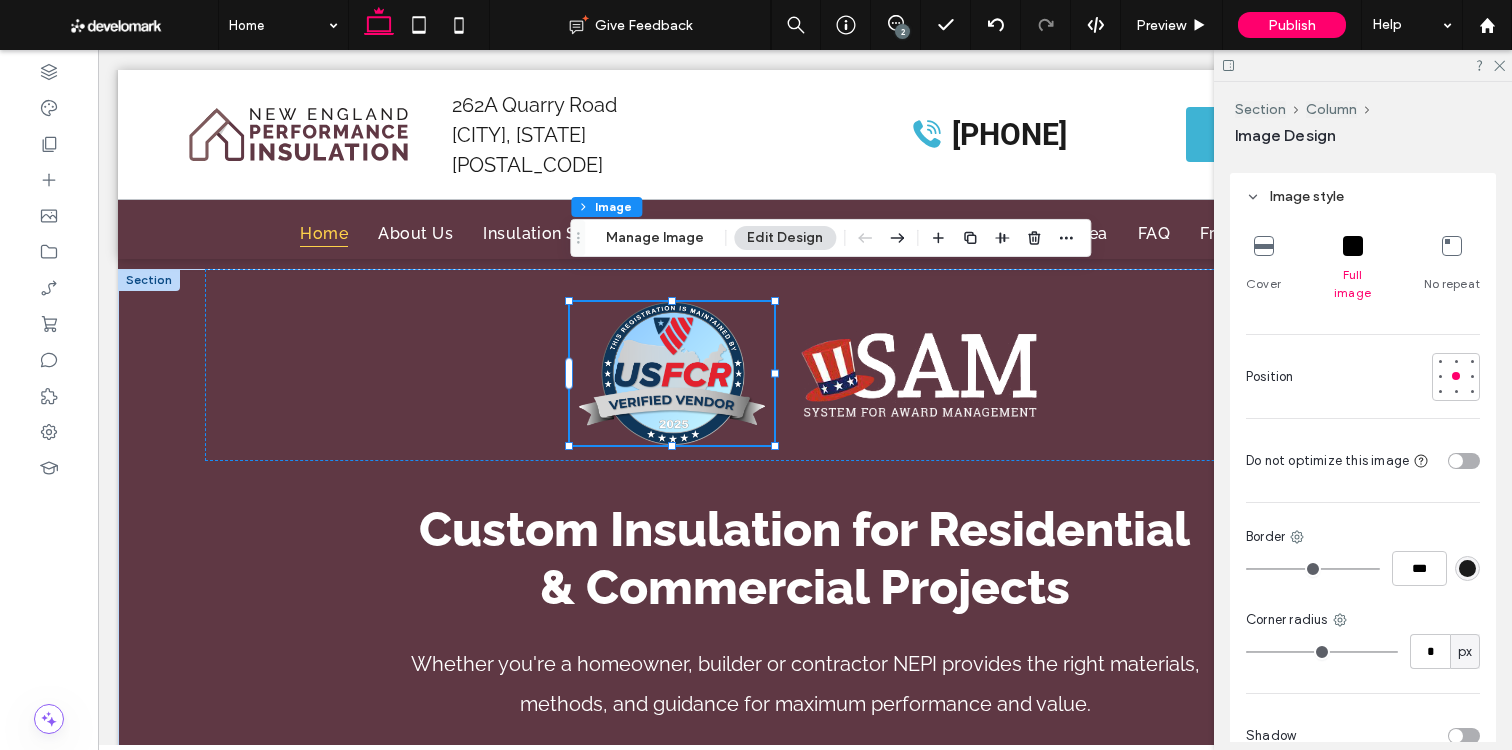 scroll, scrollTop: 876, scrollLeft: 0, axis: vertical 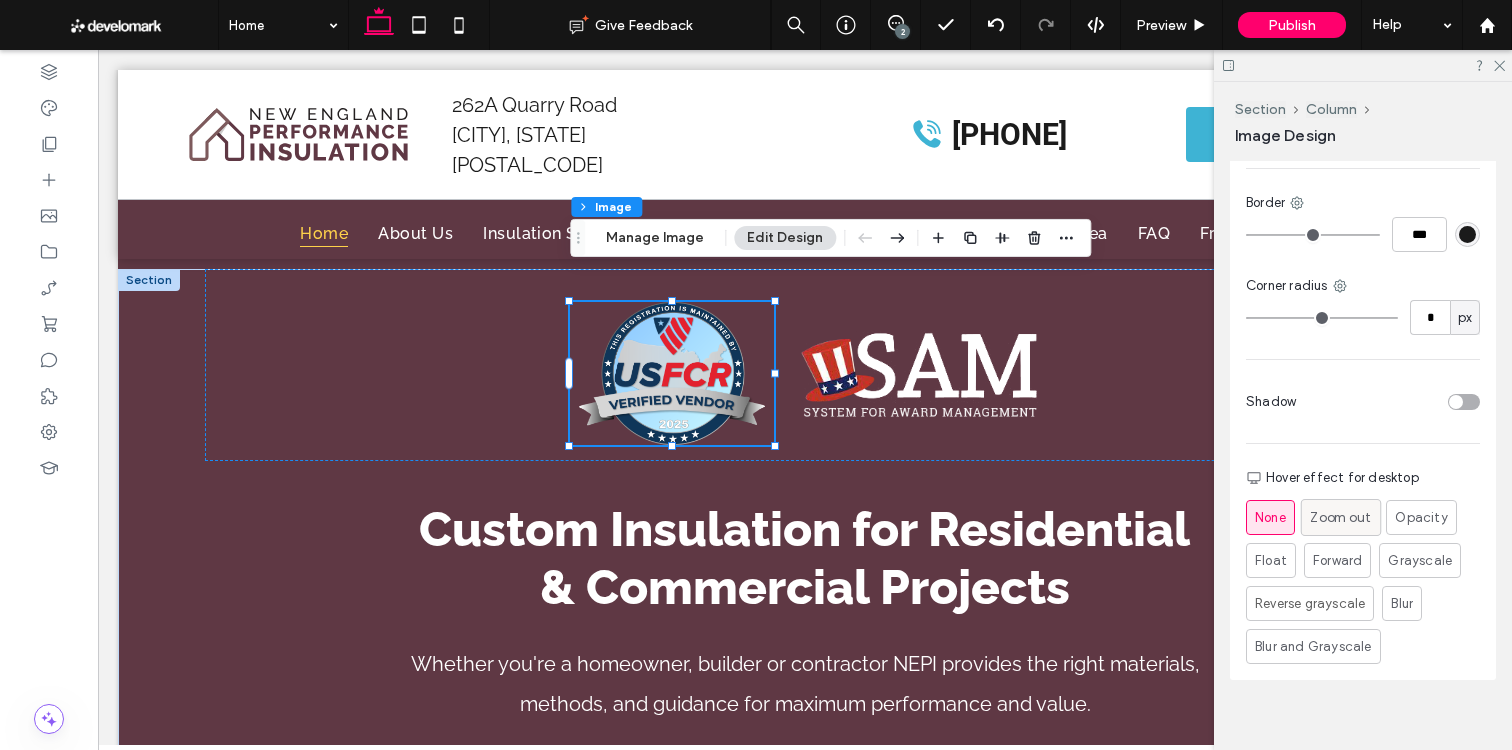 click on "Zoom out" at bounding box center [1340, 517] 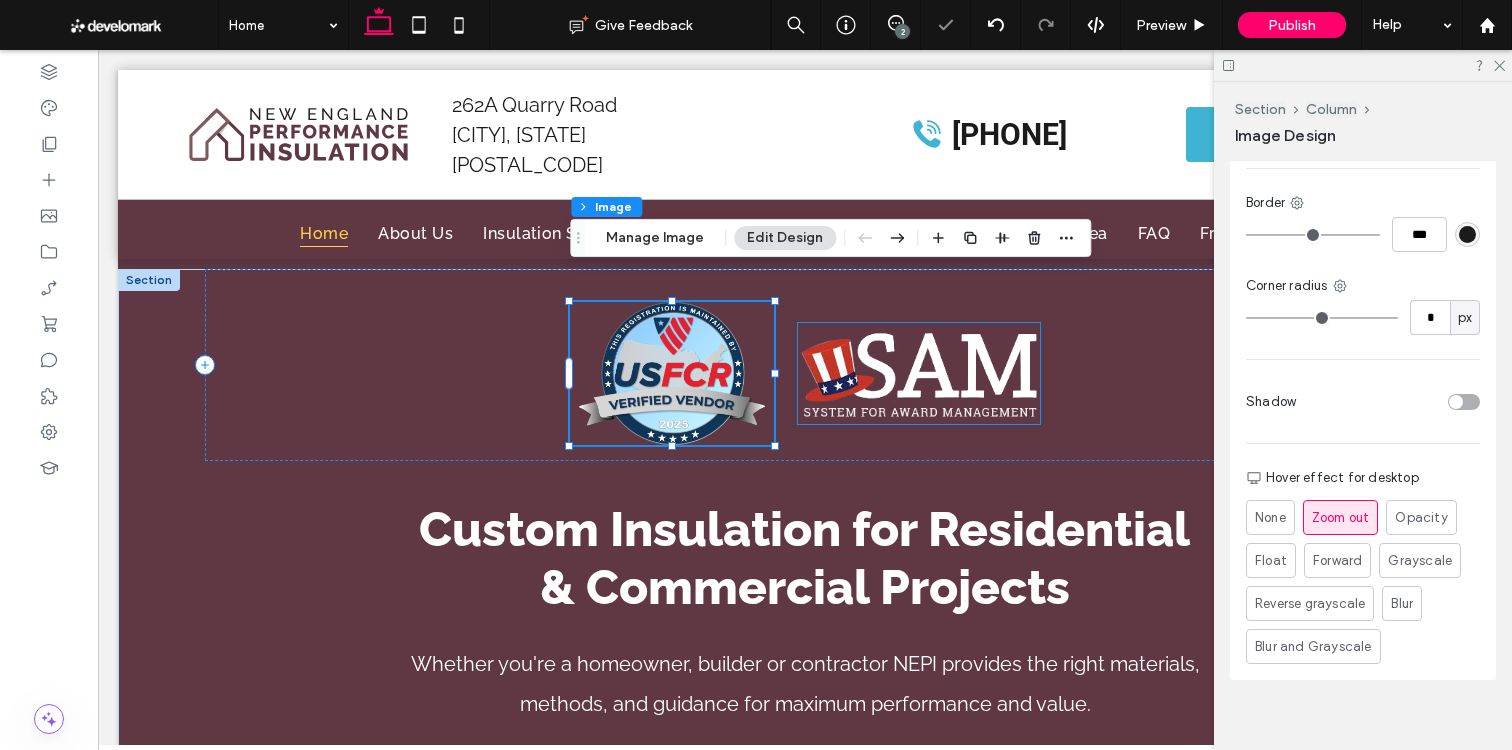 click at bounding box center (919, 373) 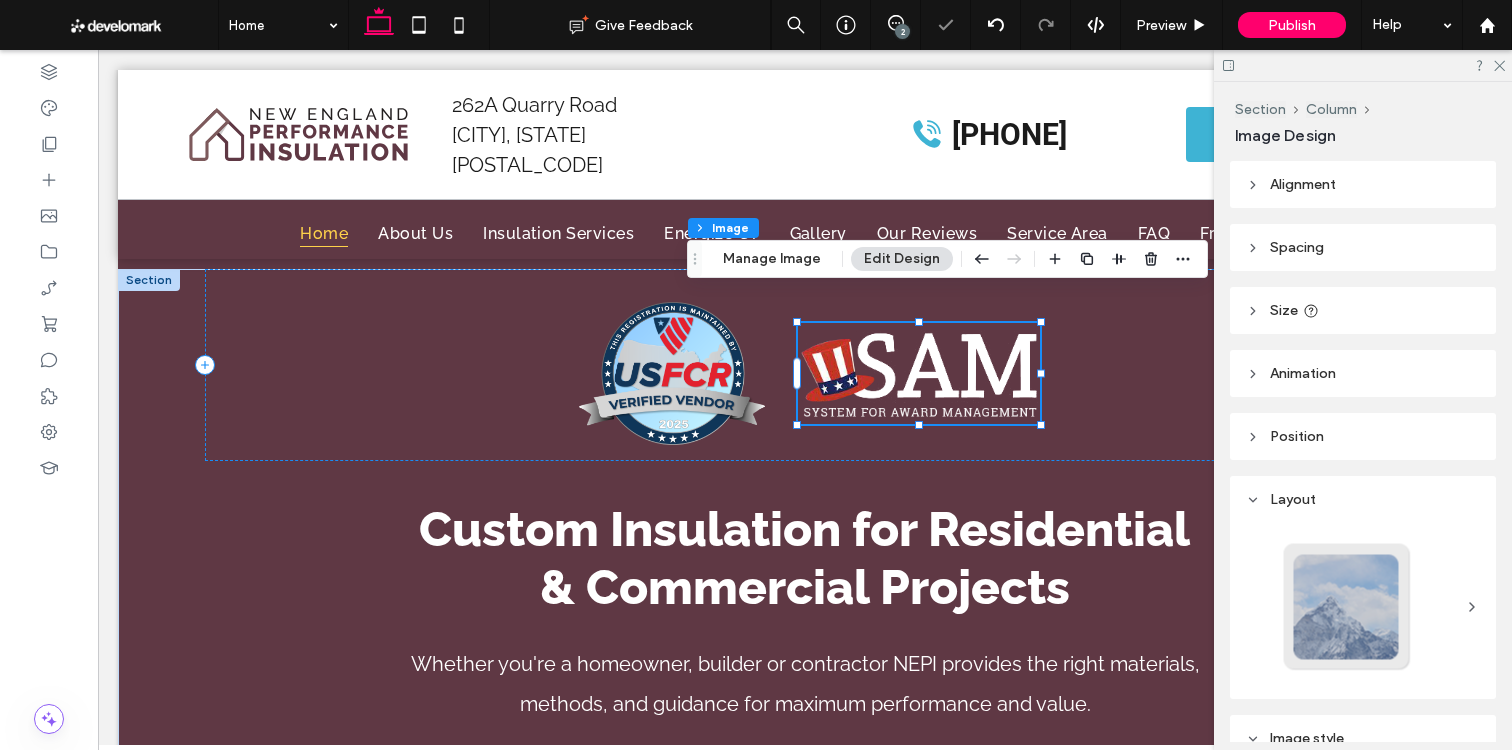 scroll, scrollTop: 876, scrollLeft: 0, axis: vertical 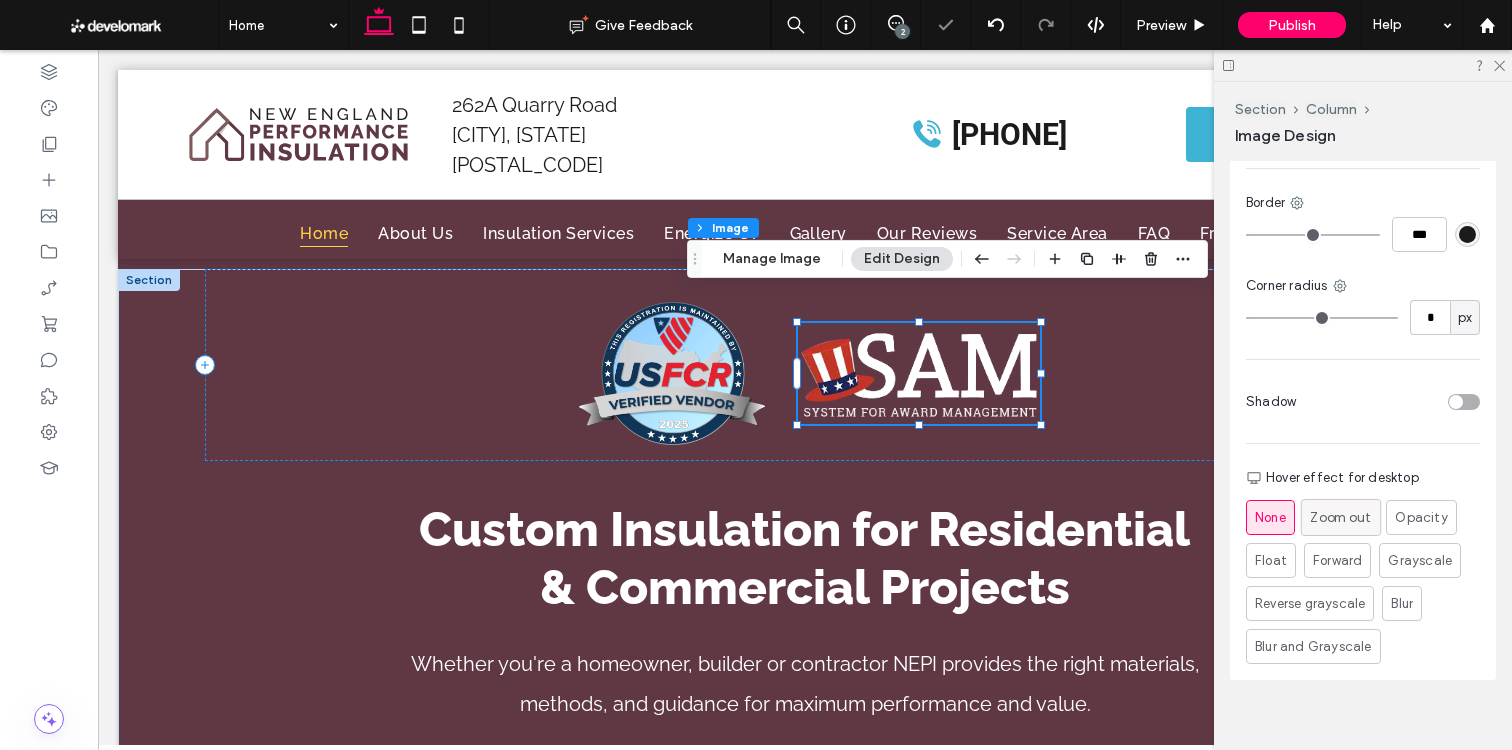click on "Zoom out" at bounding box center [1340, 517] 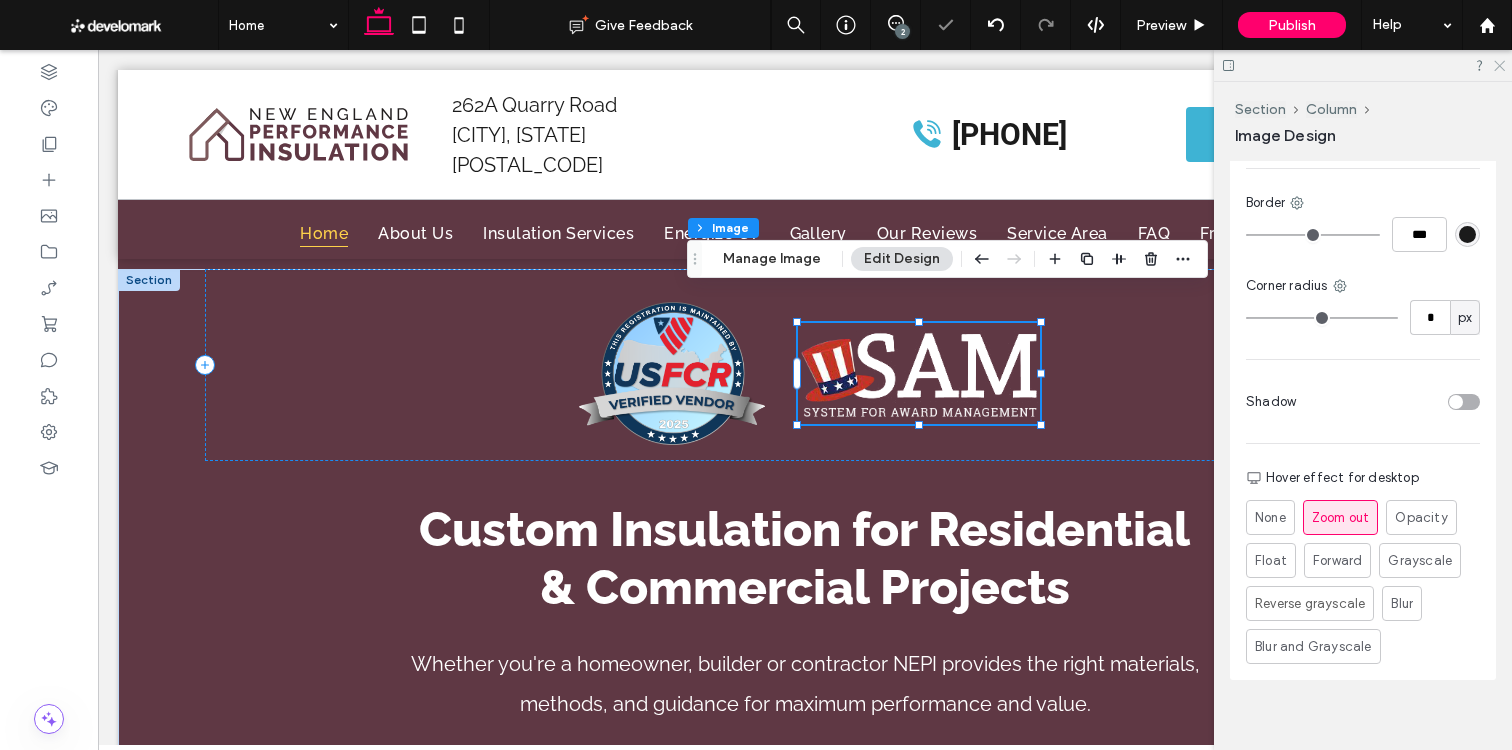 click at bounding box center [1363, 65] 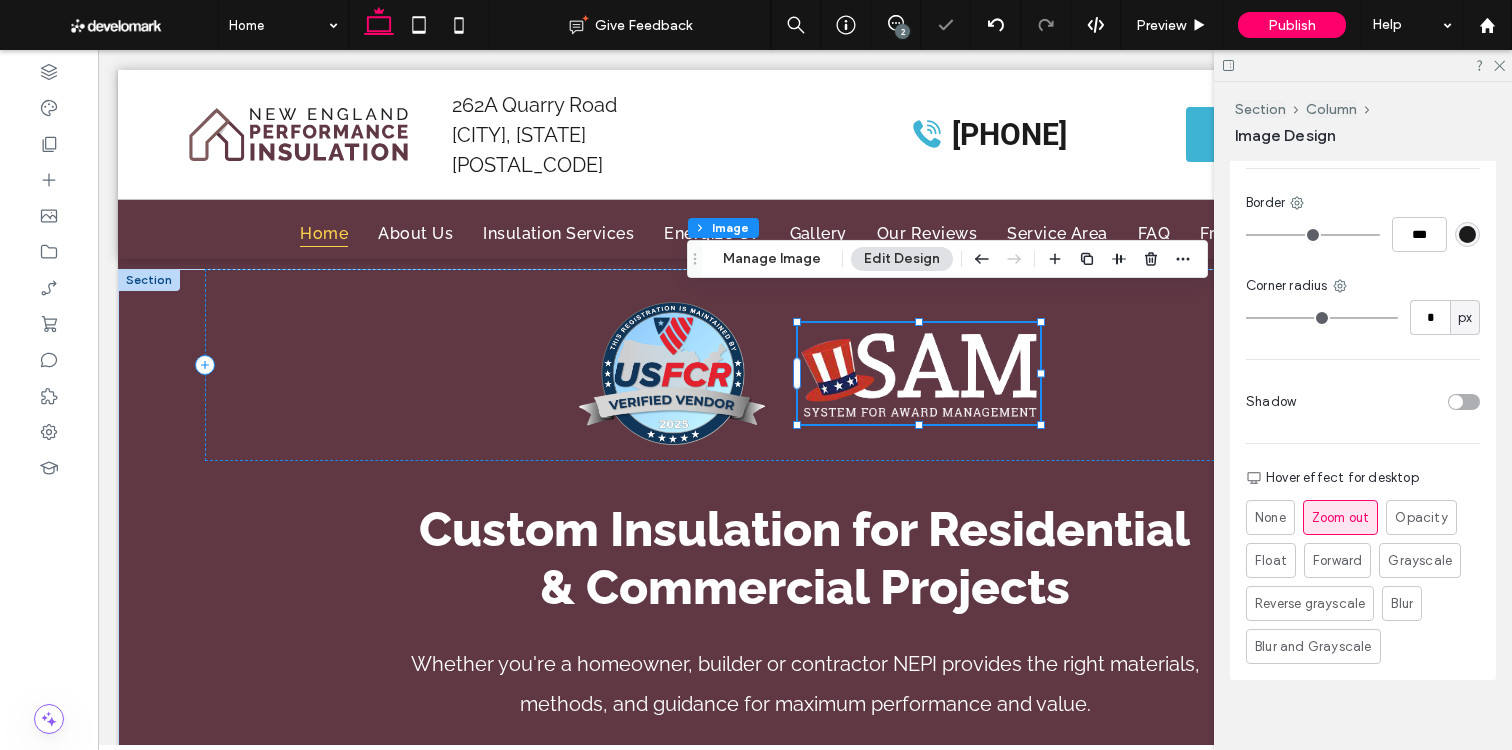 drag, startPoint x: 1501, startPoint y: 64, endPoint x: 1486, endPoint y: 80, distance: 21.931713 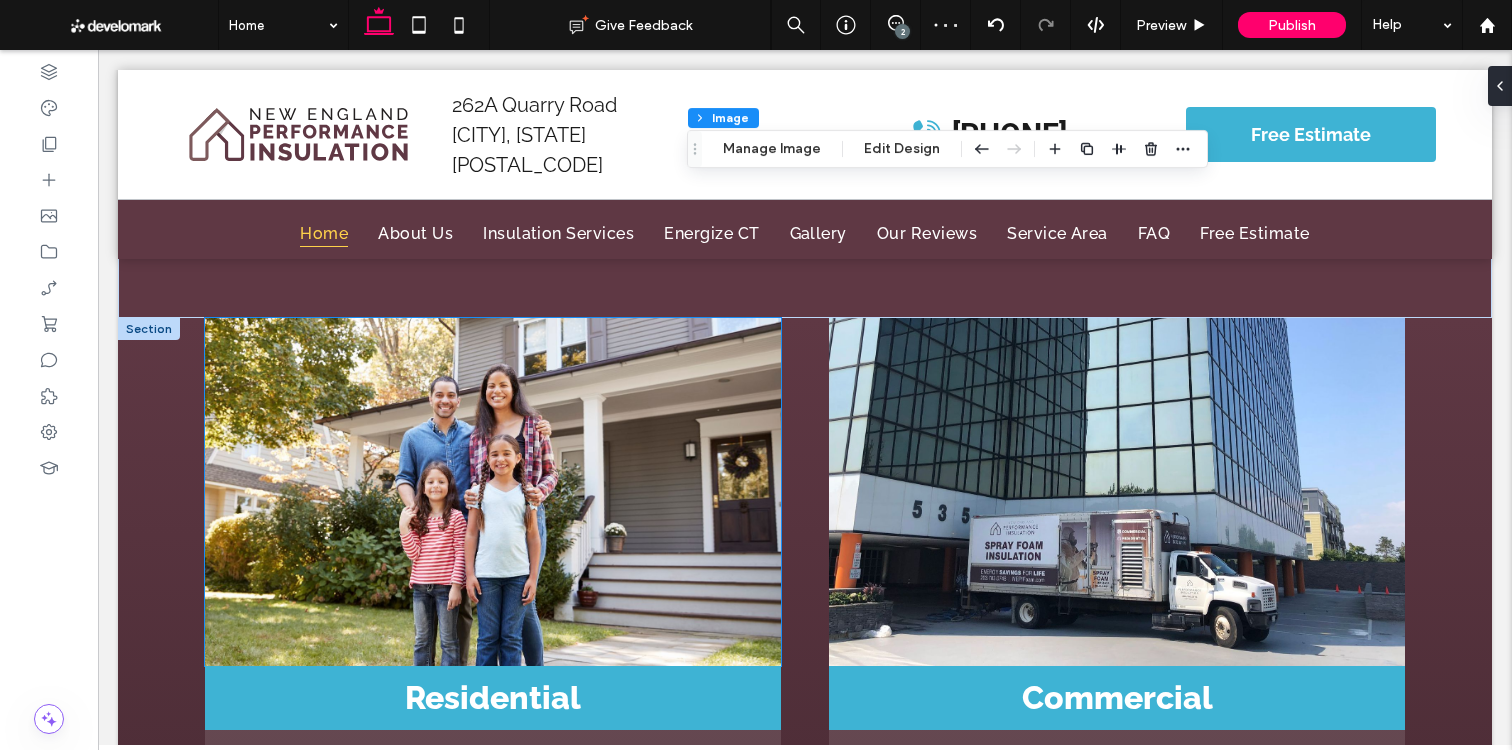 scroll, scrollTop: 4532, scrollLeft: 0, axis: vertical 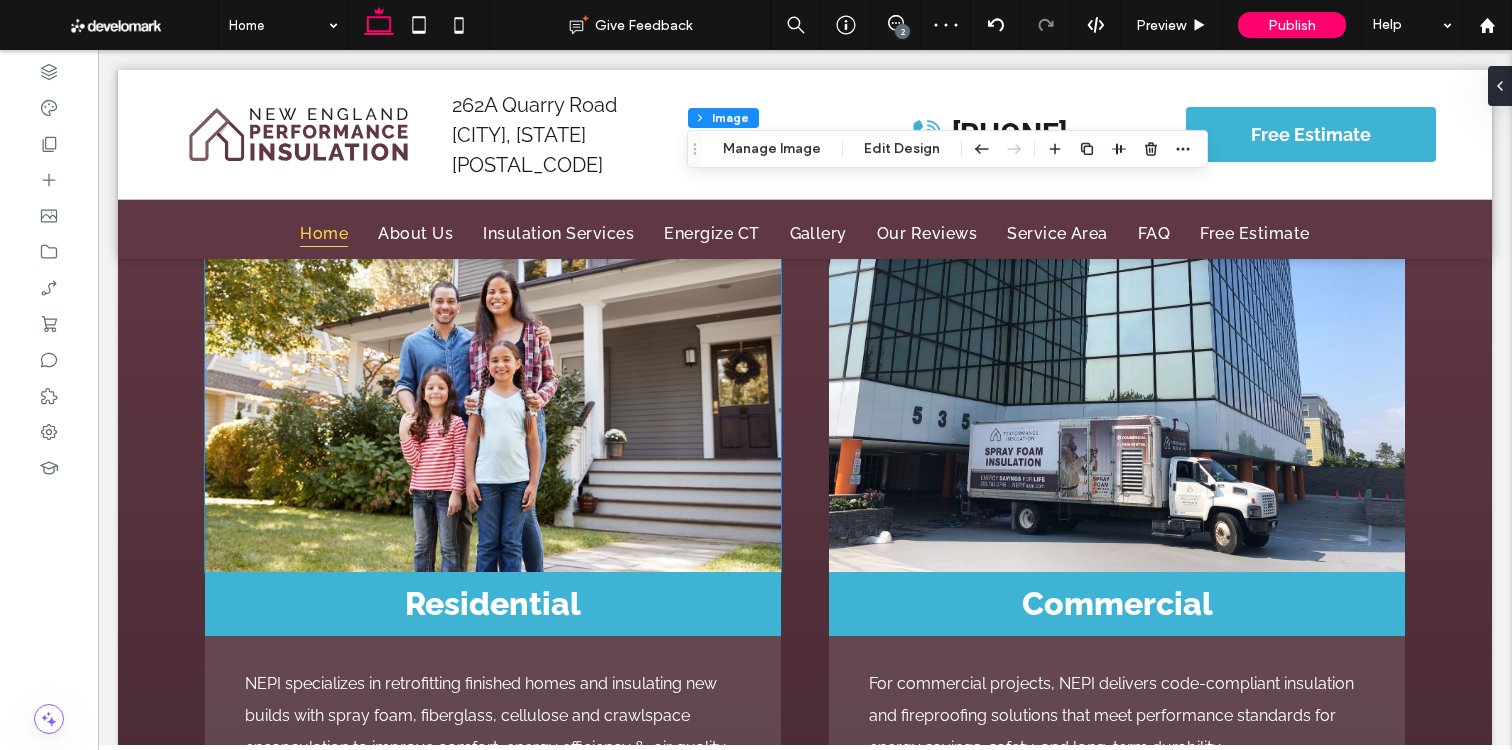 click at bounding box center [493, 398] 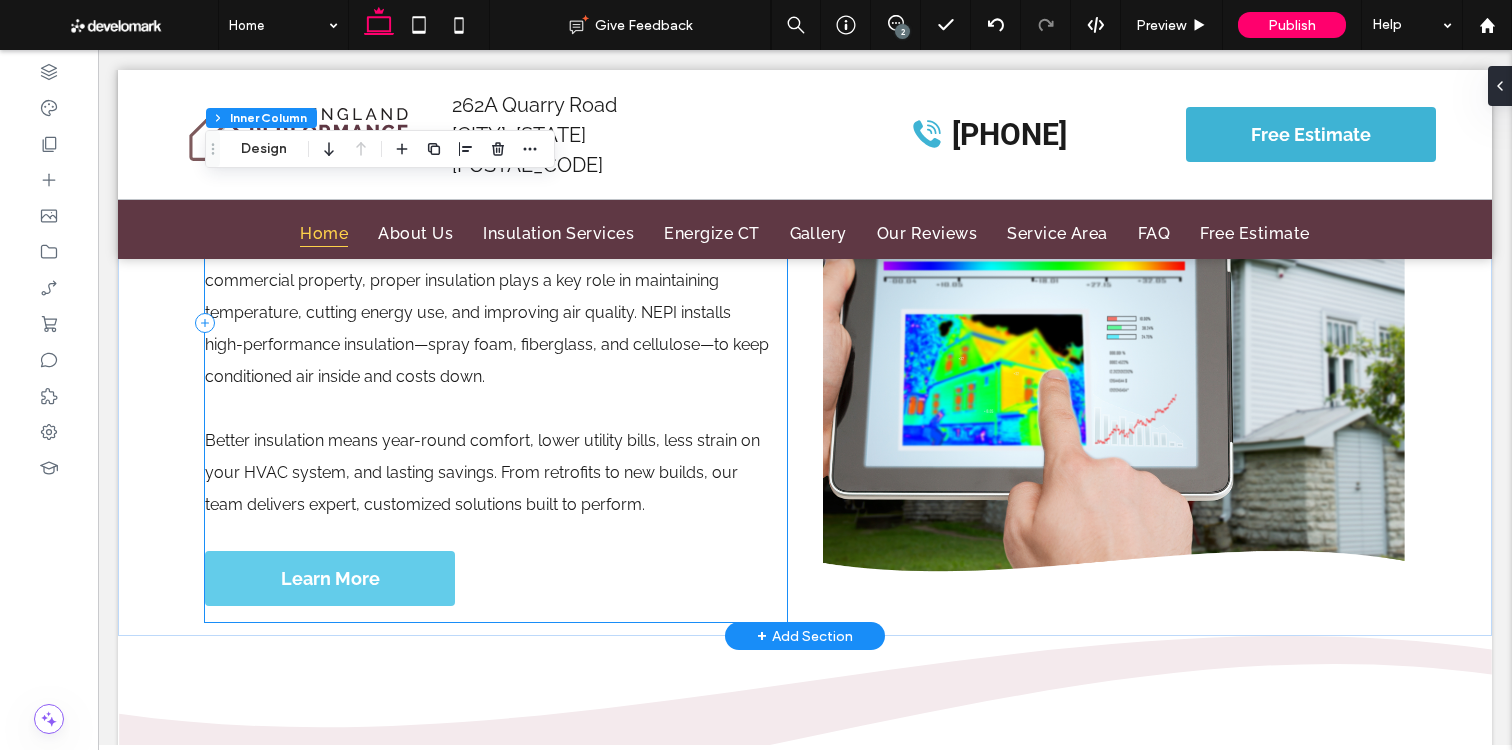 scroll, scrollTop: 6090, scrollLeft: 0, axis: vertical 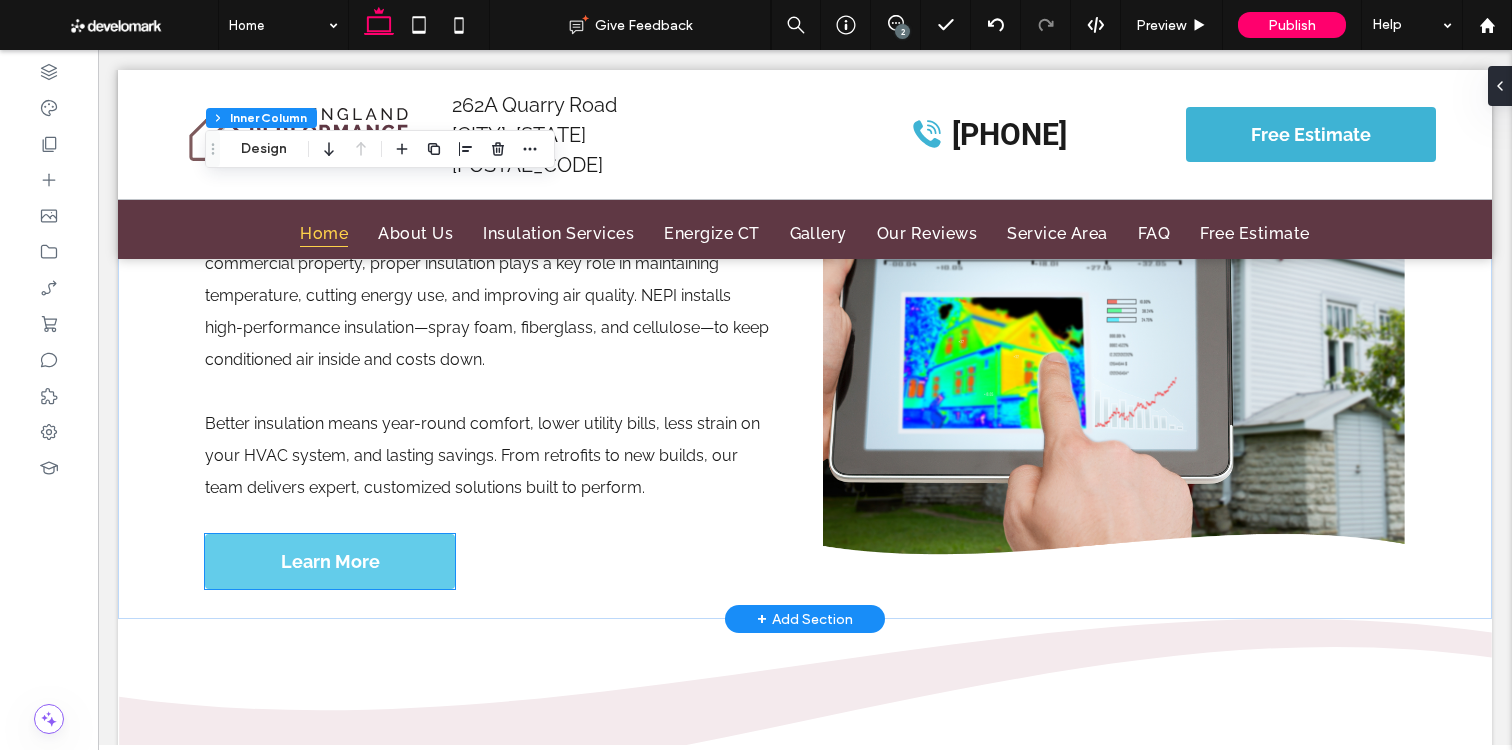click on "Learn More" at bounding box center [330, 561] 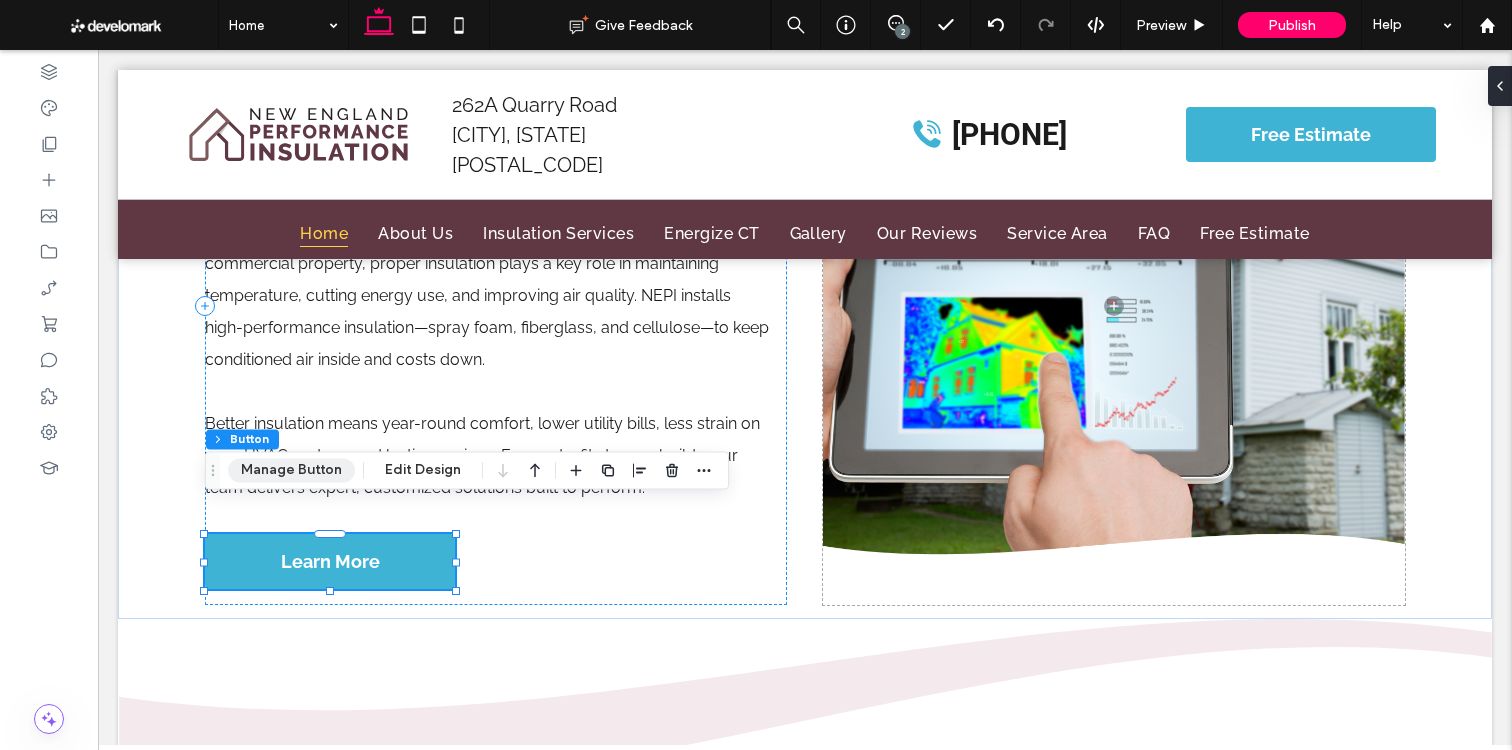 click on "Manage Button" at bounding box center (291, 470) 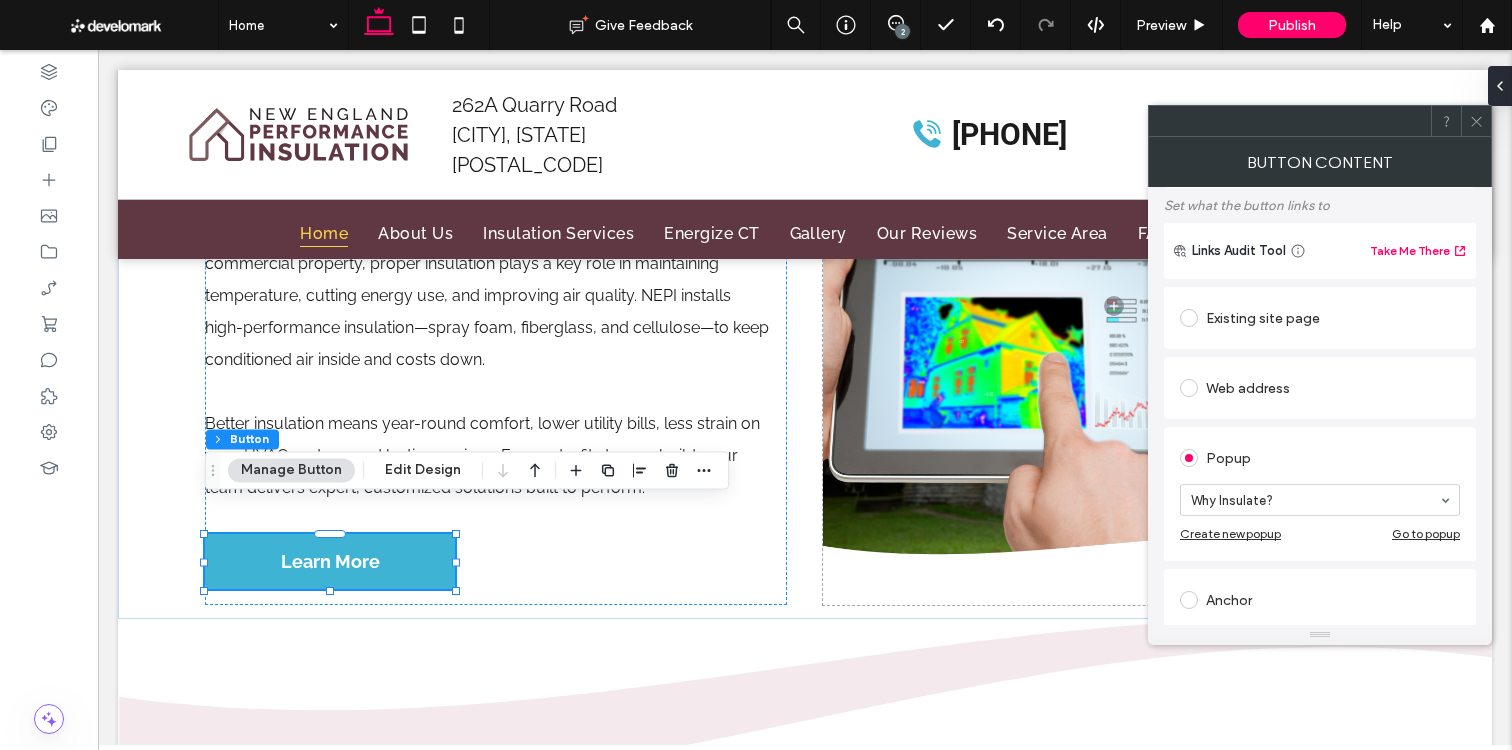 scroll, scrollTop: 121, scrollLeft: 0, axis: vertical 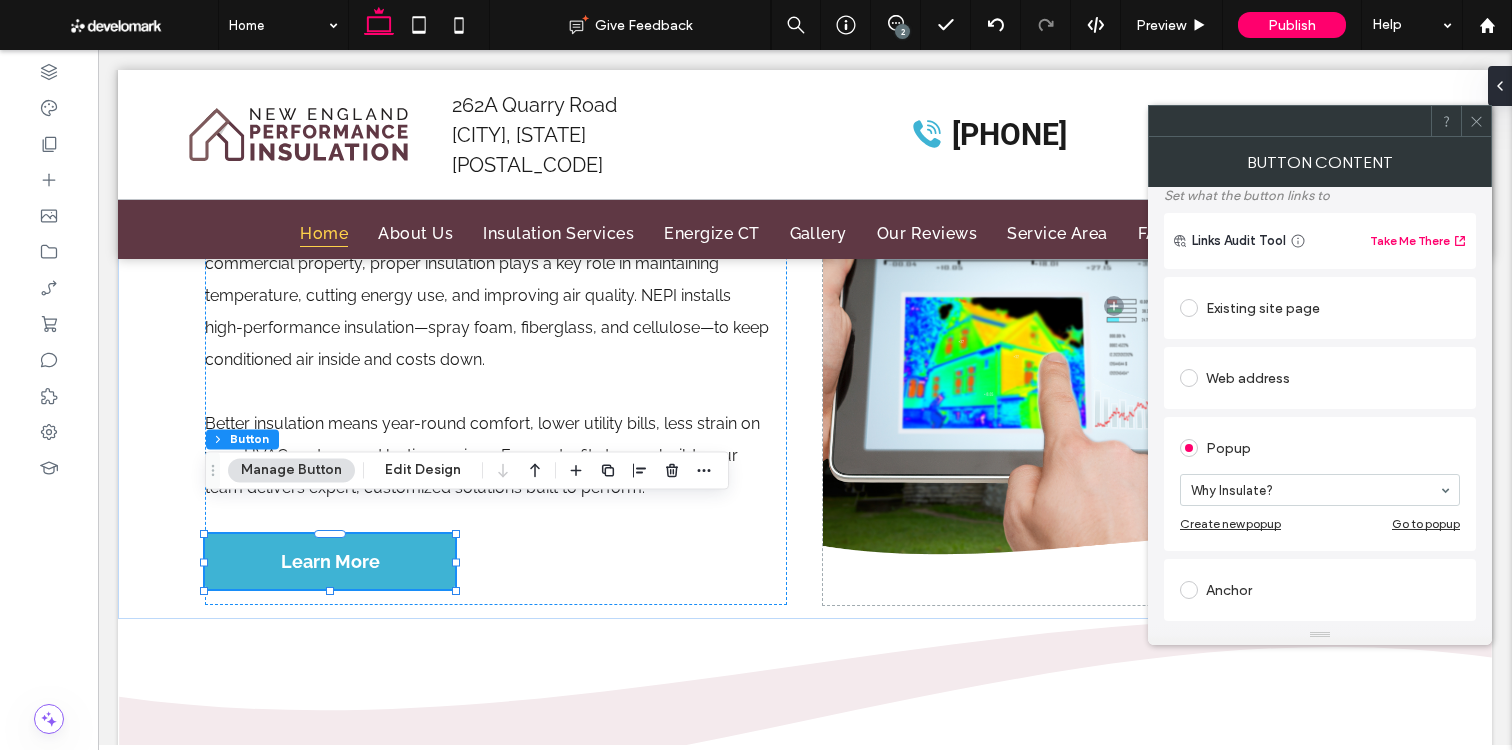 drag, startPoint x: 1475, startPoint y: 117, endPoint x: 1232, endPoint y: 227, distance: 266.7377 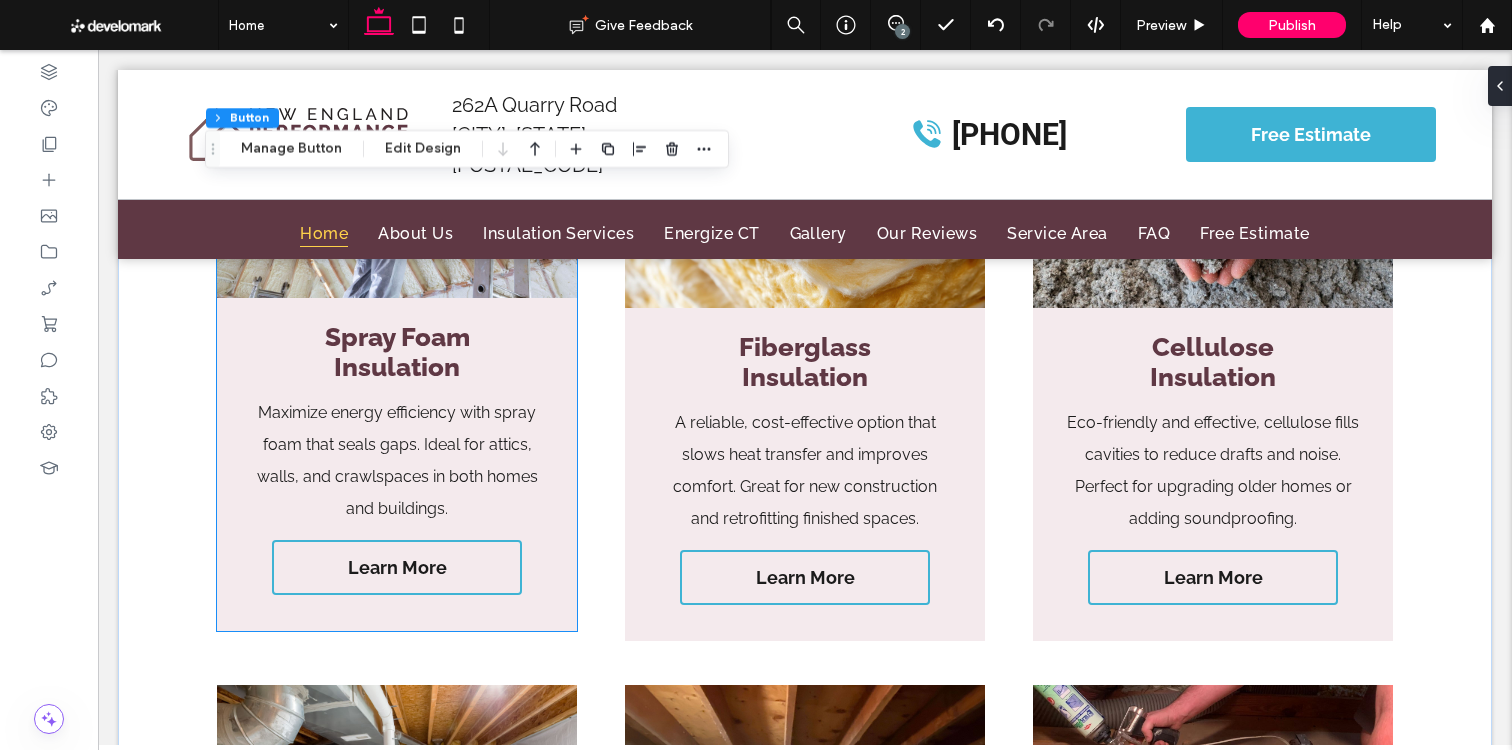 scroll, scrollTop: 7177, scrollLeft: 0, axis: vertical 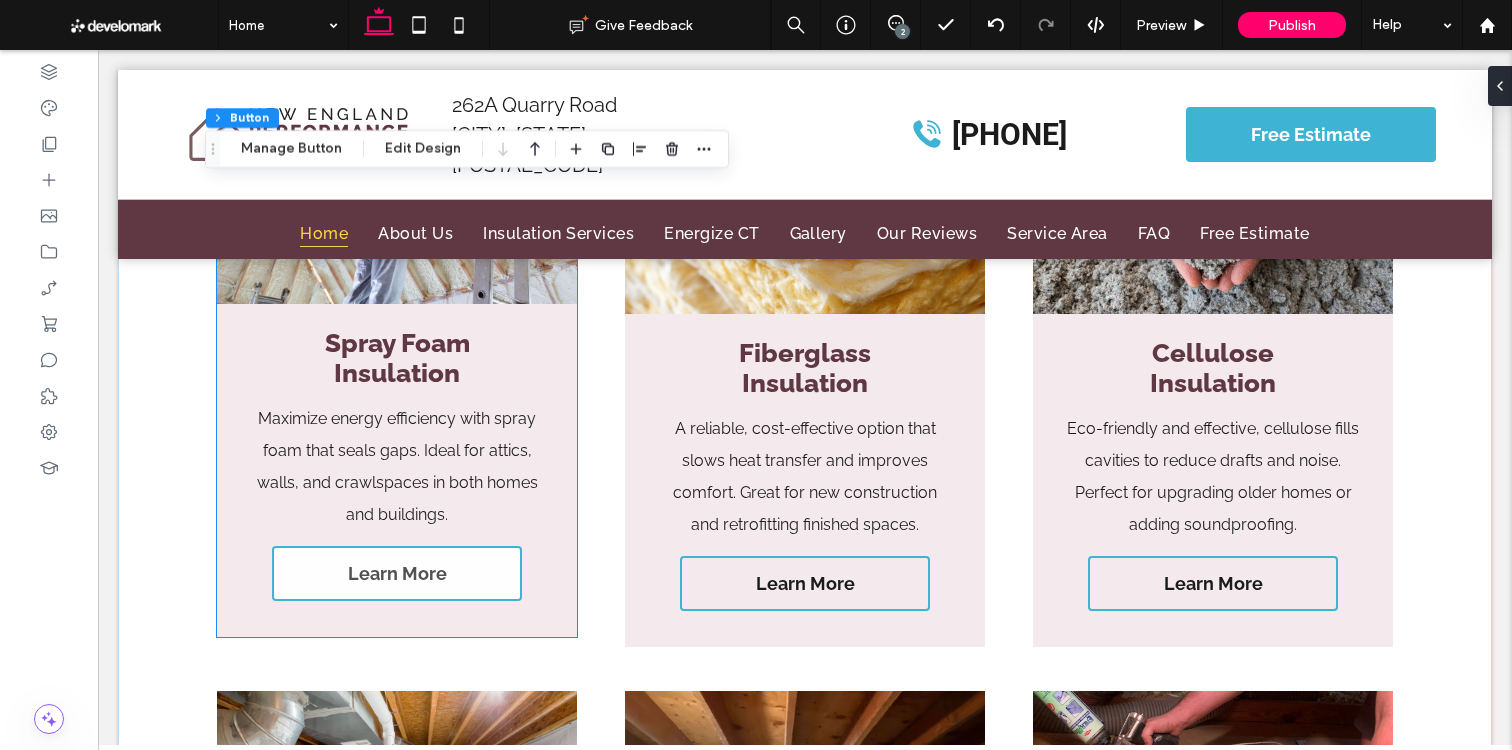 click on "Learn More" at bounding box center [397, 573] 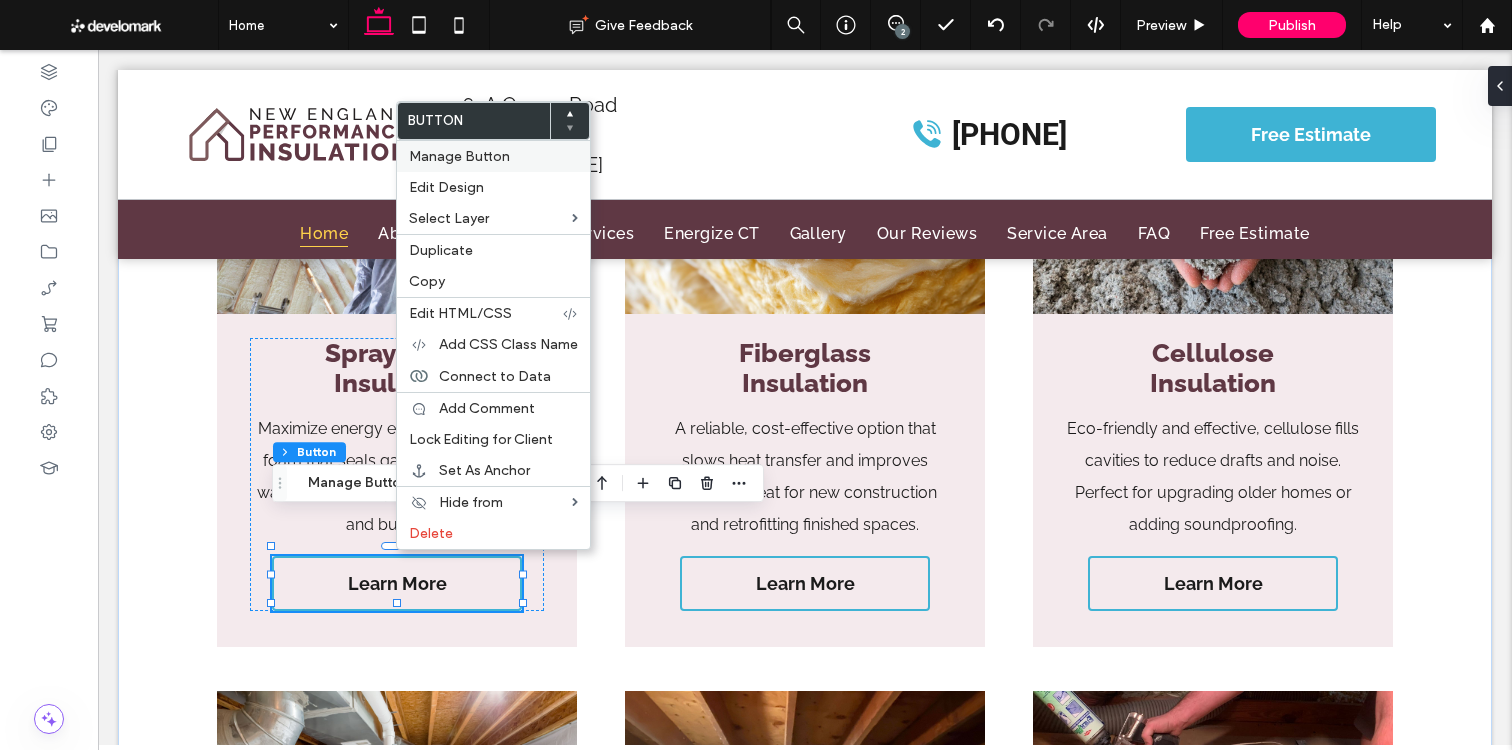 drag, startPoint x: 448, startPoint y: 144, endPoint x: 475, endPoint y: 147, distance: 27.166155 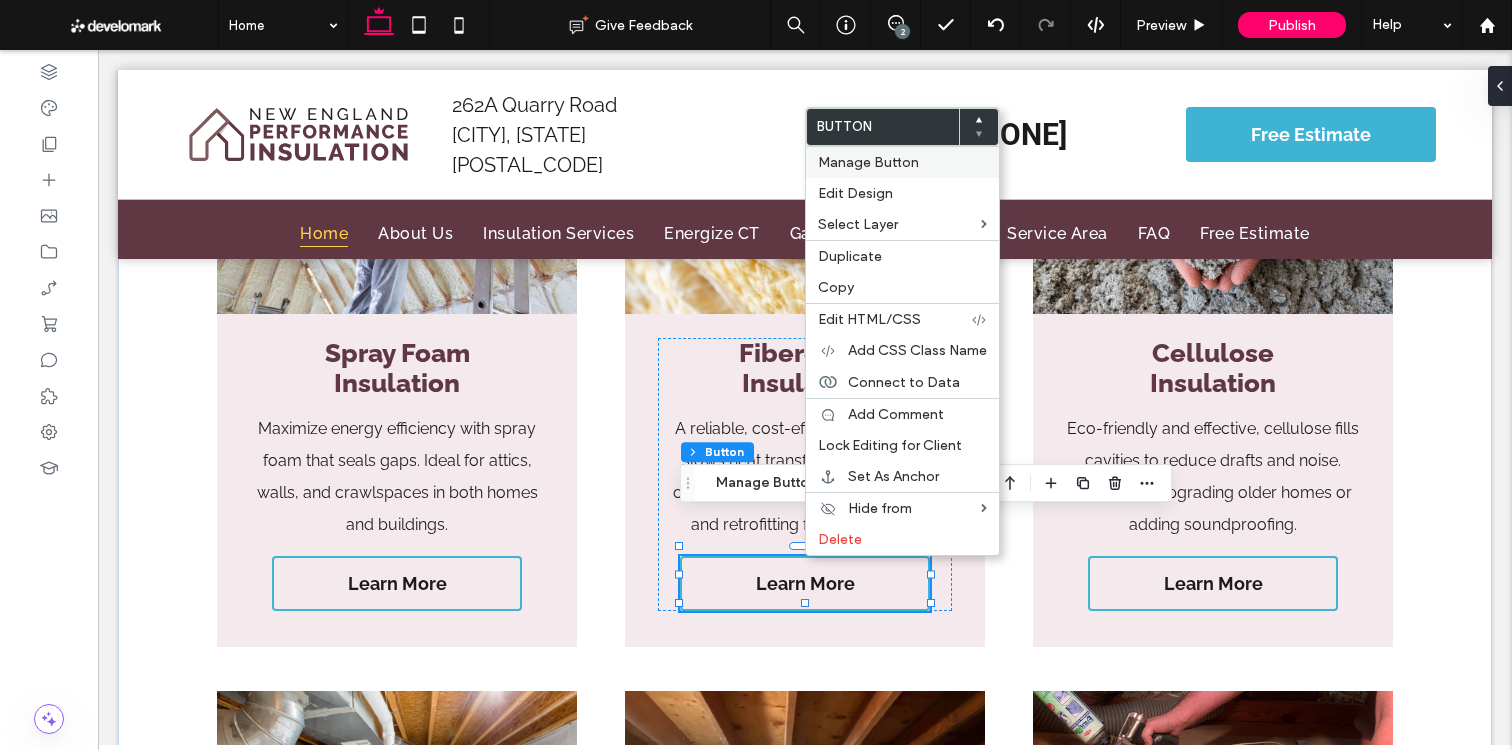 click on "Manage Button" at bounding box center [902, 162] 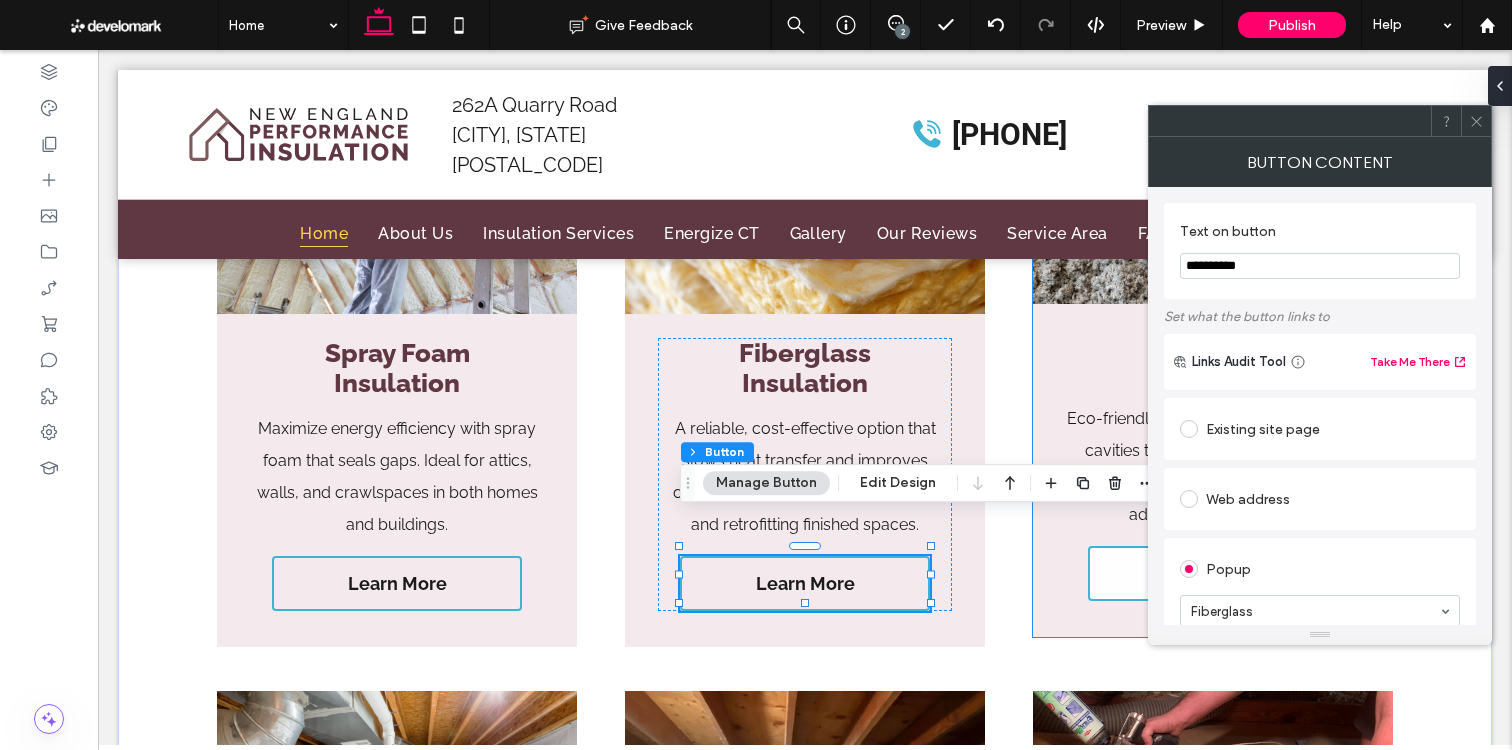 click on "Learn More" at bounding box center [1213, 573] 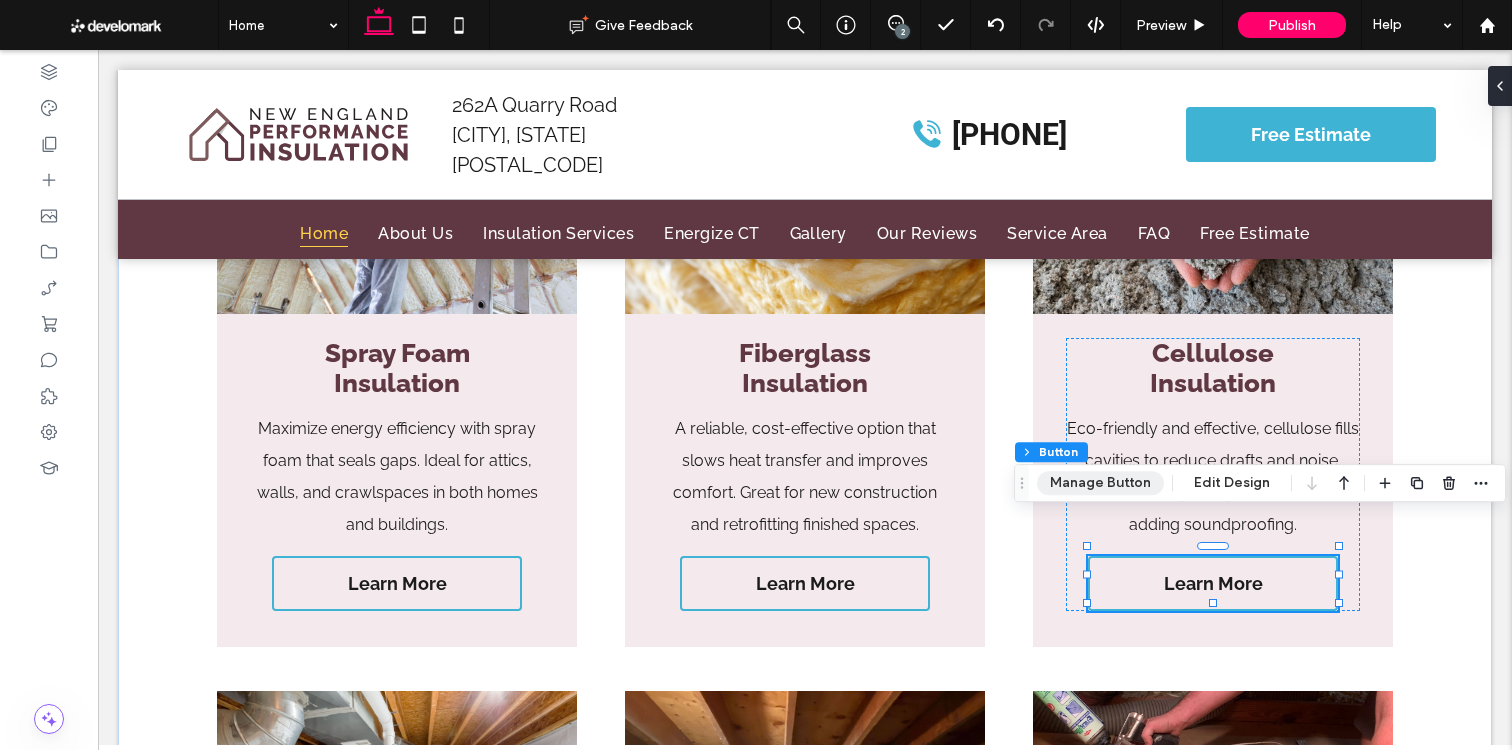 click on "Manage Button" at bounding box center (1100, 483) 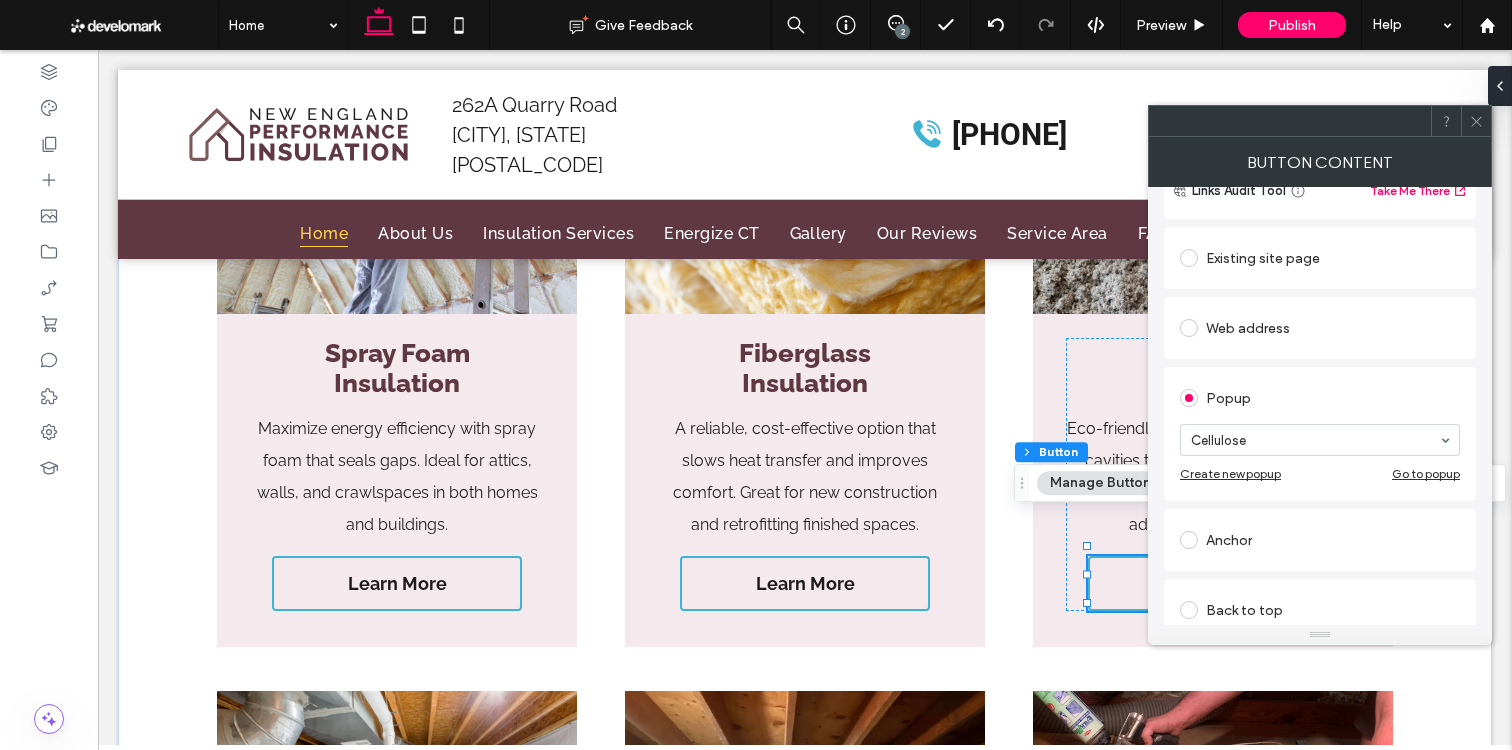 scroll, scrollTop: 281, scrollLeft: 0, axis: vertical 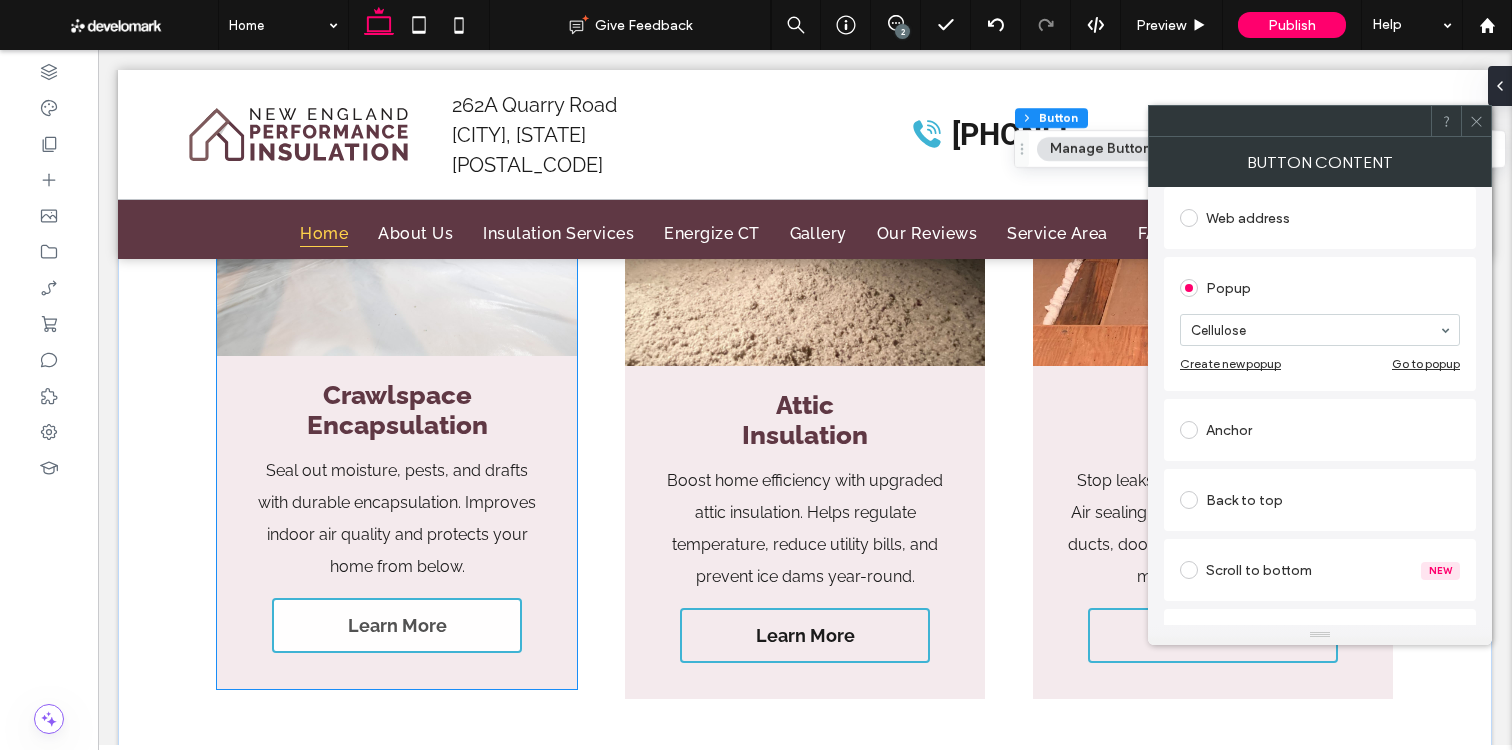 type 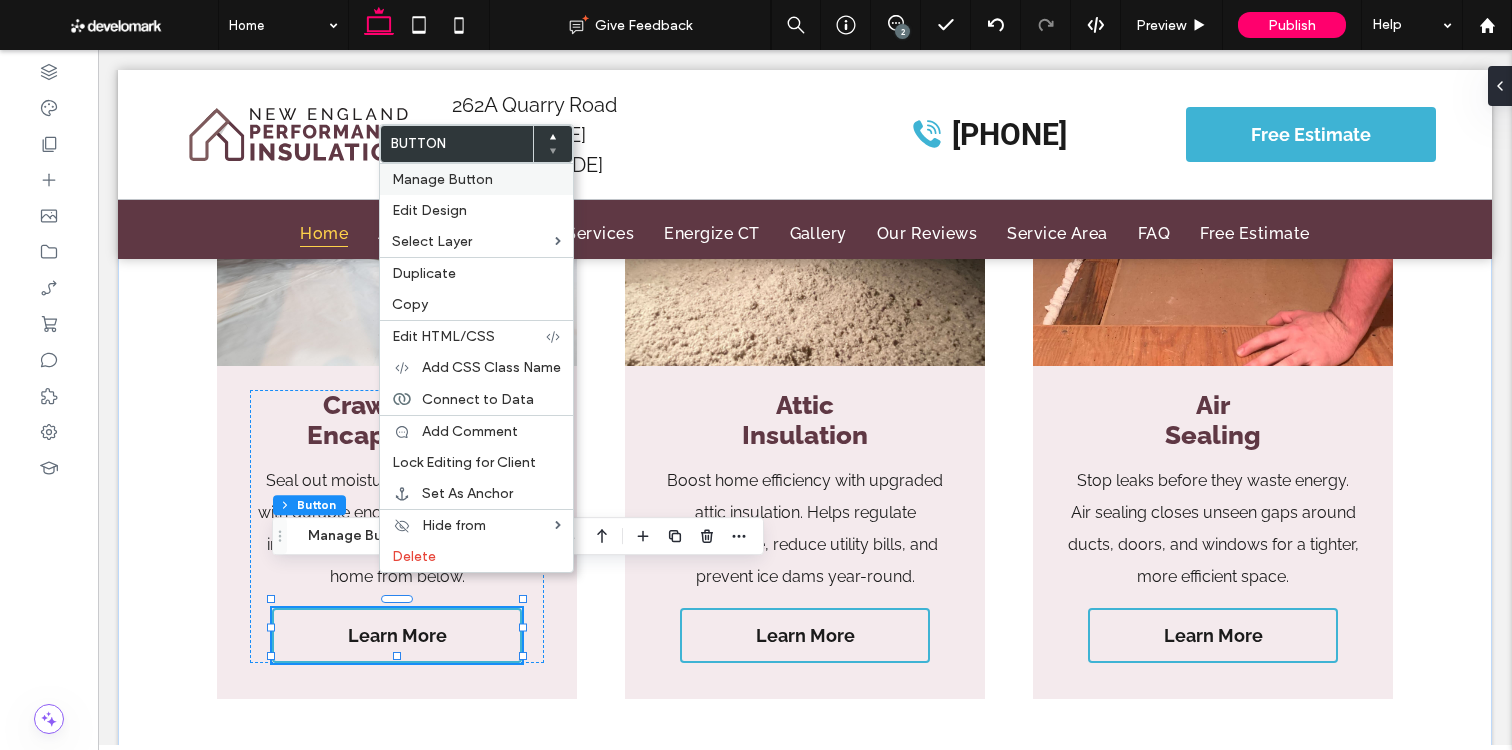 click on "Manage Button" at bounding box center (442, 179) 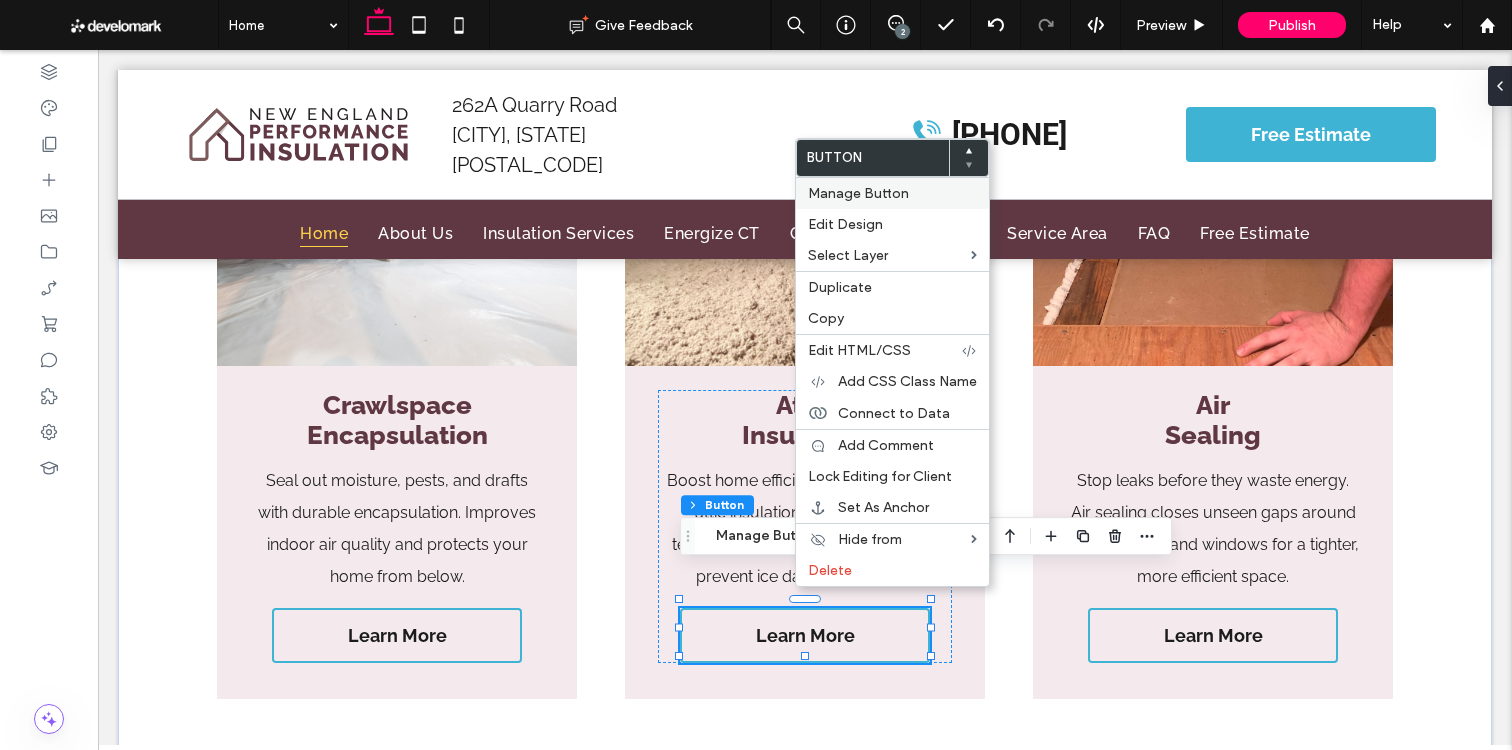 click on "Manage Button" at bounding box center [858, 193] 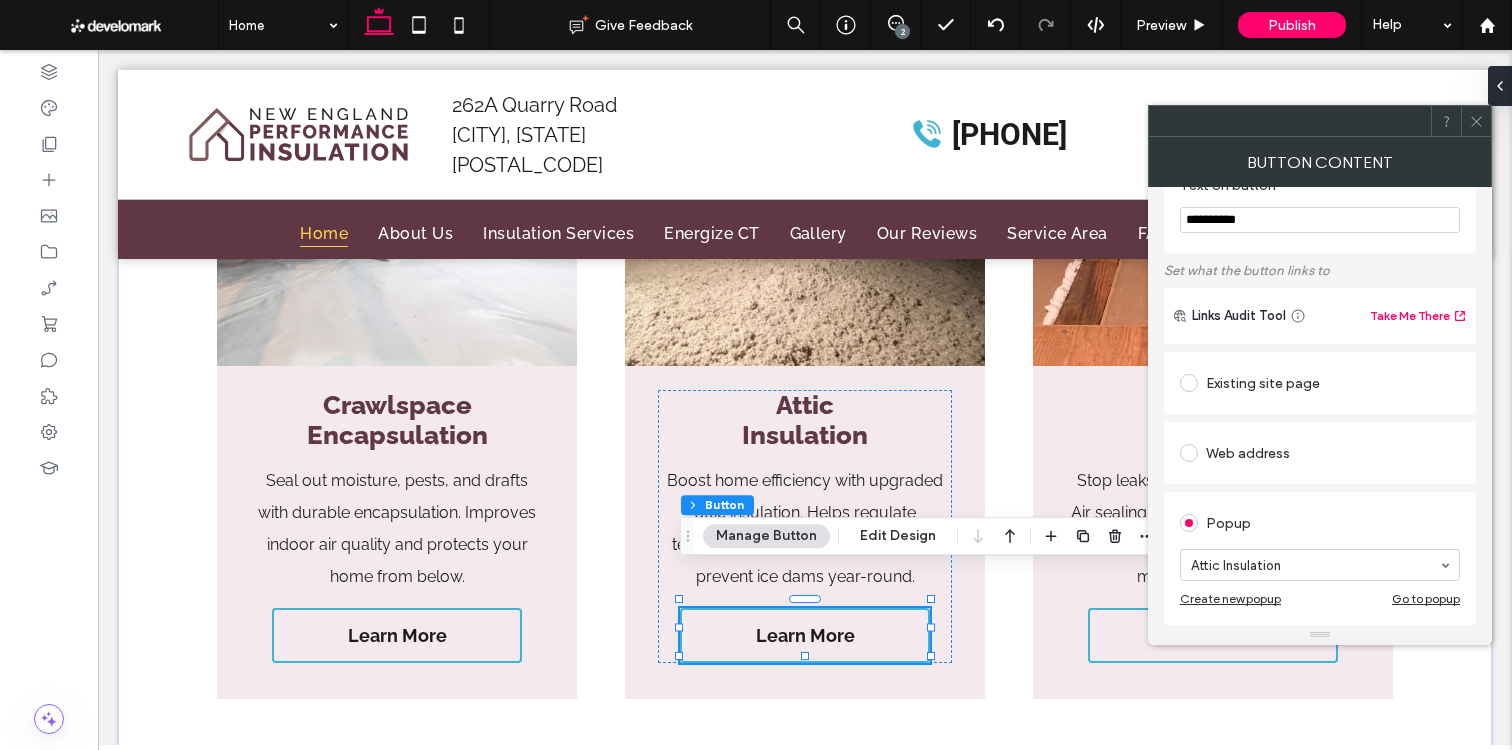 scroll, scrollTop: 98, scrollLeft: 0, axis: vertical 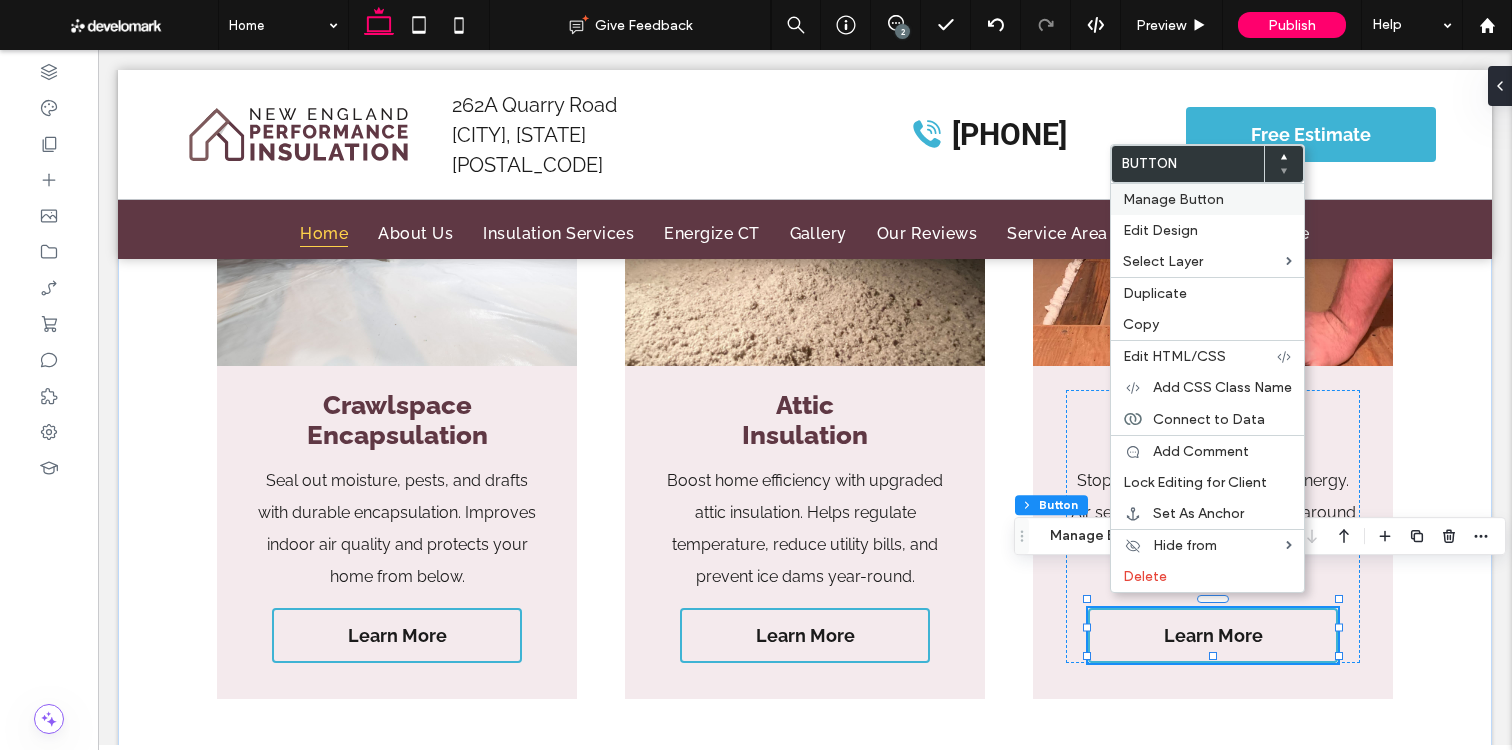 click on "Manage Button" at bounding box center [1207, 199] 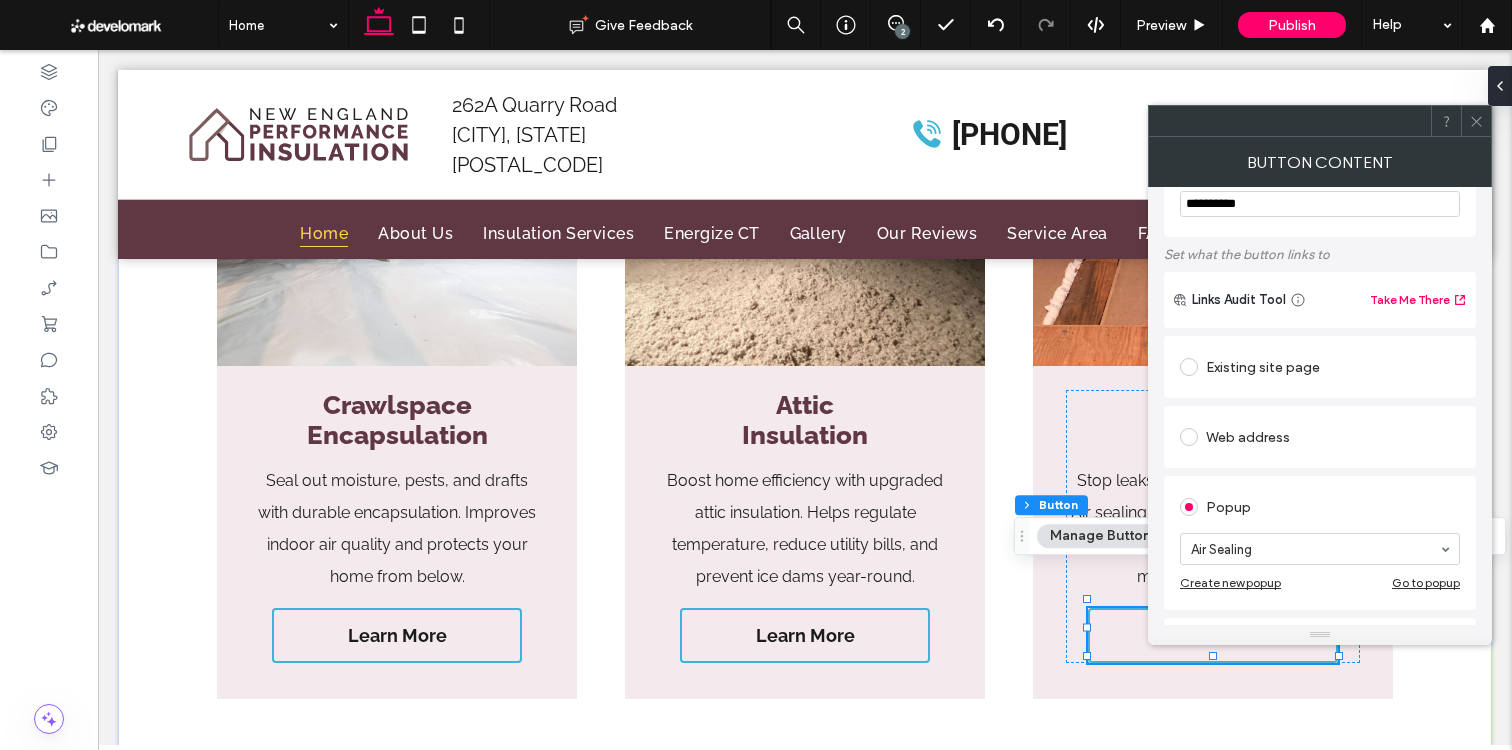 scroll, scrollTop: 69, scrollLeft: 0, axis: vertical 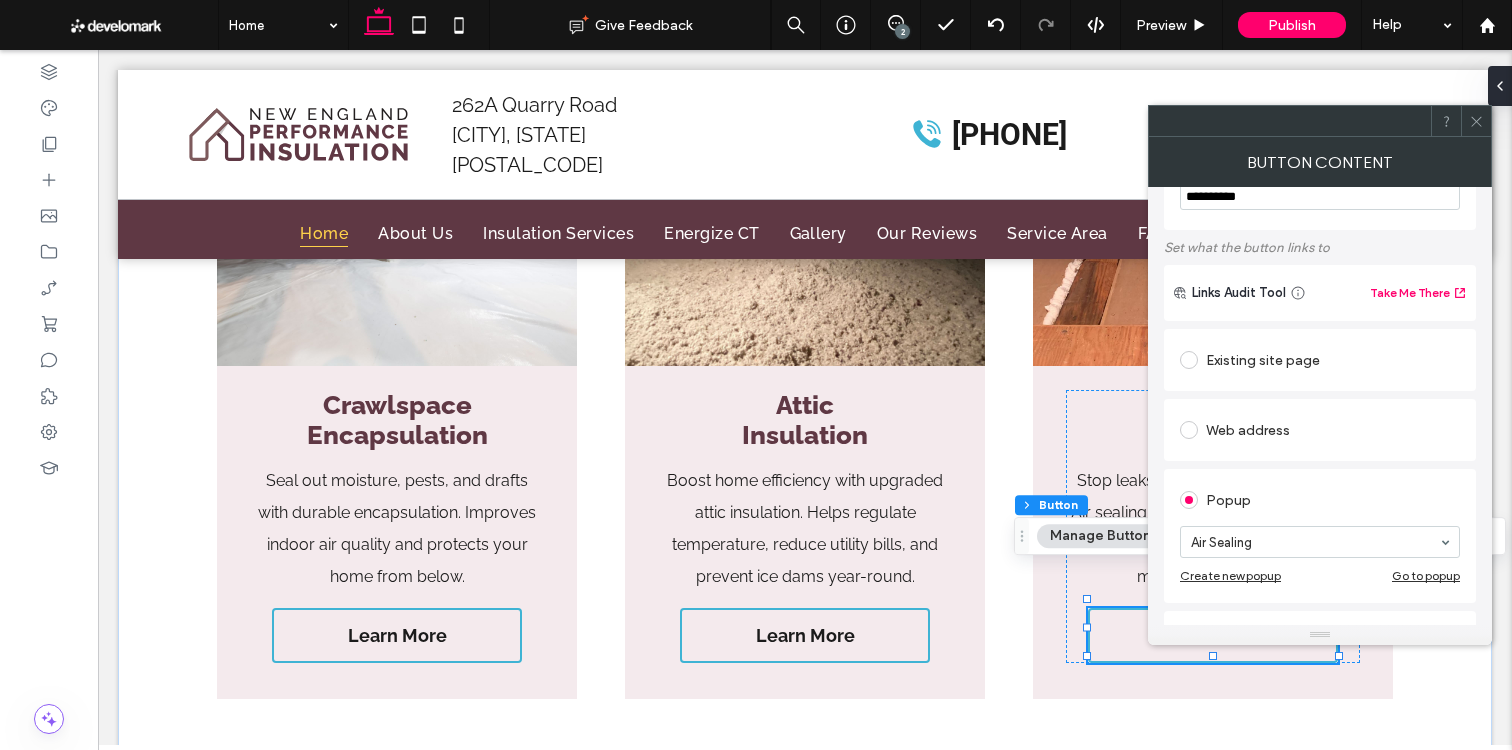click at bounding box center (1476, 121) 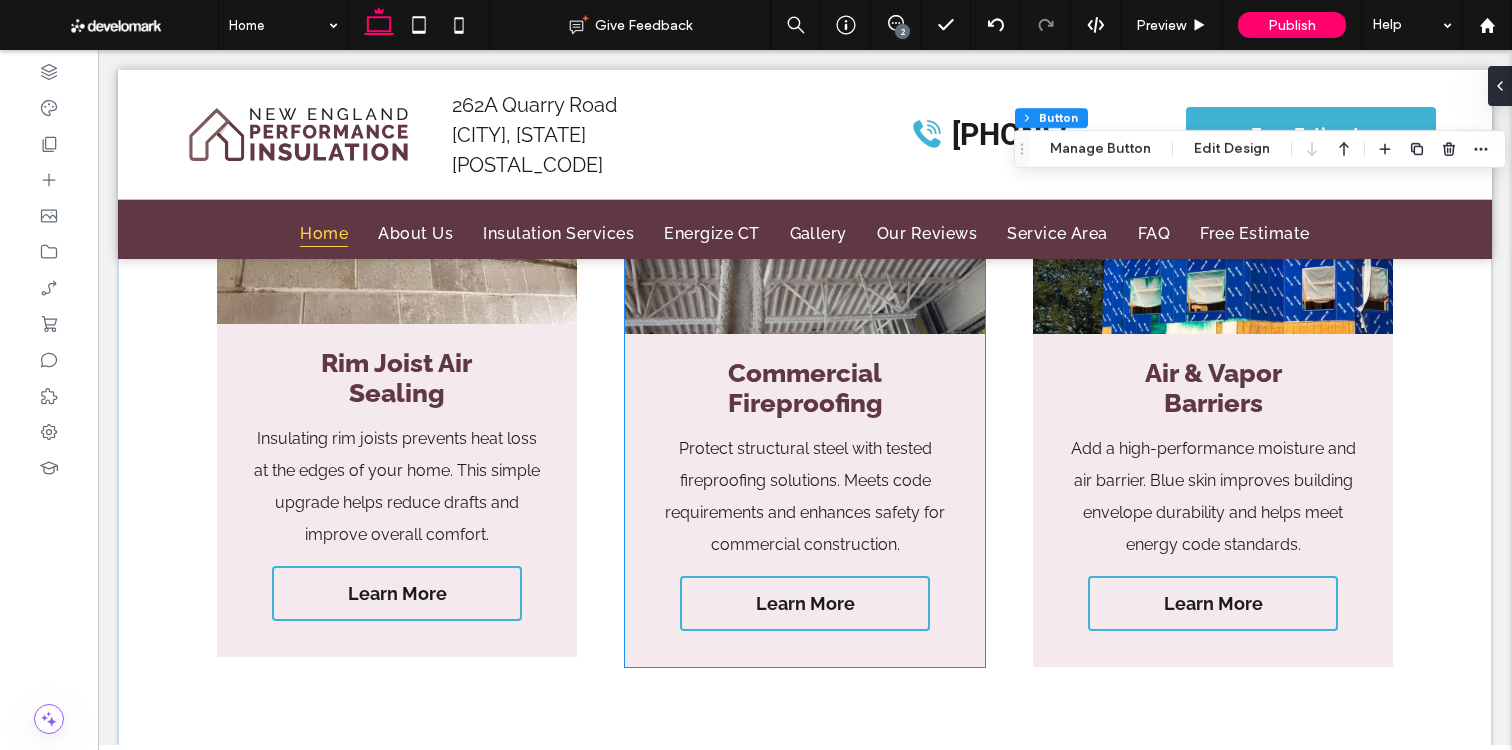 scroll, scrollTop: 8430, scrollLeft: 0, axis: vertical 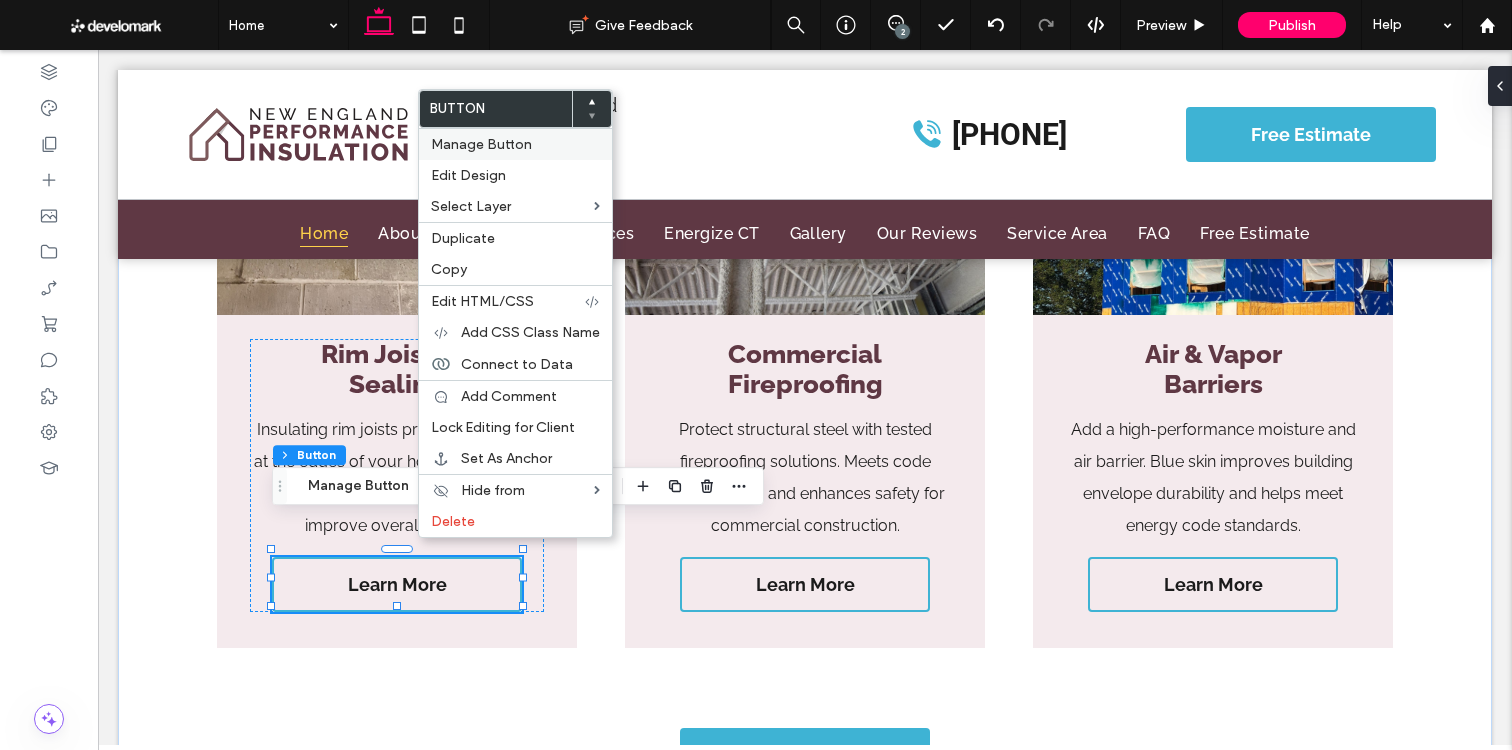 click on "Manage Button" at bounding box center [481, 144] 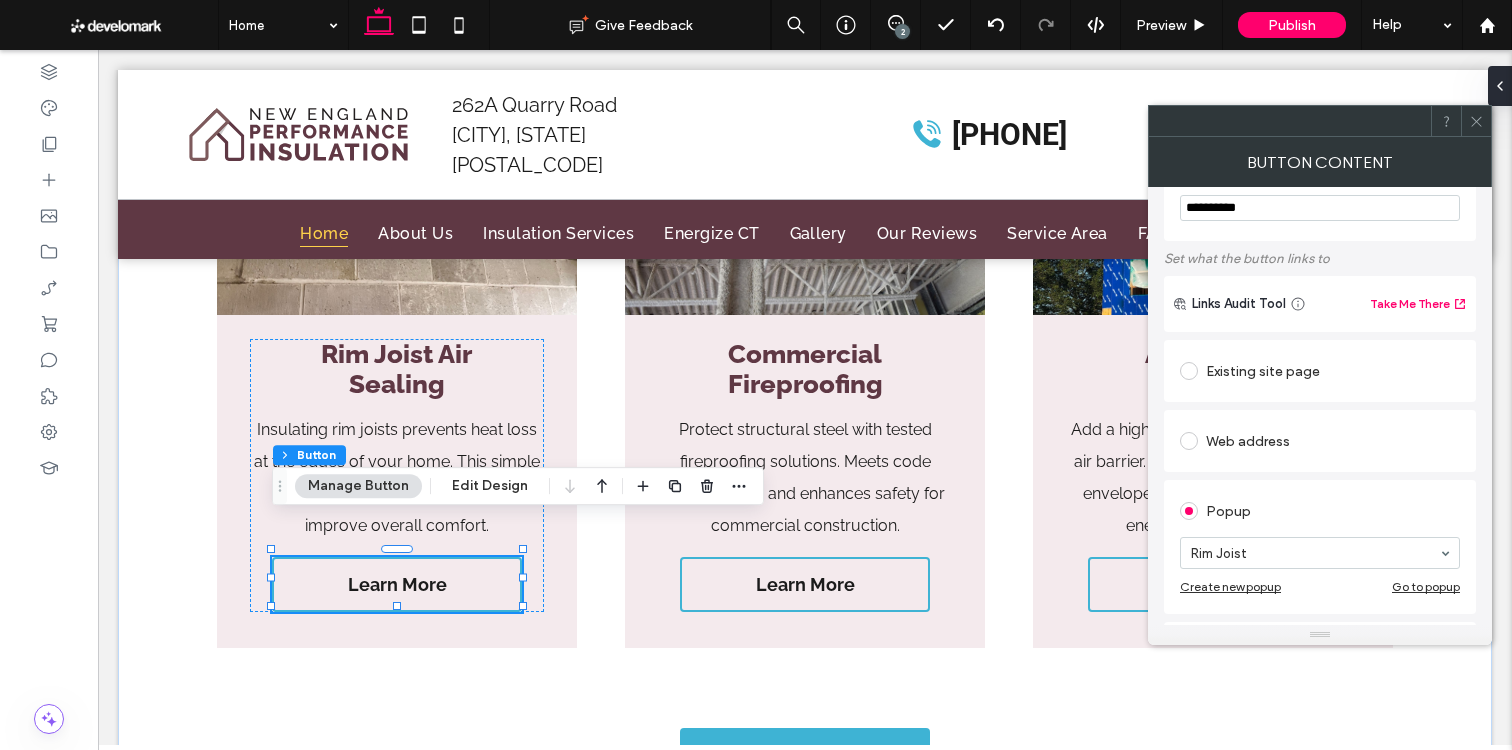 scroll, scrollTop: 61, scrollLeft: 0, axis: vertical 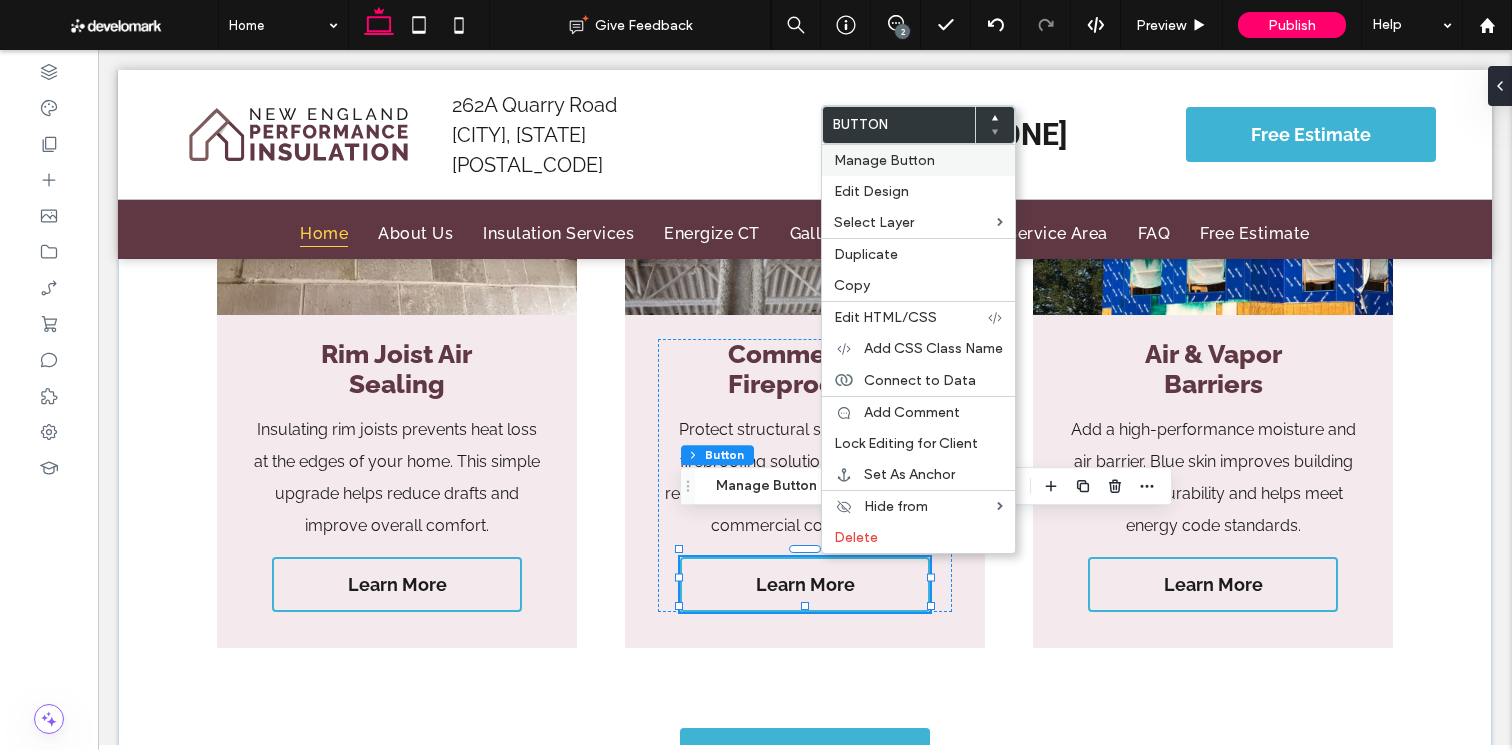 click on "Manage Button" at bounding box center (918, 160) 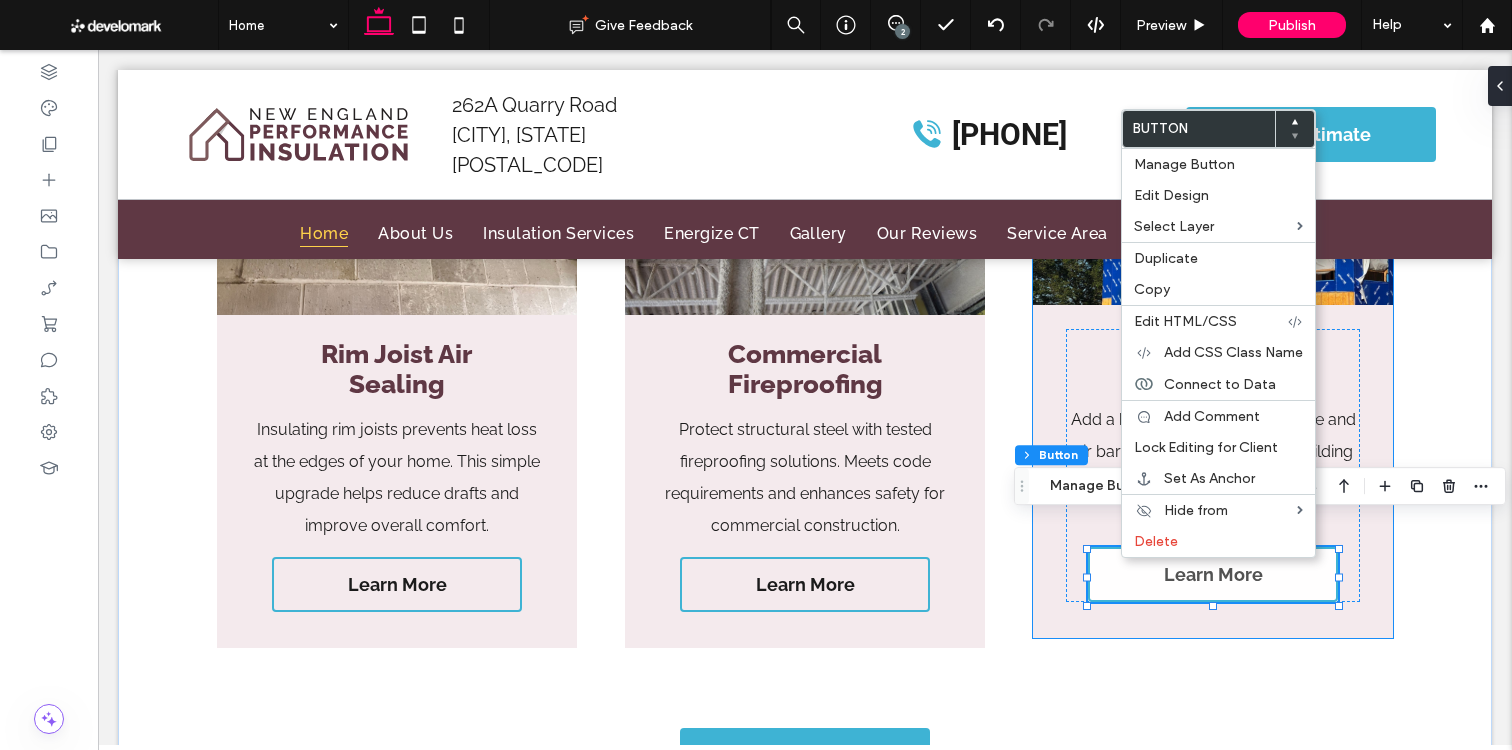 type on "**" 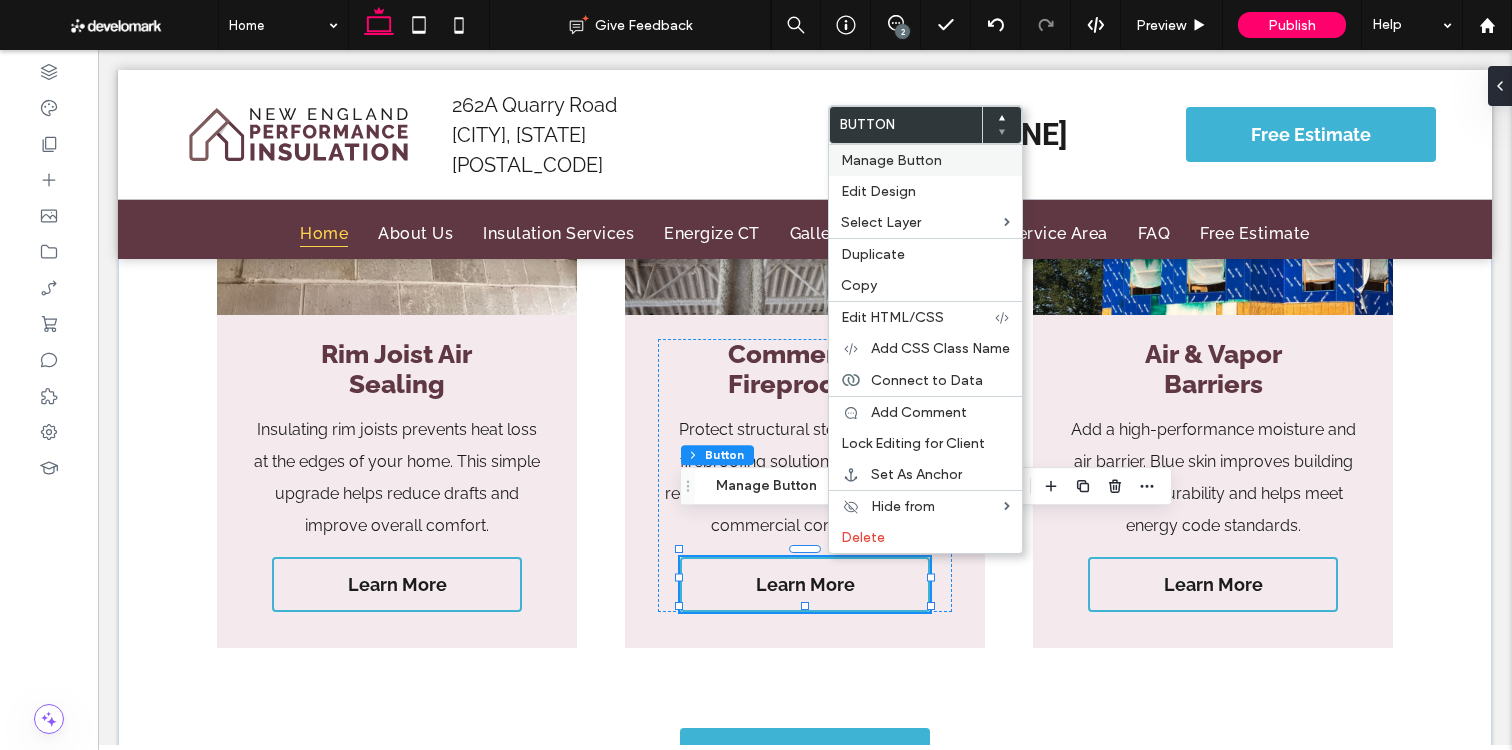 drag, startPoint x: 900, startPoint y: 168, endPoint x: 1003, endPoint y: 163, distance: 103.121284 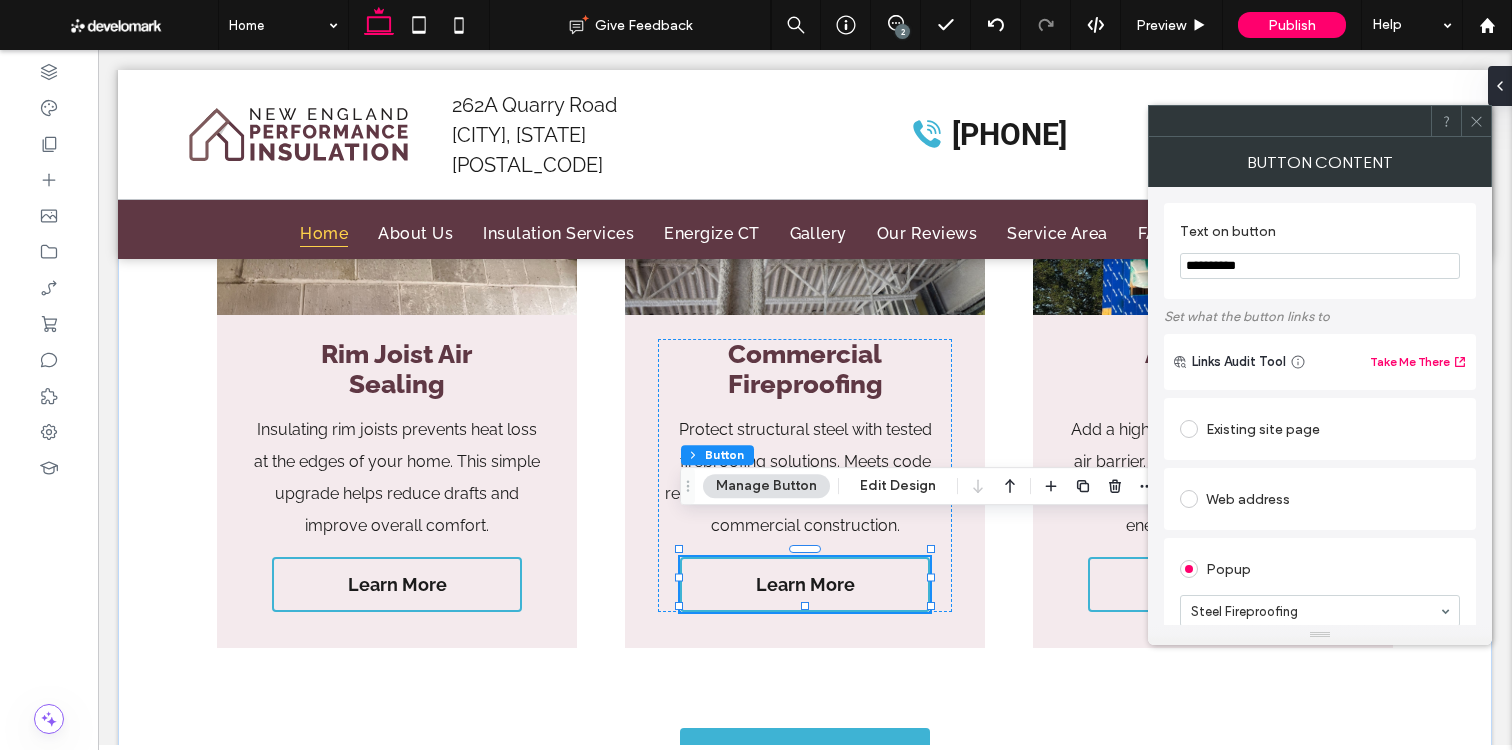 scroll, scrollTop: 22, scrollLeft: 0, axis: vertical 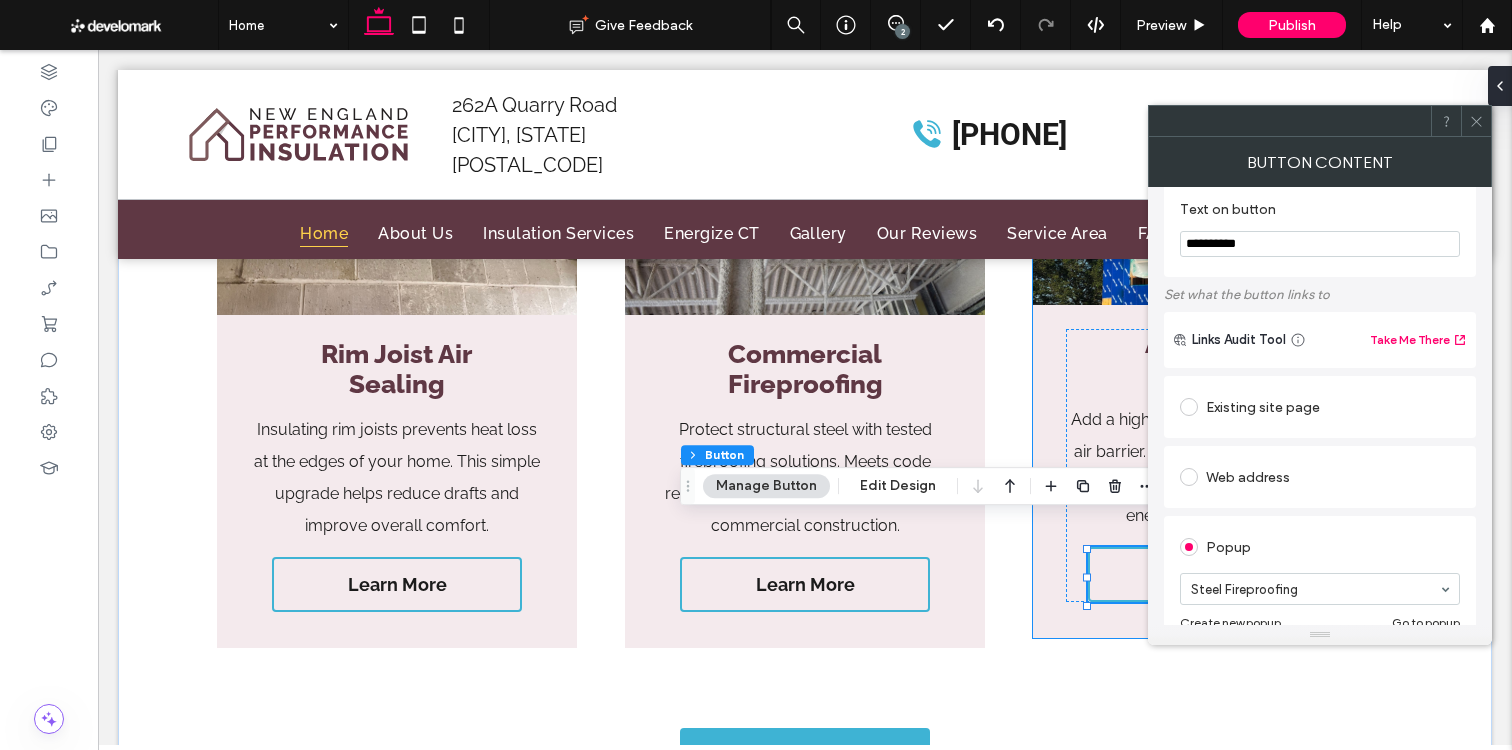 click on "Learn More" at bounding box center (1213, 574) 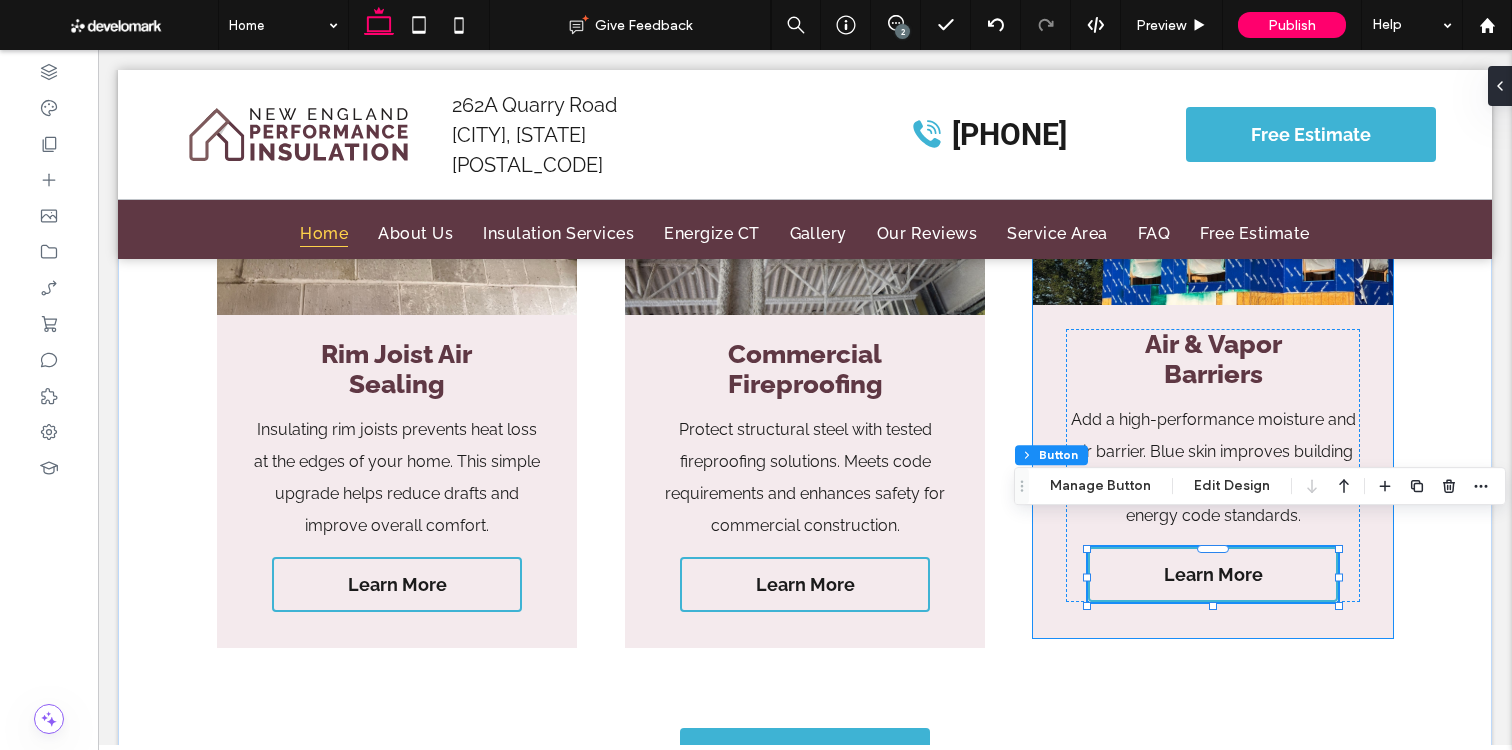 type on "**" 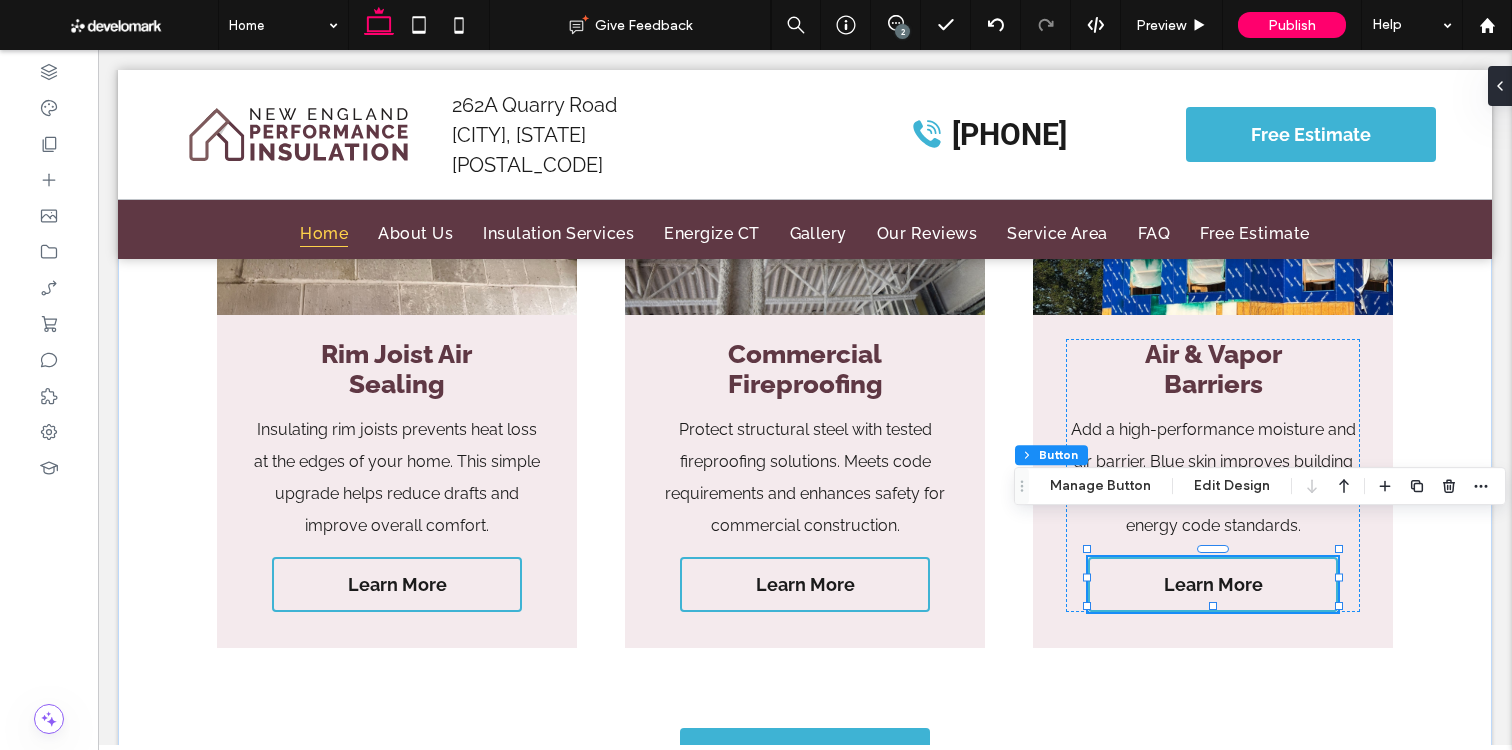 click on "Section Column Inner Column Inner Column Button Manage Button Edit Design" at bounding box center [1260, 486] 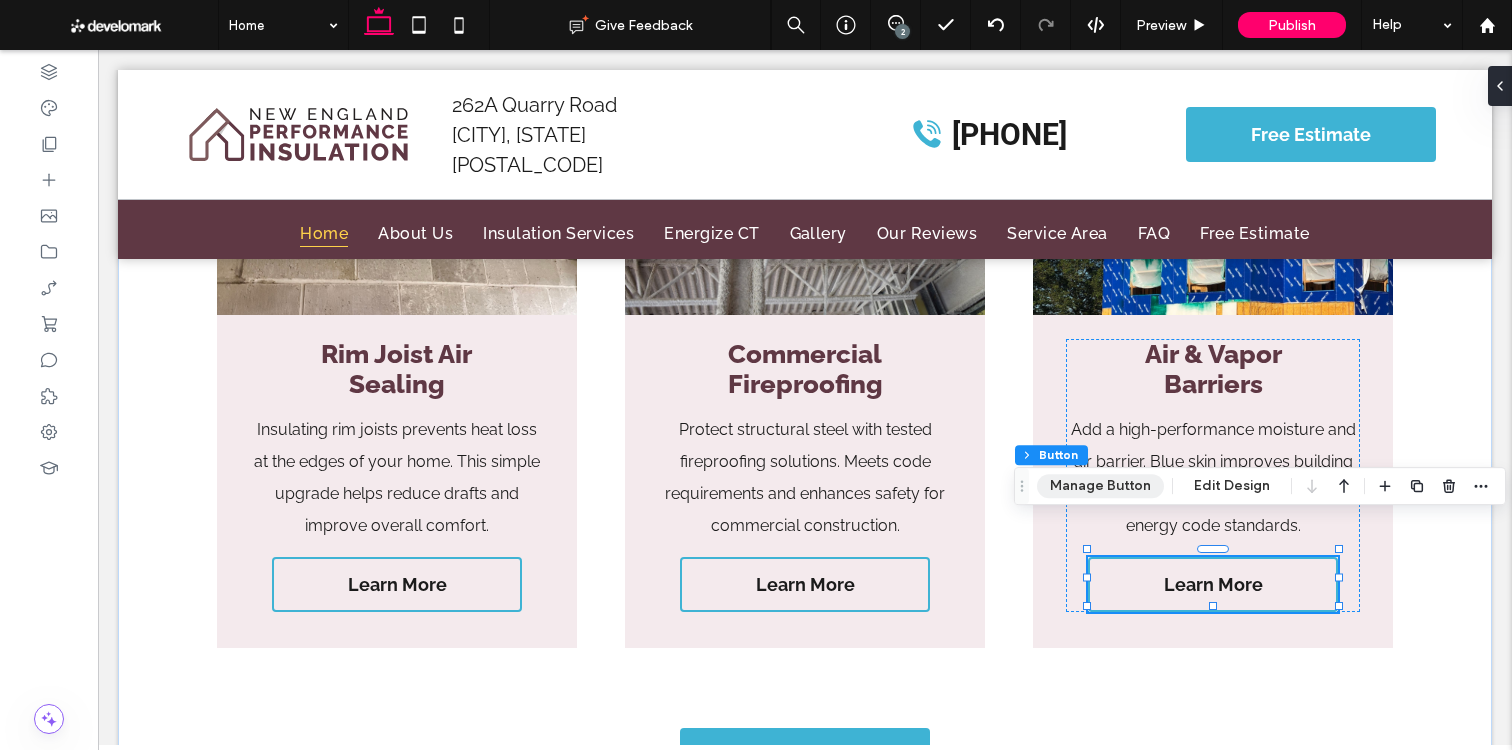 click on "Manage Button" at bounding box center [1100, 486] 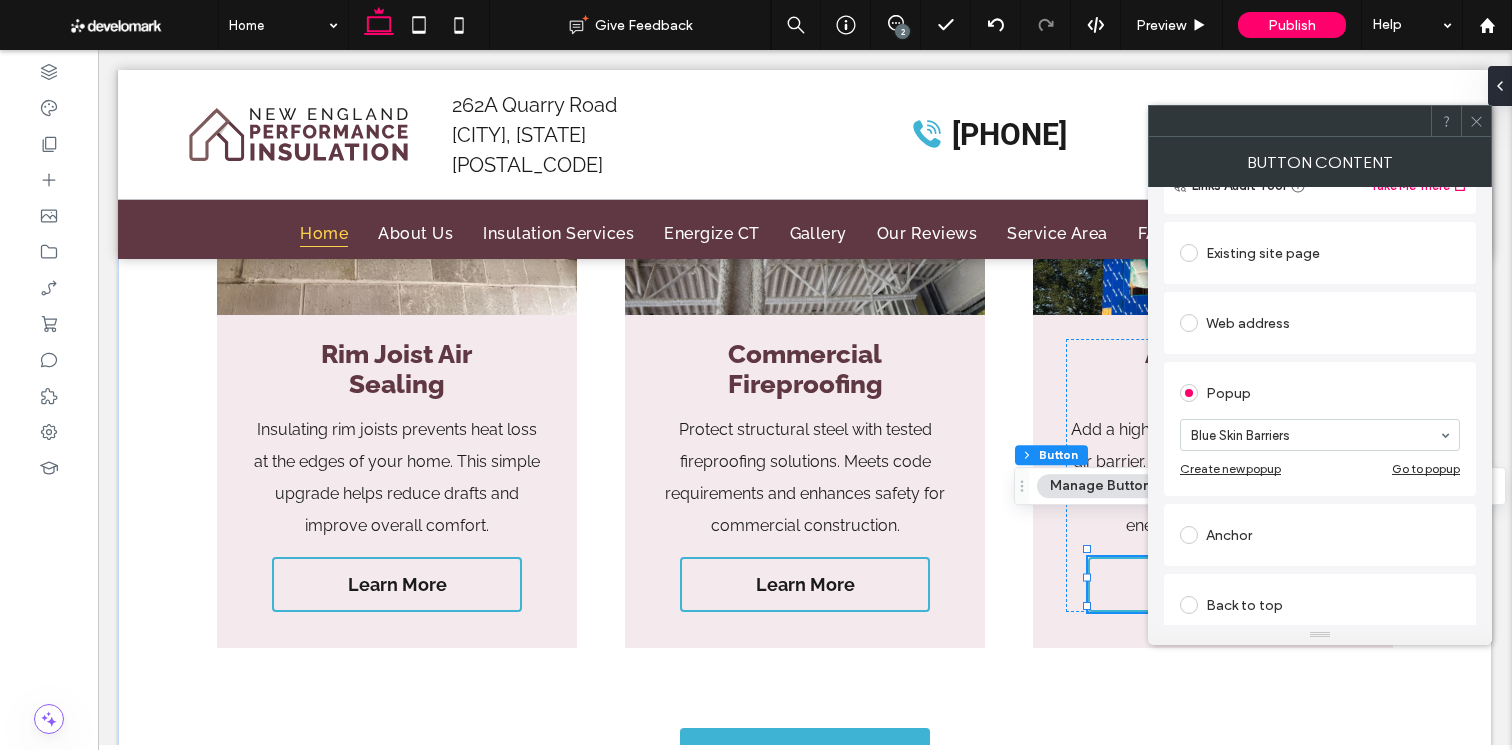 scroll, scrollTop: 190, scrollLeft: 0, axis: vertical 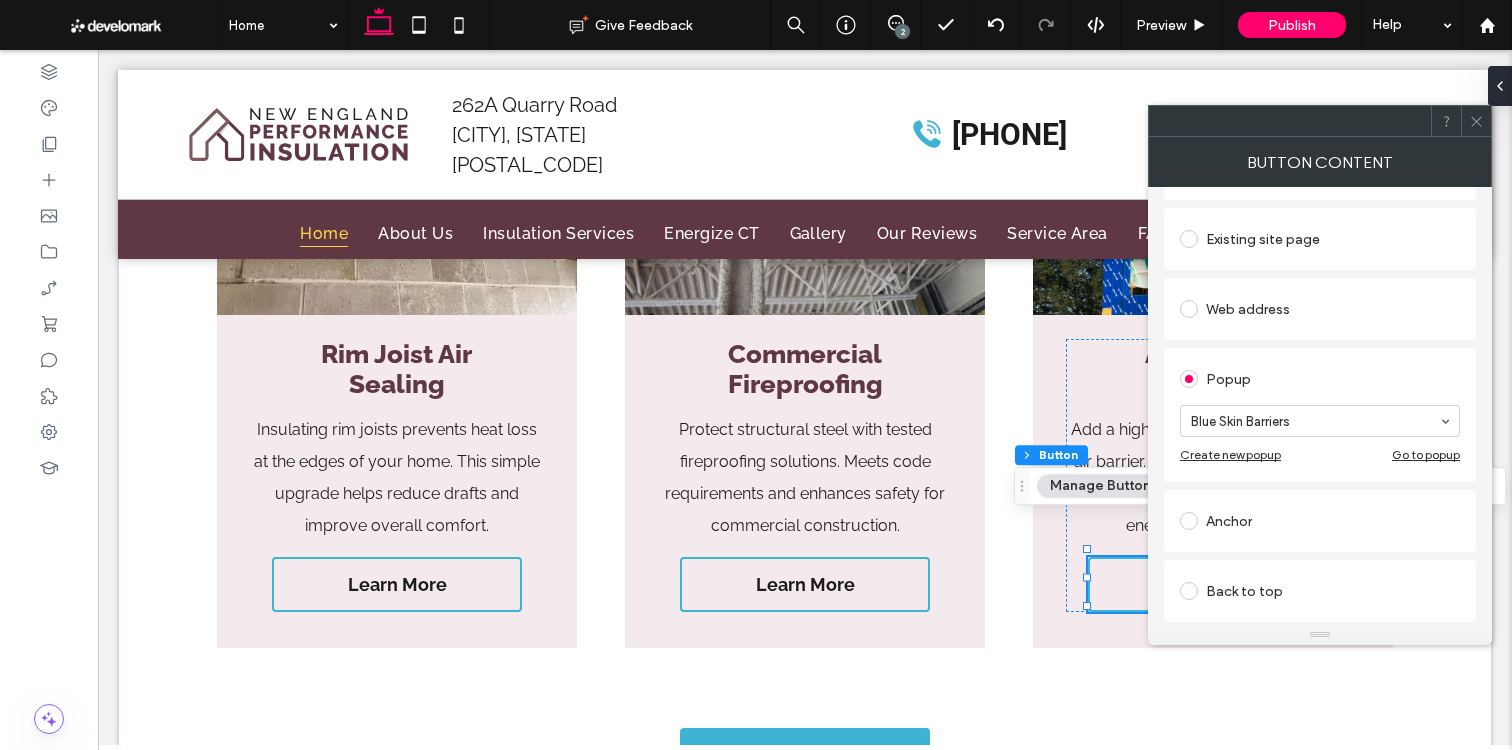 click 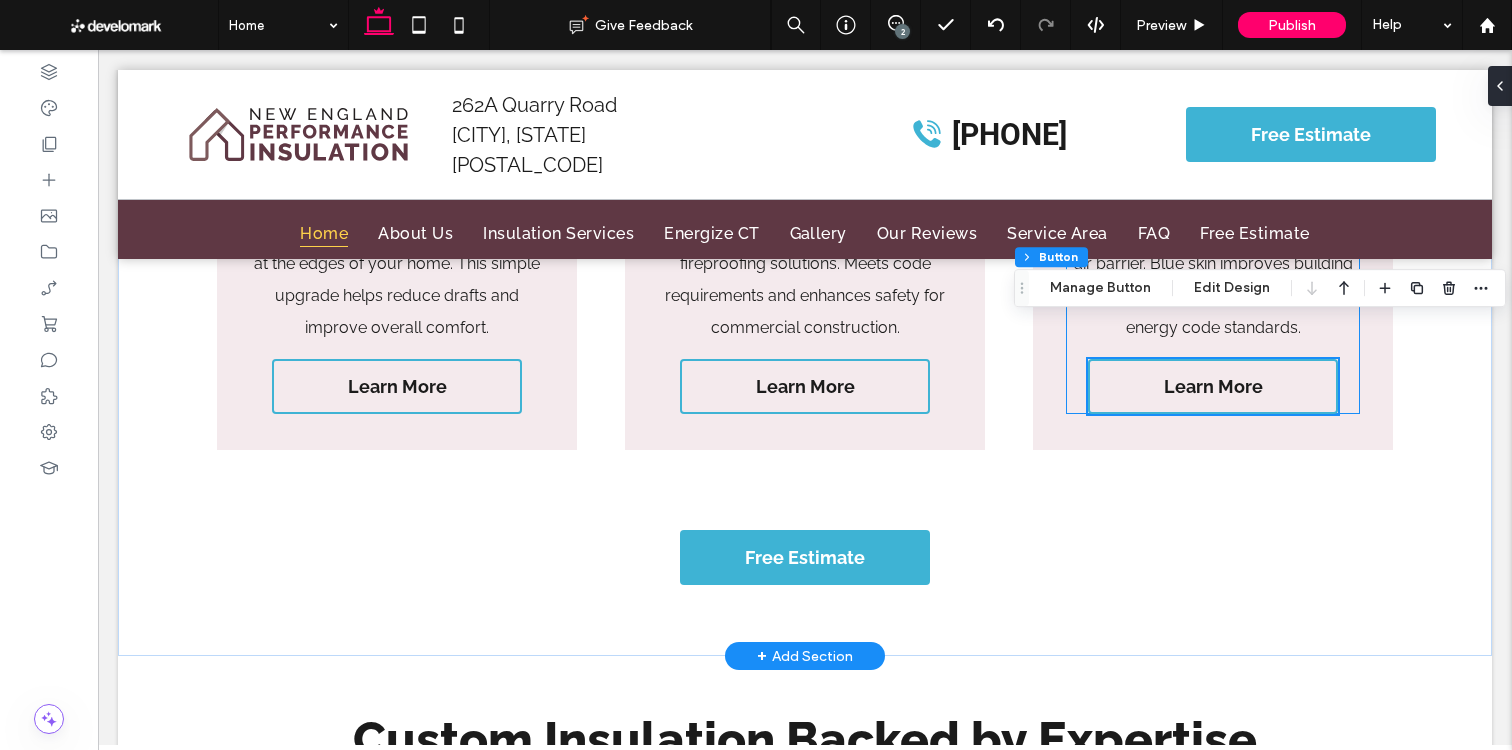 scroll, scrollTop: 8640, scrollLeft: 0, axis: vertical 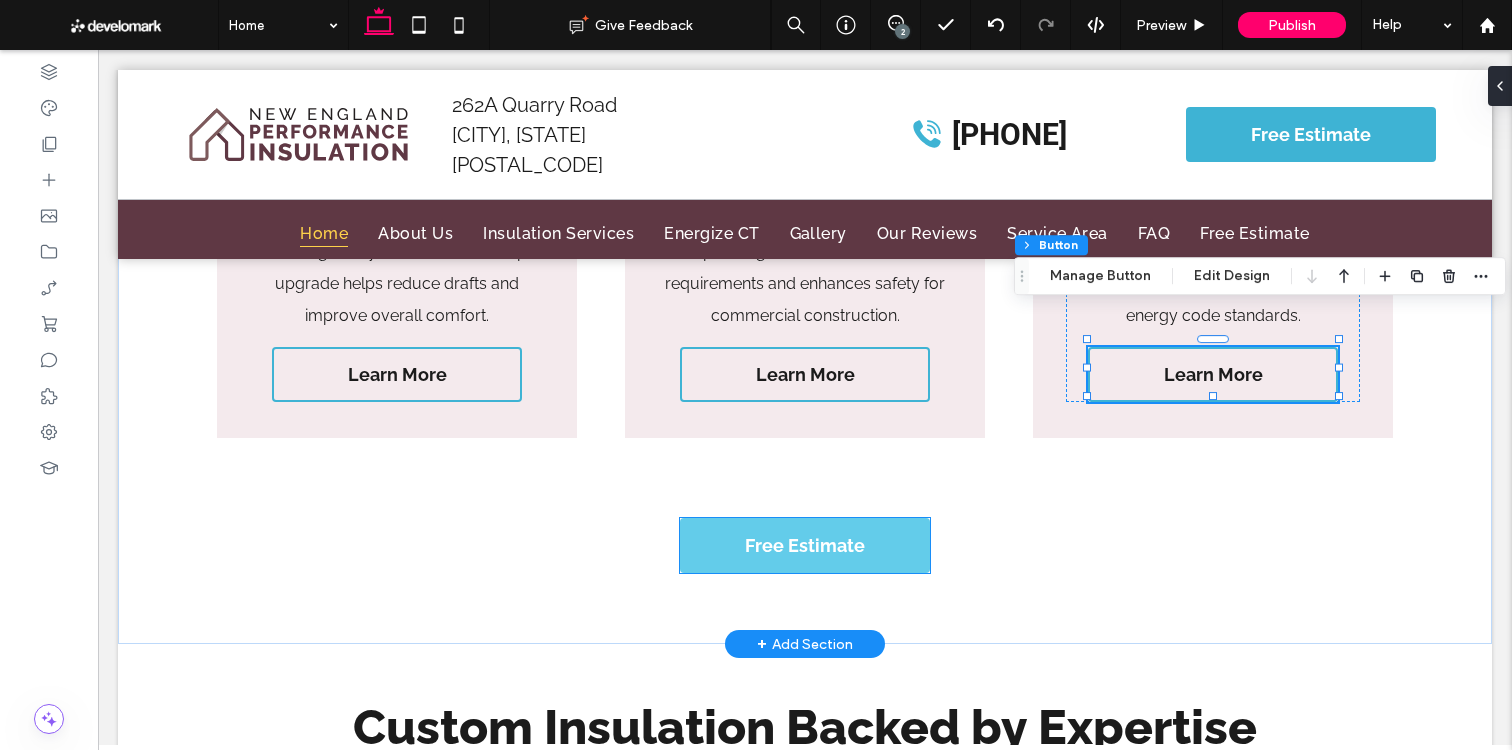 click on "Free Estimate" at bounding box center [805, 545] 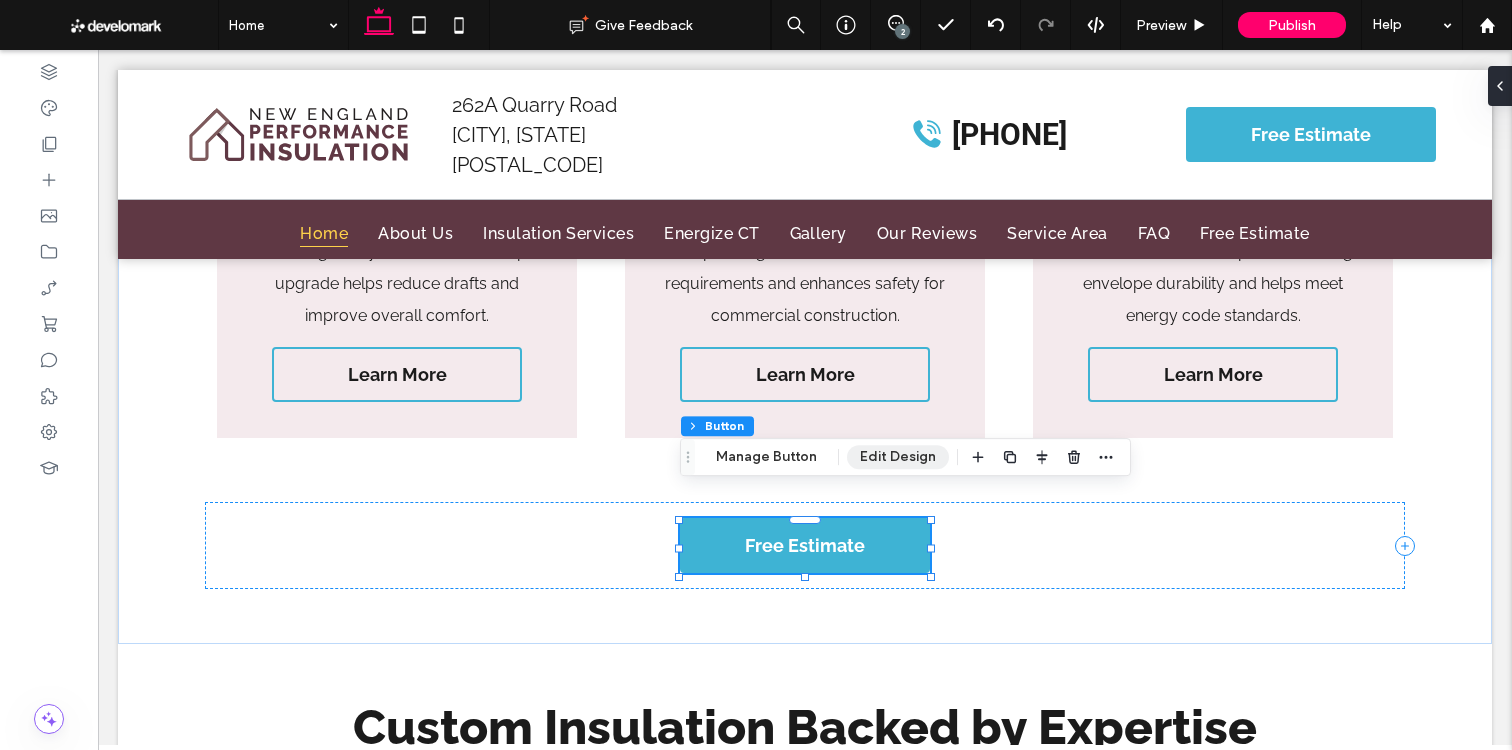 drag, startPoint x: 796, startPoint y: 461, endPoint x: 893, endPoint y: 449, distance: 97.73945 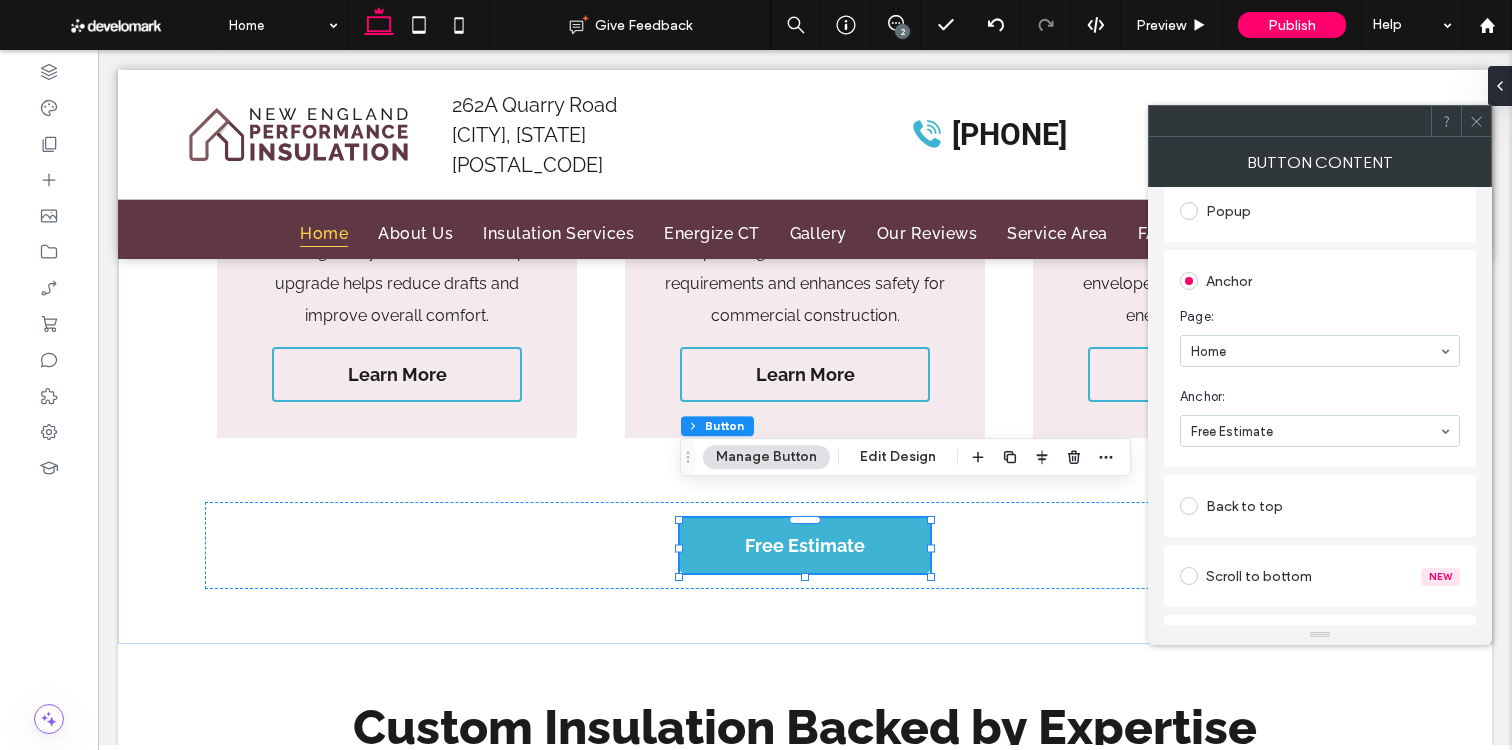 scroll, scrollTop: 379, scrollLeft: 0, axis: vertical 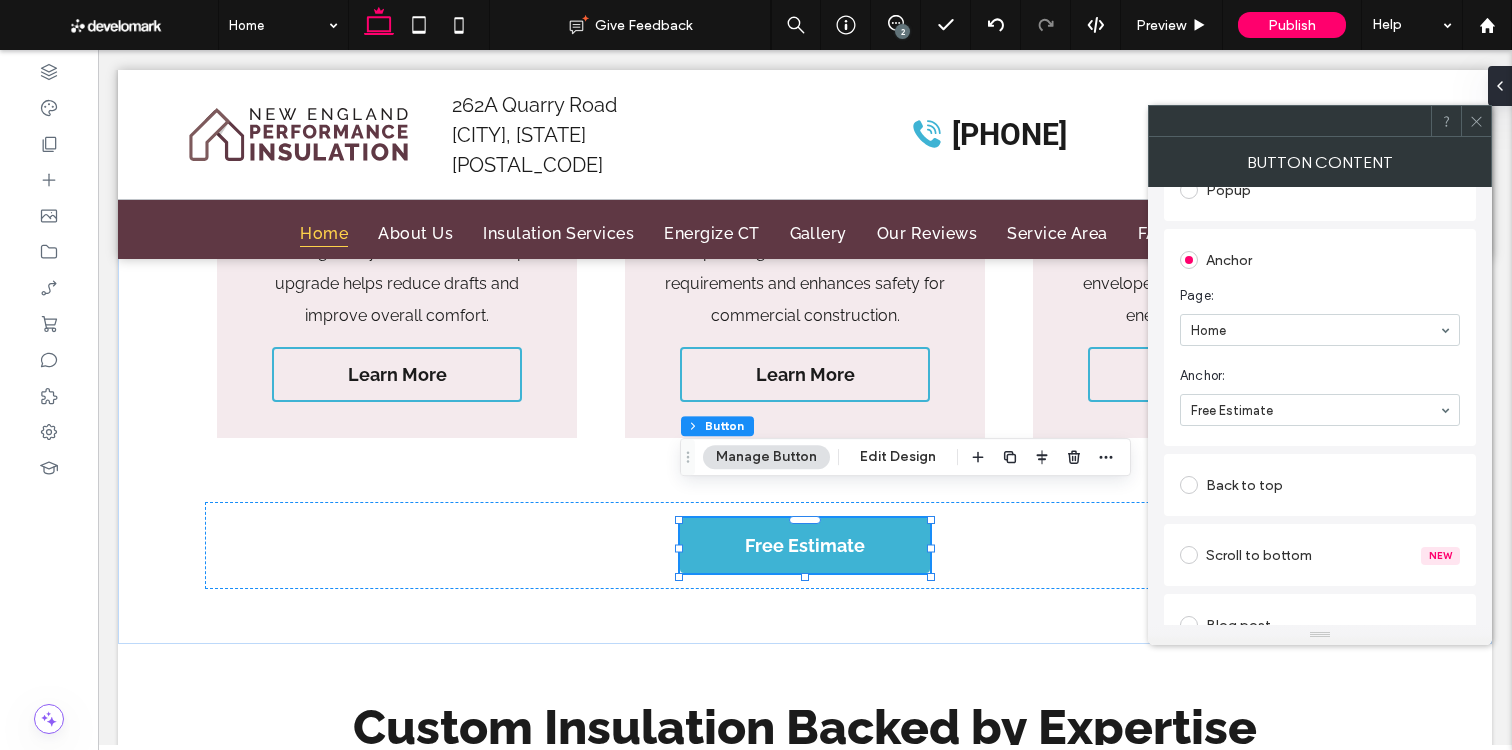 drag, startPoint x: 1472, startPoint y: 110, endPoint x: 1162, endPoint y: 321, distance: 374.99466 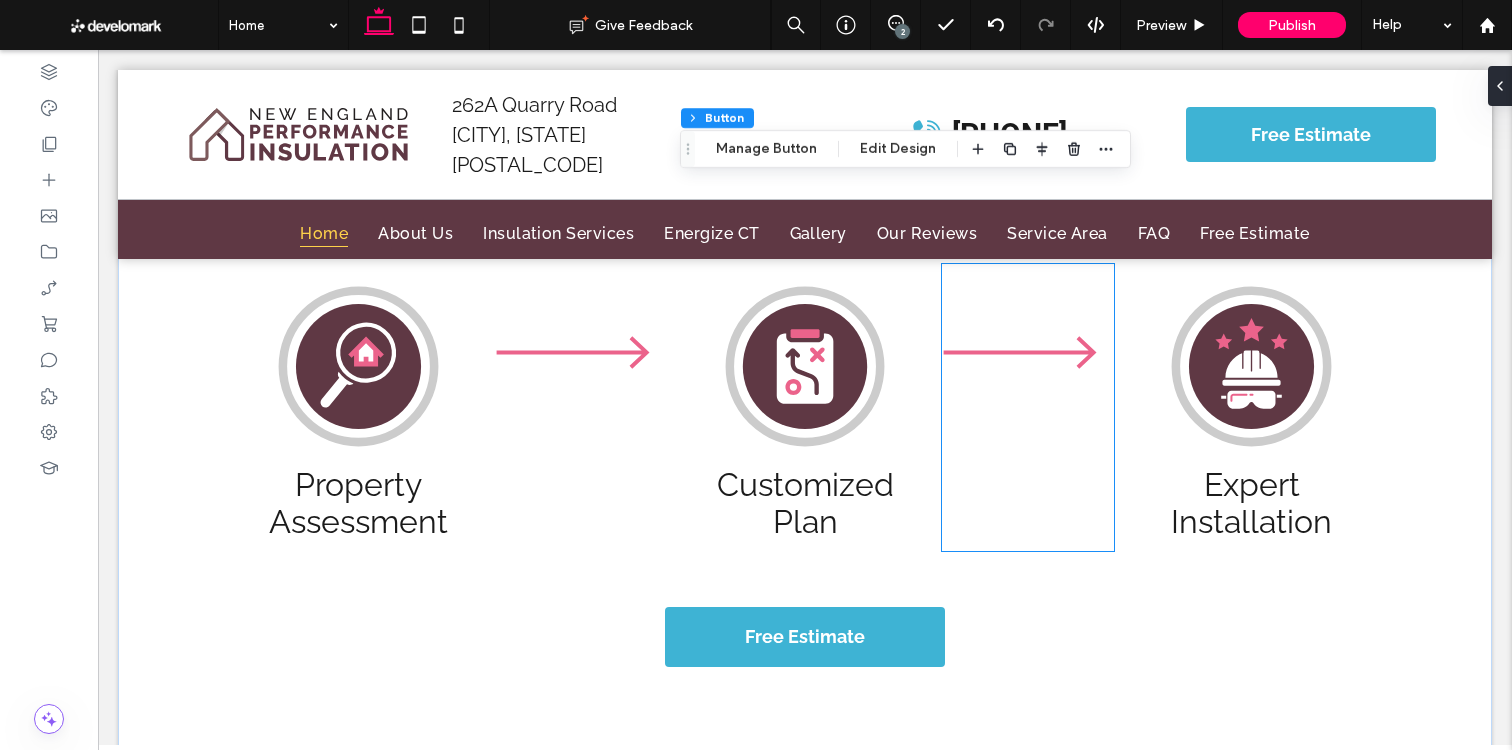 scroll, scrollTop: 9431, scrollLeft: 0, axis: vertical 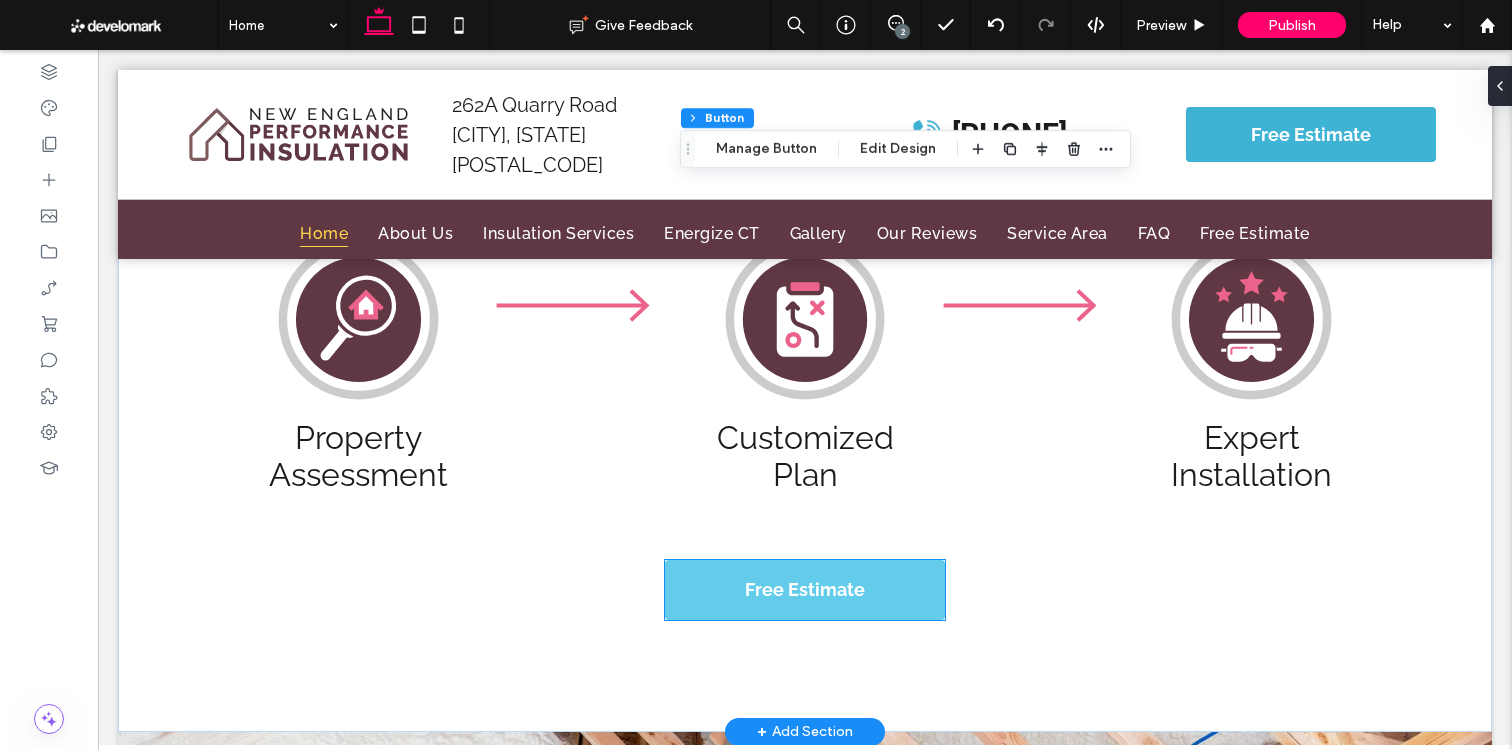 click on "Free Estimate" at bounding box center [805, 589] 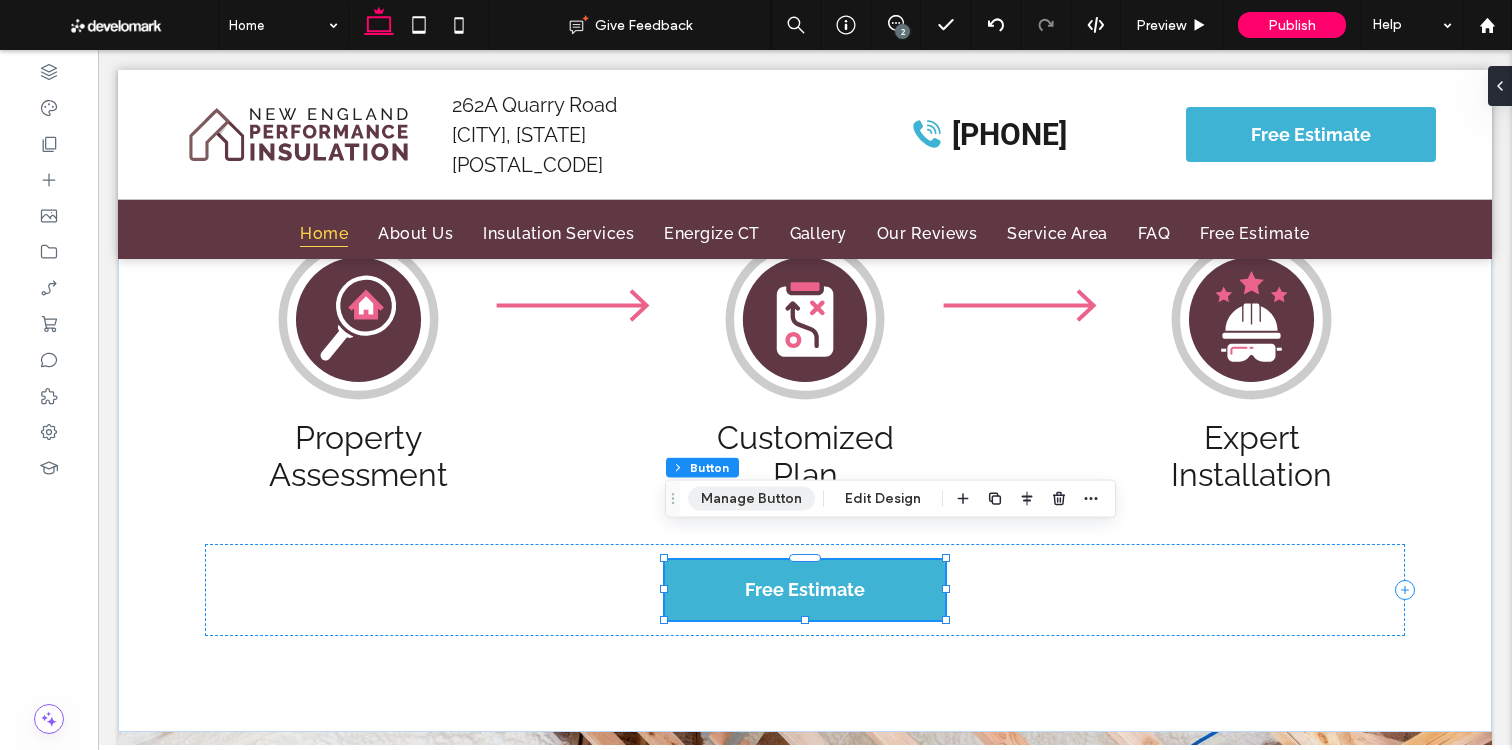click on "Manage Button" at bounding box center (751, 499) 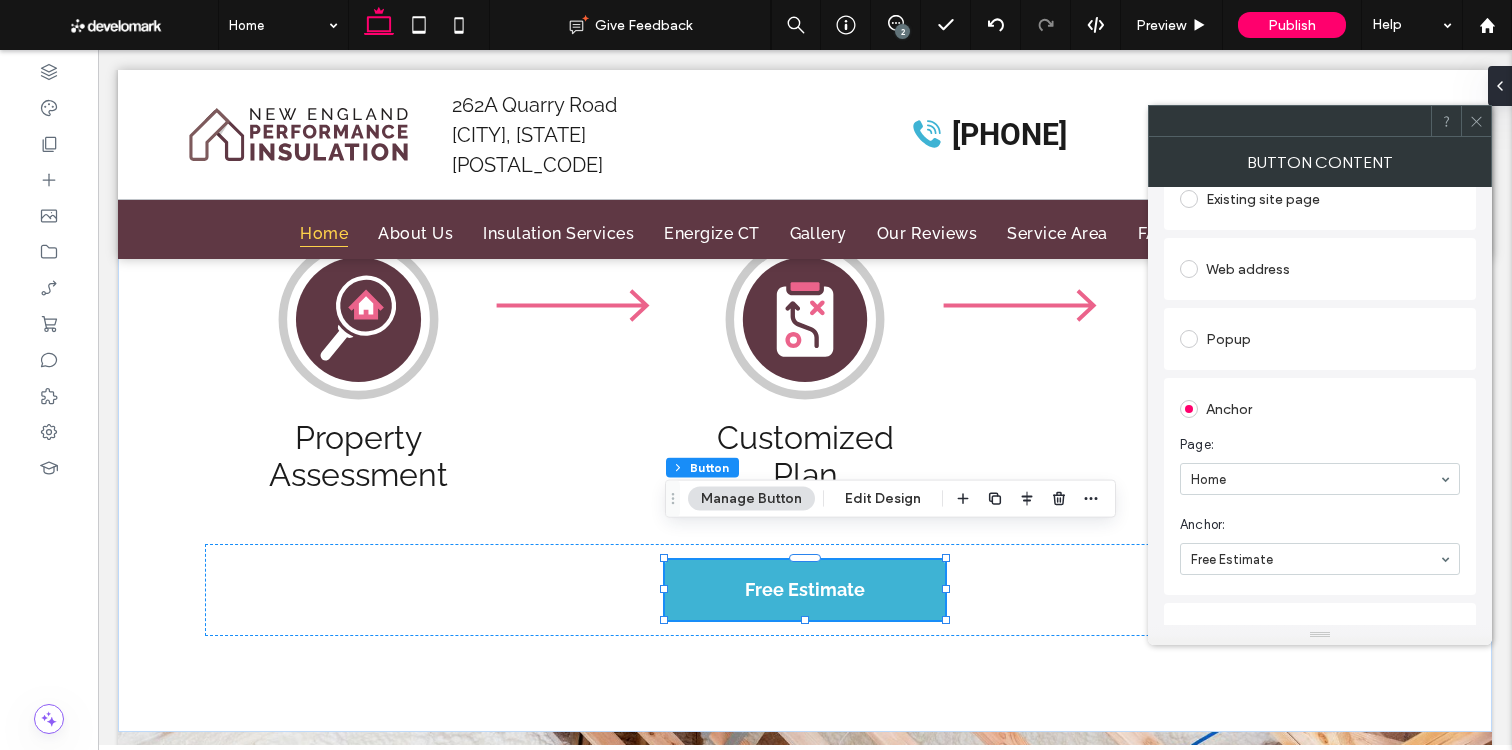 scroll, scrollTop: 273, scrollLeft: 0, axis: vertical 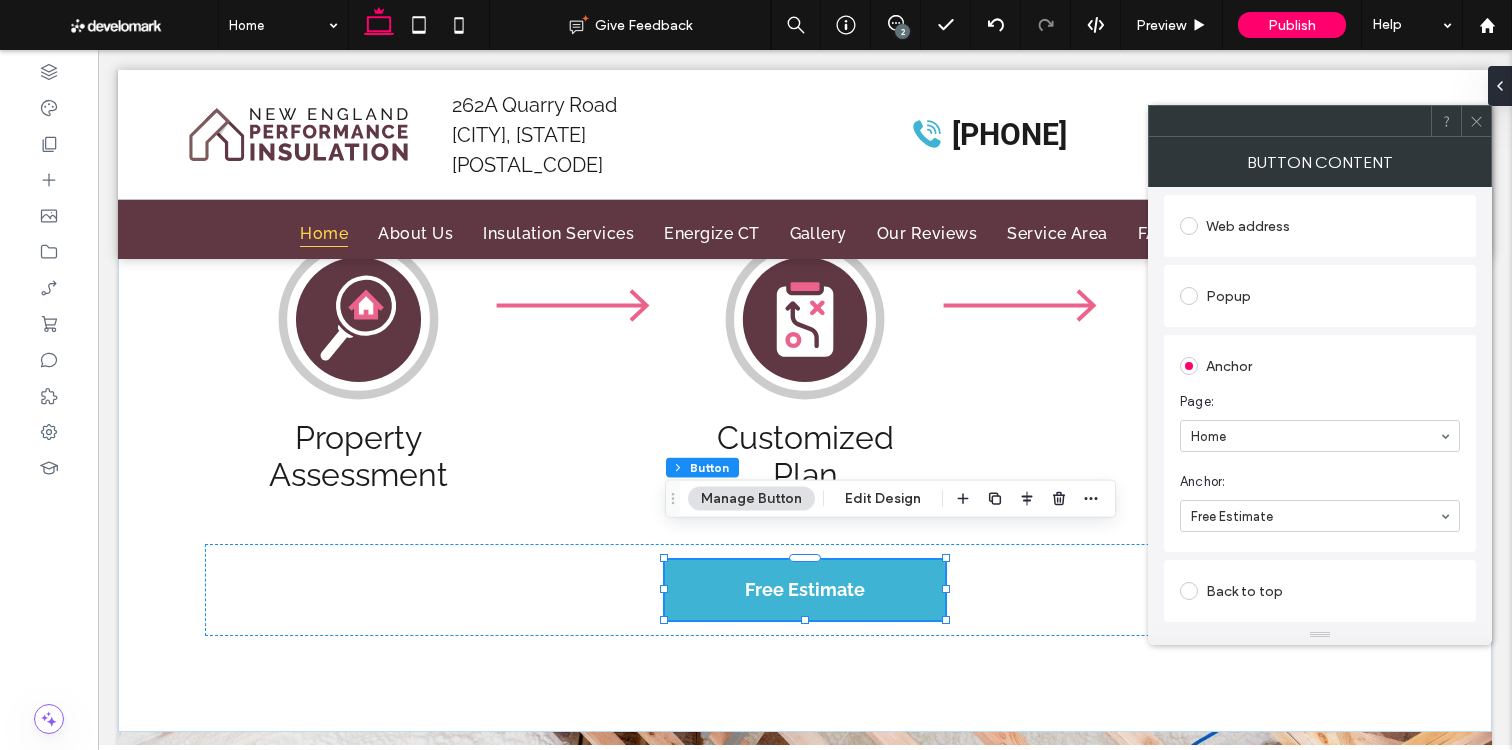 drag, startPoint x: 1468, startPoint y: 122, endPoint x: 1174, endPoint y: 327, distance: 358.41455 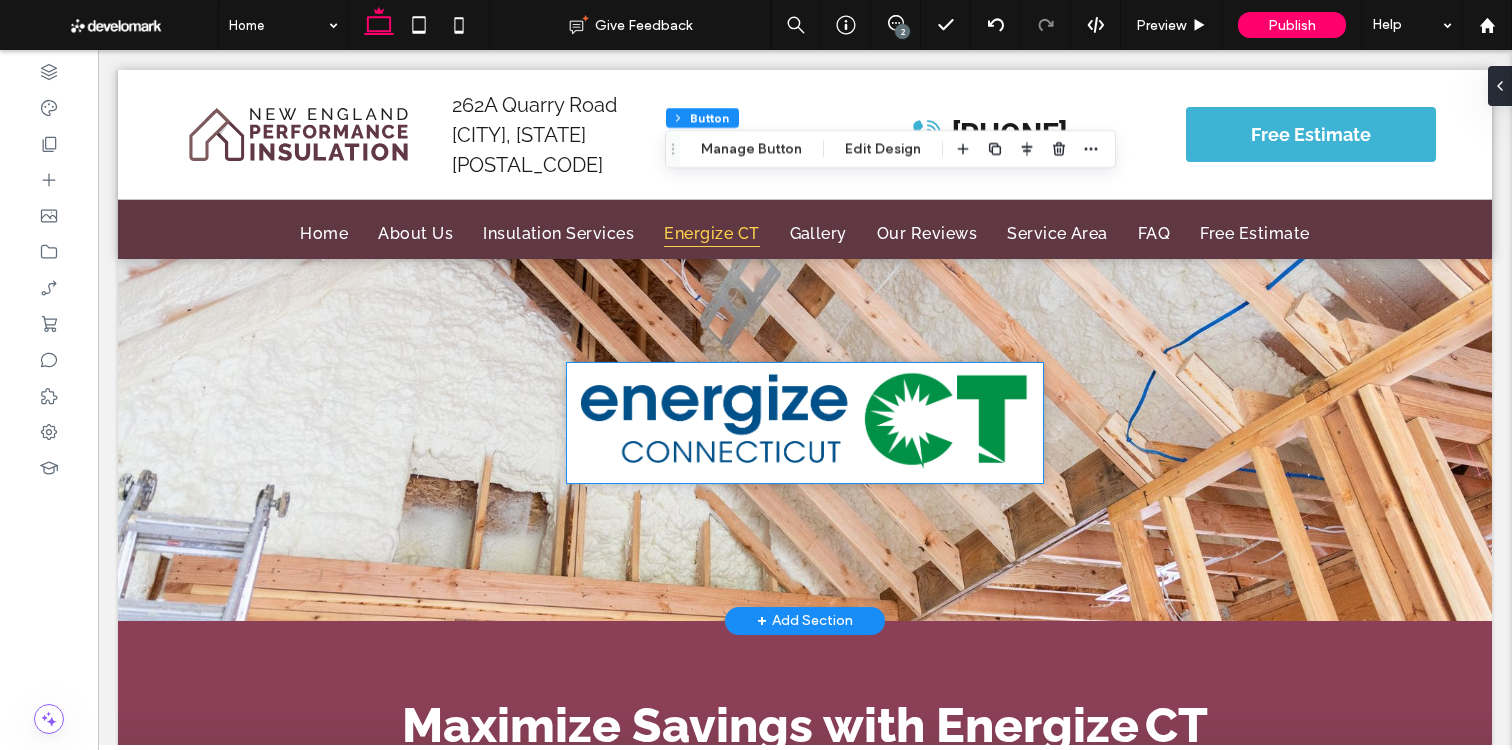 scroll, scrollTop: 9939, scrollLeft: 0, axis: vertical 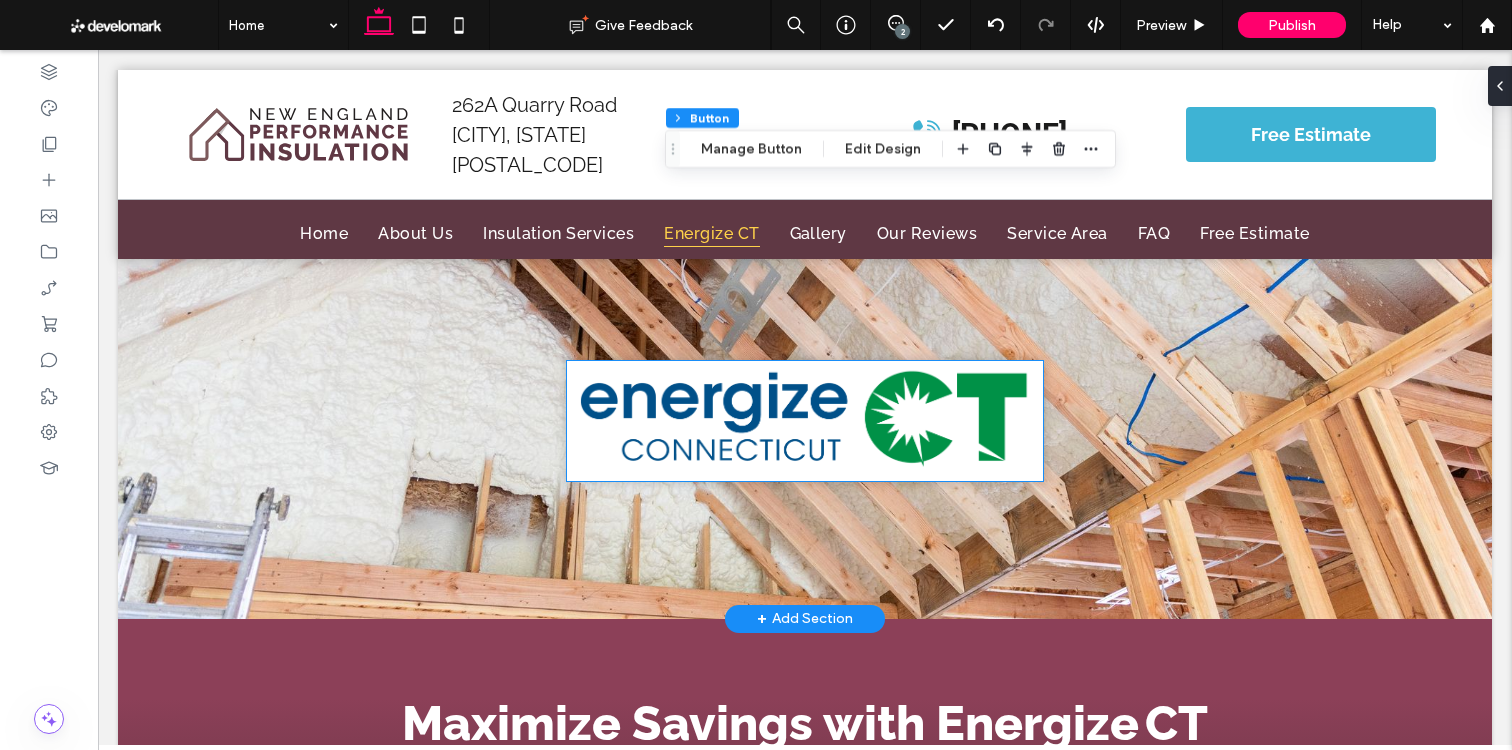 click at bounding box center [805, 421] 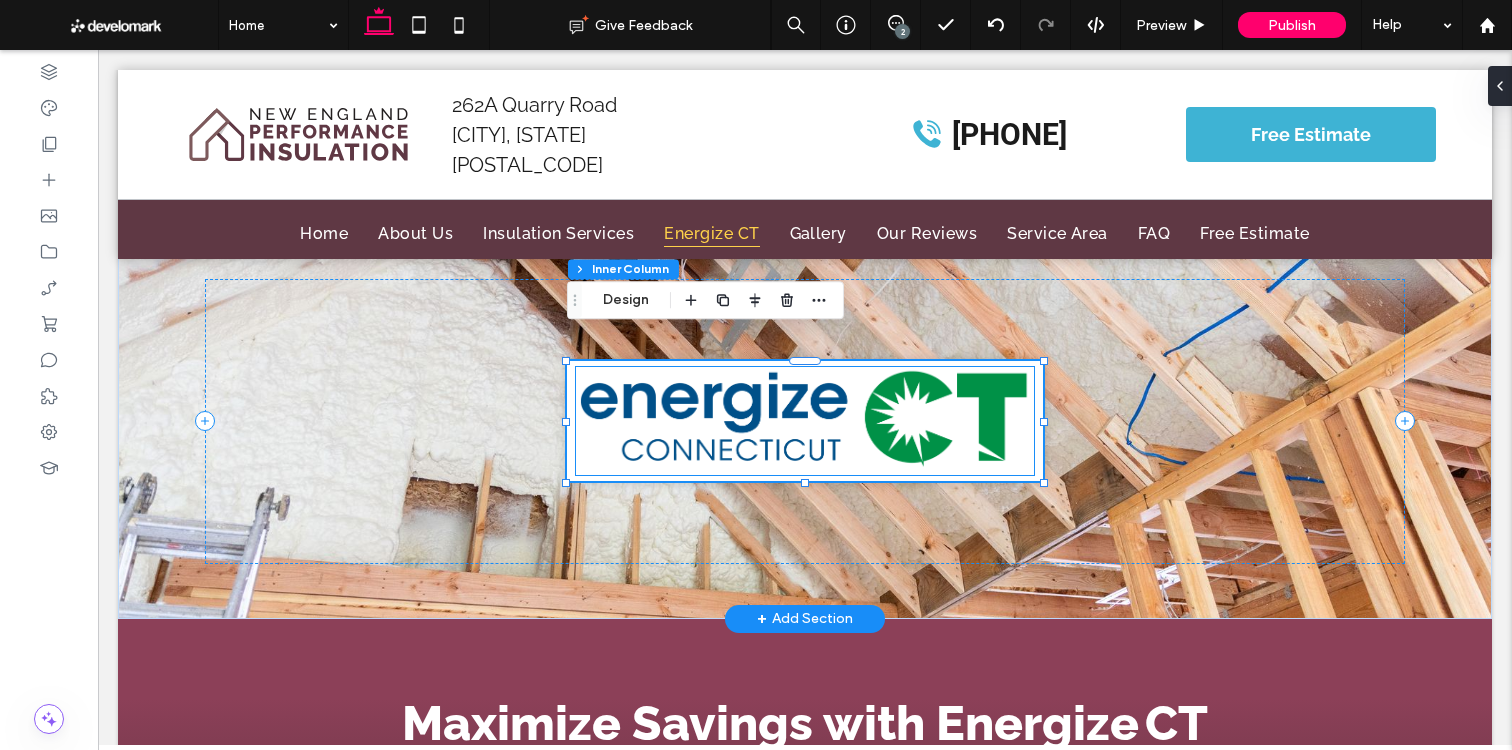 click at bounding box center (805, 421) 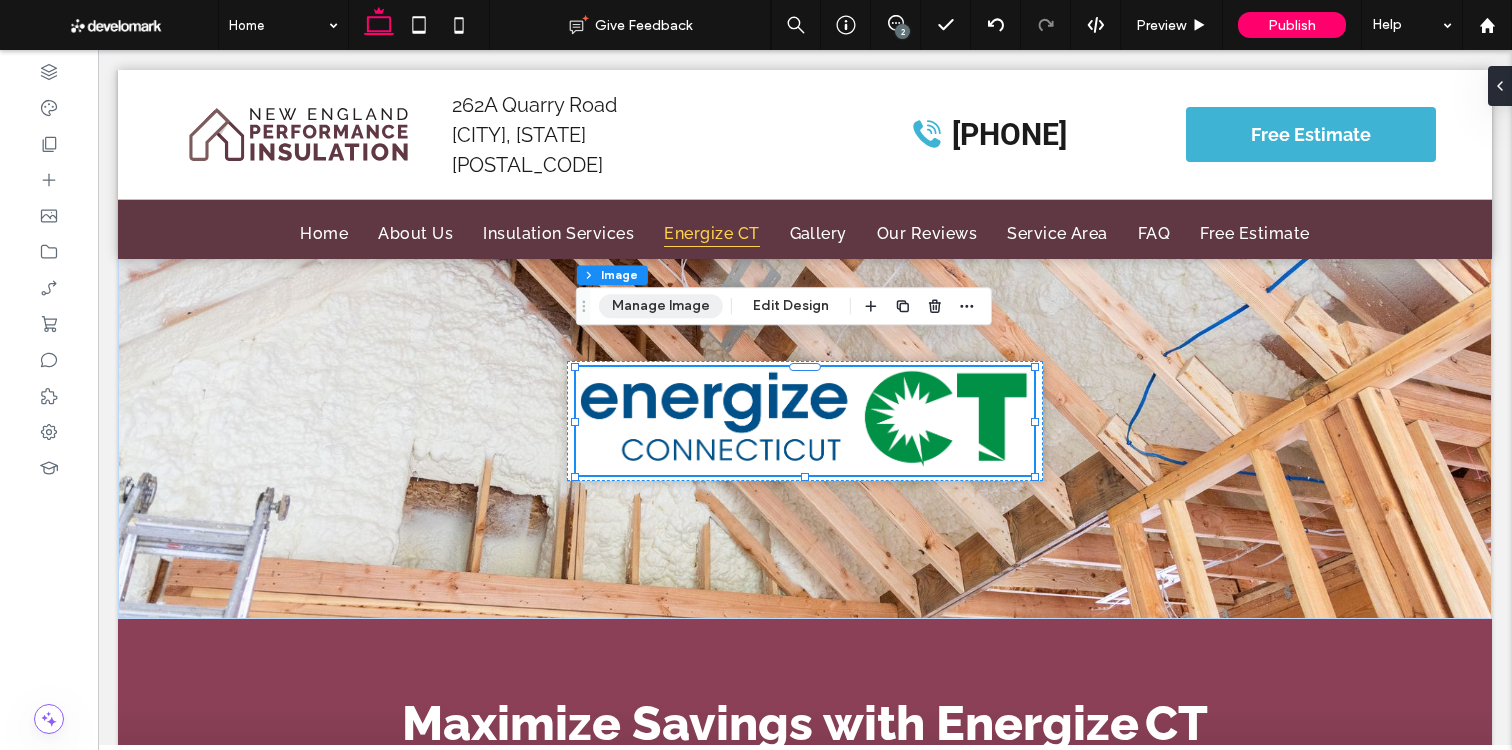 click on "Manage Image" at bounding box center (661, 306) 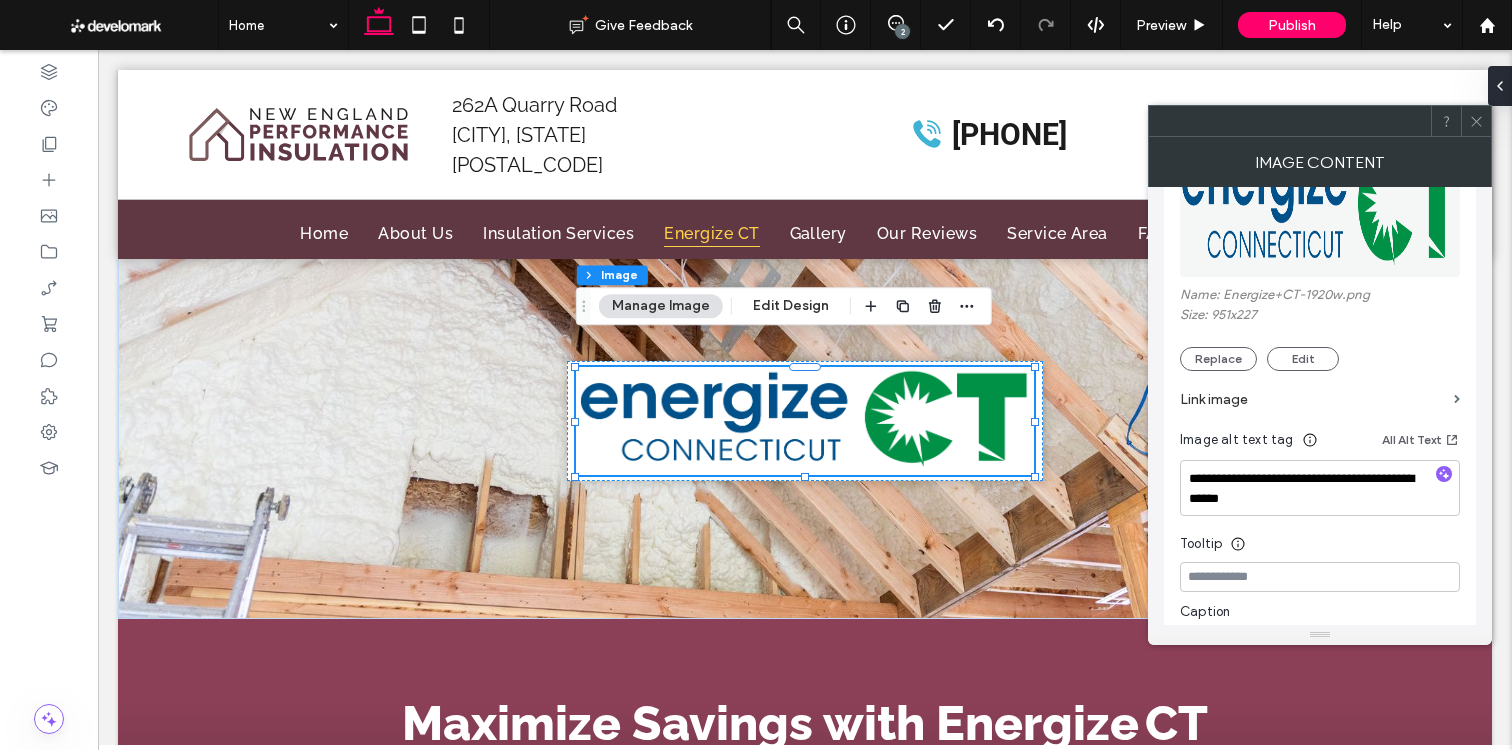 scroll, scrollTop: 331, scrollLeft: 0, axis: vertical 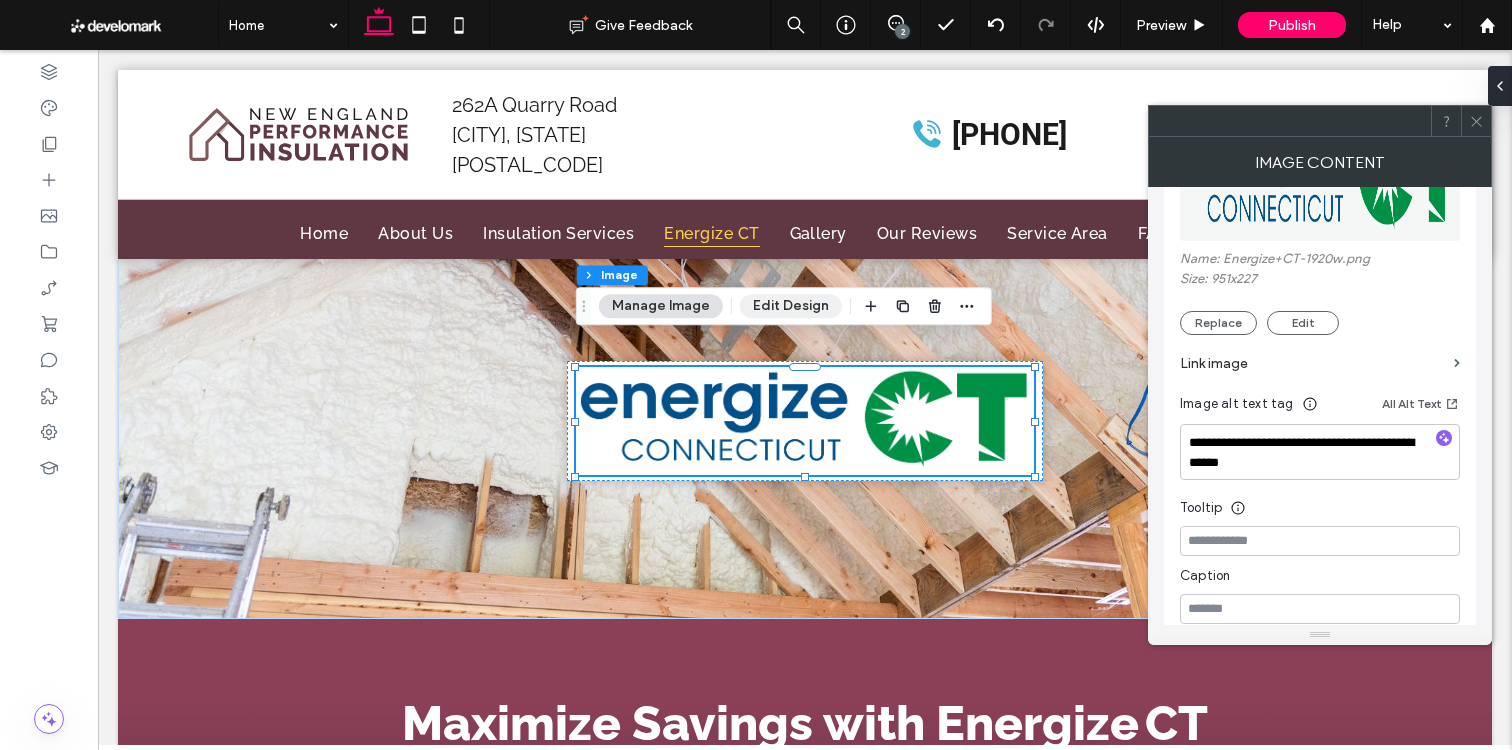 click on "Edit Design" at bounding box center [791, 306] 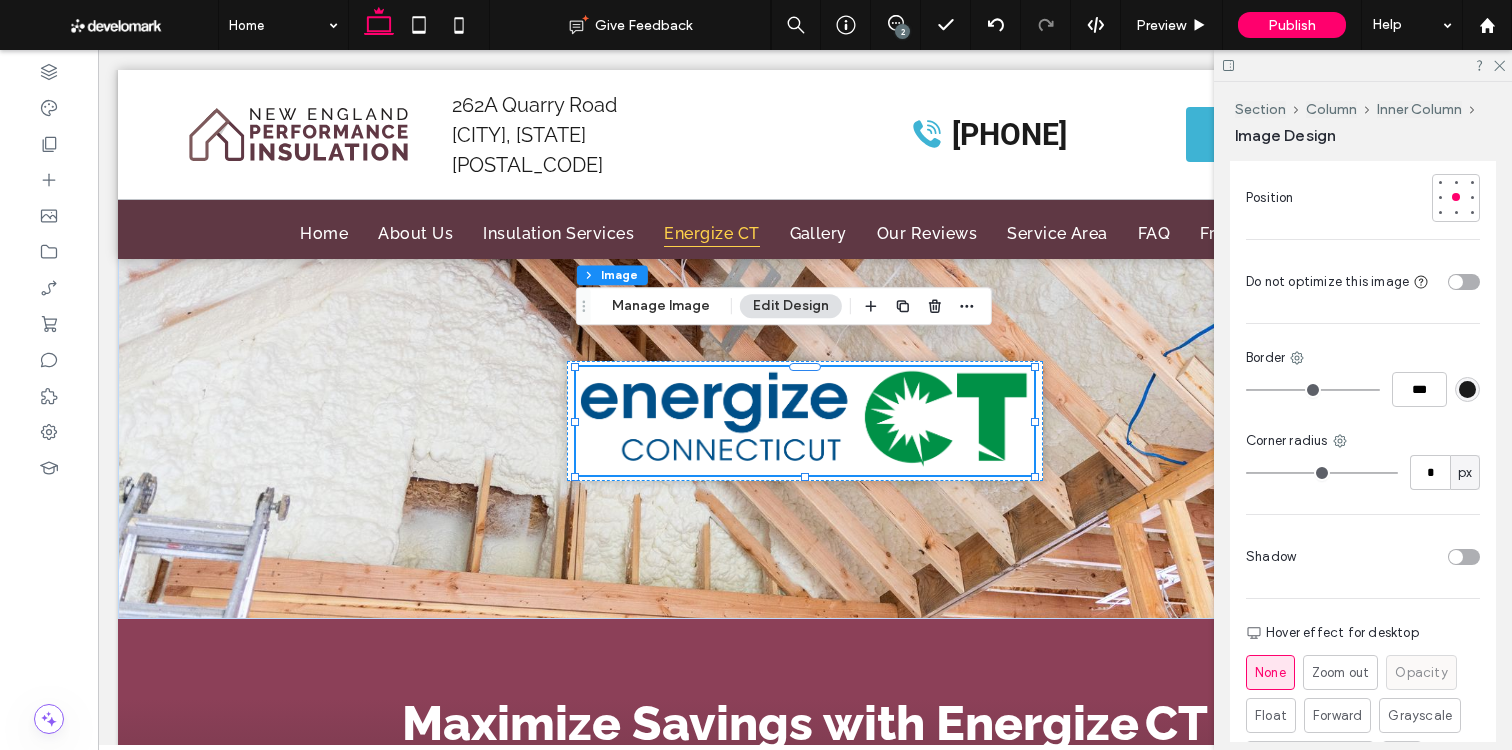 scroll, scrollTop: 876, scrollLeft: 0, axis: vertical 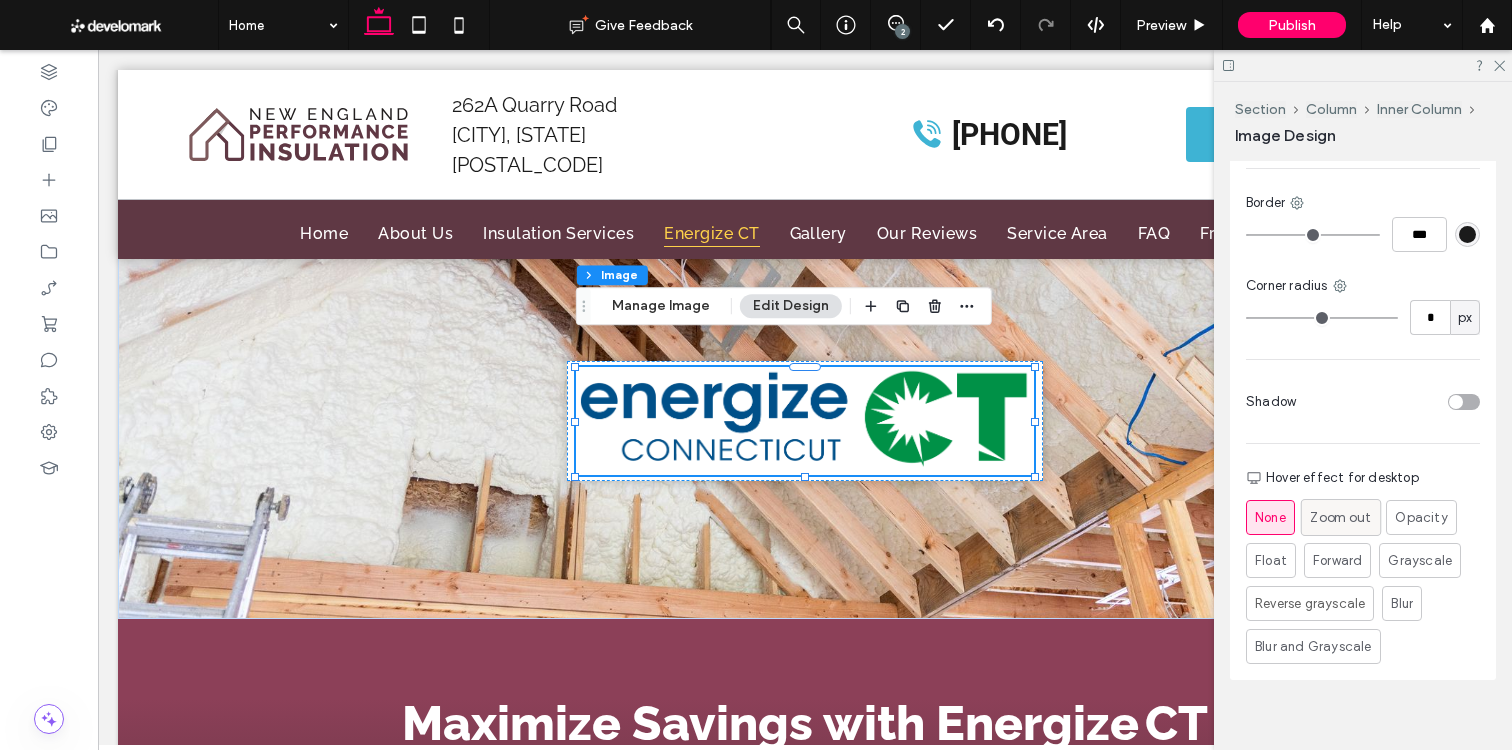 drag, startPoint x: 1369, startPoint y: 498, endPoint x: 1314, endPoint y: 496, distance: 55.03635 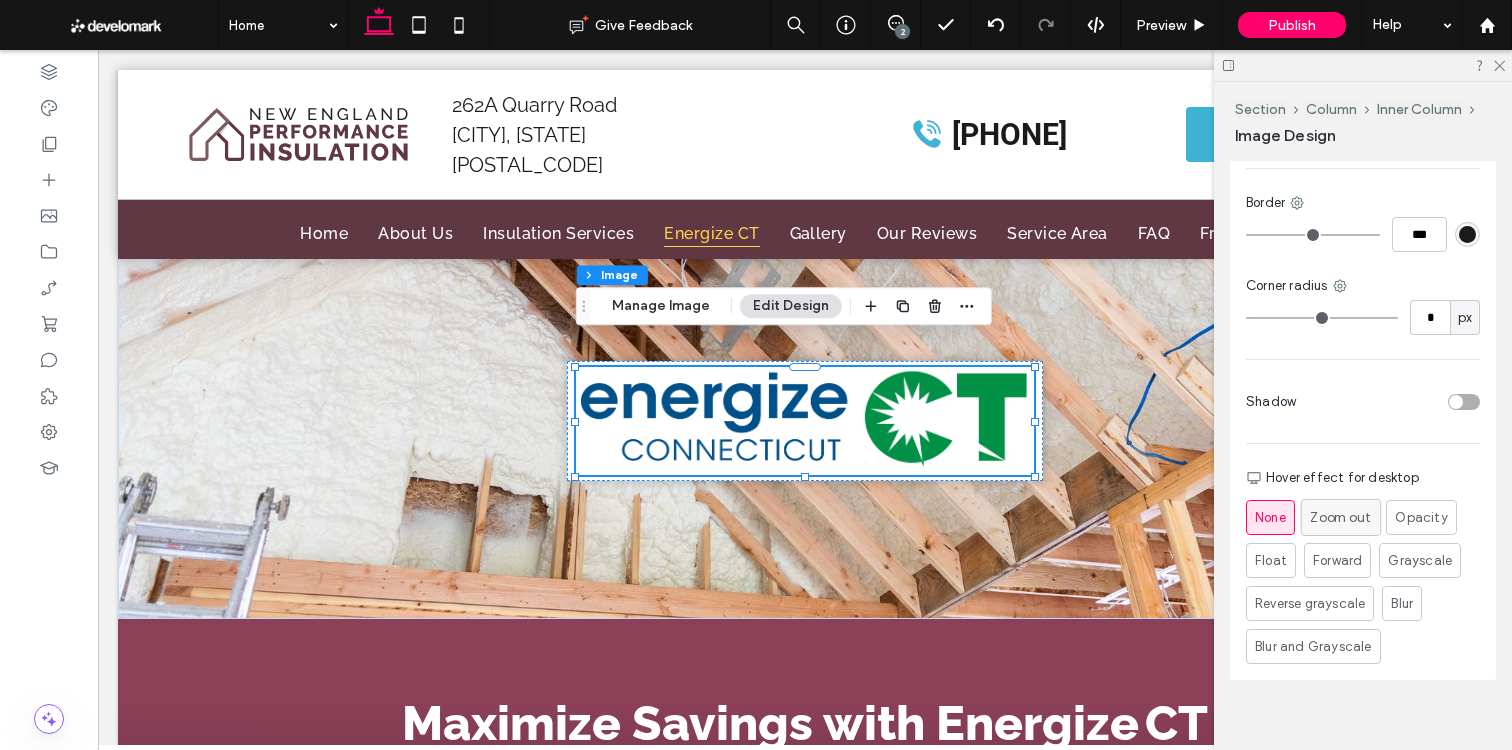 click on "Zoom out" at bounding box center [1340, 517] 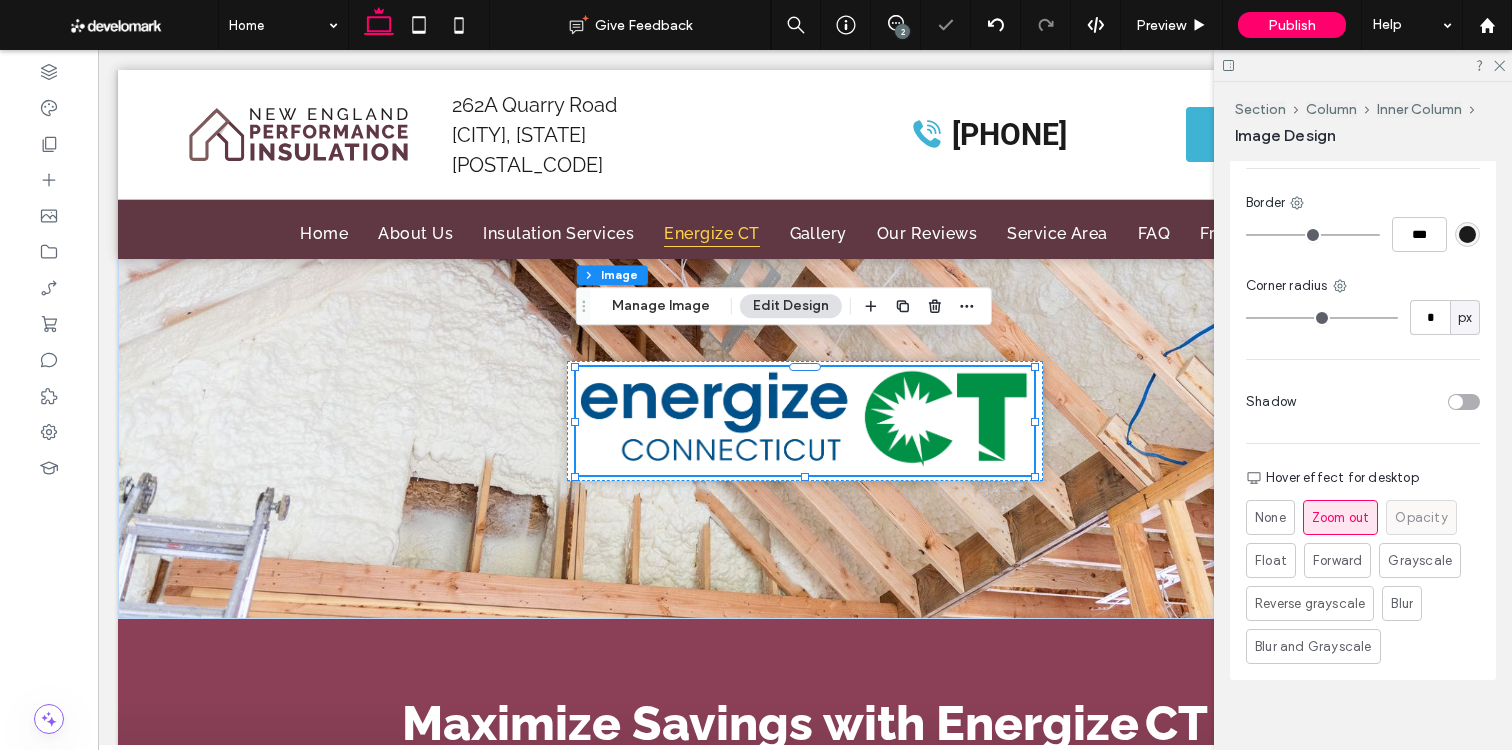 click on "Opacity" at bounding box center [1421, 518] 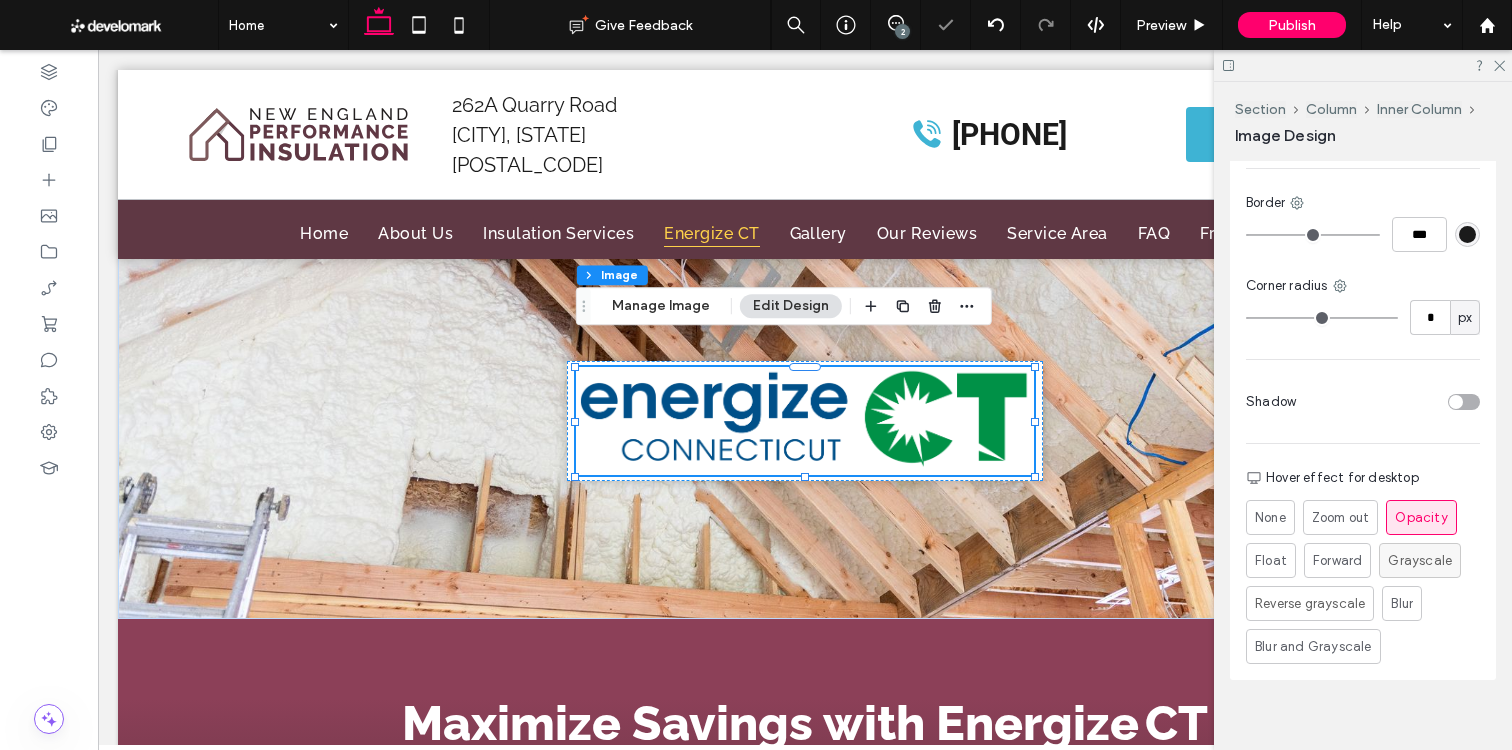 click on "Grayscale" at bounding box center [1420, 561] 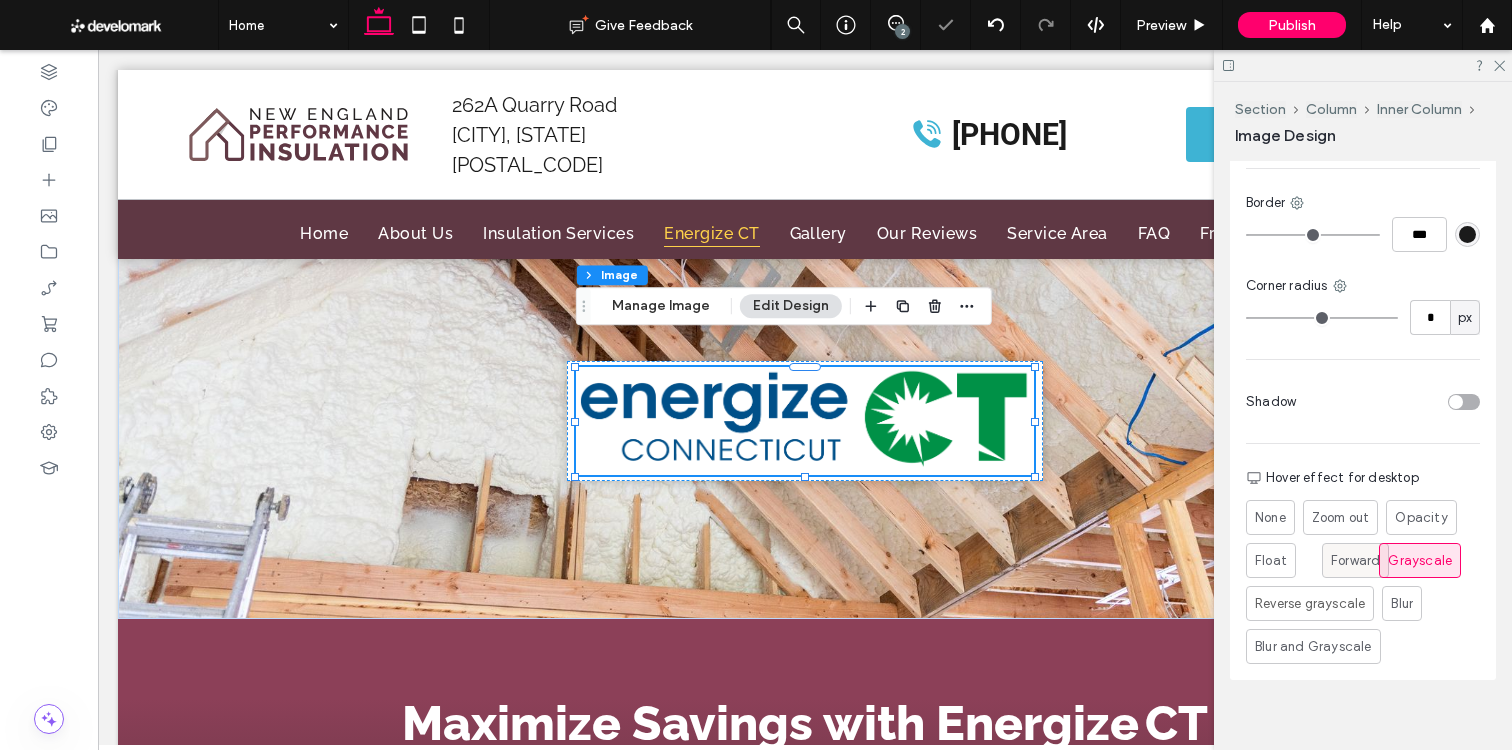 click on "Forward" at bounding box center (1355, 561) 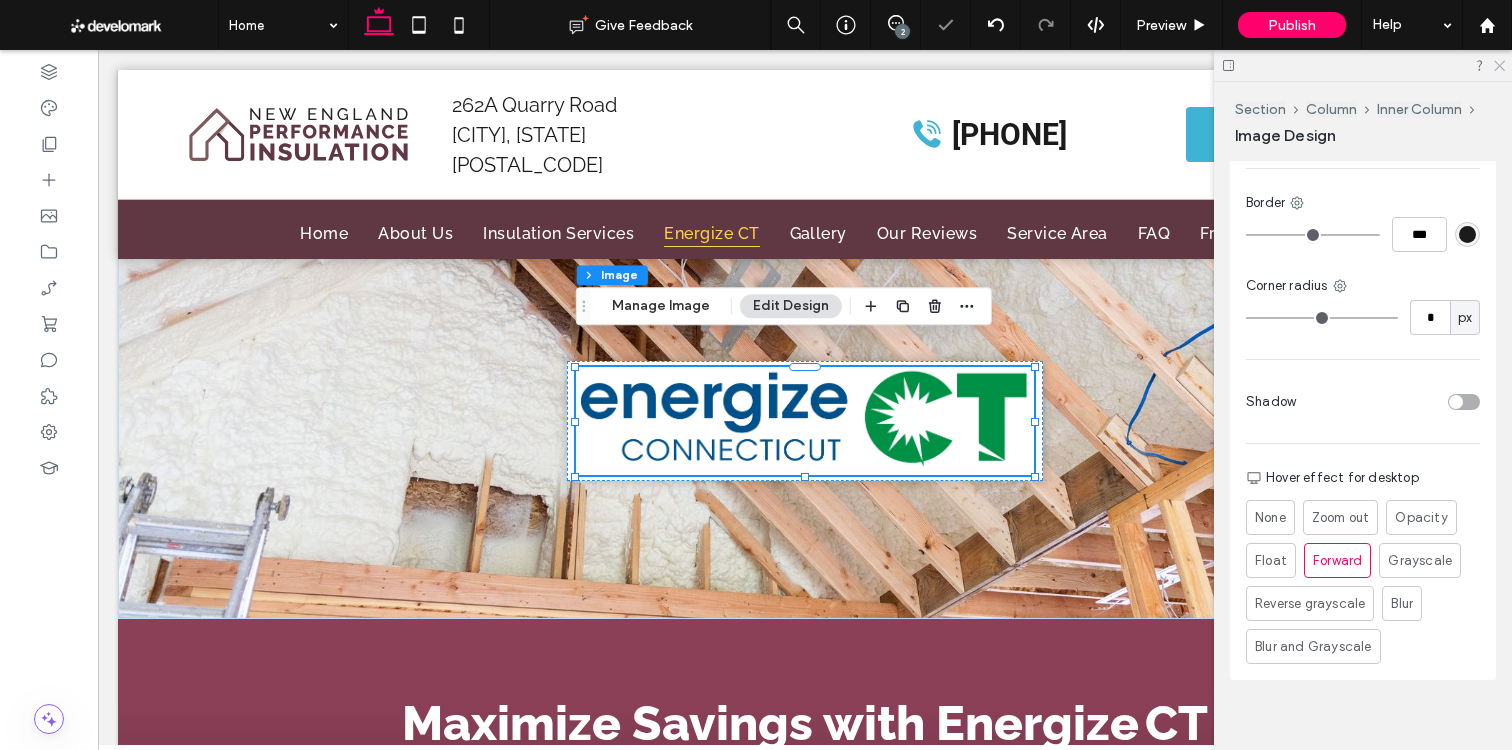 click 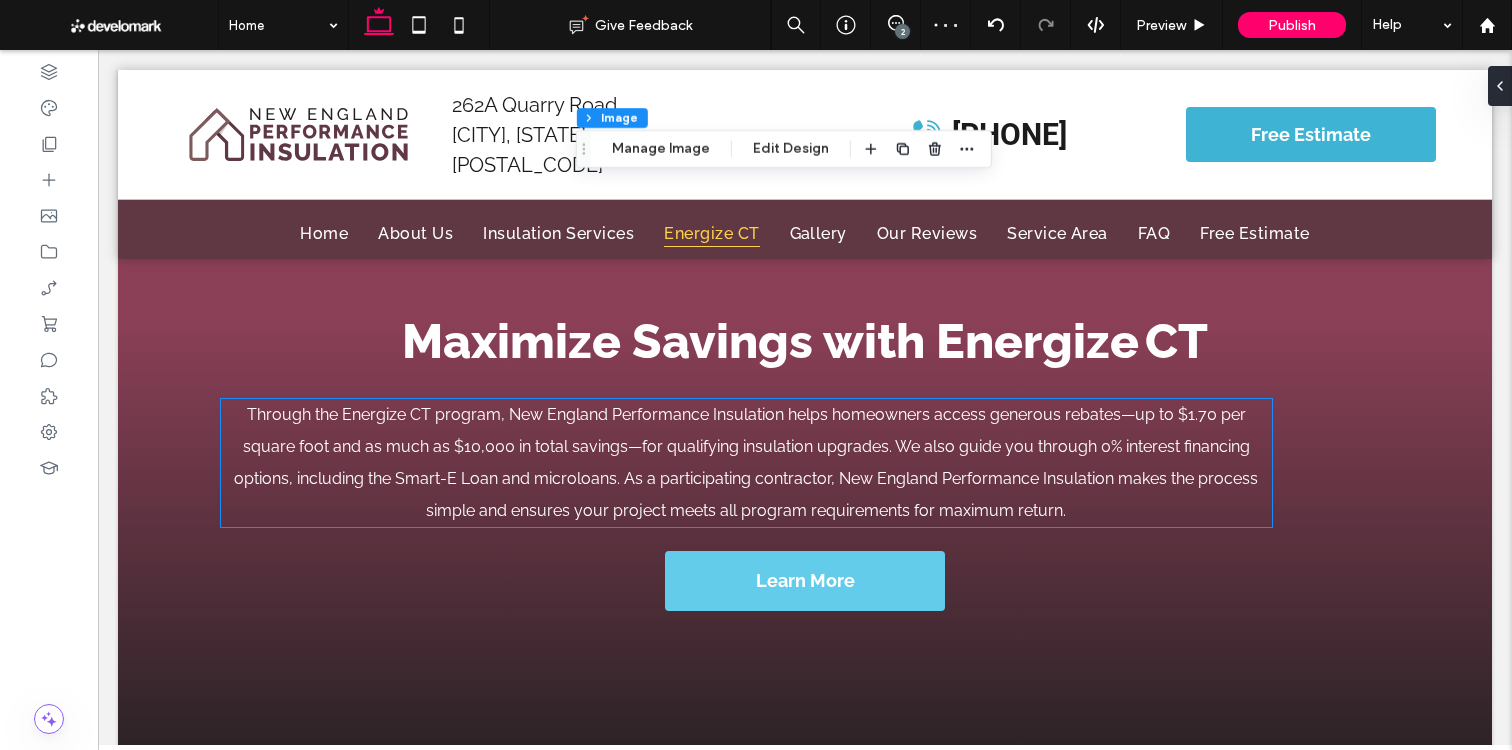 scroll, scrollTop: 10340, scrollLeft: 0, axis: vertical 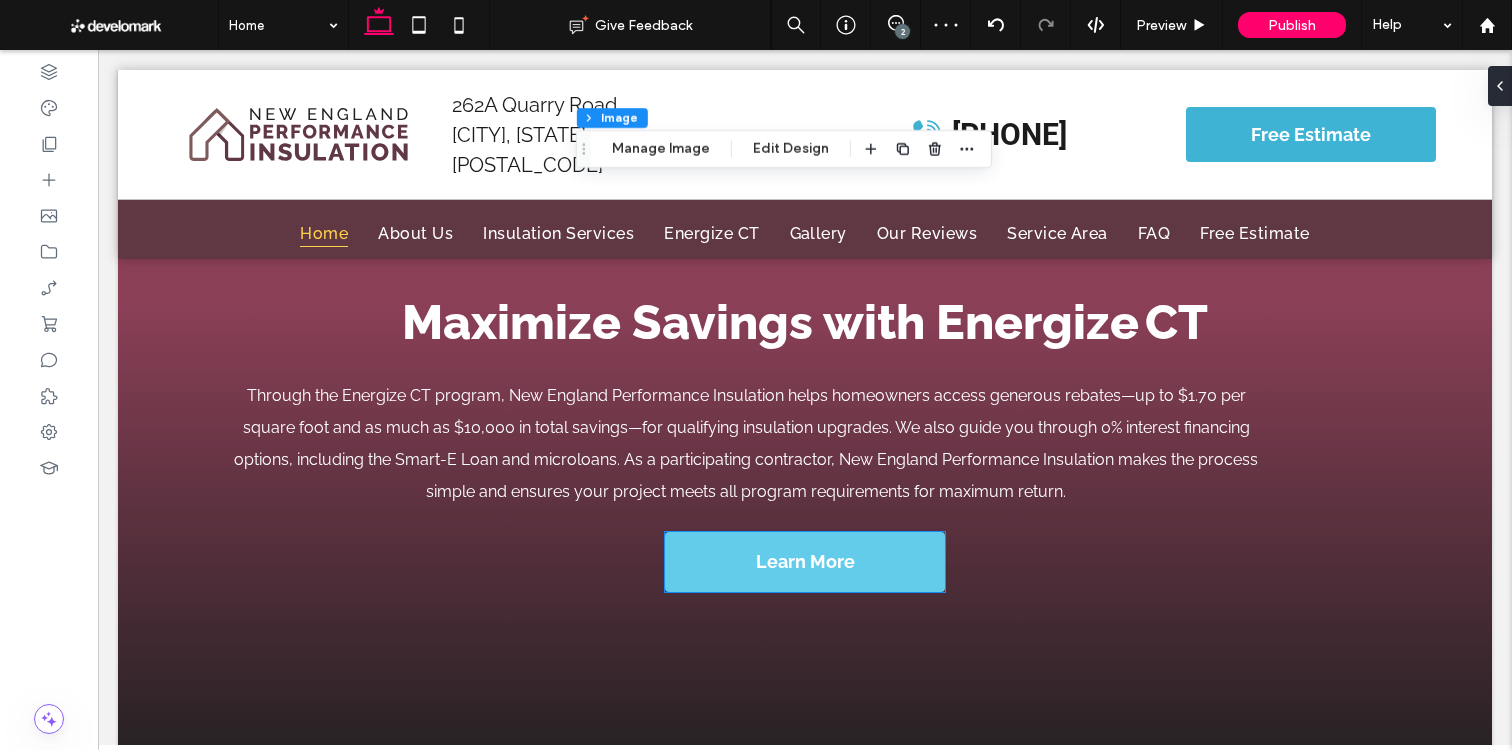 click on "Learn More" at bounding box center [805, 561] 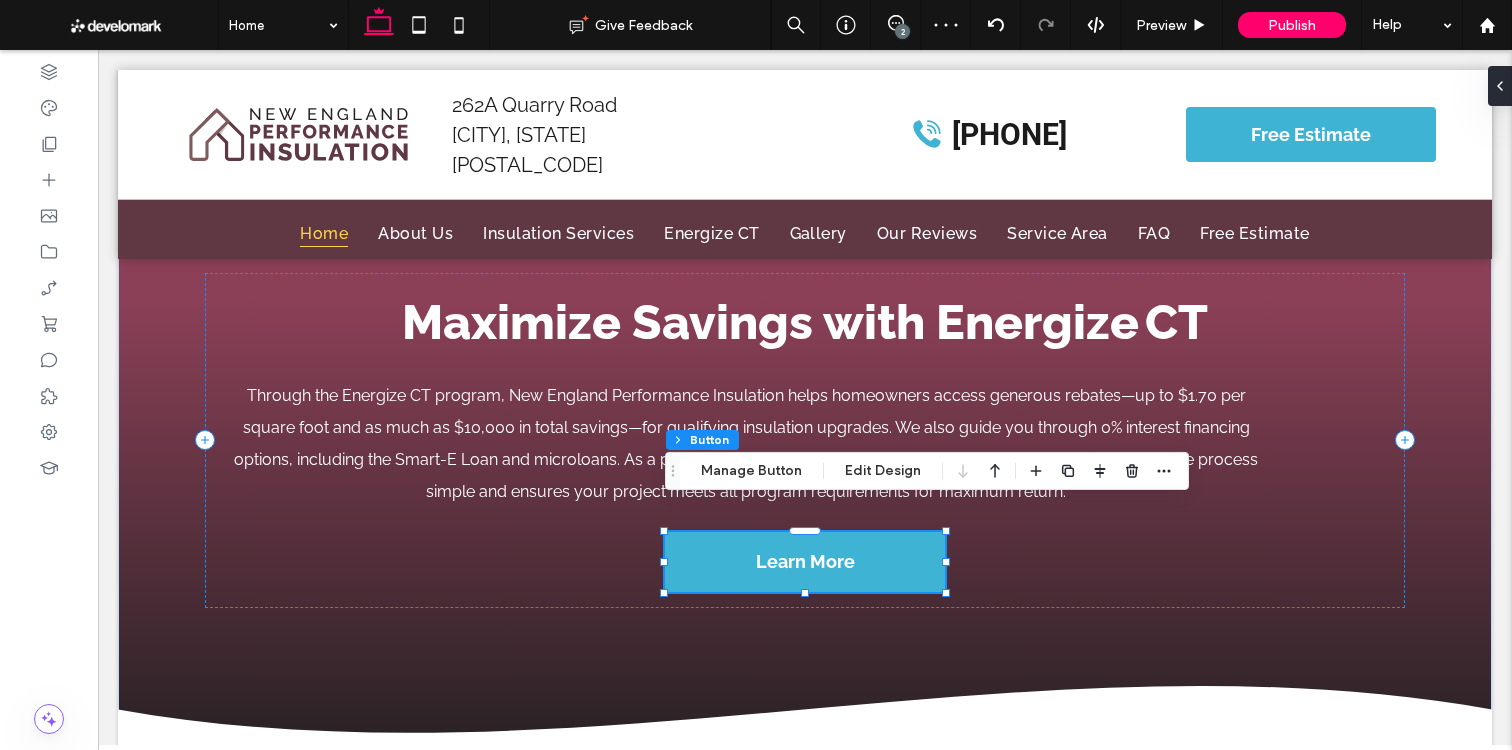 drag, startPoint x: 767, startPoint y: 474, endPoint x: 800, endPoint y: 458, distance: 36.67424 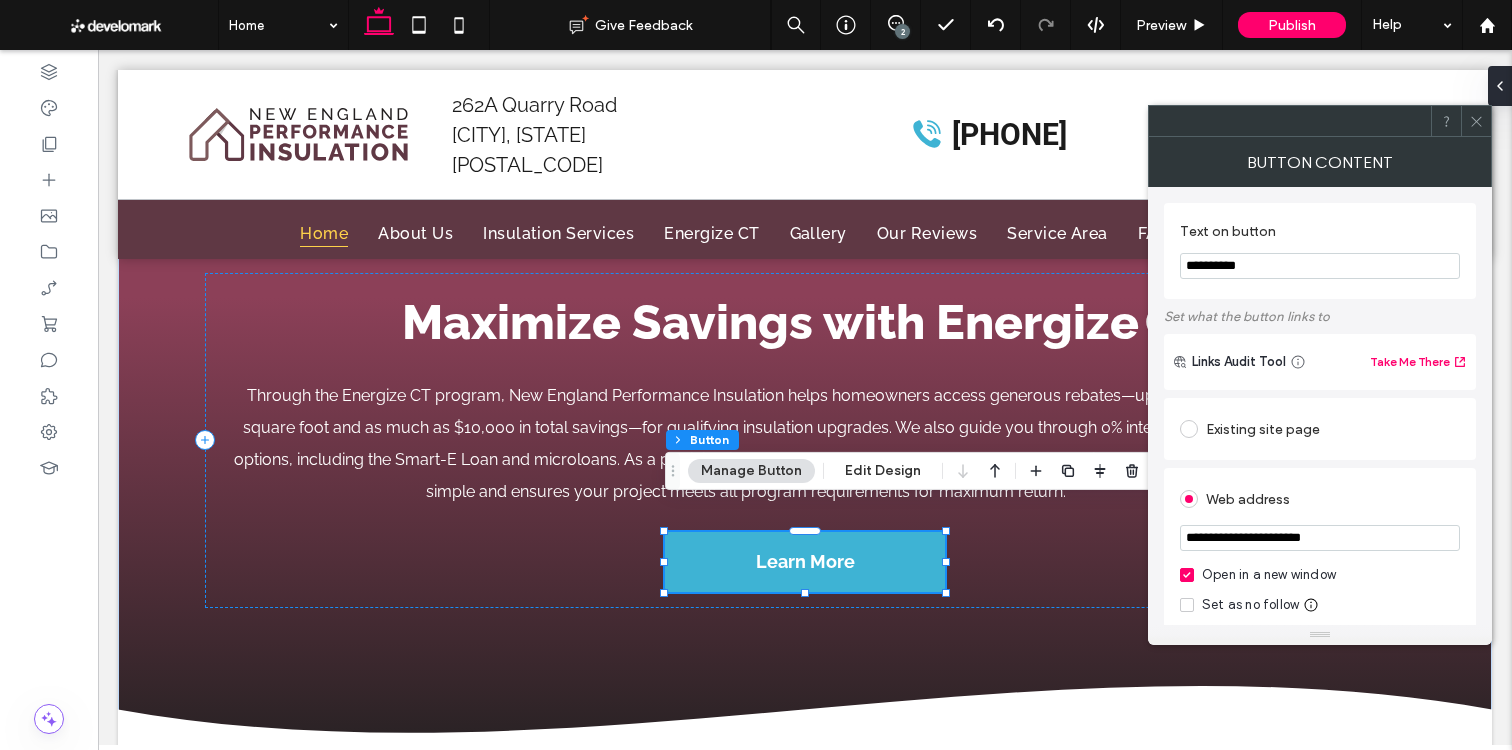 drag, startPoint x: 1472, startPoint y: 119, endPoint x: 1175, endPoint y: 284, distance: 339.7558 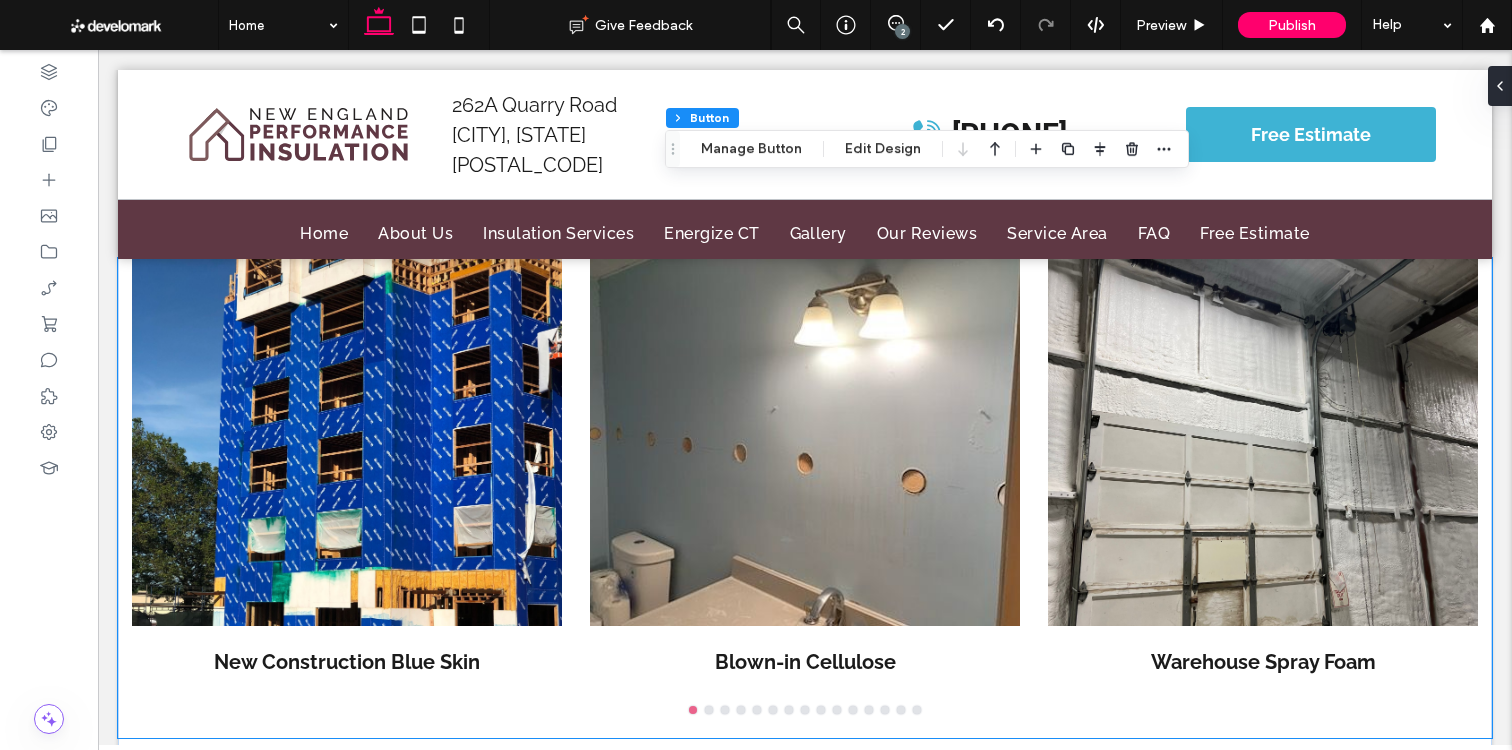 scroll, scrollTop: 11089, scrollLeft: 0, axis: vertical 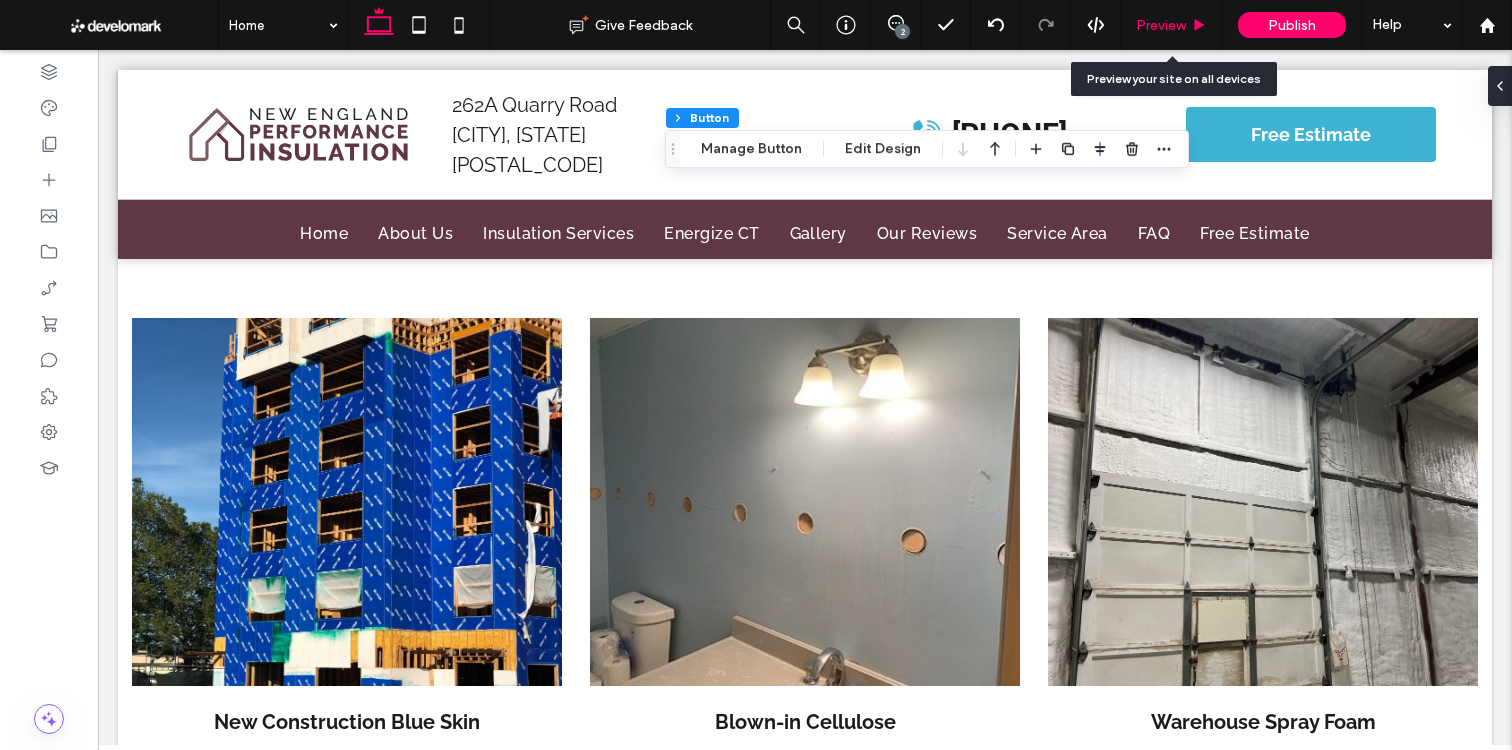 click on "Preview" at bounding box center (1161, 25) 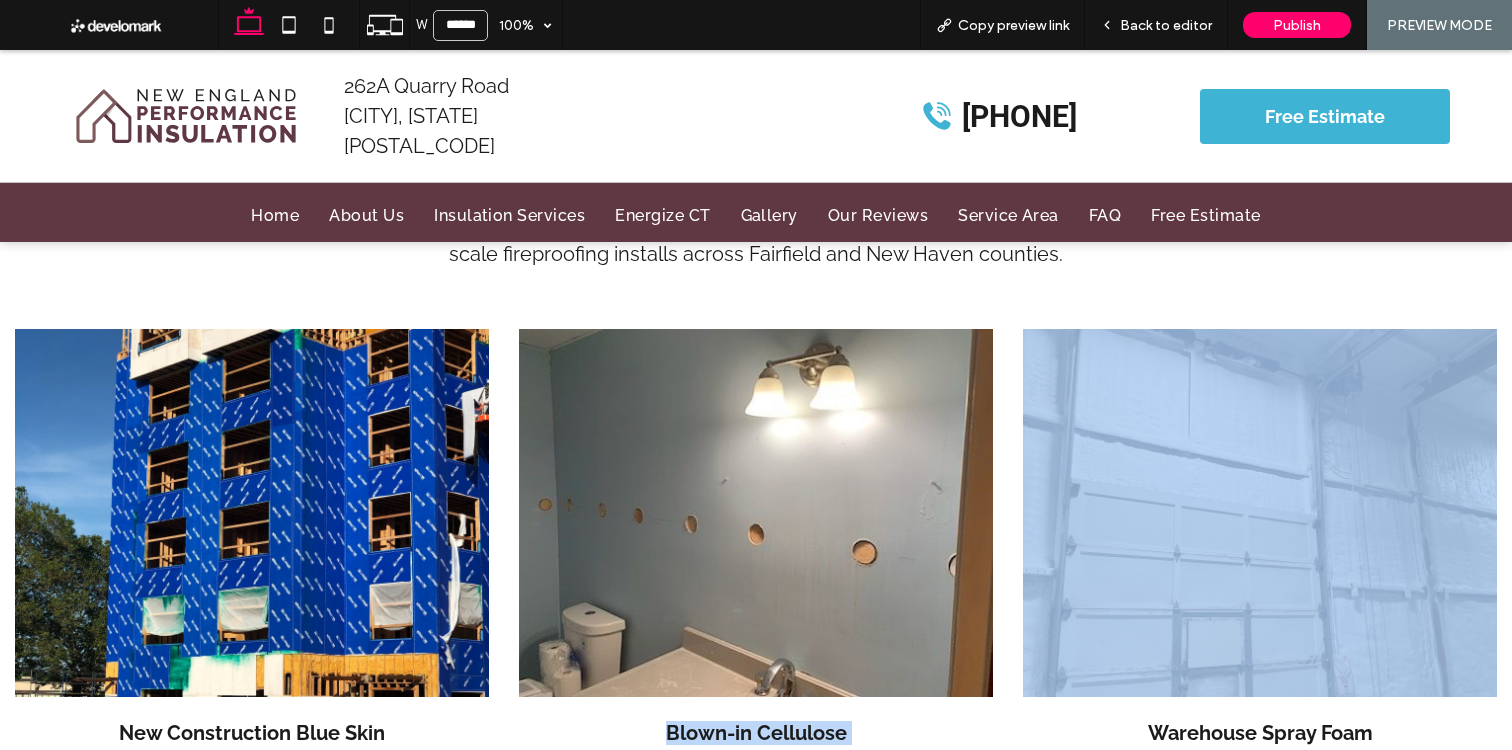 drag, startPoint x: 1290, startPoint y: 491, endPoint x: 821, endPoint y: 505, distance: 469.20892 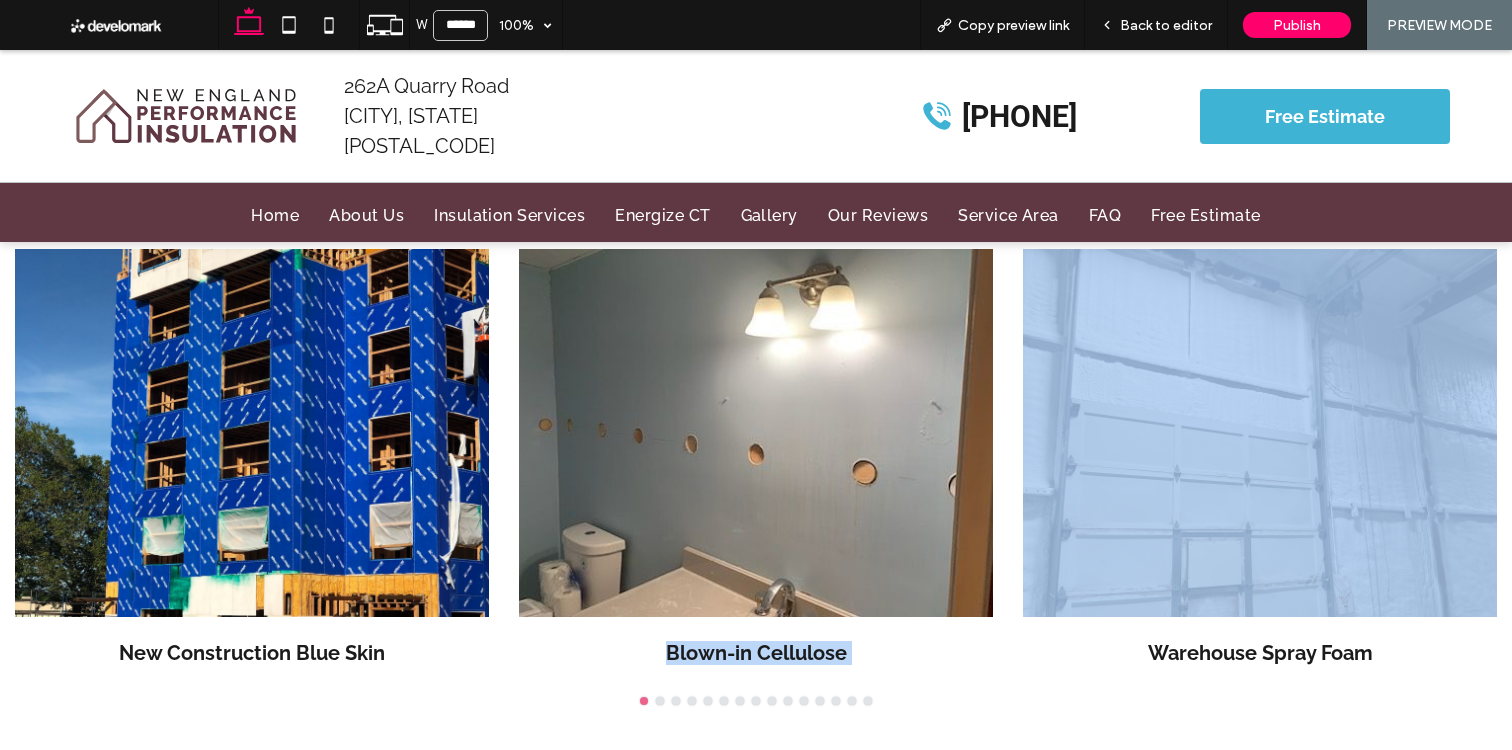 scroll, scrollTop: 11267, scrollLeft: 0, axis: vertical 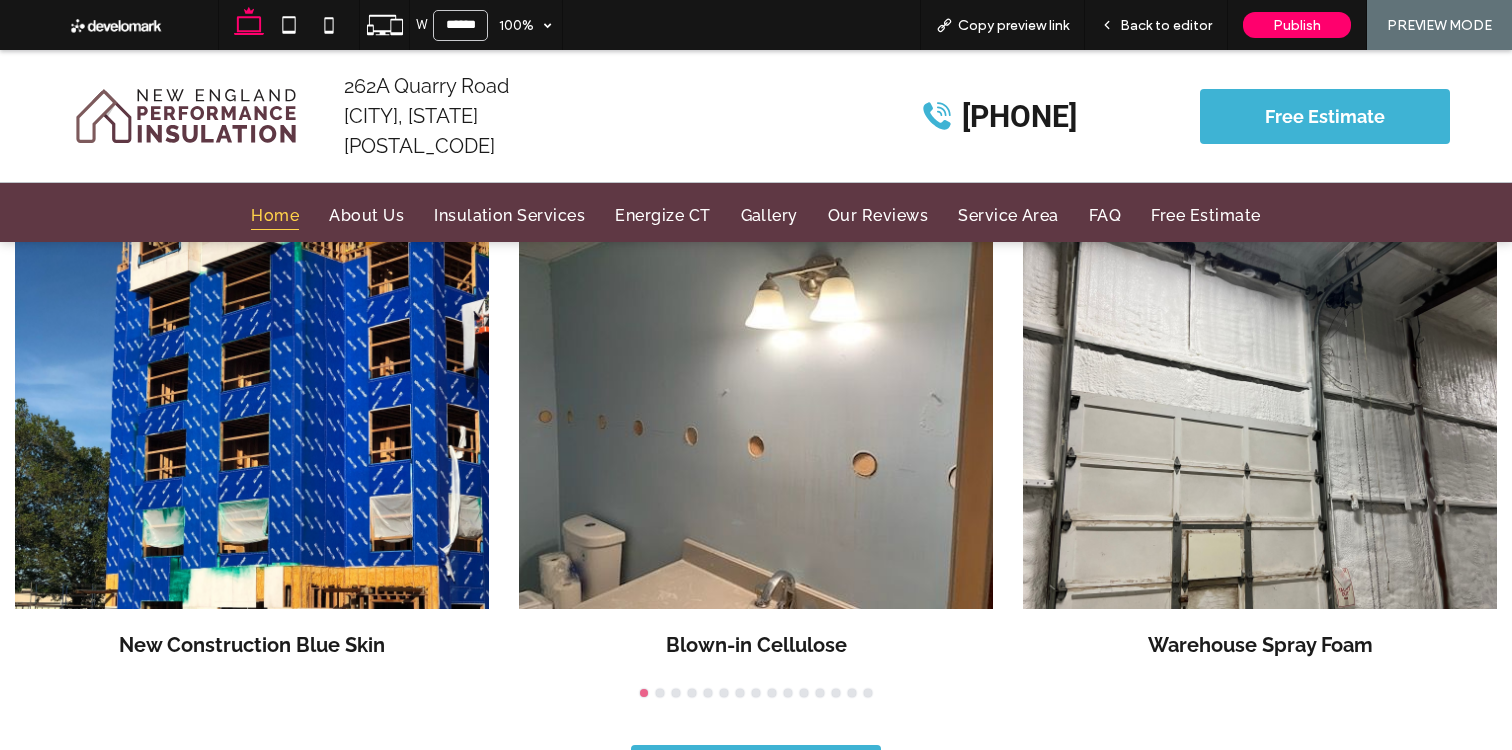 click at bounding box center [756, 693] 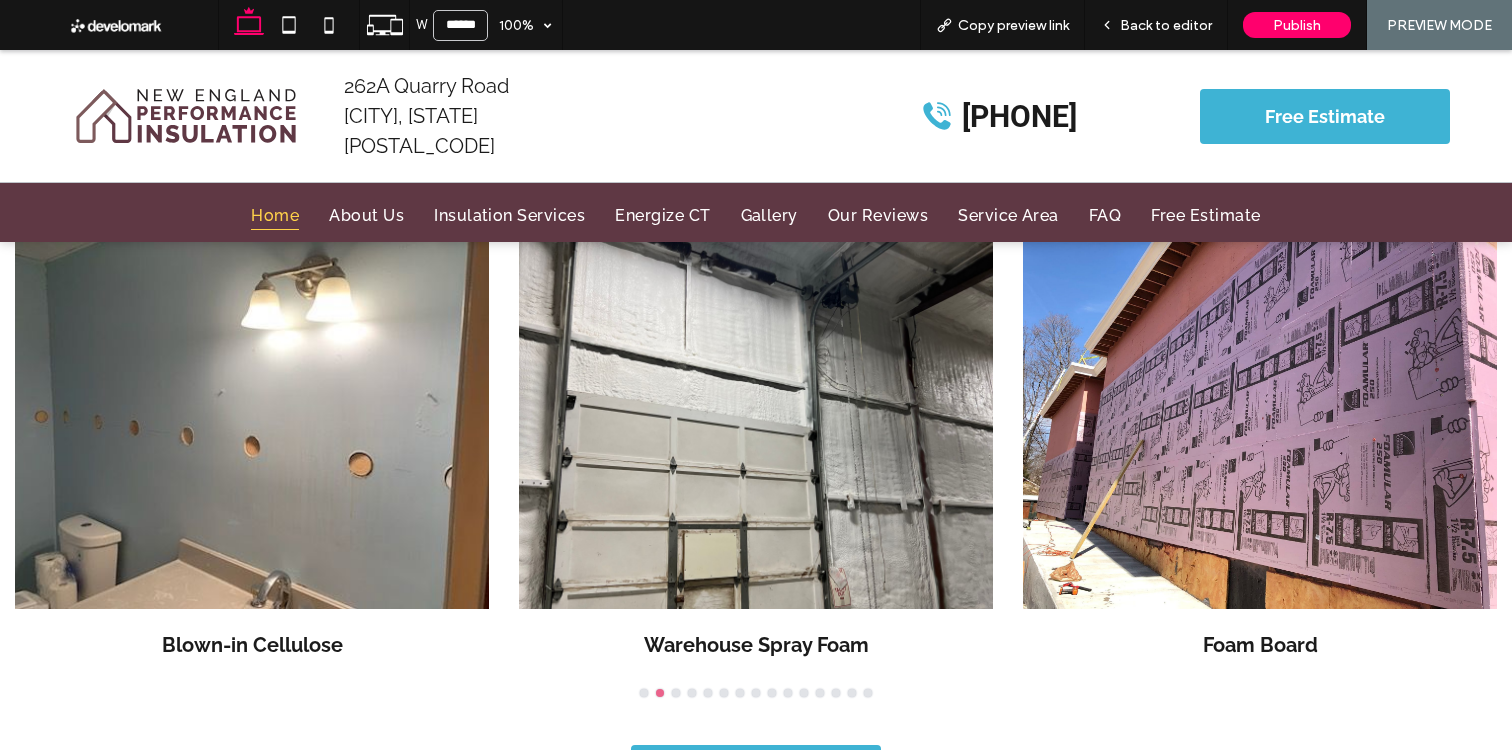 click at bounding box center (676, 693) 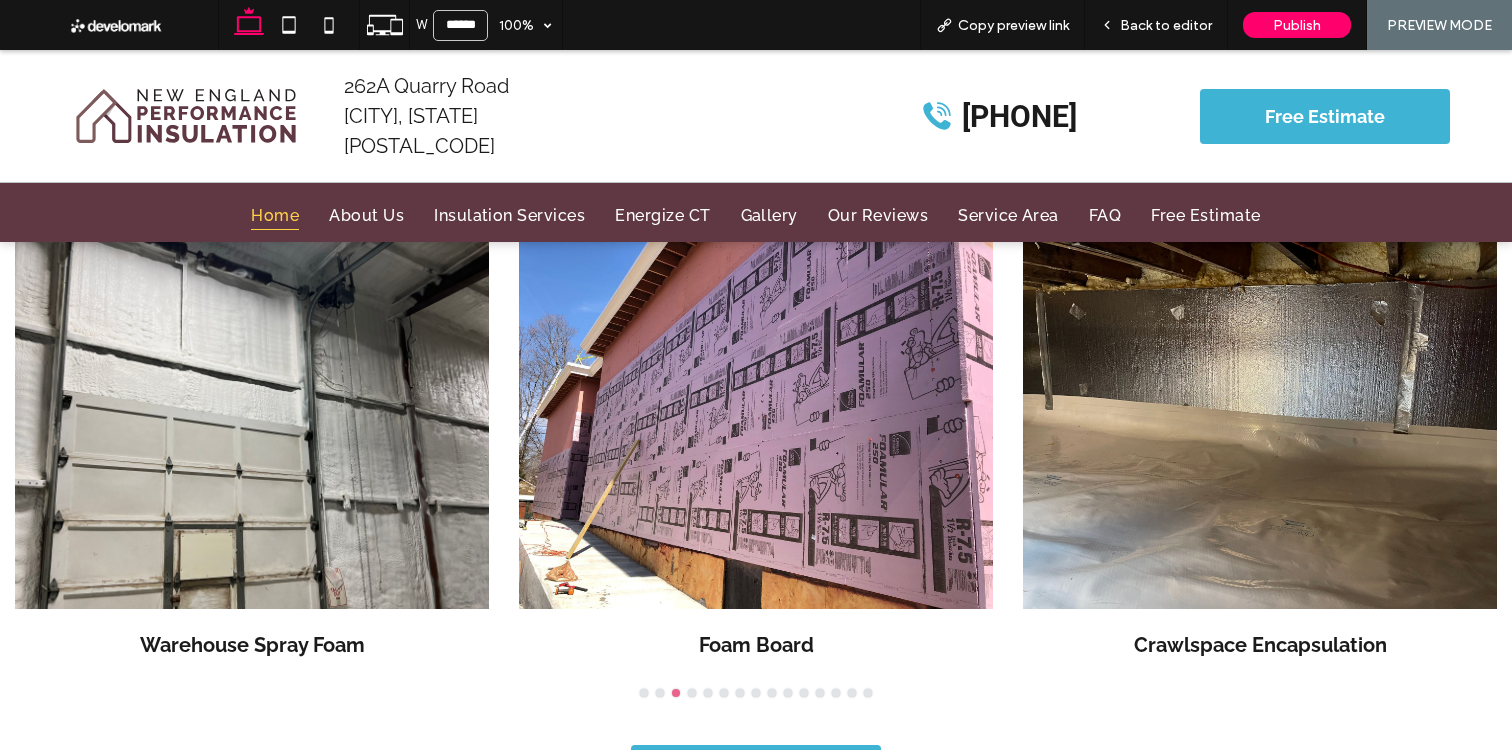 click at bounding box center (692, 693) 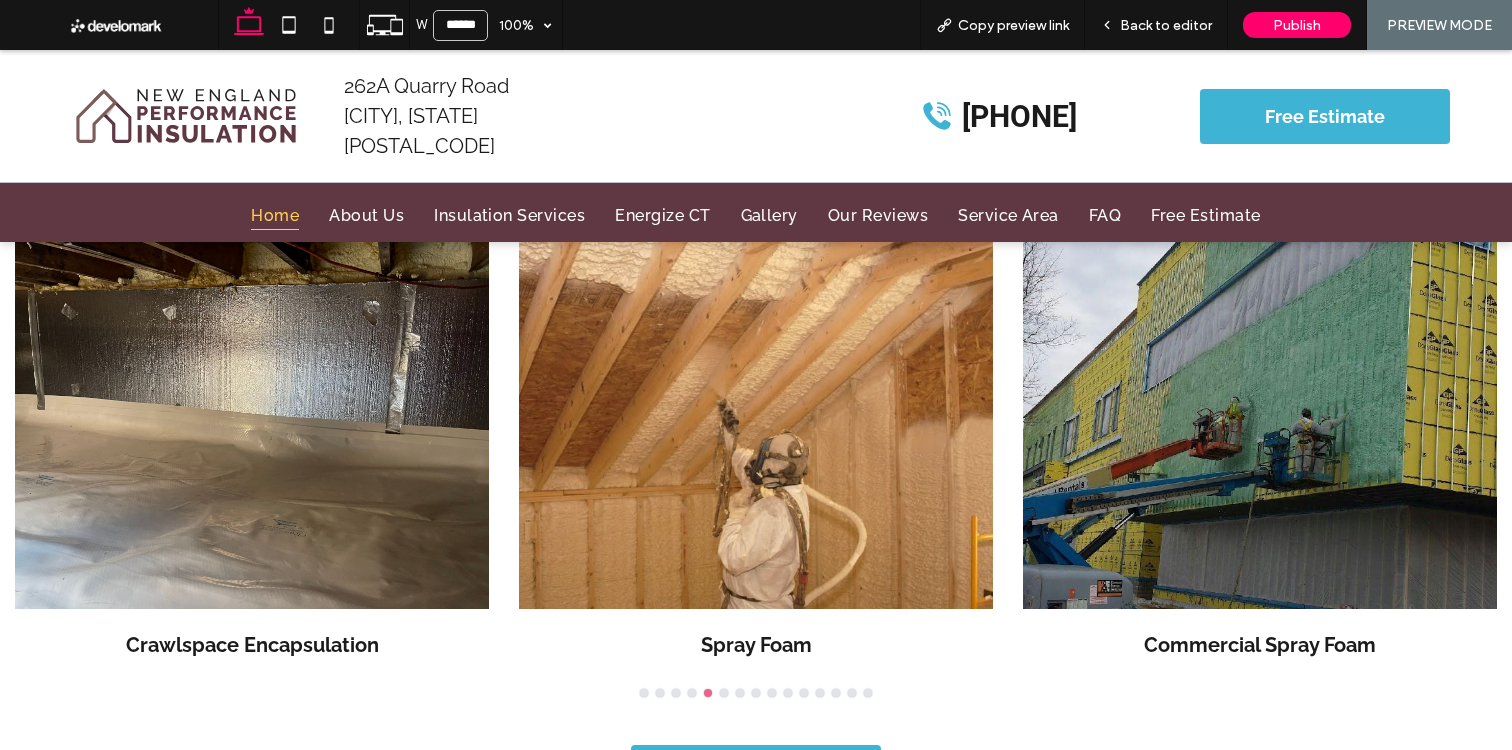 click at bounding box center [756, 693] 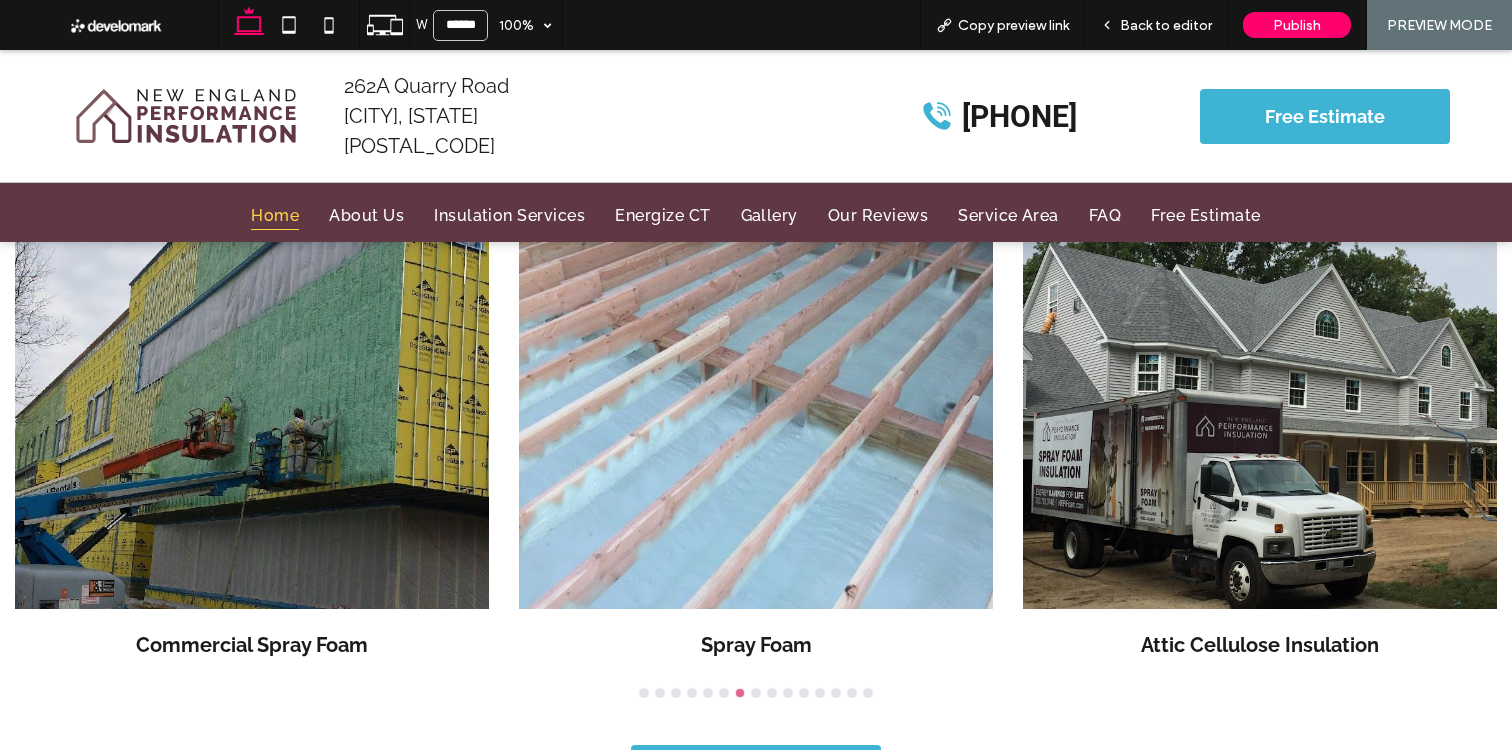 click at bounding box center (756, 693) 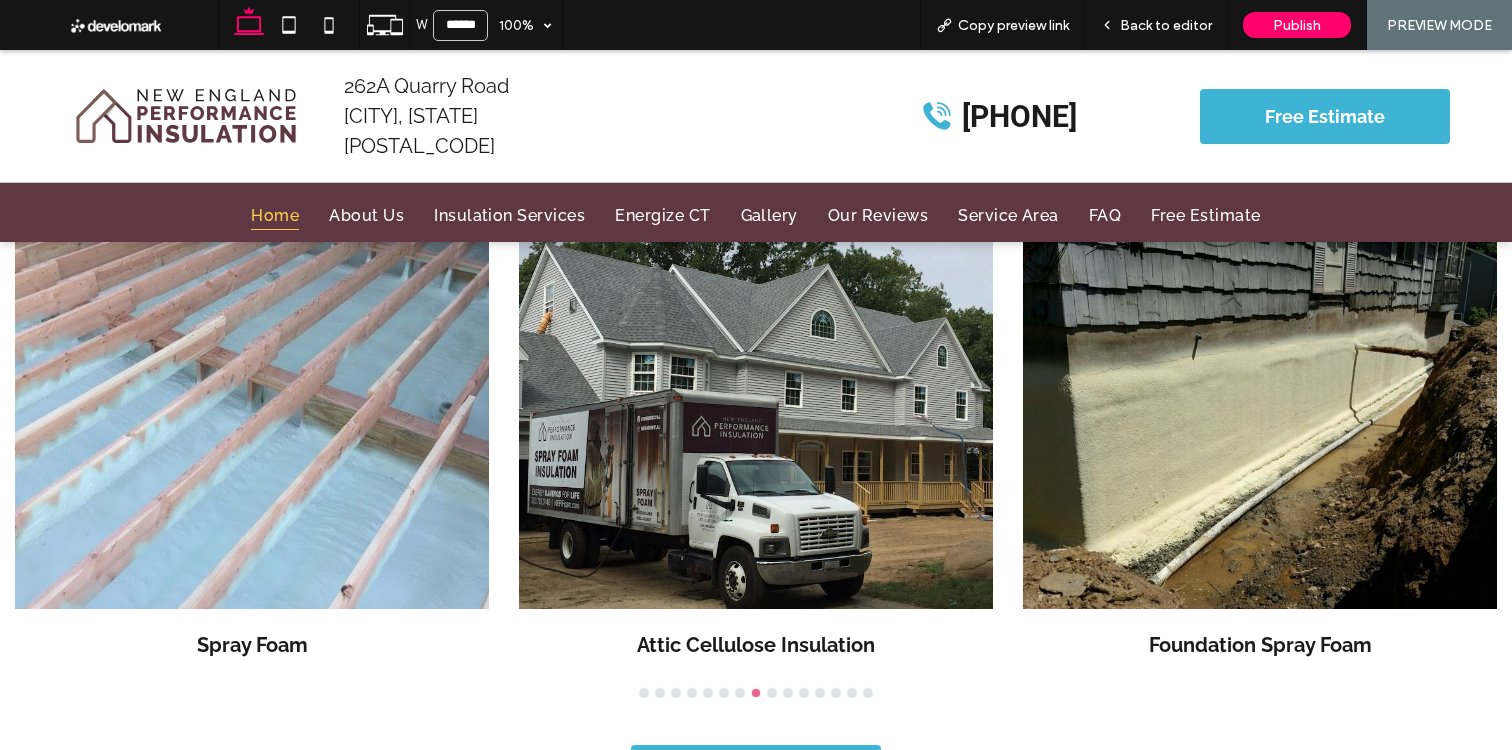 click at bounding box center [772, 693] 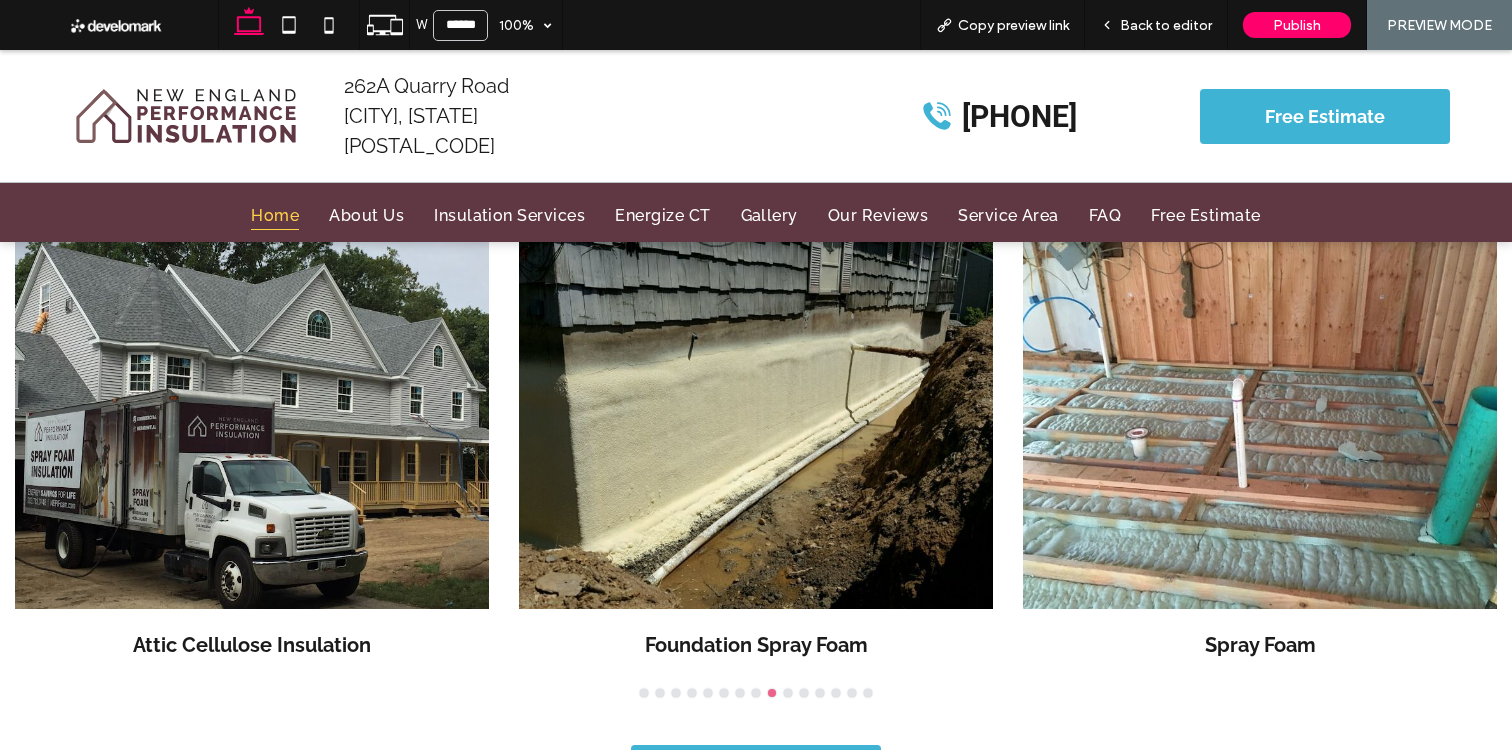 click at bounding box center [788, 693] 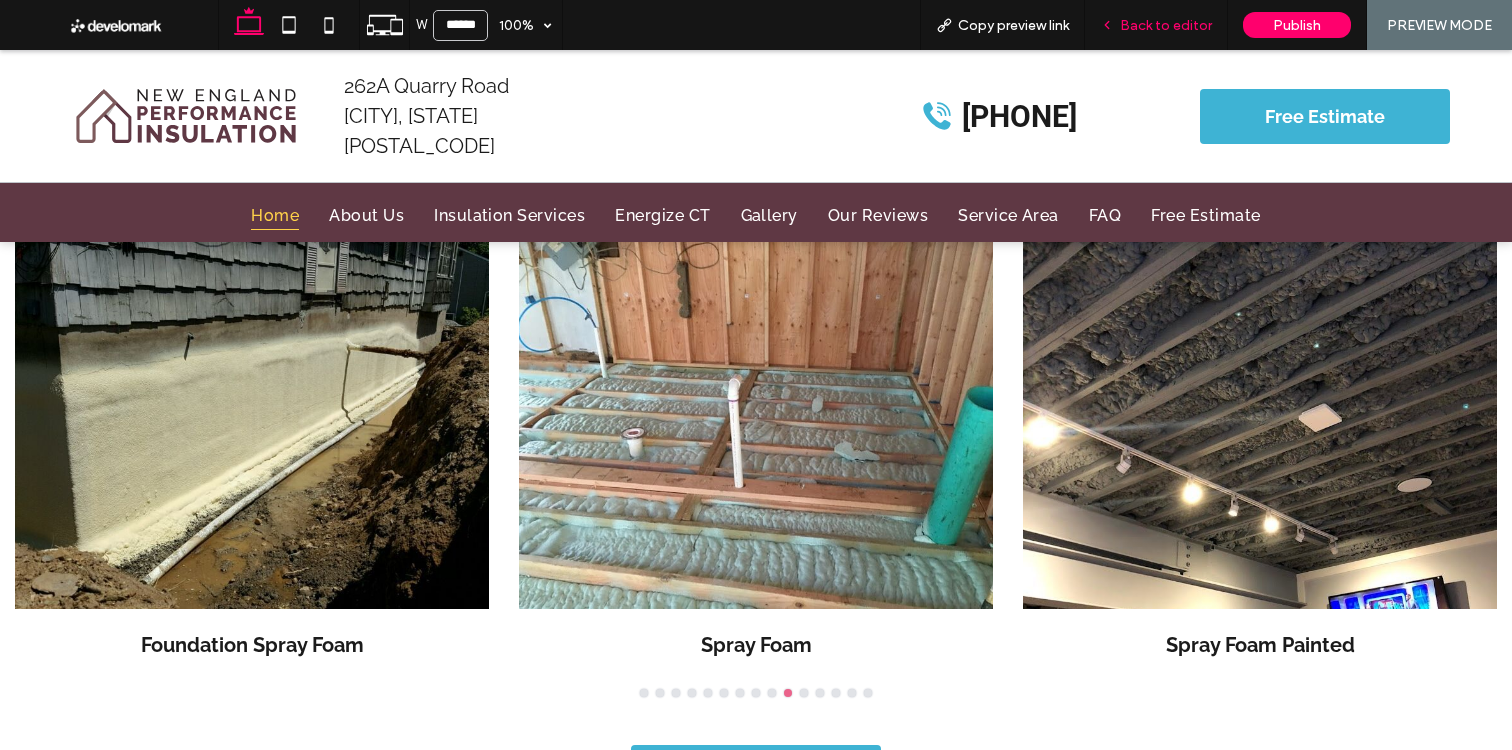 click on "Back to editor" at bounding box center (1166, 25) 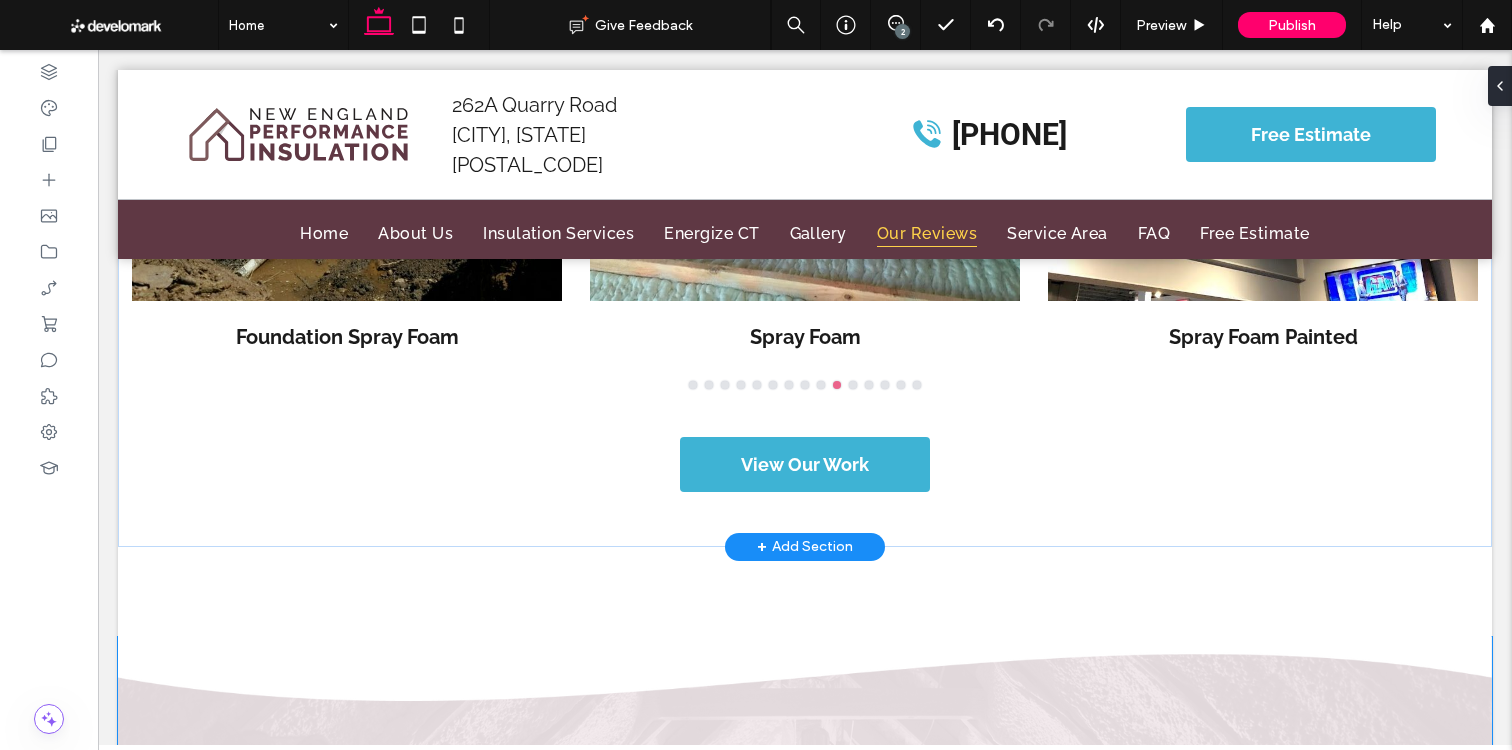 scroll, scrollTop: 11382, scrollLeft: 0, axis: vertical 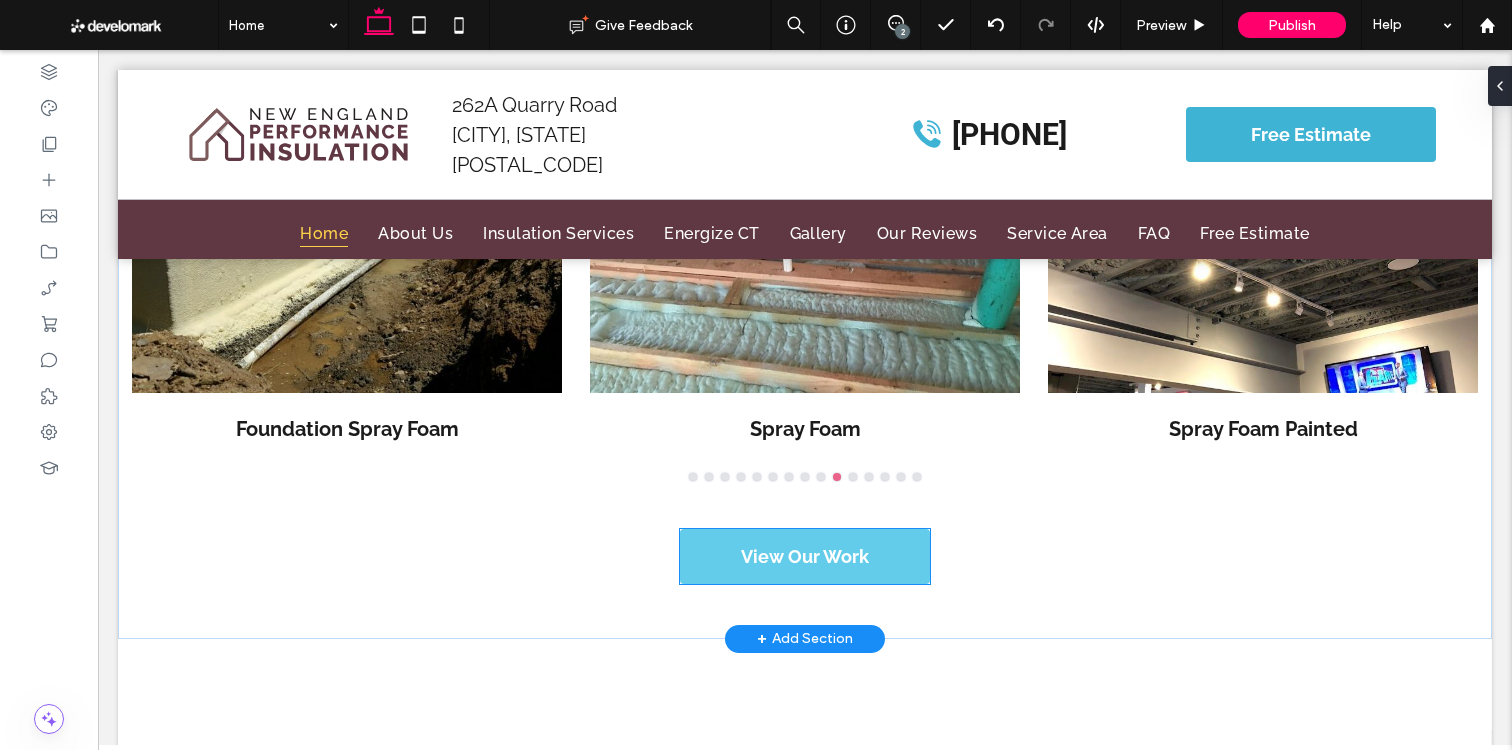 click on "View Our Work" at bounding box center [805, 556] 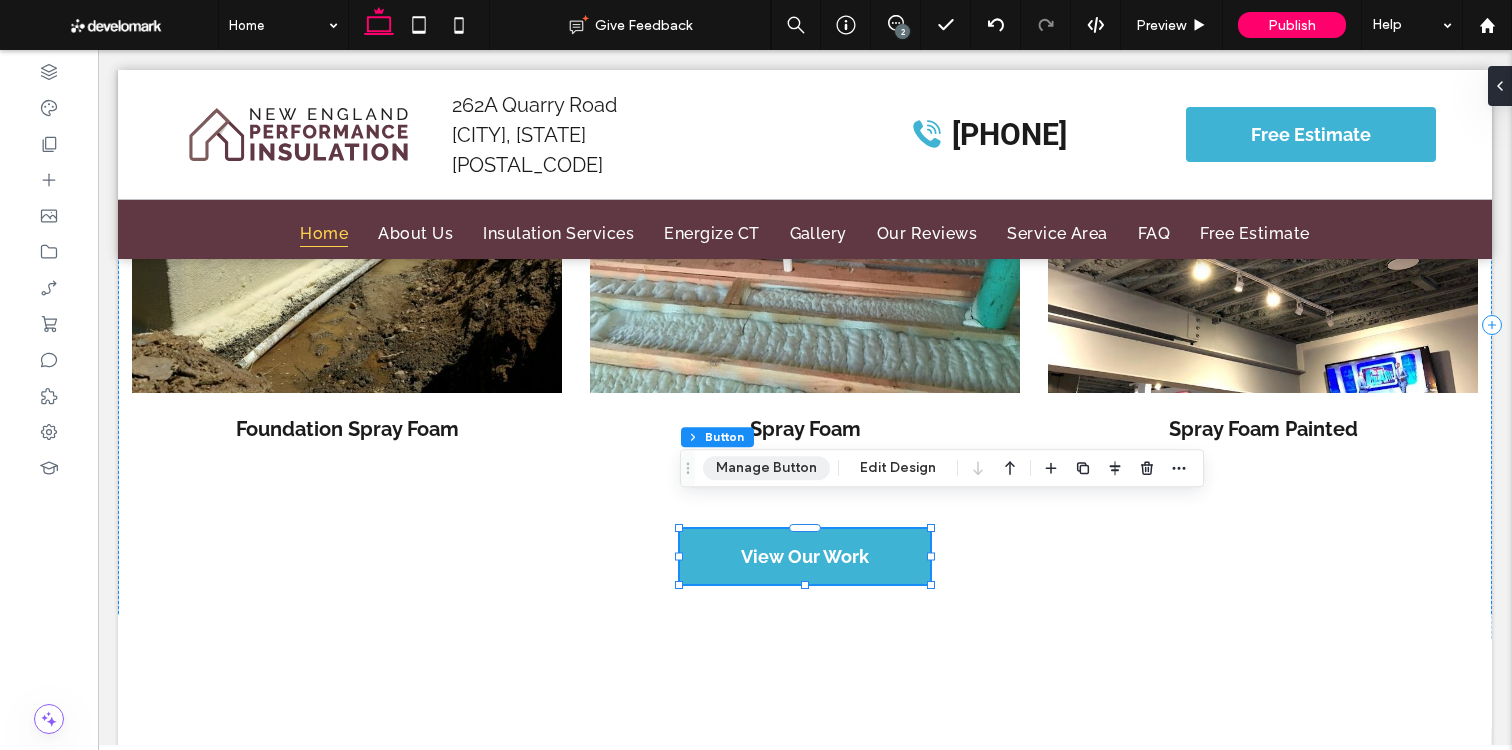 click on "Manage Button" at bounding box center (766, 468) 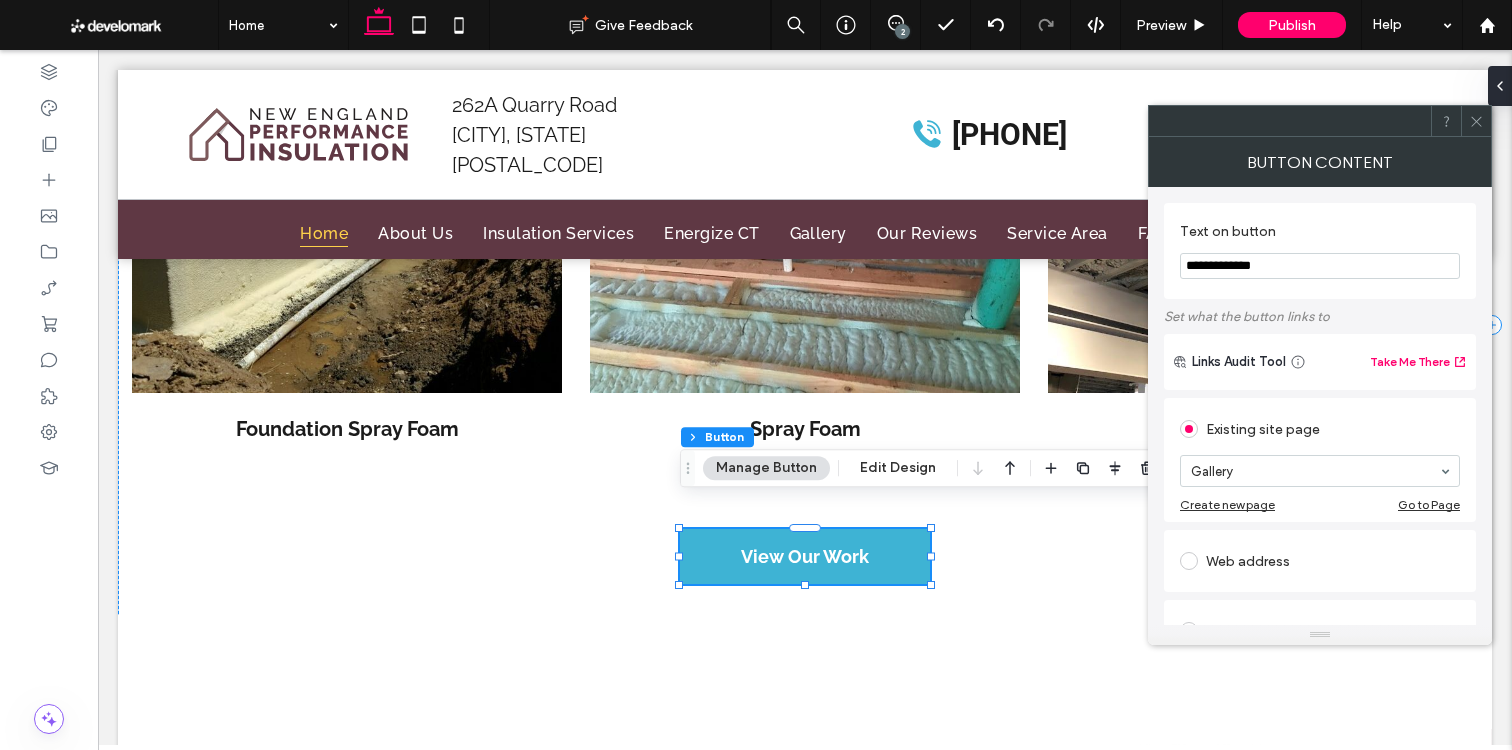 click at bounding box center (1476, 121) 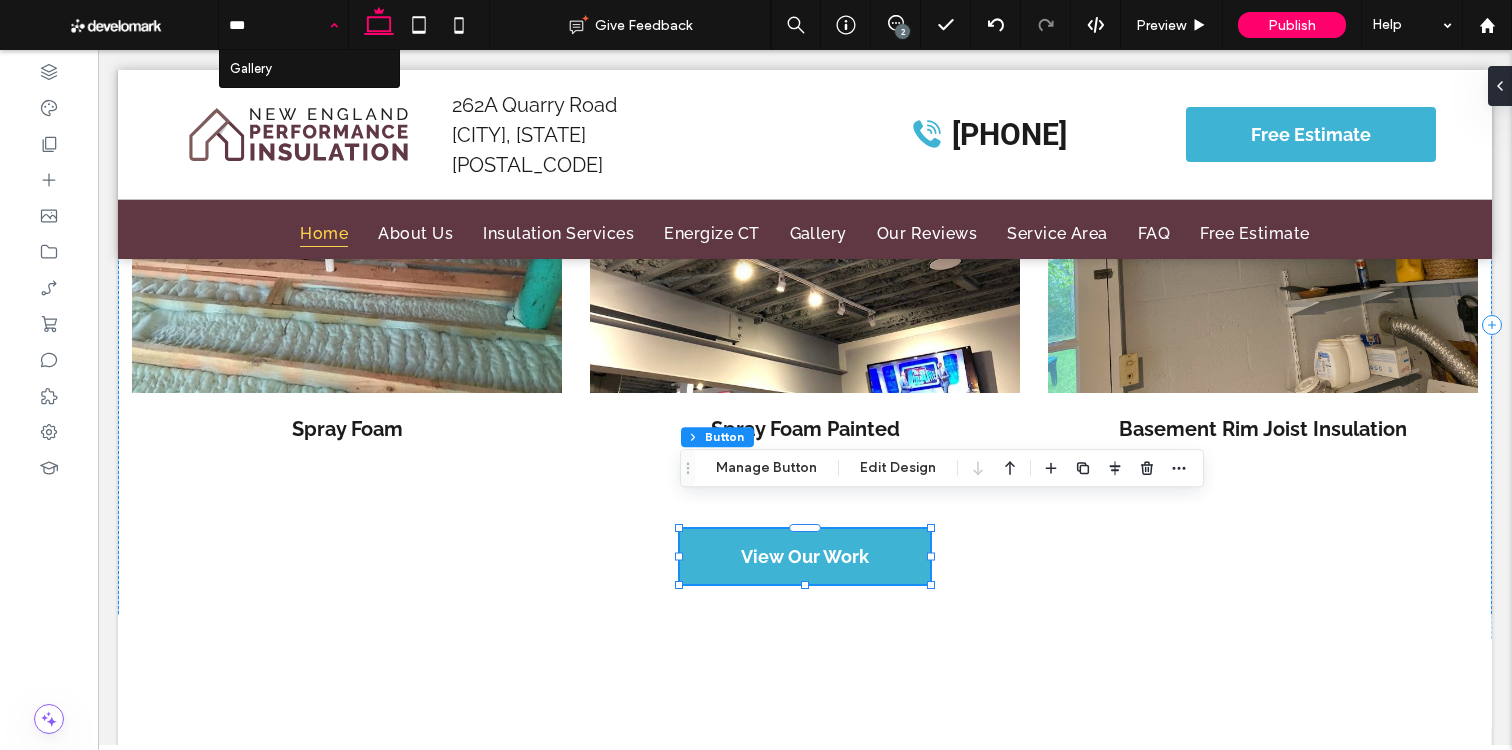 type on "****" 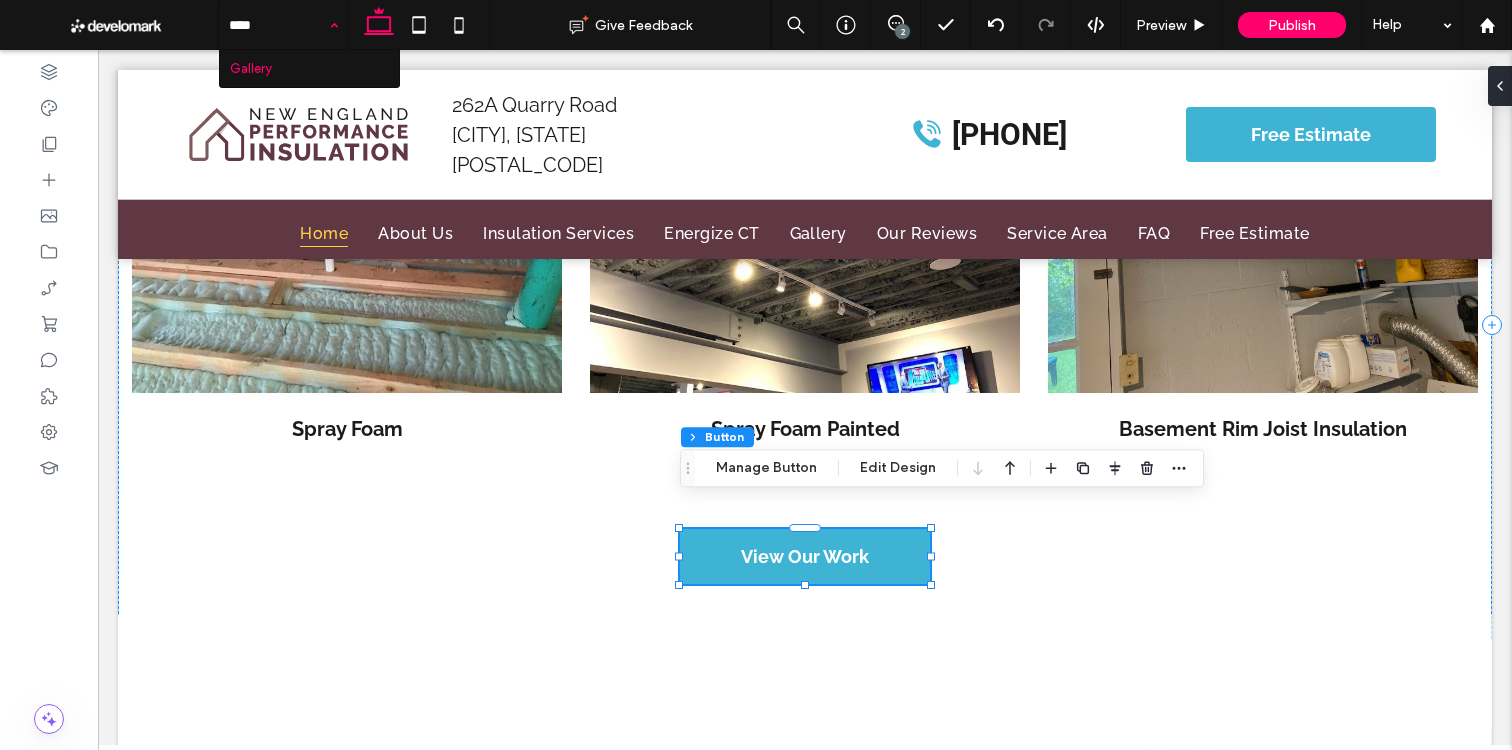 type 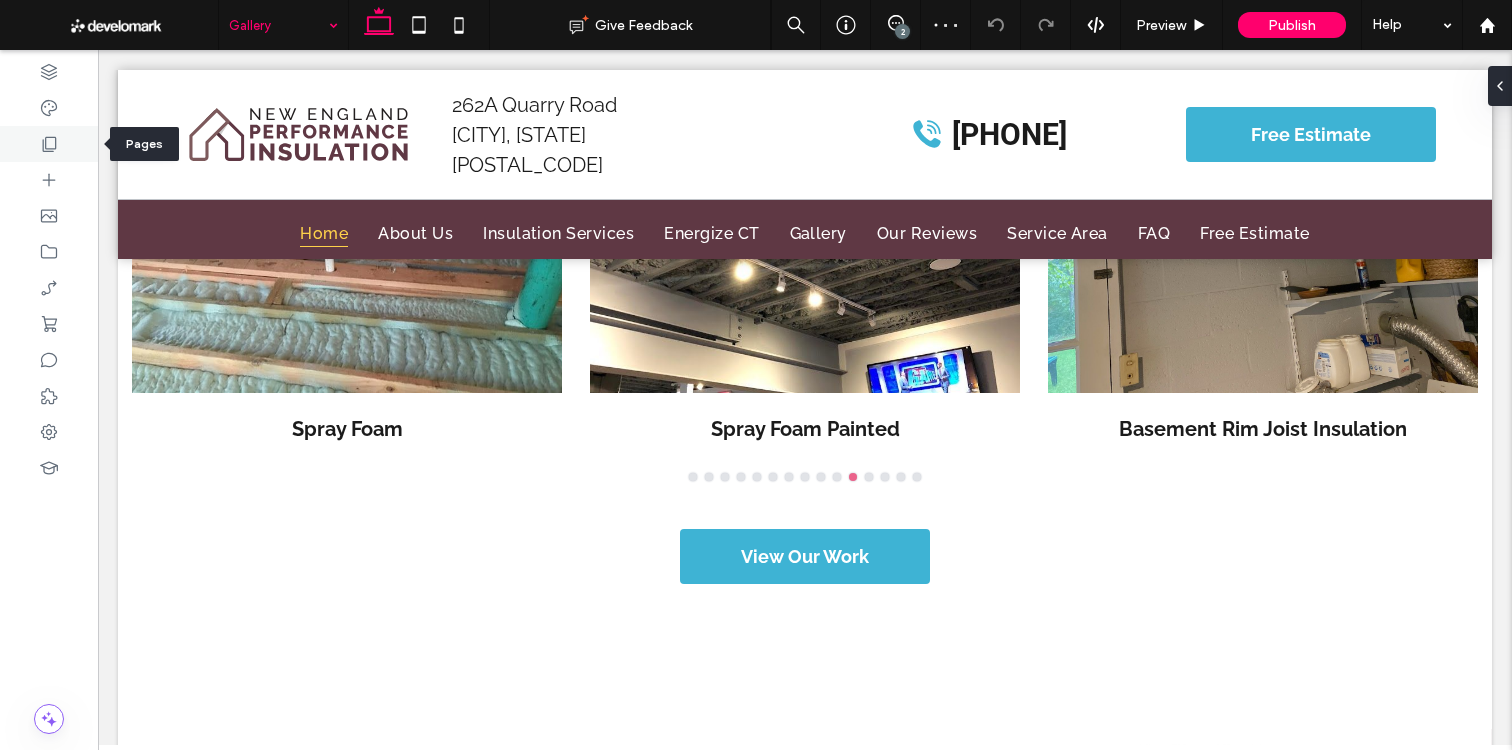 click 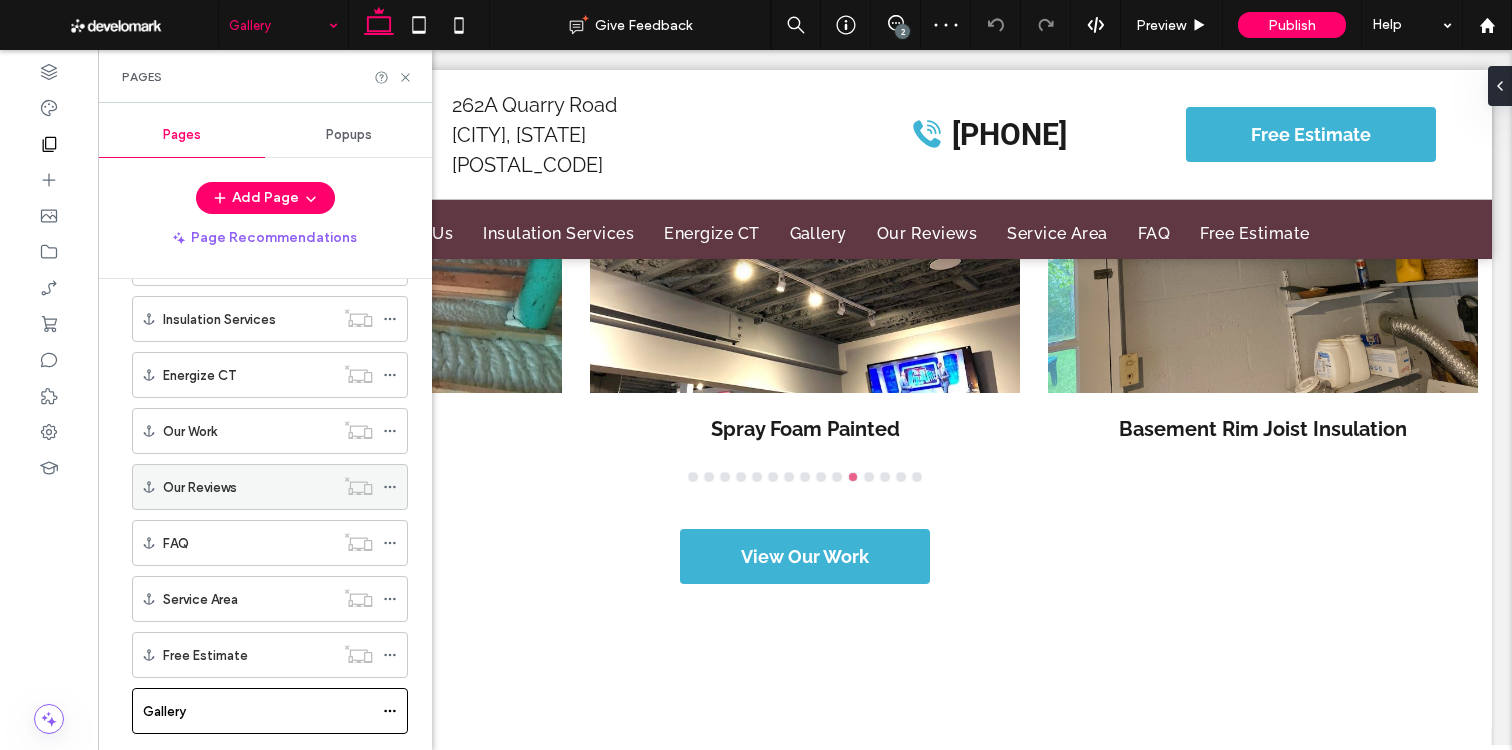 scroll, scrollTop: 341, scrollLeft: 0, axis: vertical 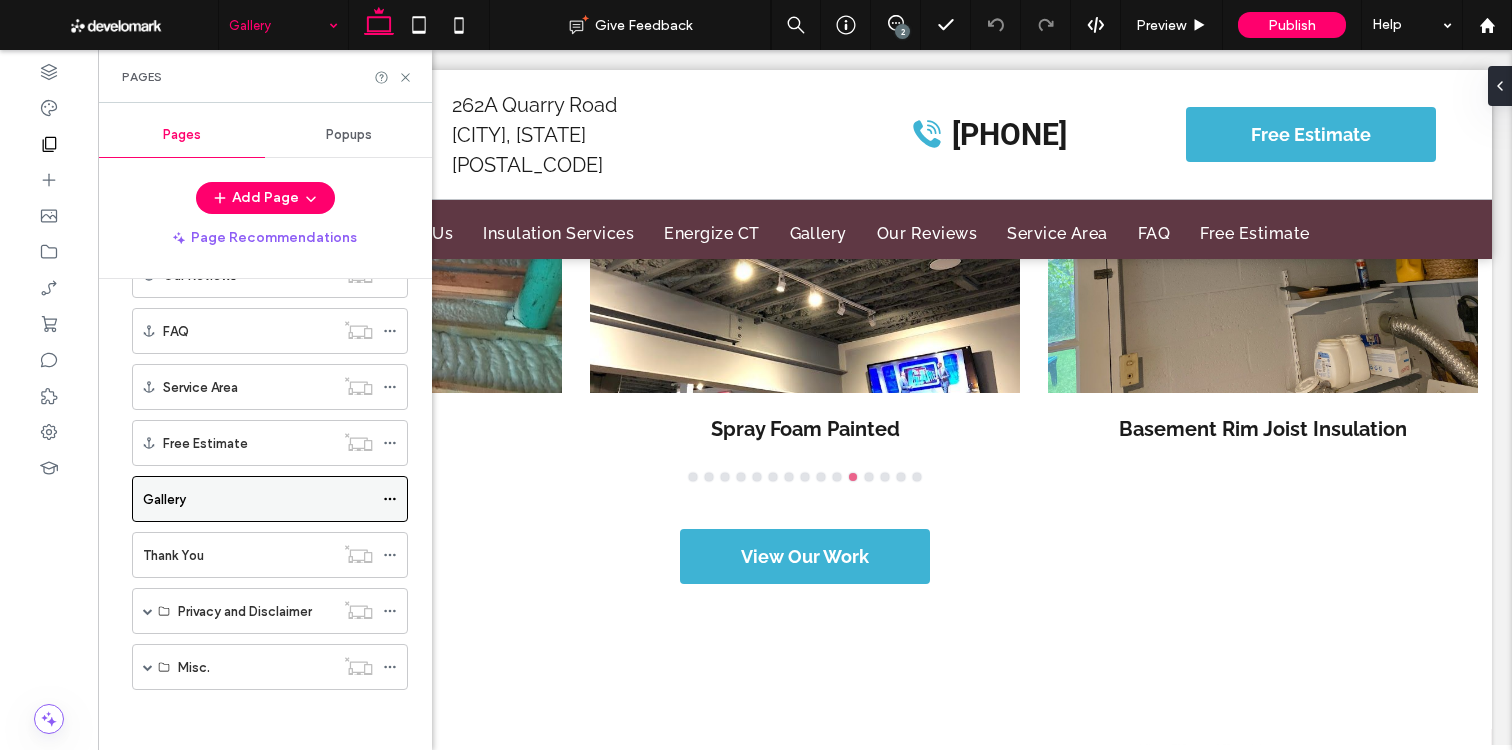 click 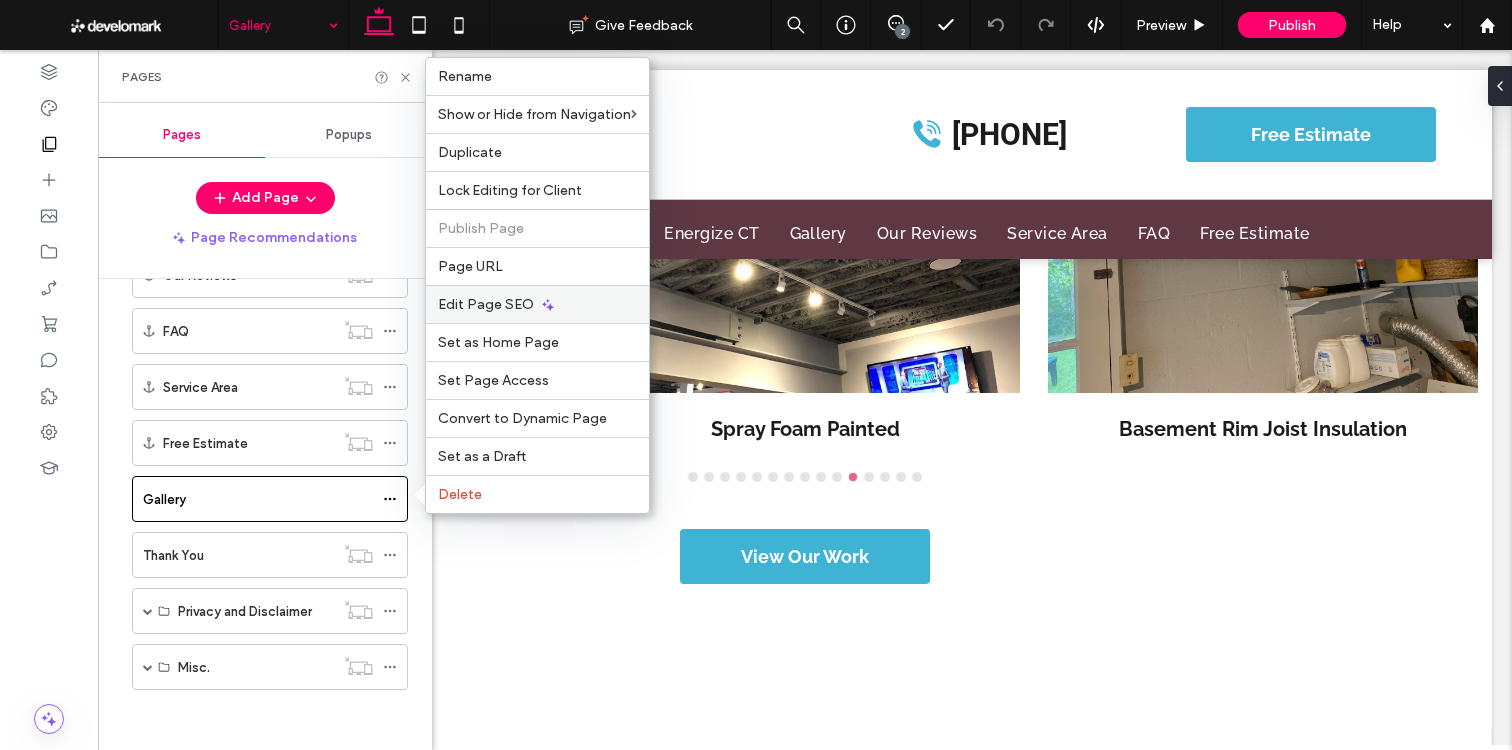 click on "Edit Page SEO" at bounding box center (537, 304) 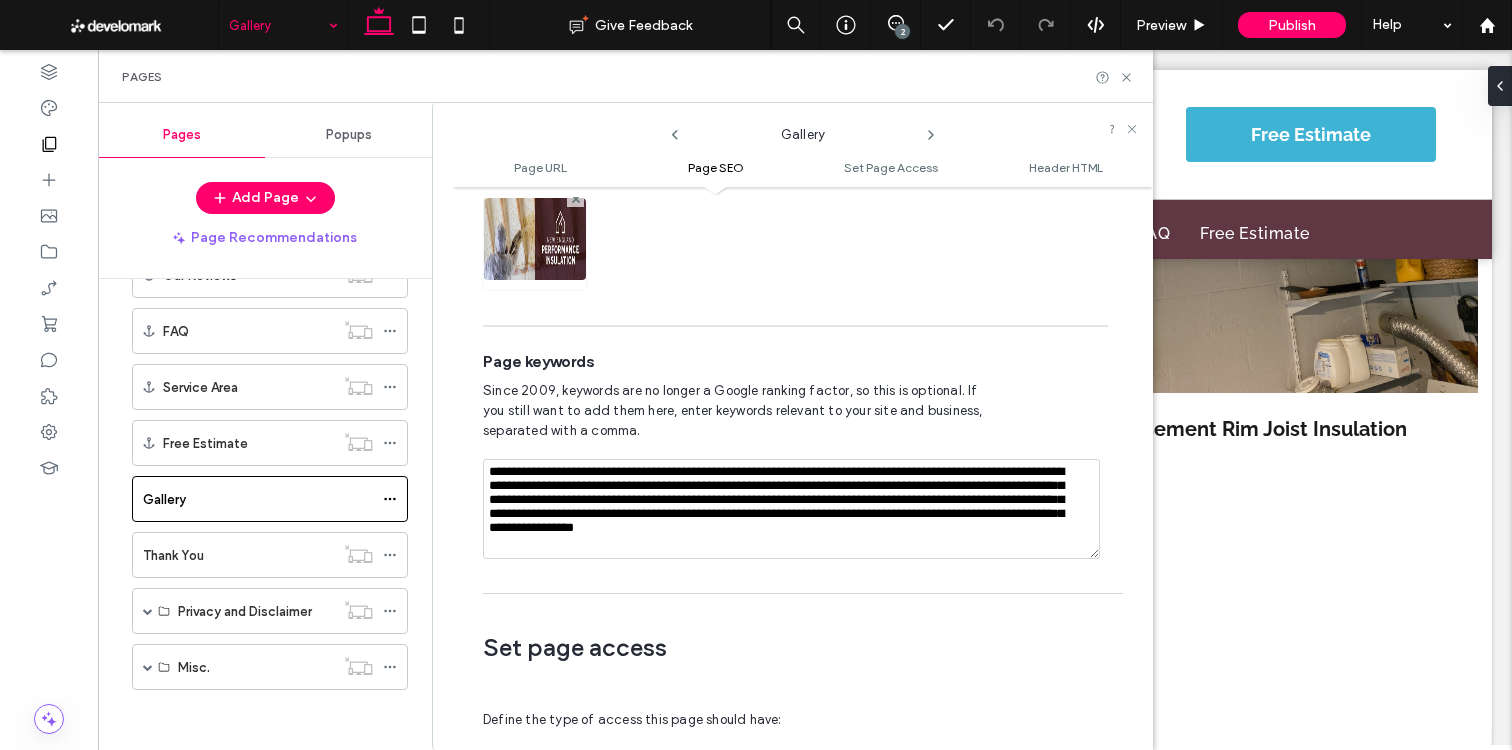 scroll, scrollTop: 1131, scrollLeft: 0, axis: vertical 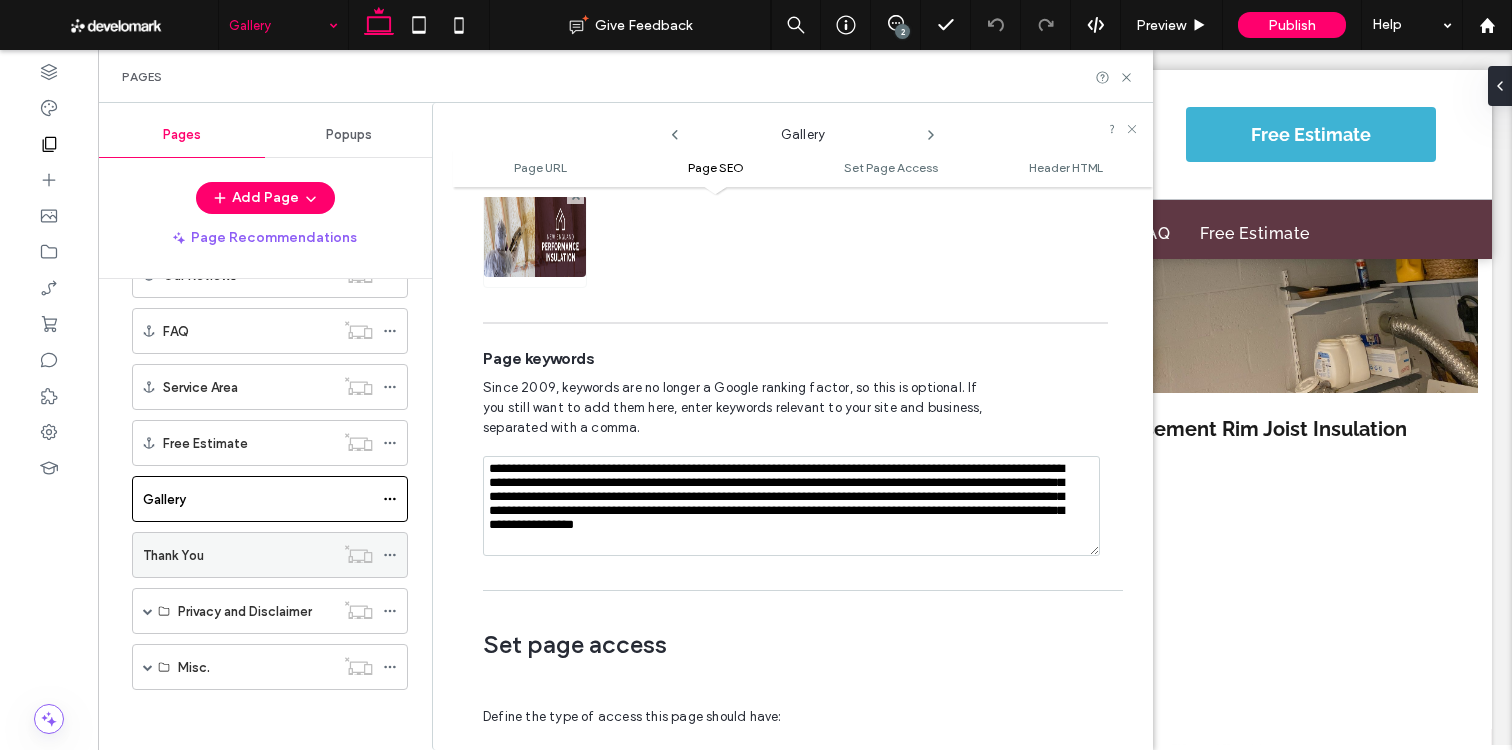 click on "Thank You" at bounding box center (238, 555) 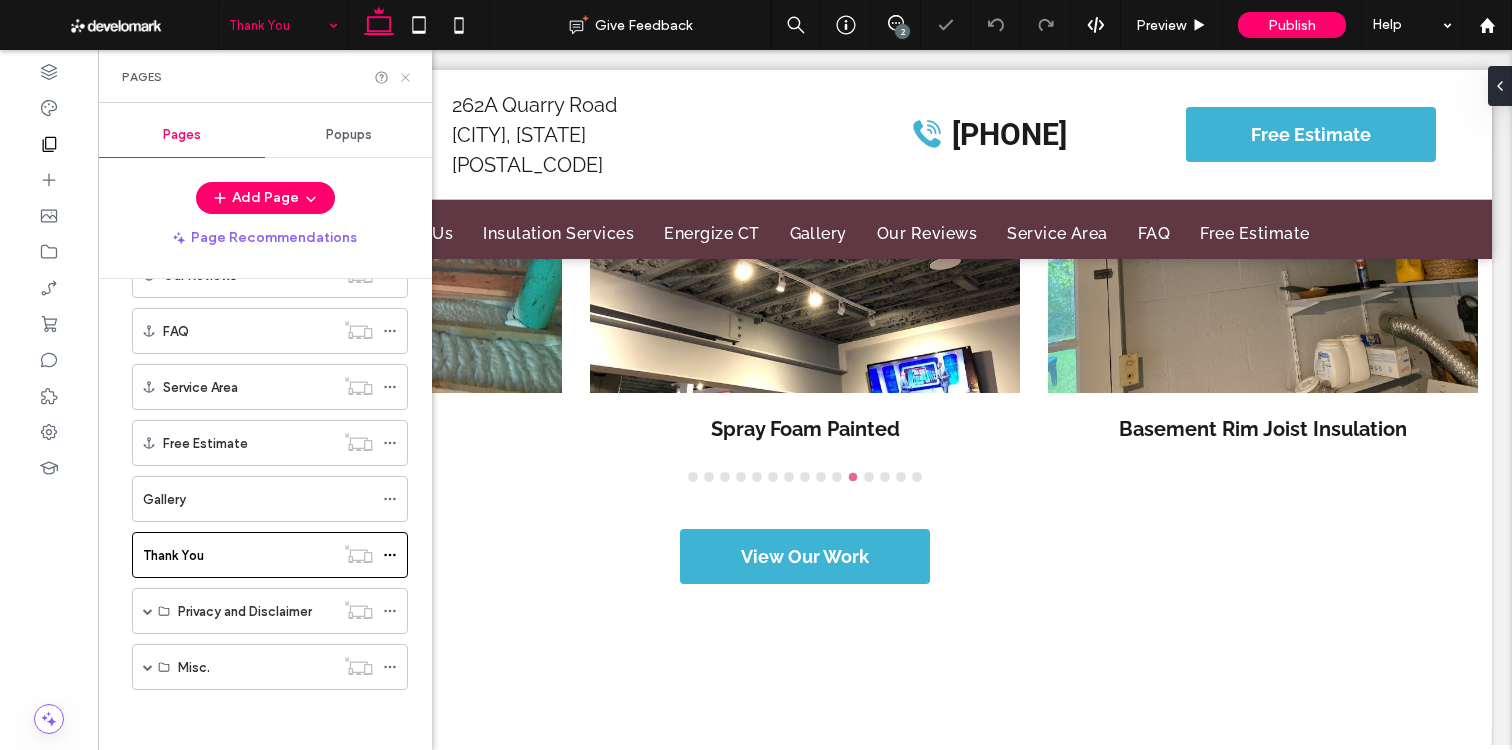 click 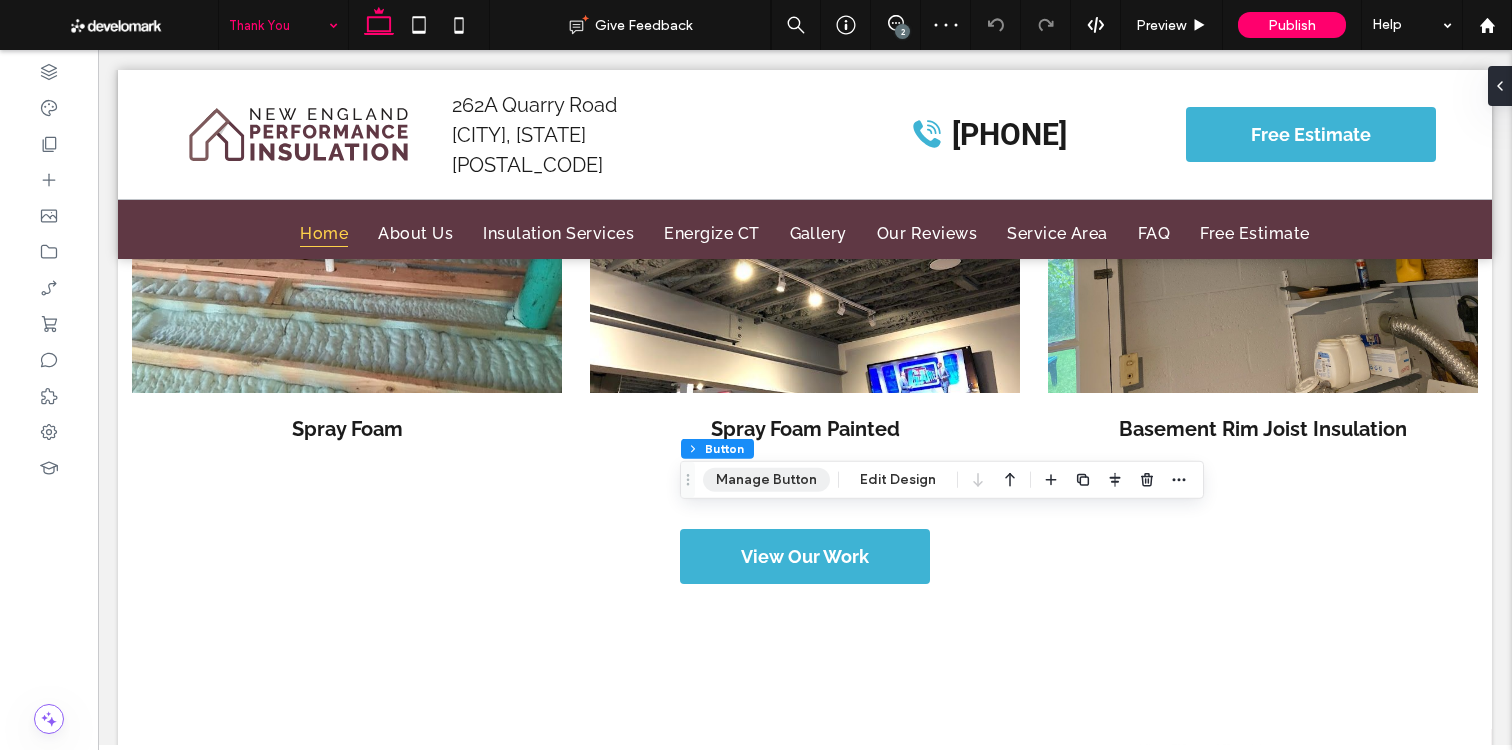 click on "Manage Button" at bounding box center [766, 480] 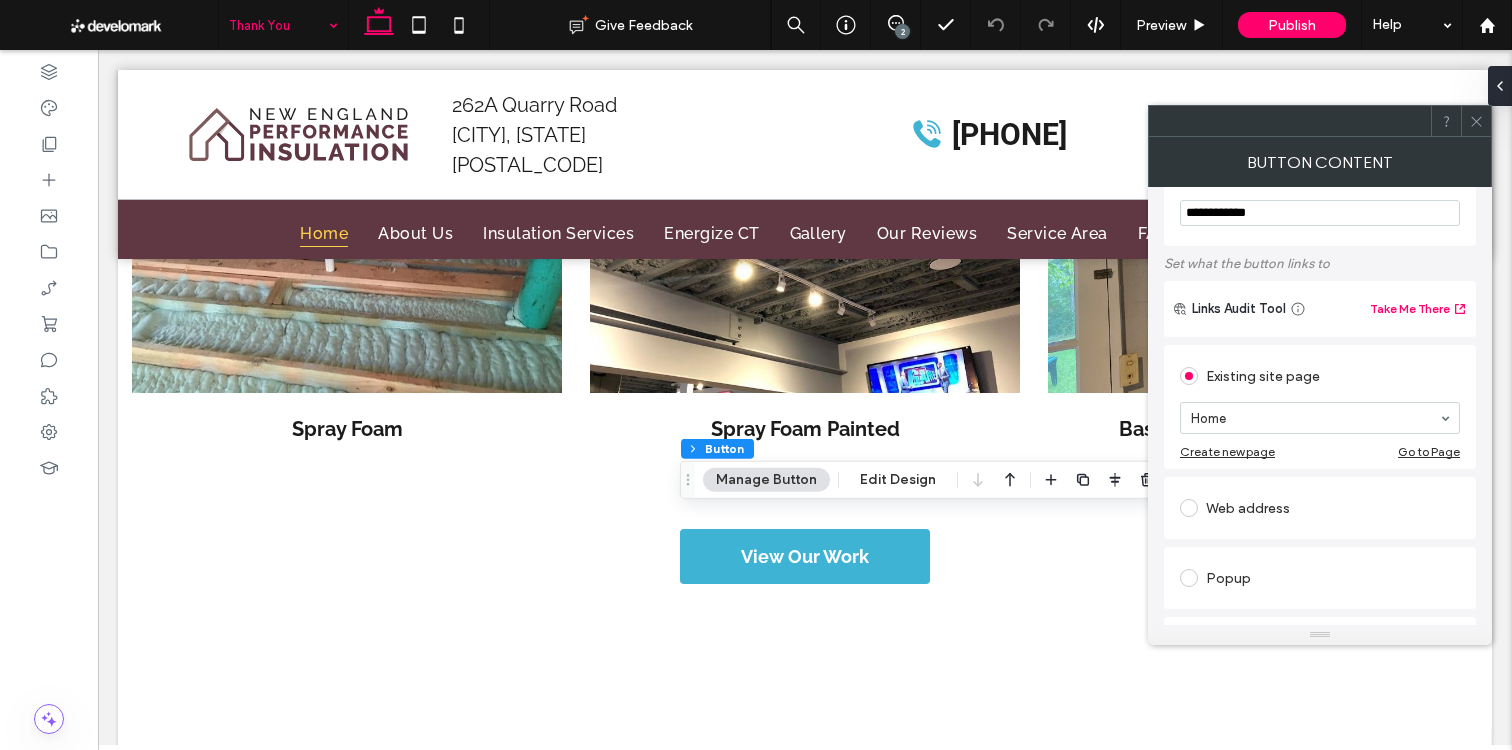 scroll, scrollTop: 62, scrollLeft: 0, axis: vertical 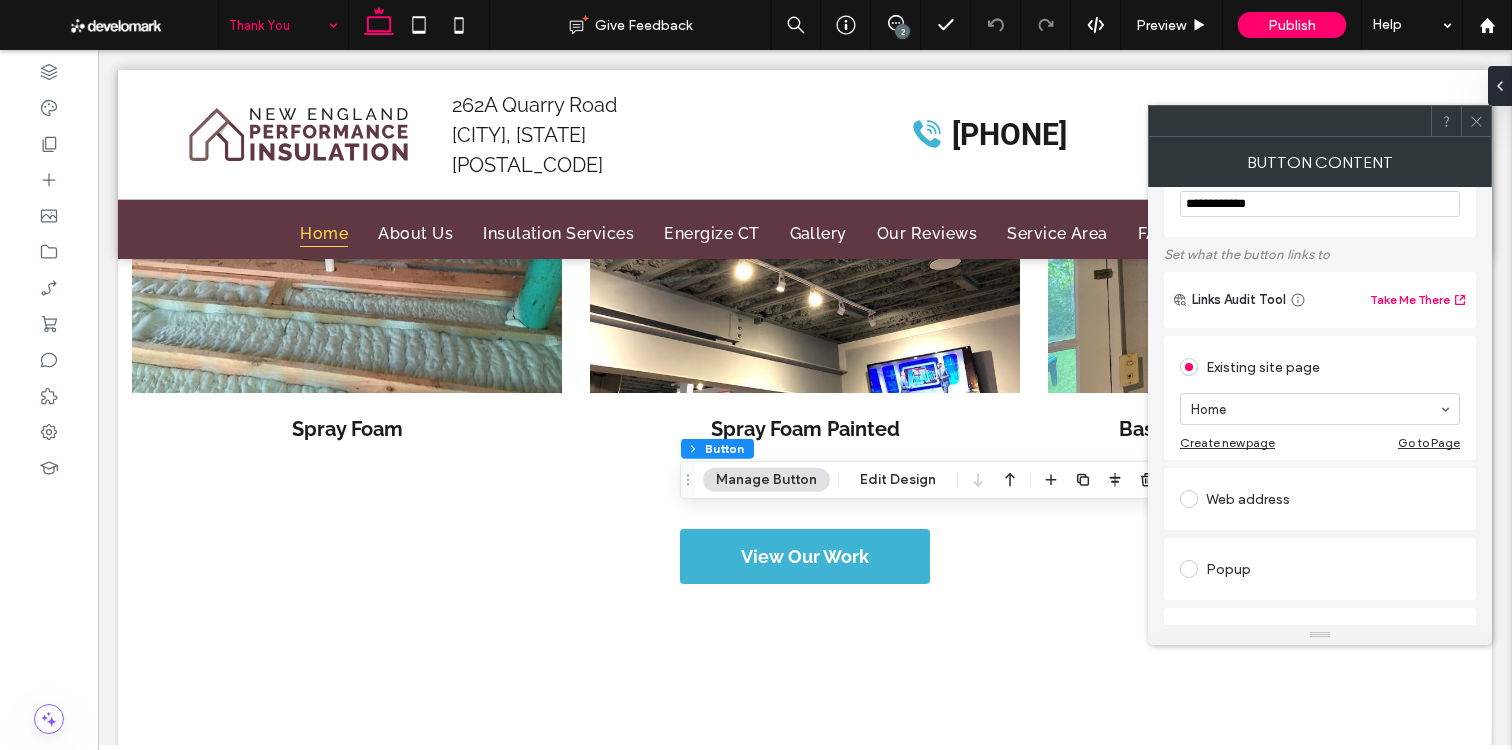 click 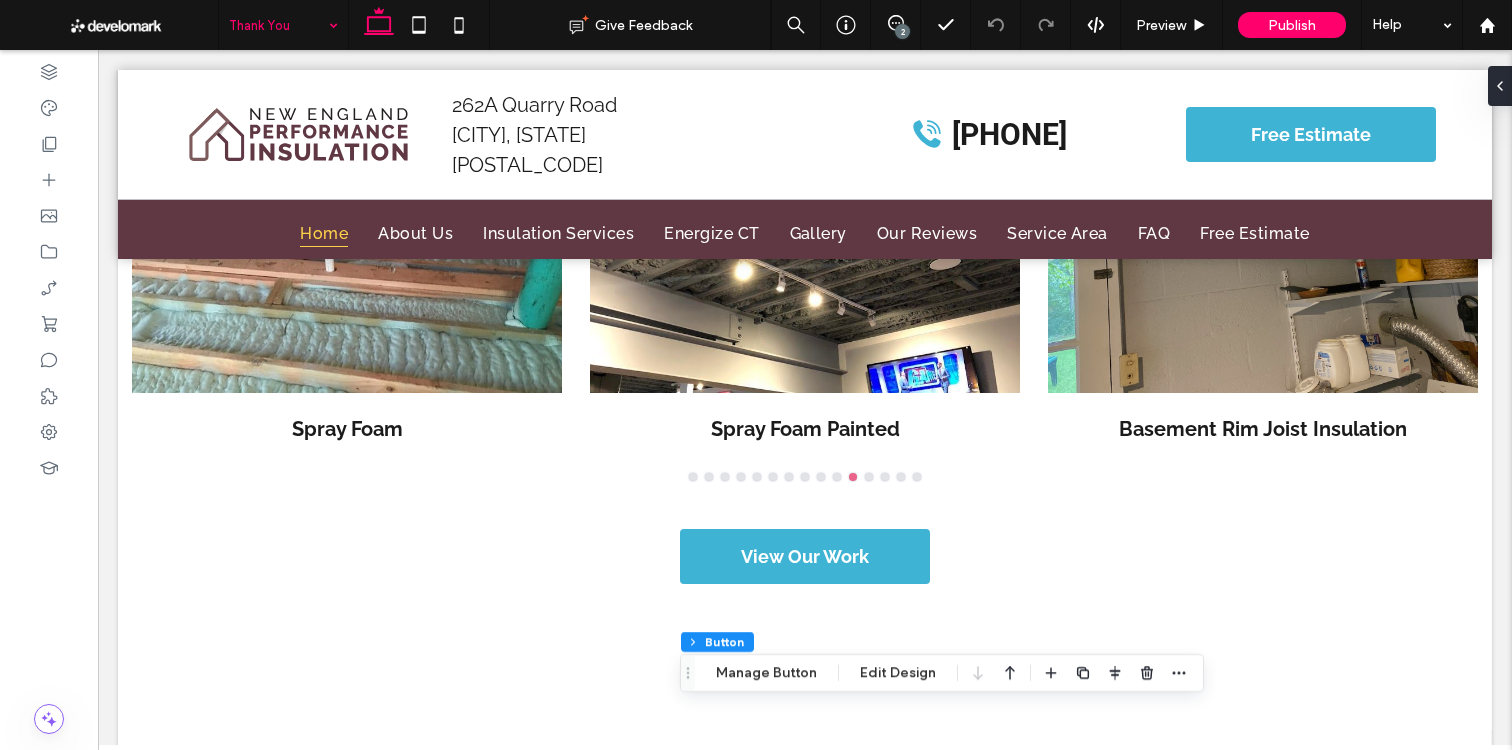drag, startPoint x: 337, startPoint y: 25, endPoint x: 335, endPoint y: 47, distance: 22.090721 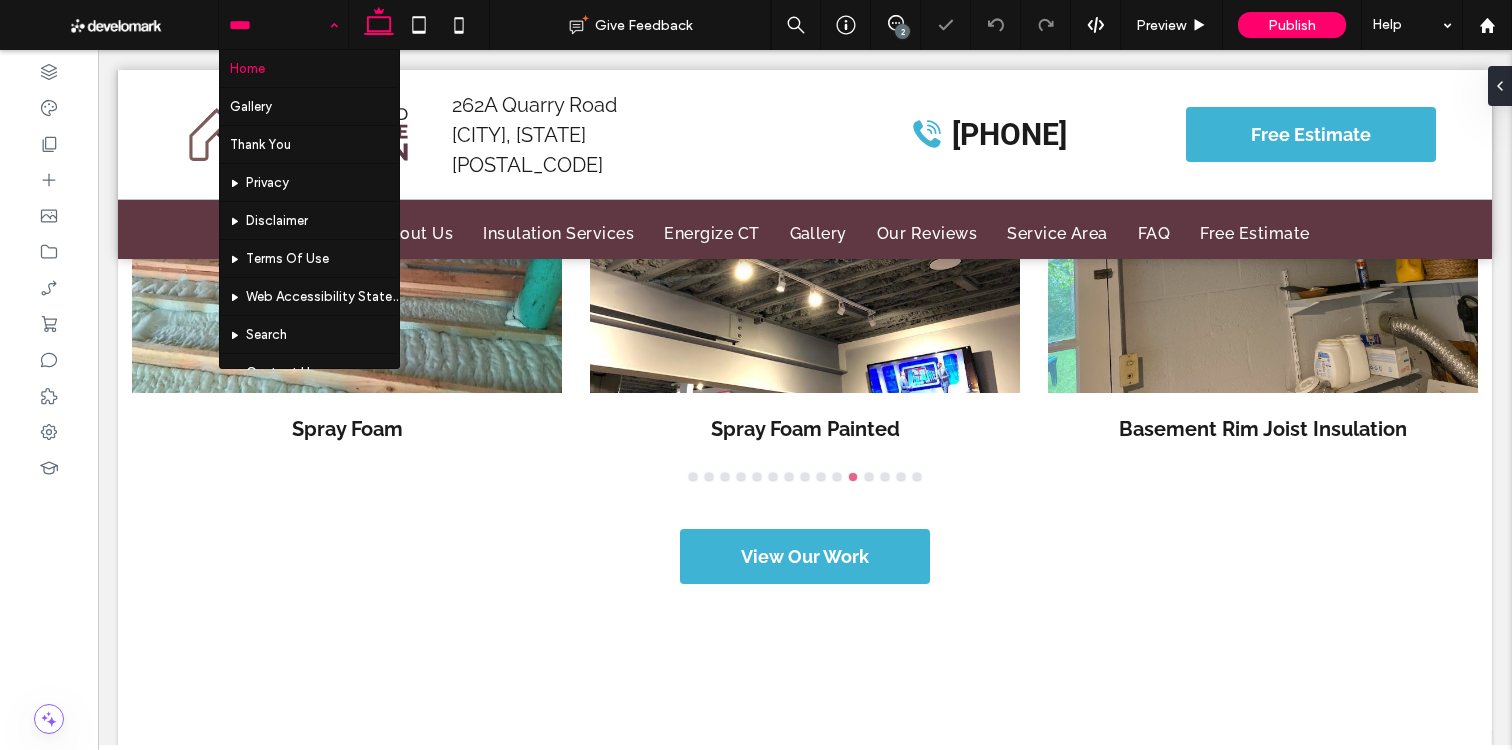 click on "Home Gallery Thank You Privacy Disclaimer Terms Of Use Web Accessibility Statement Search Contact Us Service Page Template Test Page Blog" at bounding box center [283, 25] 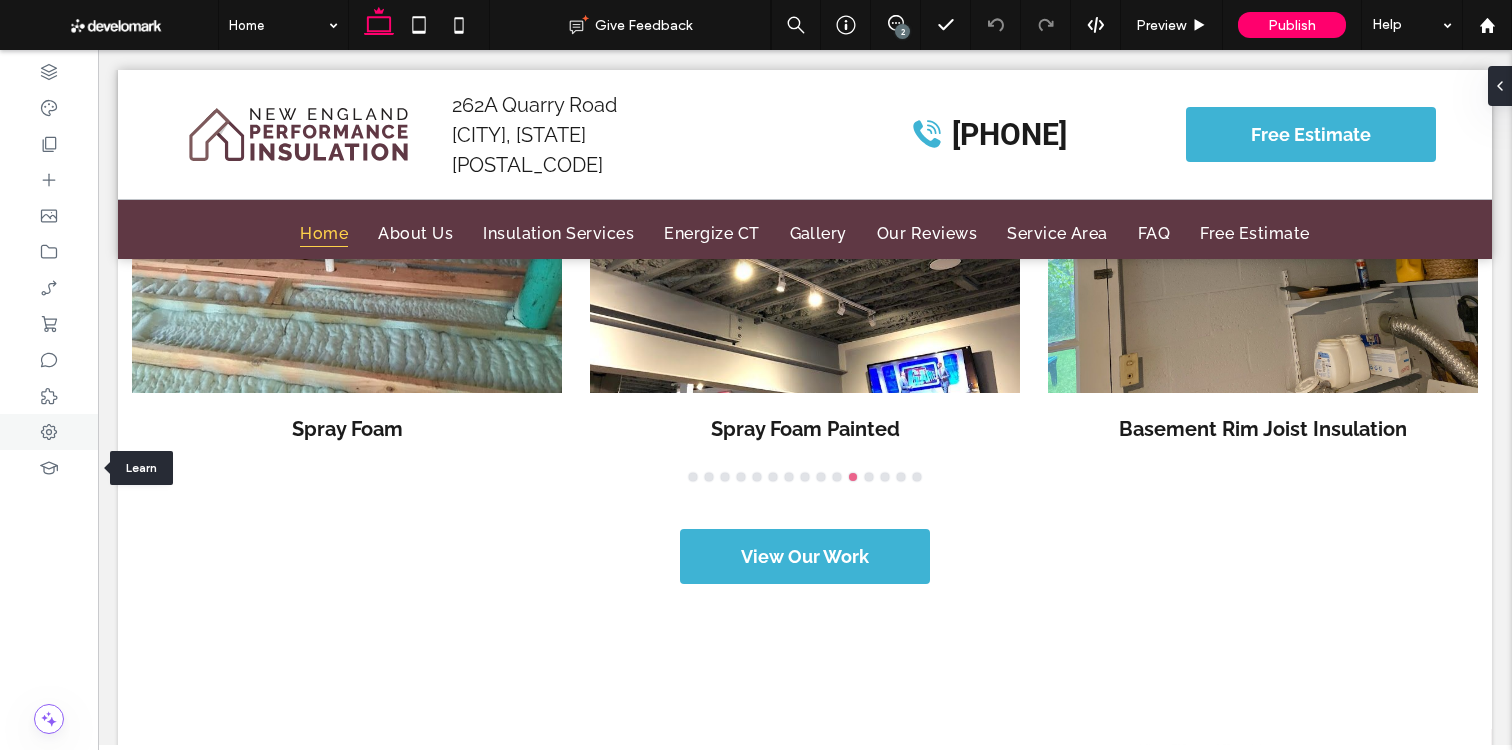 click at bounding box center [49, 468] 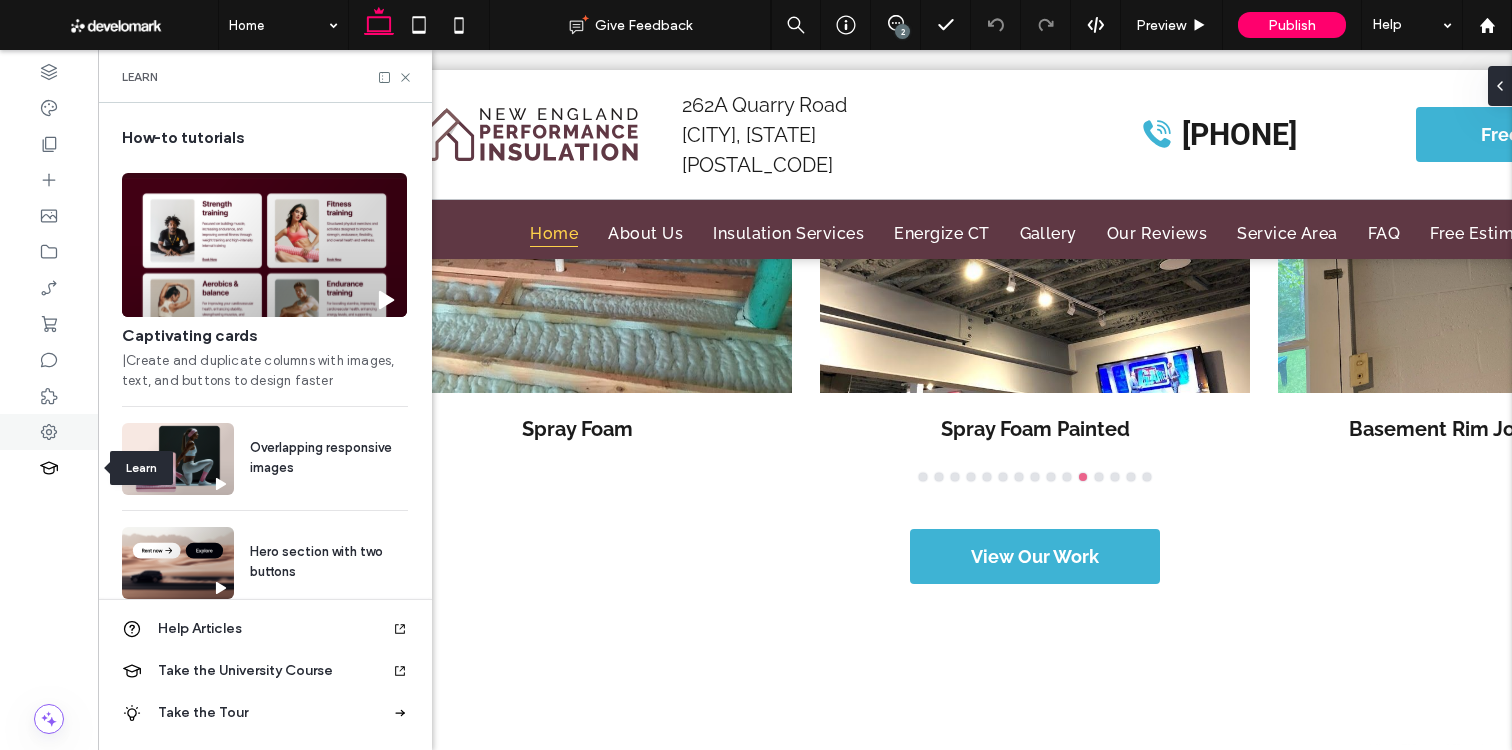 scroll, scrollTop: 0, scrollLeft: 230, axis: horizontal 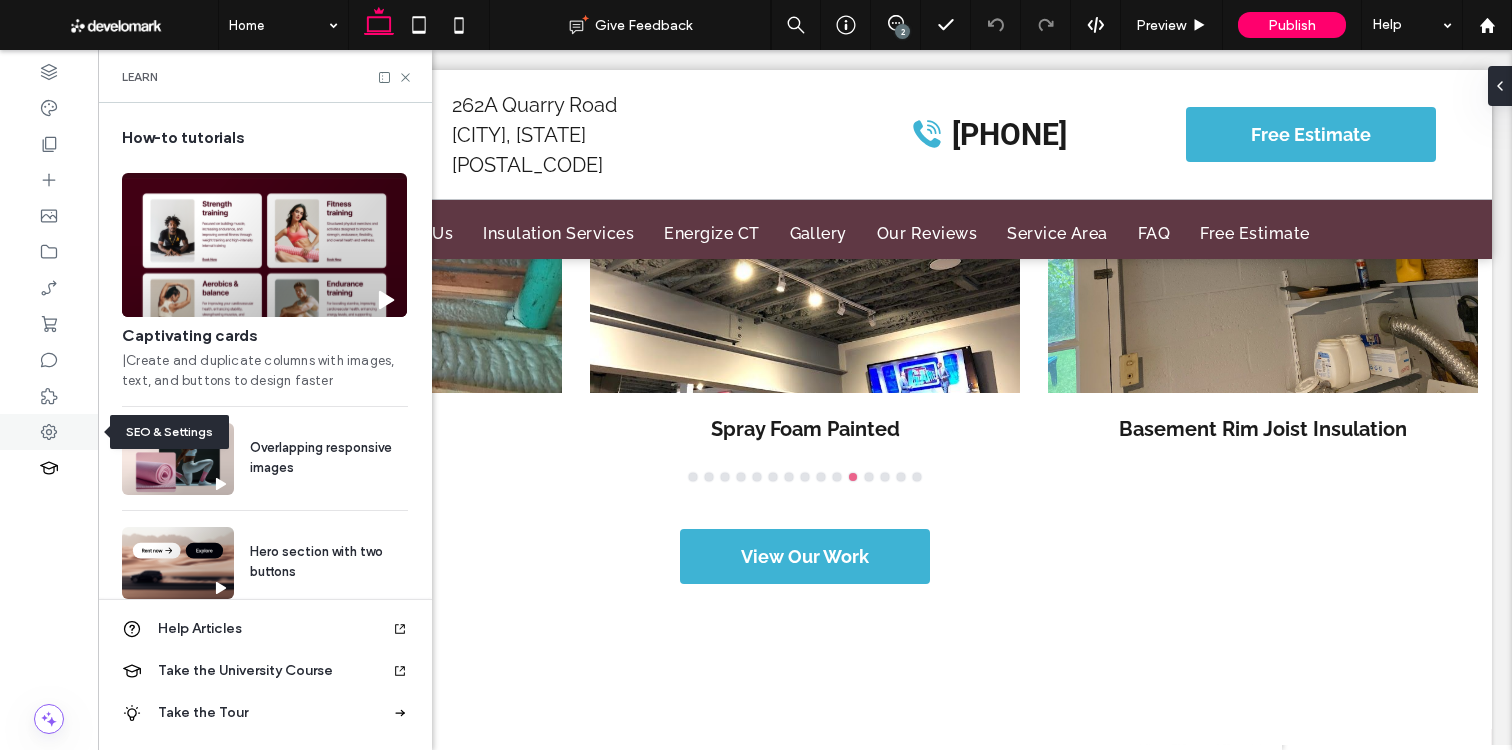 click 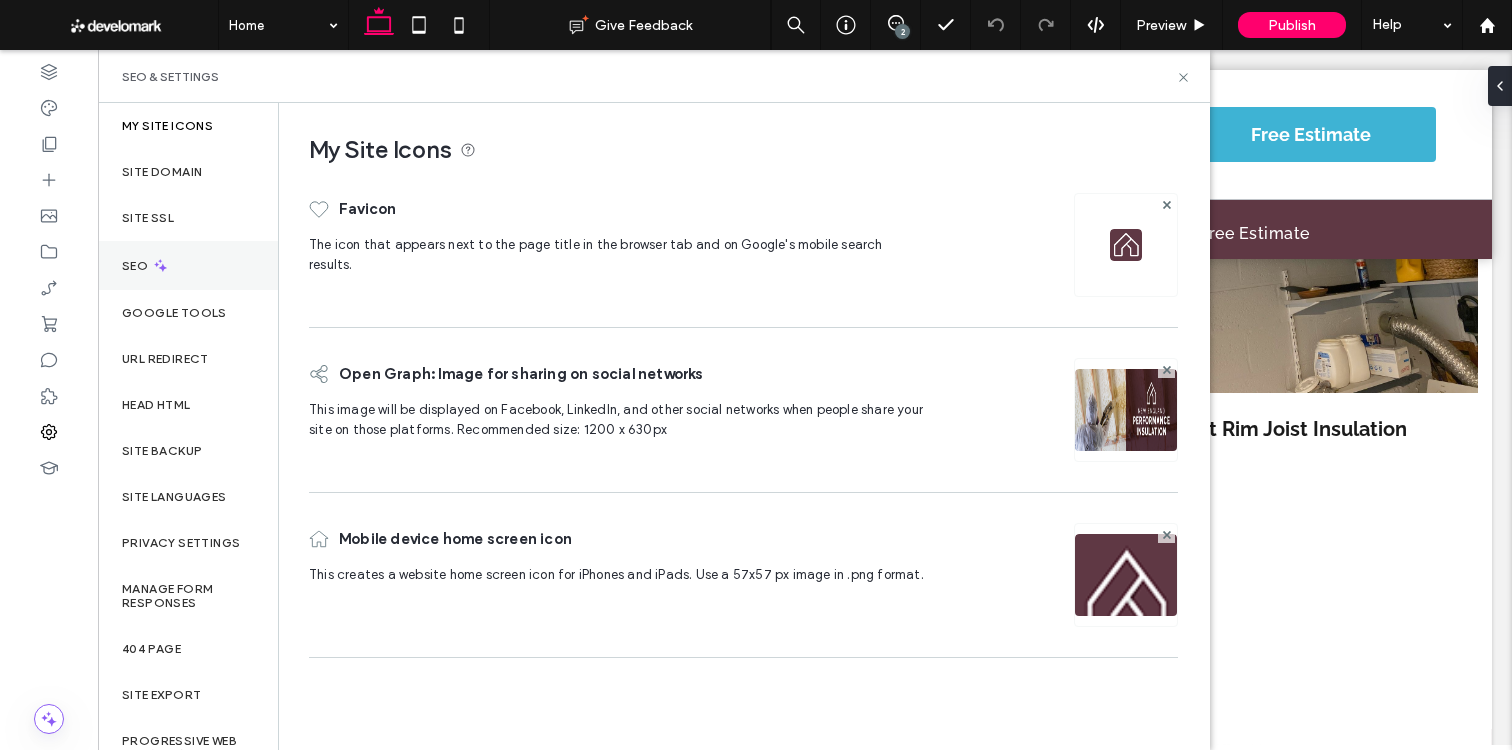 drag, startPoint x: 172, startPoint y: 258, endPoint x: 241, endPoint y: 283, distance: 73.38937 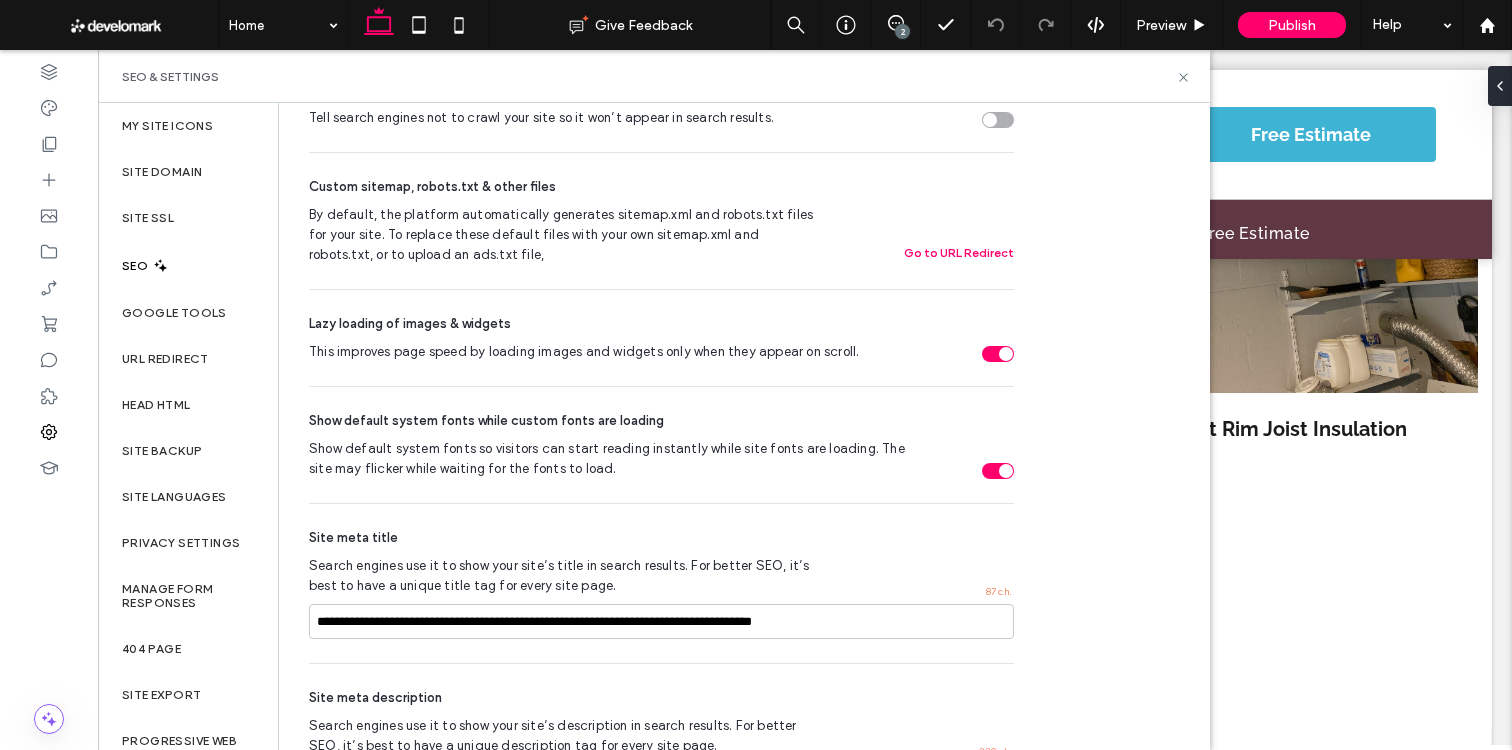 scroll, scrollTop: 1230, scrollLeft: 0, axis: vertical 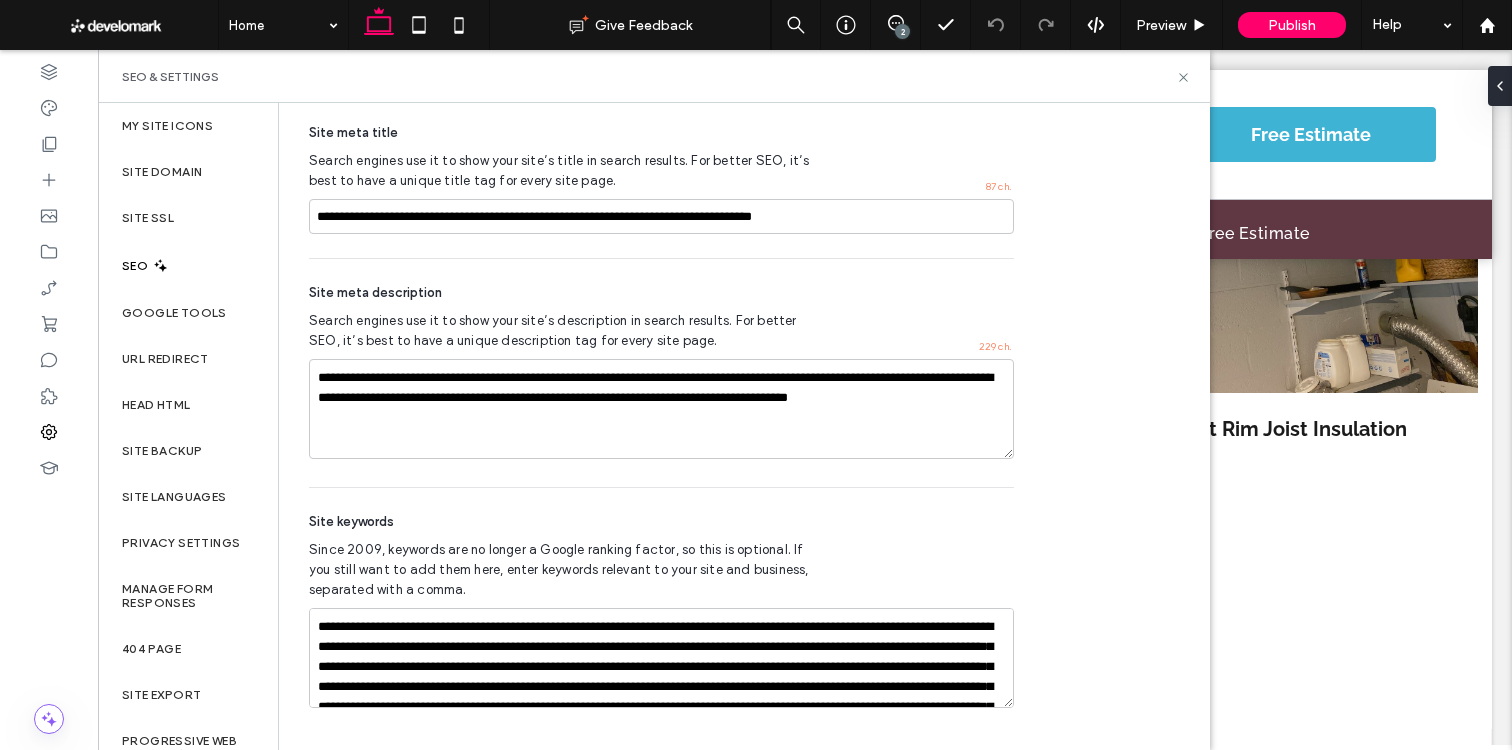 drag, startPoint x: 857, startPoint y: 236, endPoint x: 848, endPoint y: 225, distance: 14.21267 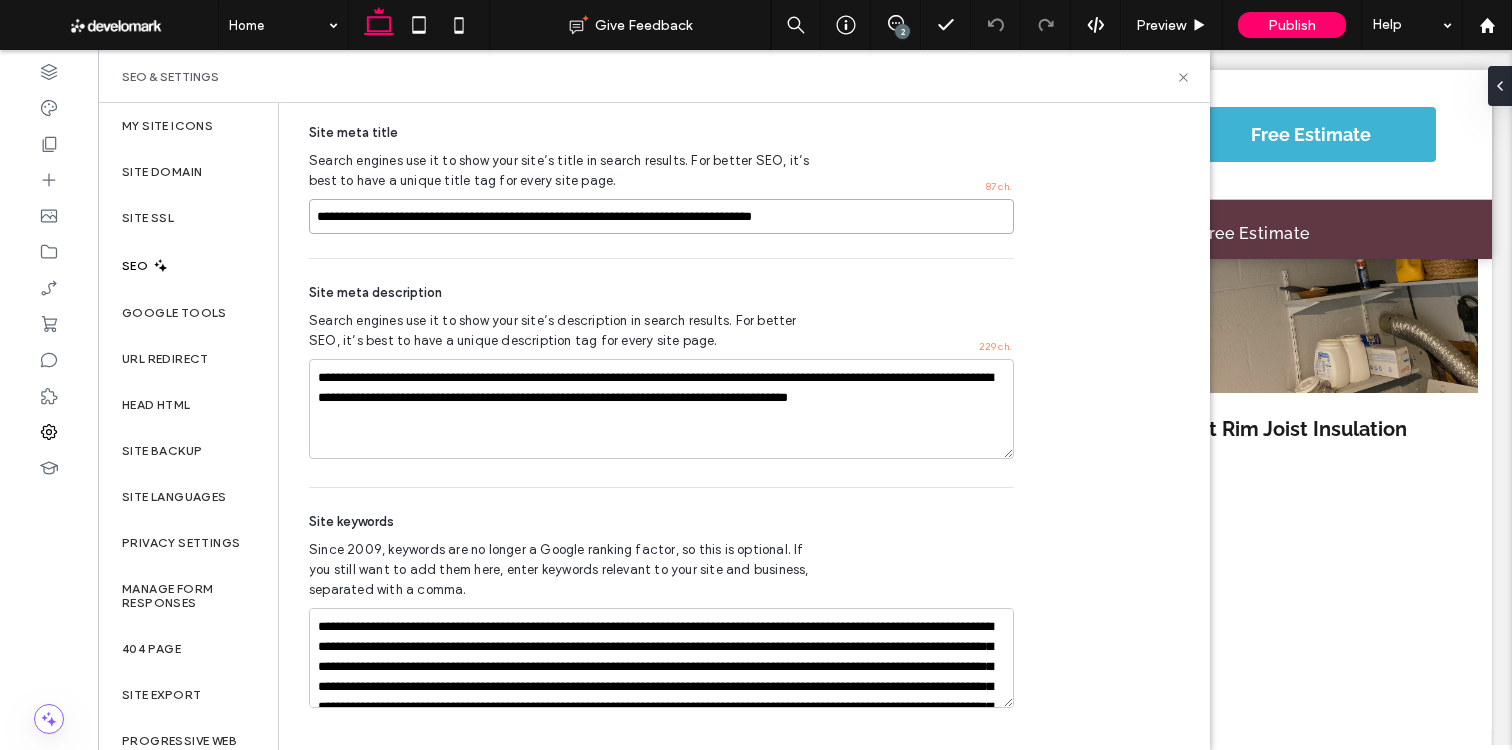 click on "**********" at bounding box center [661, 216] 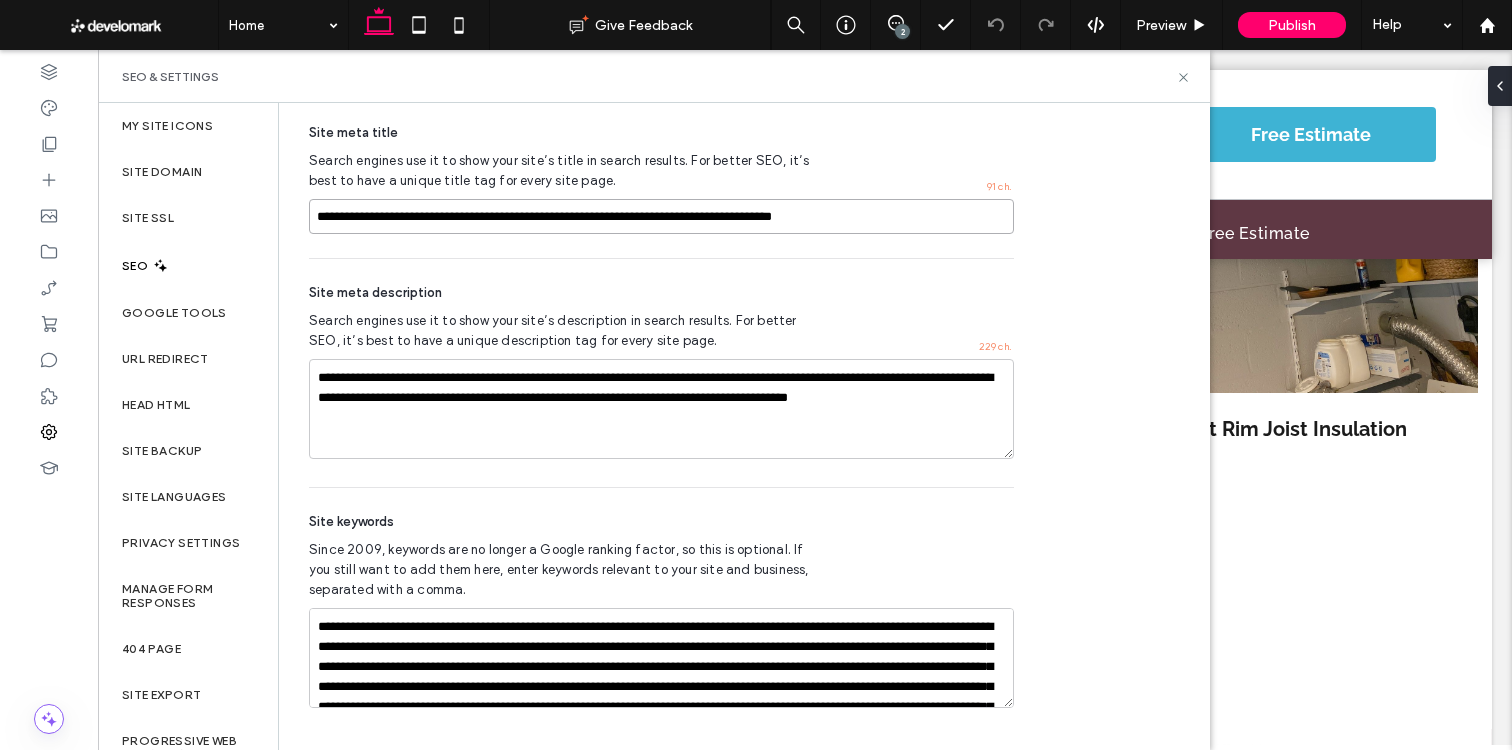 type on "**********" 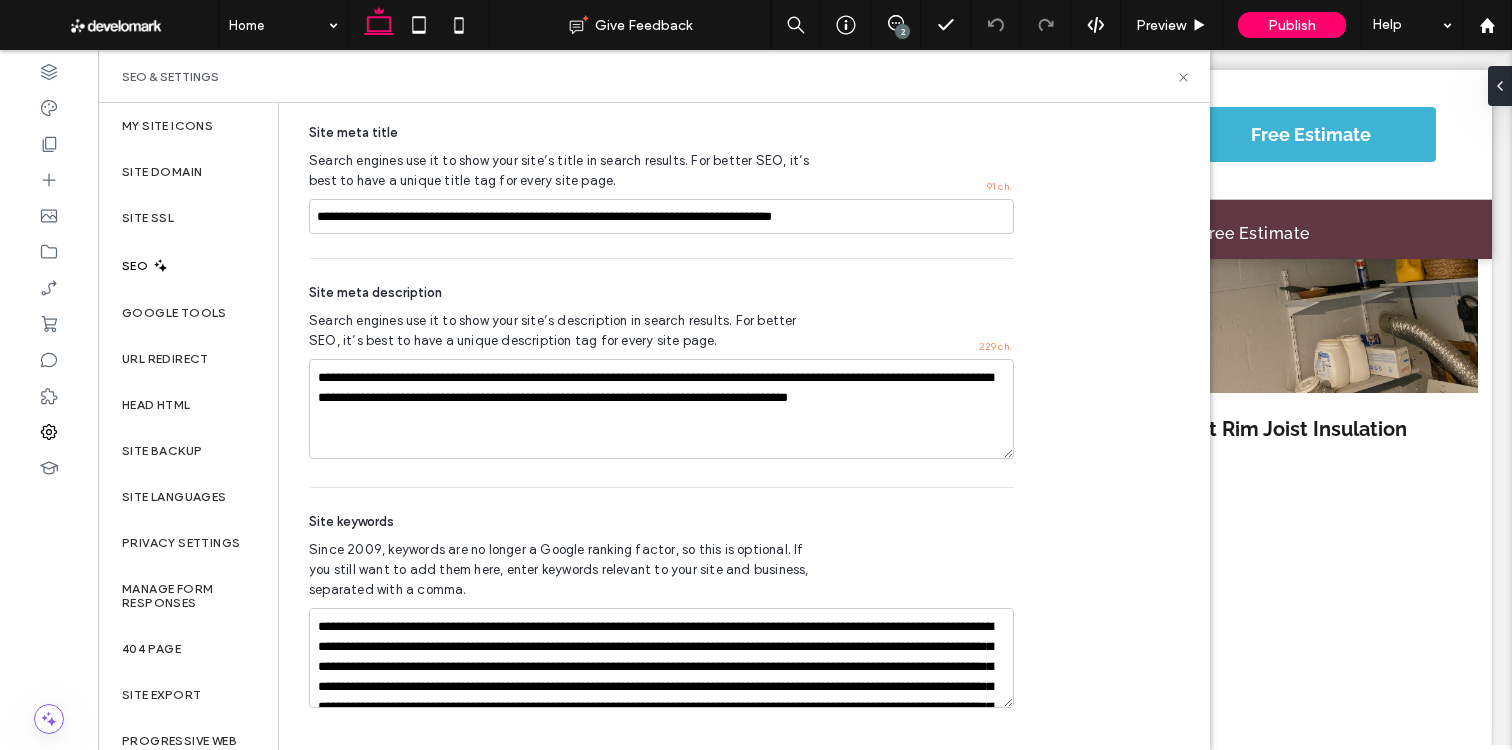 click on "**********" at bounding box center [661, 178] 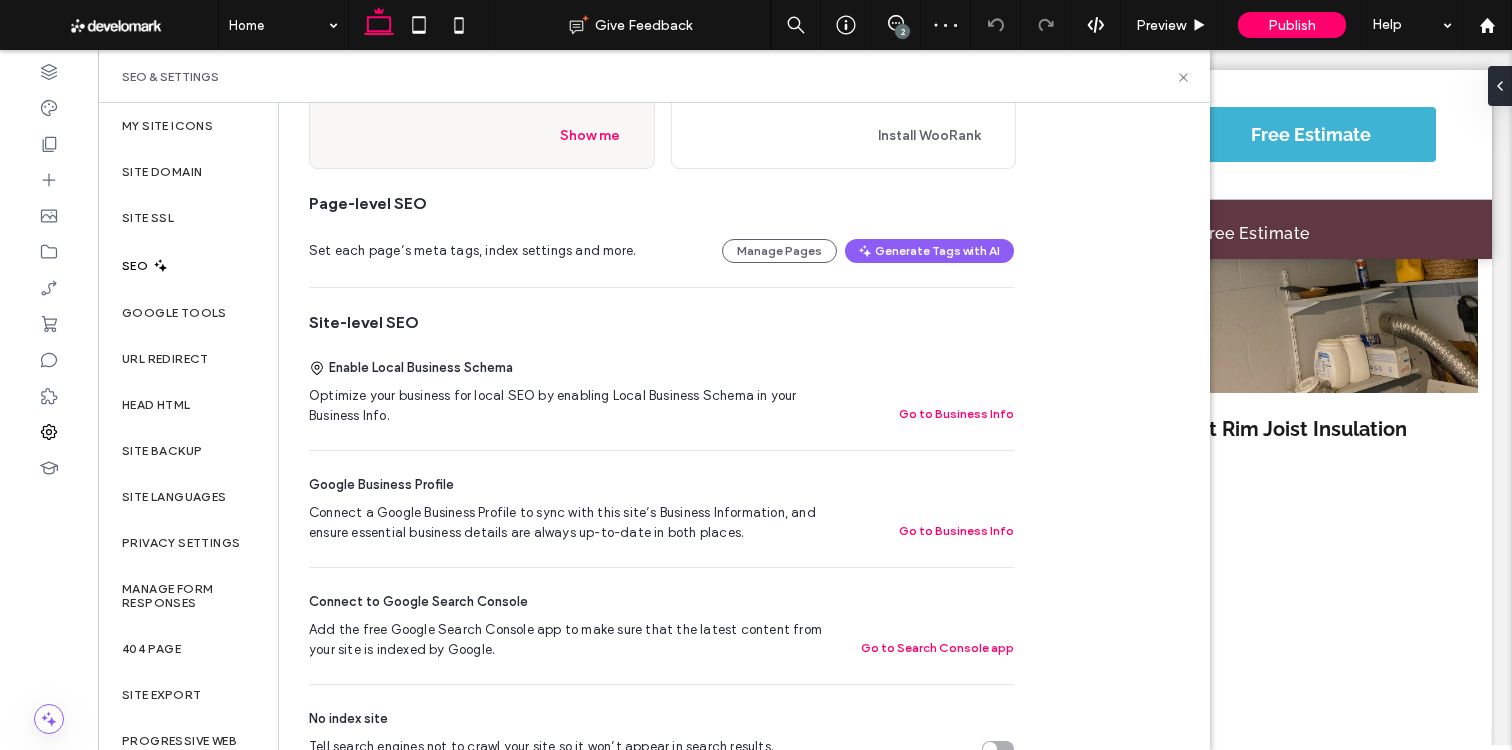 scroll, scrollTop: 0, scrollLeft: 0, axis: both 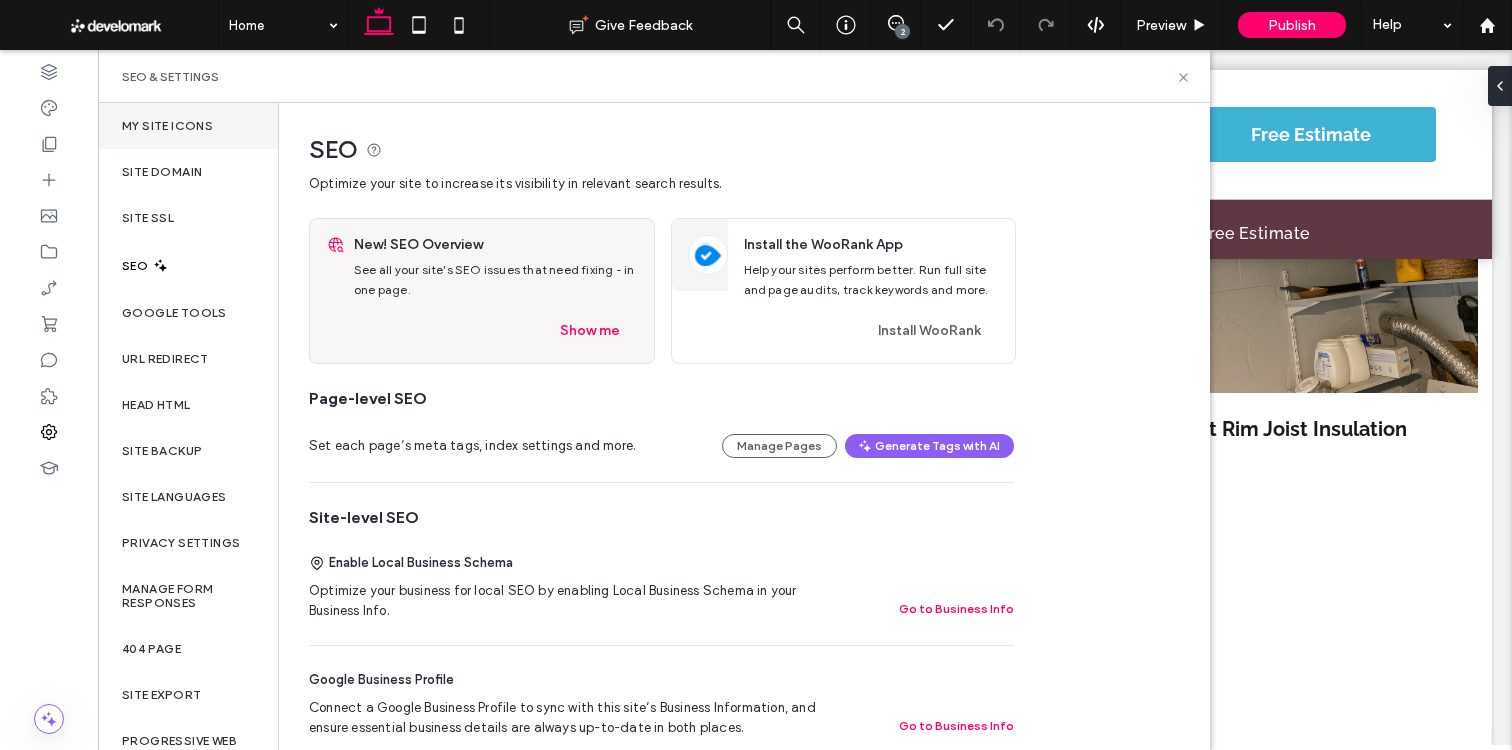 drag, startPoint x: 201, startPoint y: 107, endPoint x: 214, endPoint y: 109, distance: 13.152946 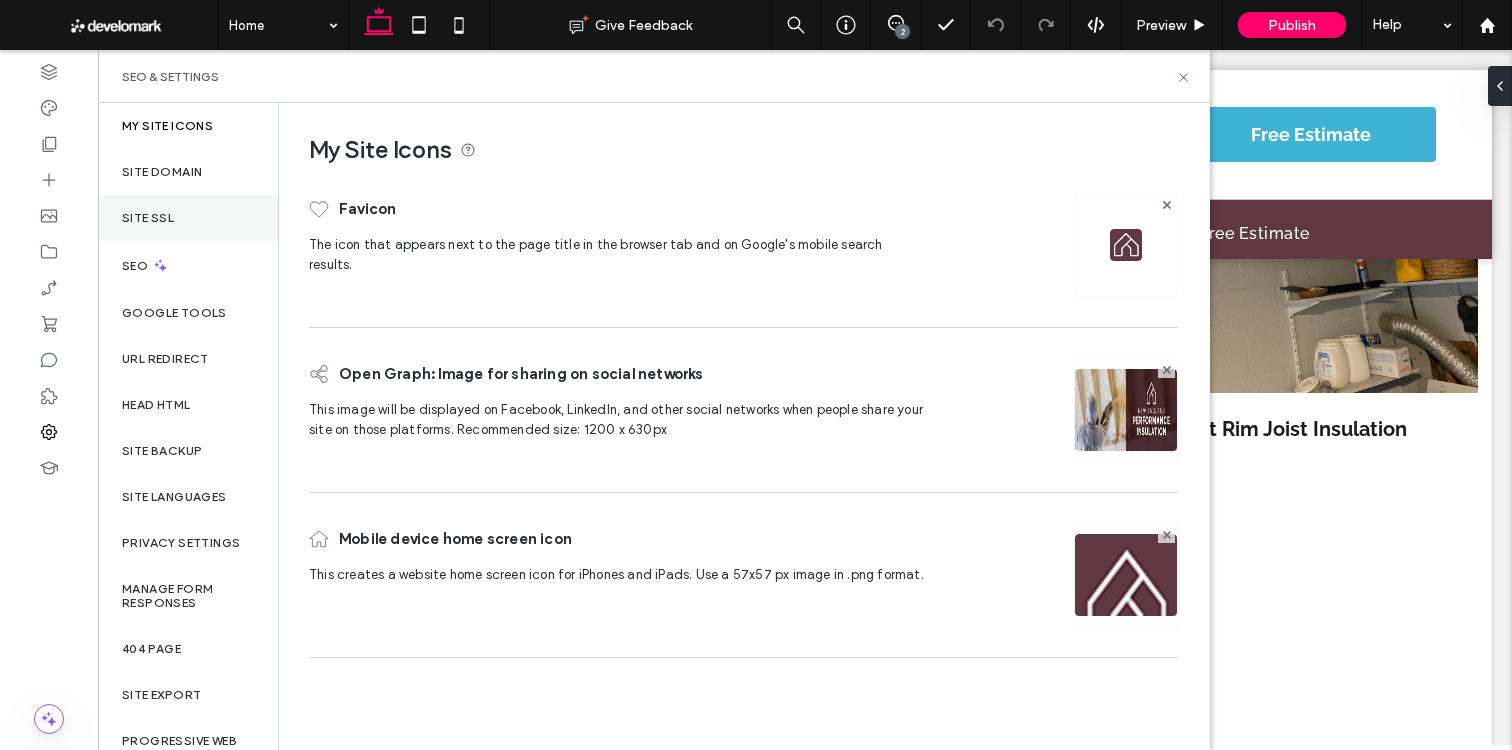drag, startPoint x: 178, startPoint y: 169, endPoint x: 190, endPoint y: 221, distance: 53.366657 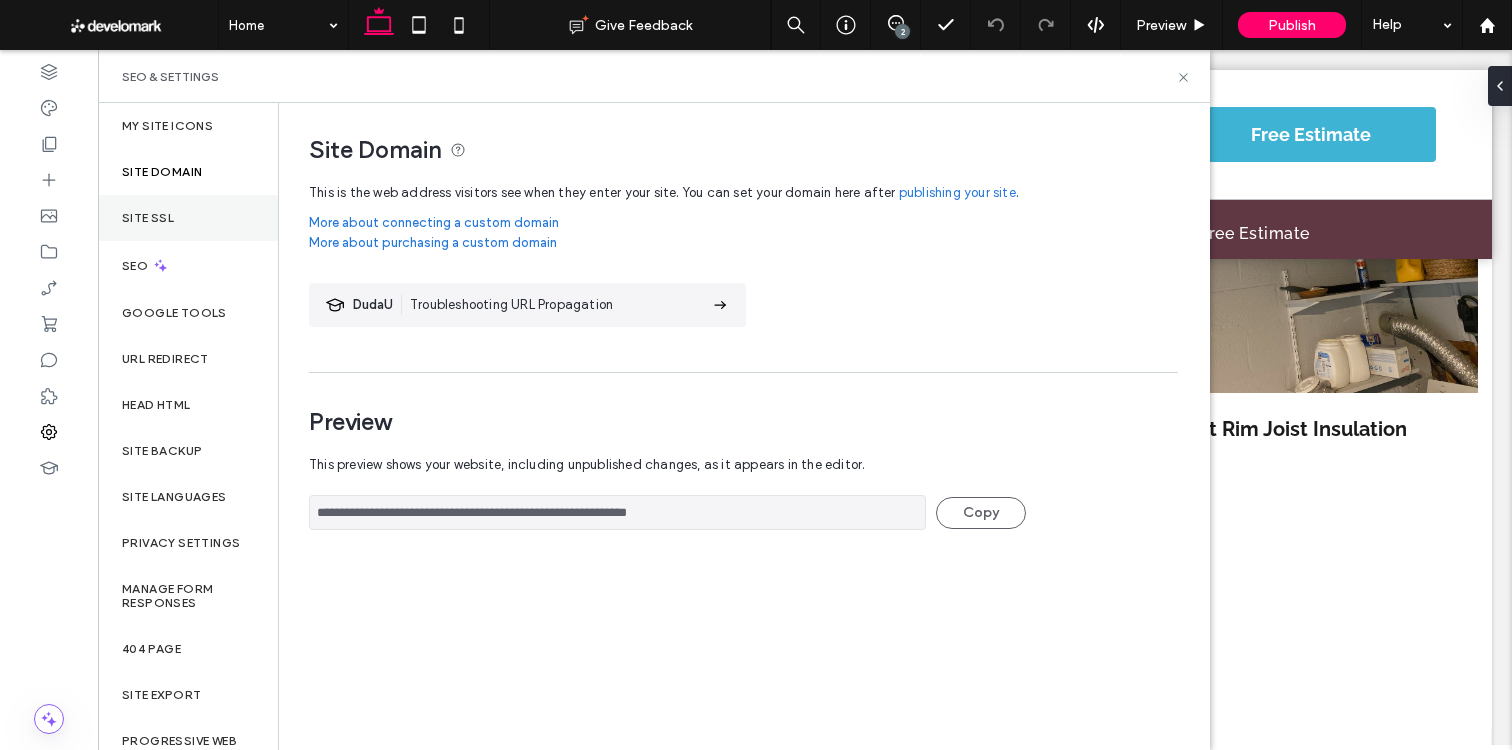 click on "Site SSL" at bounding box center [188, 218] 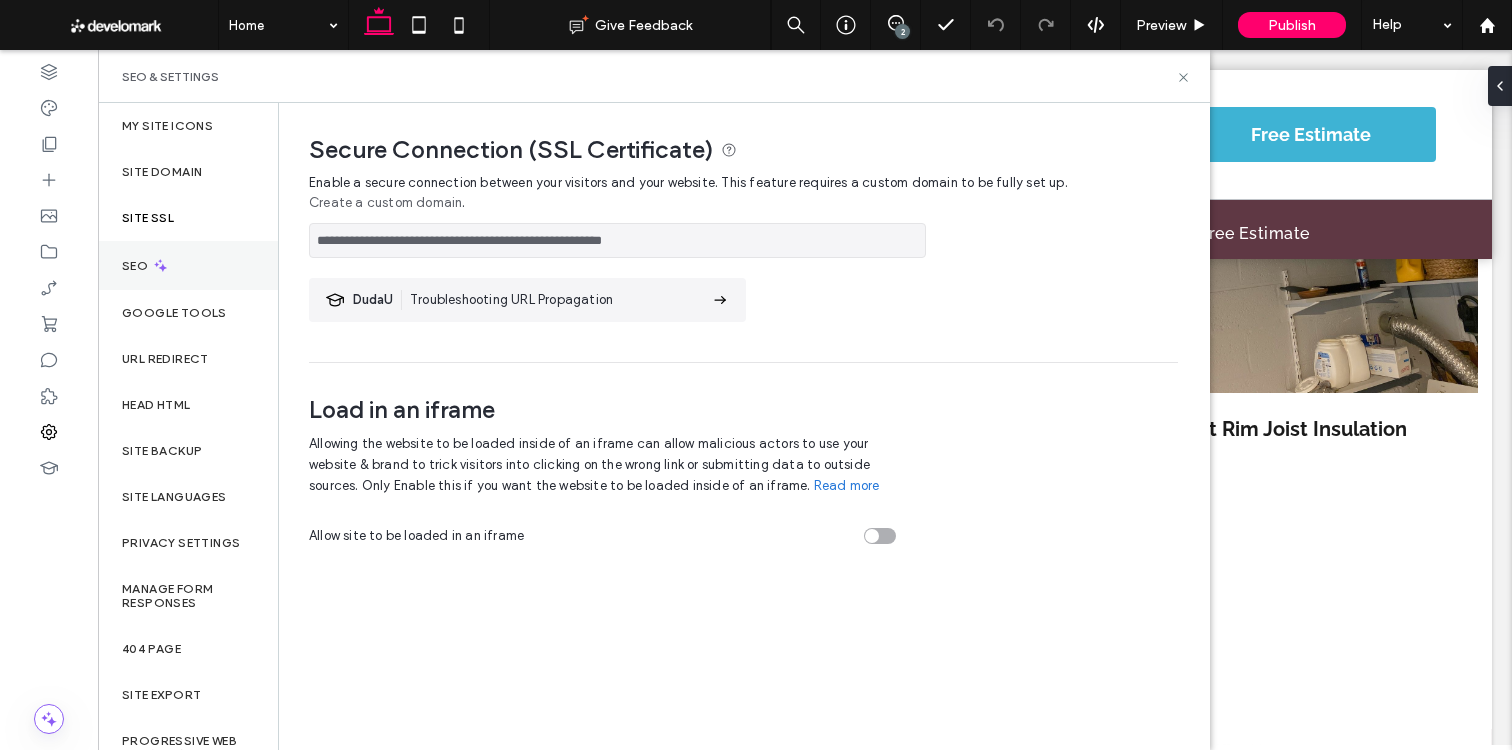 click on "SEO" at bounding box center [188, 265] 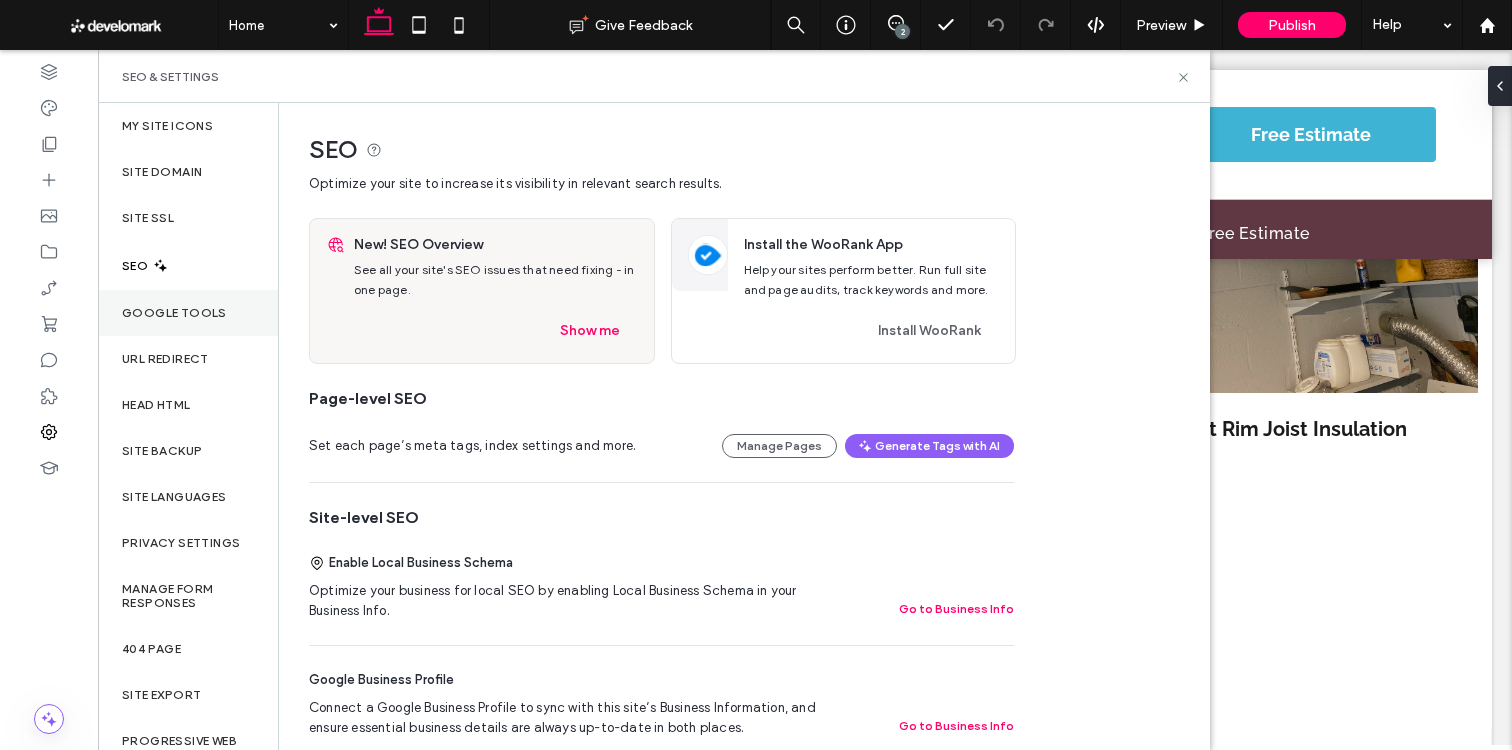 click on "URL Redirect" at bounding box center (188, 359) 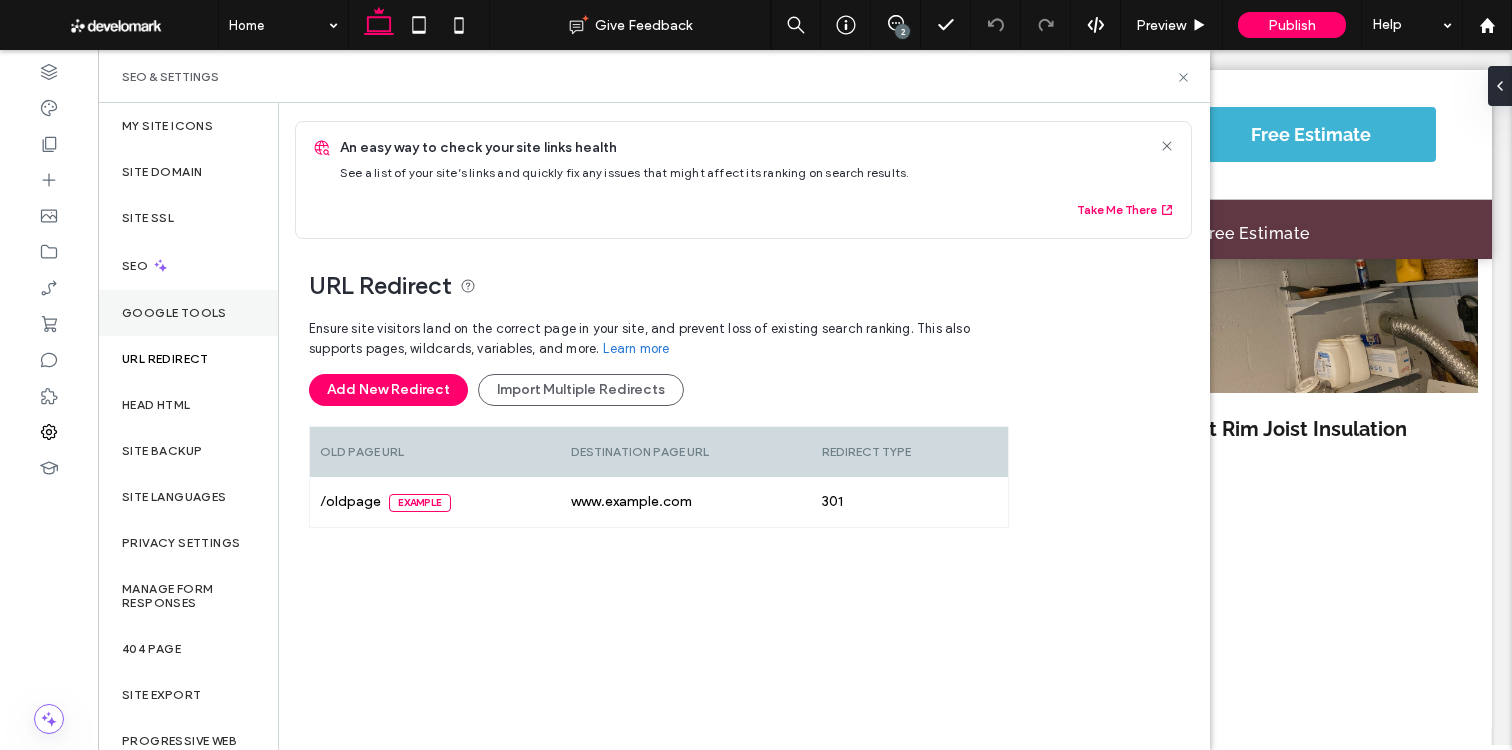 click on "Google Tools" at bounding box center (188, 313) 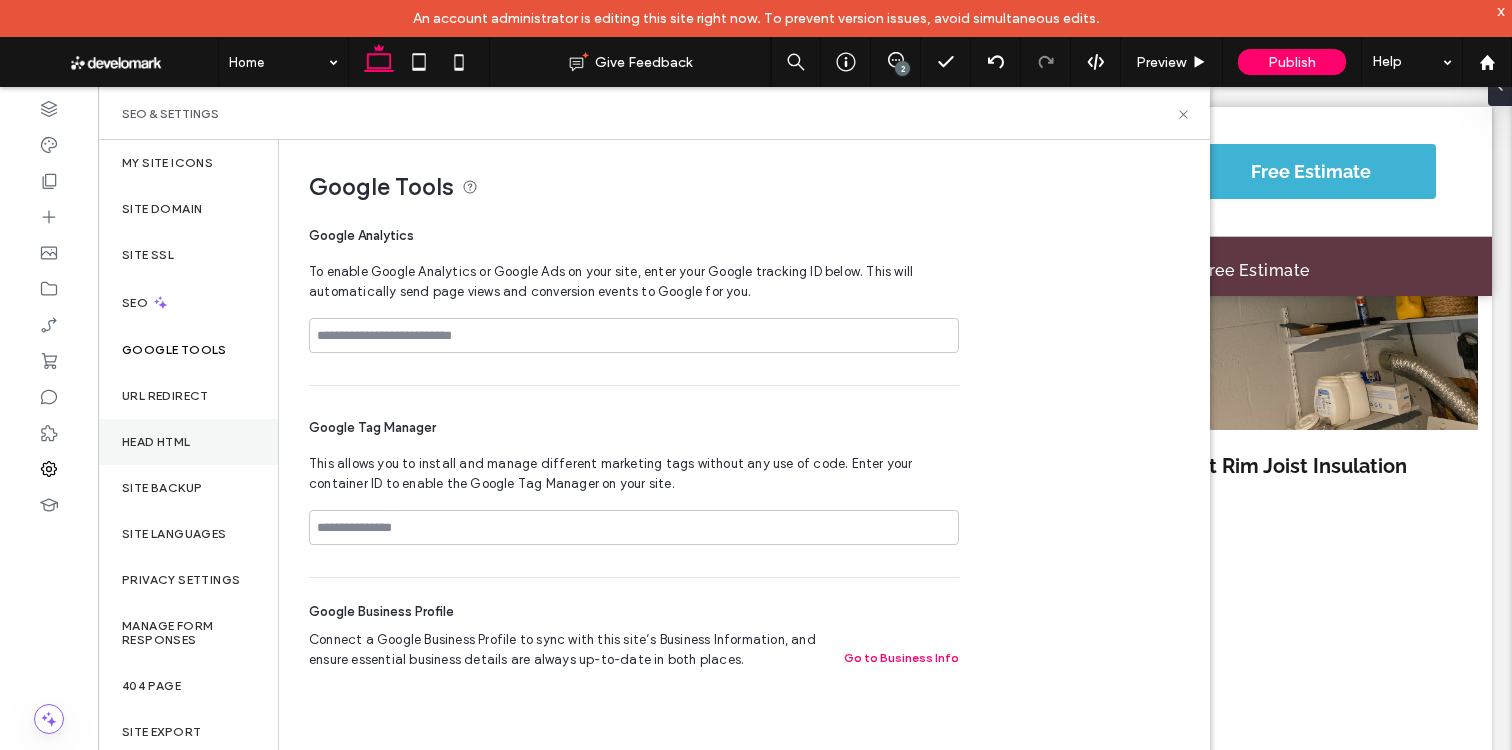 scroll, scrollTop: 28, scrollLeft: 0, axis: vertical 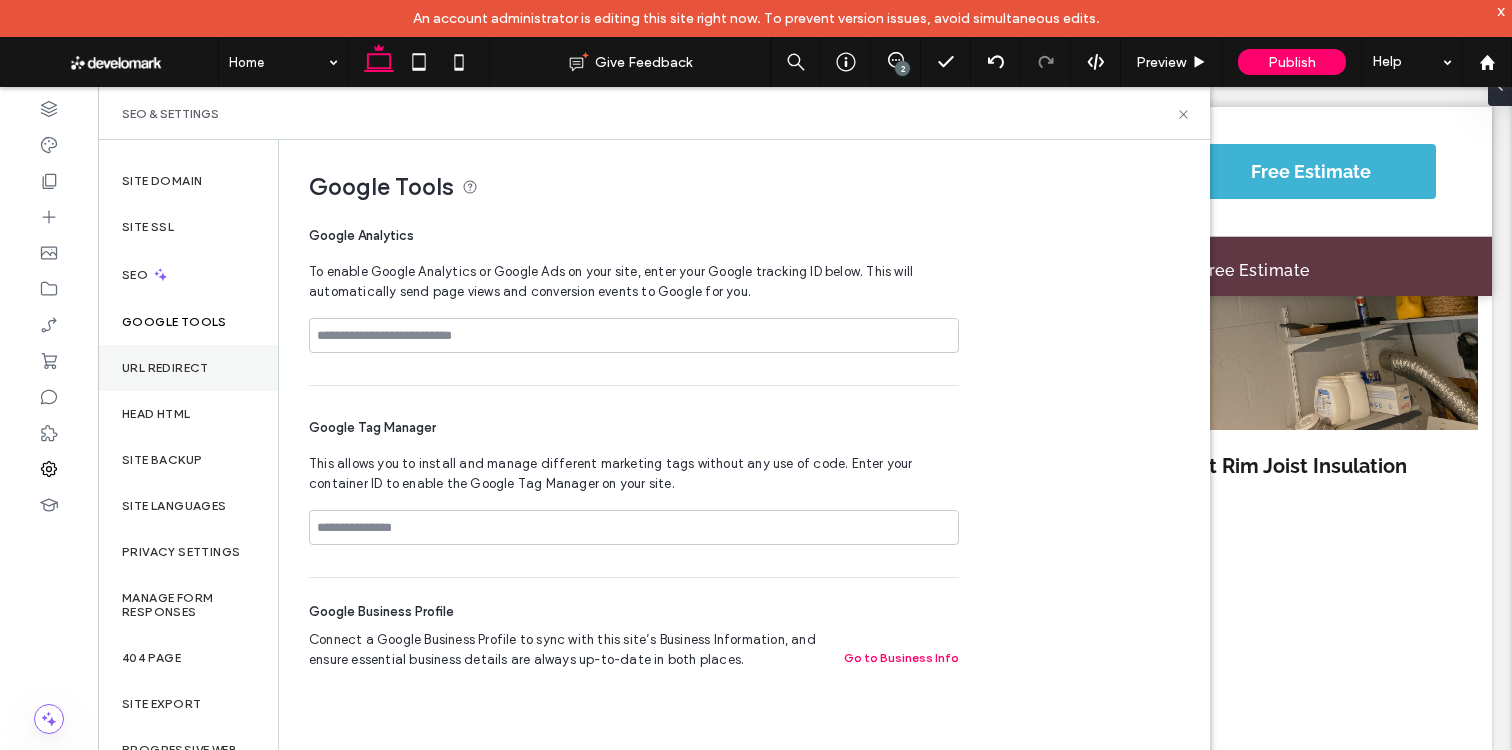 click on "URL Redirect" at bounding box center [188, 368] 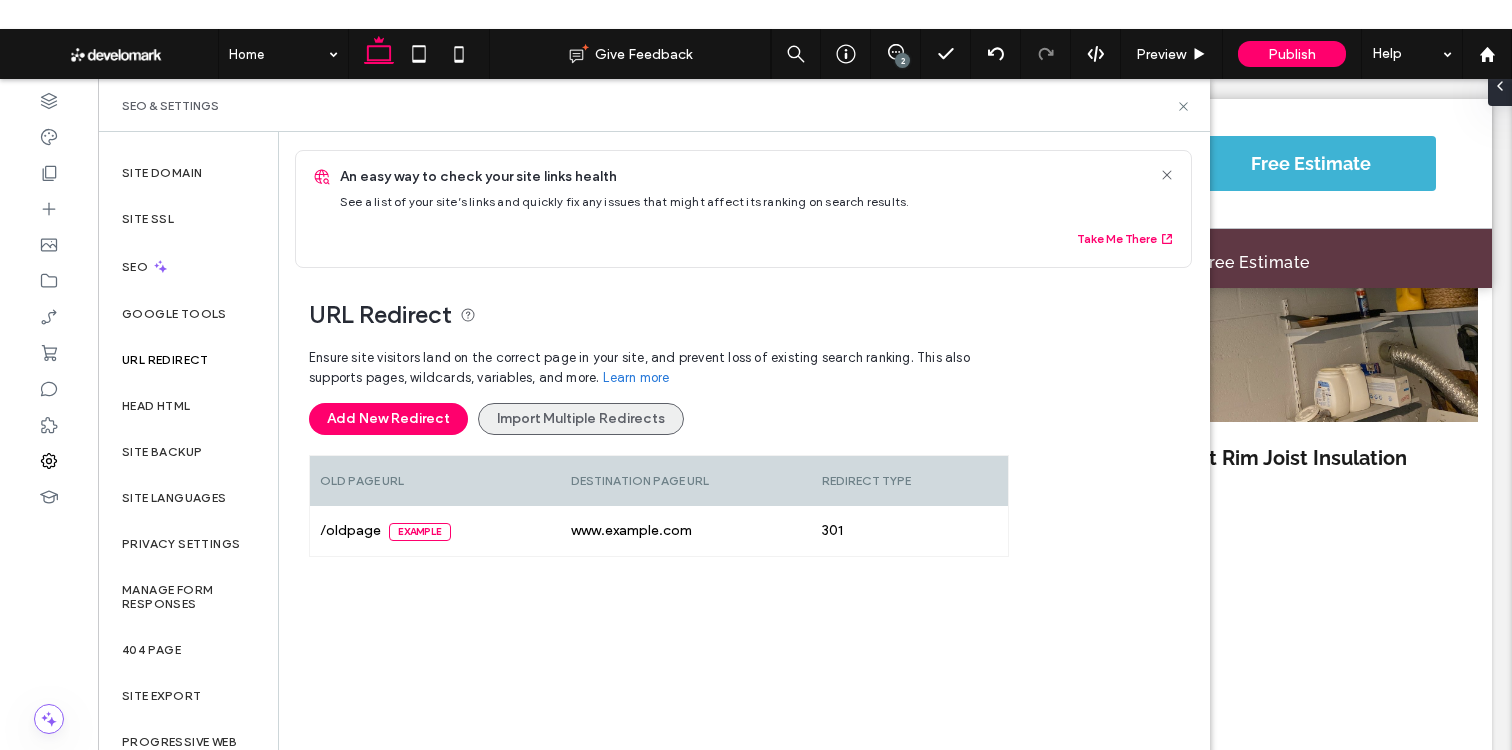 click on "Import Multiple Redirects" at bounding box center [581, 419] 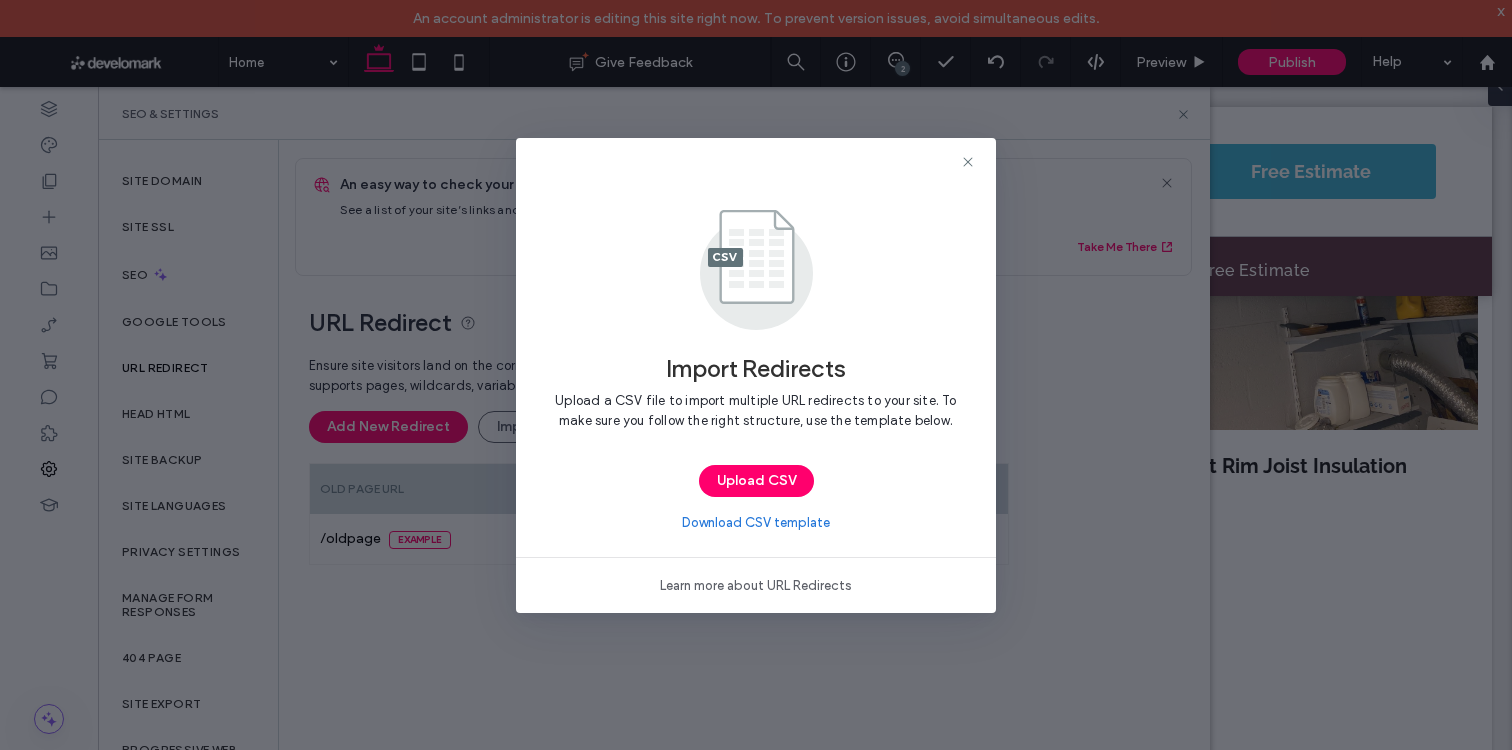 click on "Download CSV template" at bounding box center [756, 523] 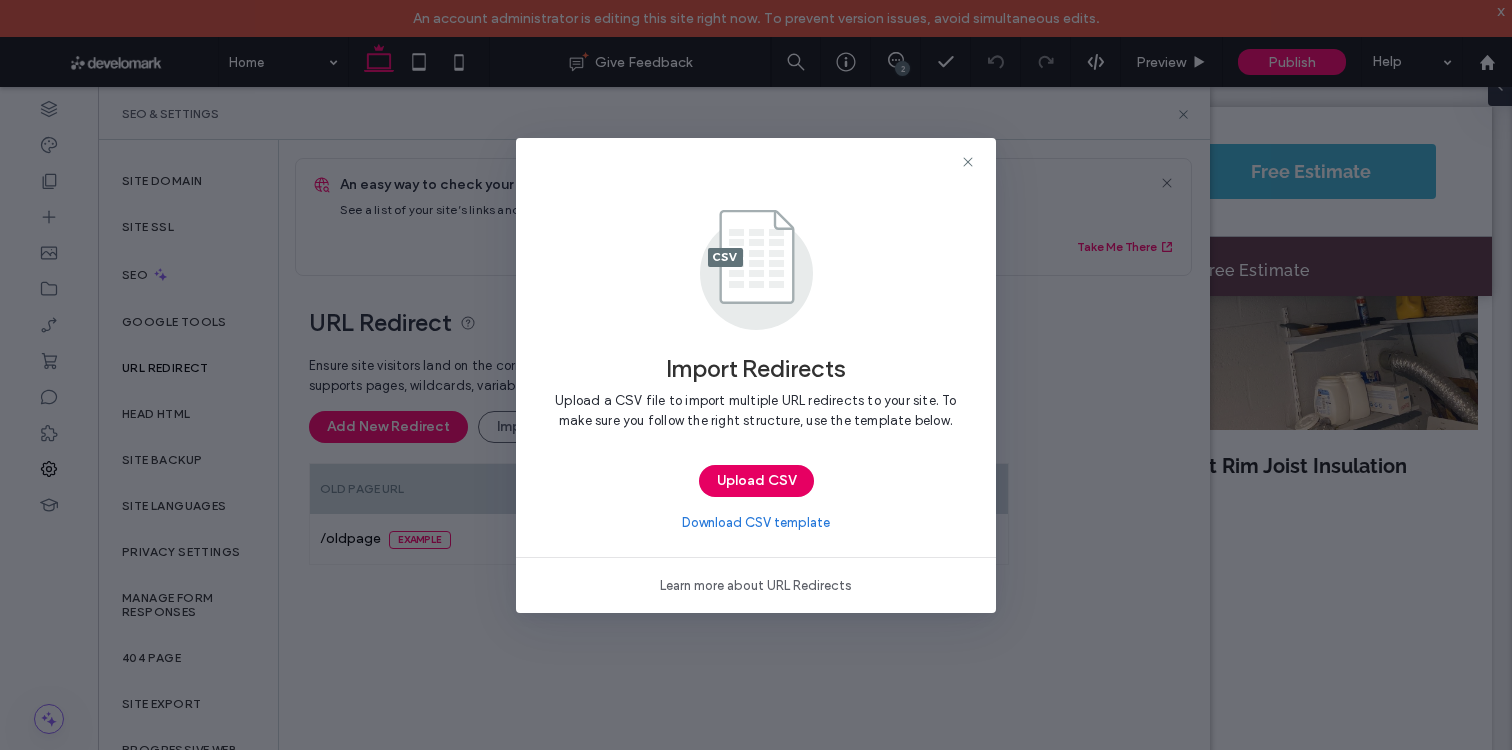 click on "Upload CSV" at bounding box center [756, 481] 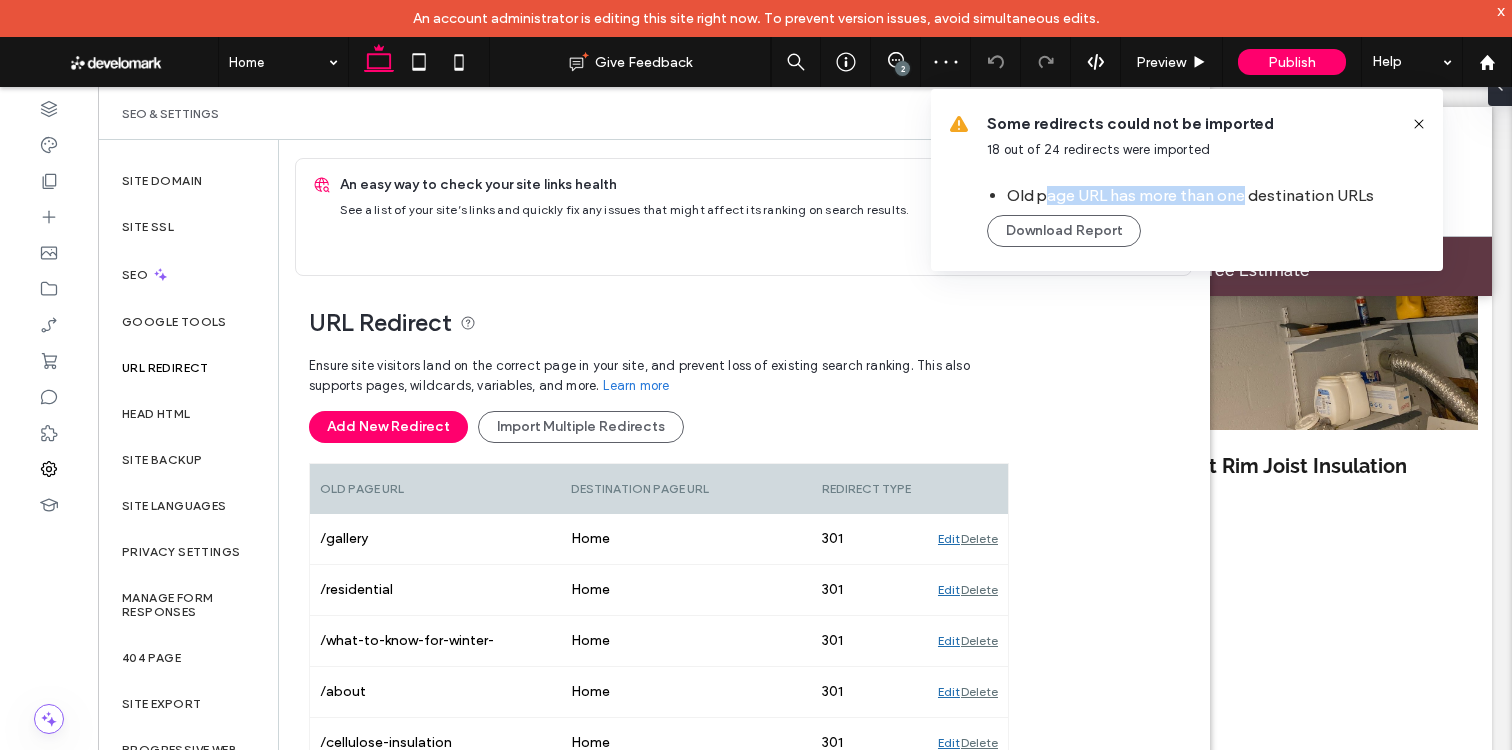 drag, startPoint x: 1054, startPoint y: 195, endPoint x: 1250, endPoint y: 195, distance: 196 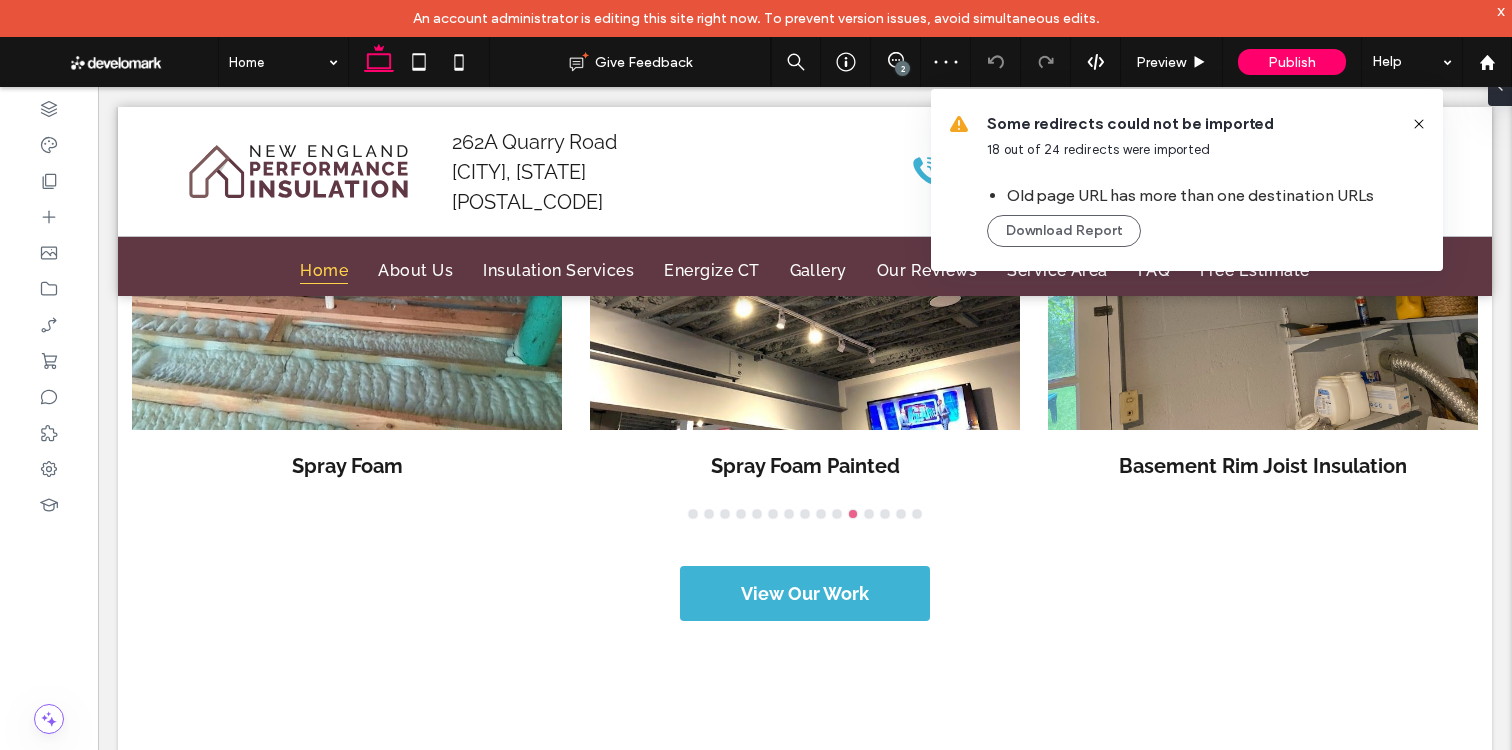 click on "Old page URL has more than one destination URLs" at bounding box center [1201, 195] 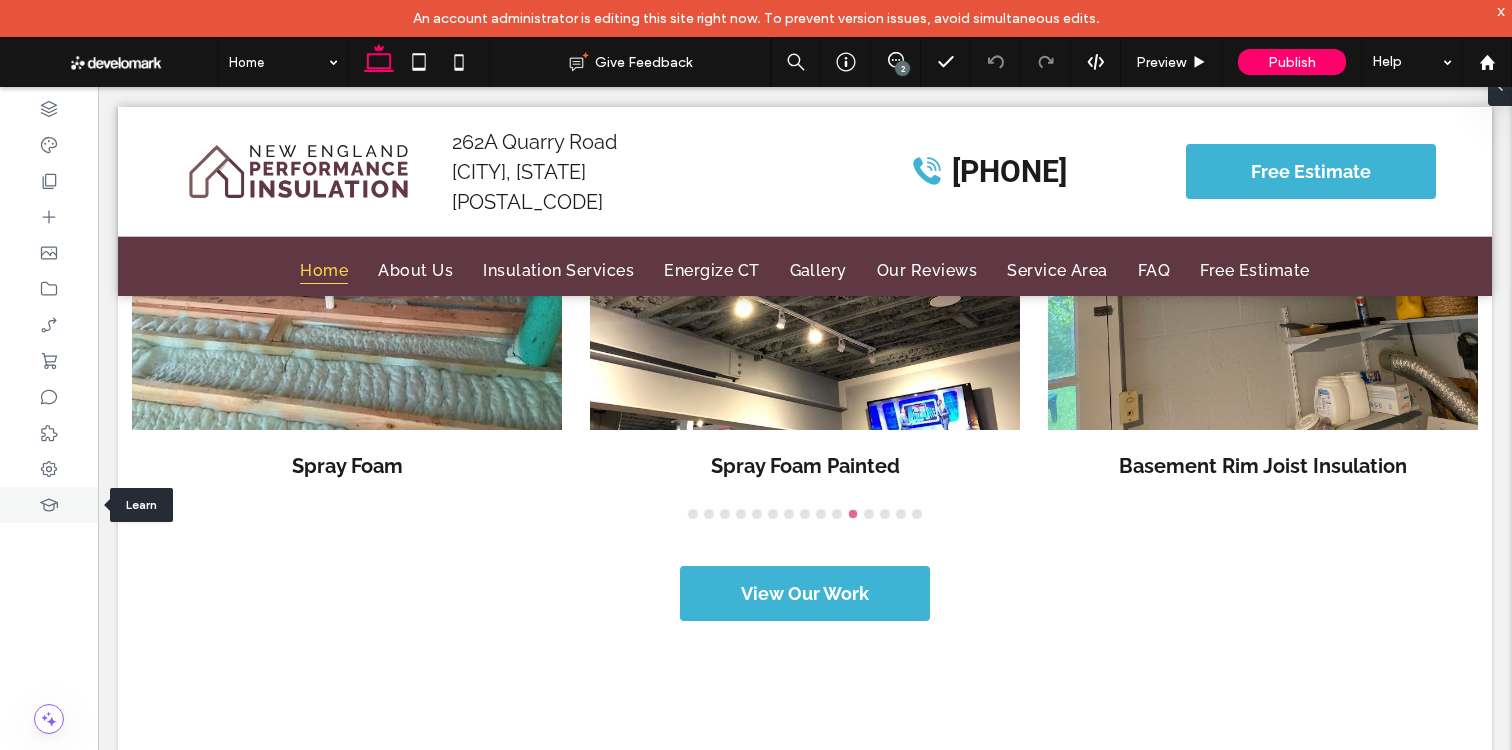 click at bounding box center [49, 505] 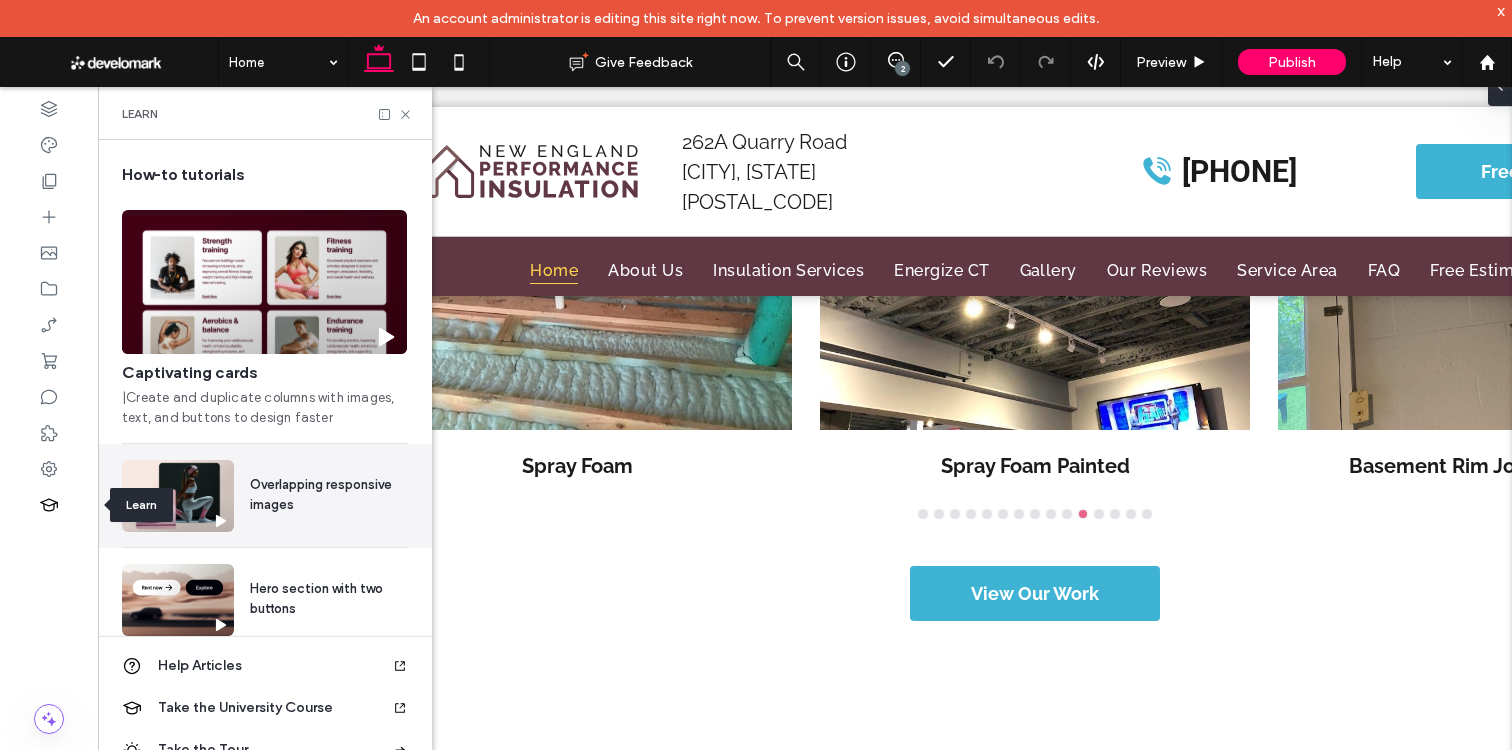 scroll, scrollTop: 0, scrollLeft: 230, axis: horizontal 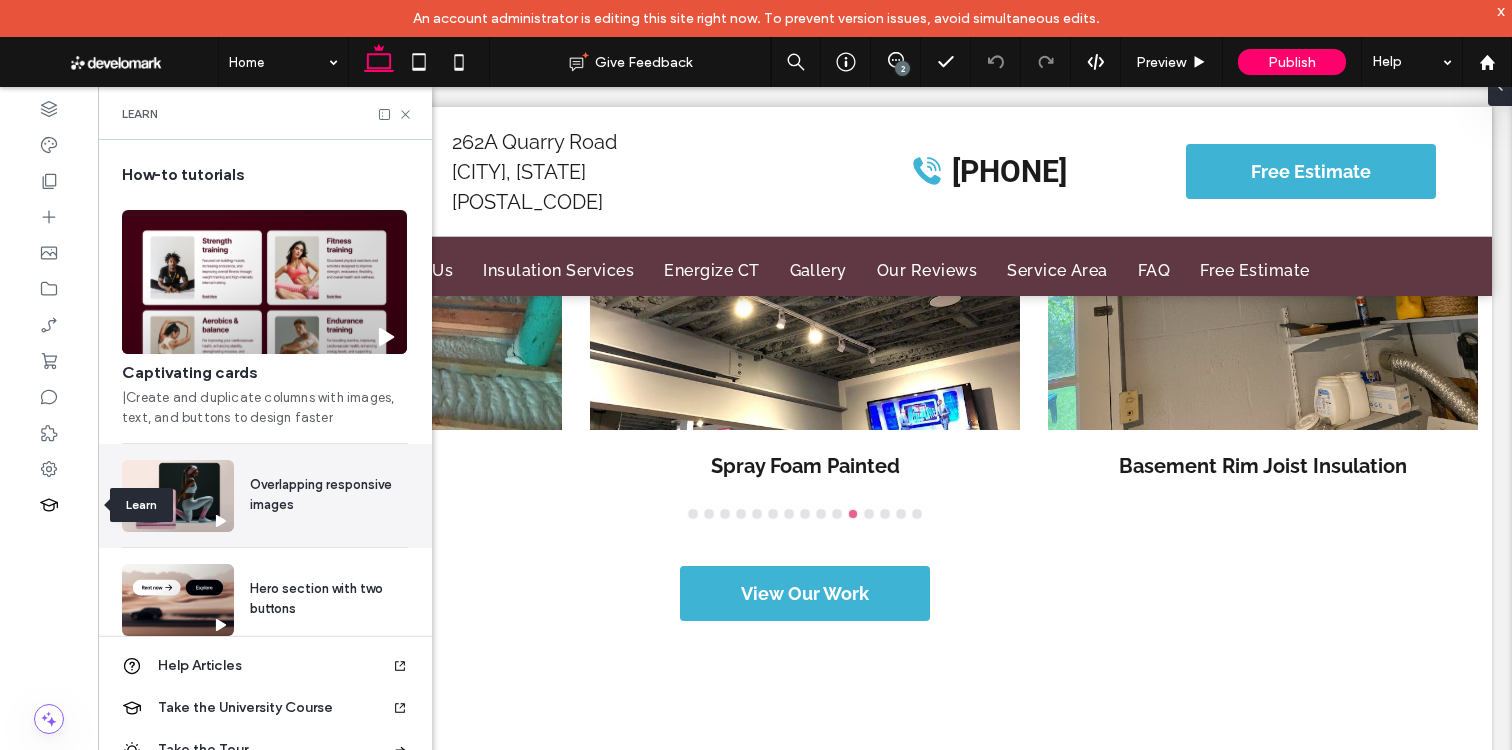 click at bounding box center (49, 469) 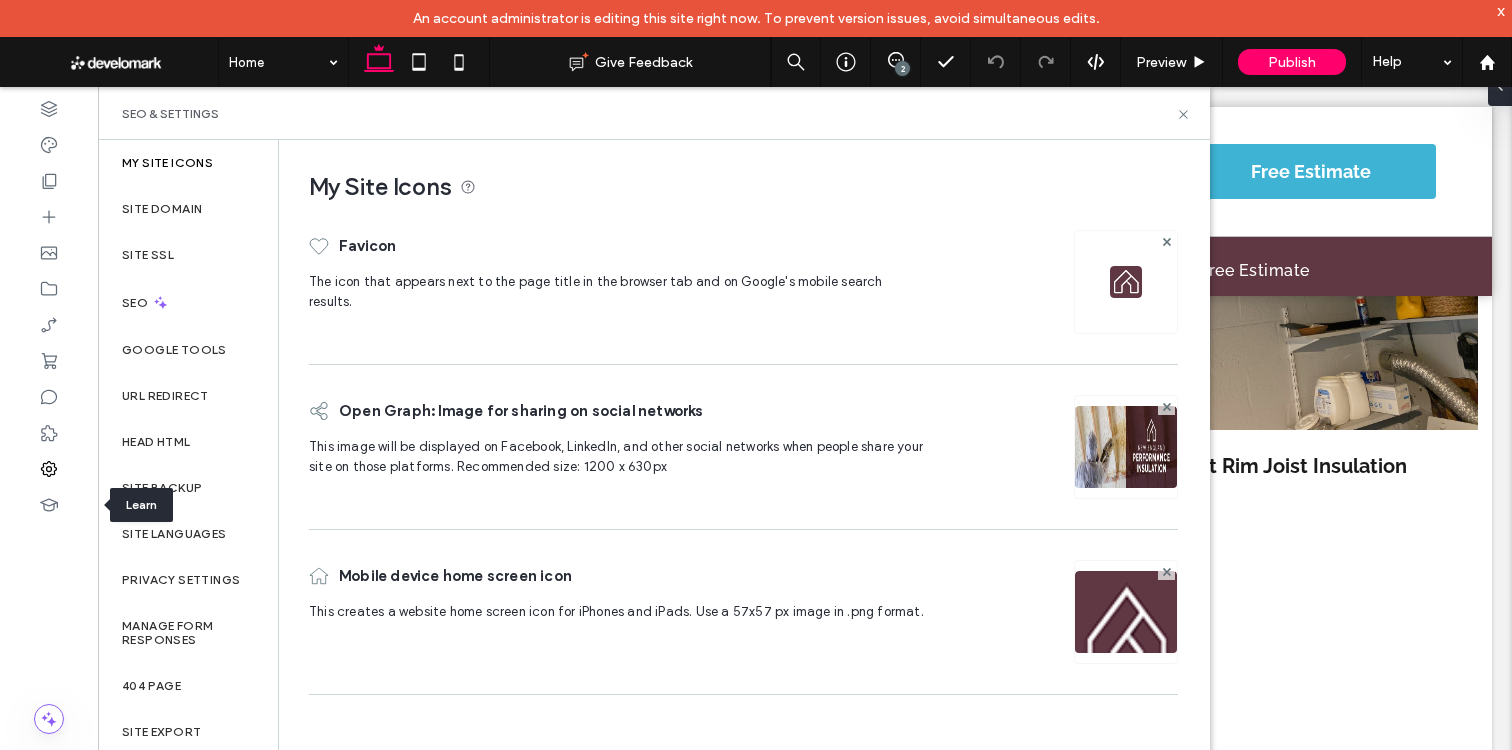 scroll, scrollTop: 0, scrollLeft: 0, axis: both 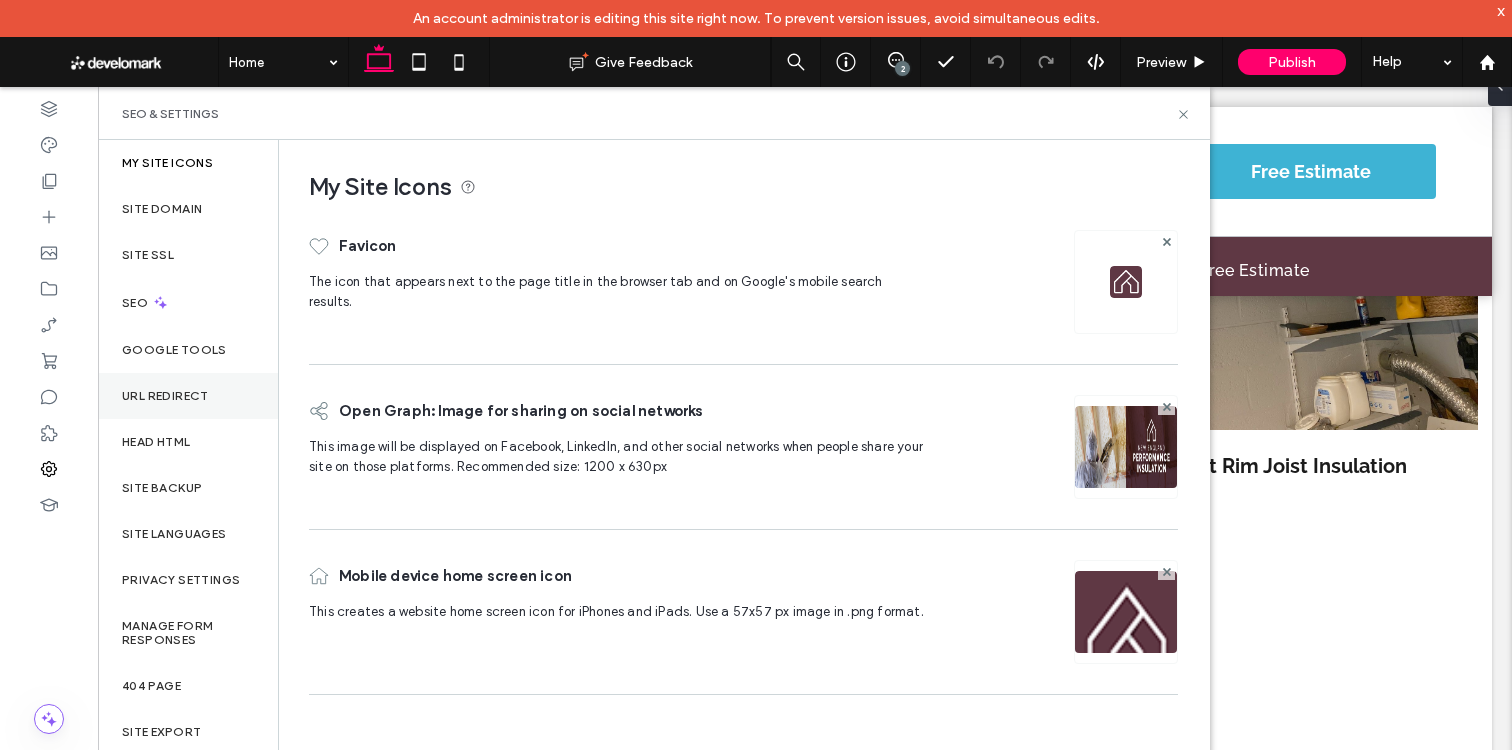 drag, startPoint x: 170, startPoint y: 405, endPoint x: 261, endPoint y: 392, distance: 91.92388 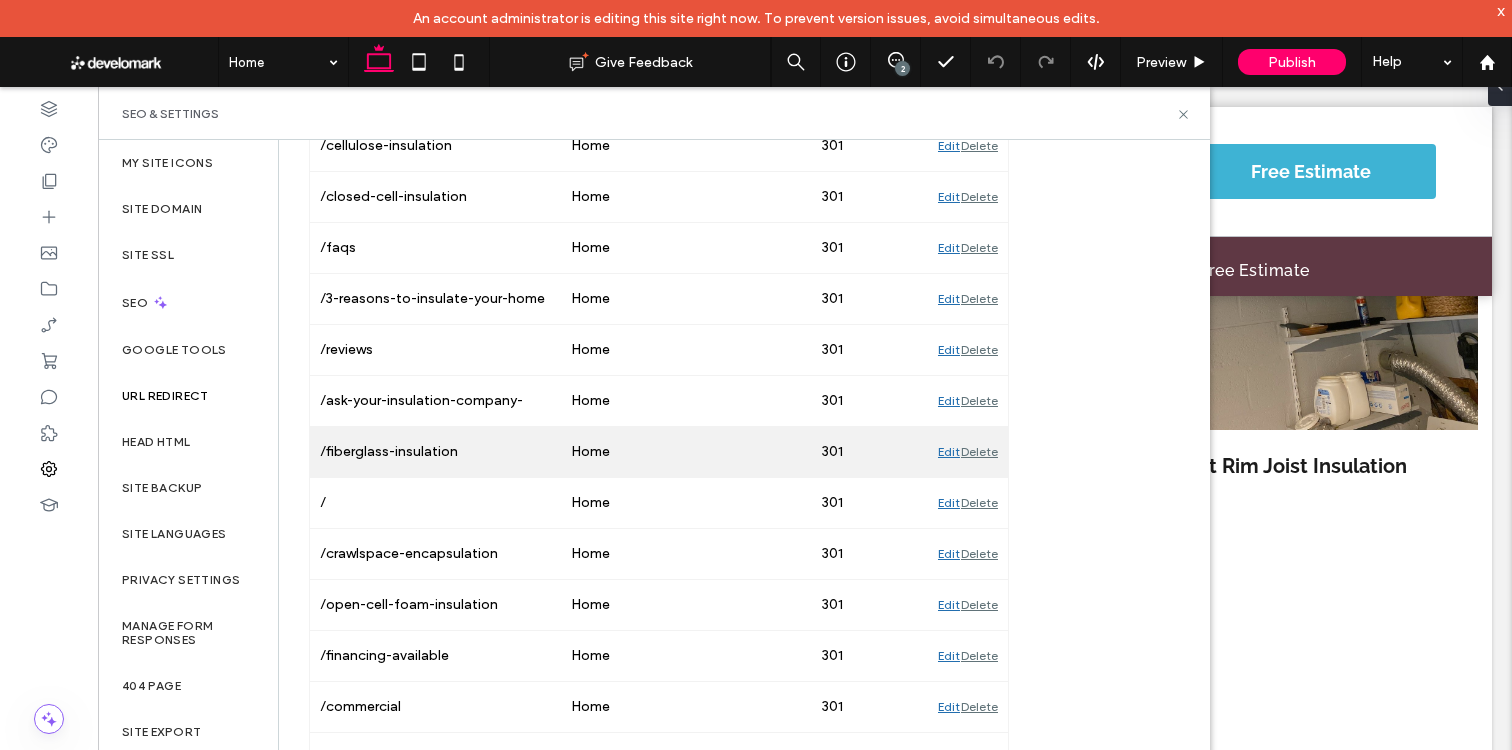 scroll, scrollTop: 663, scrollLeft: 0, axis: vertical 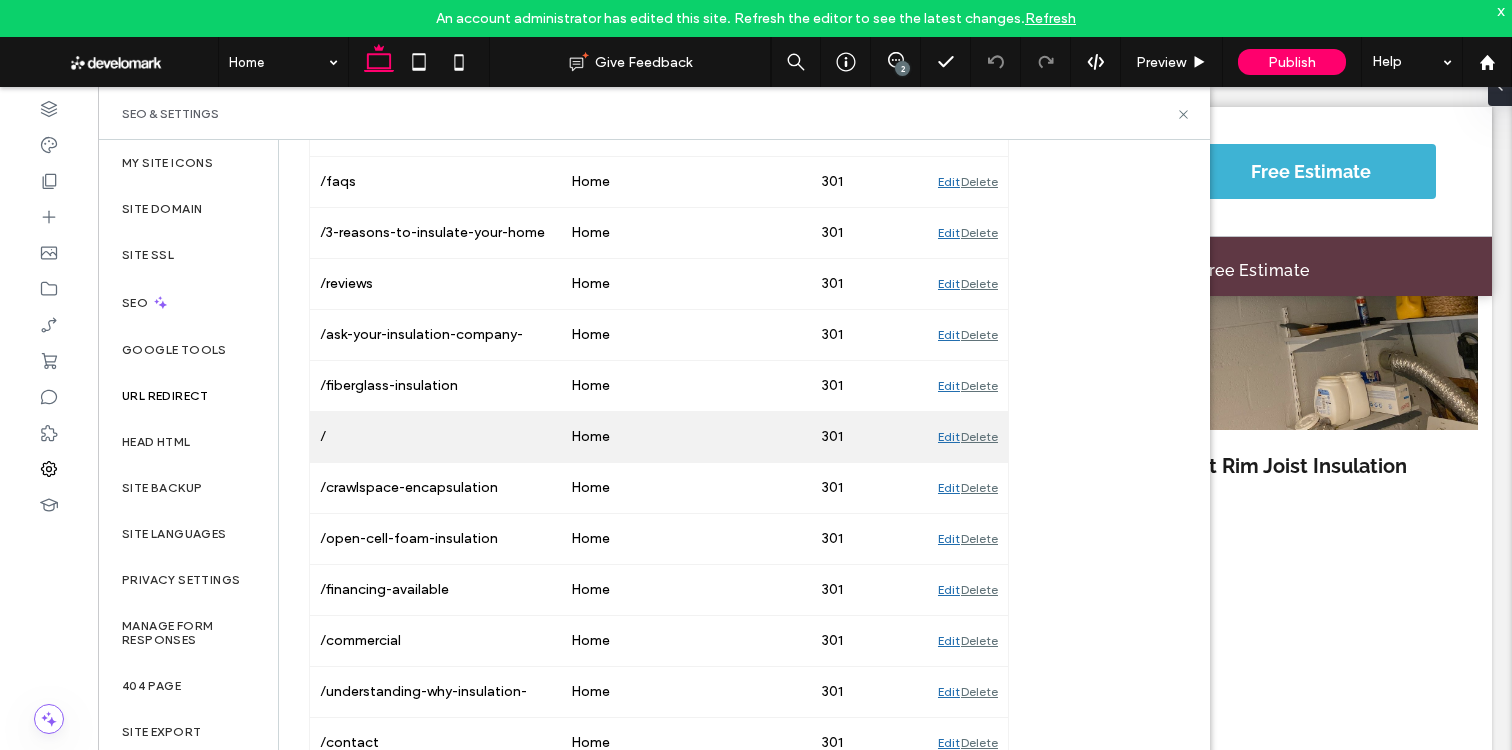 click on "Delete" at bounding box center [979, 437] 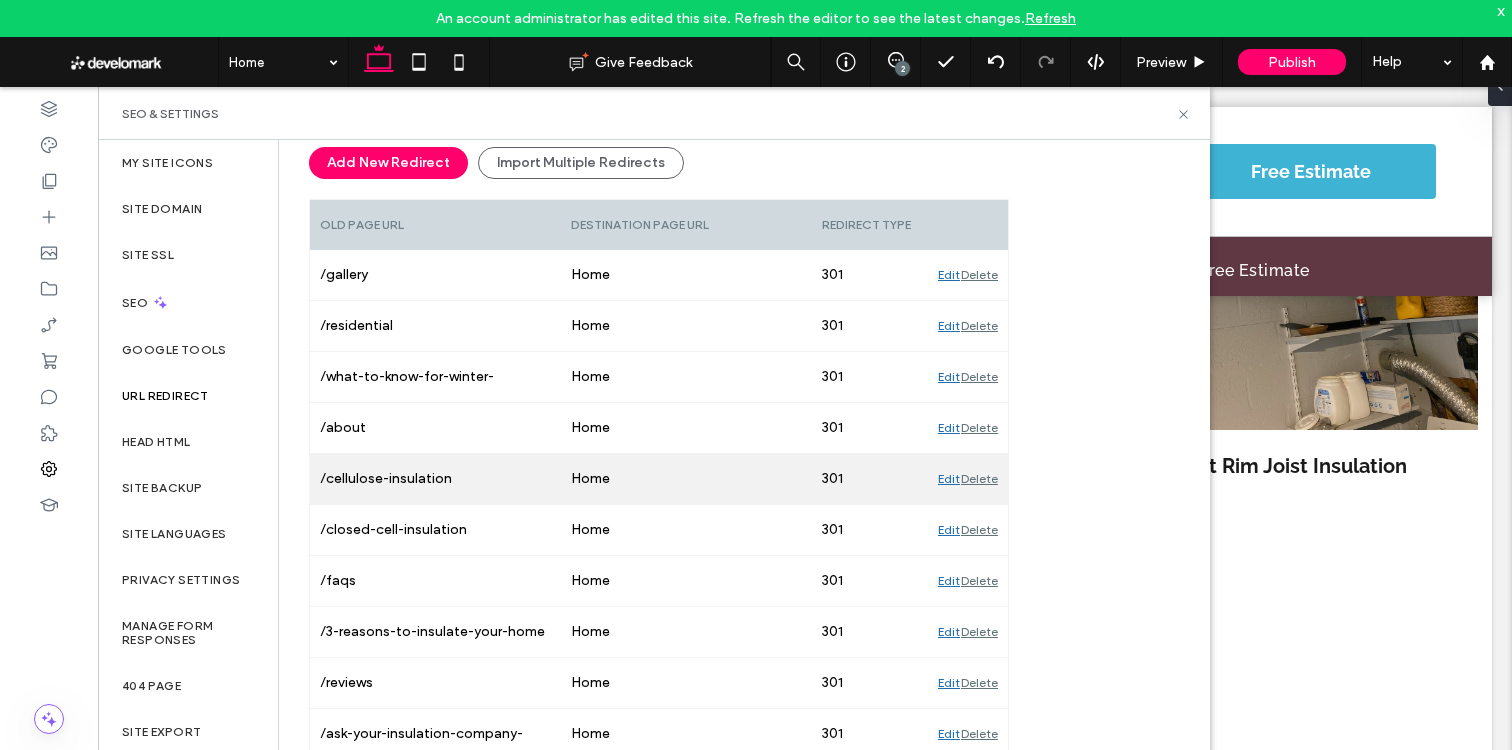 scroll, scrollTop: 205, scrollLeft: 0, axis: vertical 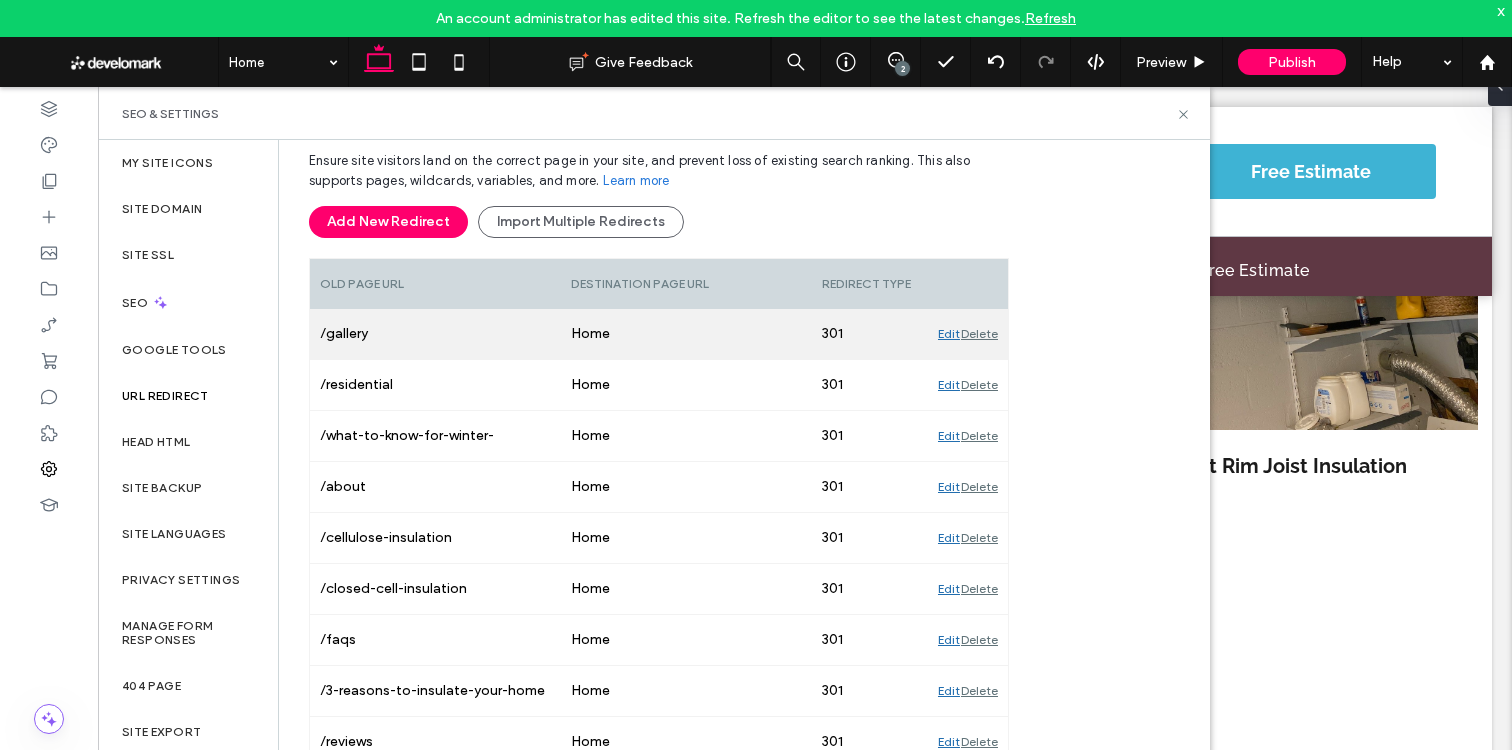 drag, startPoint x: 966, startPoint y: 332, endPoint x: 979, endPoint y: 347, distance: 19.849434 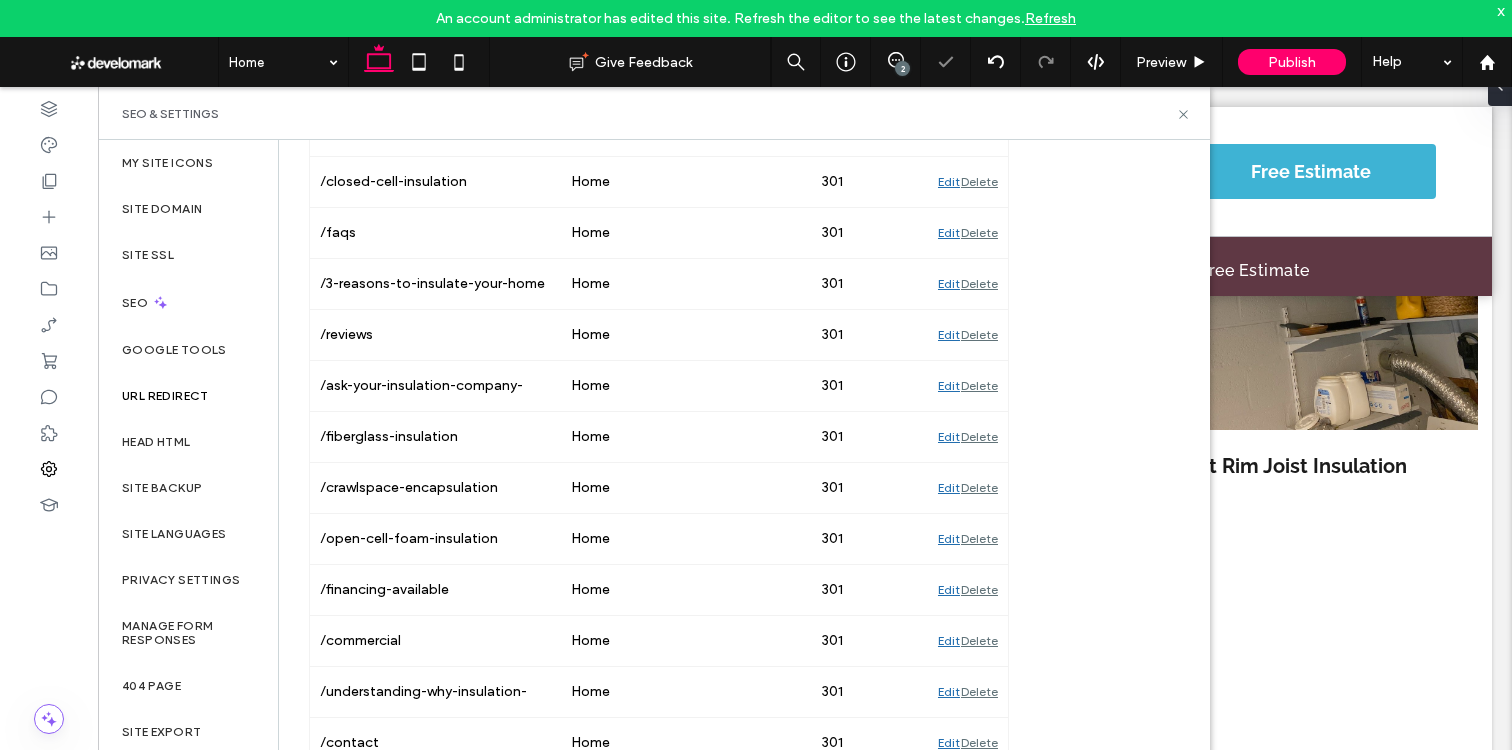 scroll, scrollTop: 0, scrollLeft: 0, axis: both 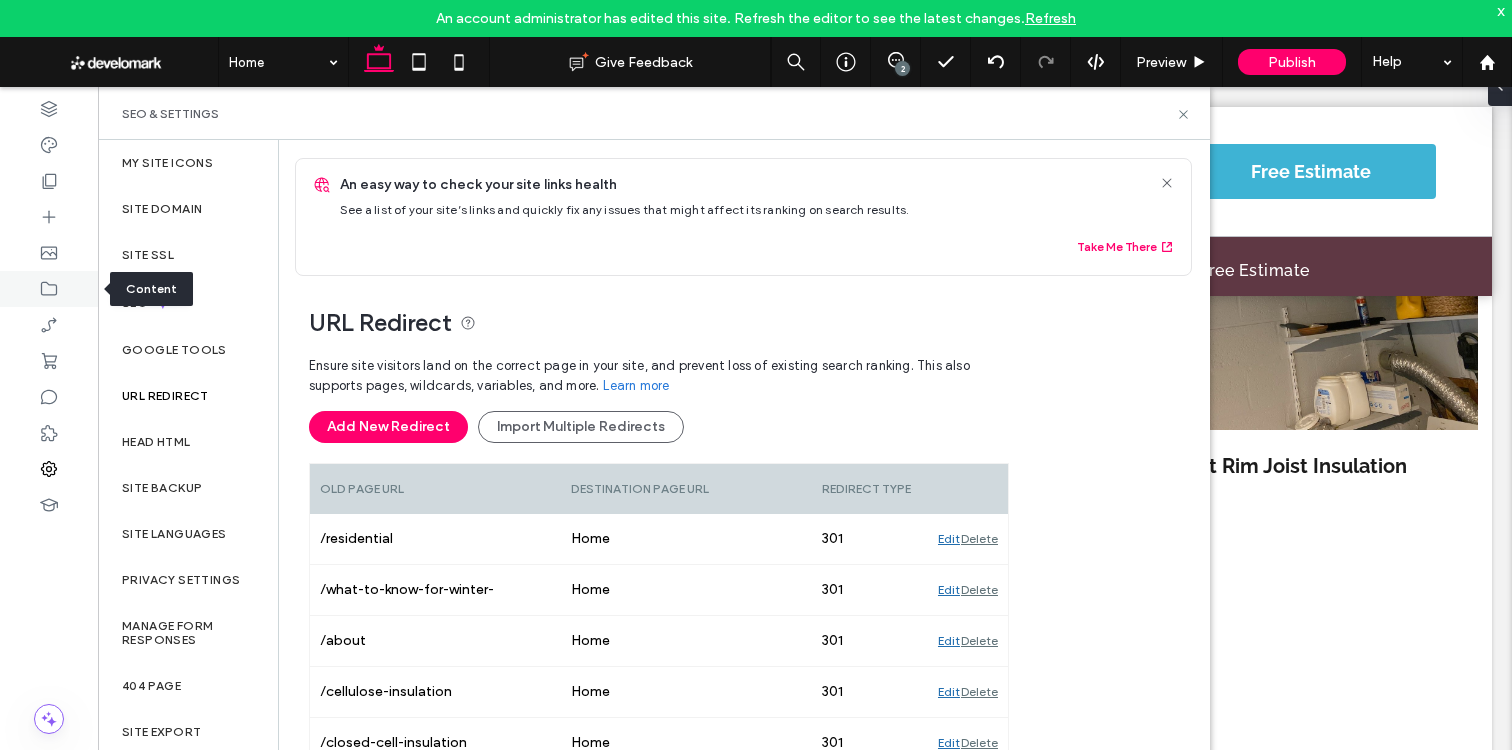 click at bounding box center [49, 289] 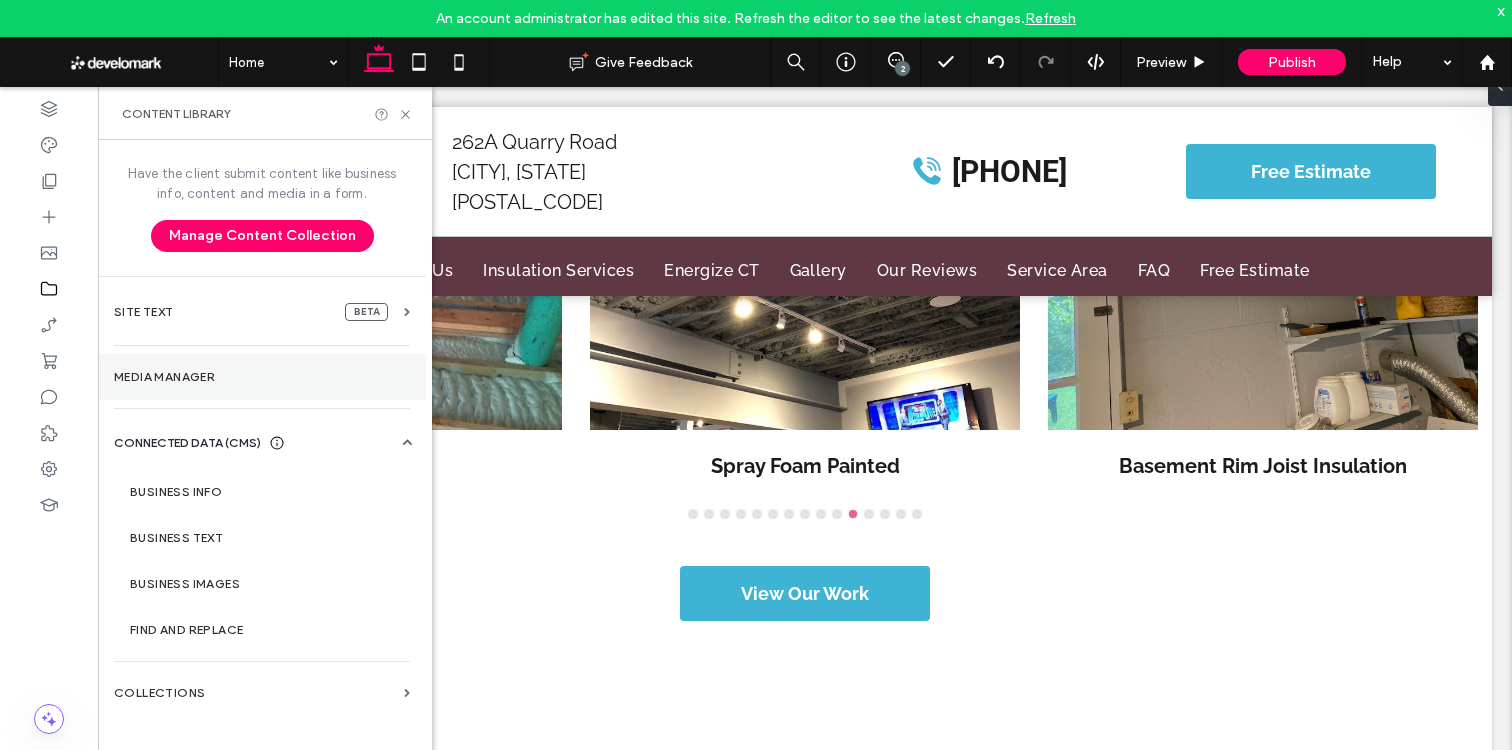 click on "Media Manager" at bounding box center (262, 377) 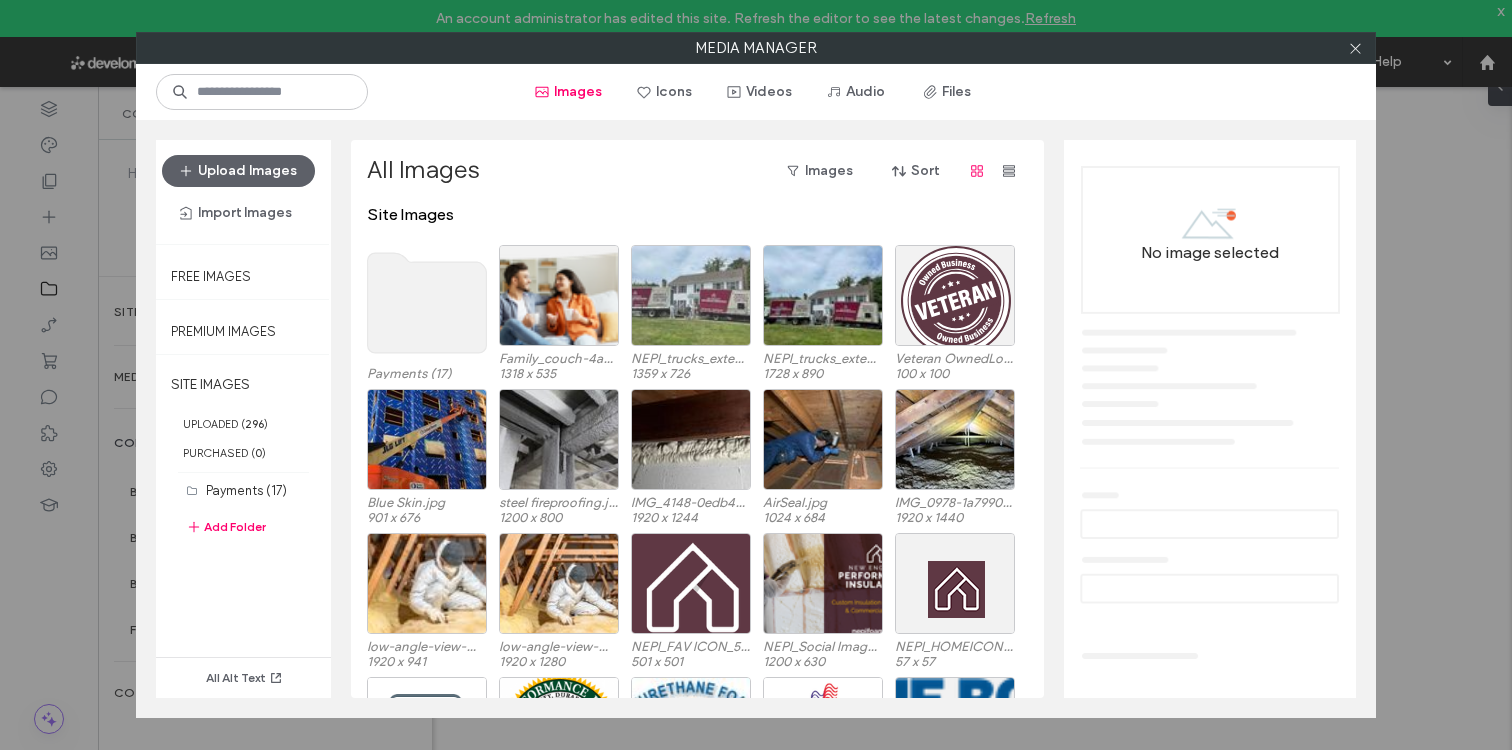 scroll, scrollTop: 0, scrollLeft: 0, axis: both 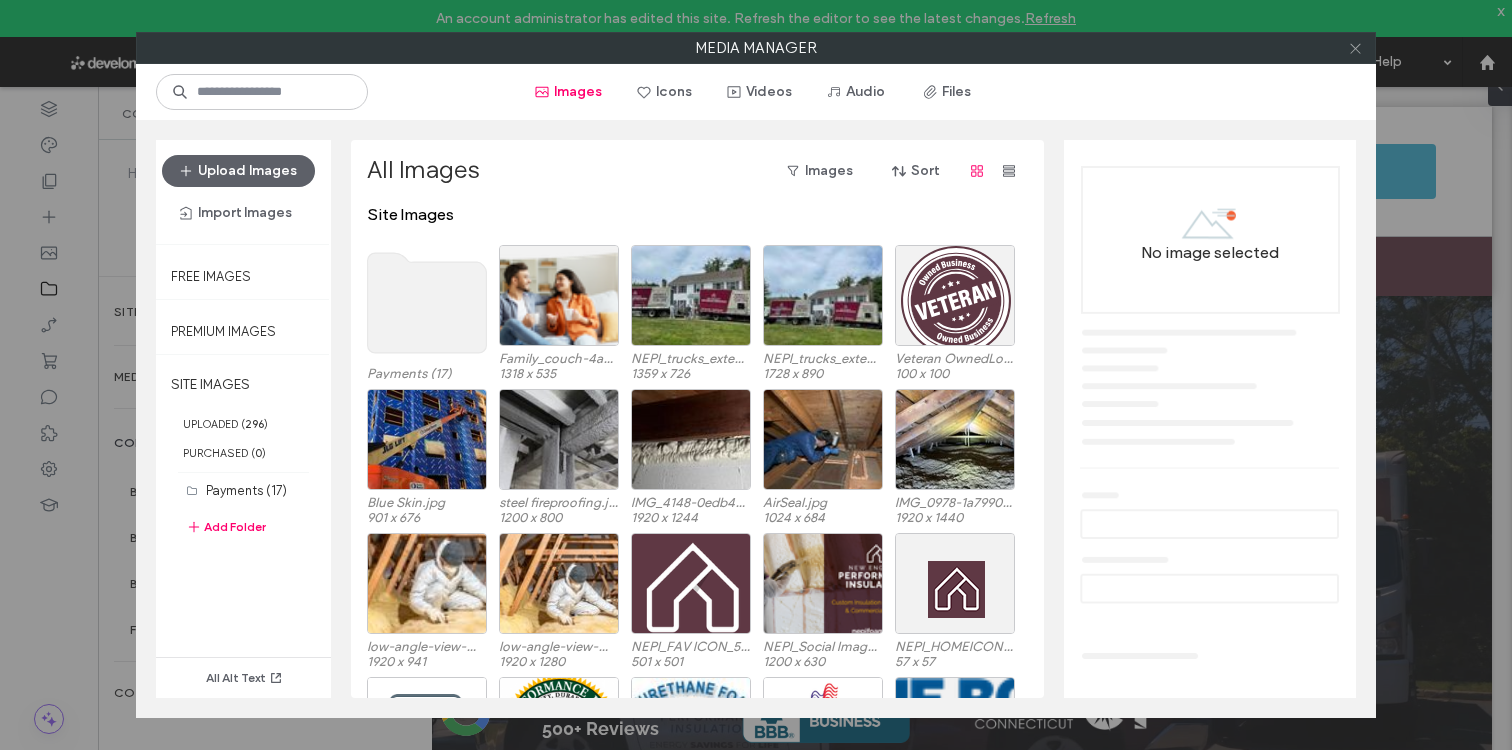 click 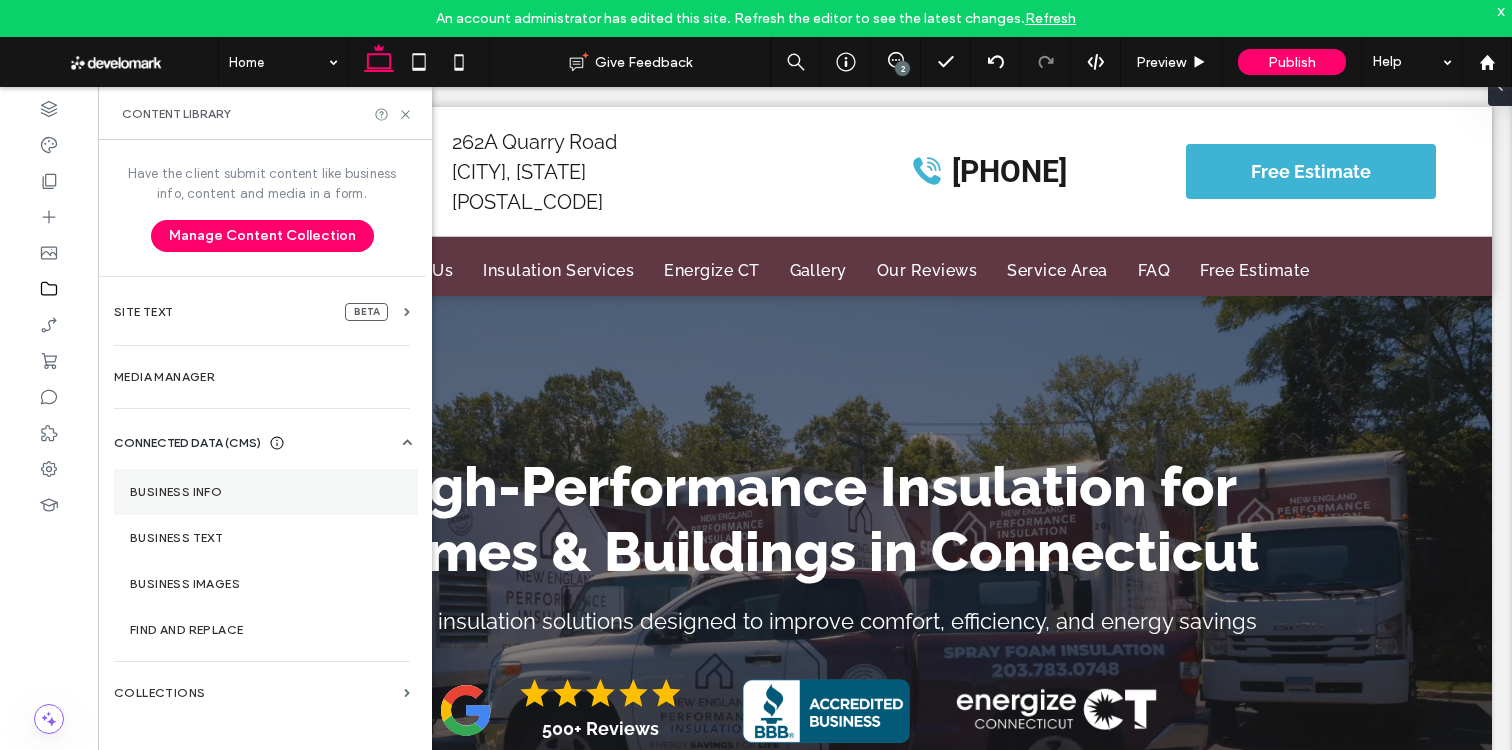 click on "Business Info" at bounding box center (266, 492) 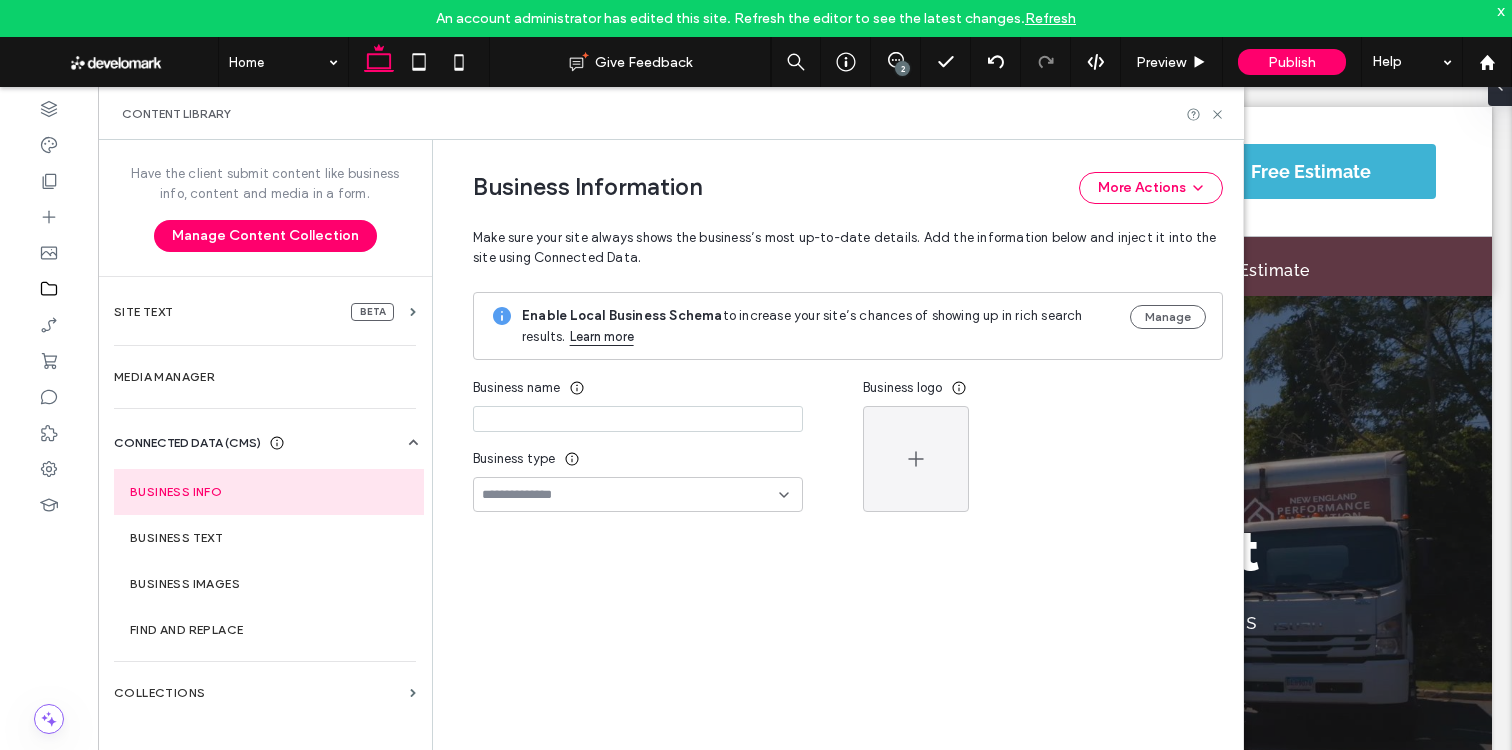 type on "**********" 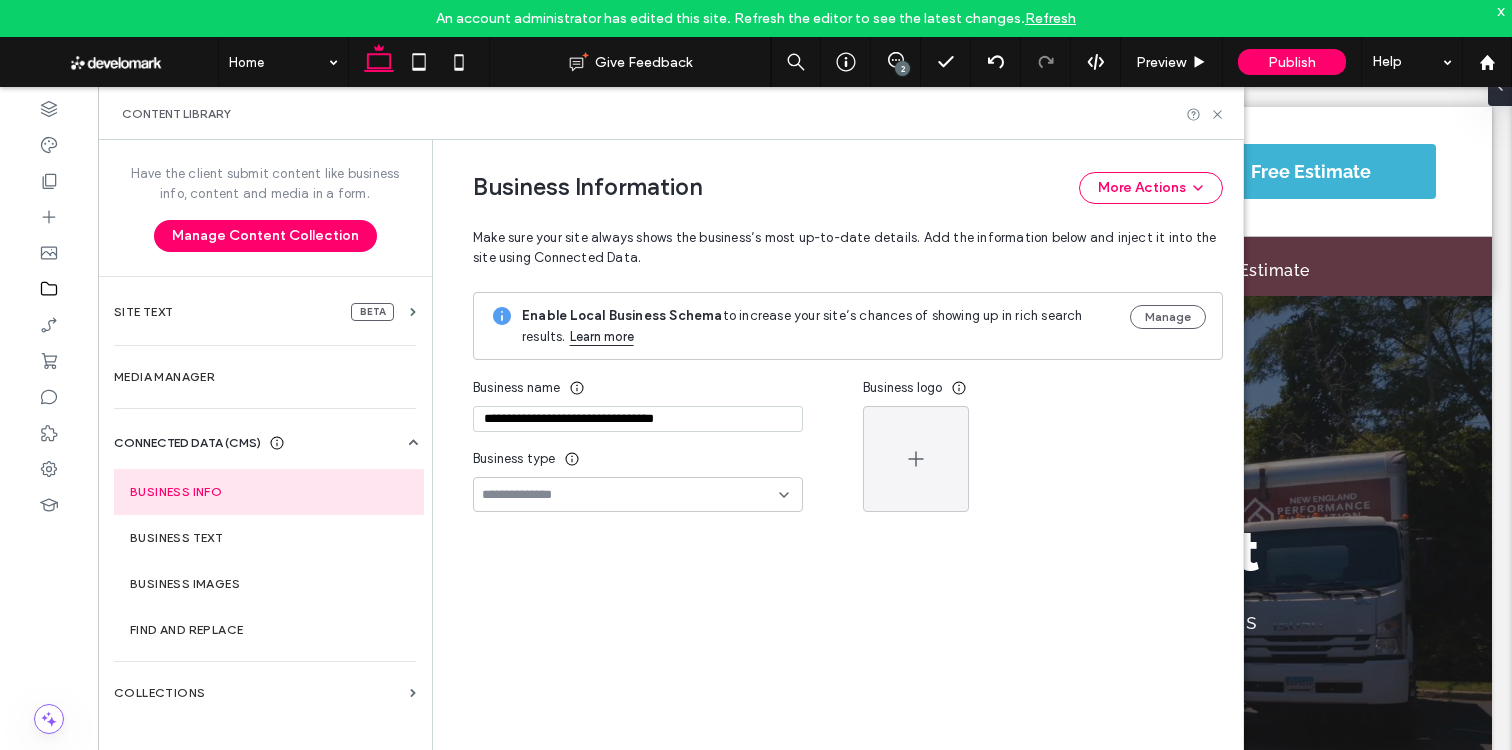 scroll, scrollTop: 159, scrollLeft: 0, axis: vertical 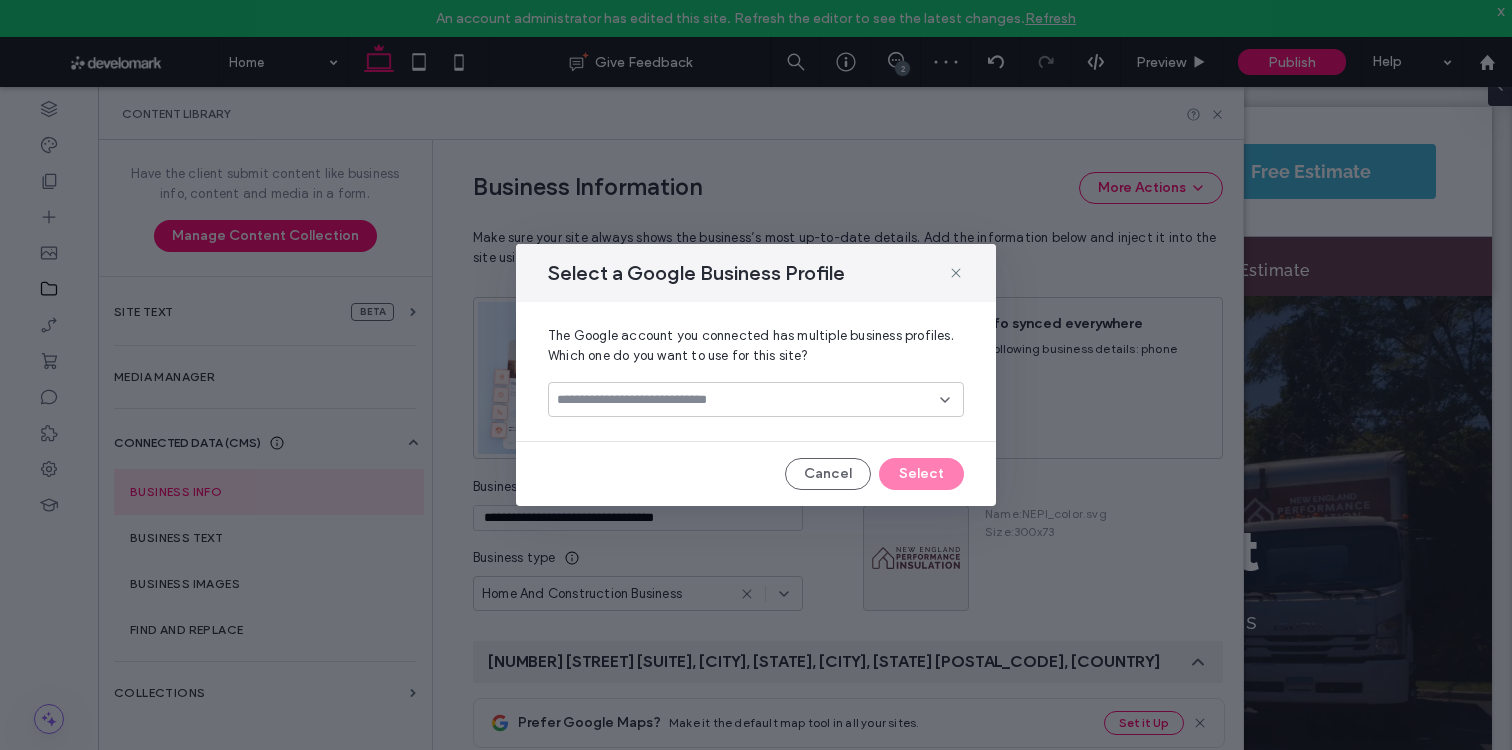 click at bounding box center [748, 400] 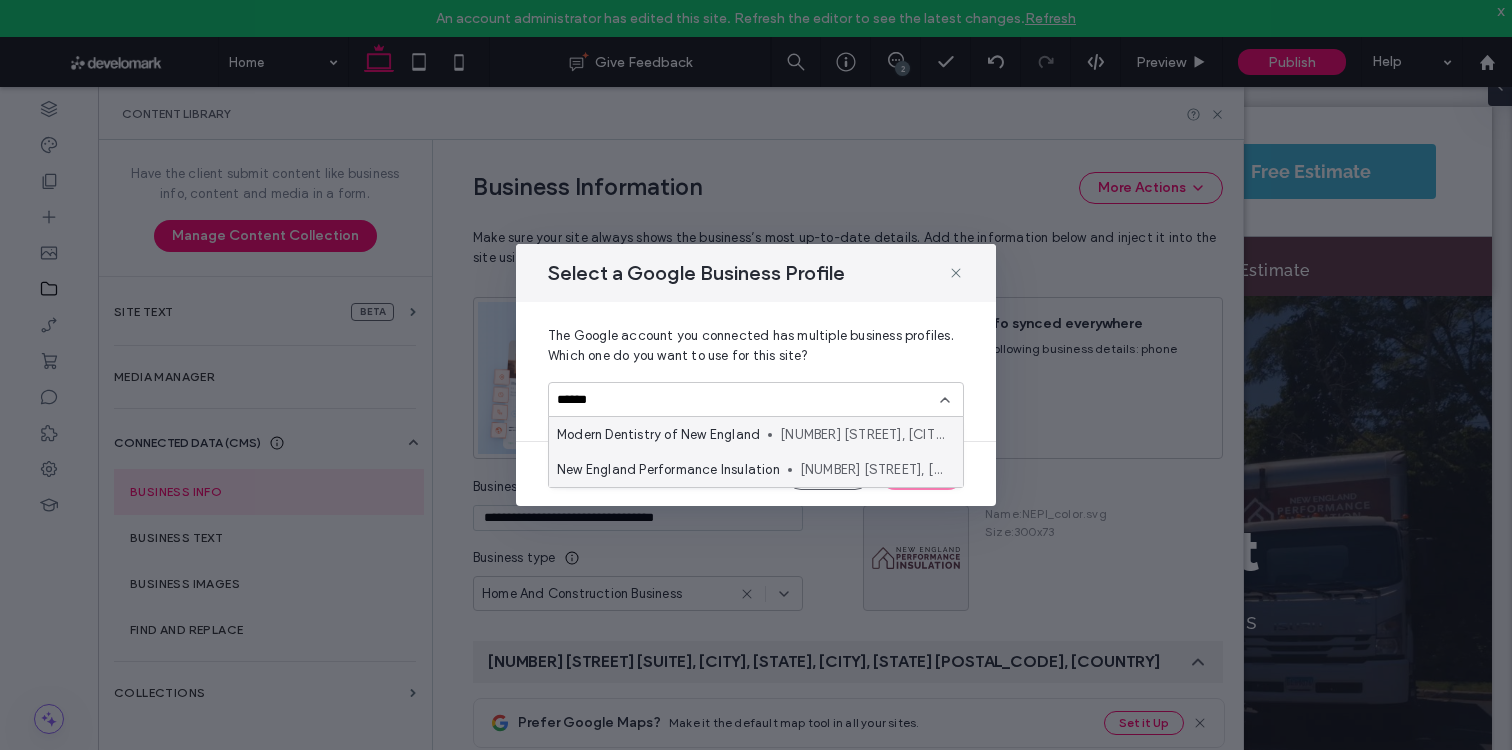 type on "******" 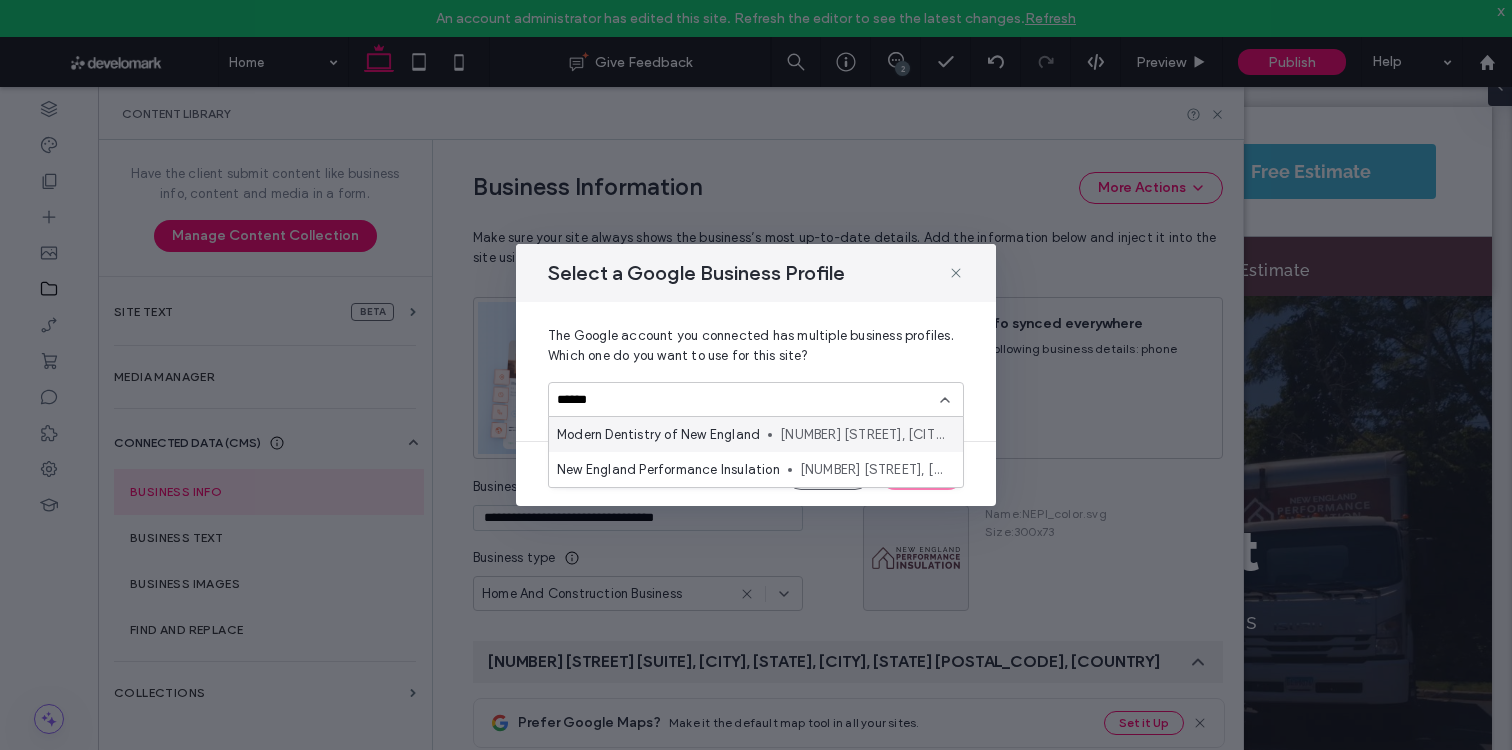 click on "[NUMBER] [STREET], [CITY], [COUNTRY]" at bounding box center (873, 470) 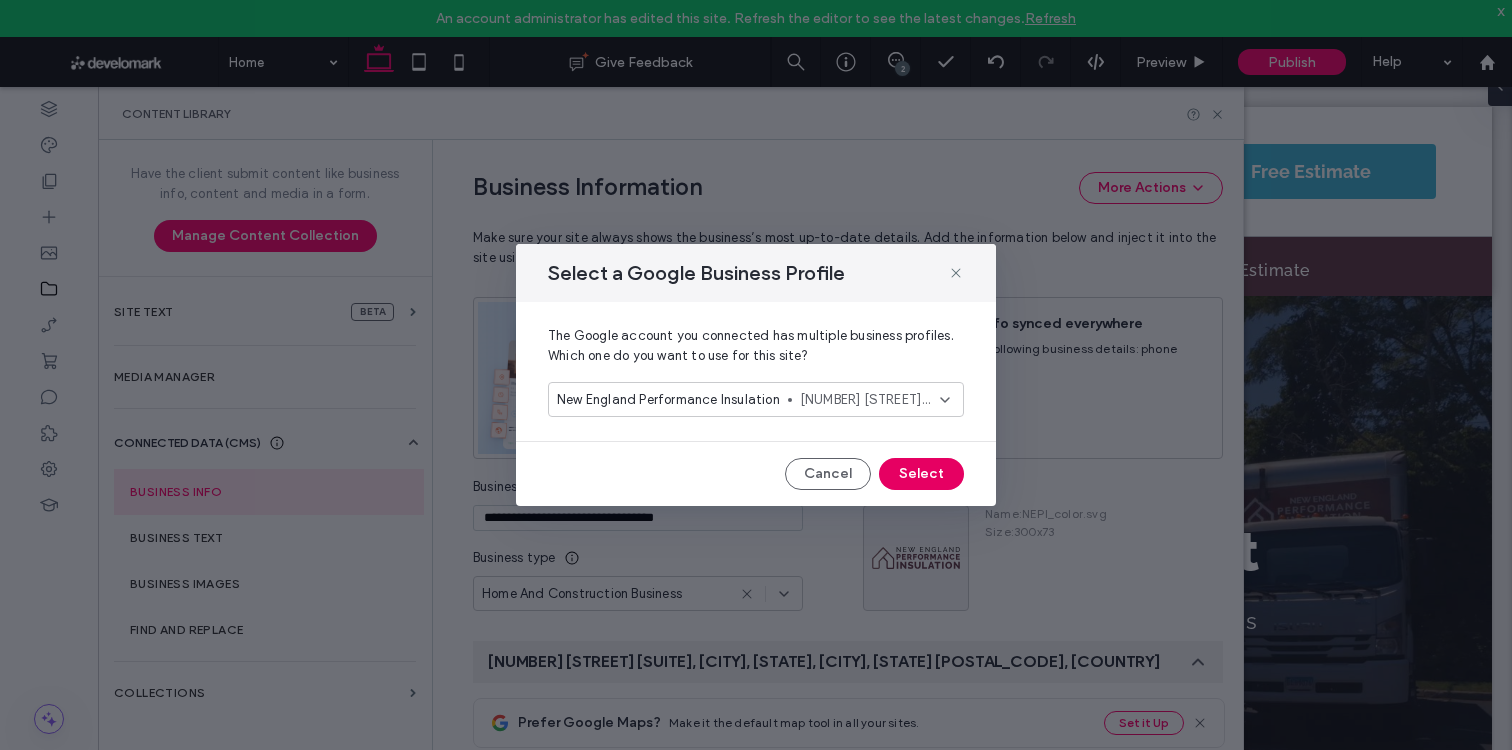 click on "Select" at bounding box center (921, 474) 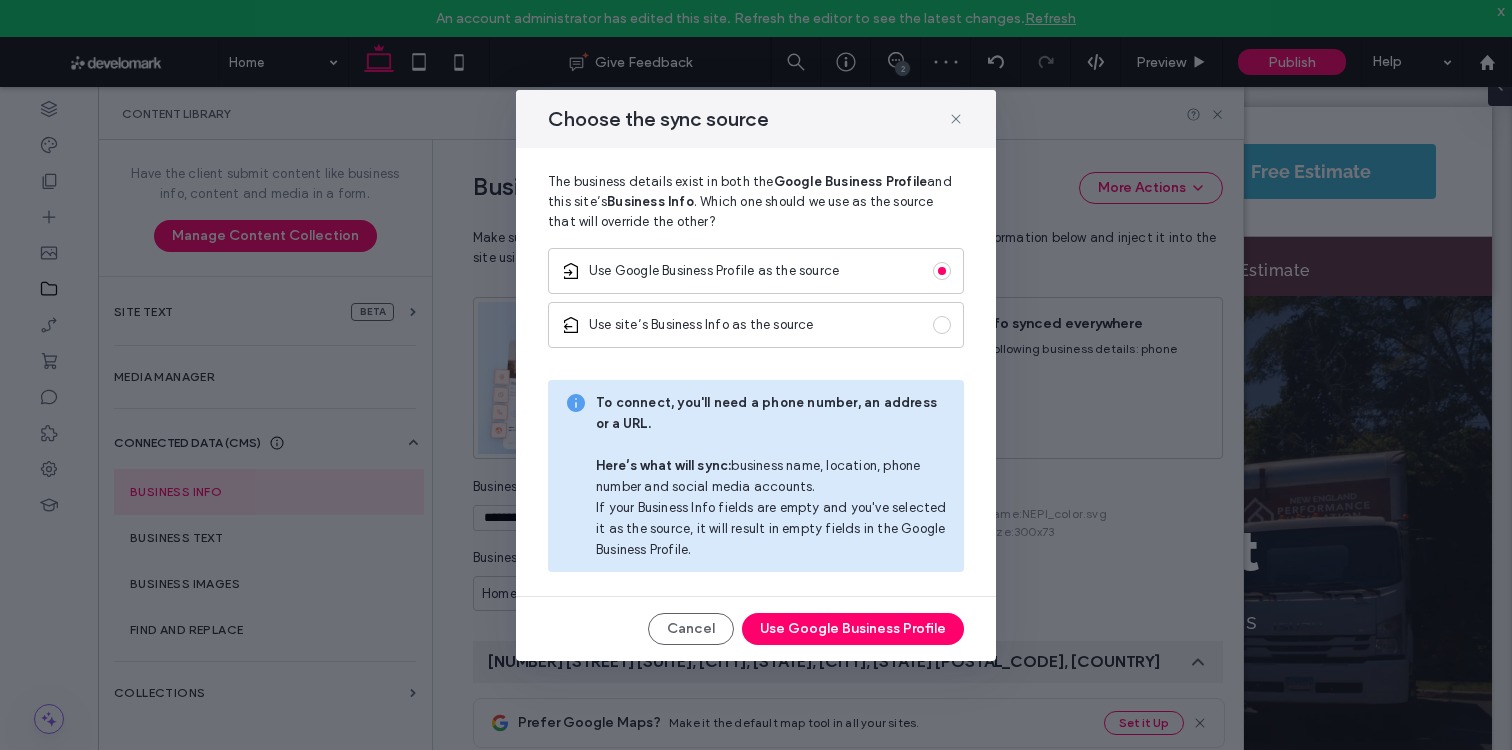click on "Use Google Business Profile" at bounding box center (853, 629) 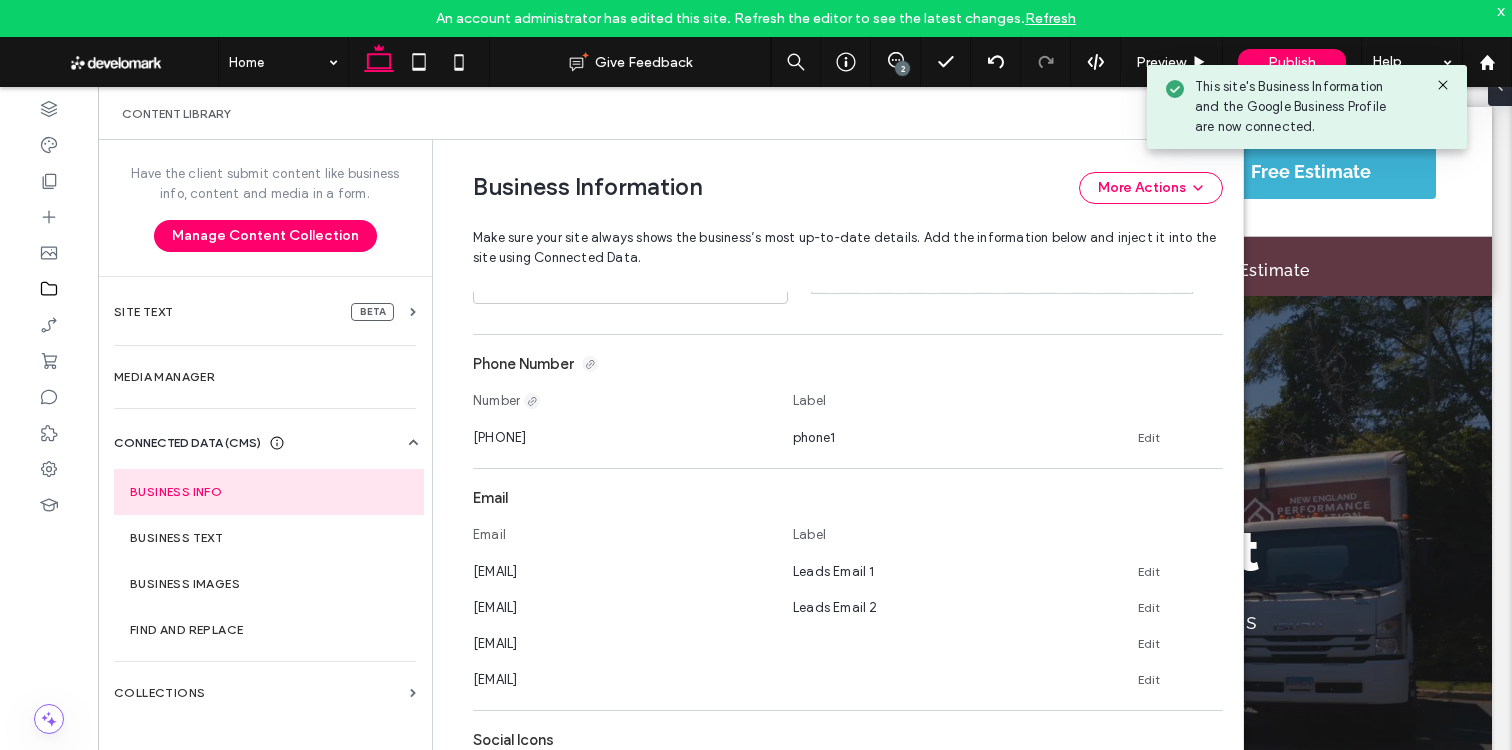 scroll, scrollTop: 514, scrollLeft: 0, axis: vertical 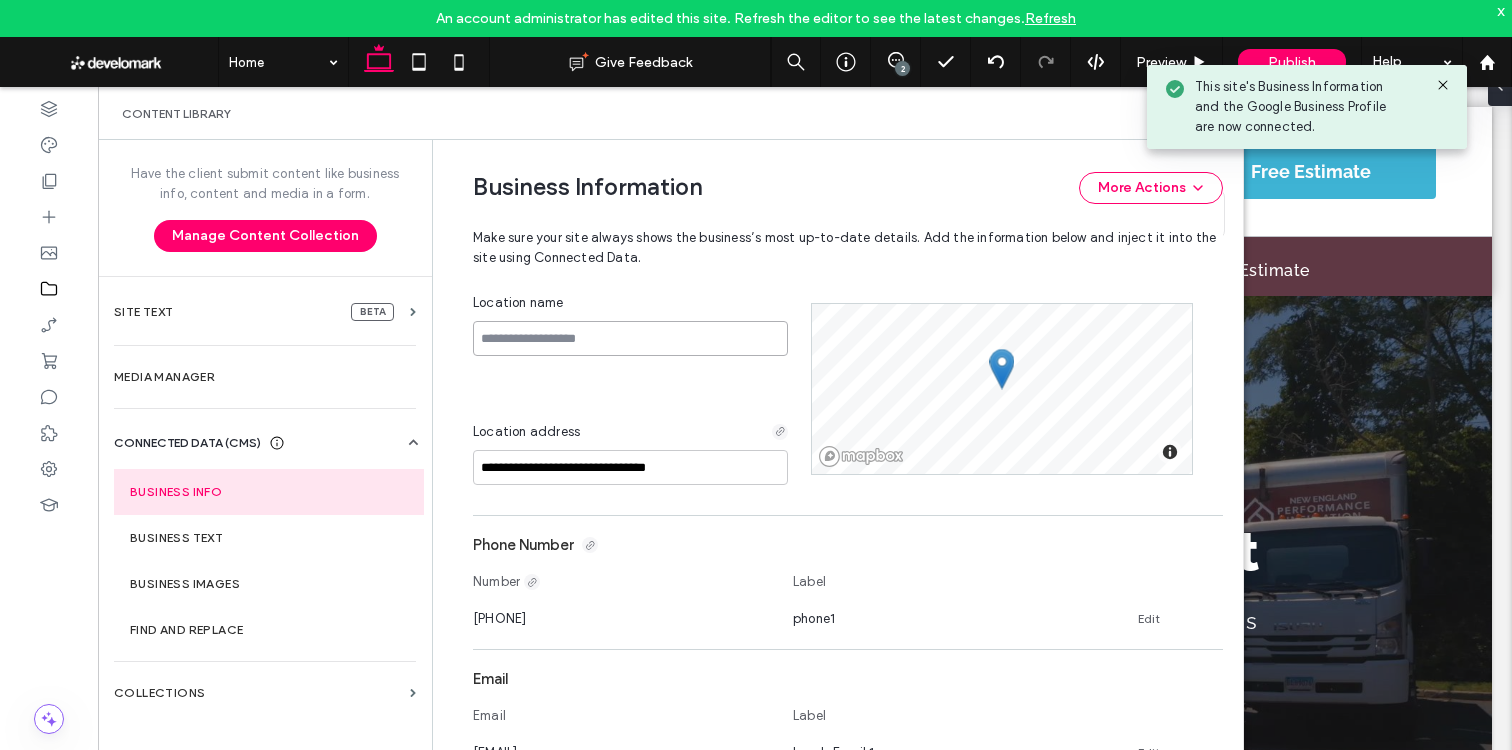 click at bounding box center [630, 338] 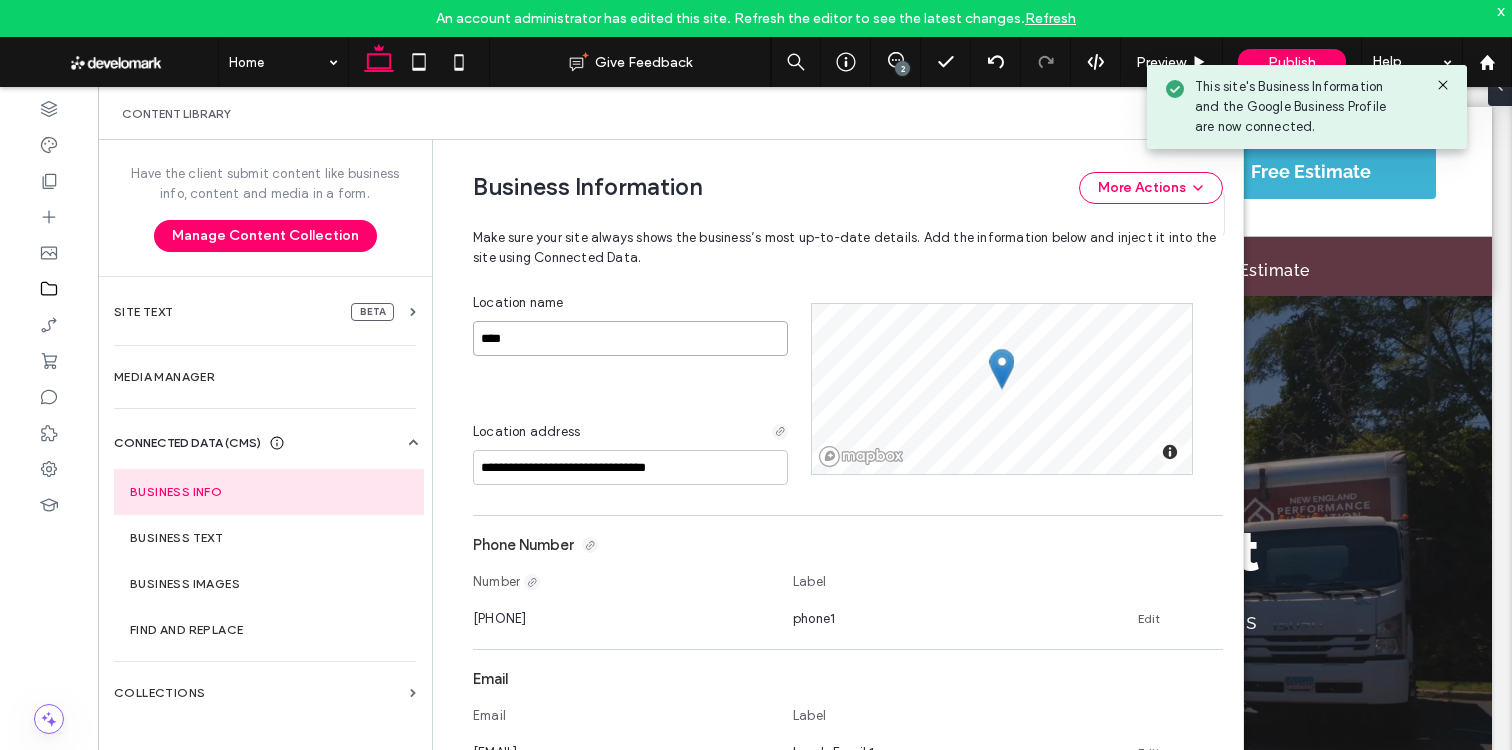 type on "****" 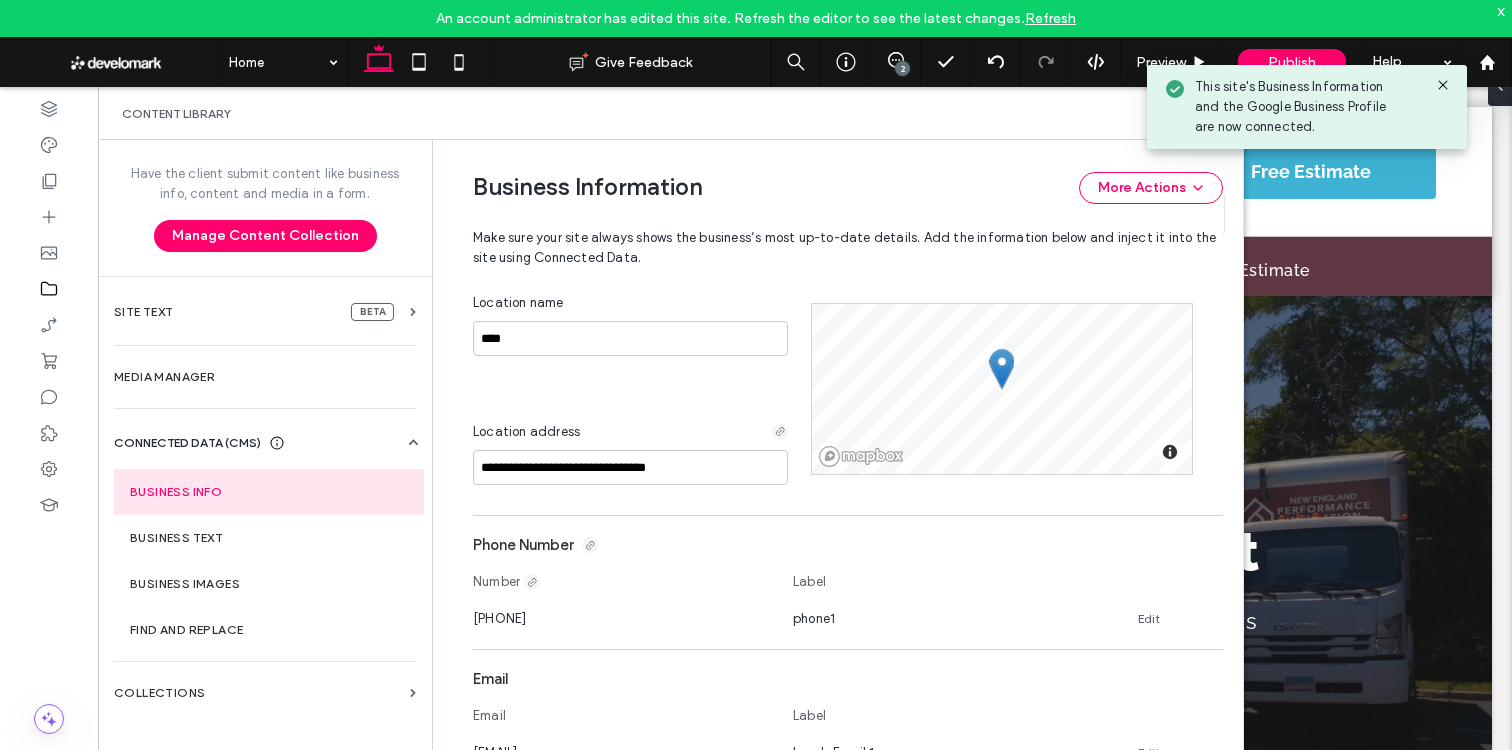 click on "**********" at bounding box center [642, 389] 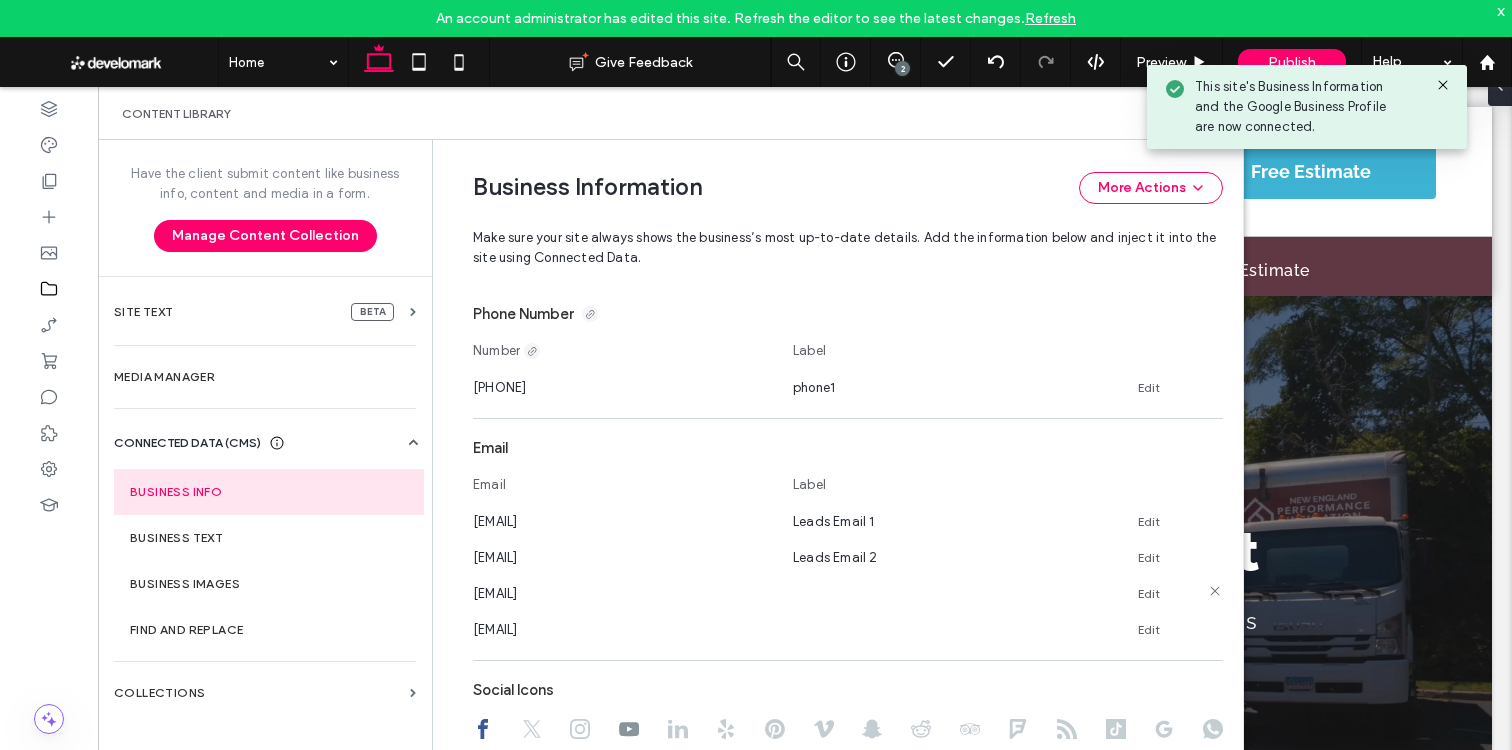 scroll, scrollTop: 0, scrollLeft: 0, axis: both 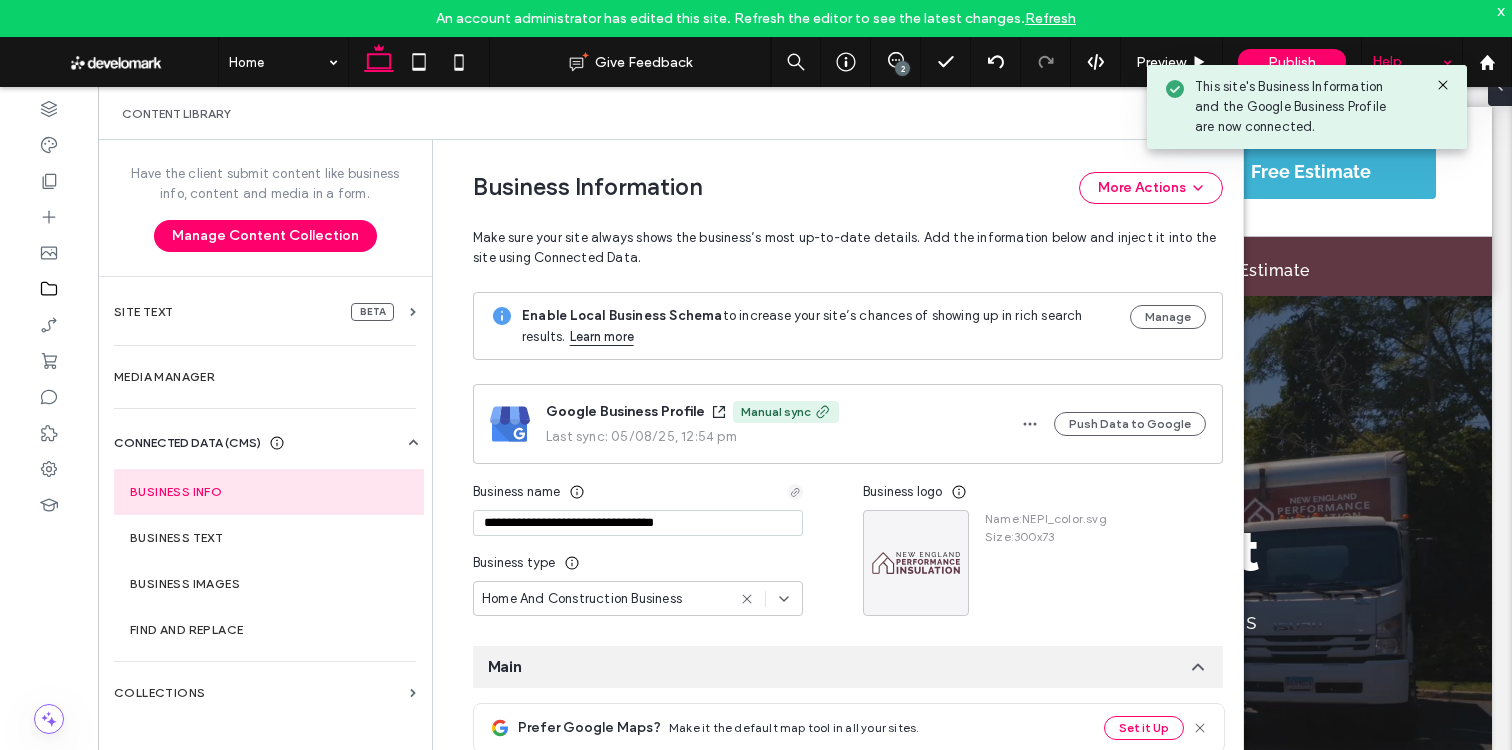 click 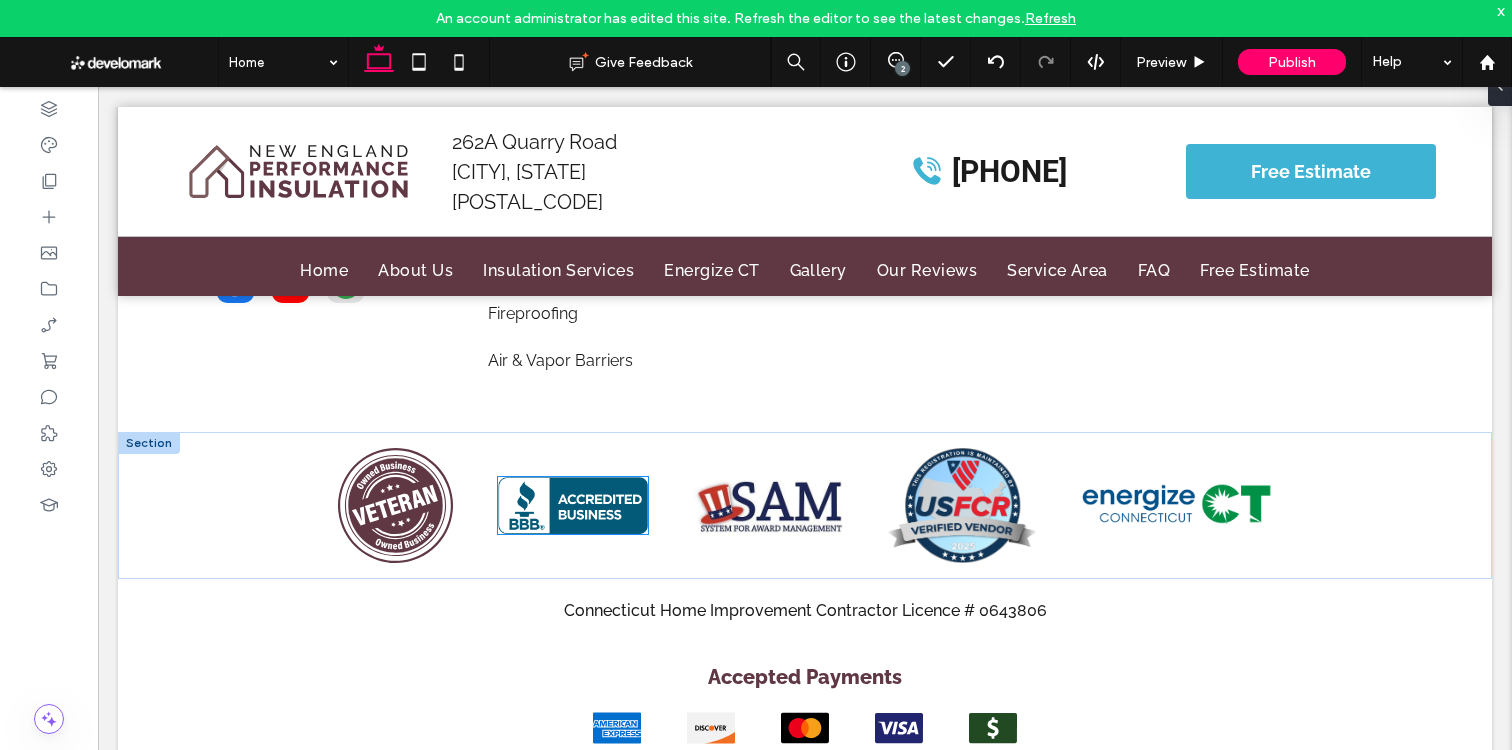 scroll, scrollTop: 17522, scrollLeft: 0, axis: vertical 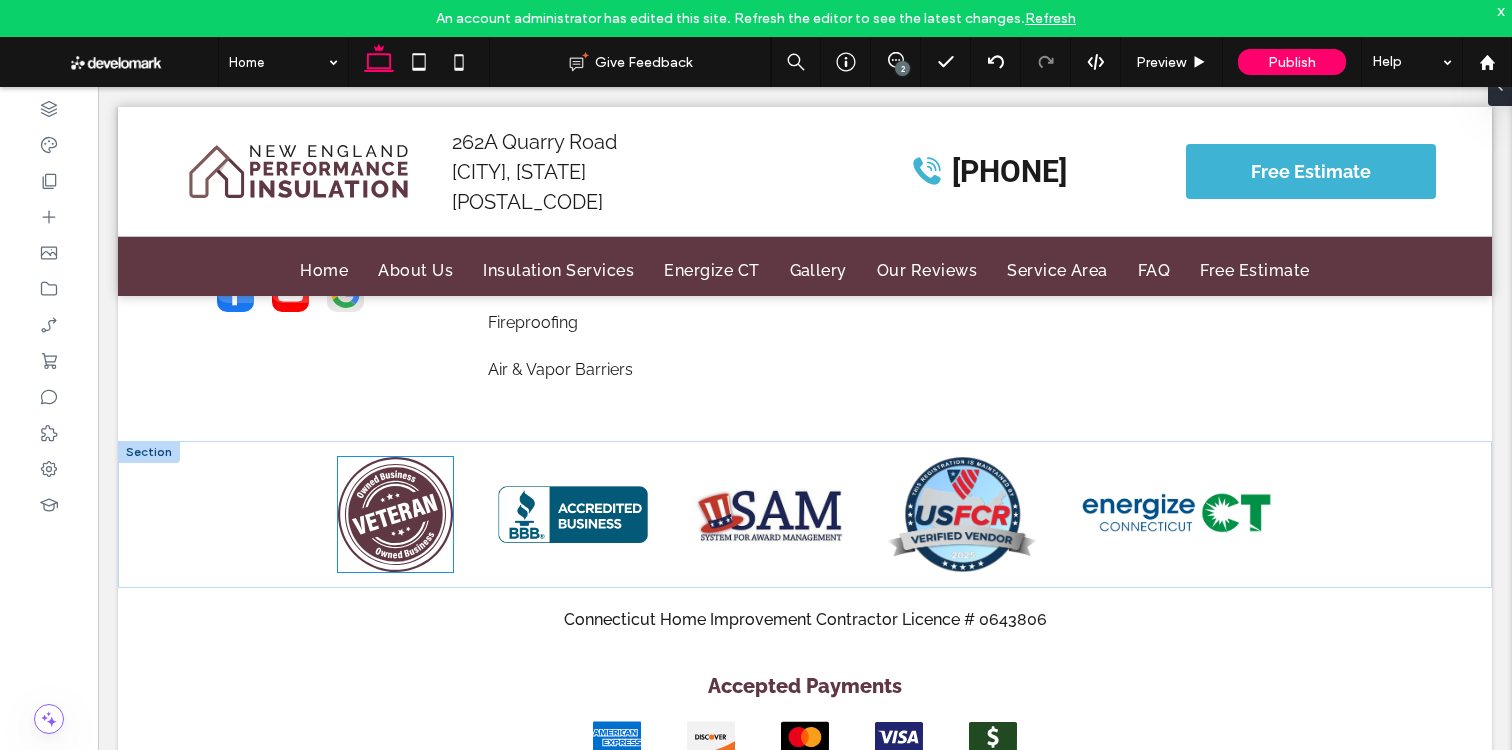 click at bounding box center [395, 514] 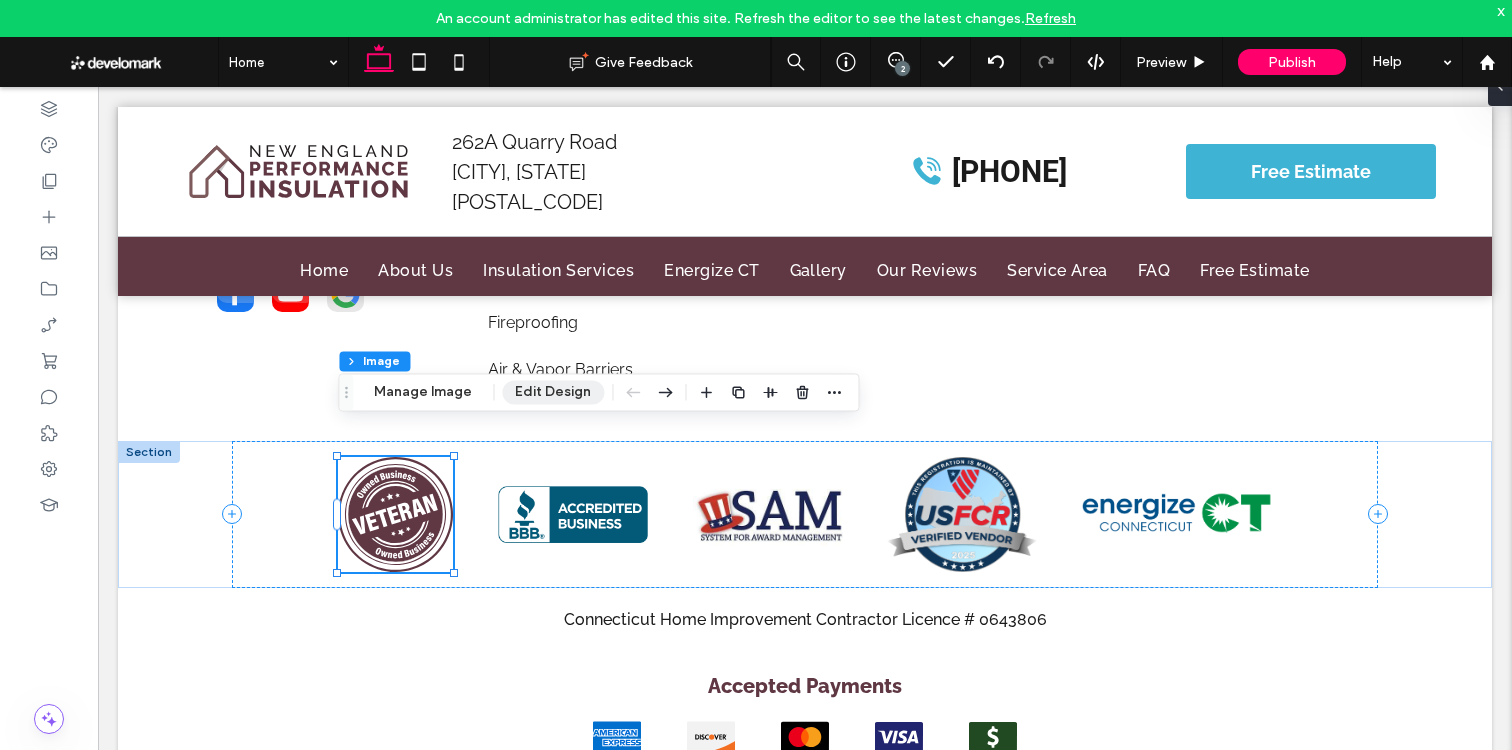 click on "Edit Design" at bounding box center (553, 392) 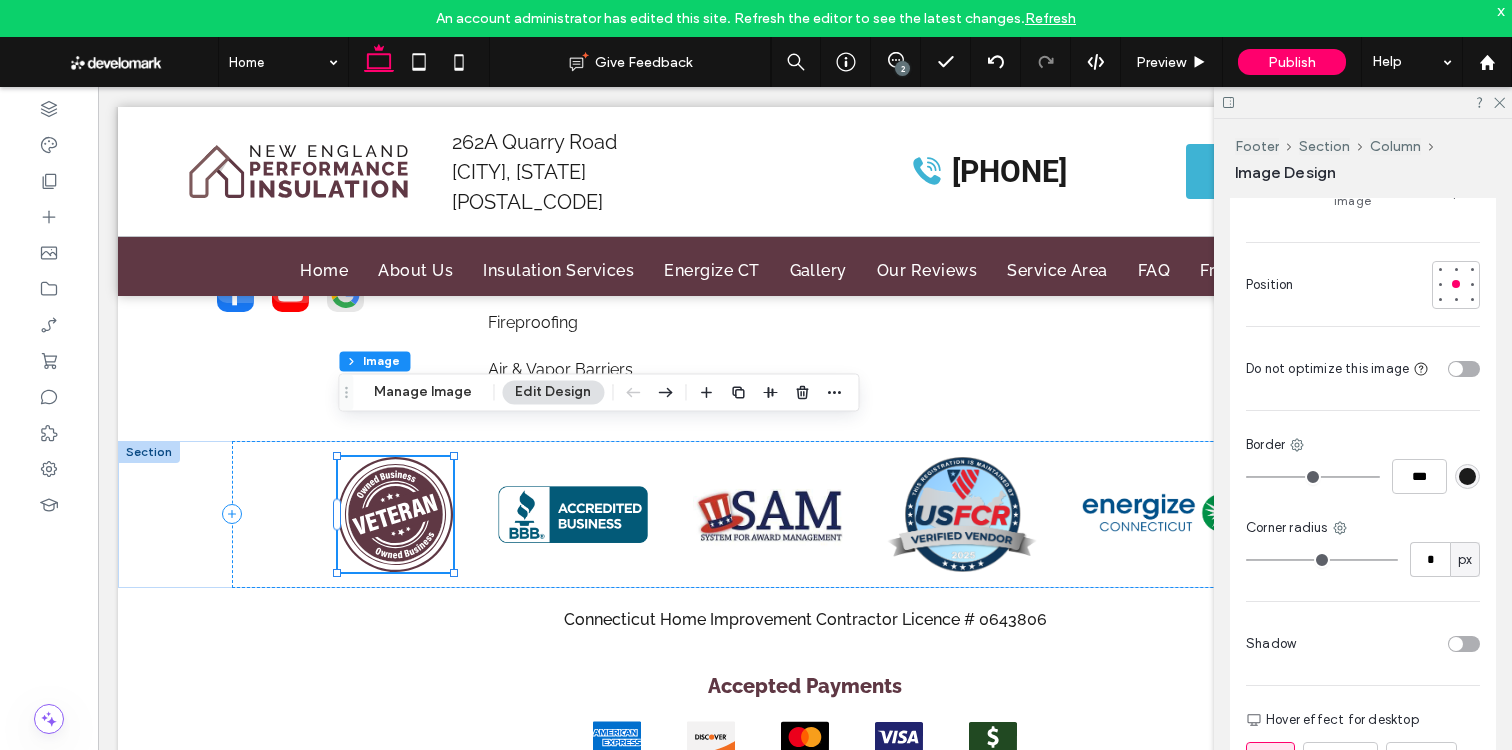 scroll, scrollTop: 773, scrollLeft: 0, axis: vertical 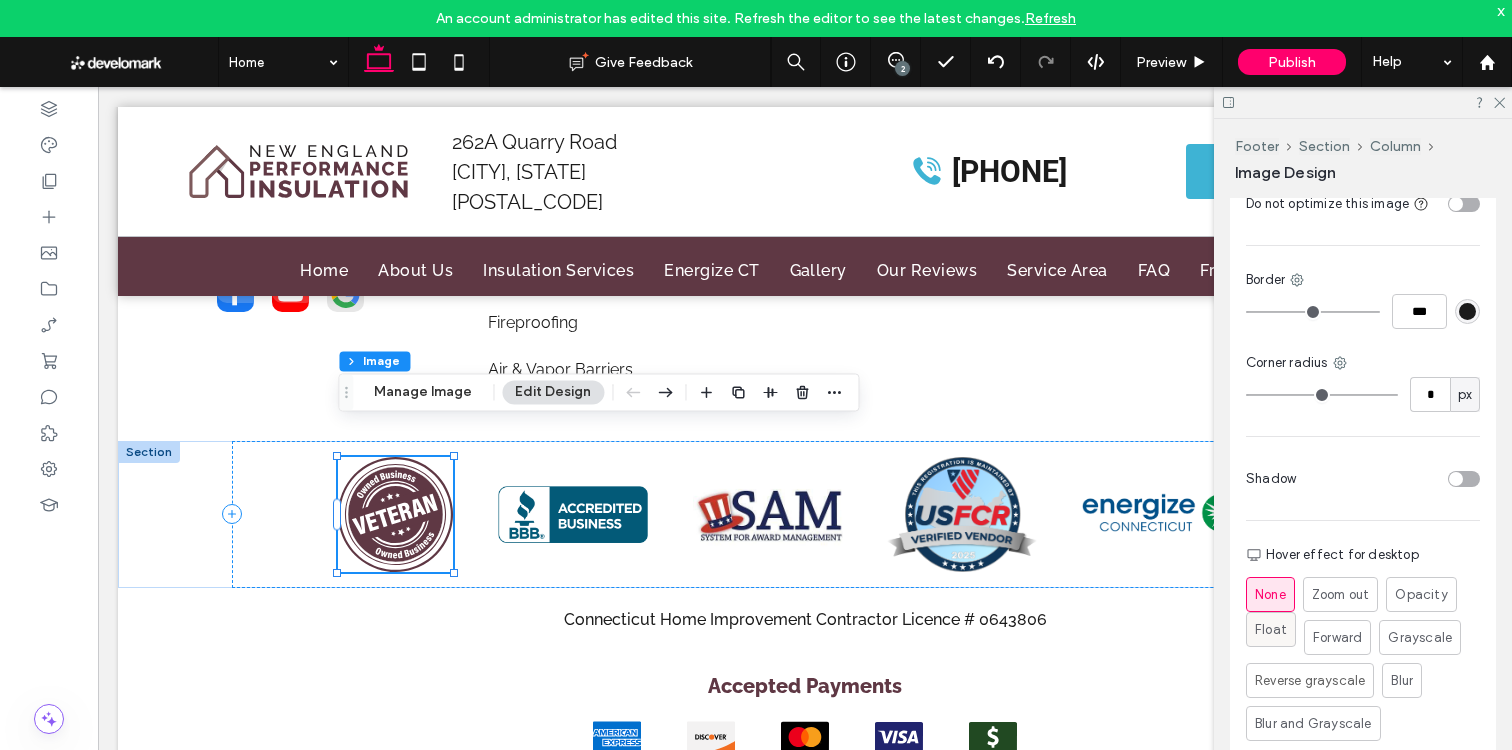 drag, startPoint x: 1346, startPoint y: 619, endPoint x: 1256, endPoint y: 606, distance: 90.934044 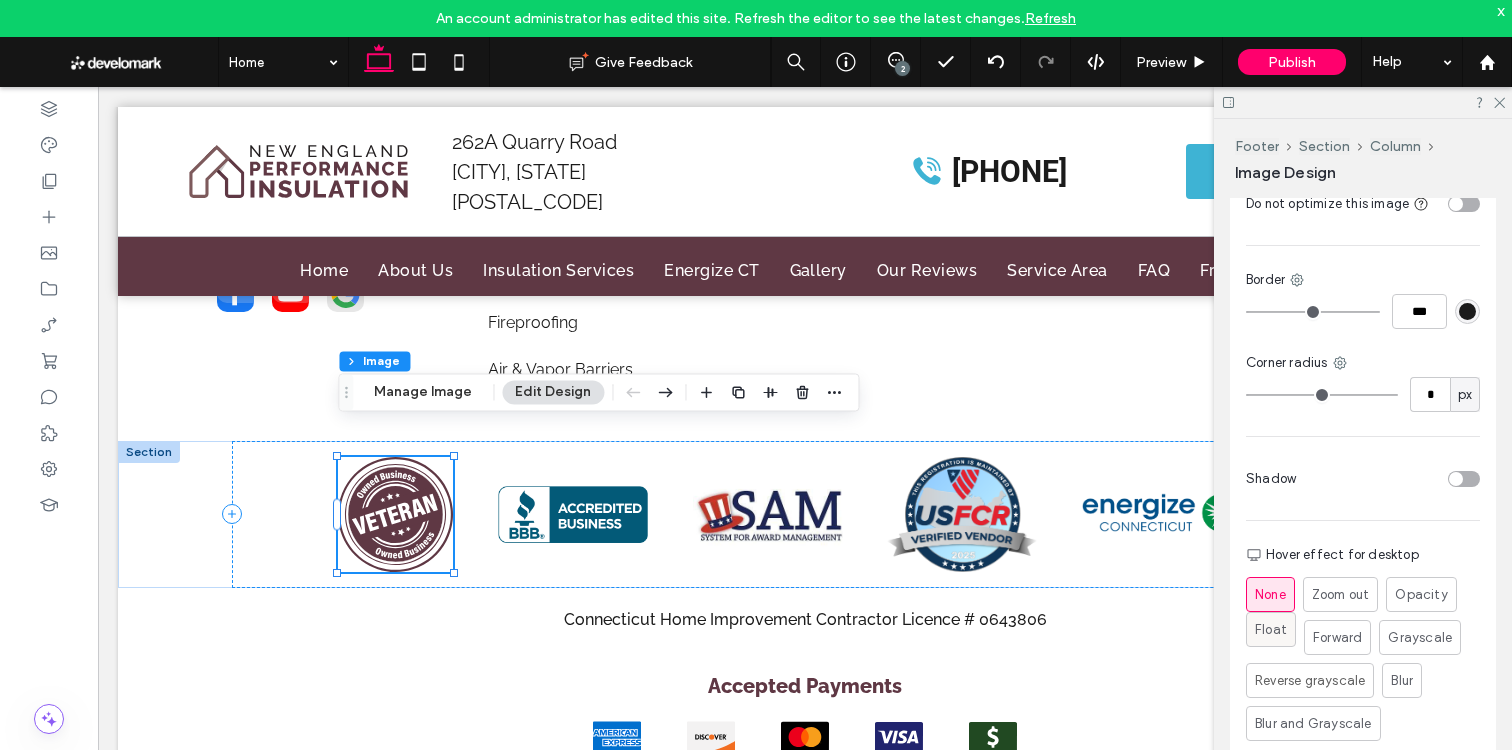 click on "Forward" at bounding box center (1337, 638) 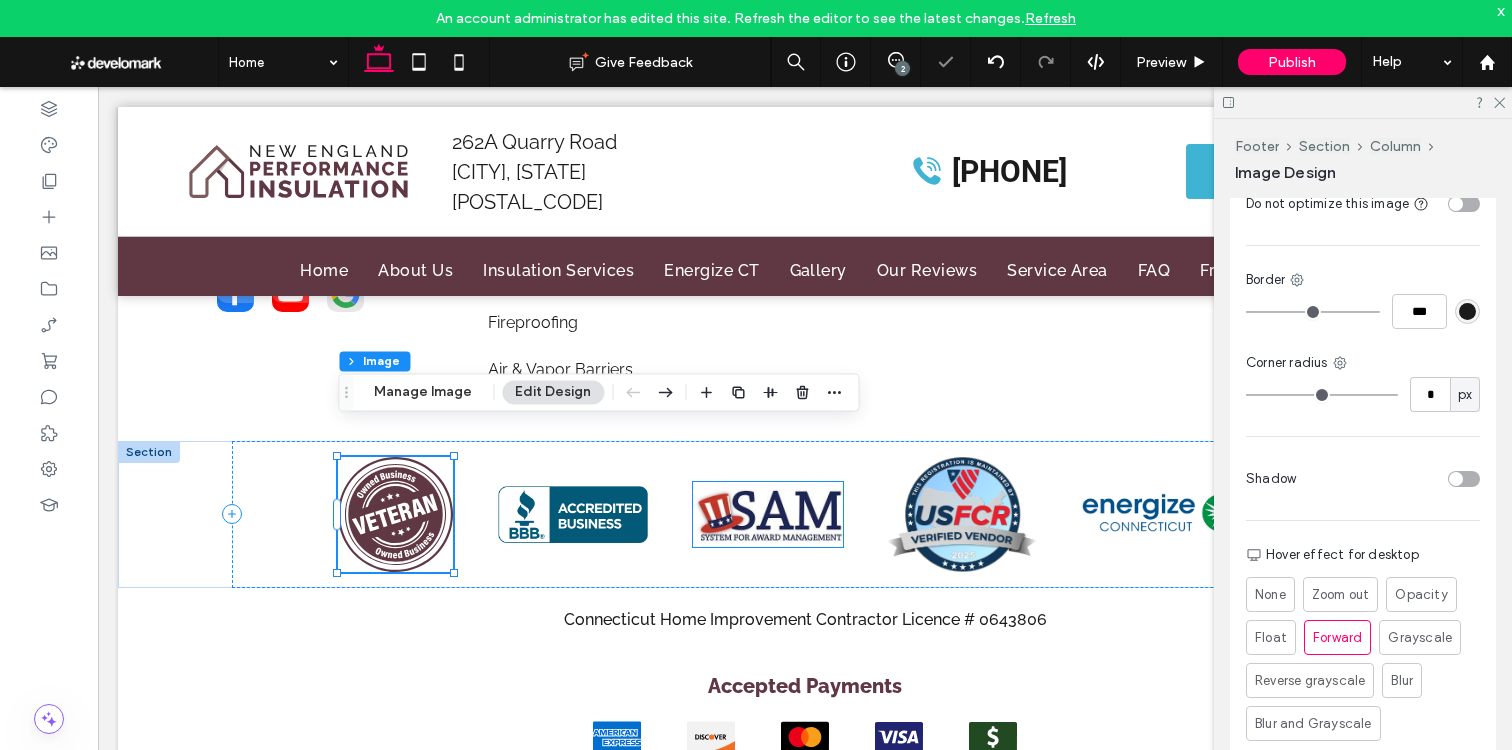 click at bounding box center [768, 514] 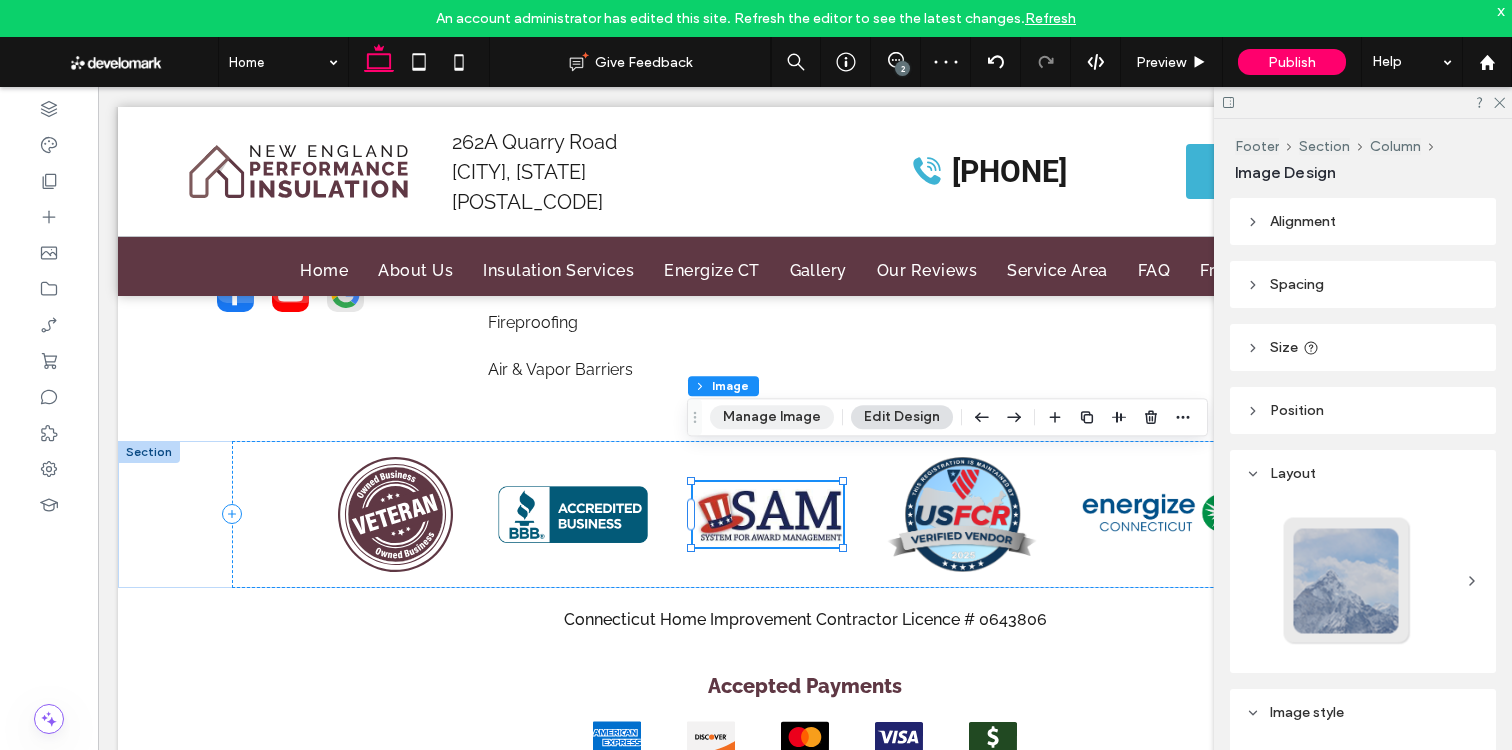click on "Manage Image" at bounding box center [772, 417] 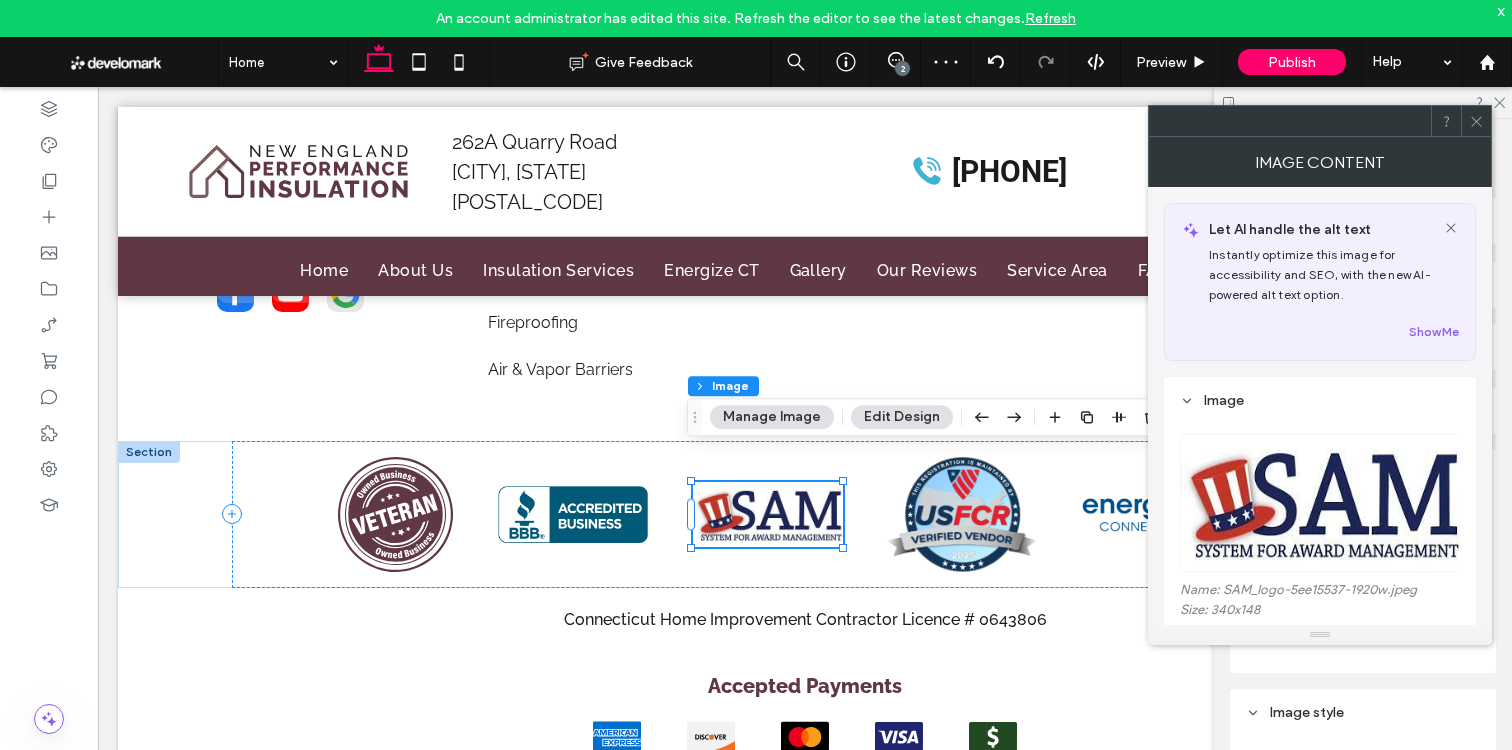 scroll, scrollTop: 25, scrollLeft: 0, axis: vertical 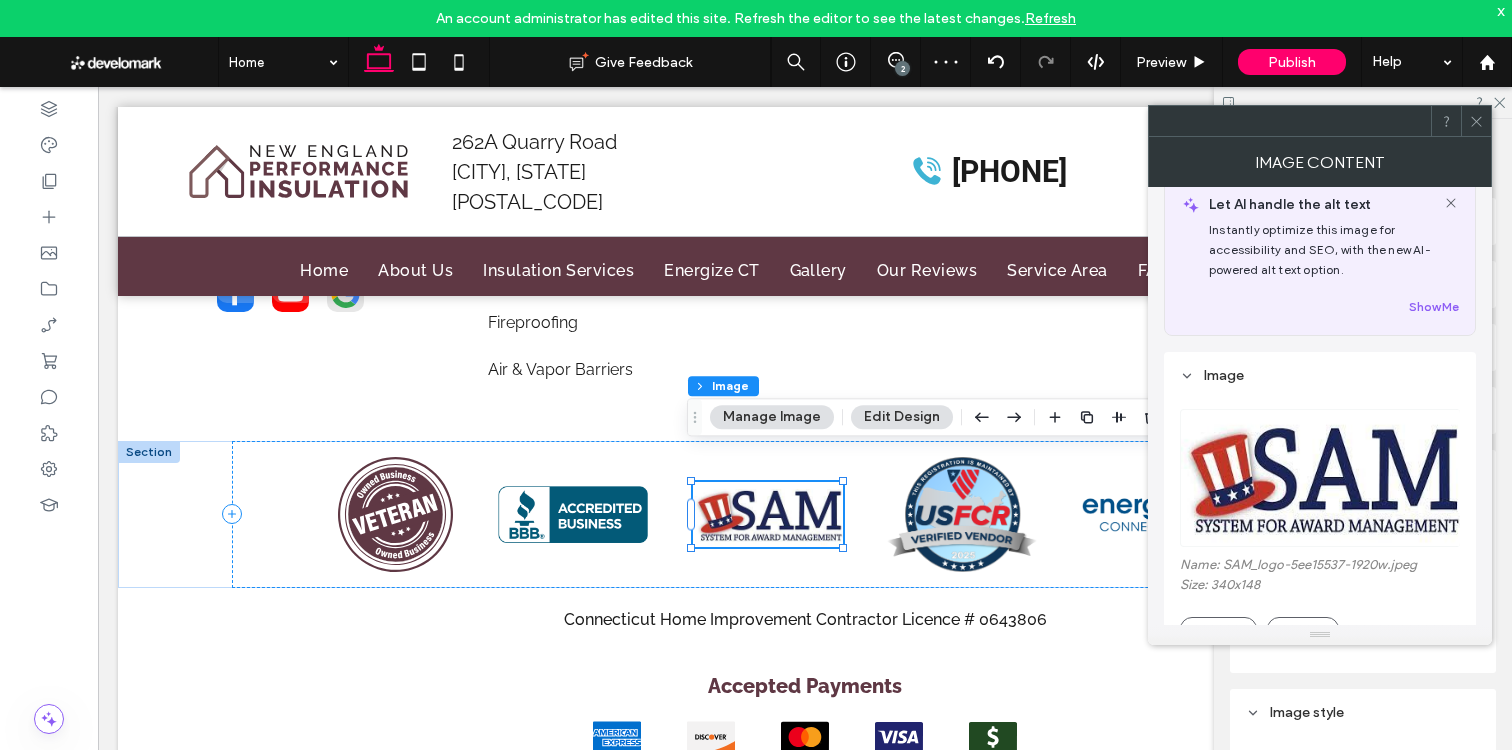 drag, startPoint x: 875, startPoint y: 422, endPoint x: 891, endPoint y: 424, distance: 16.124516 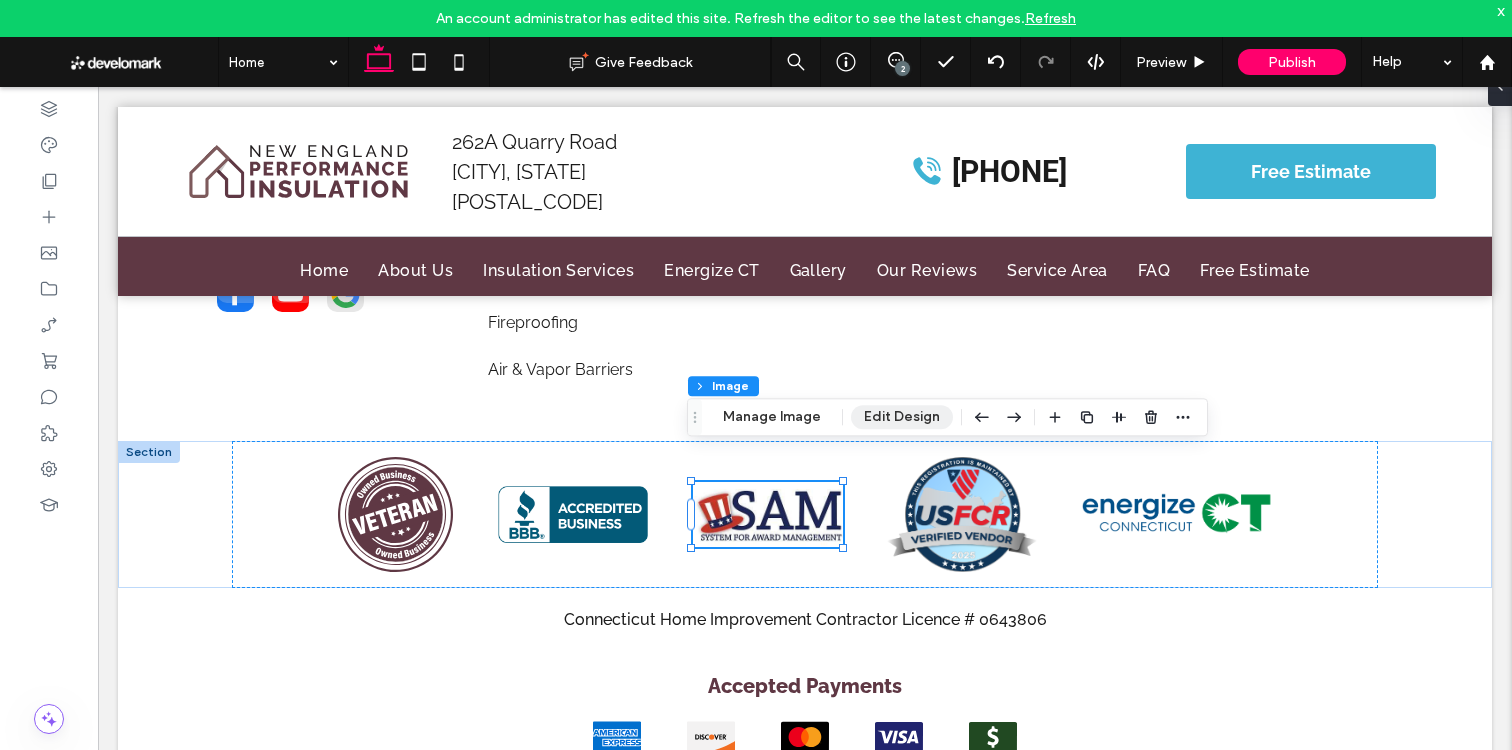 click on "Edit Design" at bounding box center [902, 417] 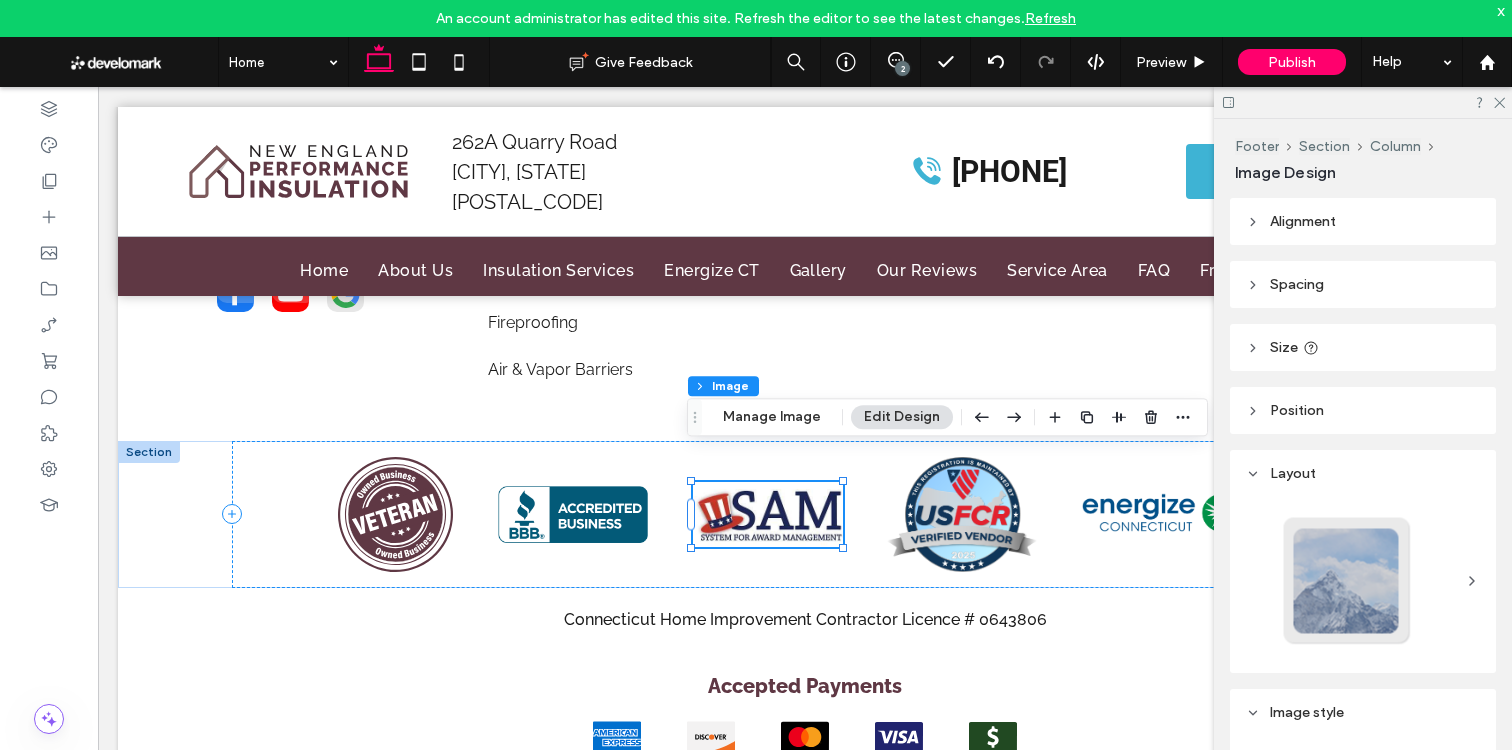 scroll, scrollTop: 813, scrollLeft: 0, axis: vertical 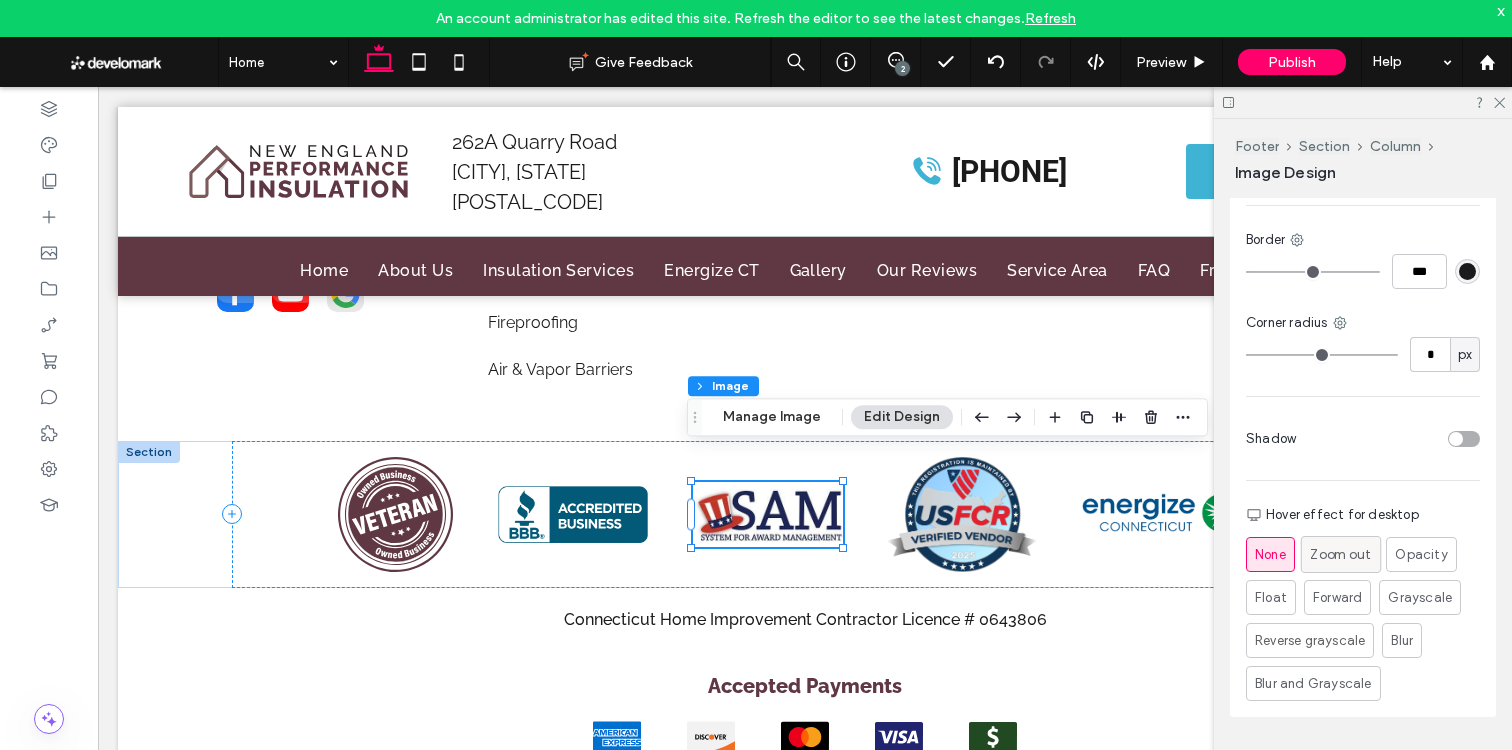 drag, startPoint x: 1340, startPoint y: 535, endPoint x: 1217, endPoint y: 537, distance: 123.01626 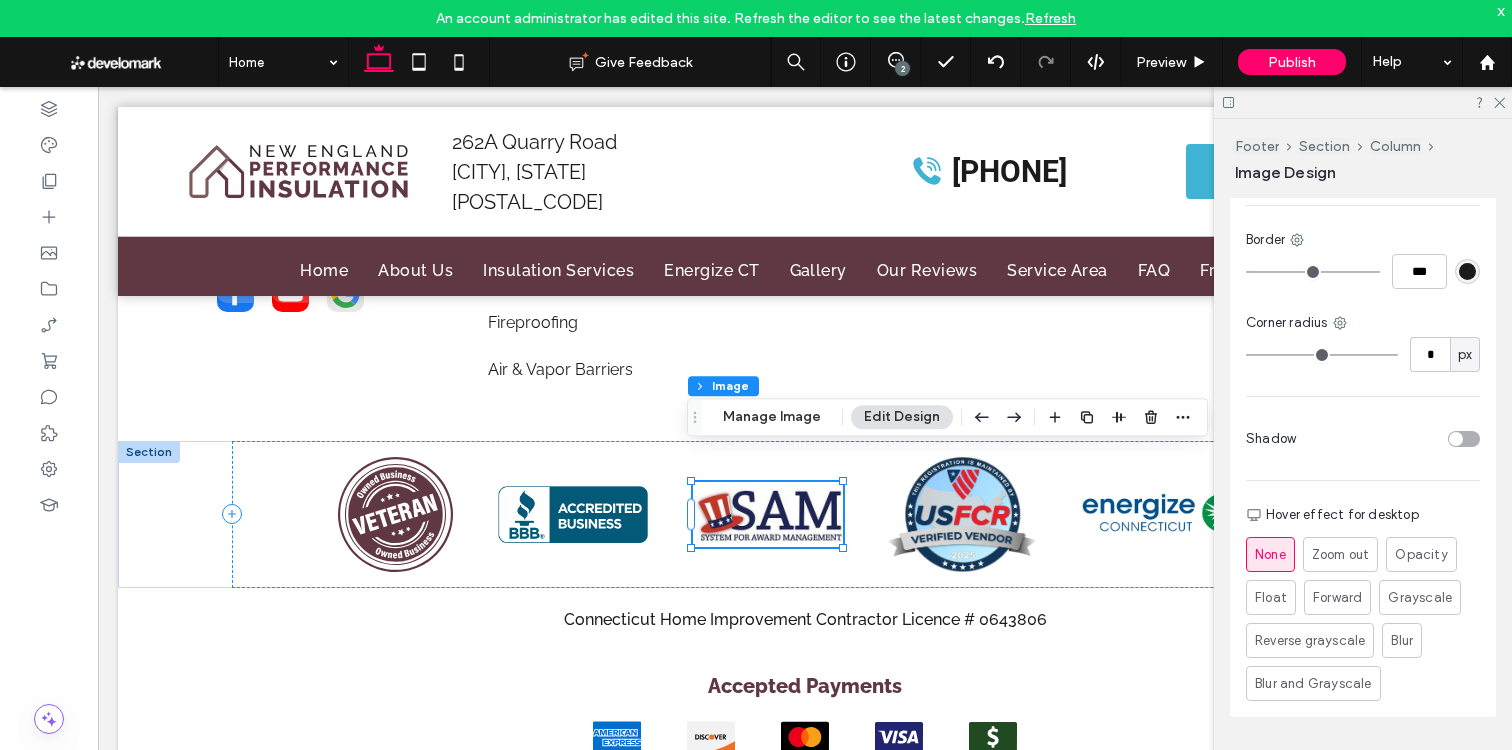 click on "Zoom out" at bounding box center (1341, 555) 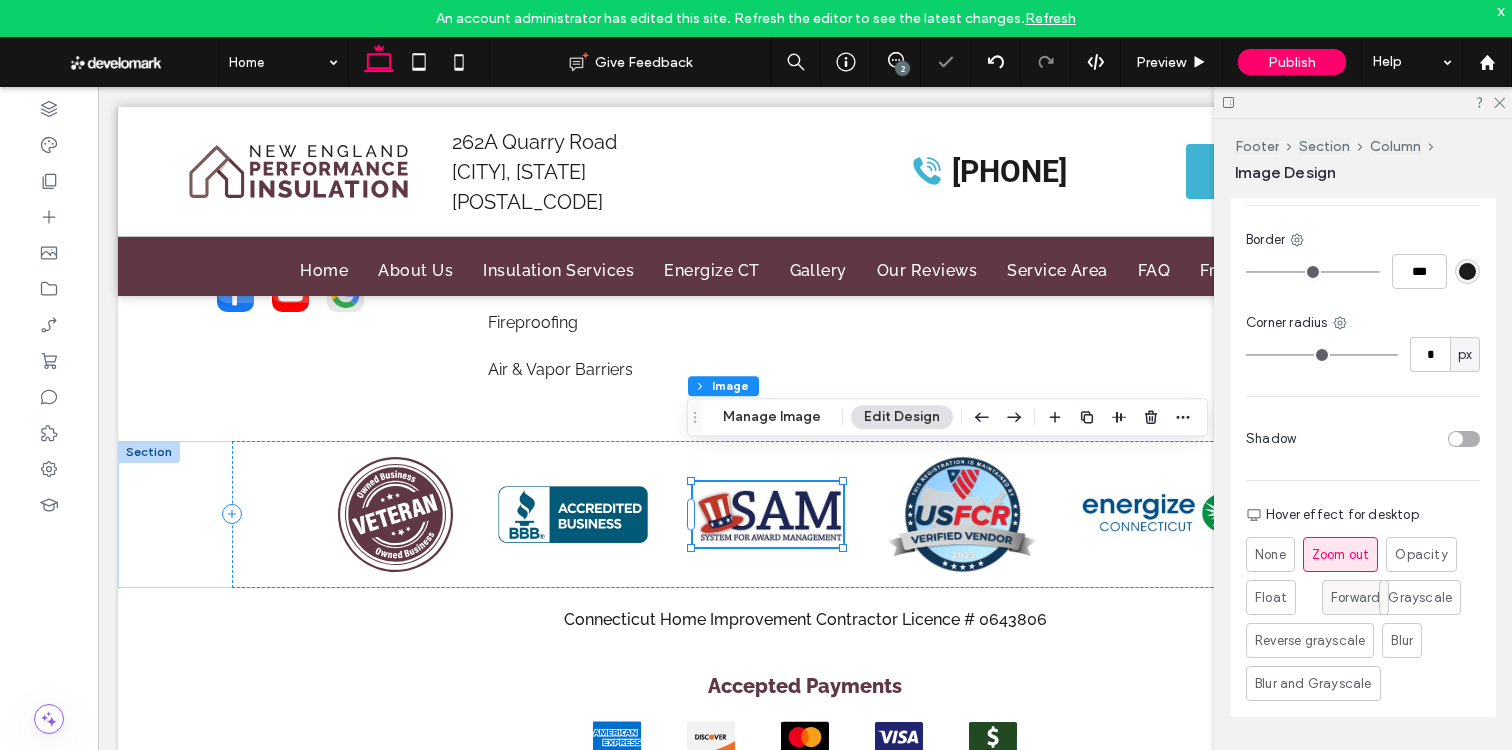 click on "Forward" at bounding box center (1355, 598) 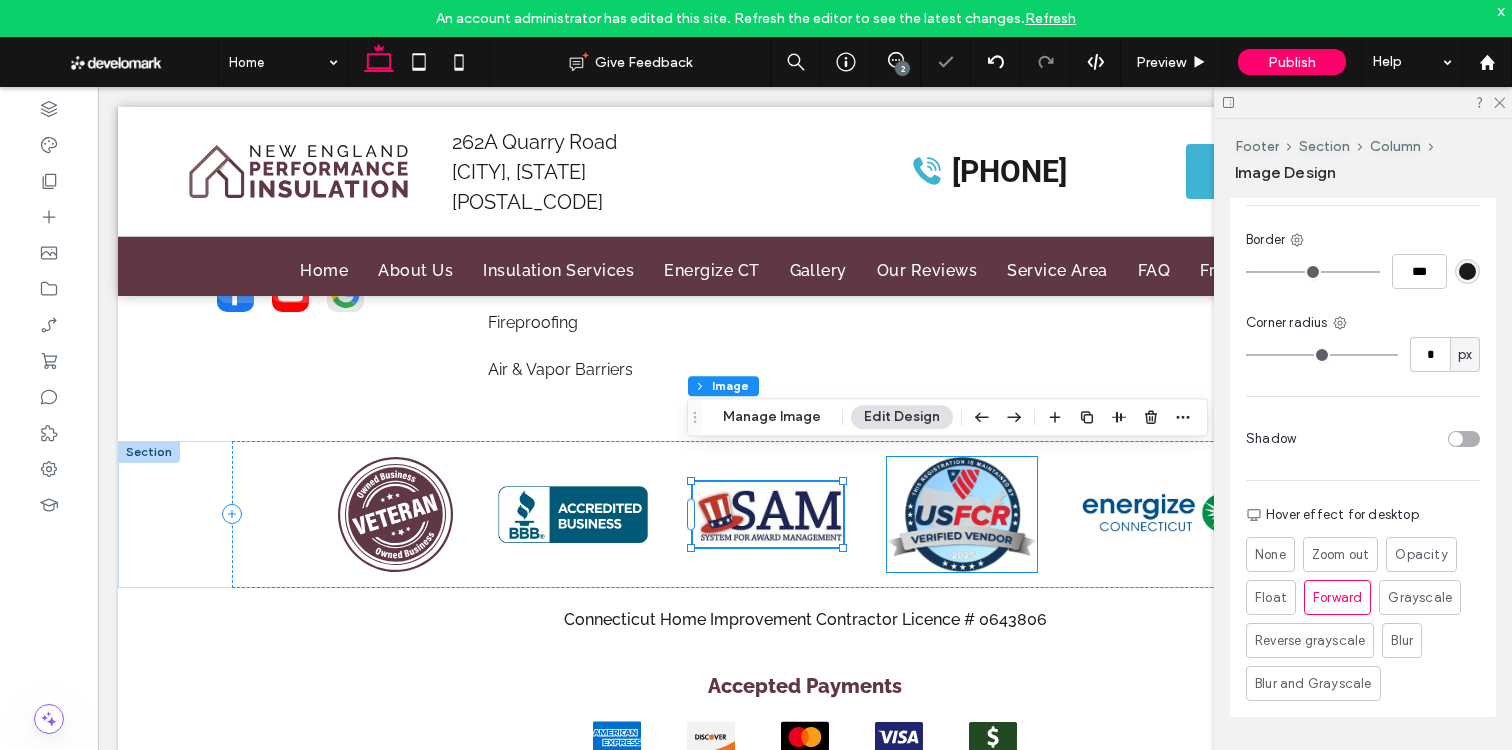 click at bounding box center (962, 514) 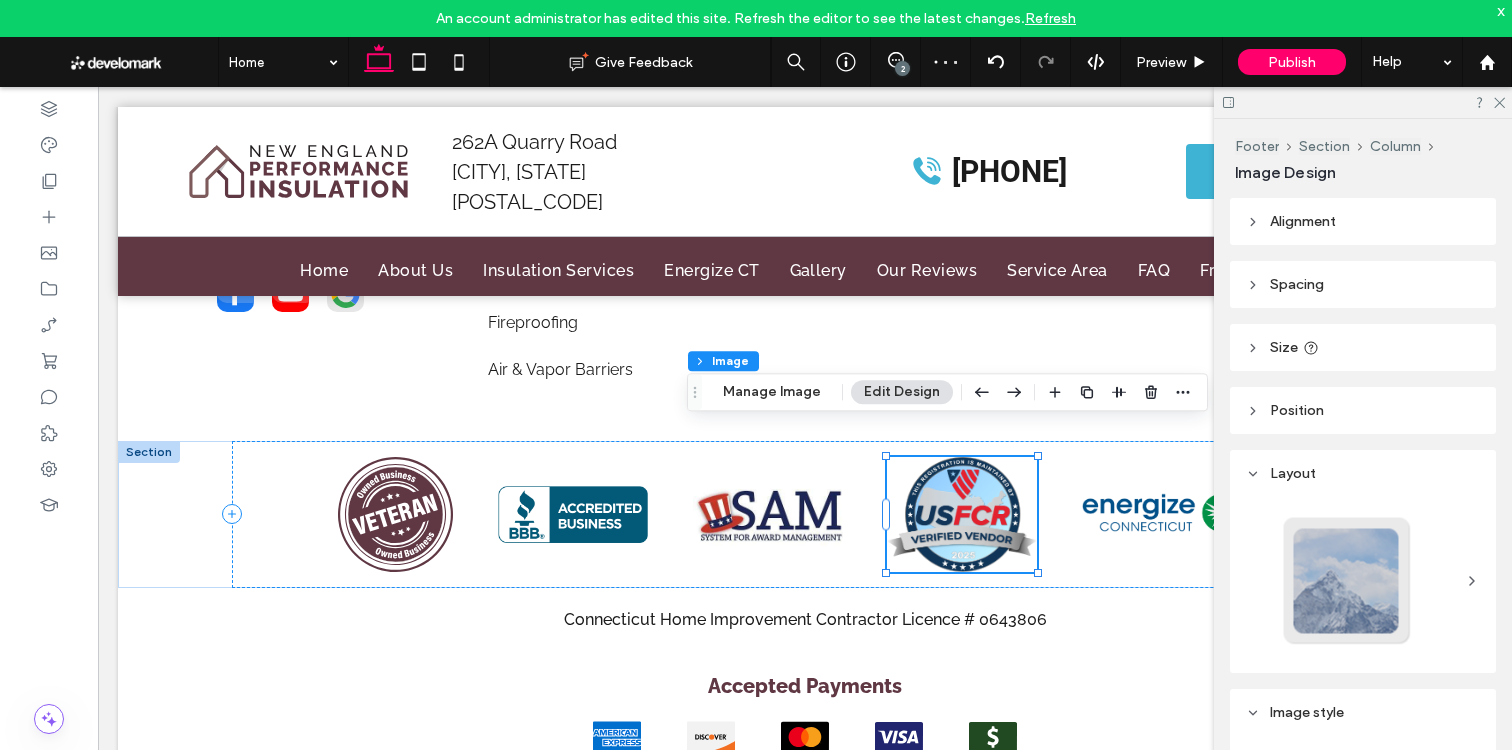 scroll, scrollTop: 813, scrollLeft: 0, axis: vertical 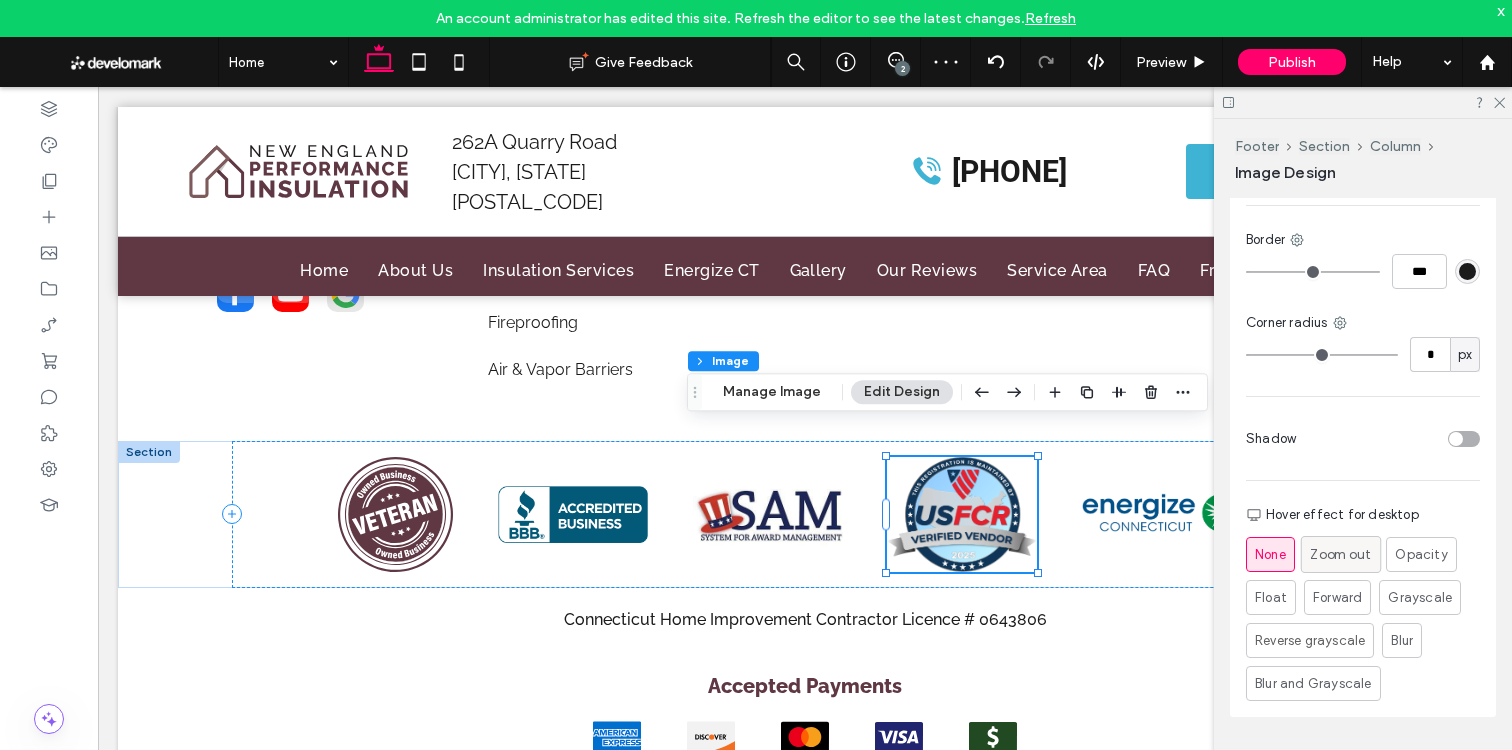 click on "Zoom out" at bounding box center [1340, 554] 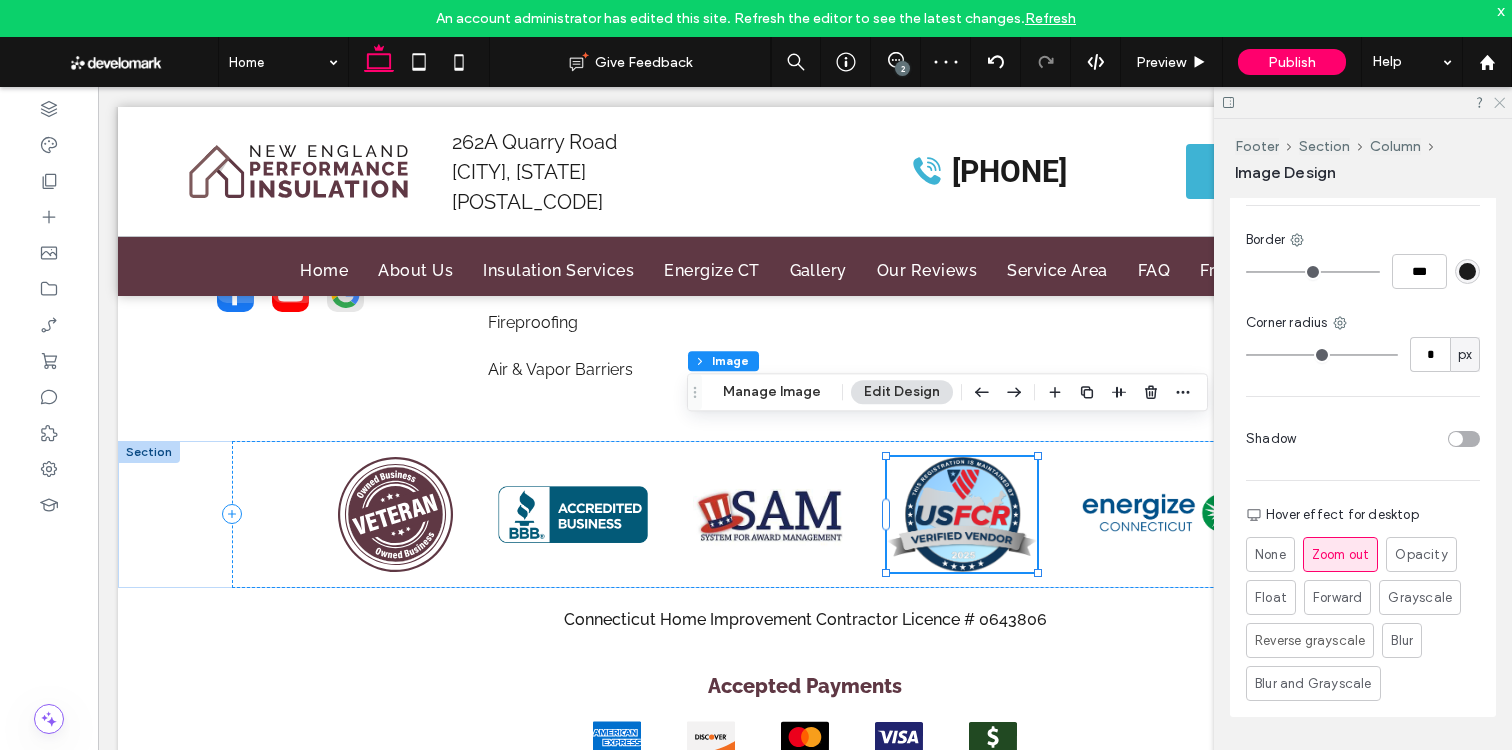 click 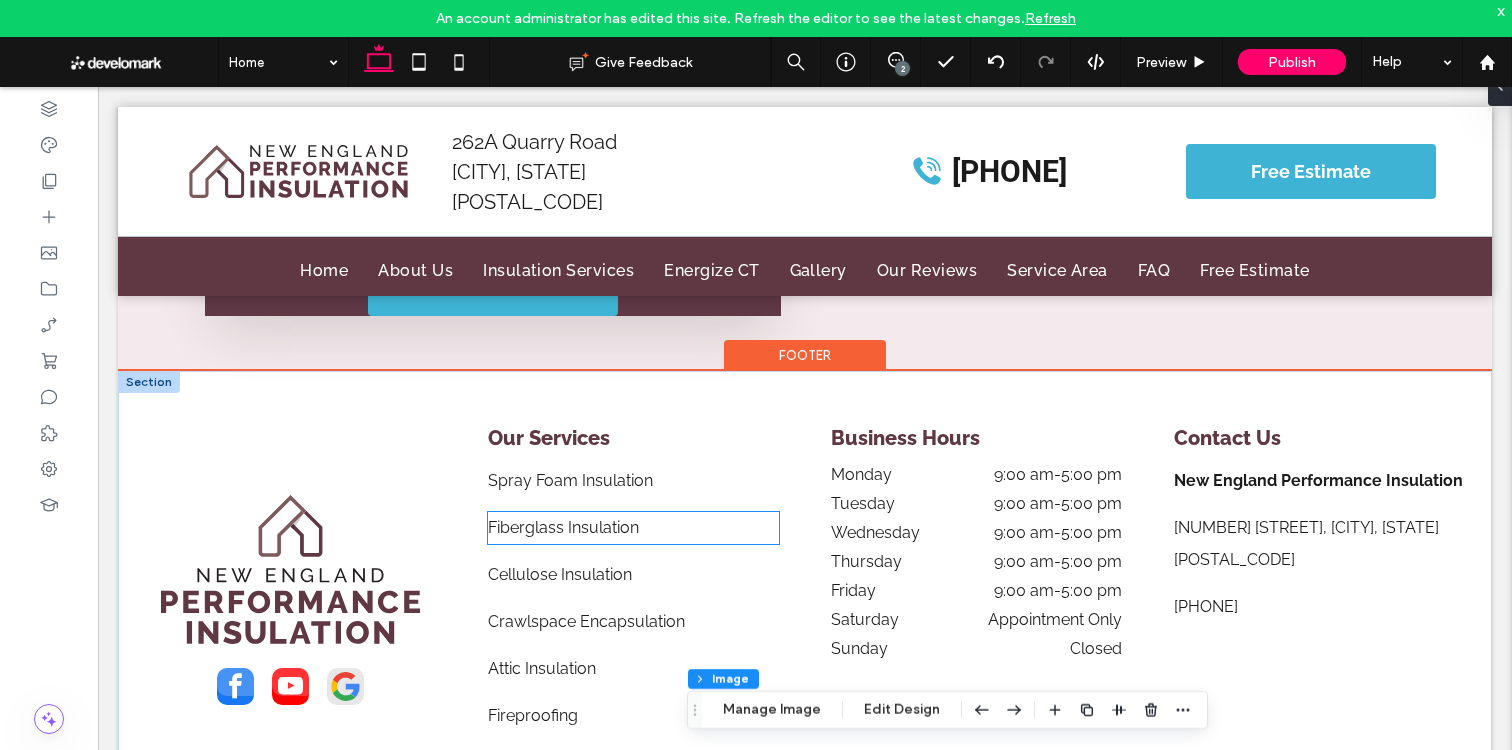 scroll, scrollTop: 17147, scrollLeft: 0, axis: vertical 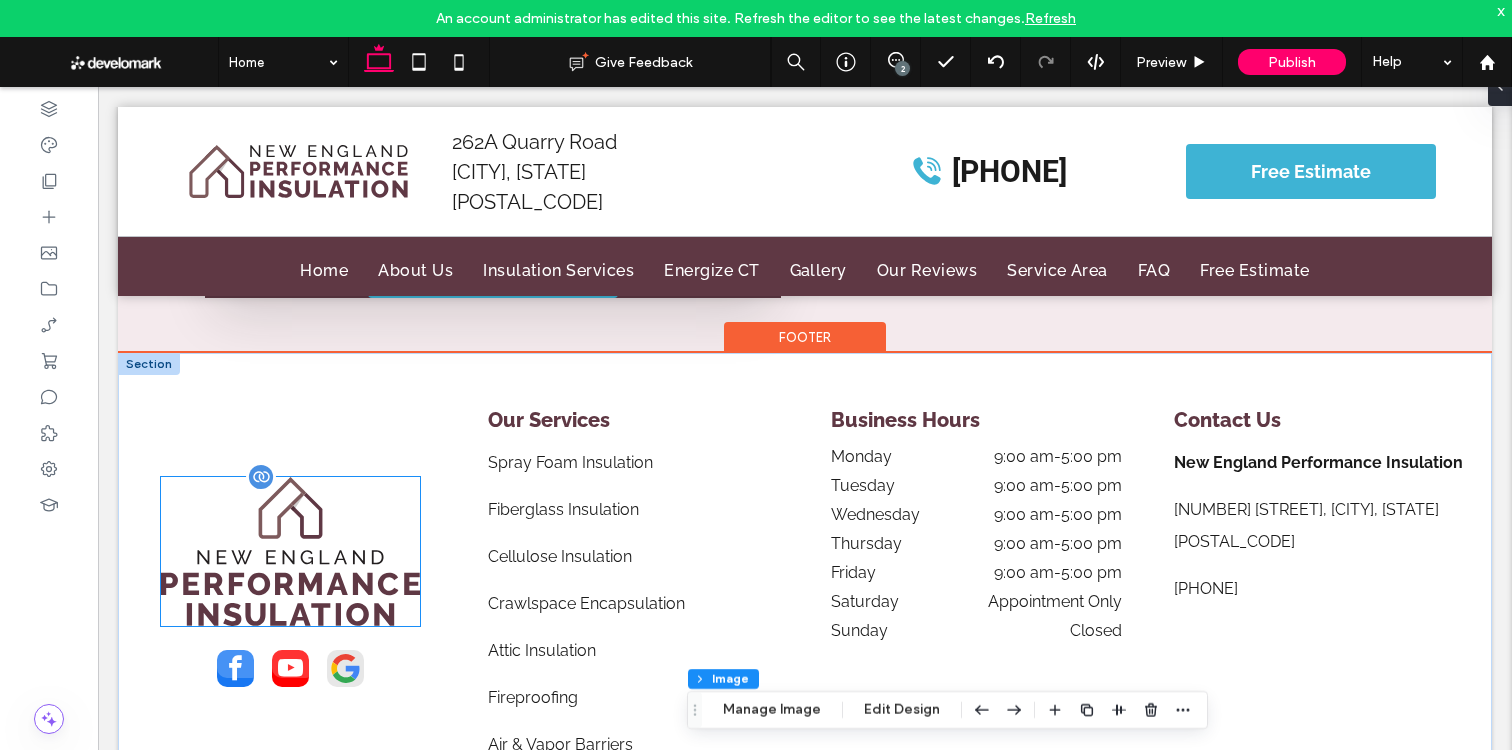 click at bounding box center (290, 551) 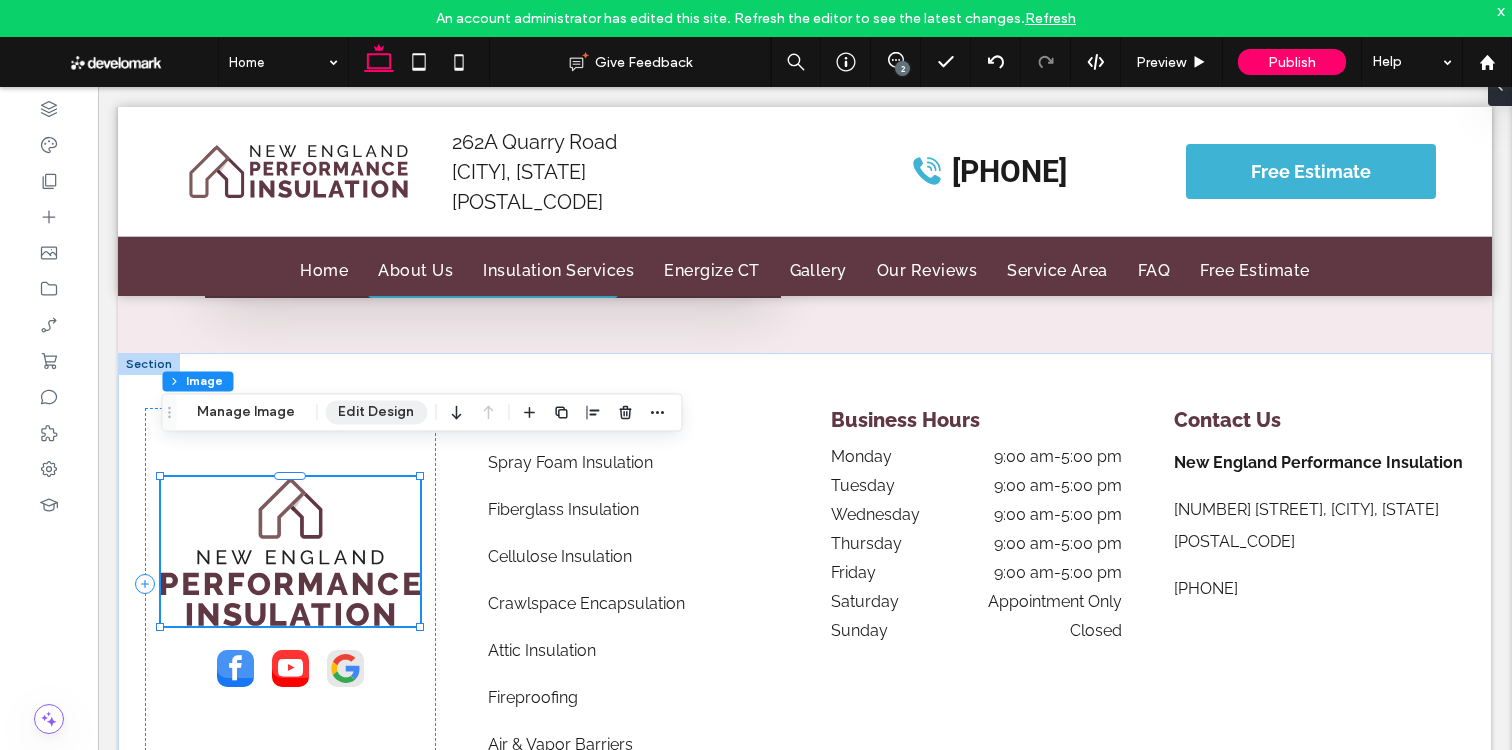 click on "Edit Design" at bounding box center (376, 412) 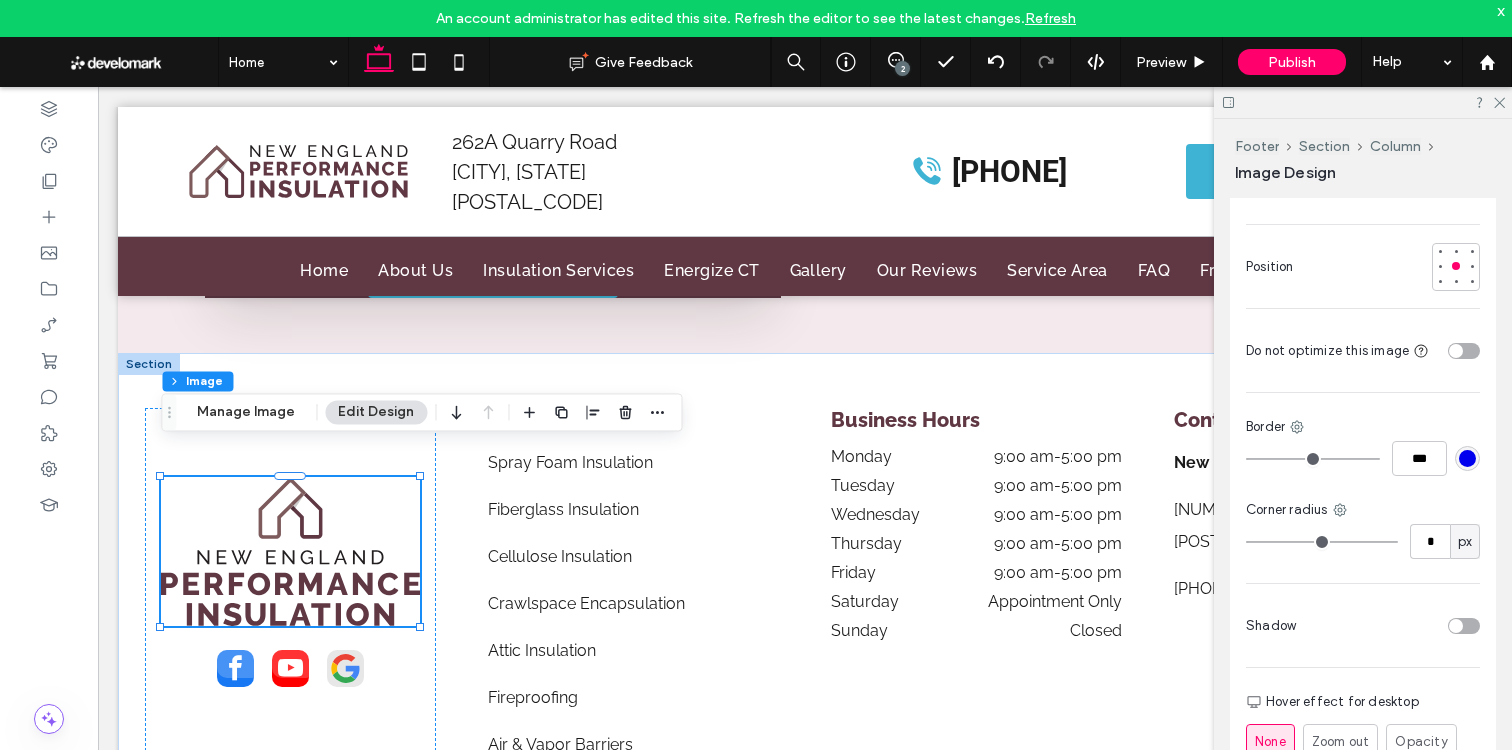scroll, scrollTop: 813, scrollLeft: 0, axis: vertical 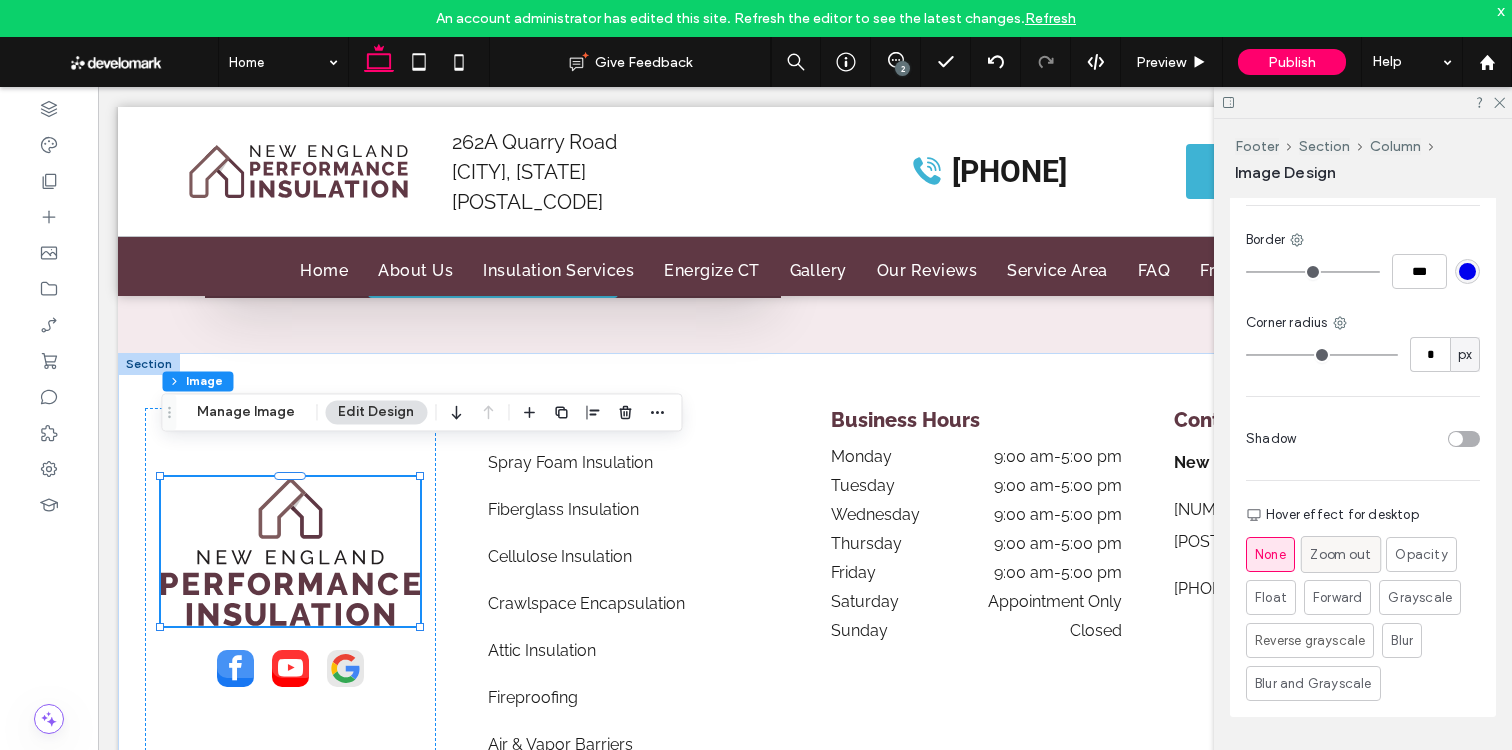 click on "Zoom out" at bounding box center [1340, 554] 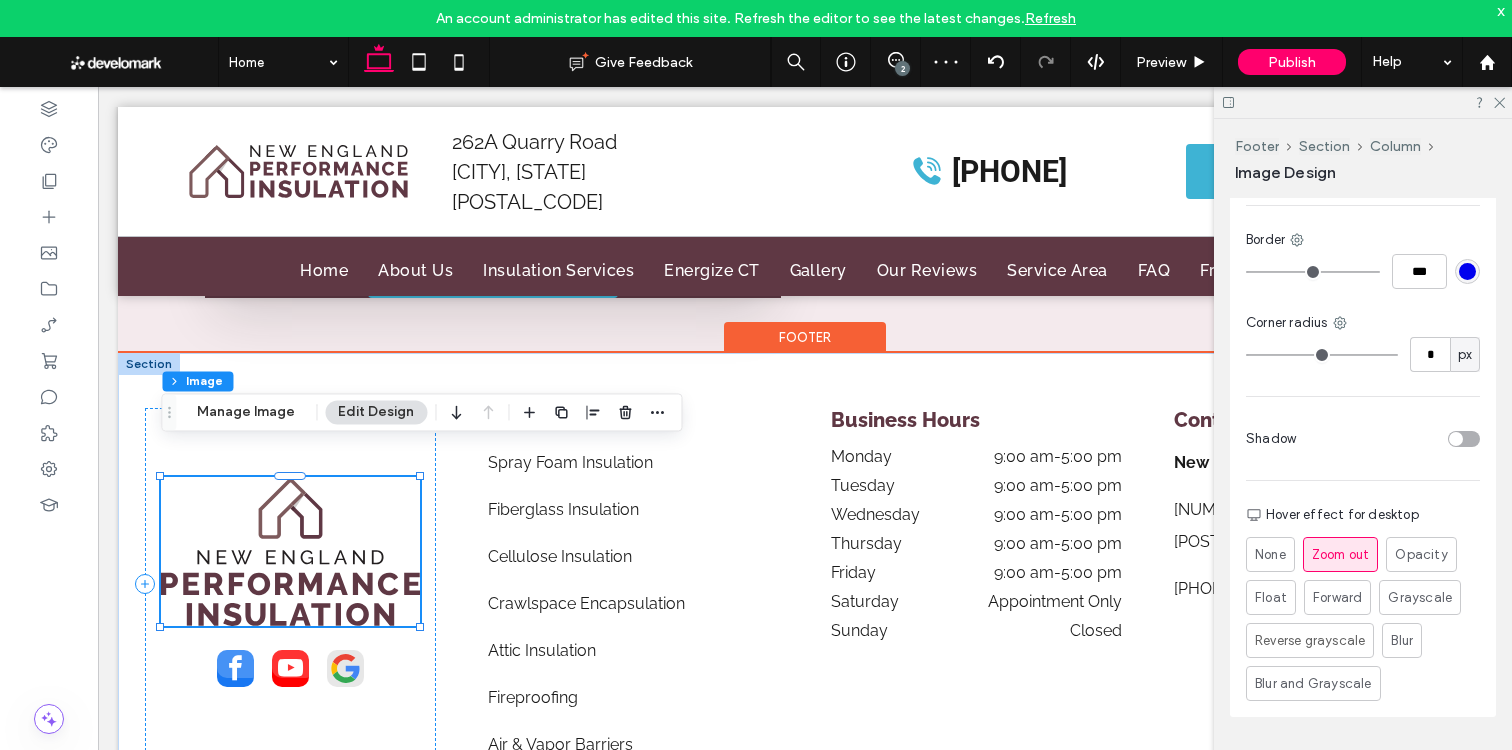 drag, startPoint x: 368, startPoint y: 504, endPoint x: 156, endPoint y: 425, distance: 226.24103 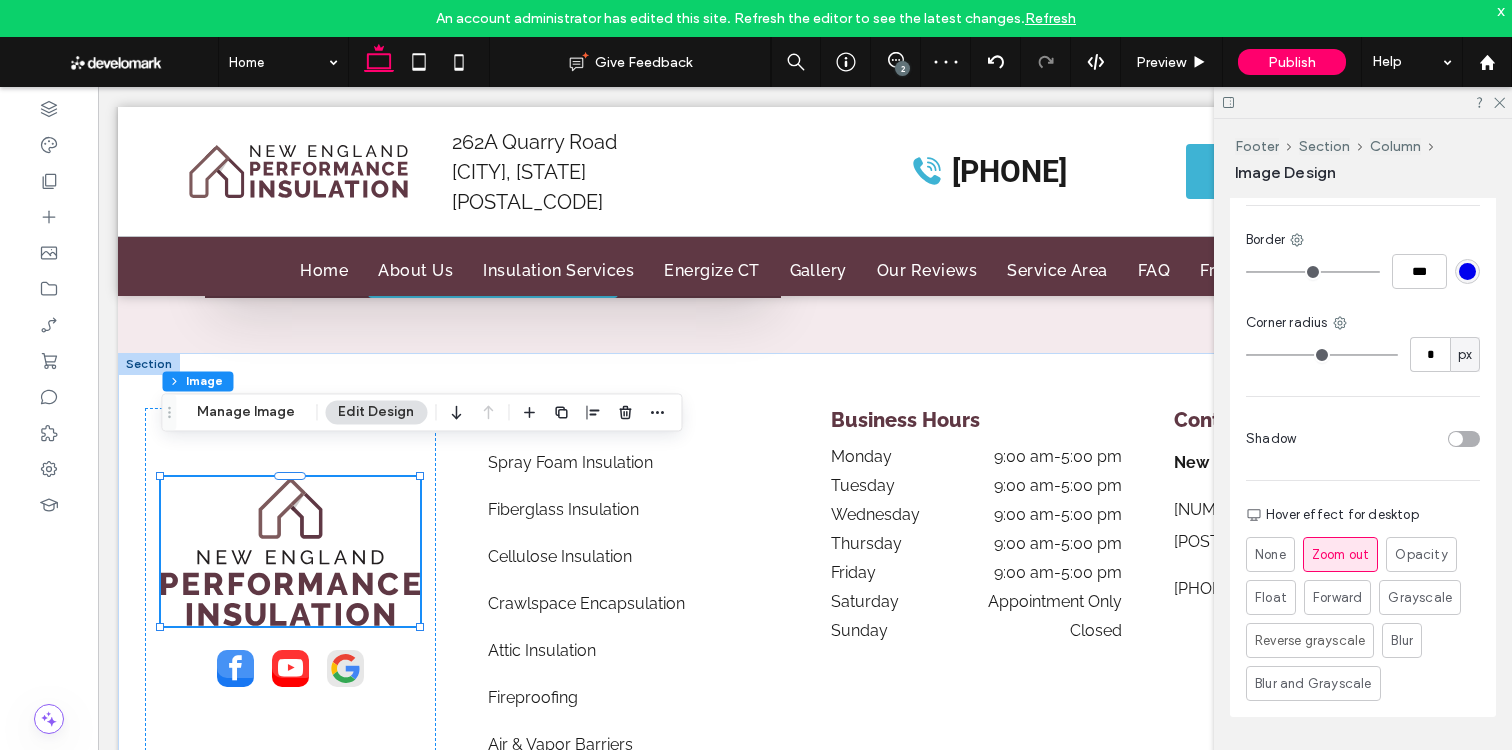 drag, startPoint x: 279, startPoint y: 415, endPoint x: 480, endPoint y: 399, distance: 201.6358 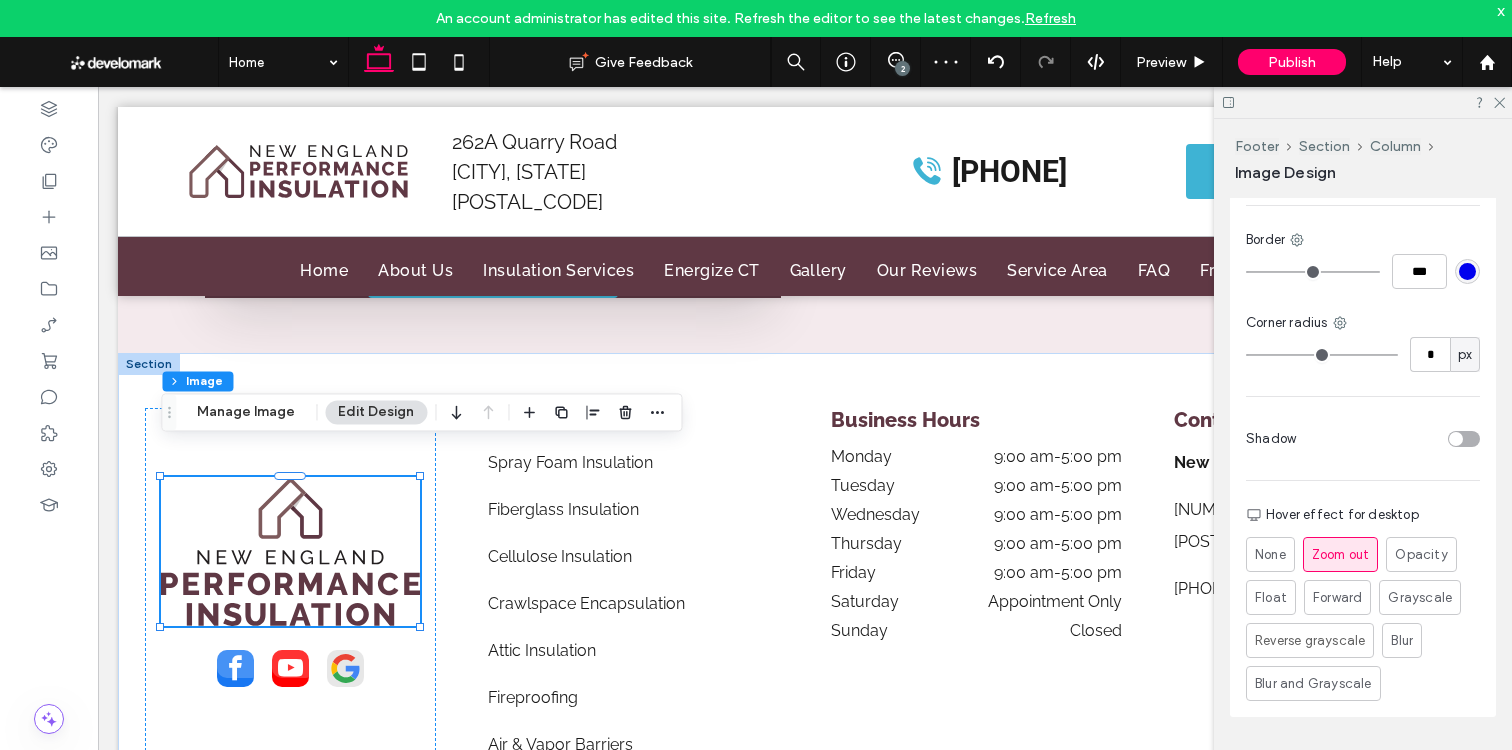 click on "Manage Image" at bounding box center (246, 412) 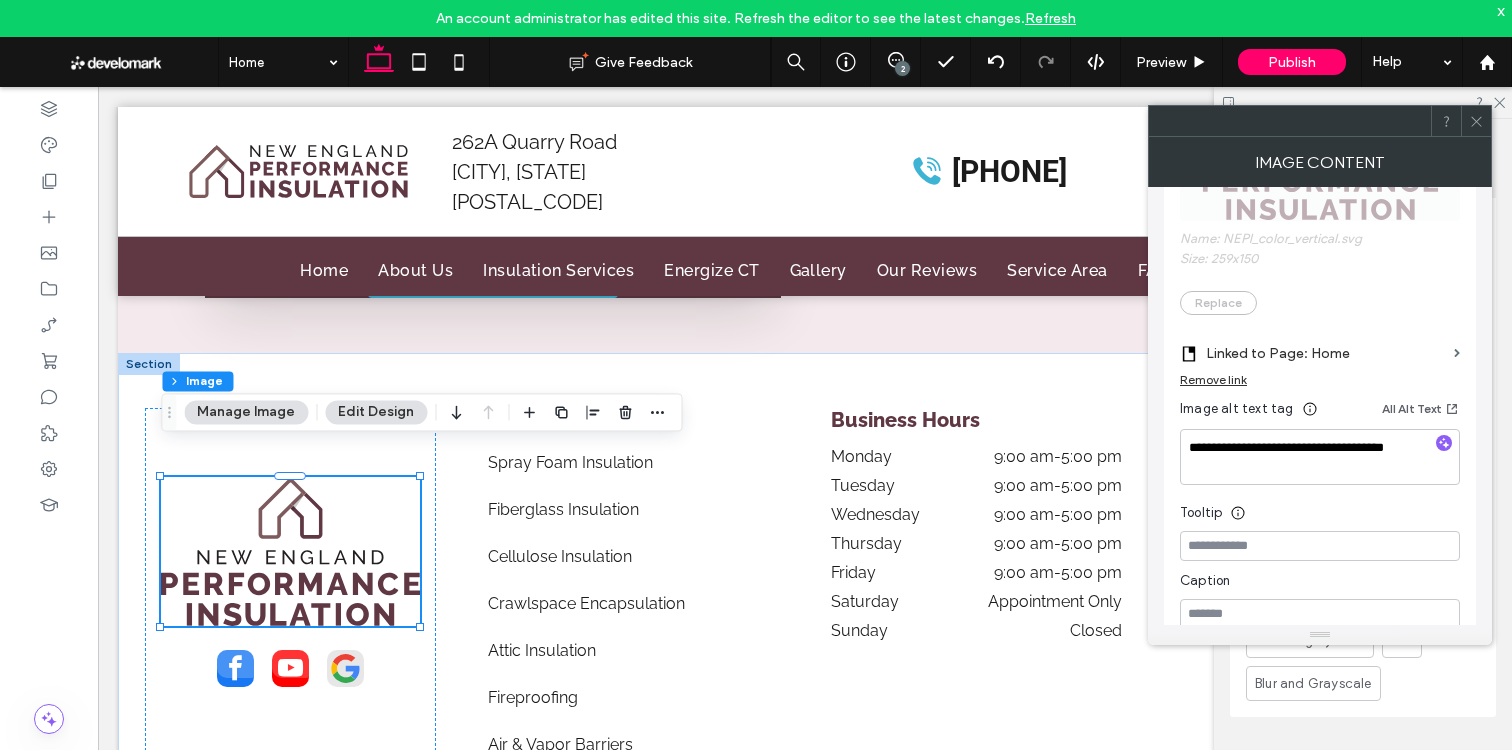 scroll, scrollTop: 492, scrollLeft: 0, axis: vertical 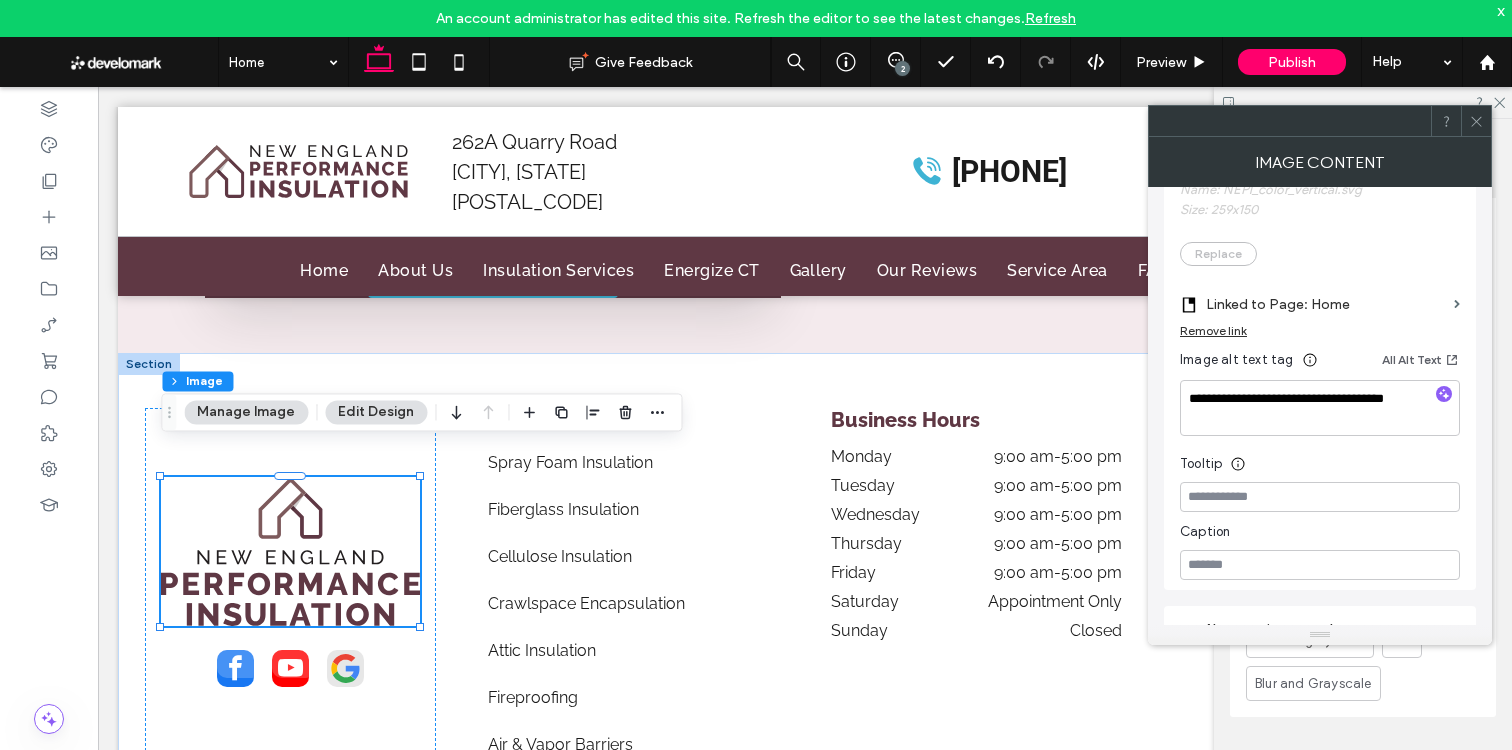 drag, startPoint x: 1473, startPoint y: 119, endPoint x: 1198, endPoint y: 254, distance: 306.3495 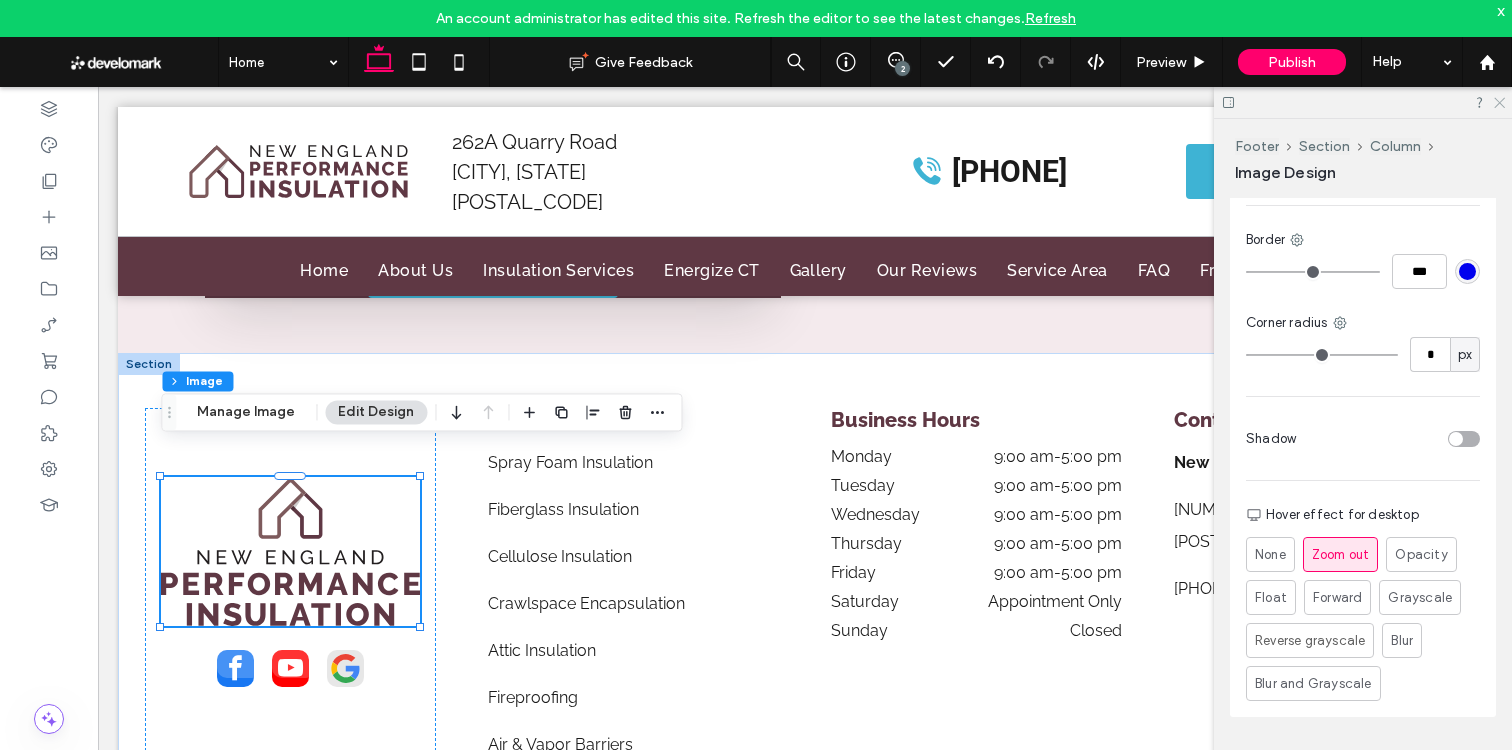click 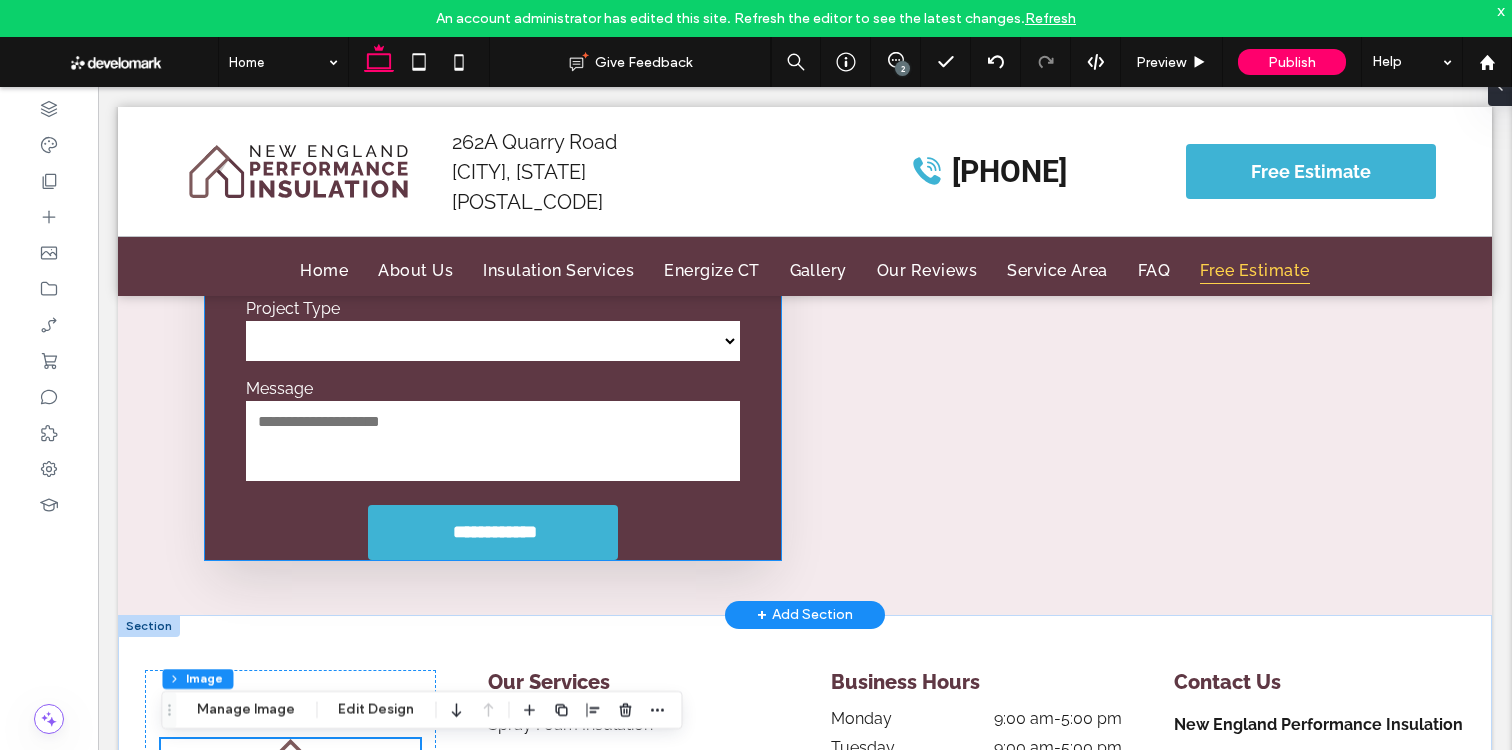 scroll, scrollTop: 16950, scrollLeft: 0, axis: vertical 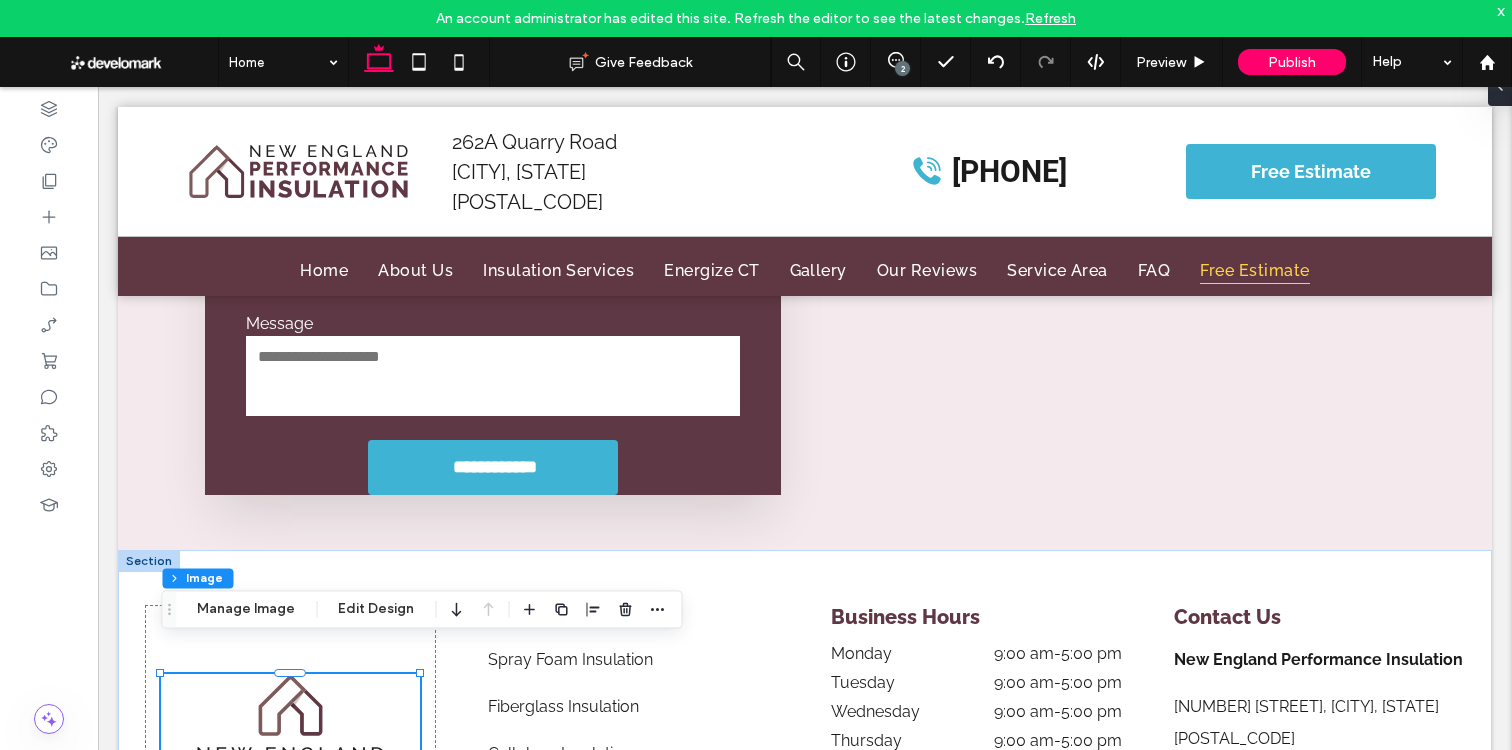 click on "2" at bounding box center (902, 68) 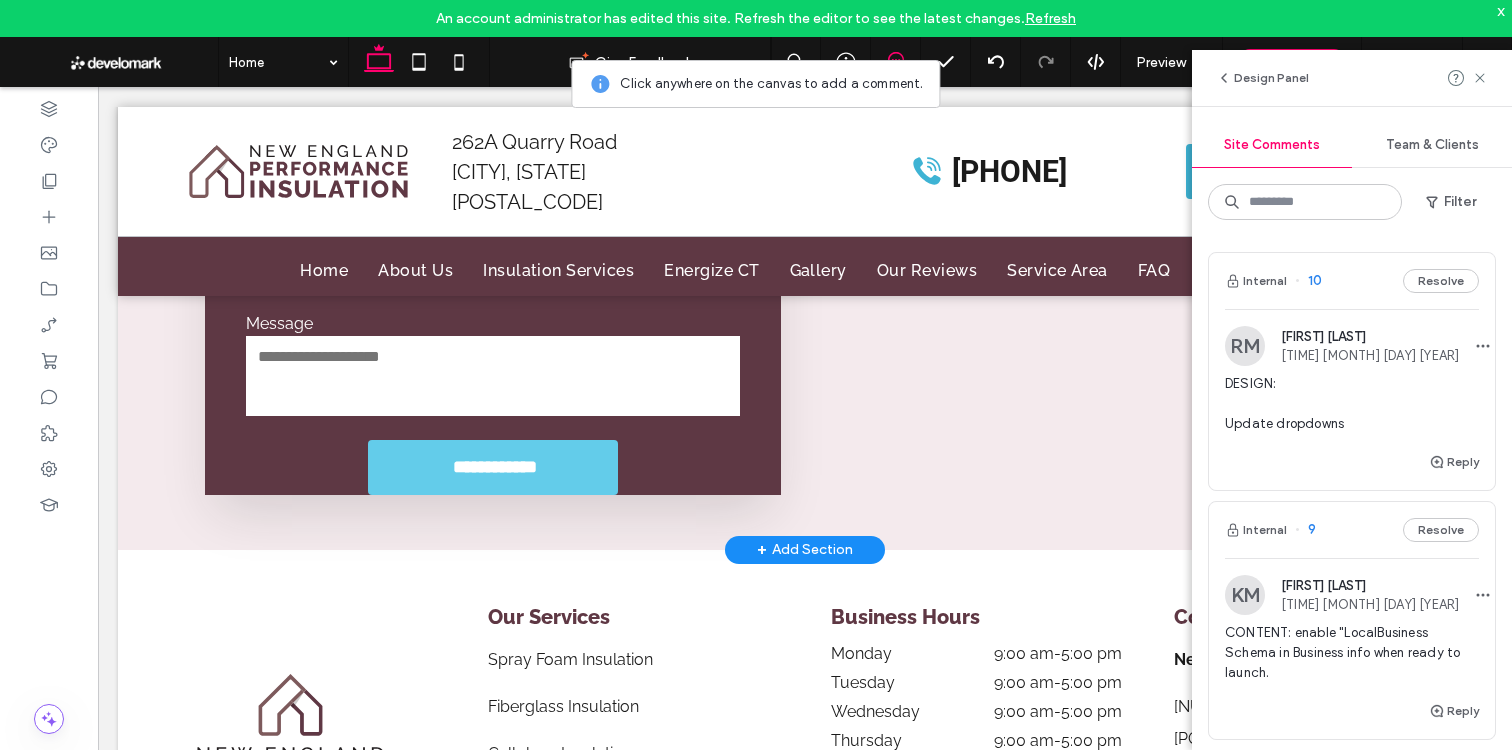 click on "**********" at bounding box center [494, 467] 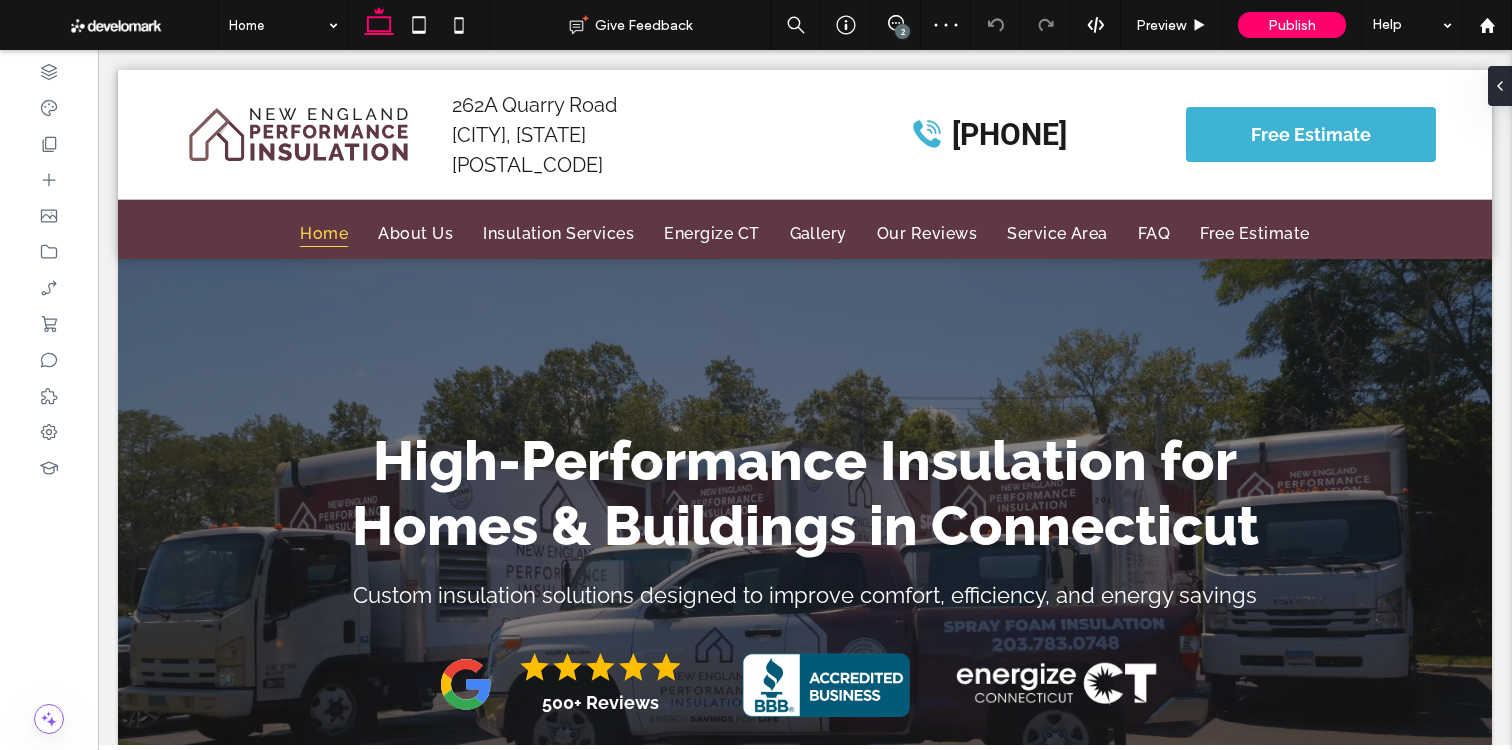 scroll, scrollTop: 17108, scrollLeft: 0, axis: vertical 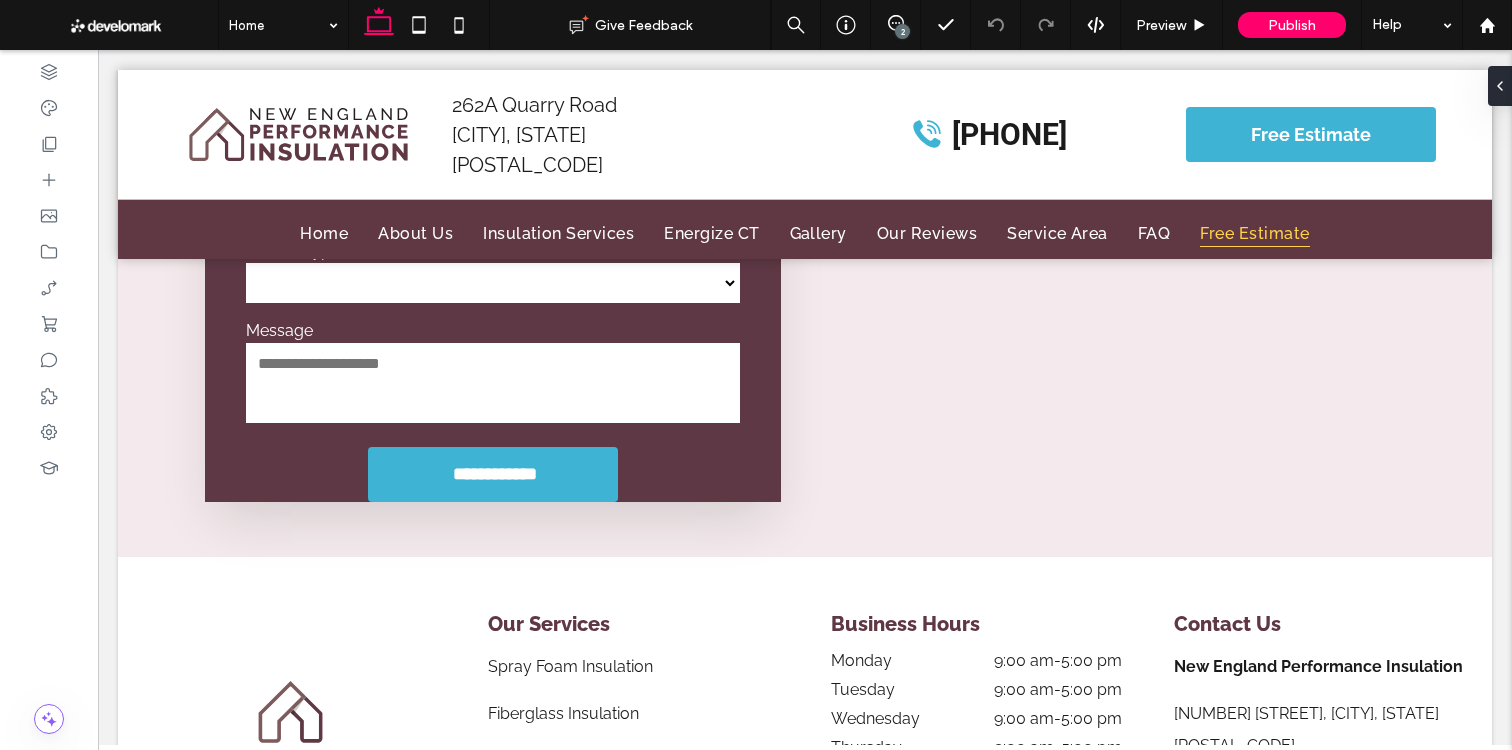 click on "2" at bounding box center [902, 31] 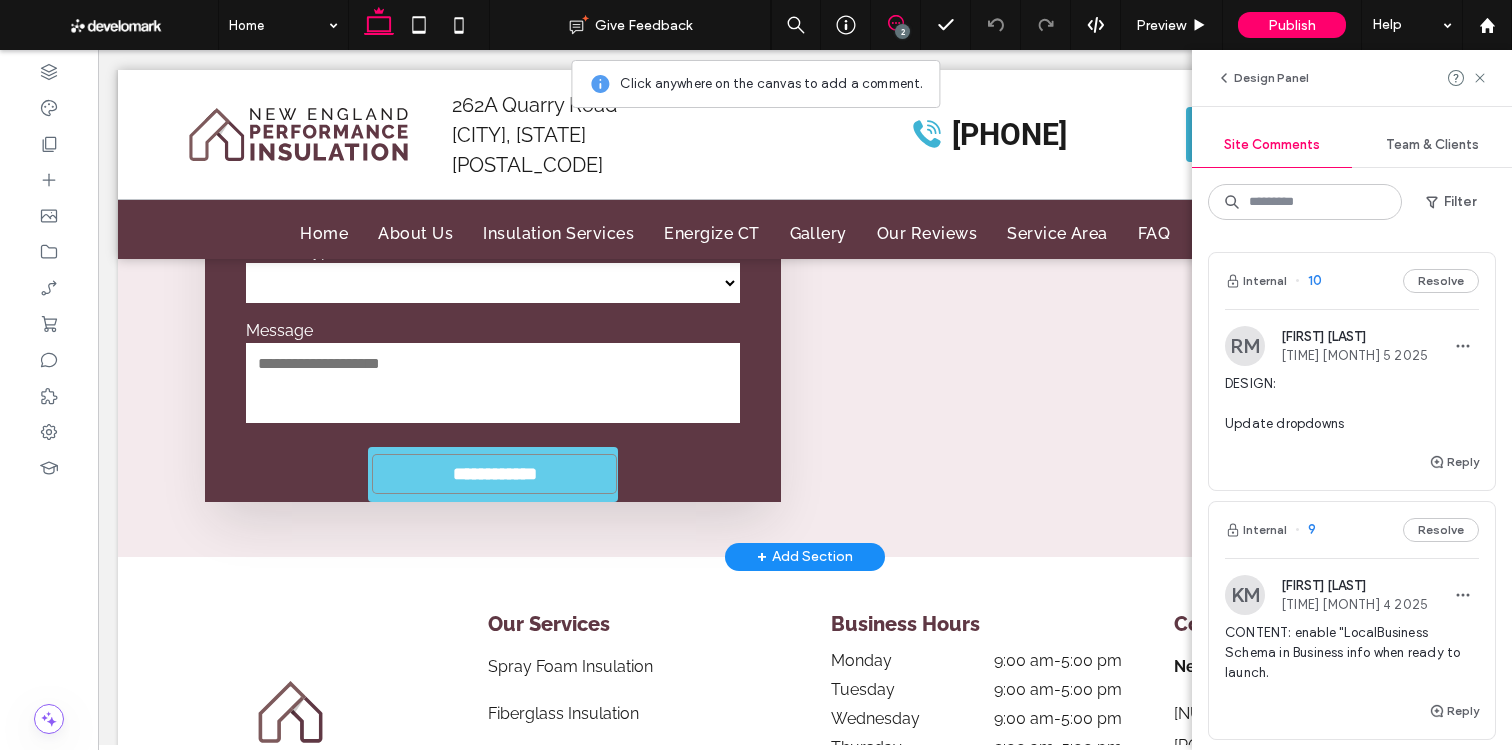 click on "**********" at bounding box center [494, 474] 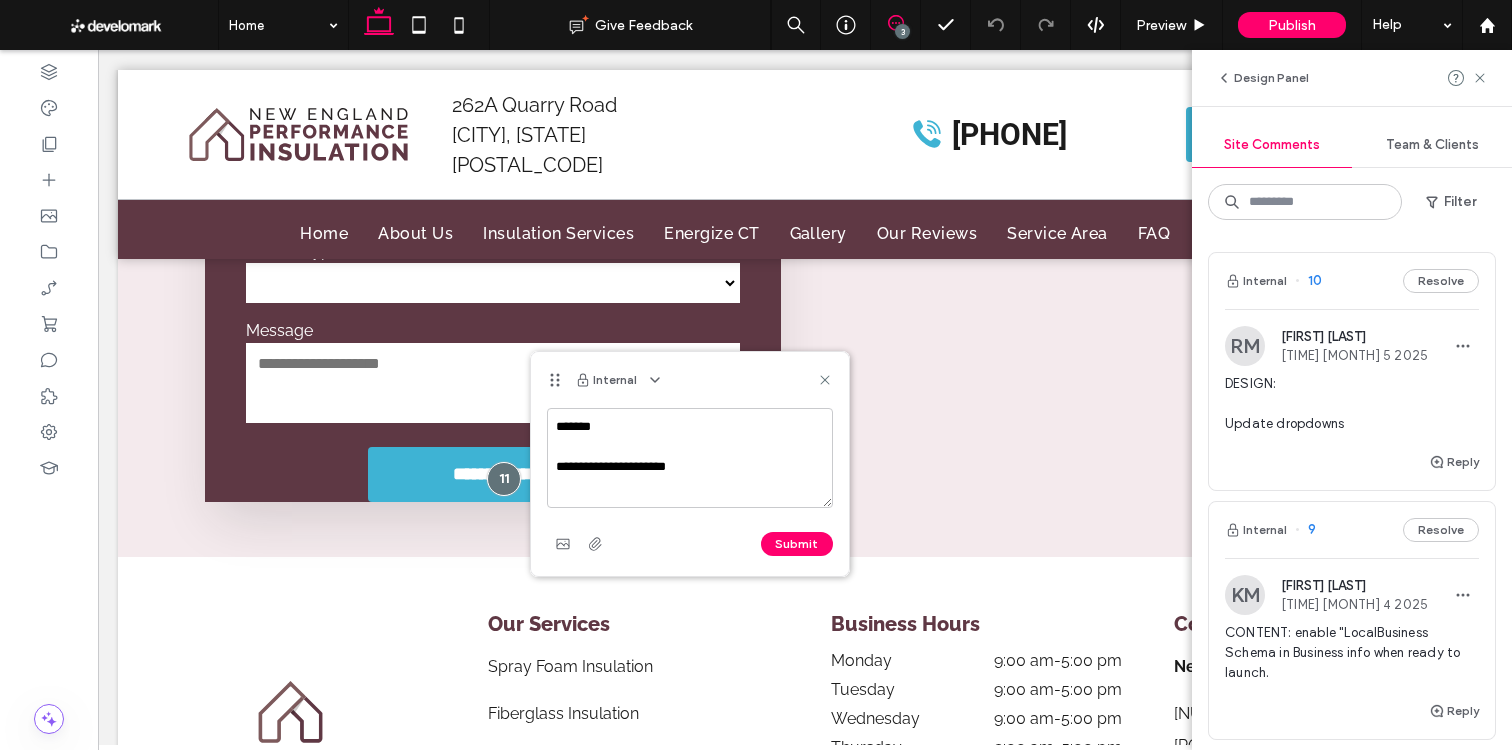 drag, startPoint x: 537, startPoint y: 450, endPoint x: 608, endPoint y: 451, distance: 71.00704 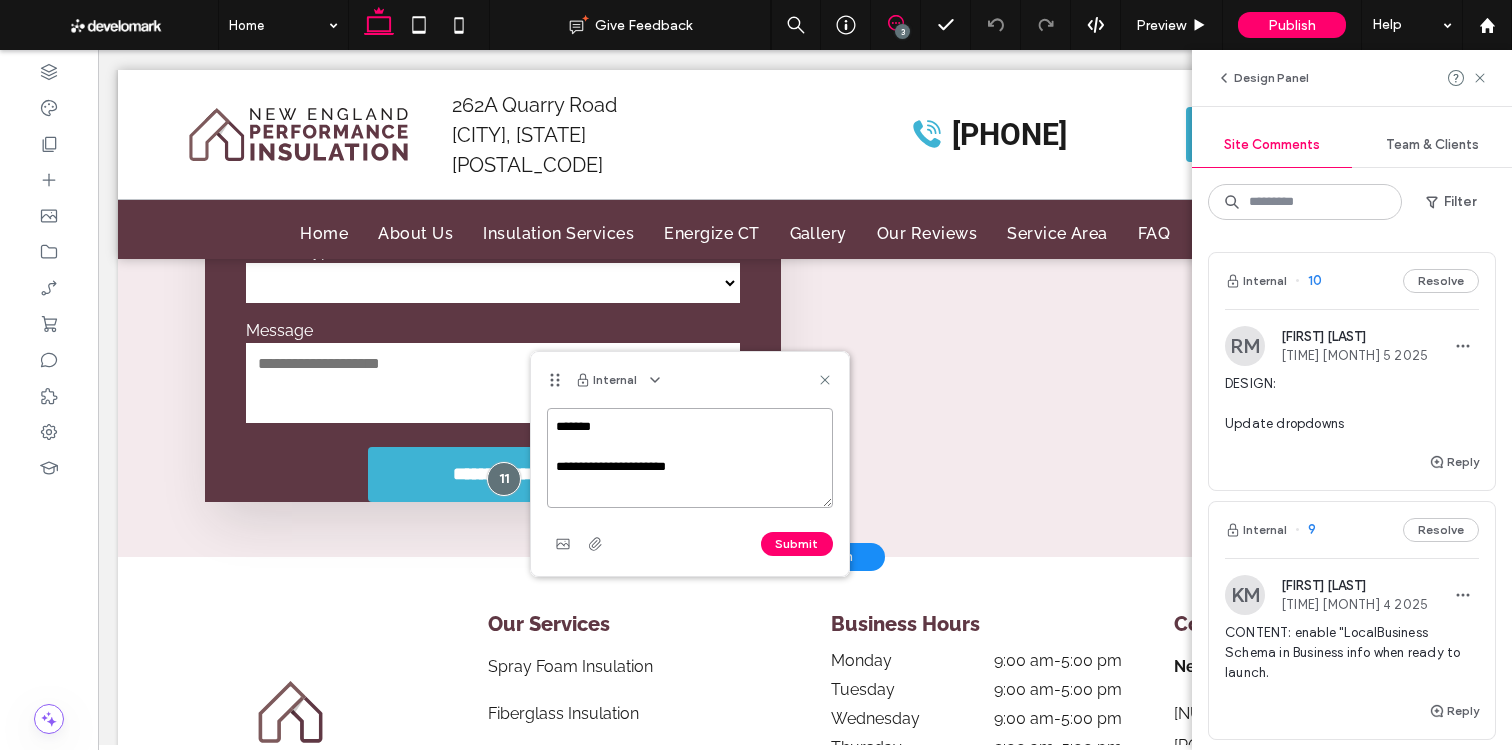 drag, startPoint x: 776, startPoint y: 520, endPoint x: 518, endPoint y: 474, distance: 262.0687 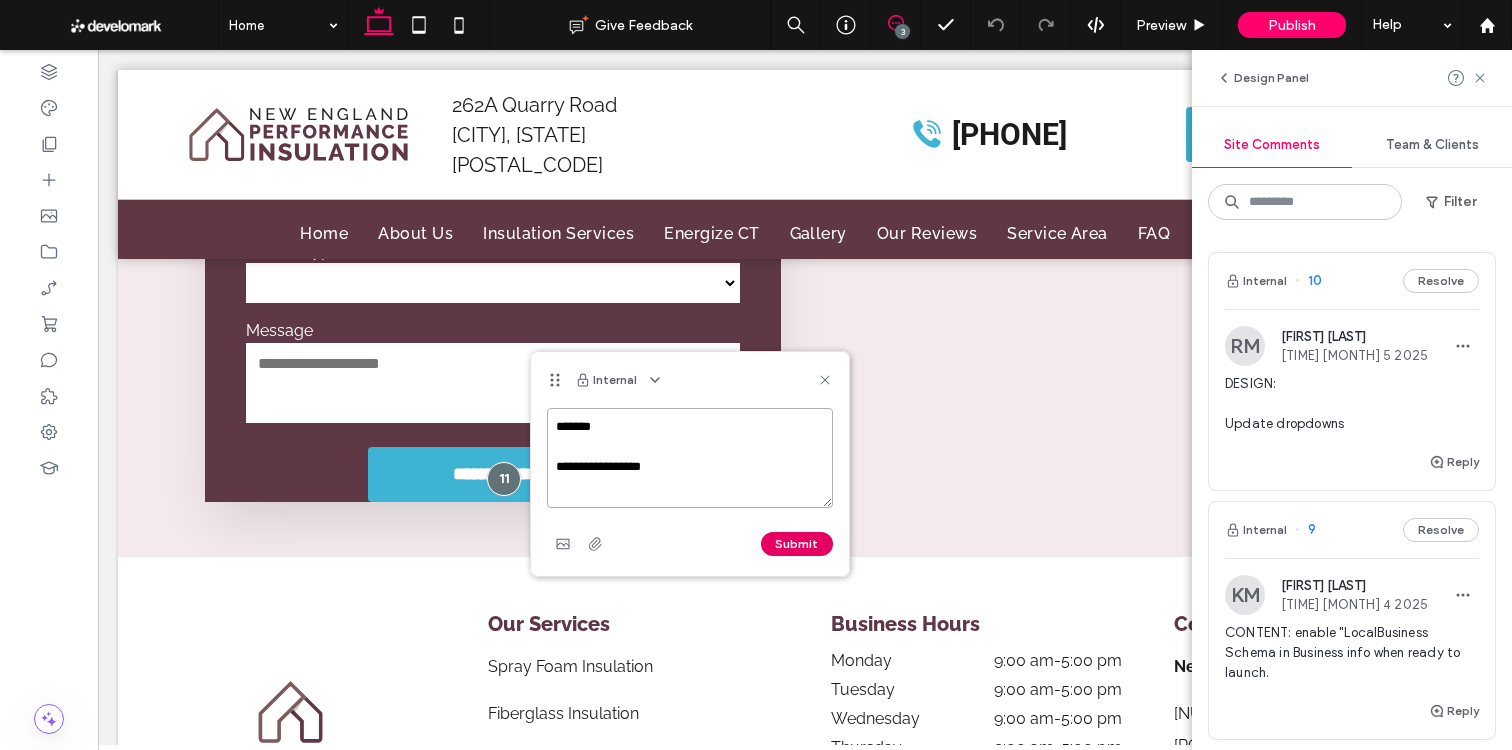 type on "**********" 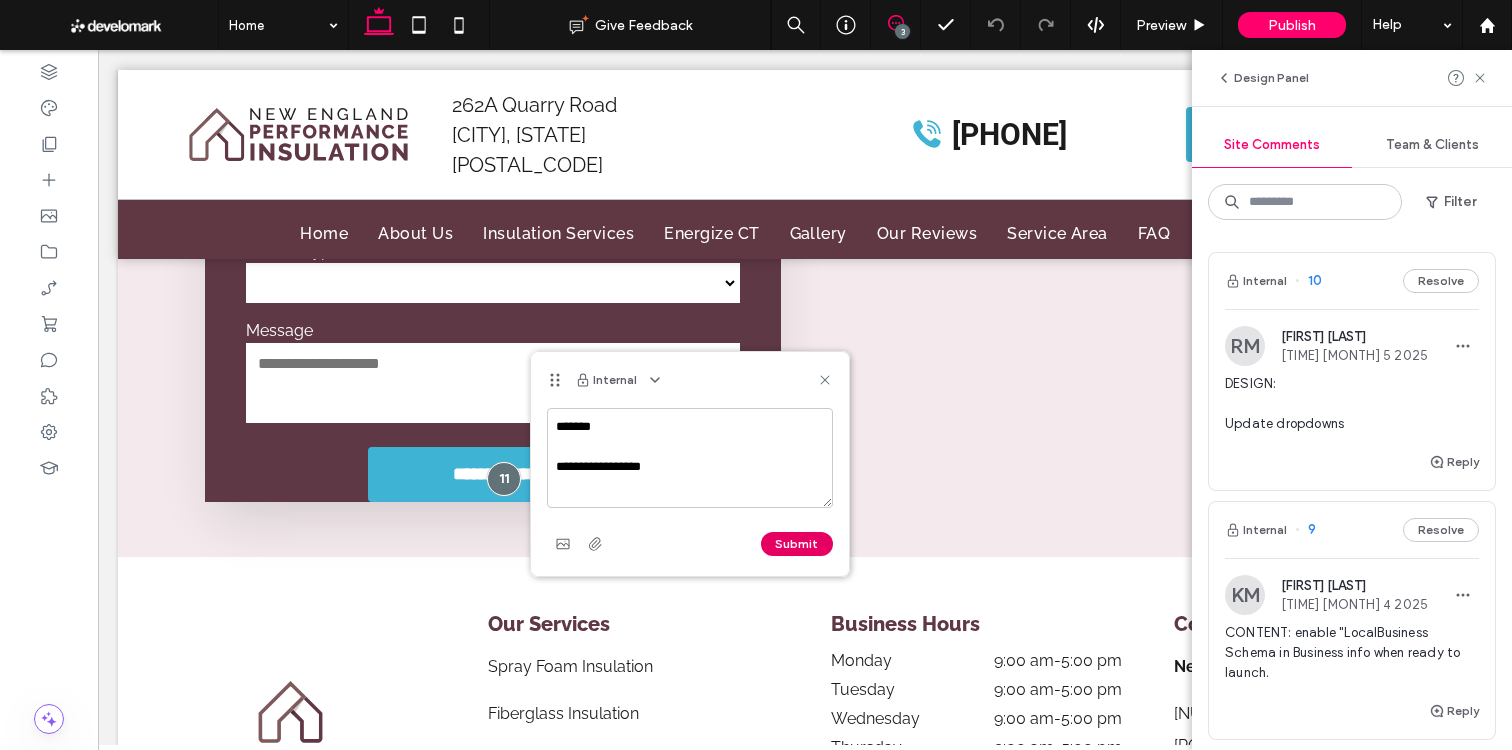 click on "Submit" at bounding box center (797, 544) 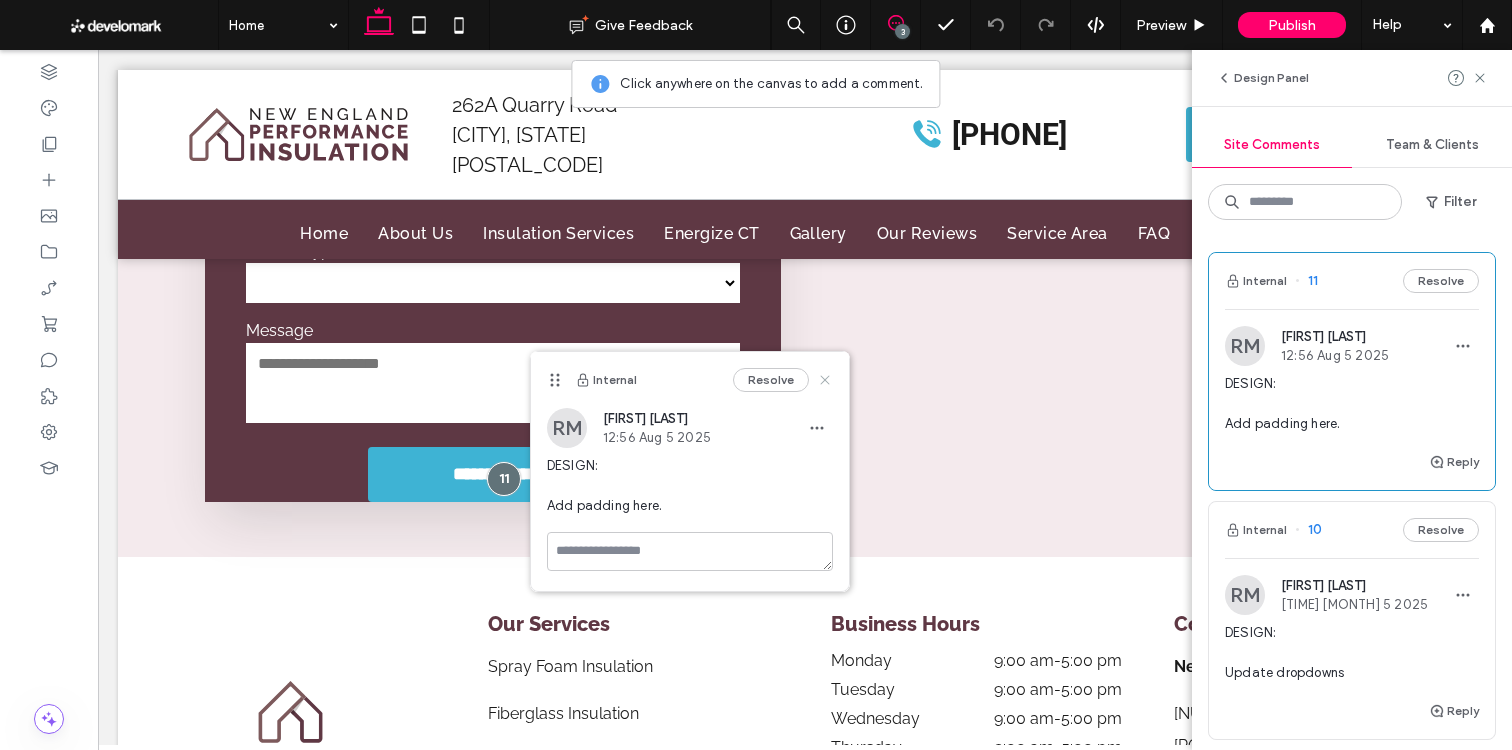 click 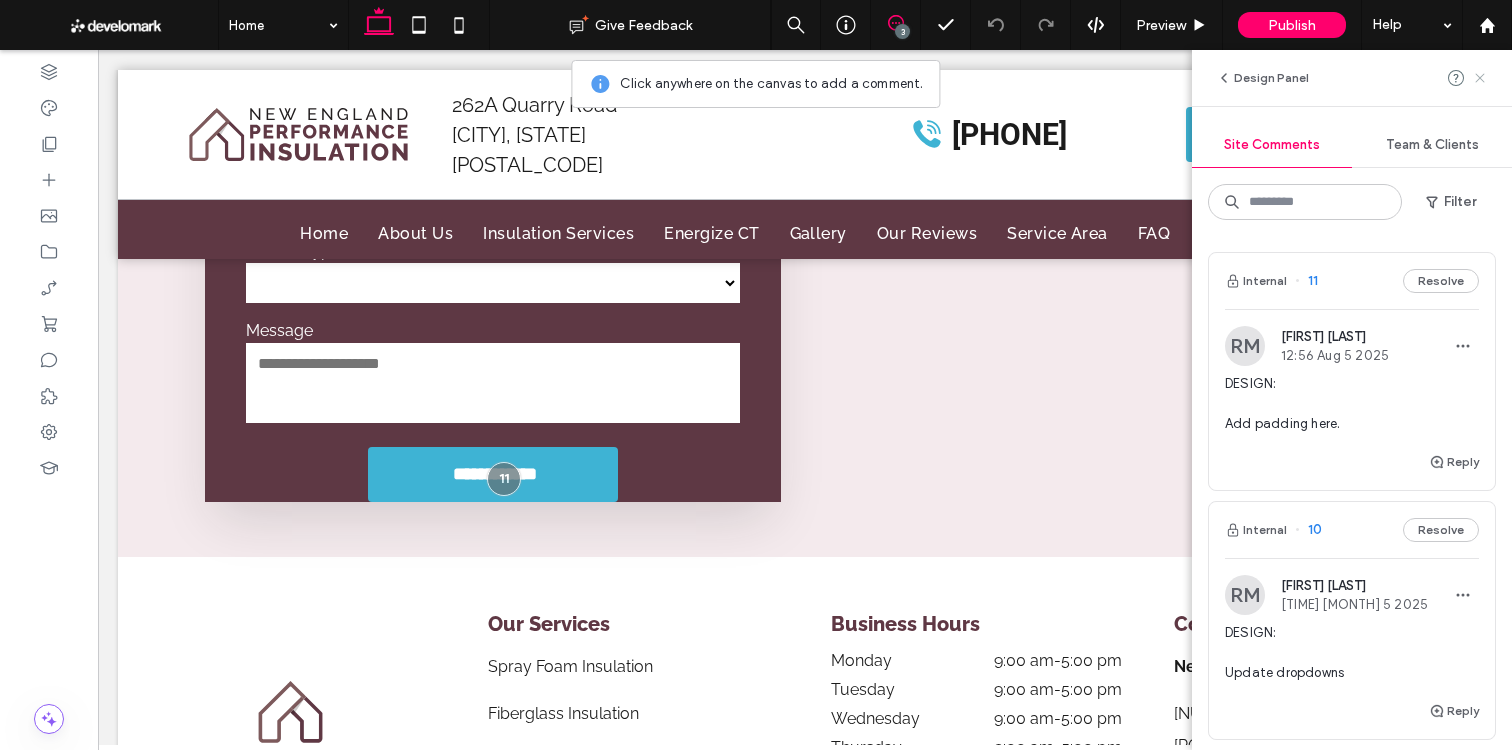 click 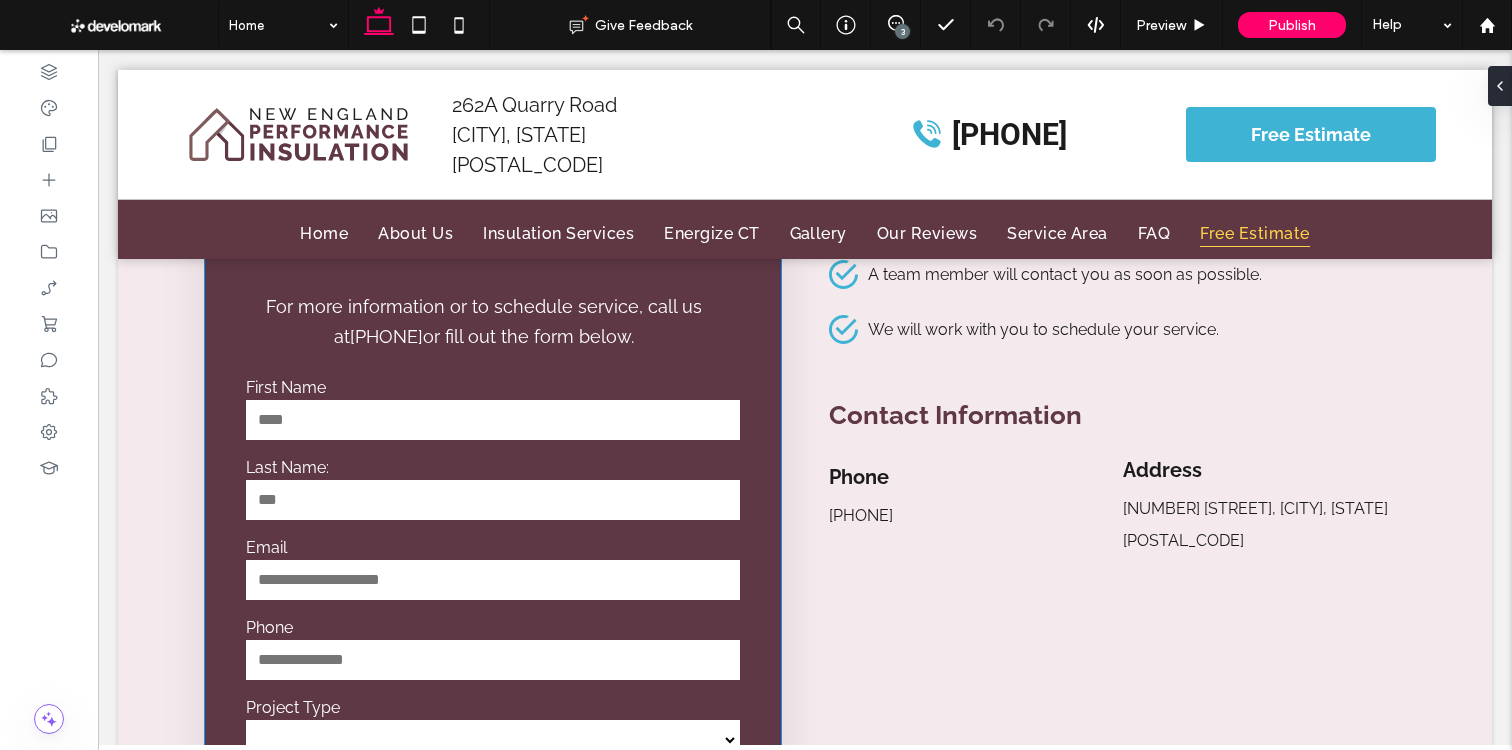 scroll, scrollTop: 16378, scrollLeft: 0, axis: vertical 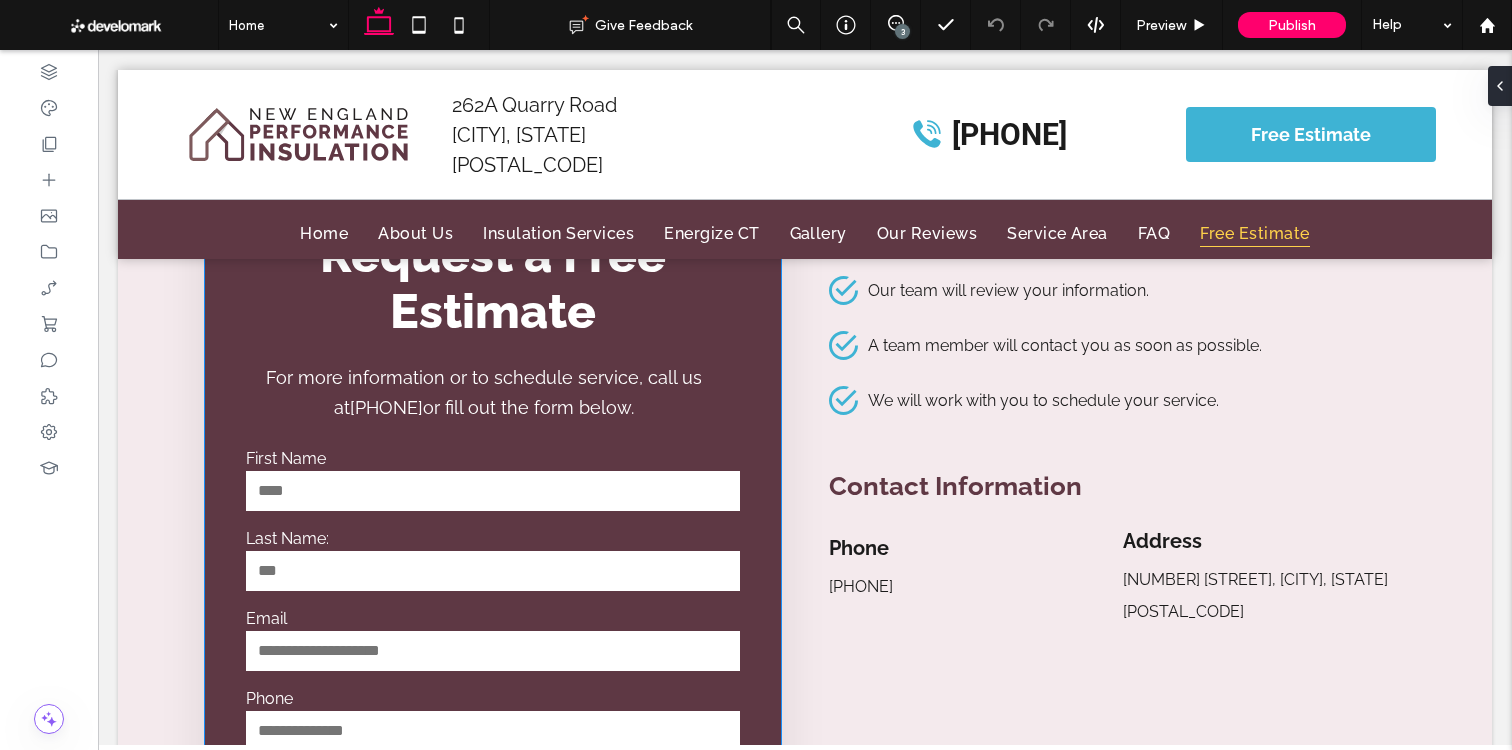 click at bounding box center [493, 491] 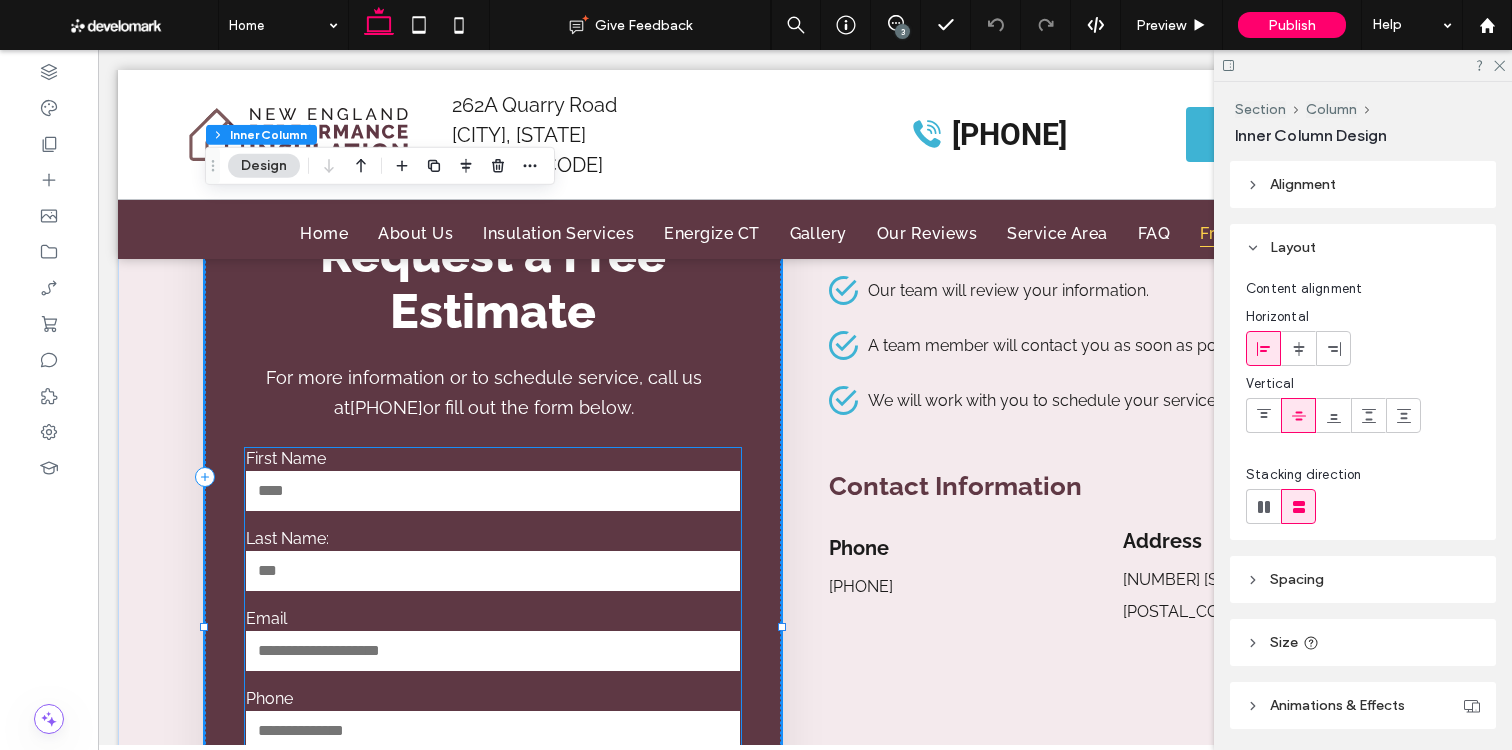 click at bounding box center [493, 491] 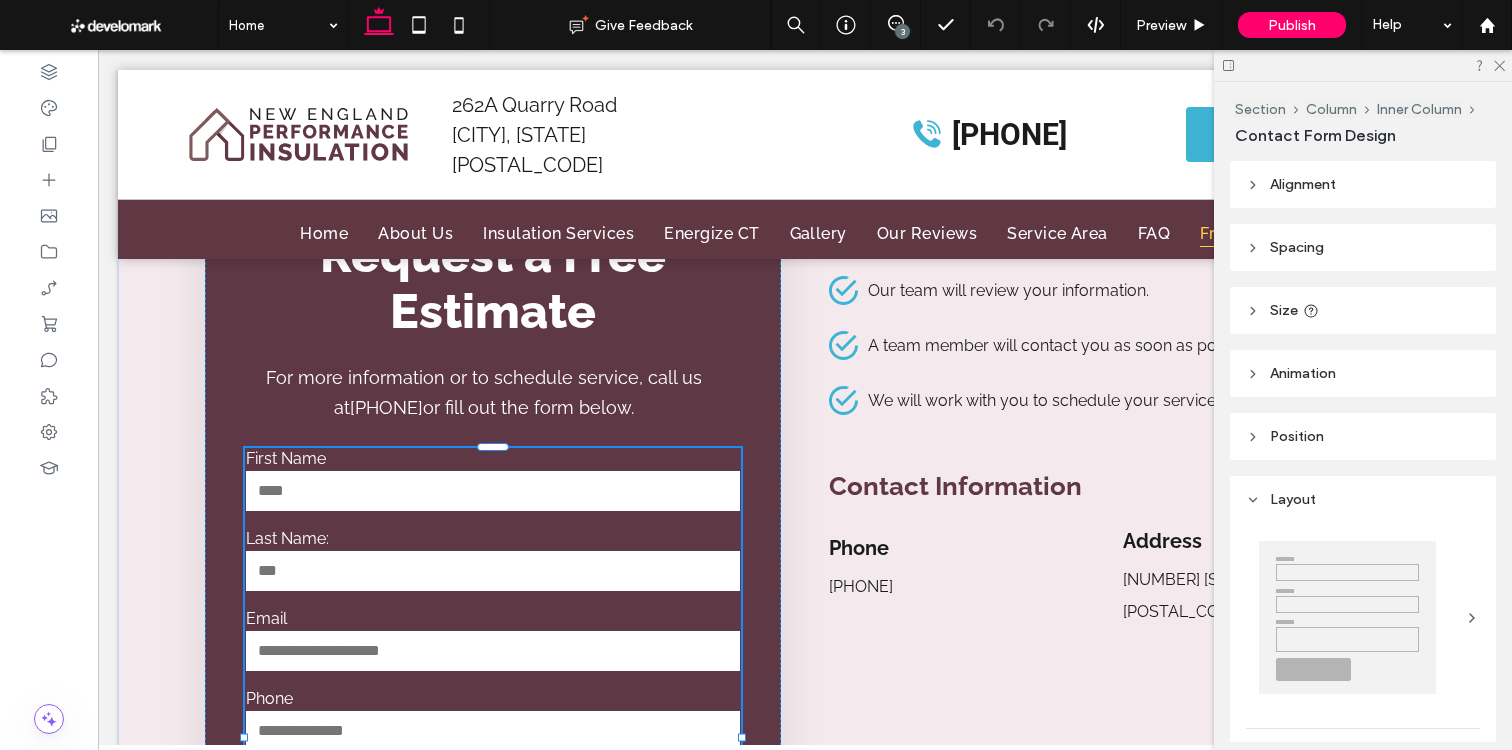type on "*" 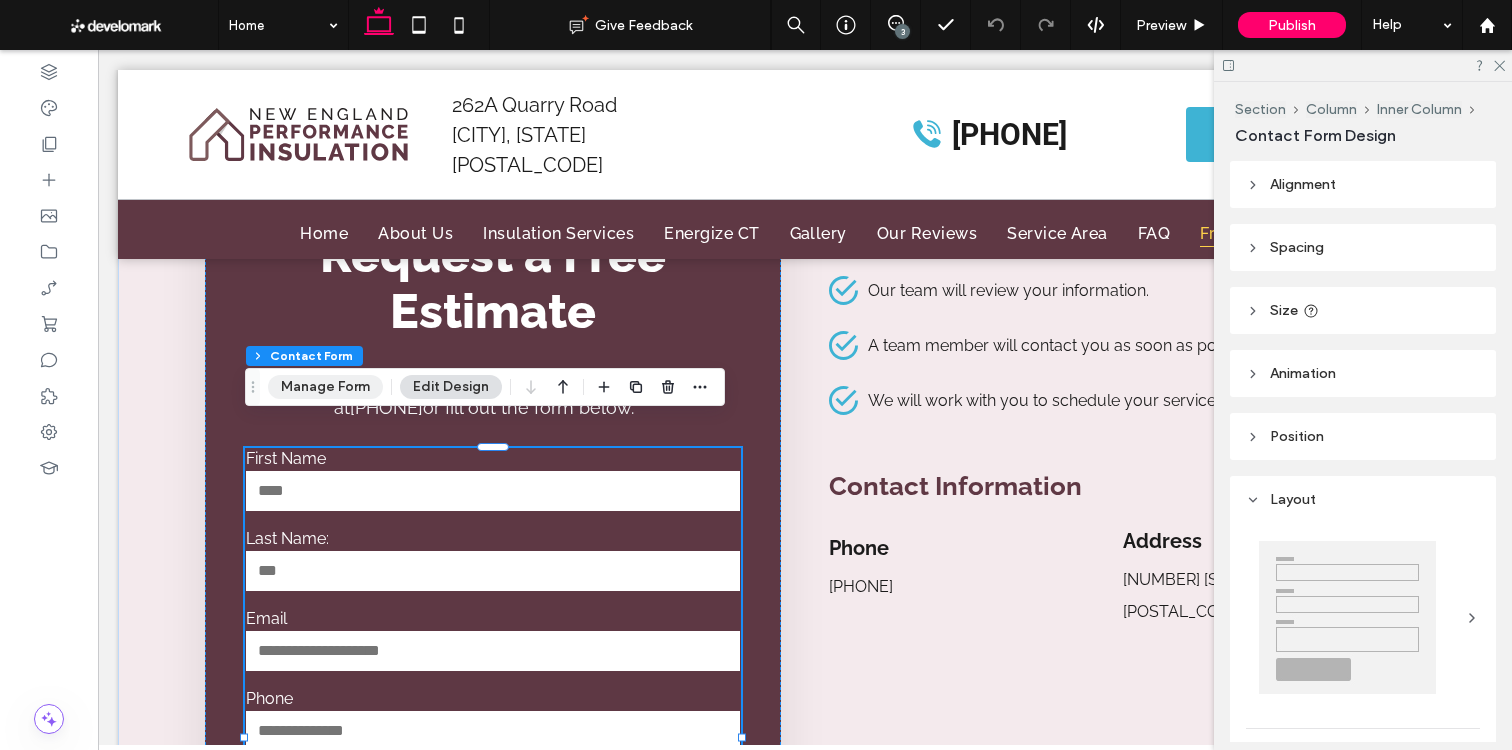 click on "Manage Form" at bounding box center [325, 387] 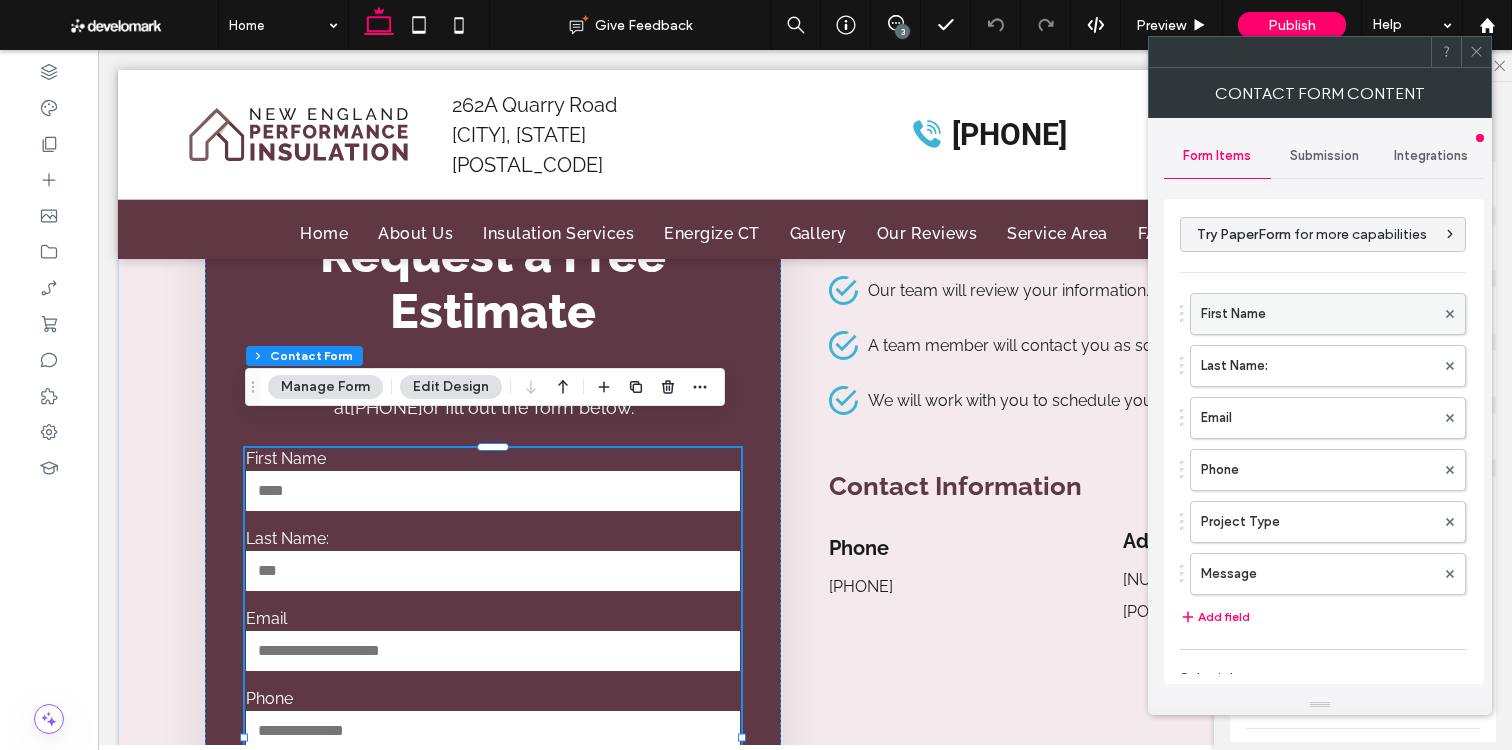 drag, startPoint x: 1227, startPoint y: 314, endPoint x: 1250, endPoint y: 315, distance: 23.021729 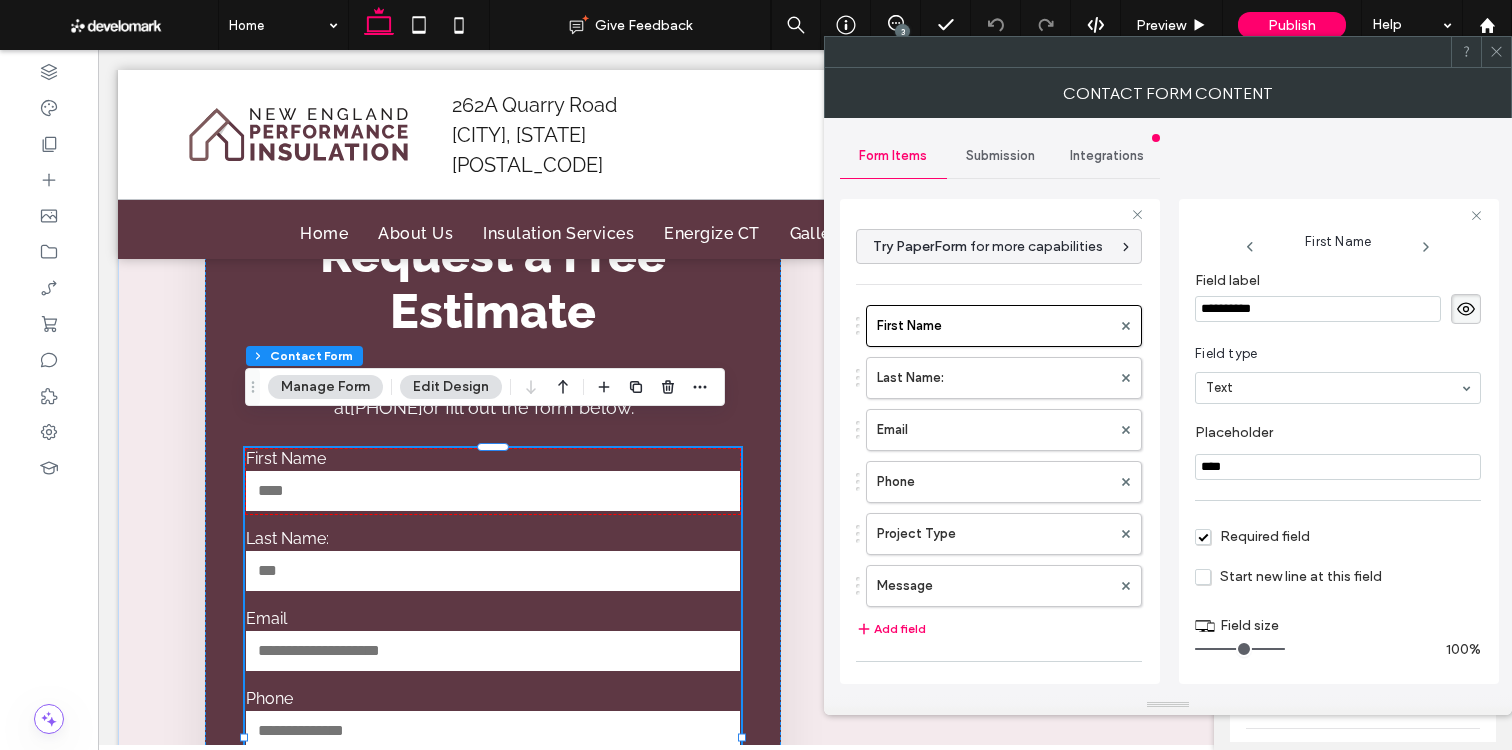 scroll, scrollTop: 2, scrollLeft: 0, axis: vertical 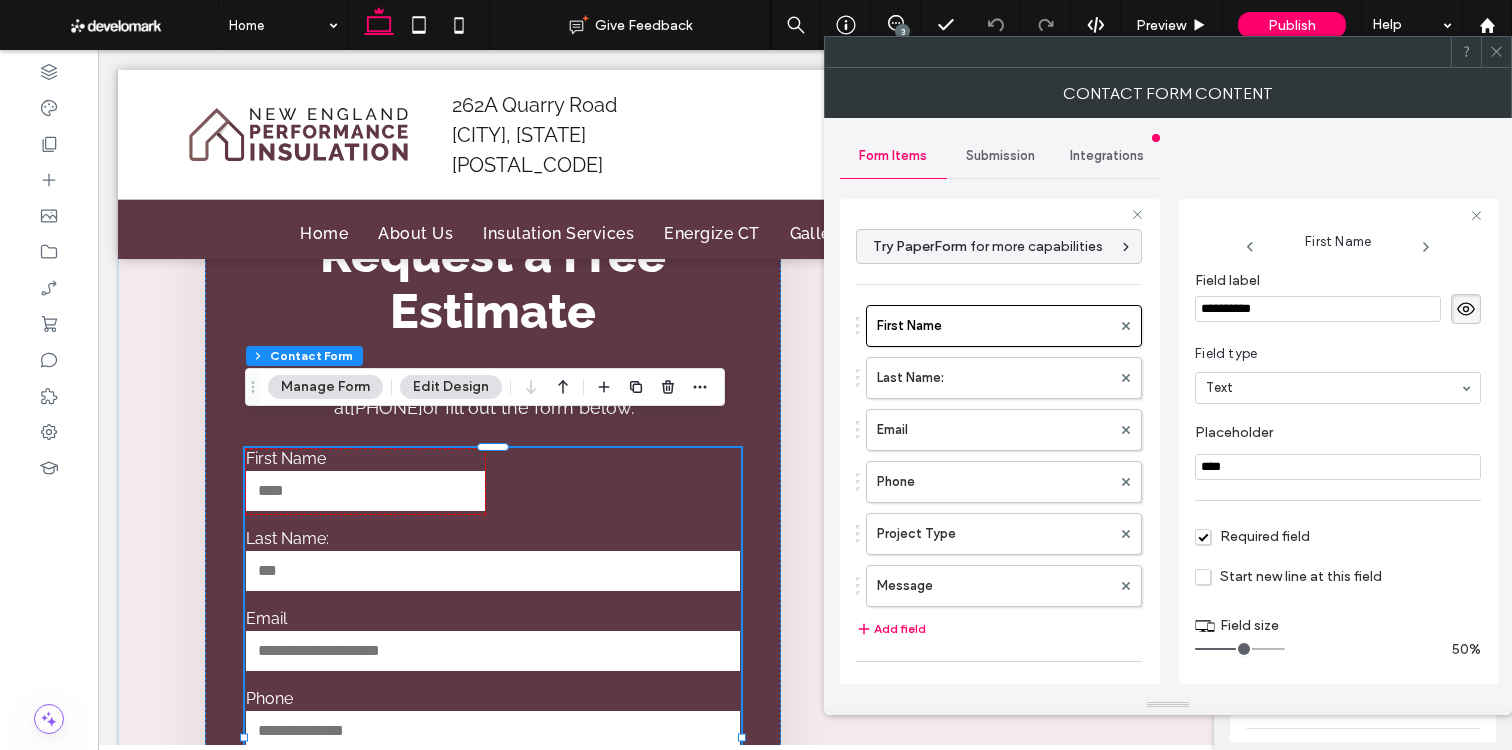 drag, startPoint x: 1279, startPoint y: 649, endPoint x: 1235, endPoint y: 652, distance: 44.102154 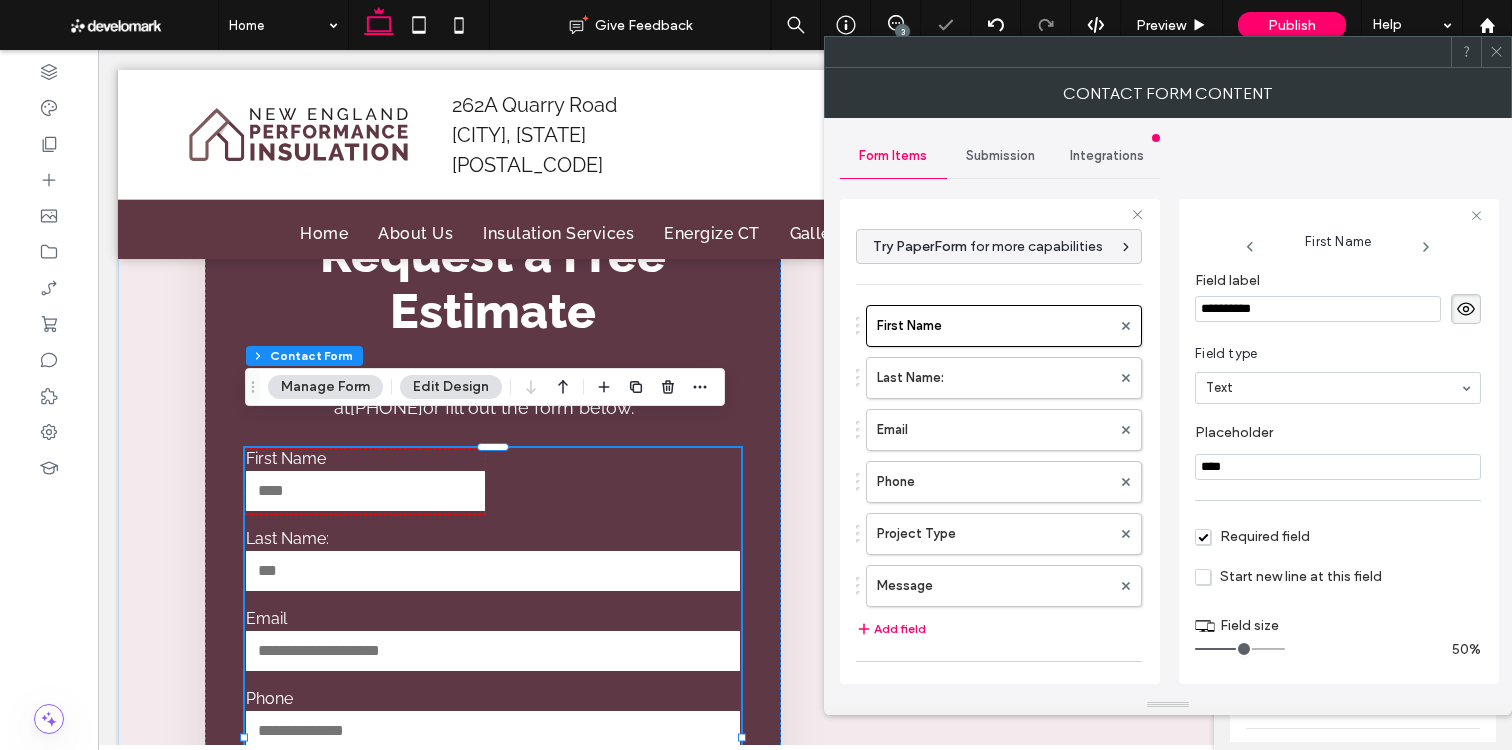 drag, startPoint x: 1018, startPoint y: 378, endPoint x: 1304, endPoint y: 680, distance: 415.93268 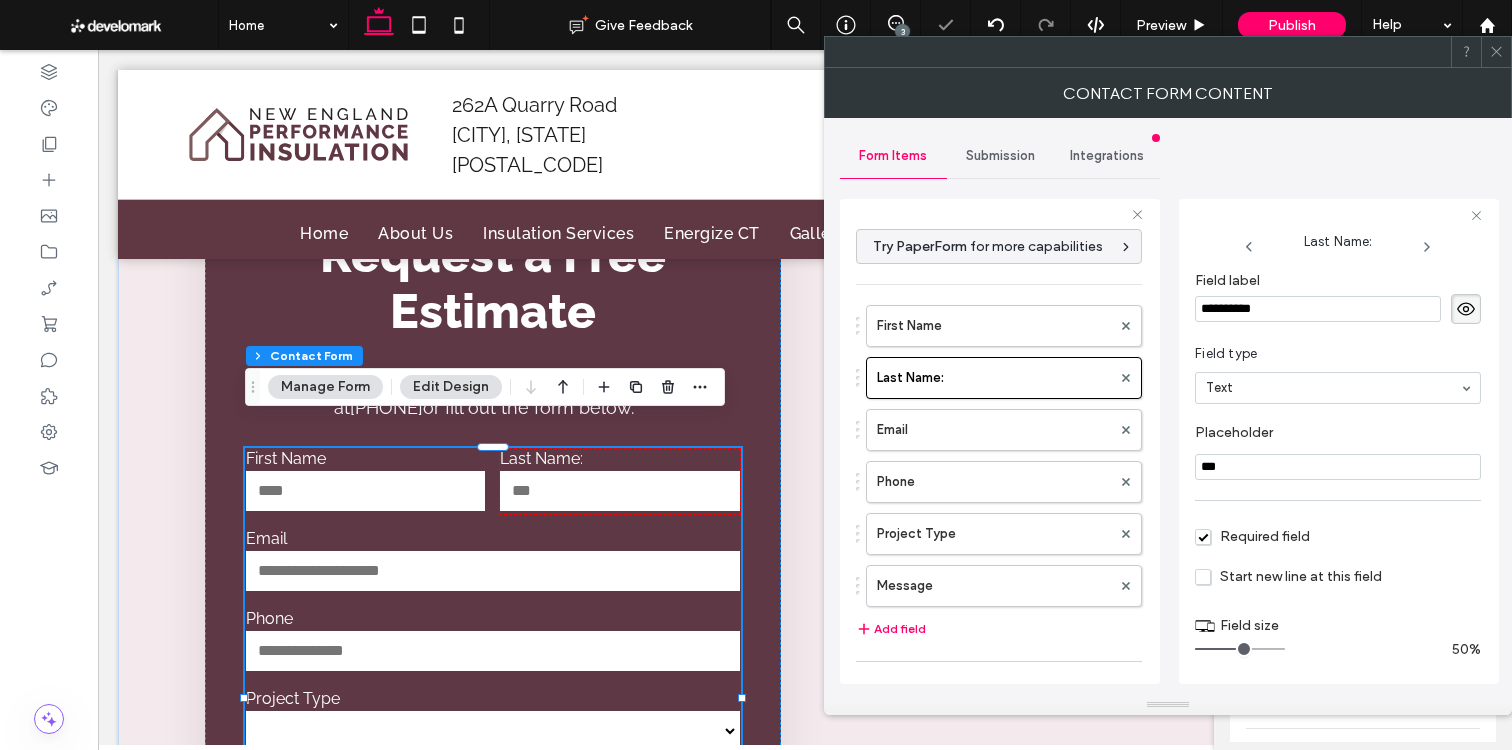 drag, startPoint x: 1272, startPoint y: 651, endPoint x: 1237, endPoint y: 653, distance: 35.057095 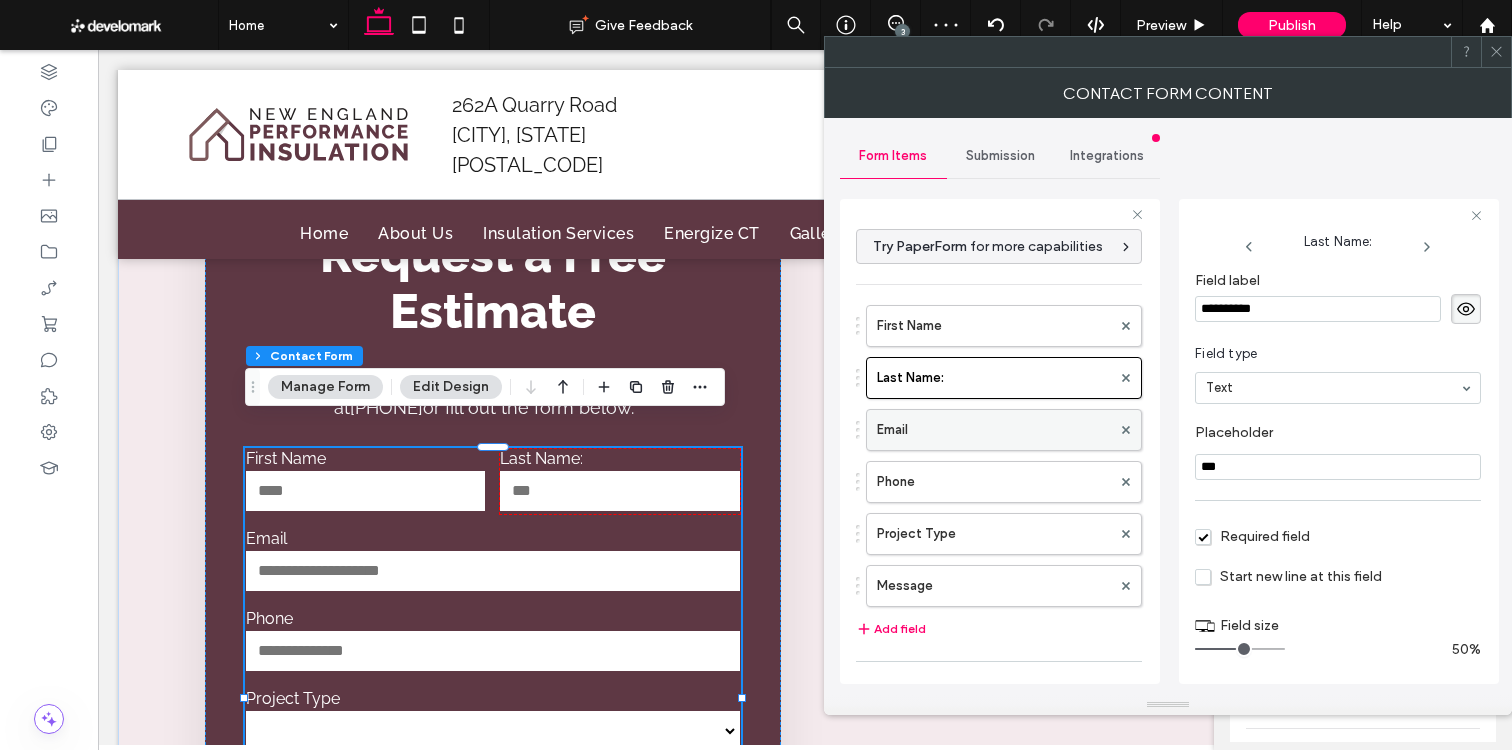 click on "Email" at bounding box center [994, 430] 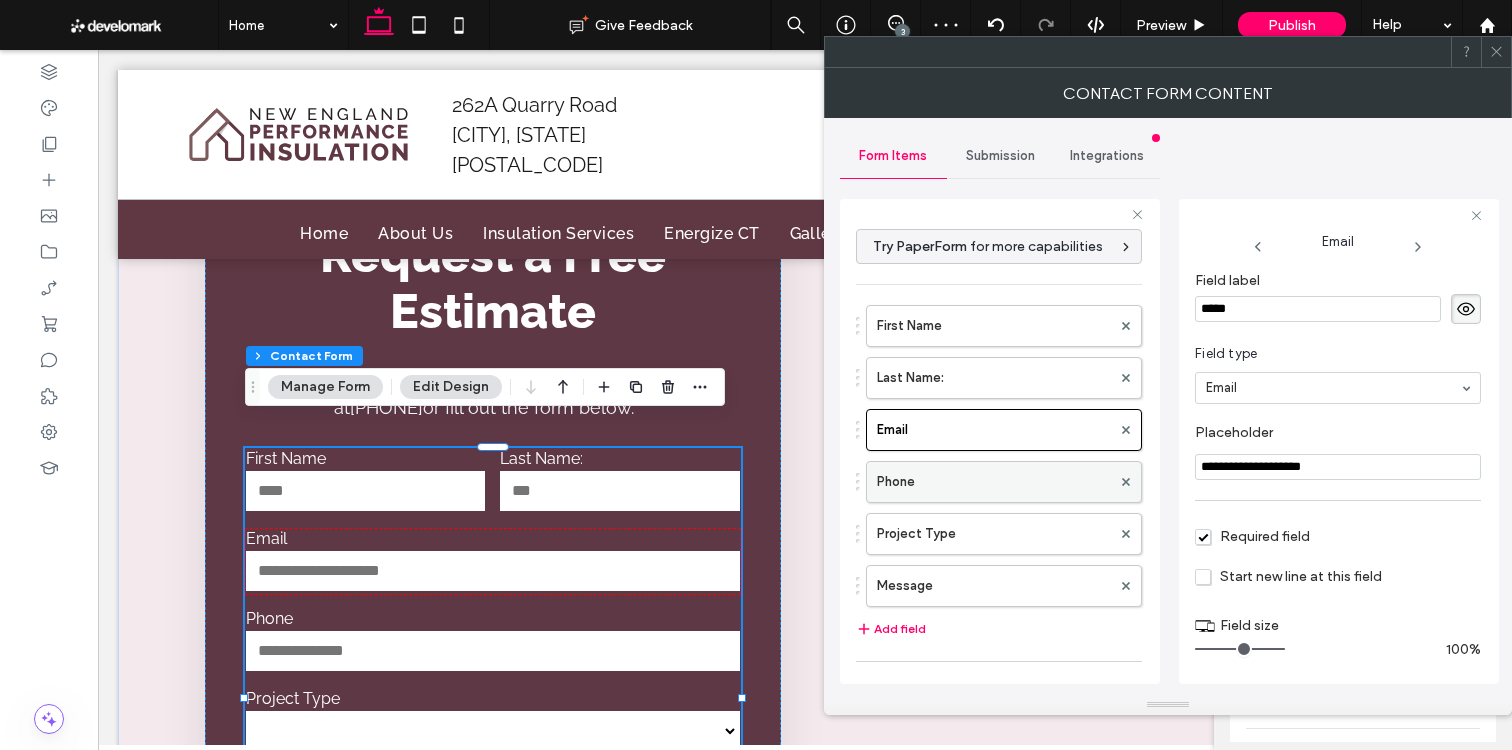 click on "Phone" at bounding box center [994, 482] 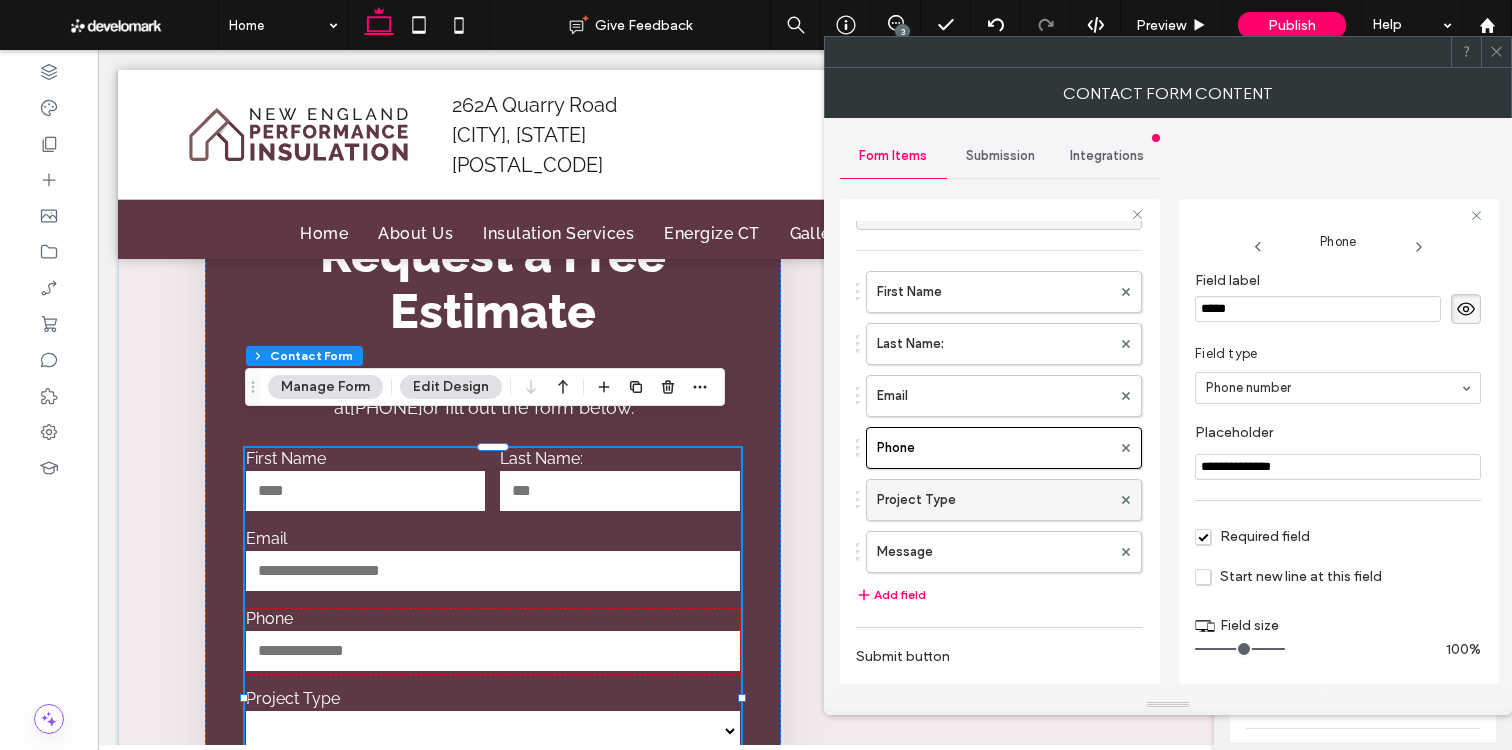 scroll, scrollTop: 35, scrollLeft: 0, axis: vertical 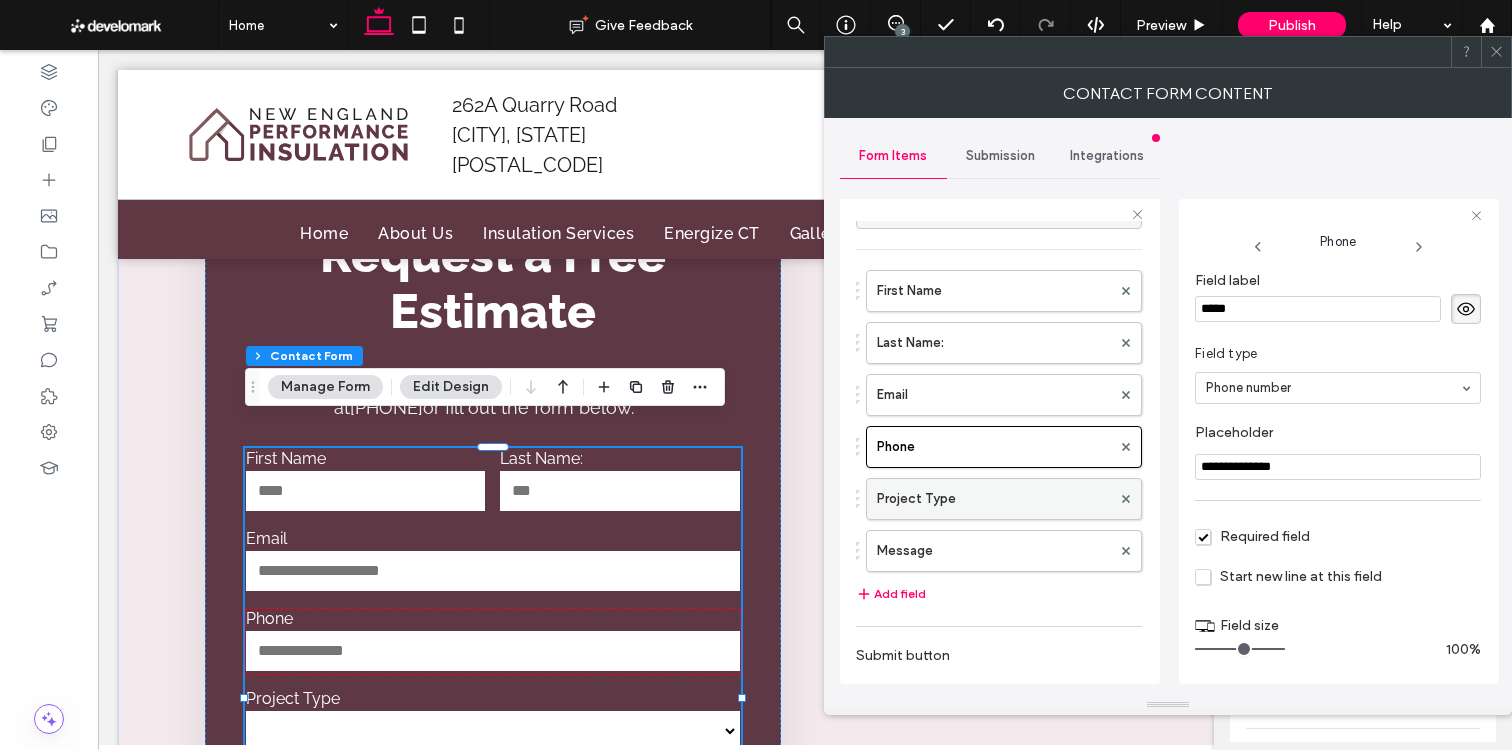 drag, startPoint x: 963, startPoint y: 508, endPoint x: 1028, endPoint y: 509, distance: 65.00769 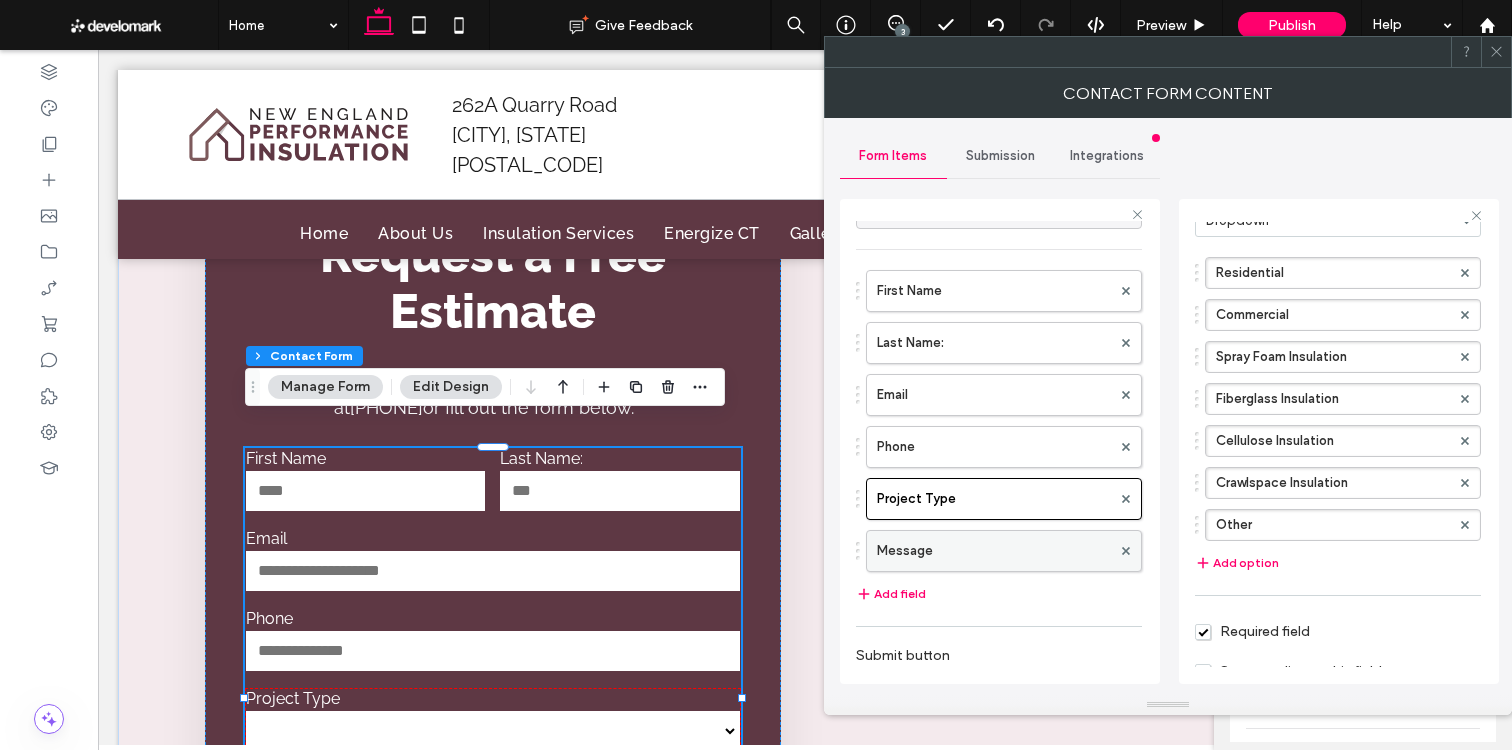 click on "Message" at bounding box center [994, 551] 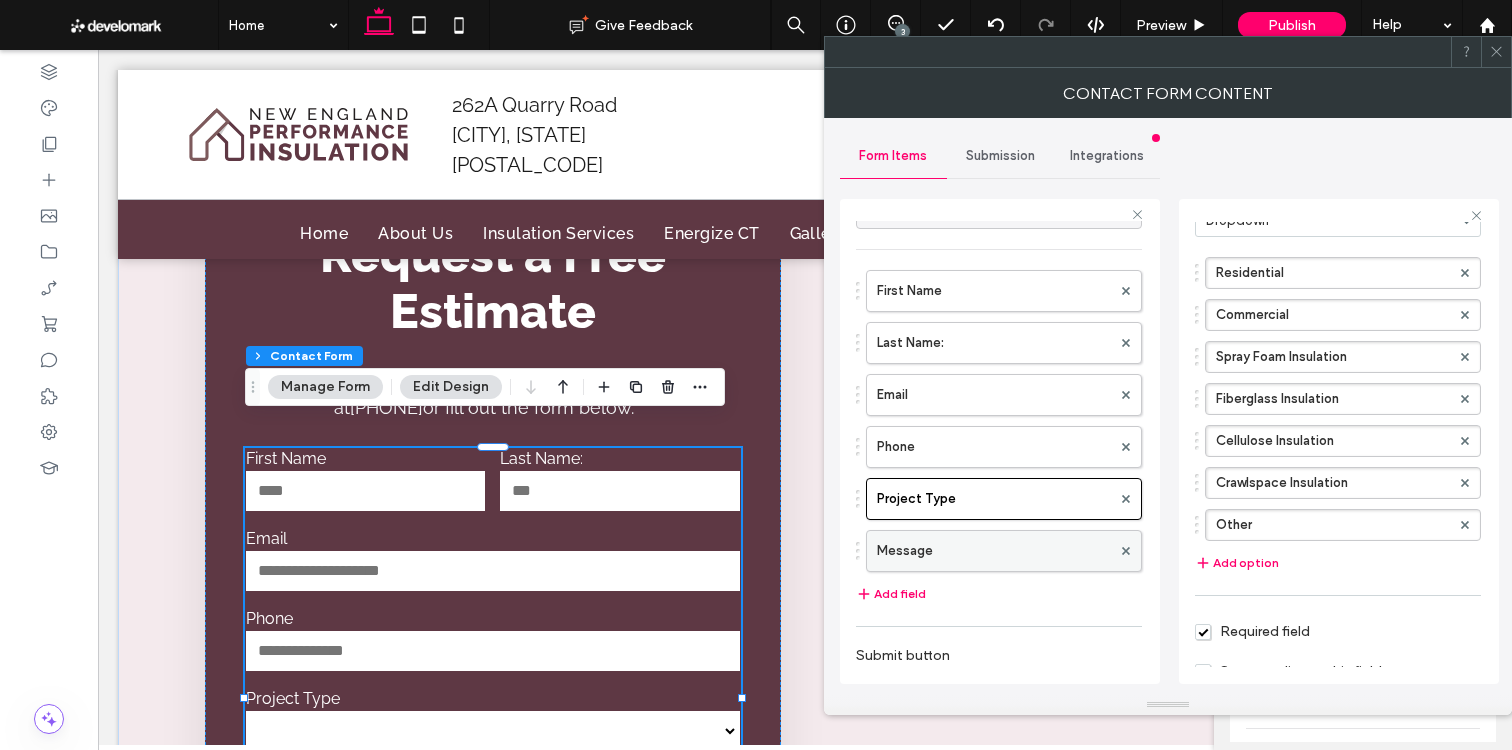 scroll, scrollTop: 2, scrollLeft: 0, axis: vertical 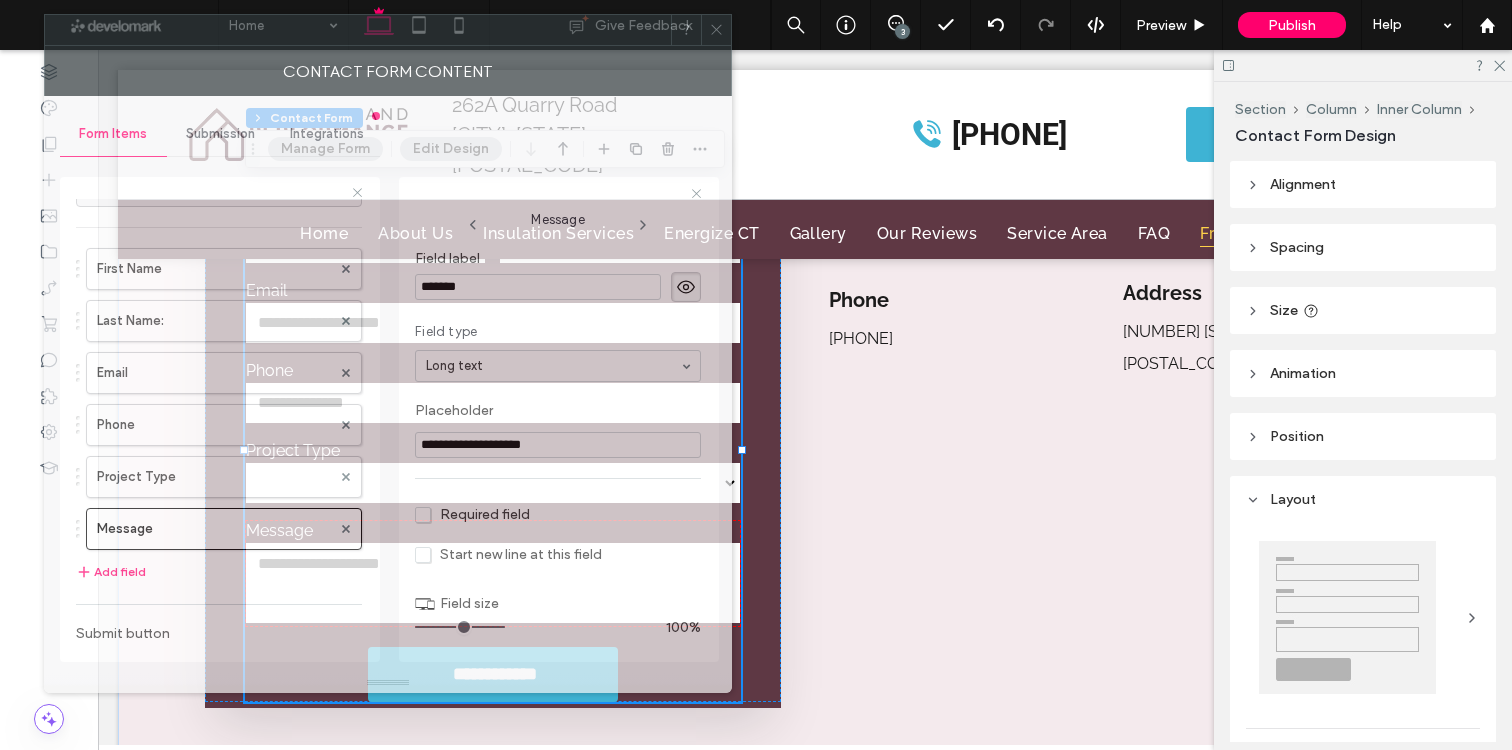 drag, startPoint x: 332, startPoint y: 35, endPoint x: 311, endPoint y: 67, distance: 38.27532 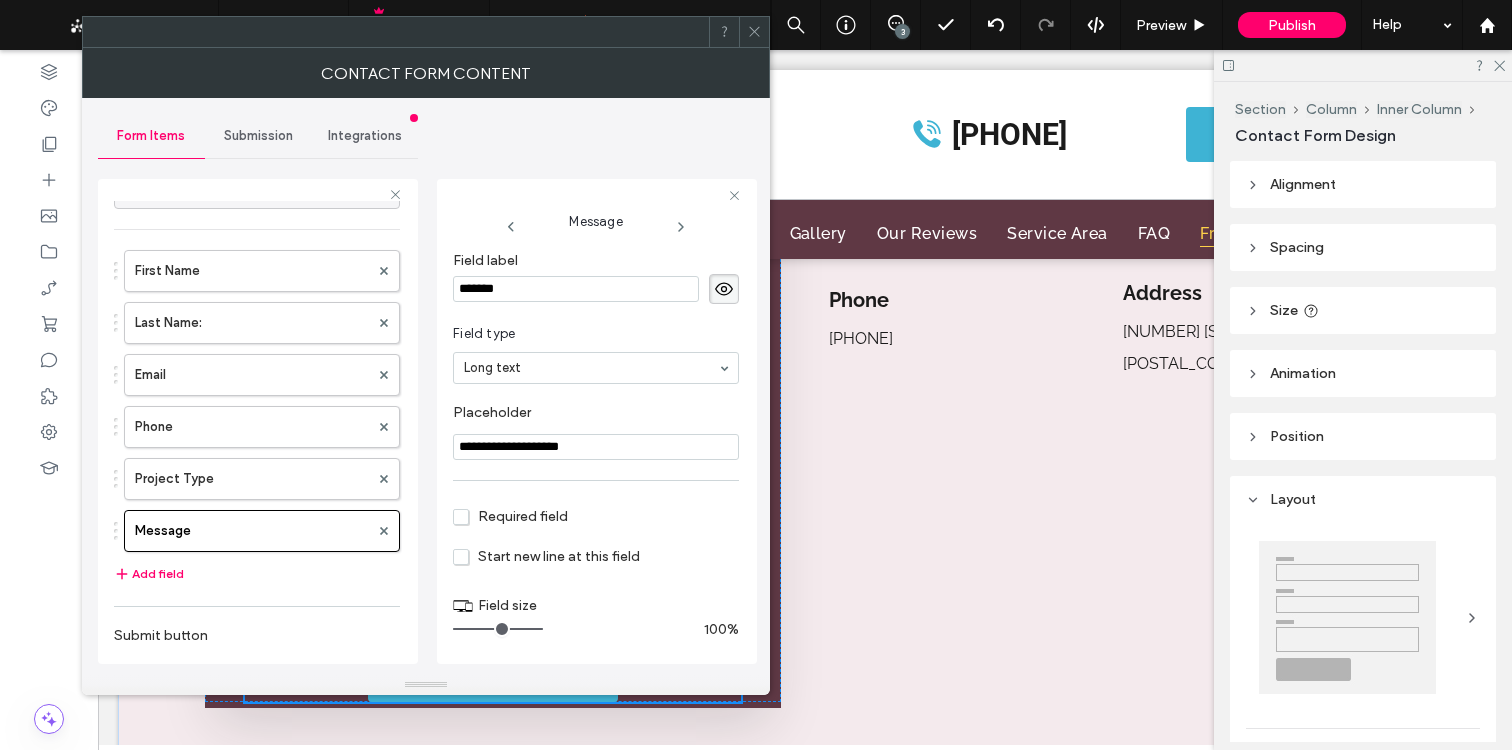 click at bounding box center [754, 32] 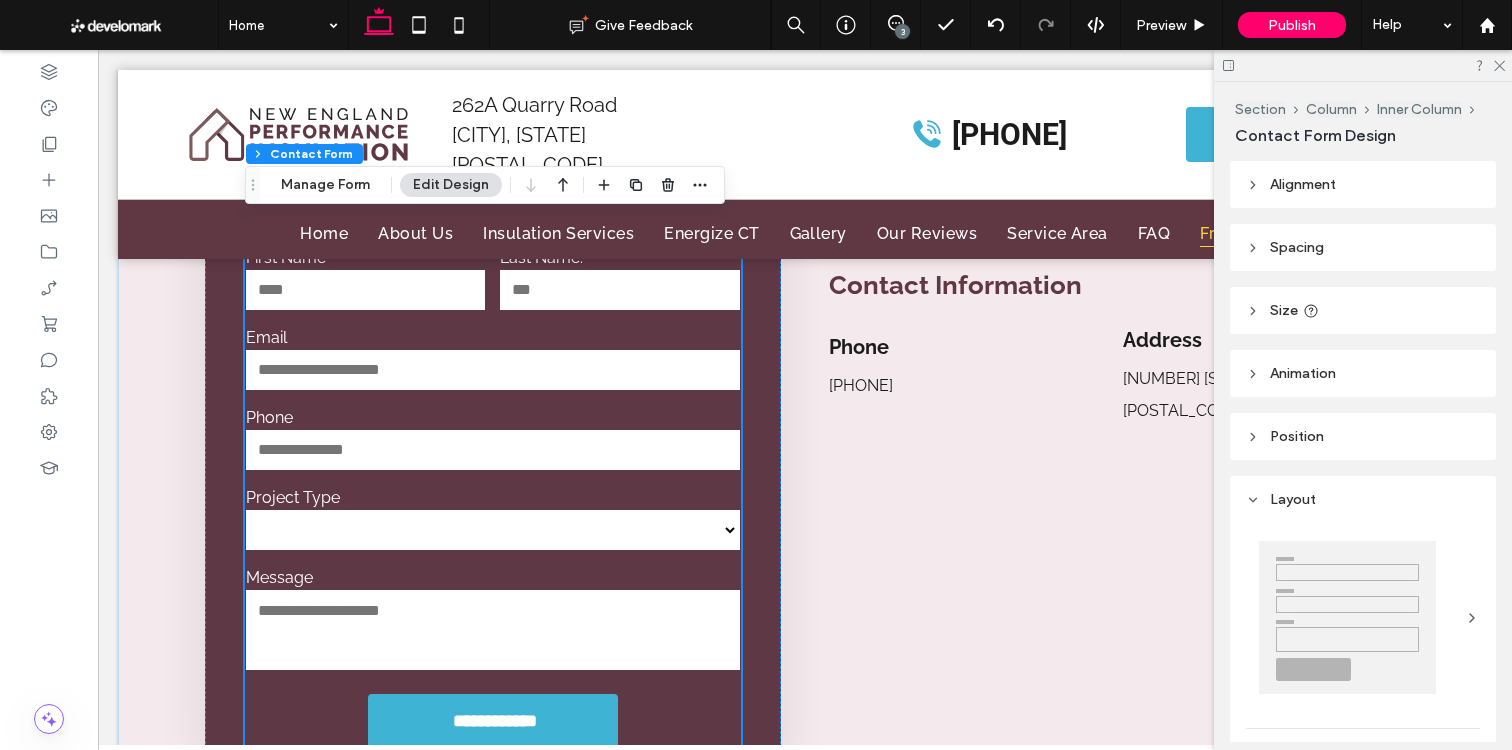 scroll, scrollTop: 16580, scrollLeft: 0, axis: vertical 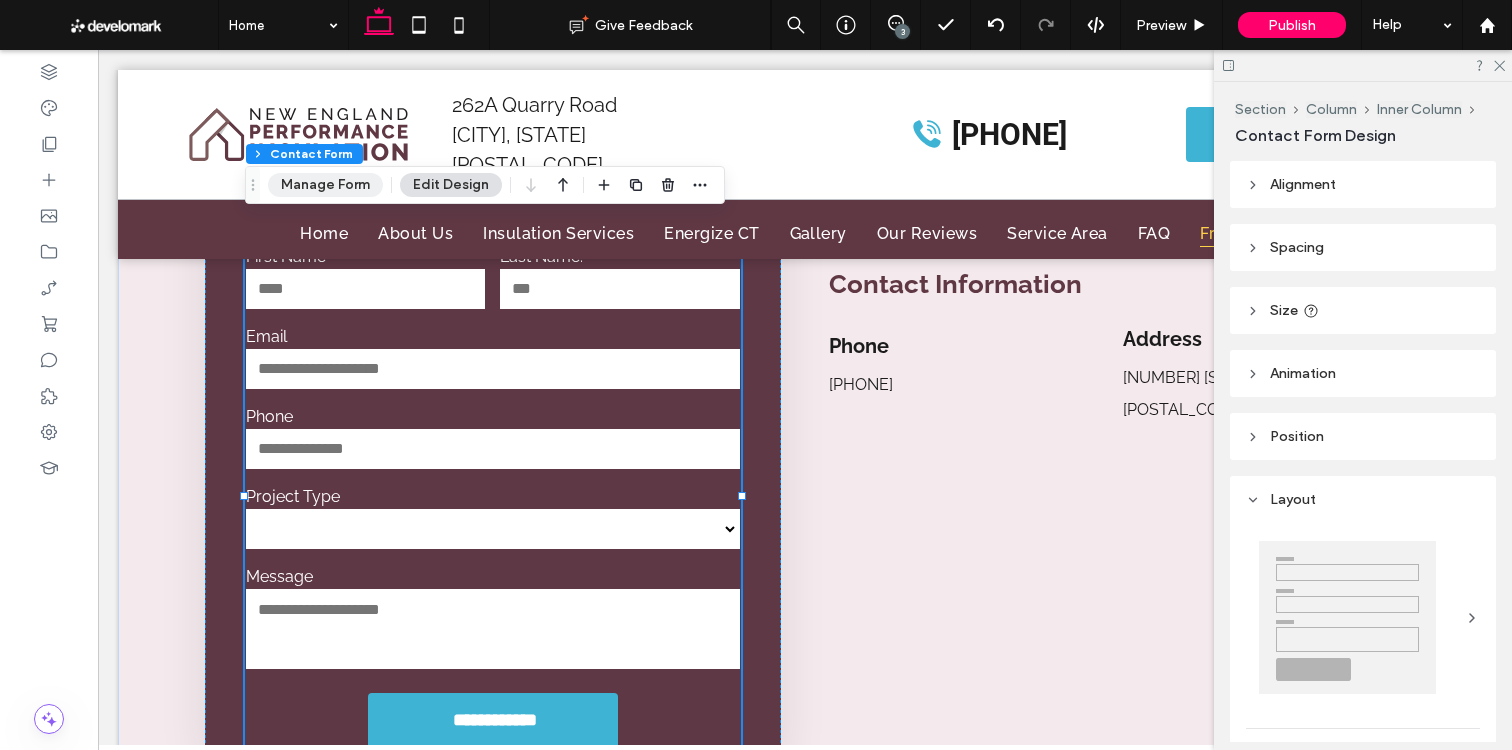 click on "Manage Form" at bounding box center (325, 185) 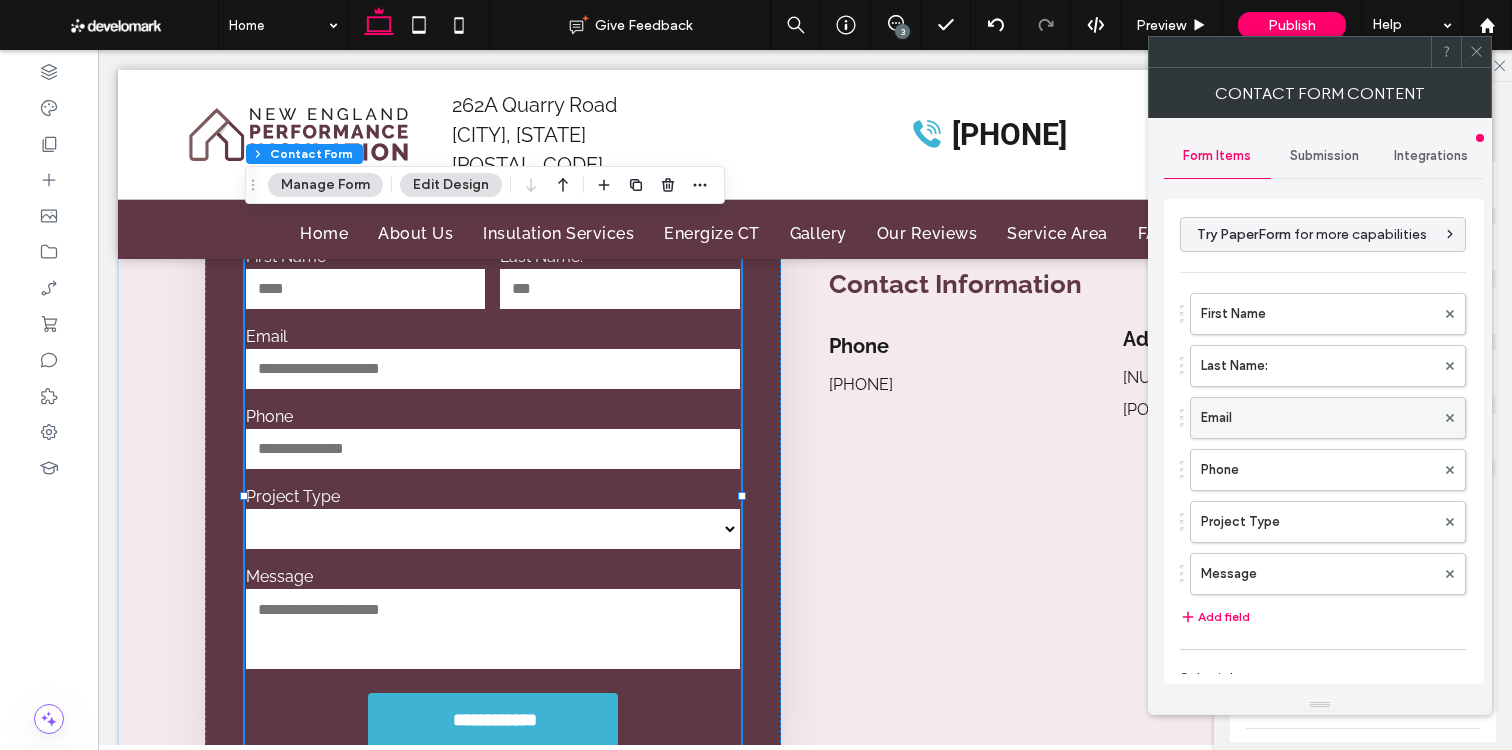 click on "Email" at bounding box center (1318, 418) 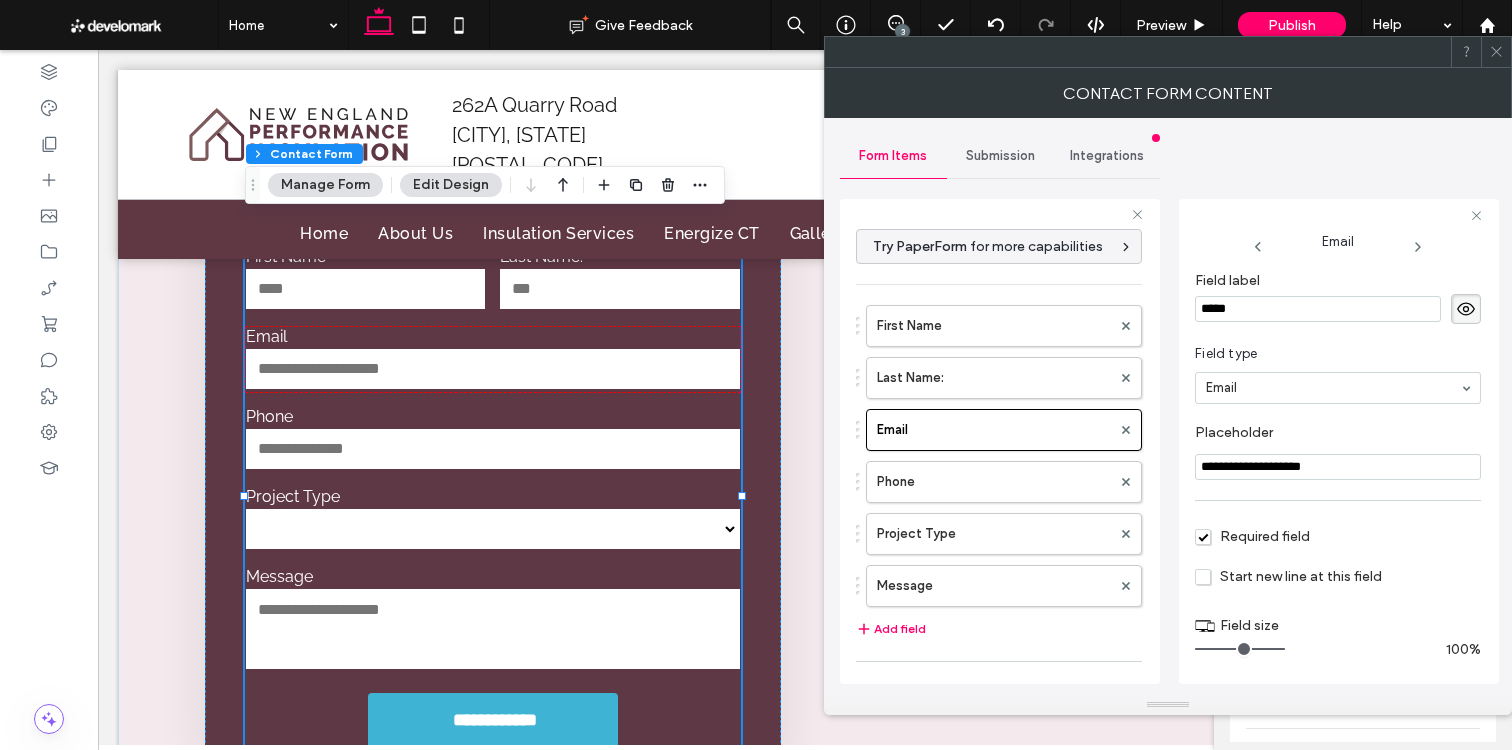drag, startPoint x: 1277, startPoint y: 642, endPoint x: 1240, endPoint y: 646, distance: 37.215588 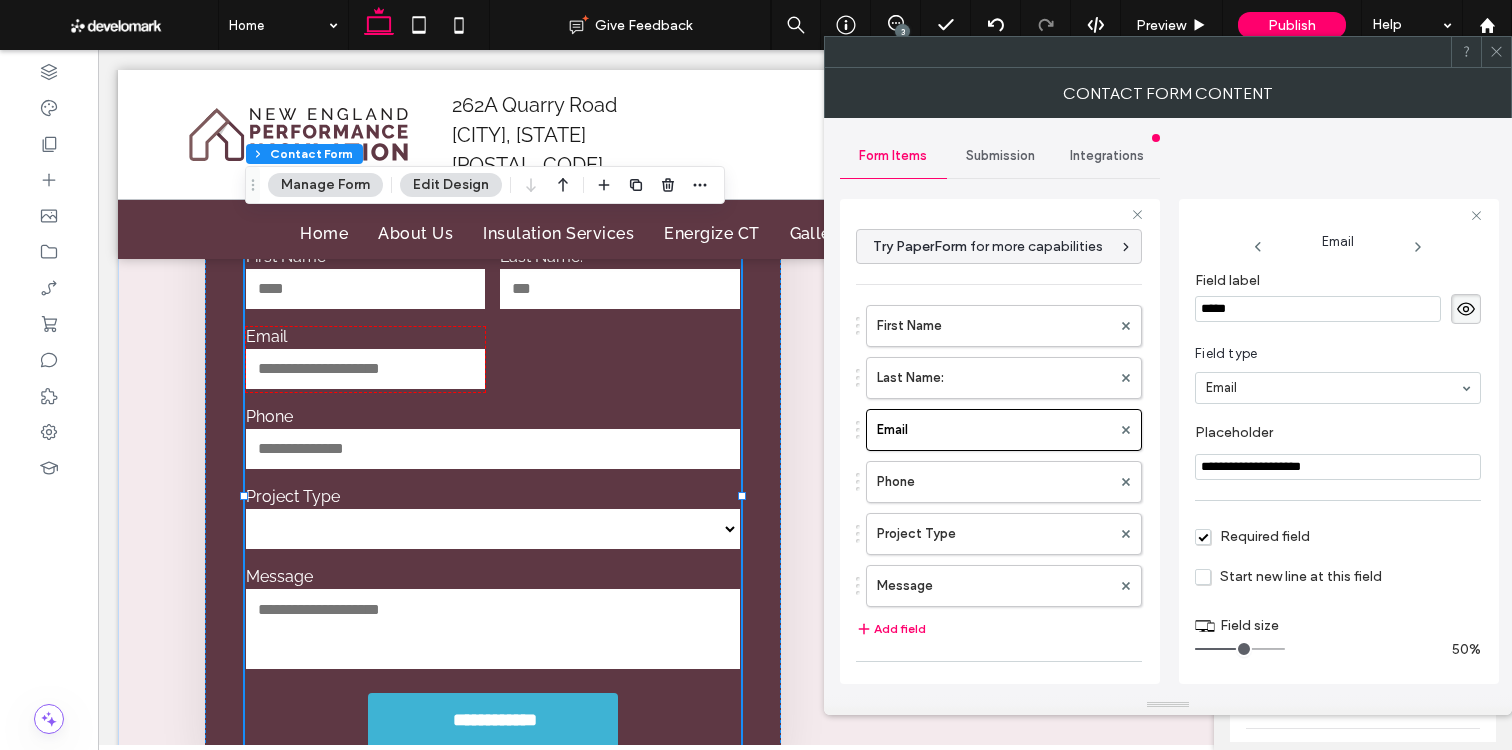 drag, startPoint x: 1251, startPoint y: 653, endPoint x: 1238, endPoint y: 655, distance: 13.152946 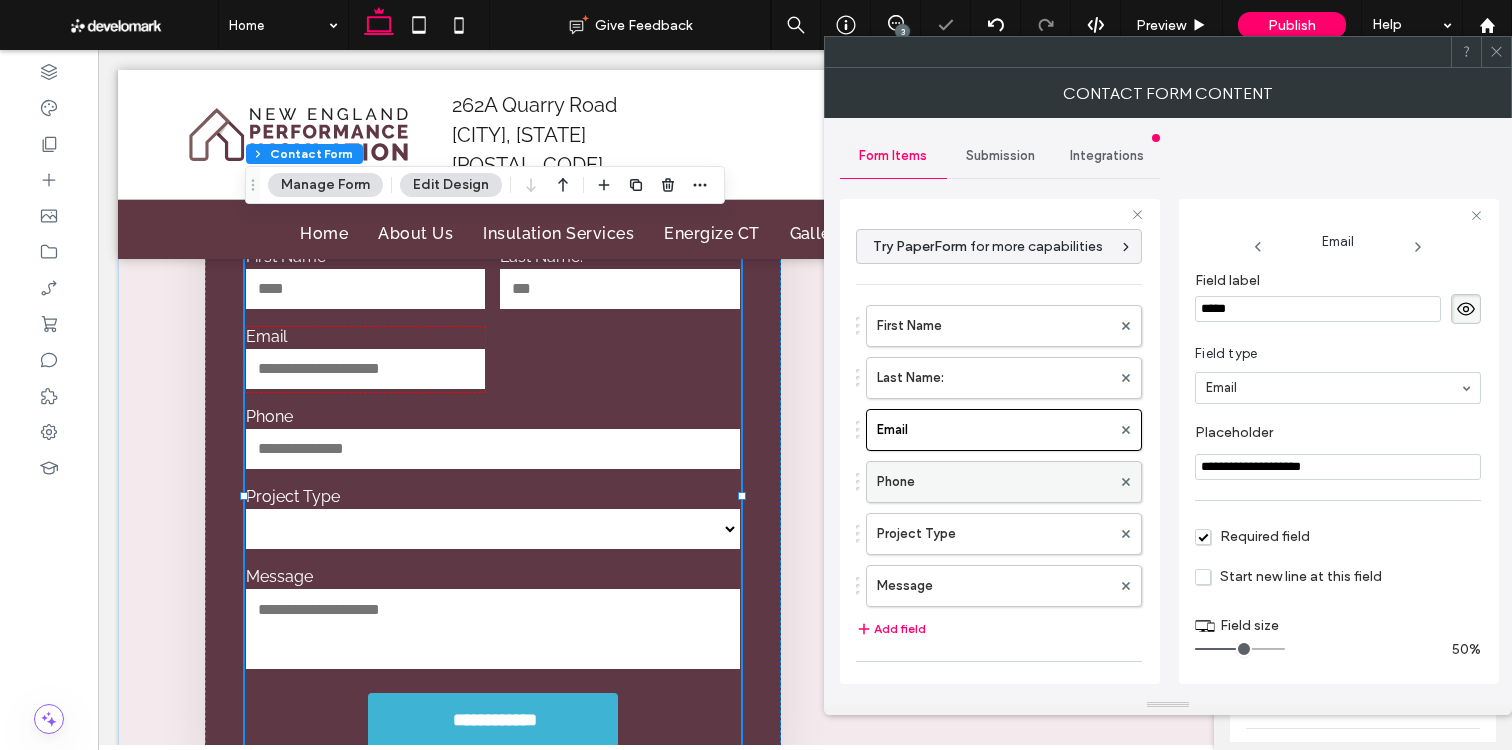 click on "Phone" at bounding box center [994, 482] 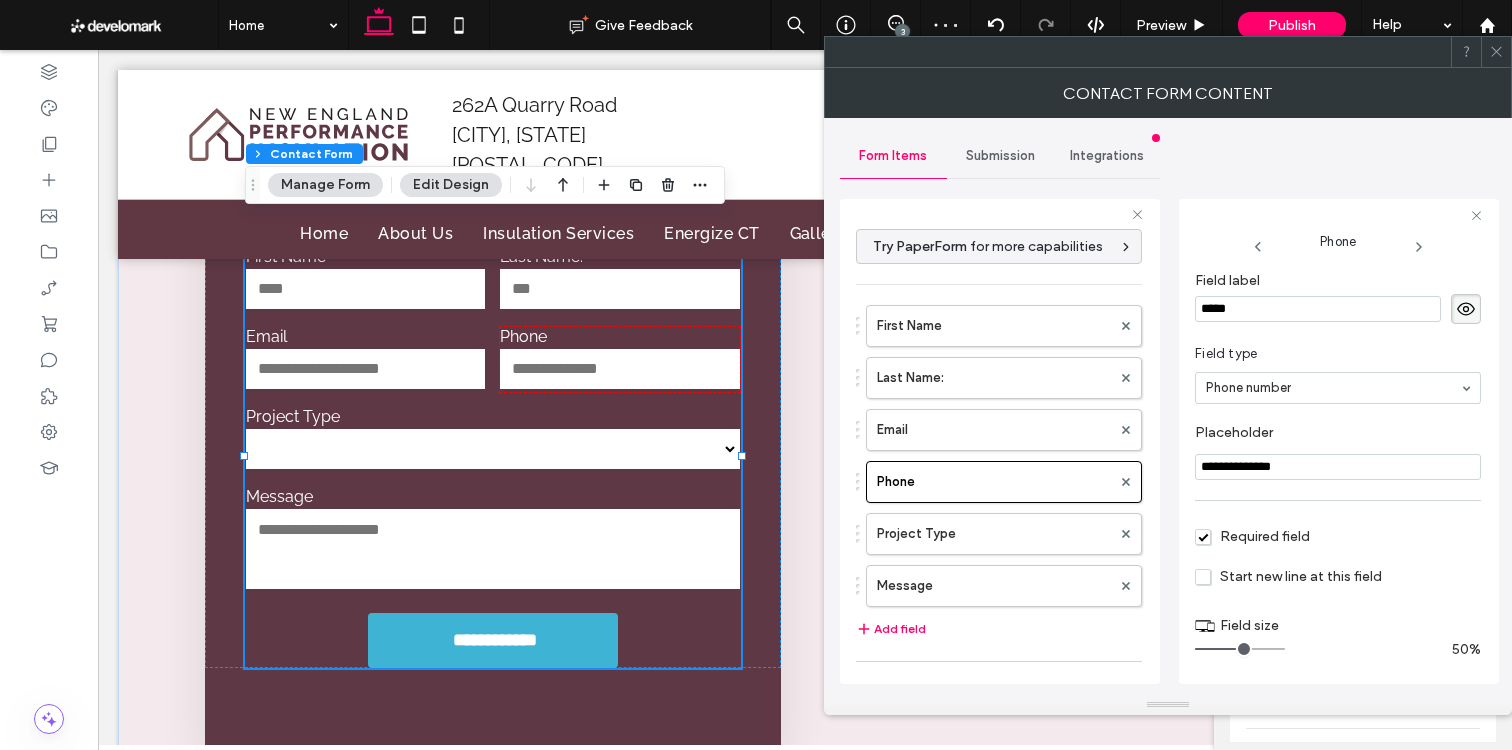 drag, startPoint x: 1274, startPoint y: 648, endPoint x: 1235, endPoint y: 651, distance: 39.115215 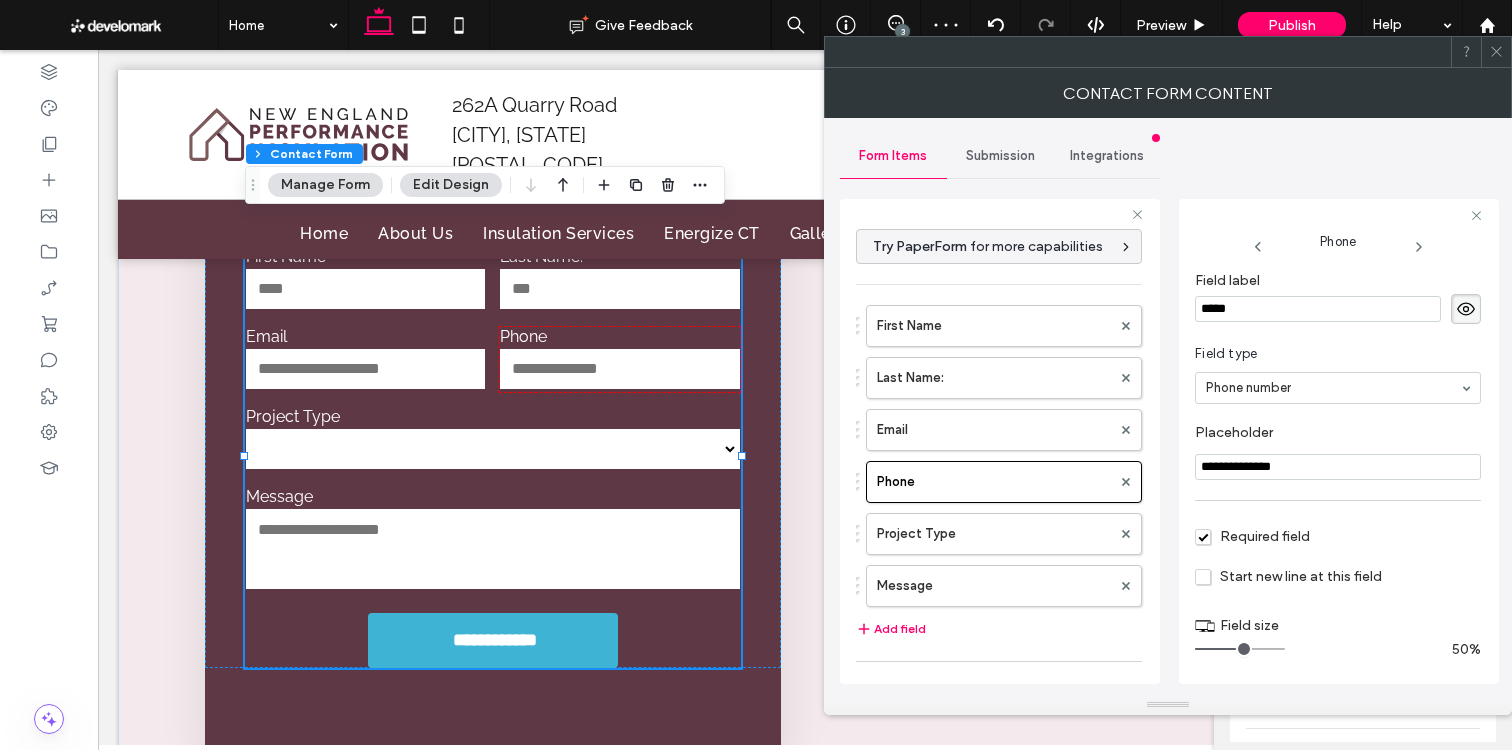 type on "*" 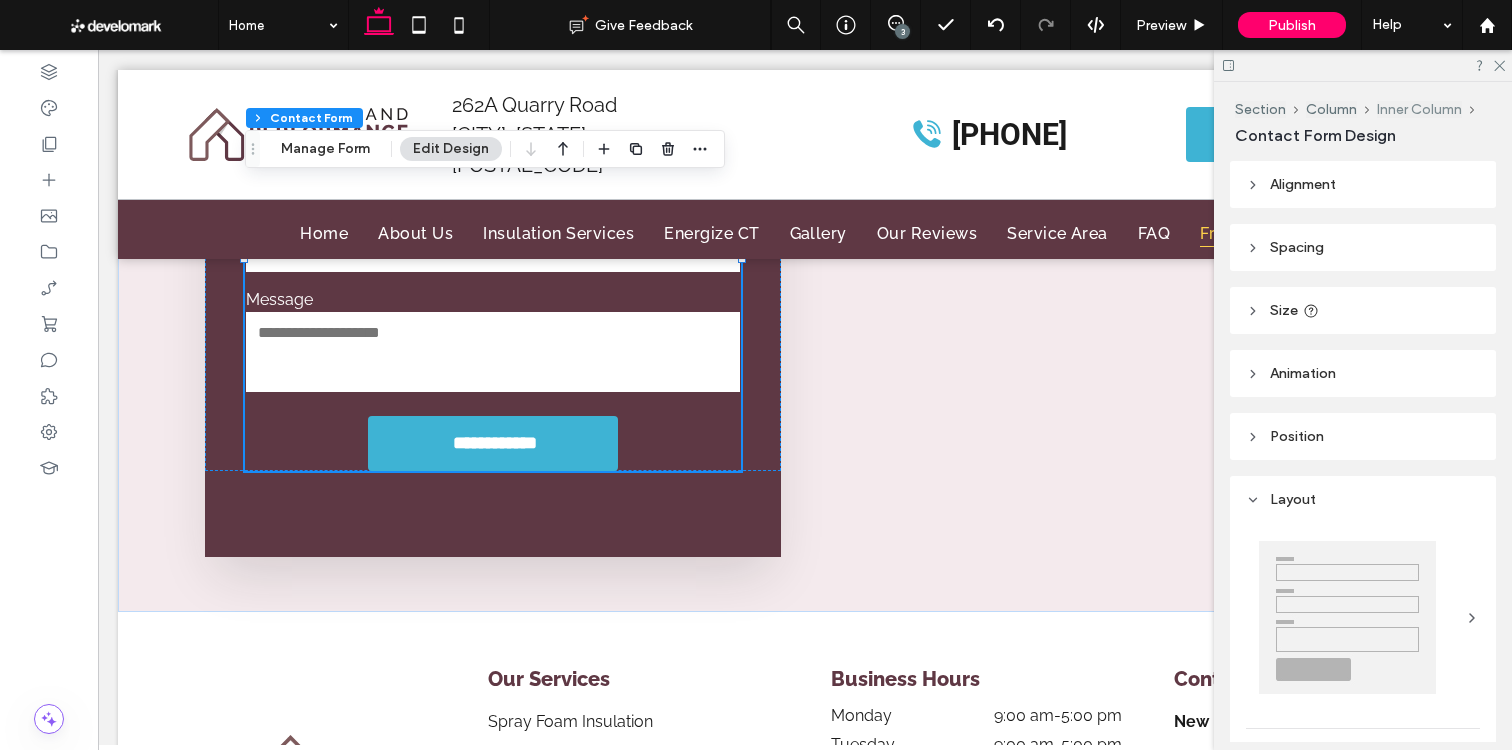 drag, startPoint x: 1499, startPoint y: 70, endPoint x: 1403, endPoint y: 104, distance: 101.84302 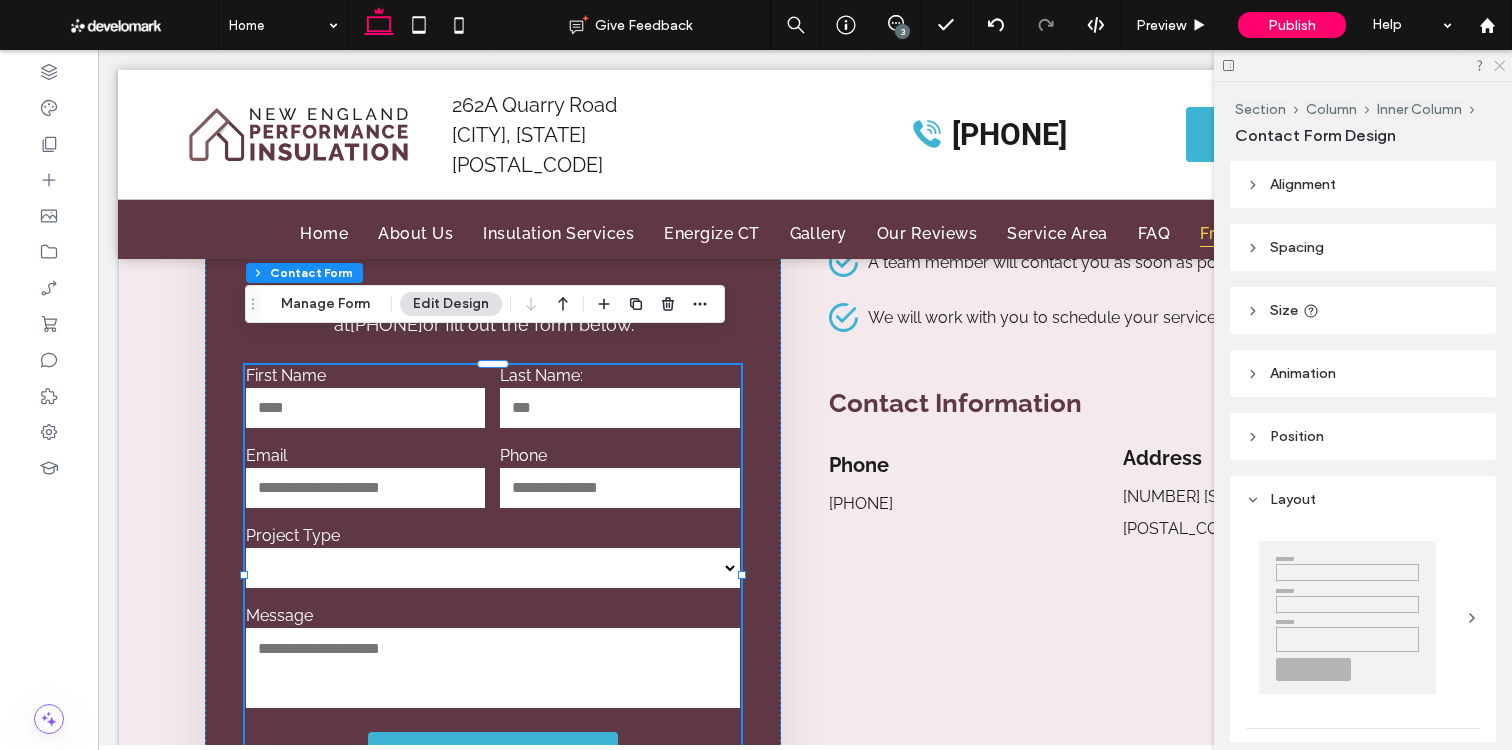 click at bounding box center (1363, 65) 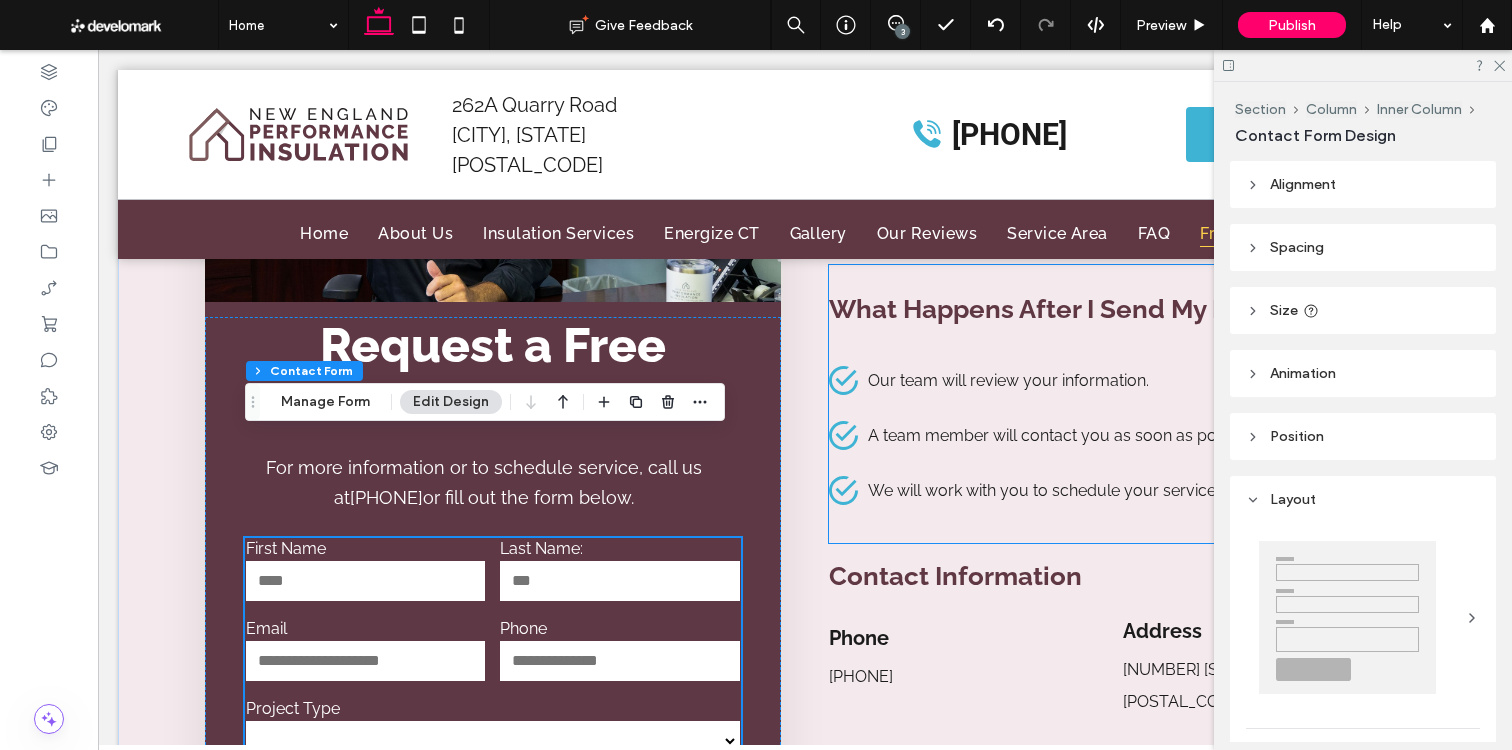 scroll, scrollTop: 16256, scrollLeft: 0, axis: vertical 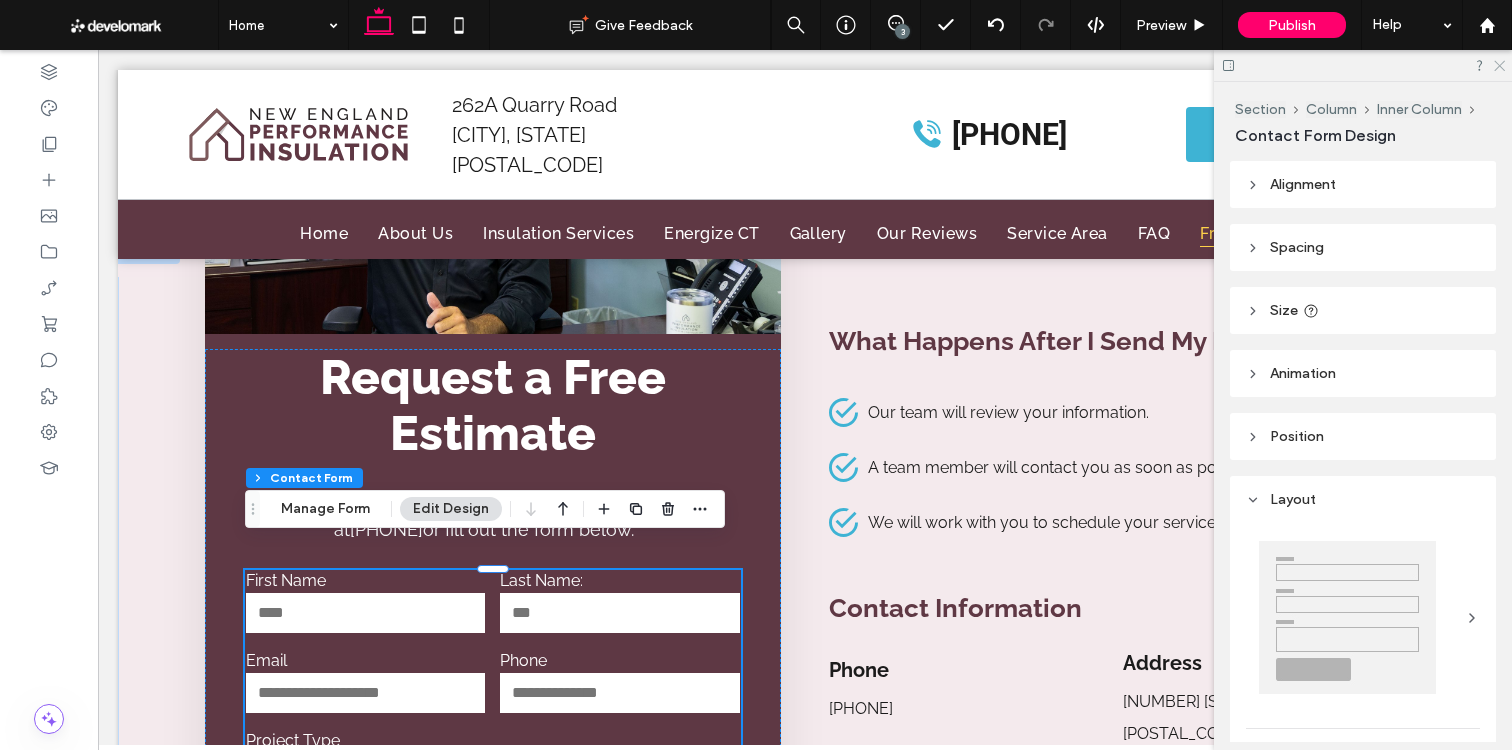 click 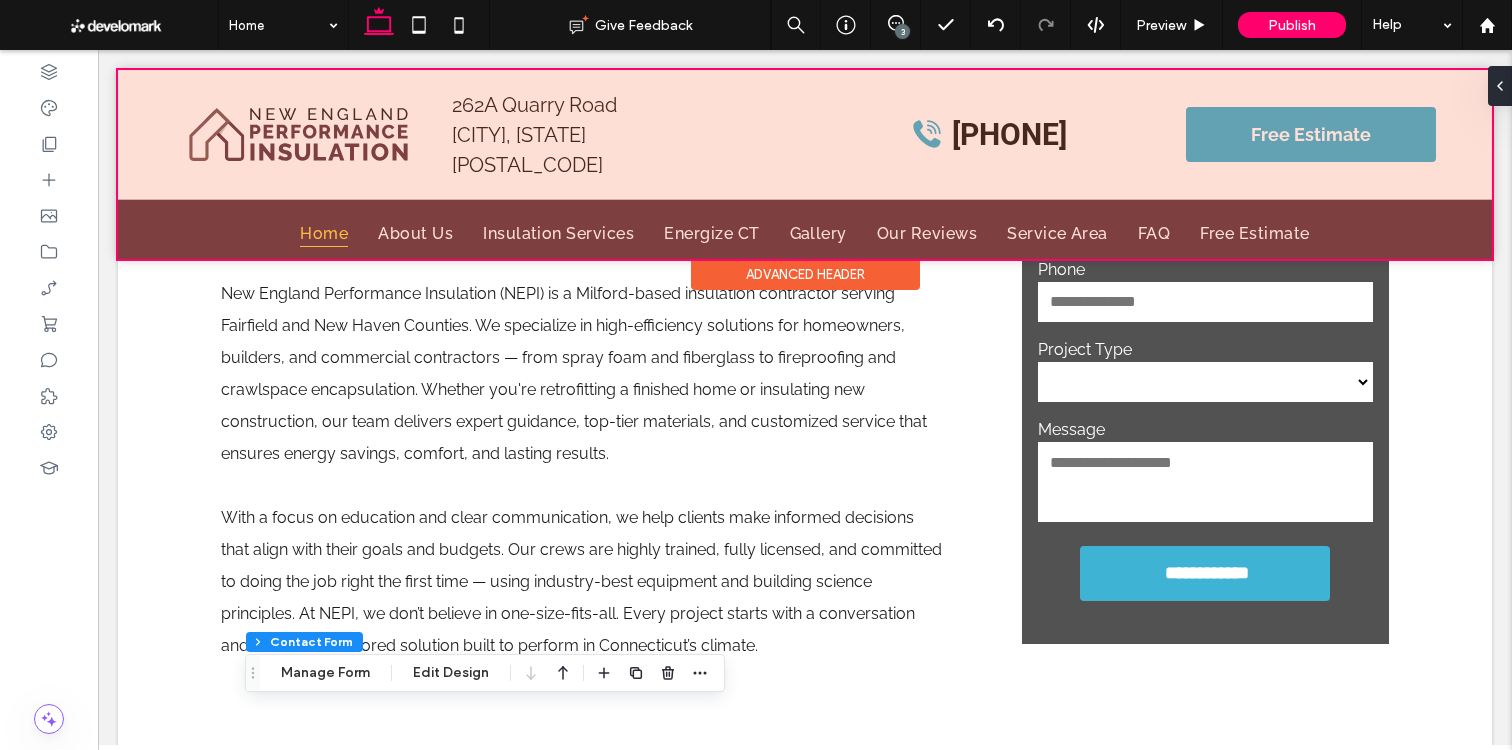scroll, scrollTop: 0, scrollLeft: 0, axis: both 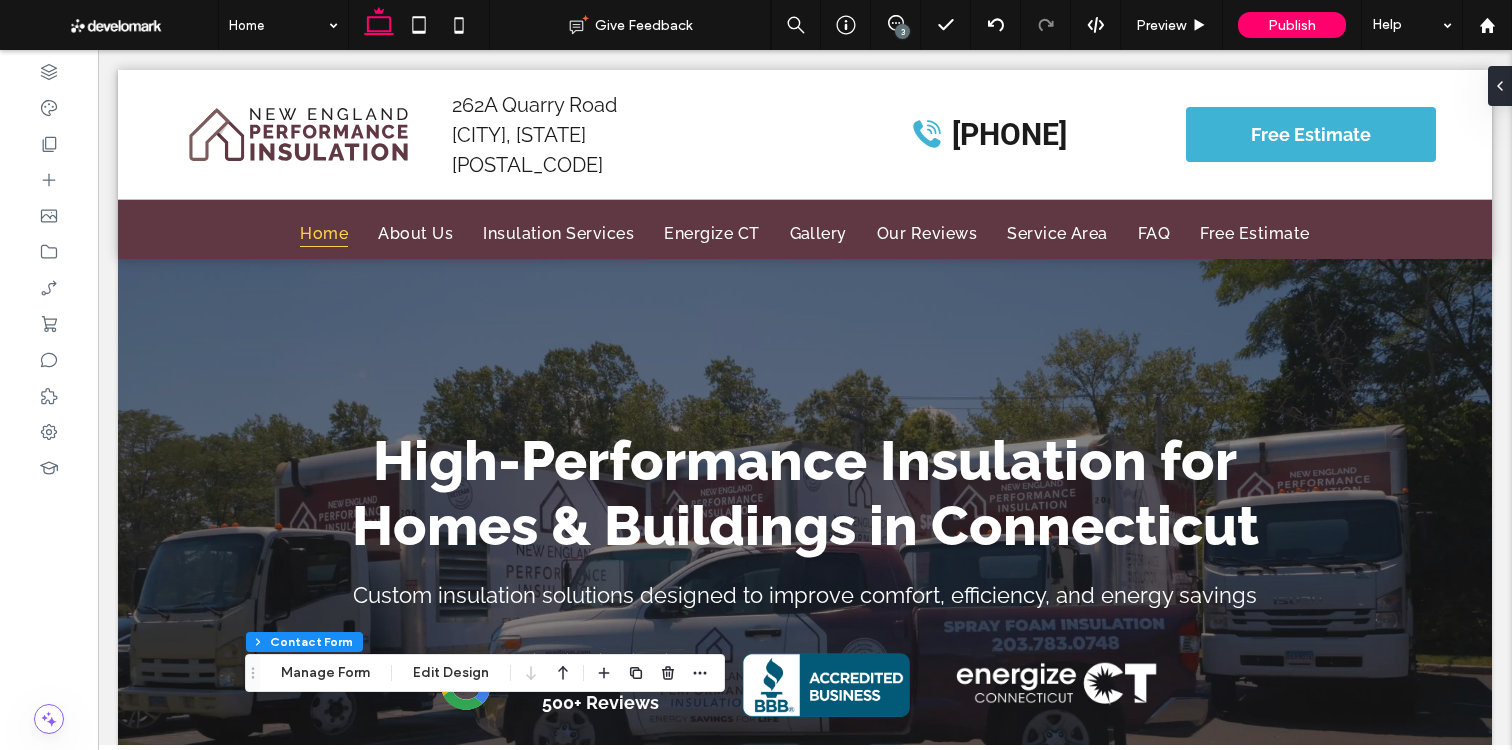 click 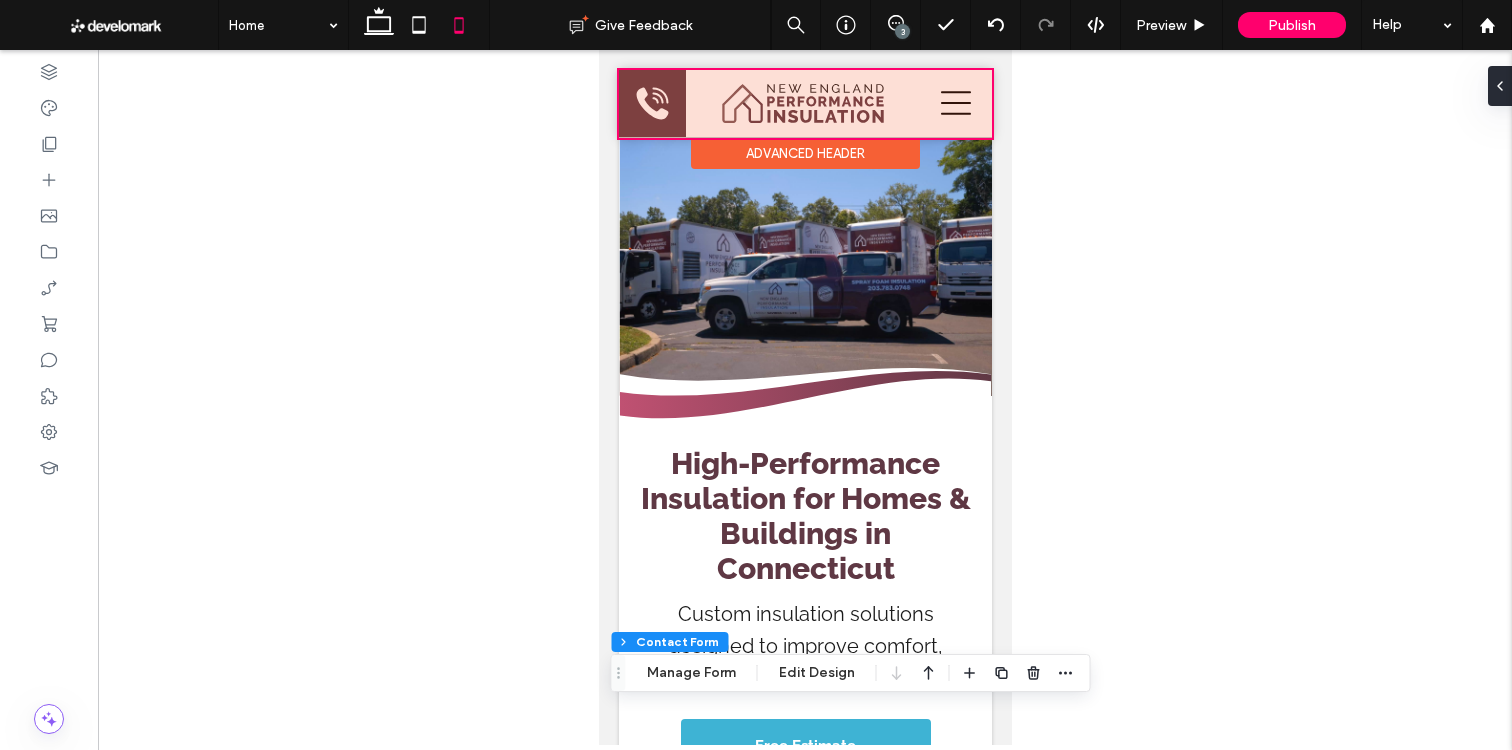 click at bounding box center [804, 104] 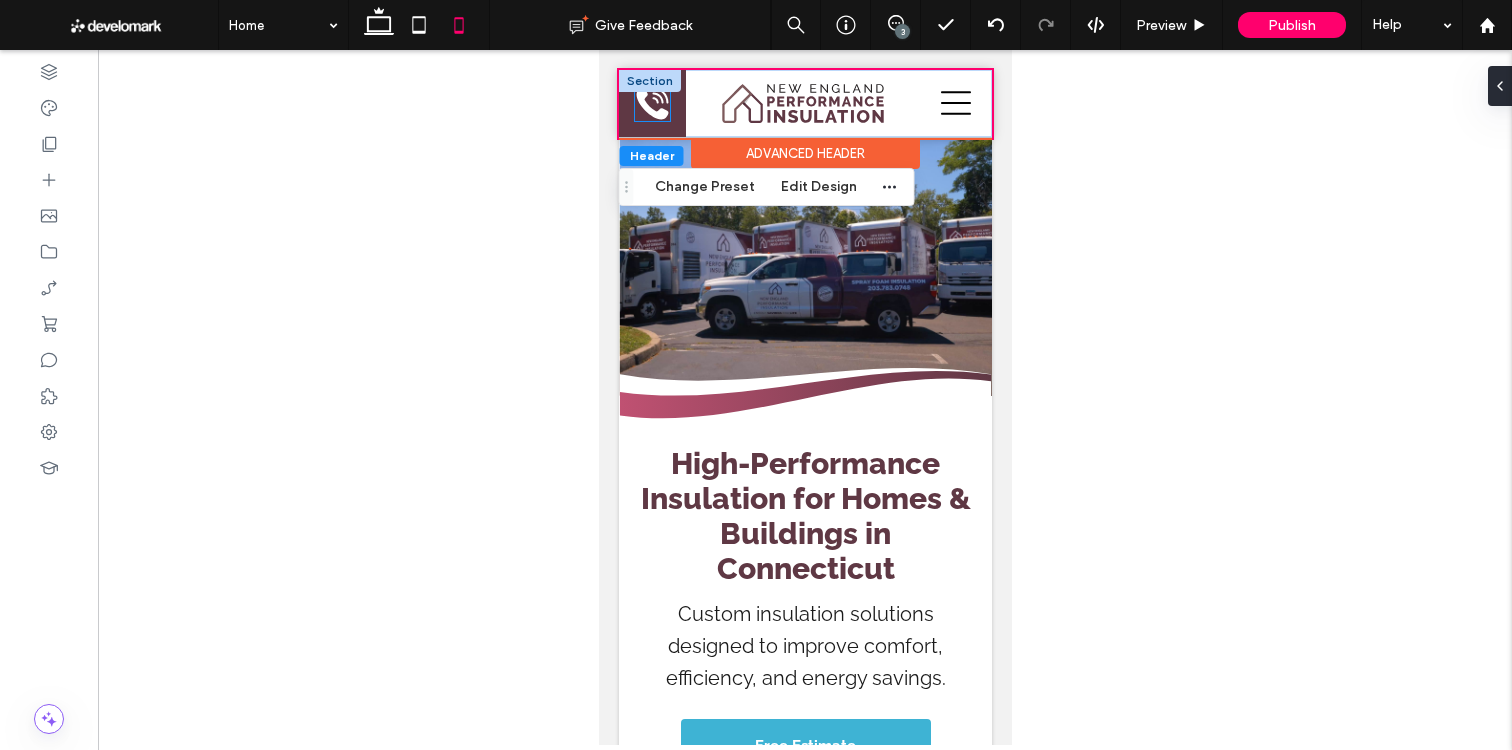 click 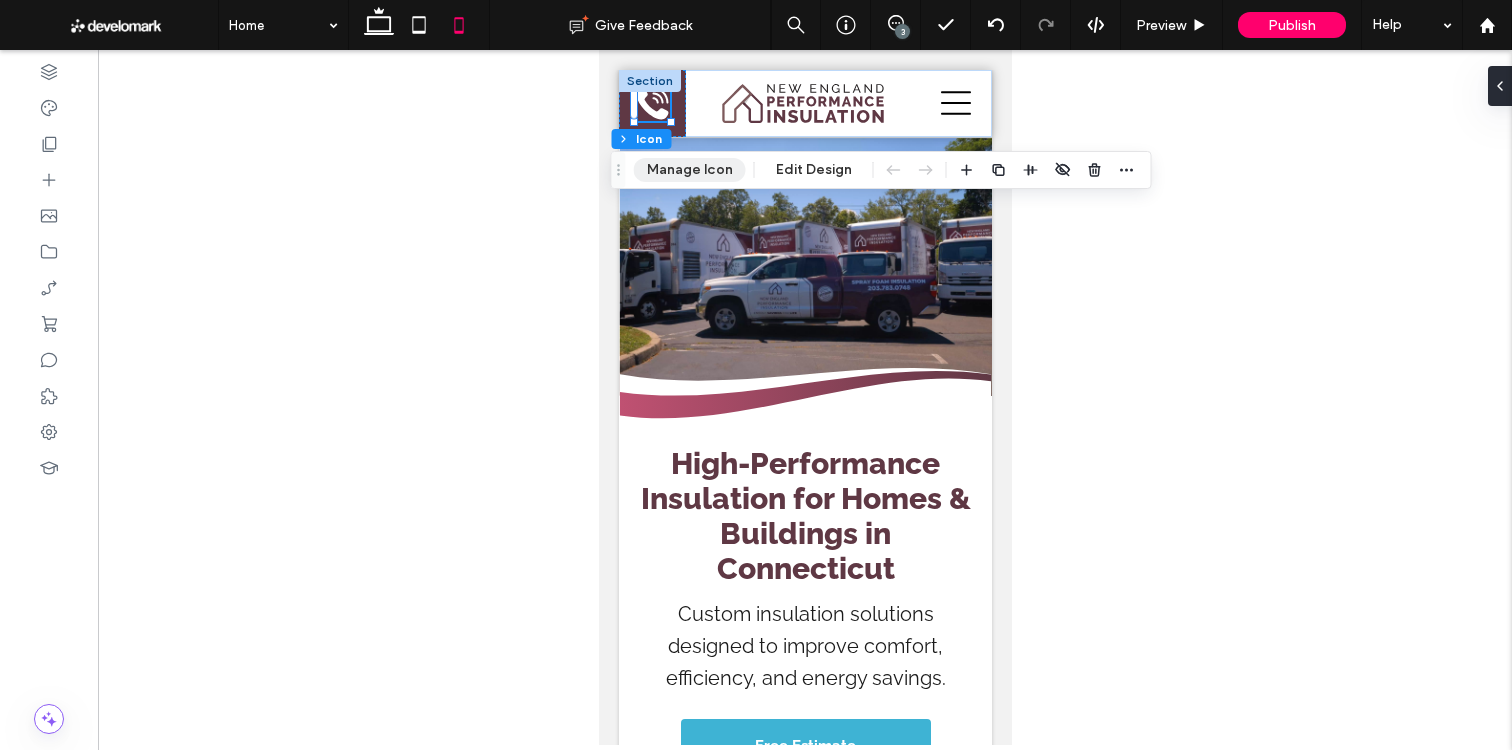 drag, startPoint x: 679, startPoint y: 167, endPoint x: 212, endPoint y: 187, distance: 467.42807 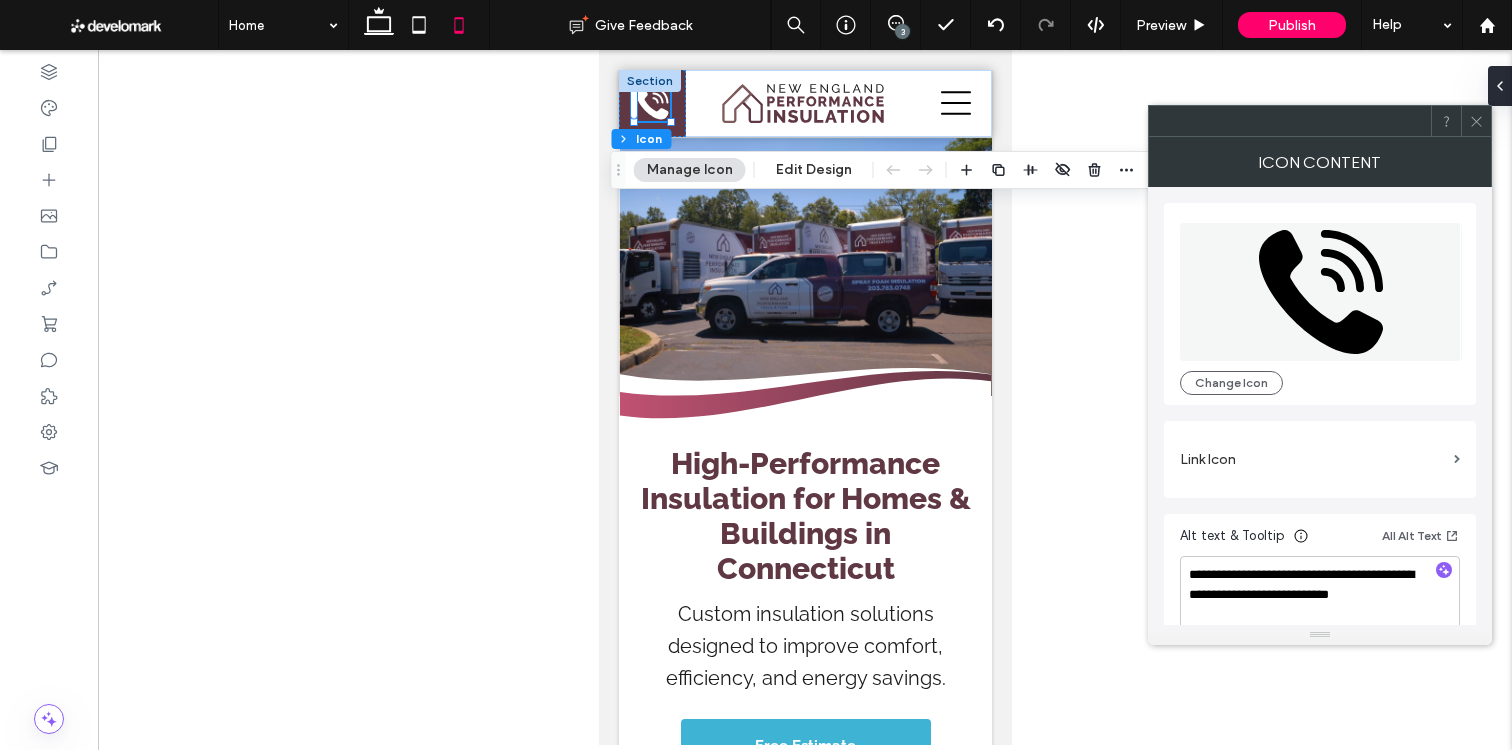 scroll, scrollTop: 25, scrollLeft: 0, axis: vertical 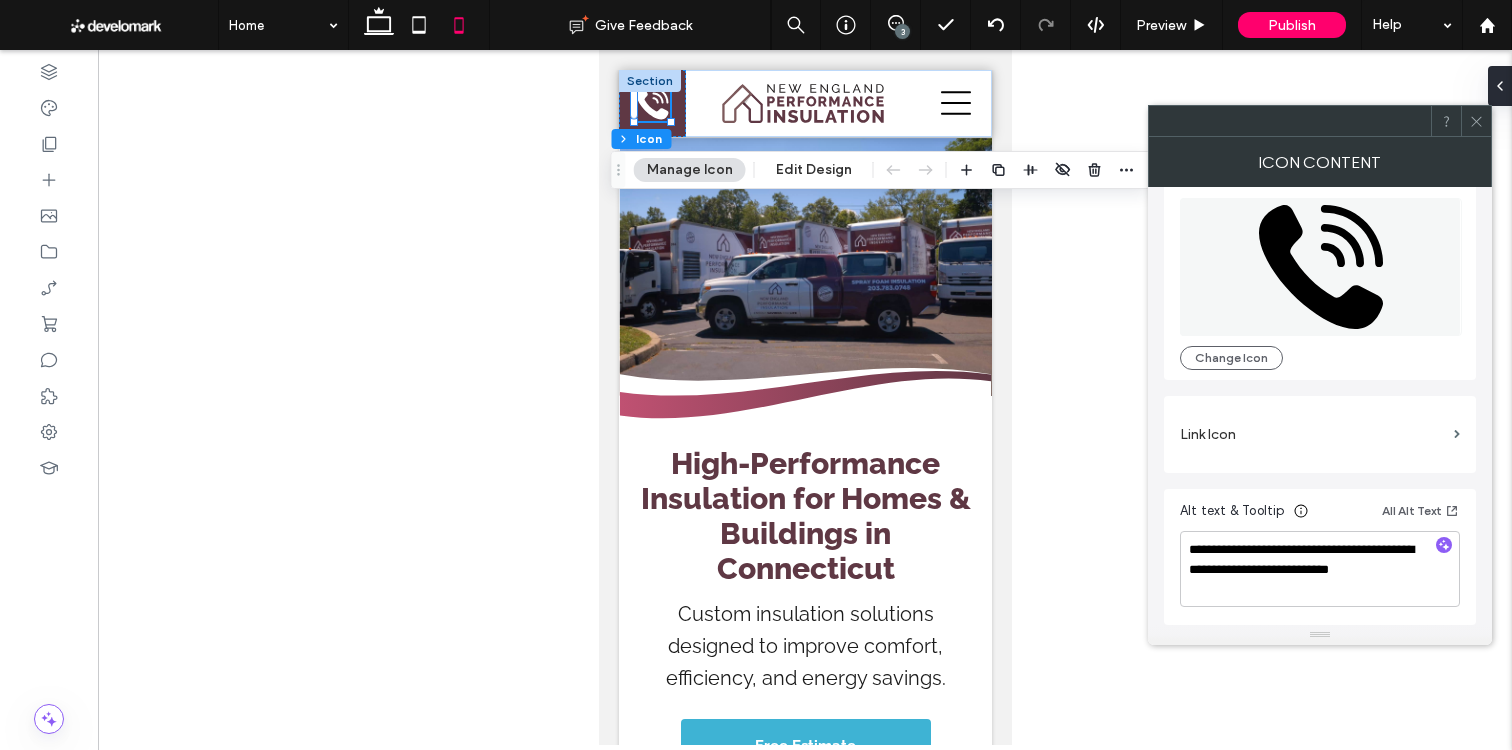 type 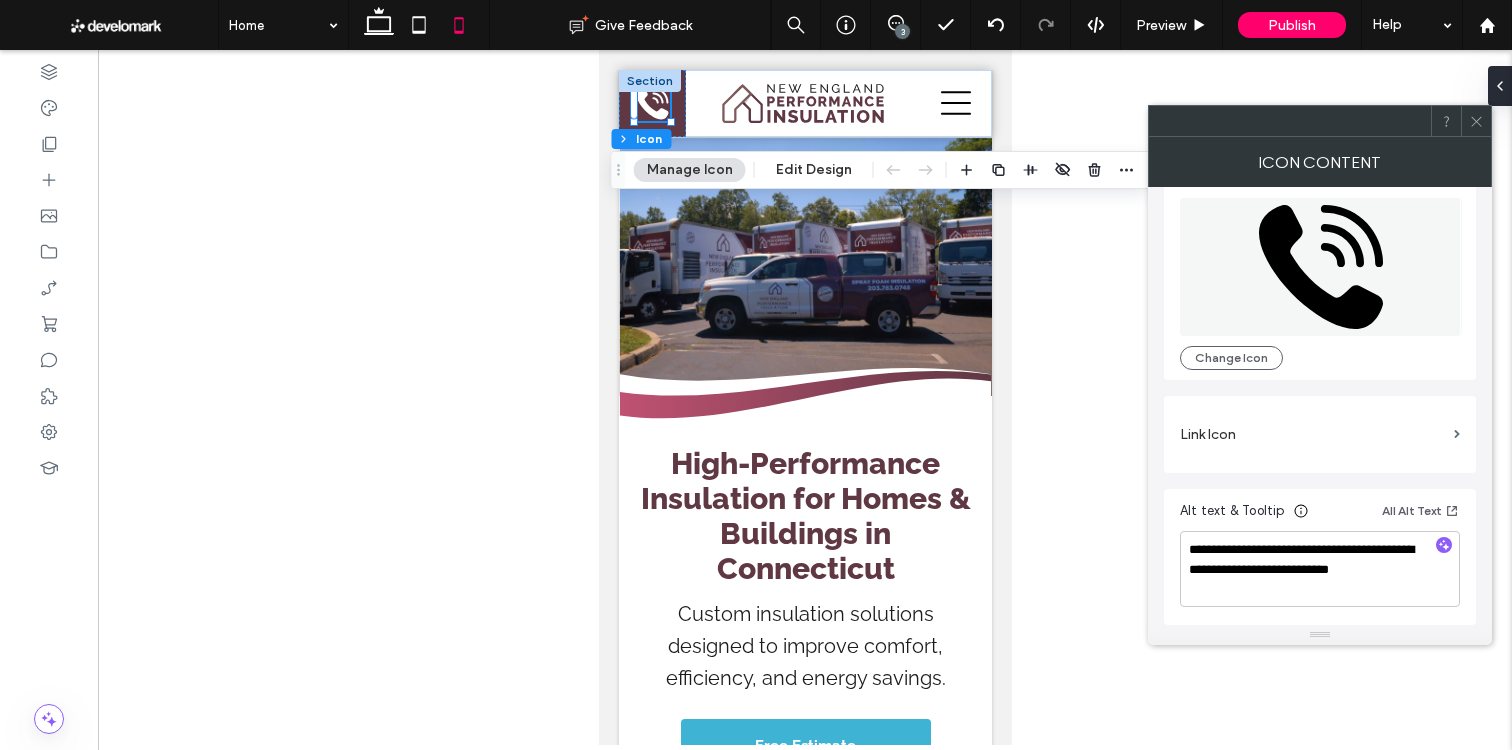 click on "Link Icon" at bounding box center (1313, 434) 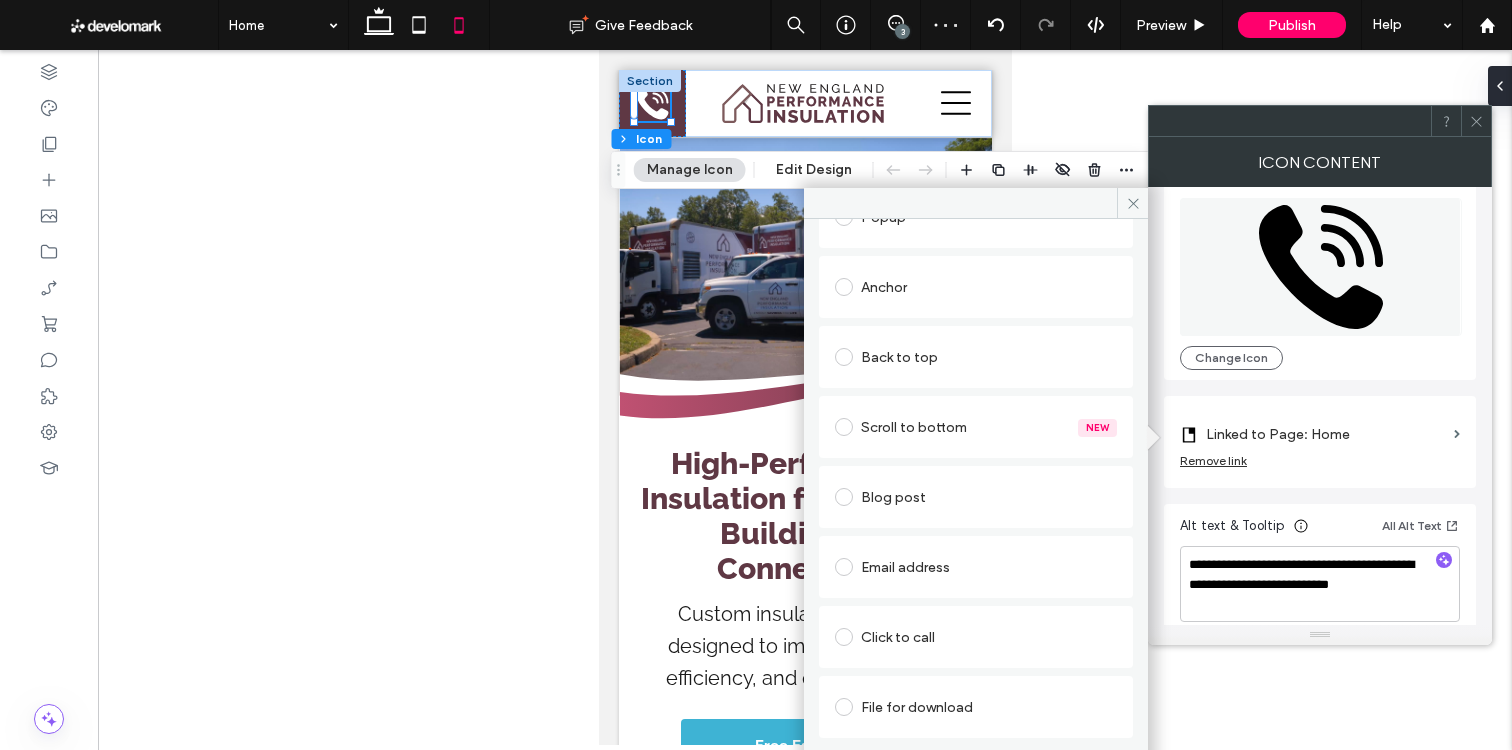 click on "Click to call" at bounding box center (976, 637) 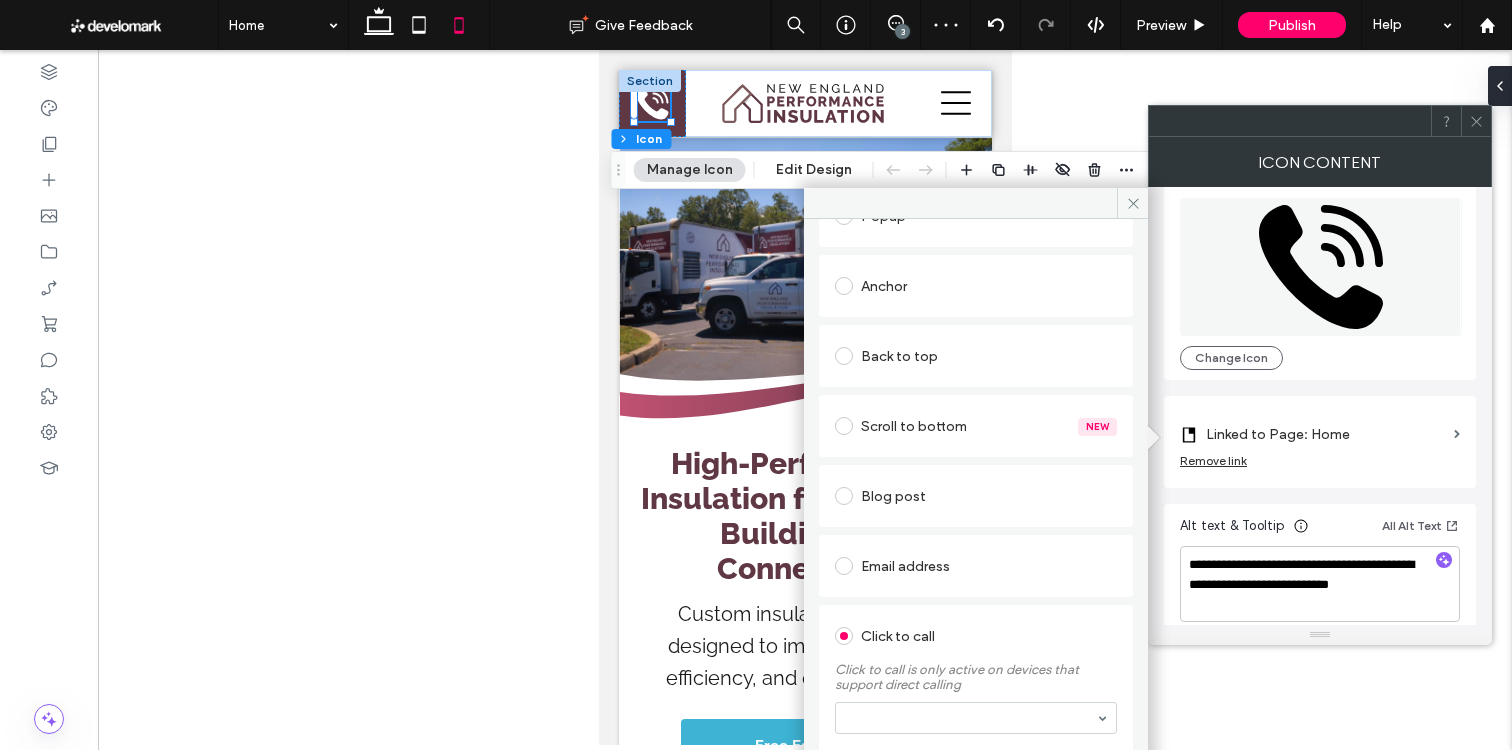 scroll, scrollTop: 367, scrollLeft: 0, axis: vertical 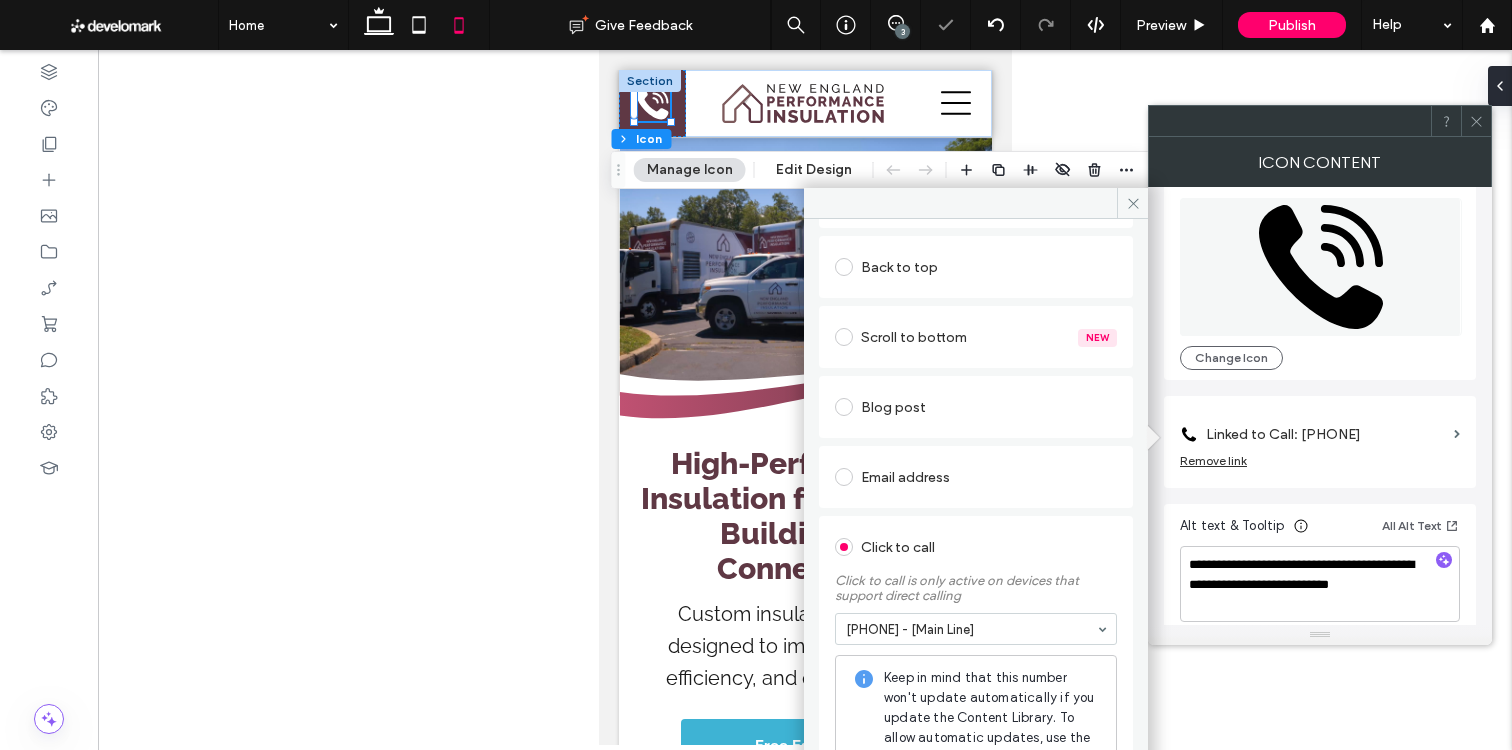 click at bounding box center (971, 629) 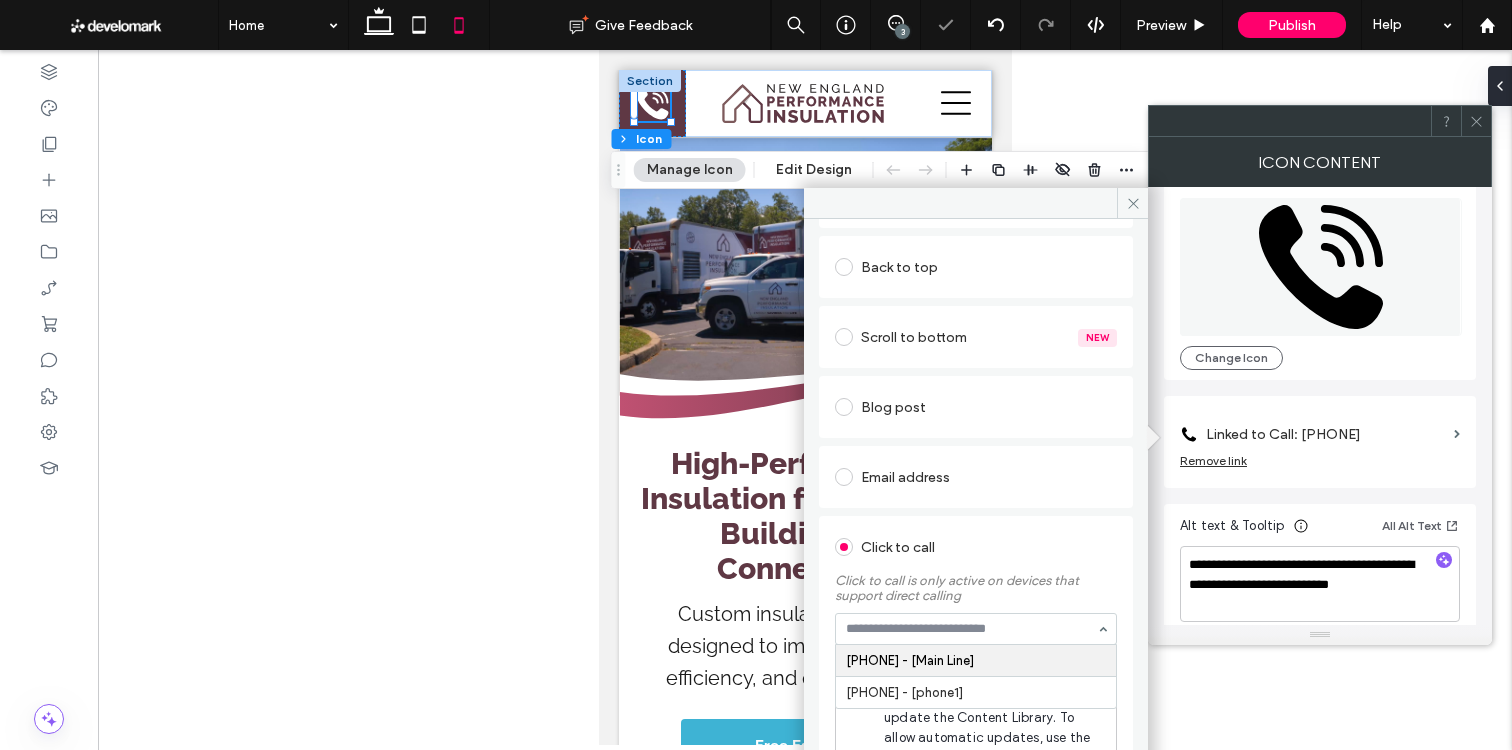scroll, scrollTop: 431, scrollLeft: 0, axis: vertical 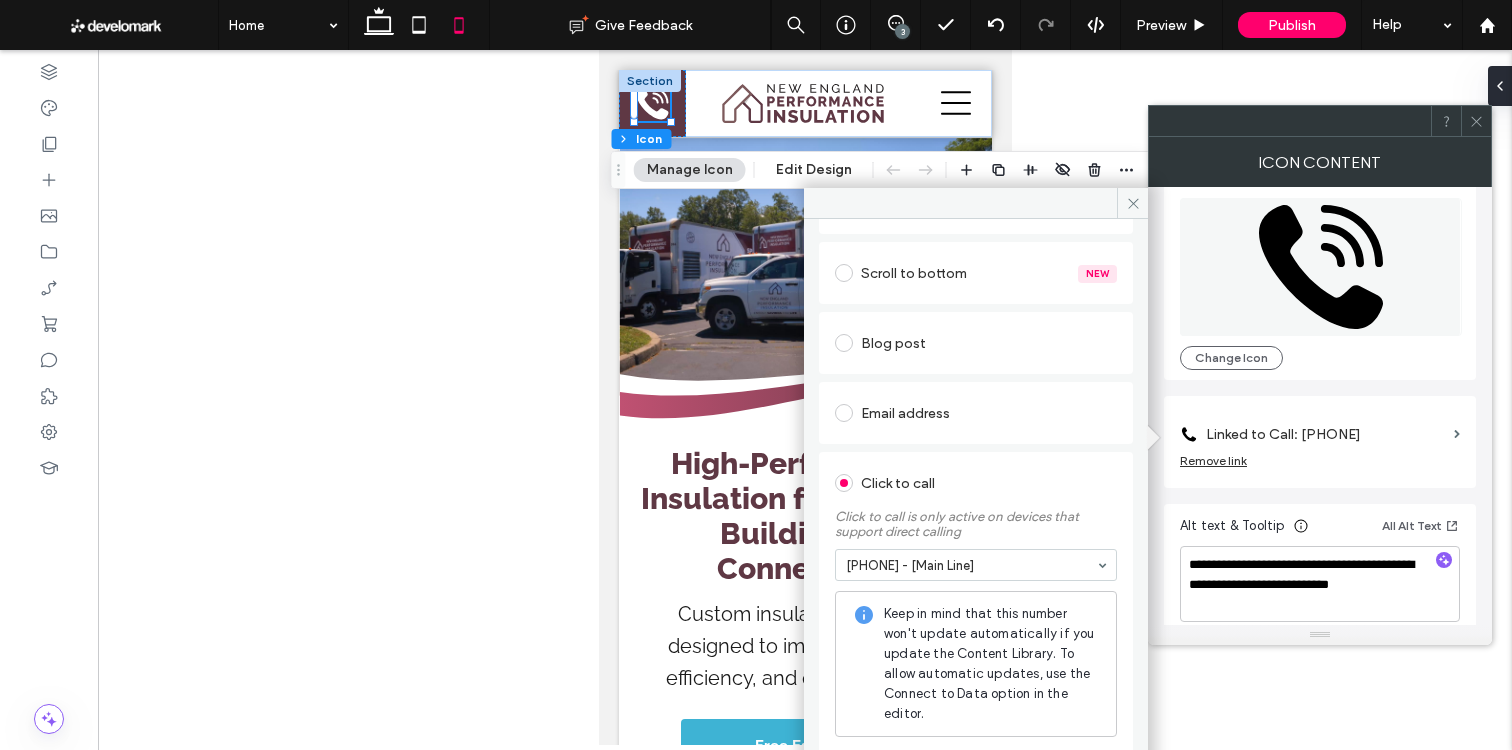click 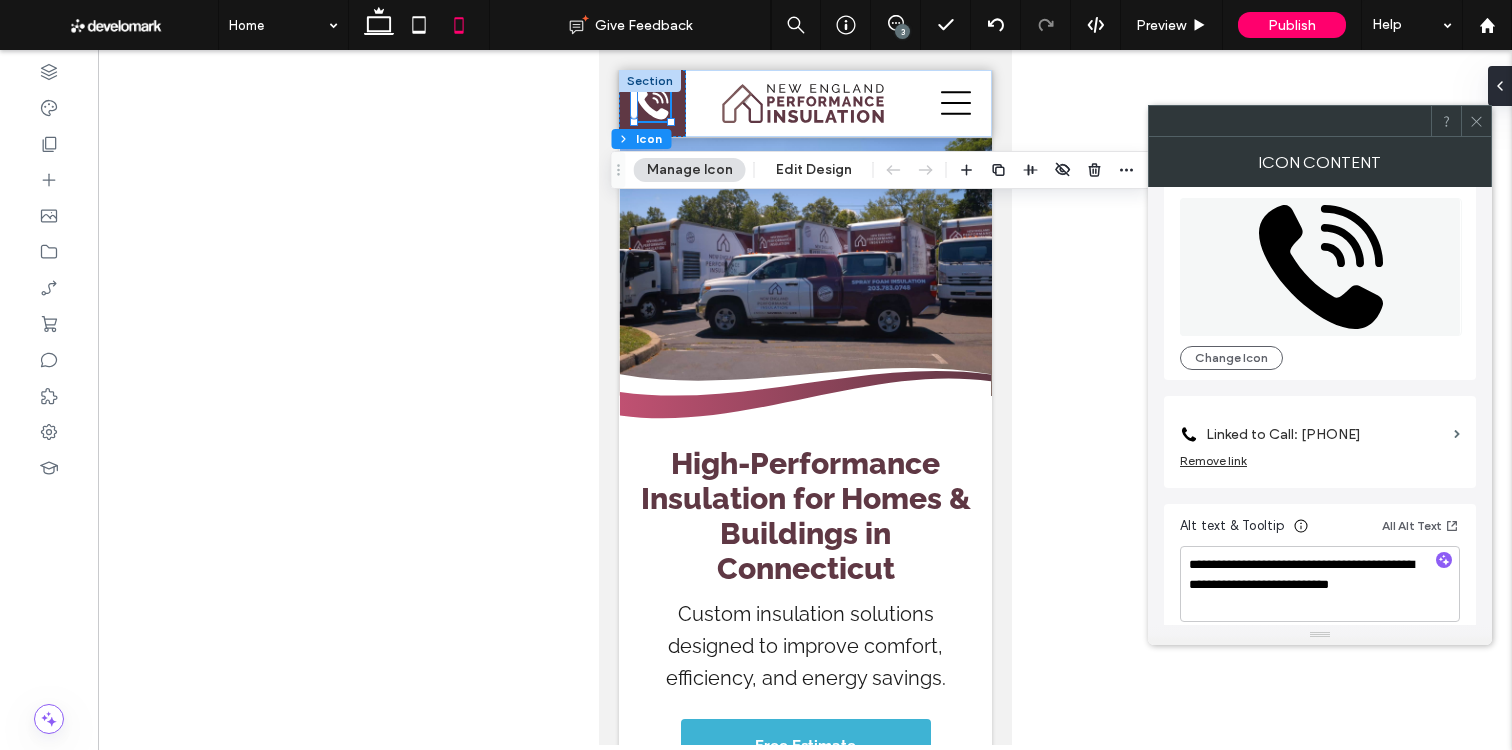drag, startPoint x: 1480, startPoint y: 117, endPoint x: 1319, endPoint y: 96, distance: 162.36378 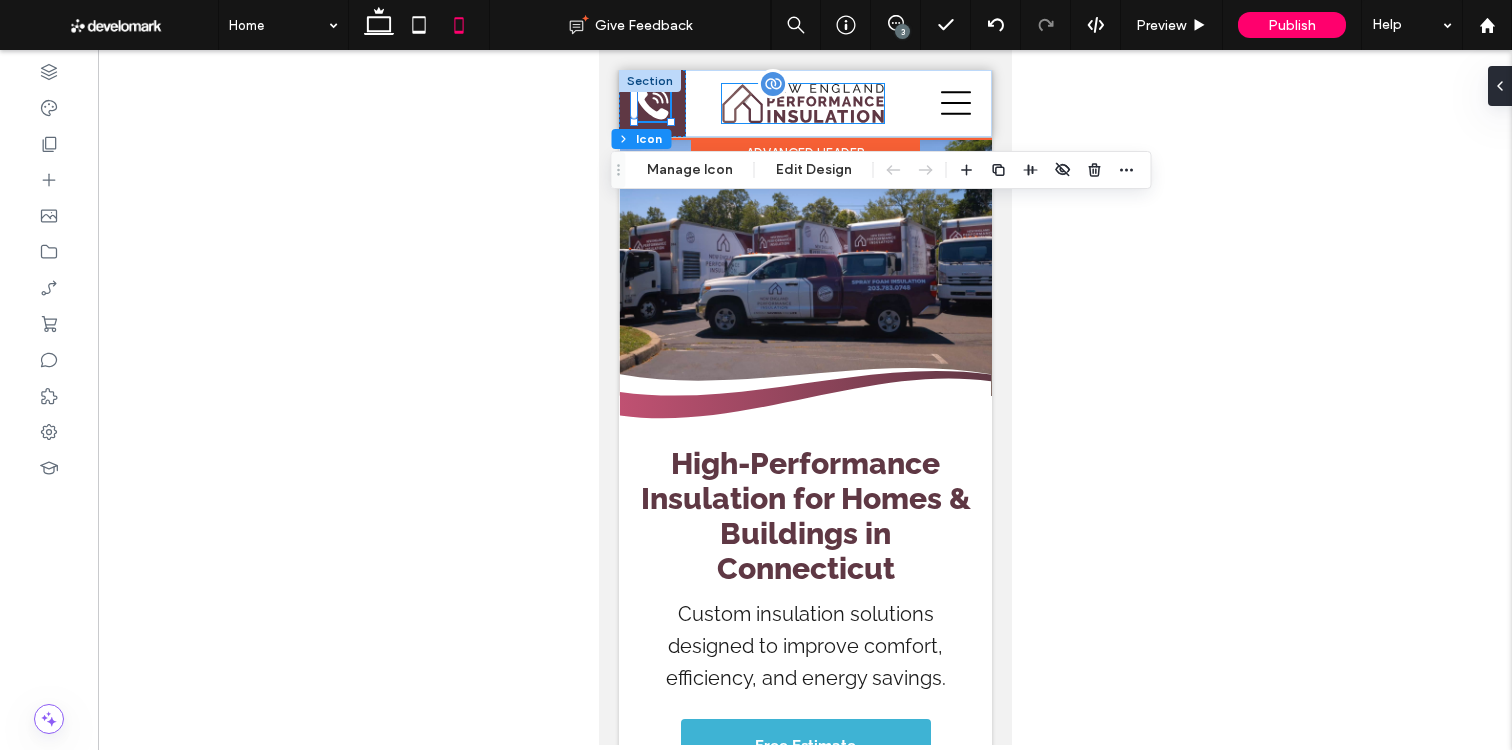 click at bounding box center [802, 104] 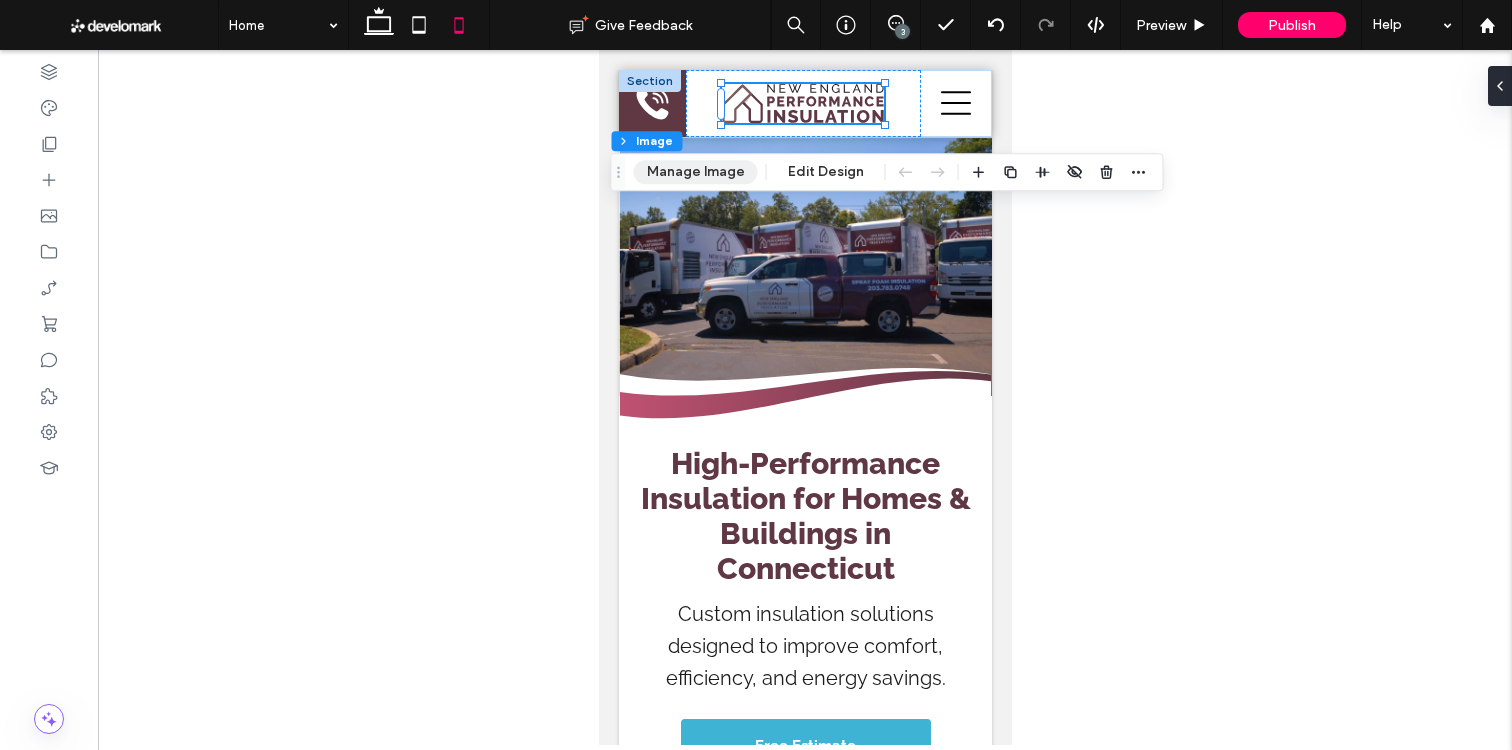 drag, startPoint x: 680, startPoint y: 164, endPoint x: 706, endPoint y: 172, distance: 27.202942 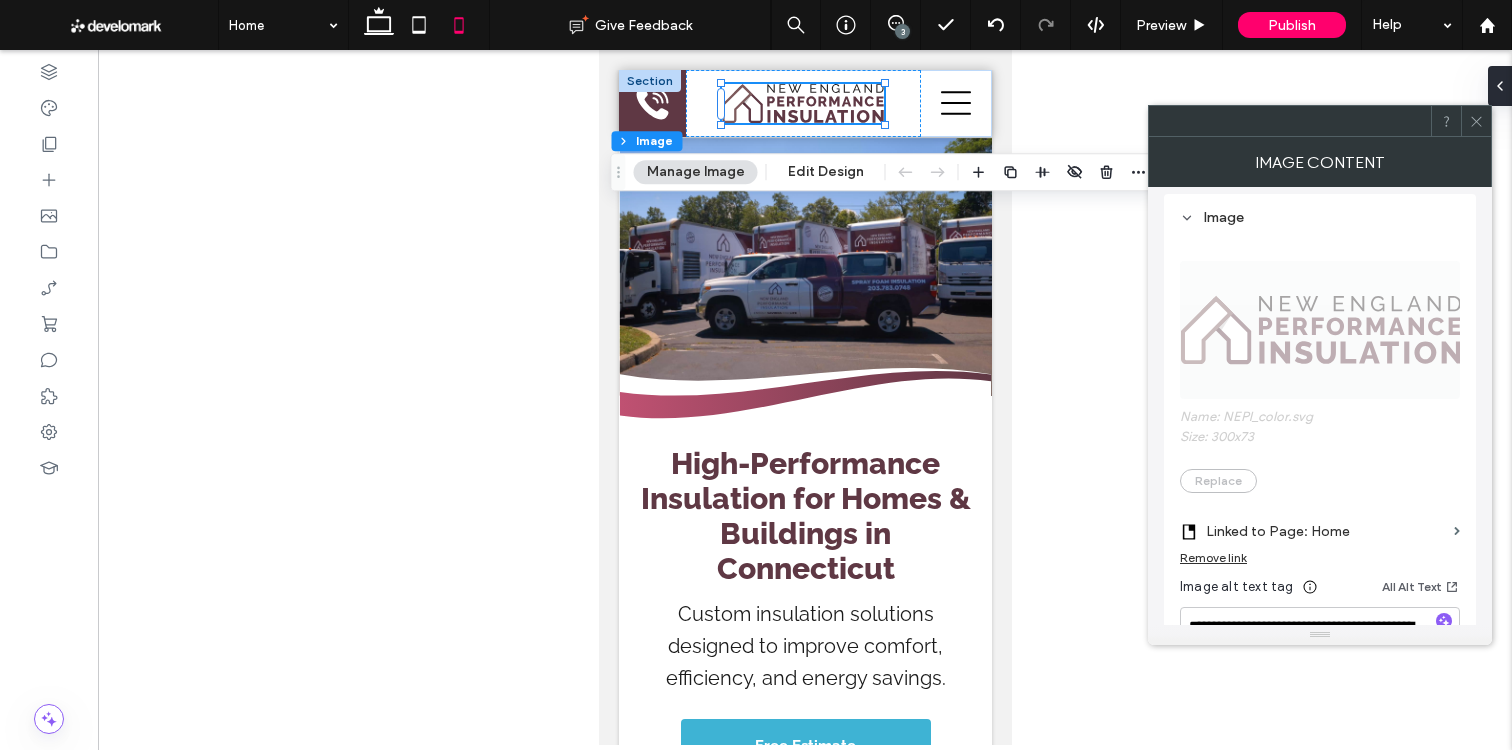 scroll, scrollTop: 416, scrollLeft: 0, axis: vertical 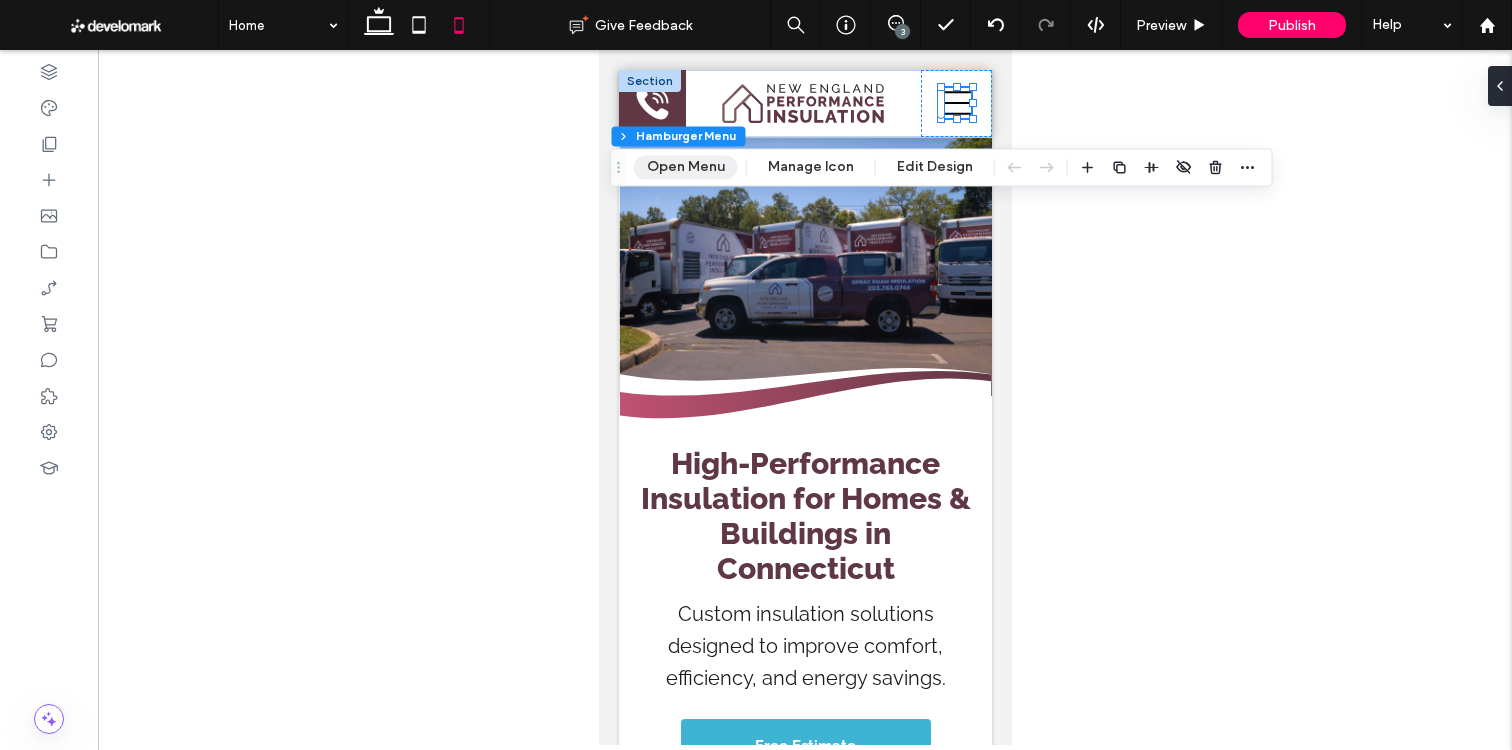 click on "Open Menu" at bounding box center (686, 167) 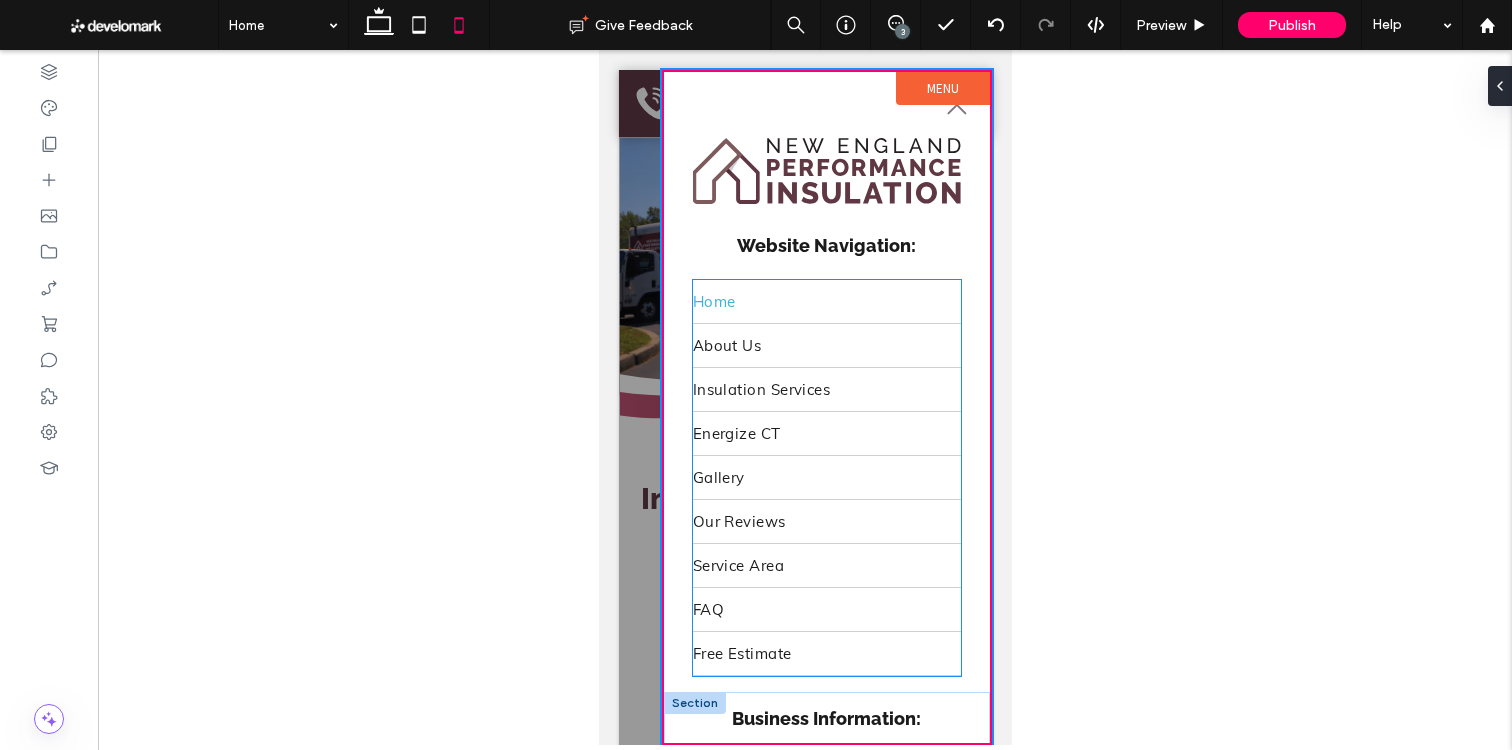 scroll, scrollTop: 296, scrollLeft: 0, axis: vertical 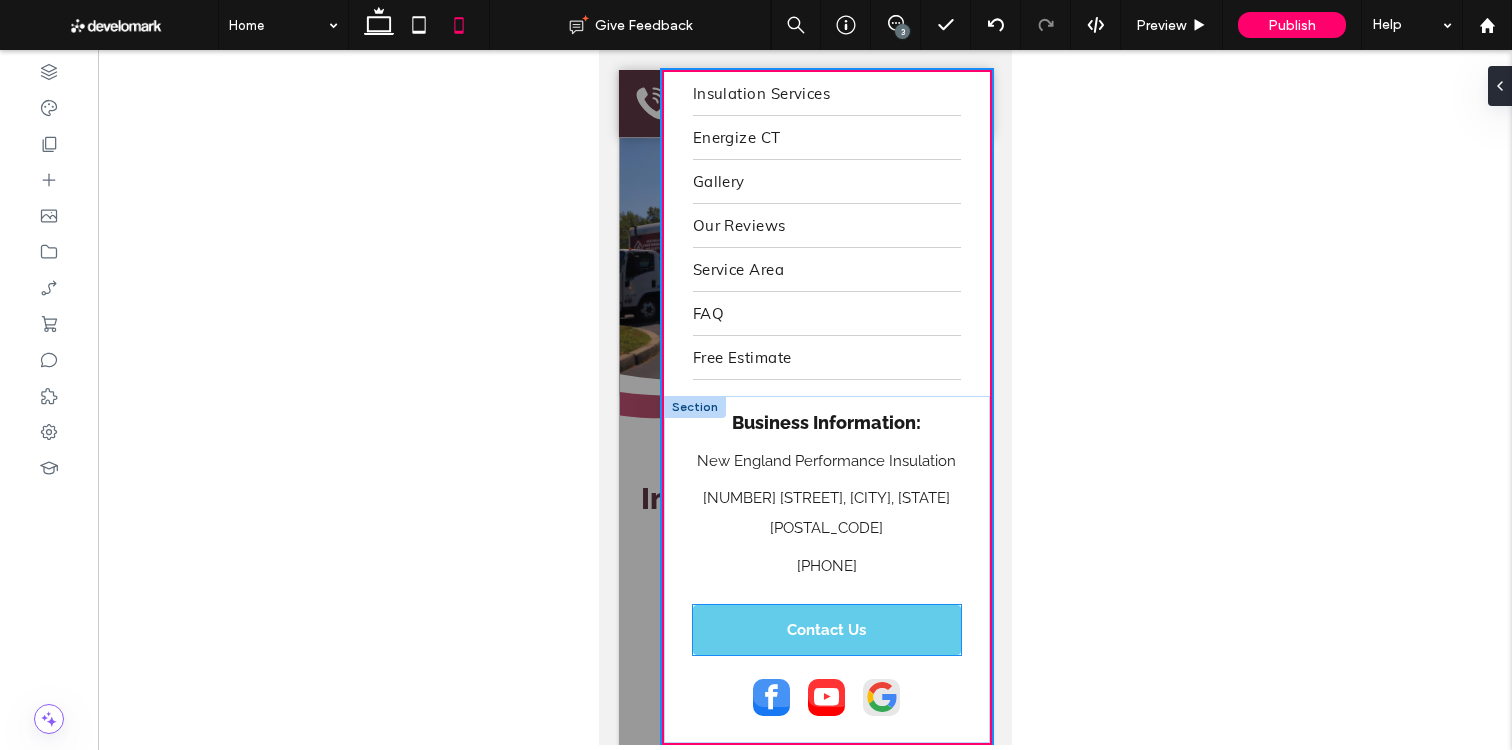 click on "Contact Us" at bounding box center (826, 630) 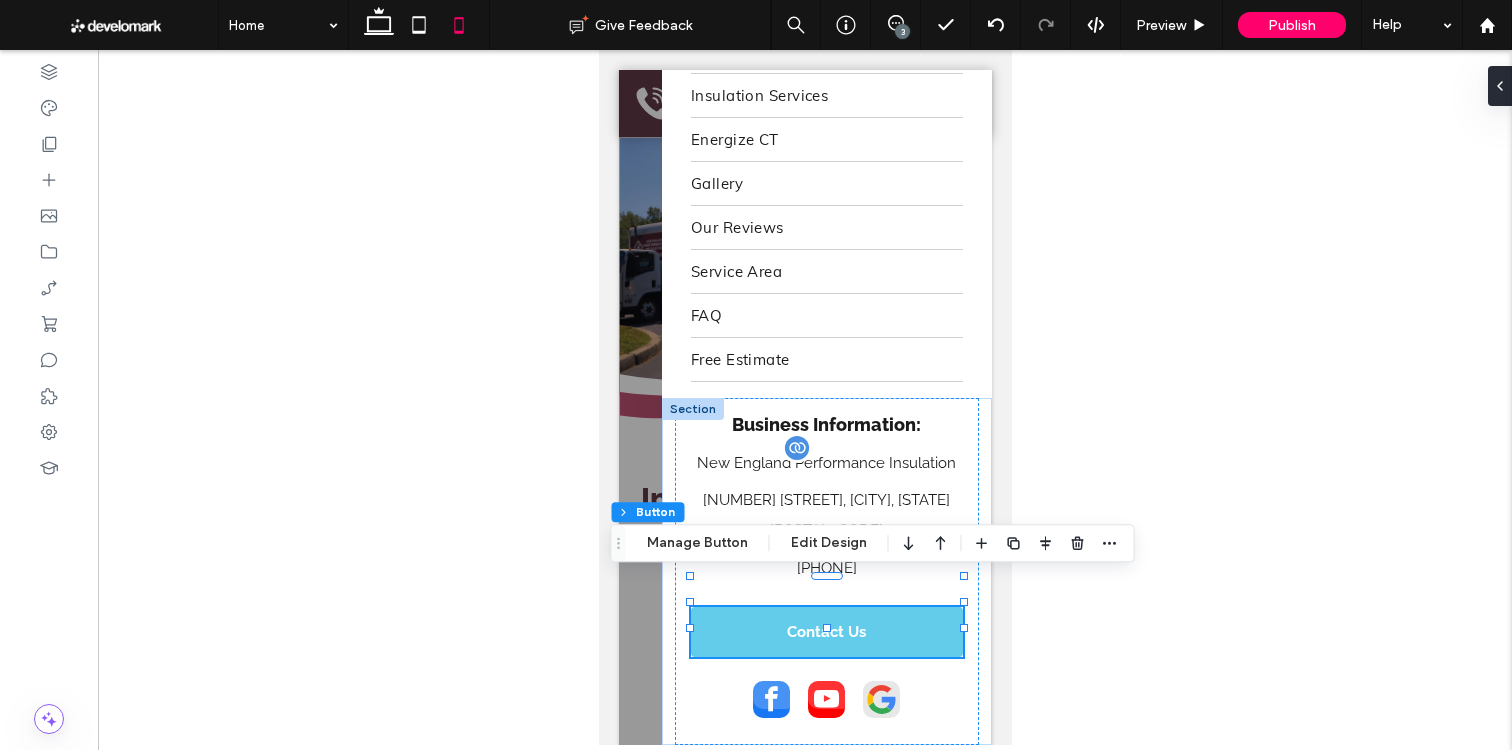 type on "**" 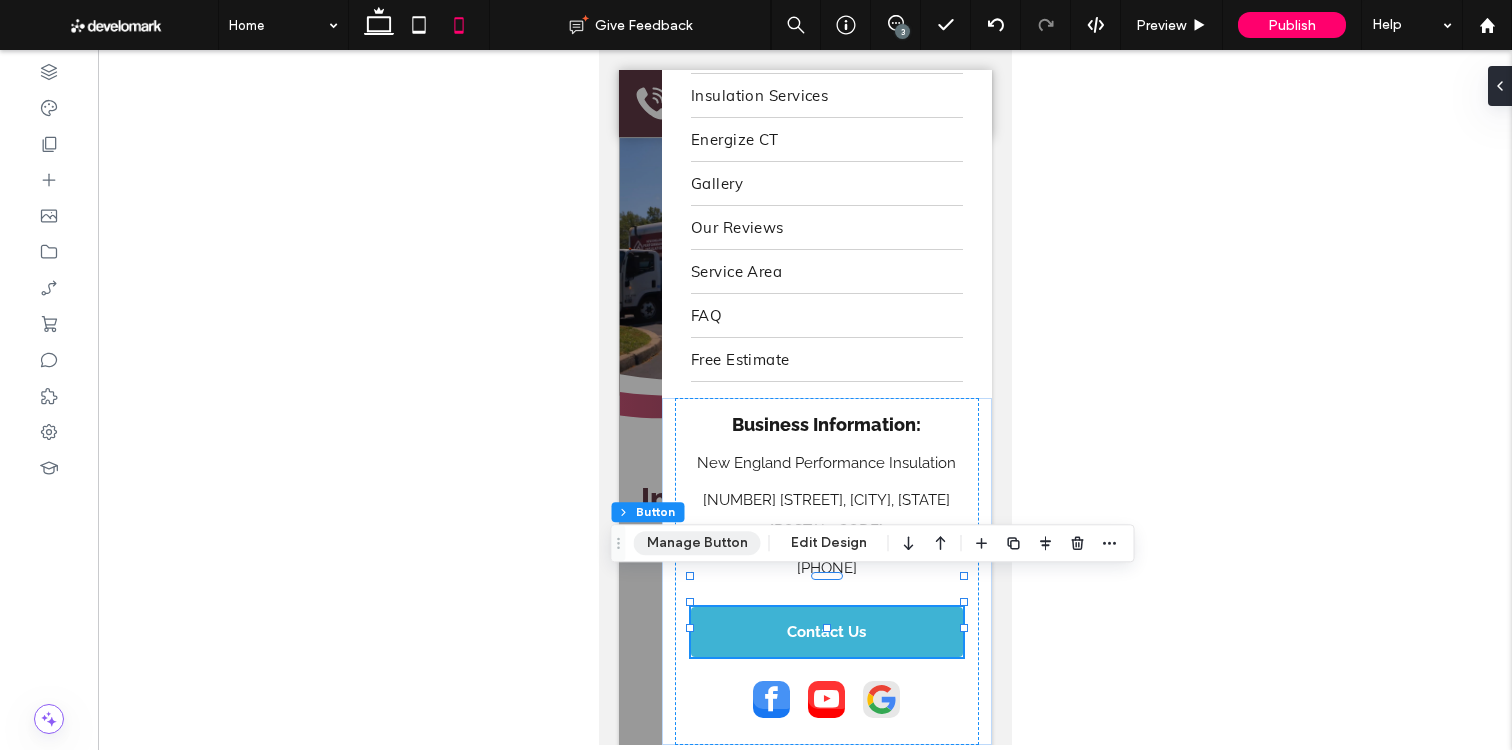 drag, startPoint x: 748, startPoint y: 524, endPoint x: 729, endPoint y: 537, distance: 23.021729 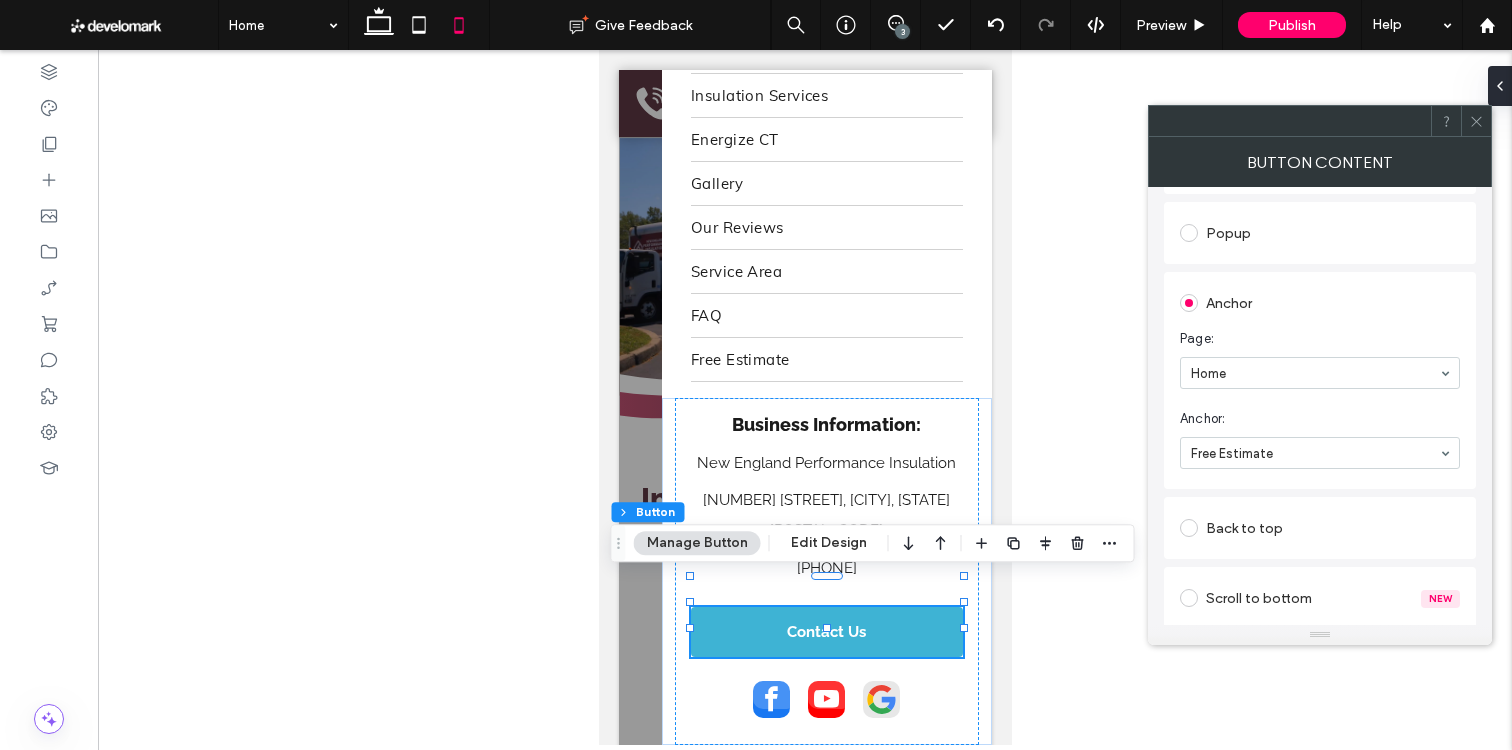 scroll, scrollTop: 335, scrollLeft: 0, axis: vertical 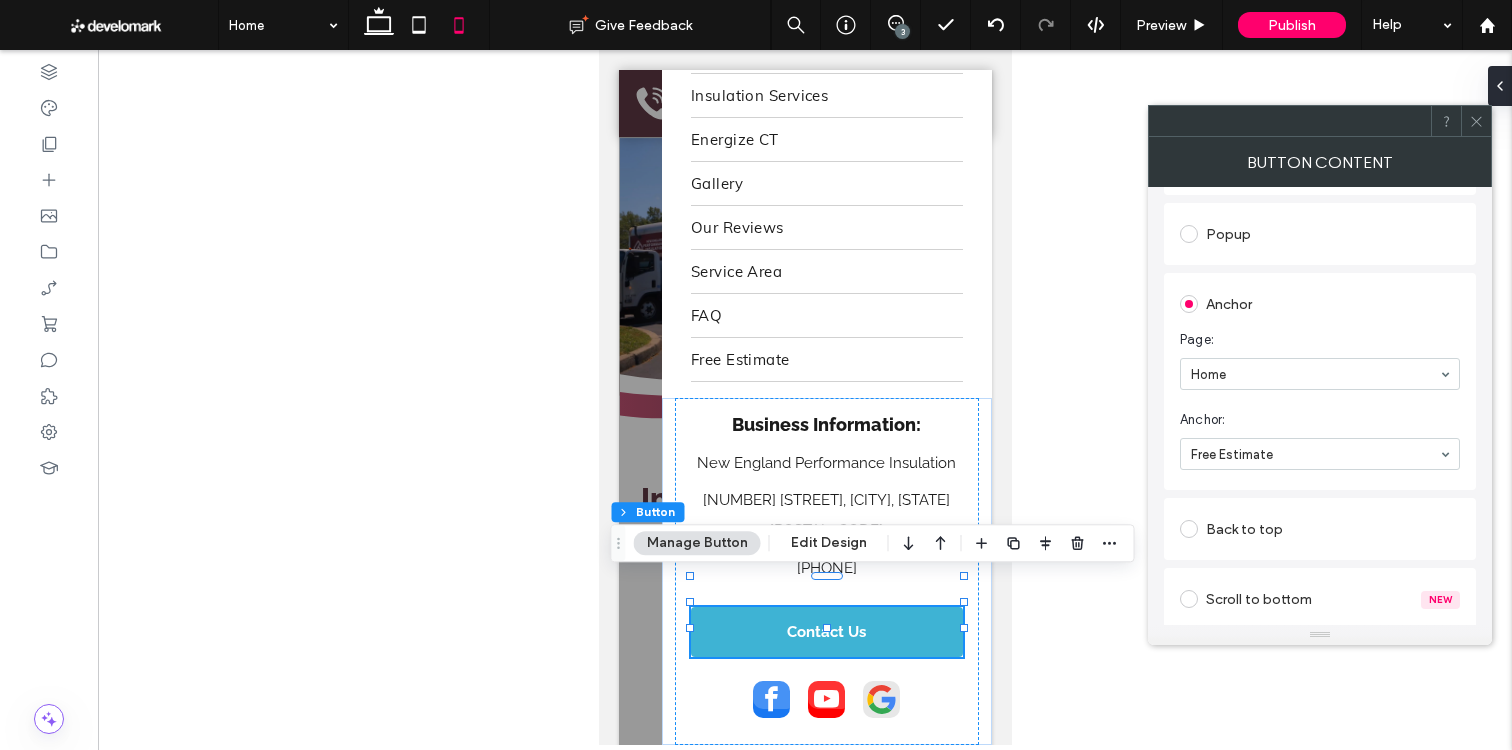 click 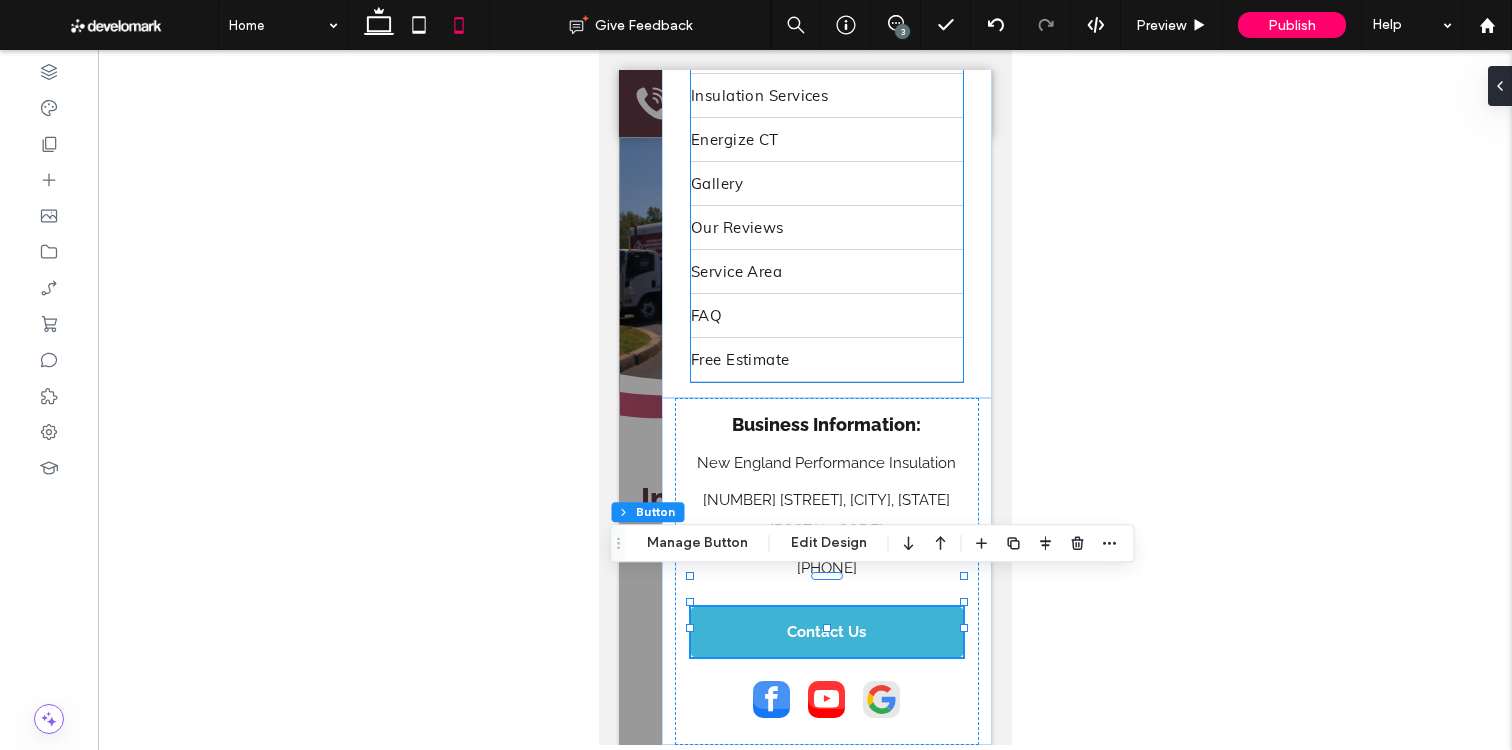 scroll, scrollTop: 0, scrollLeft: 0, axis: both 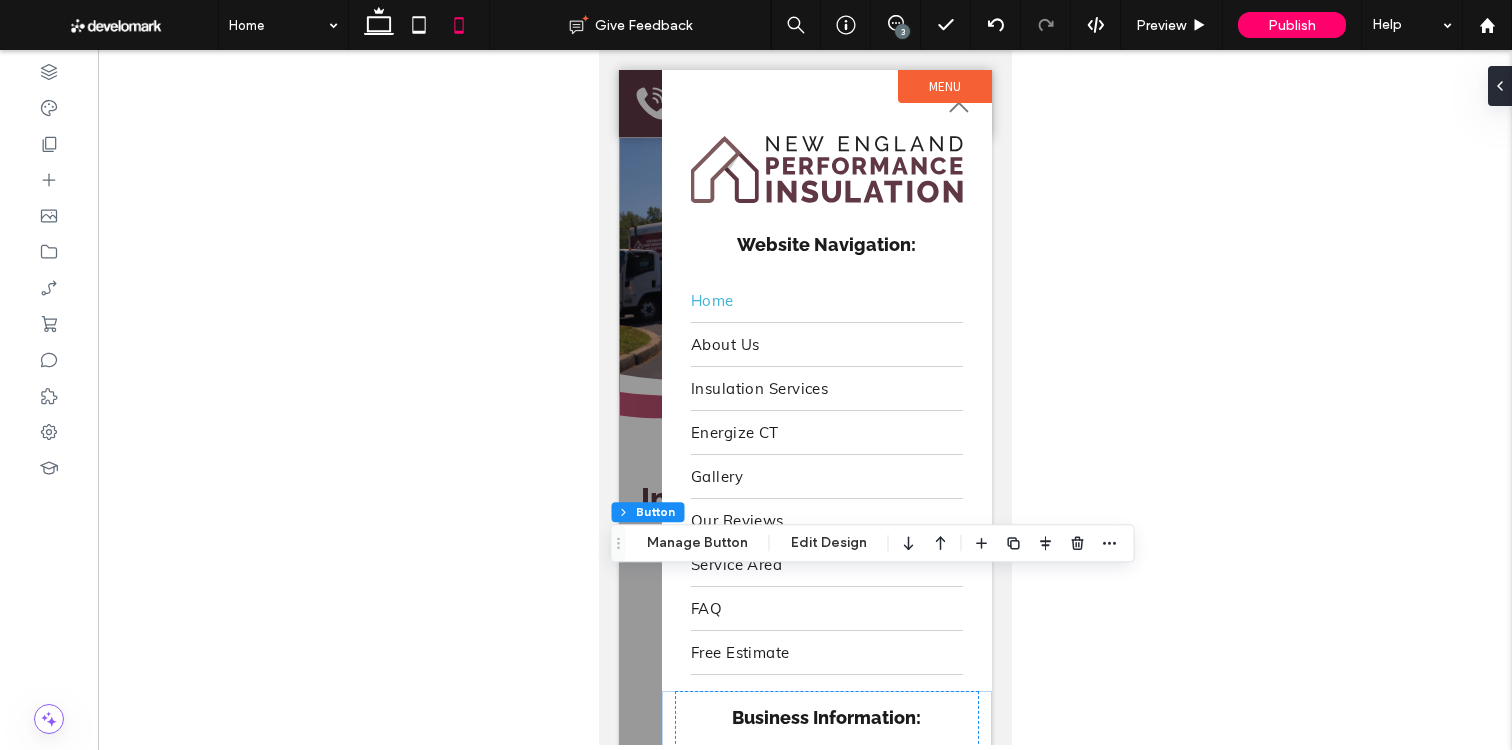 click at bounding box center (804, 407) 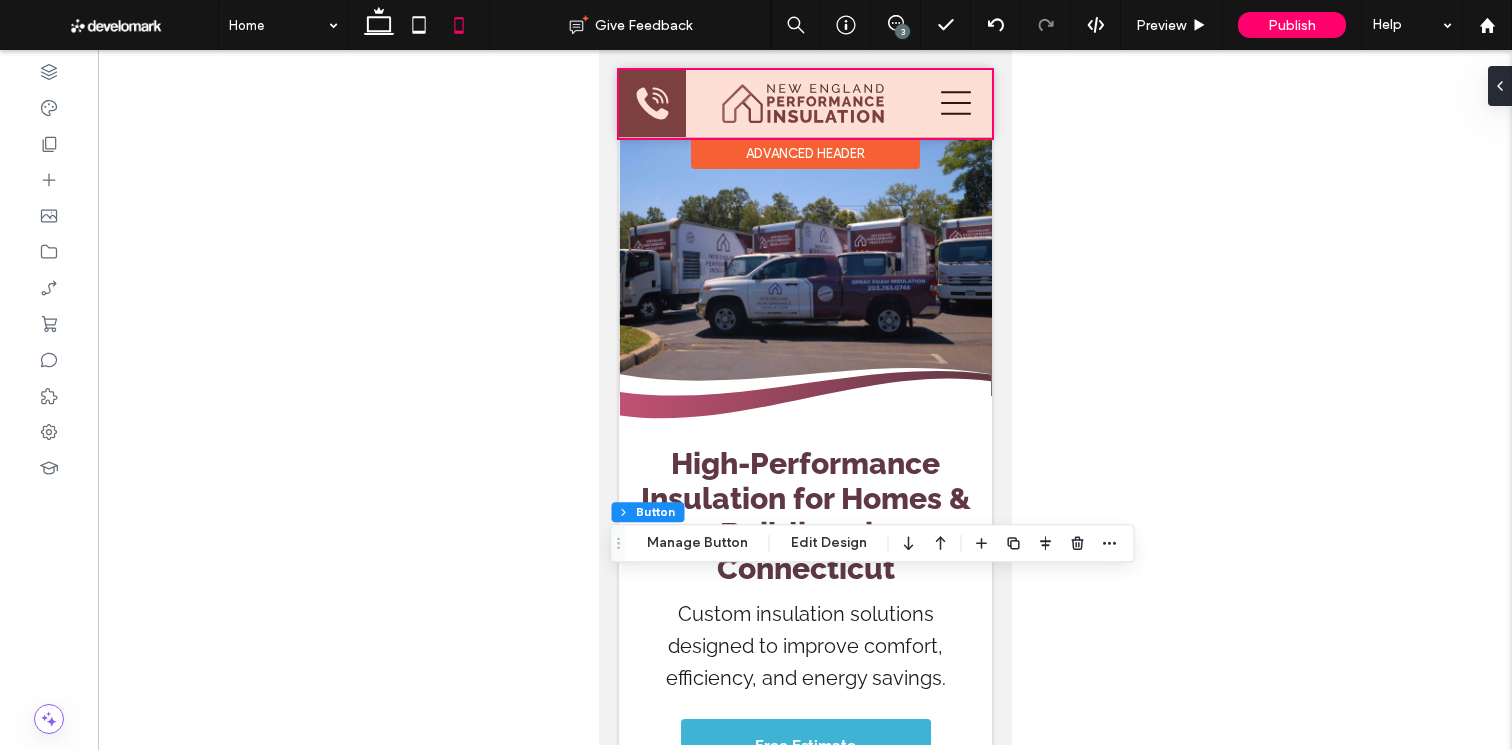 click at bounding box center (804, 104) 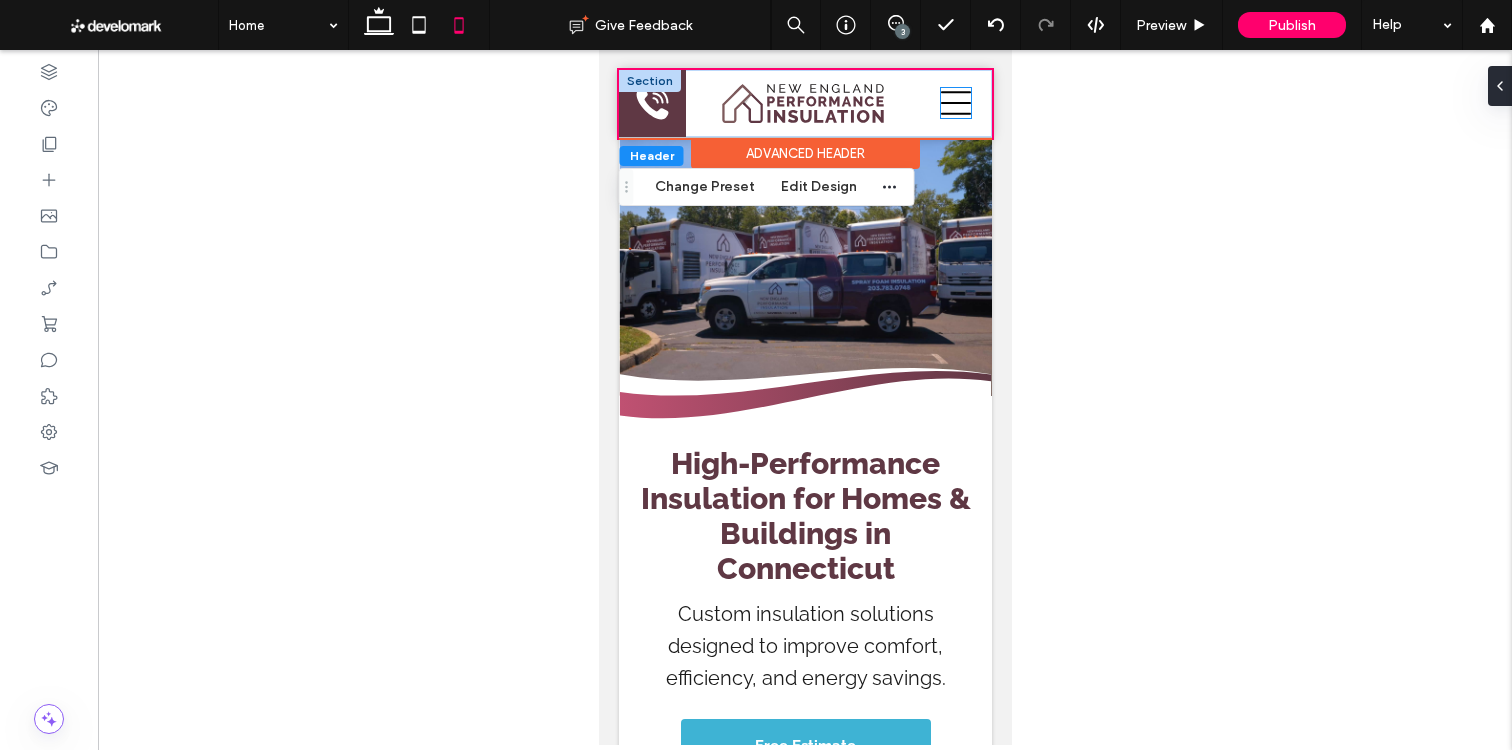 click 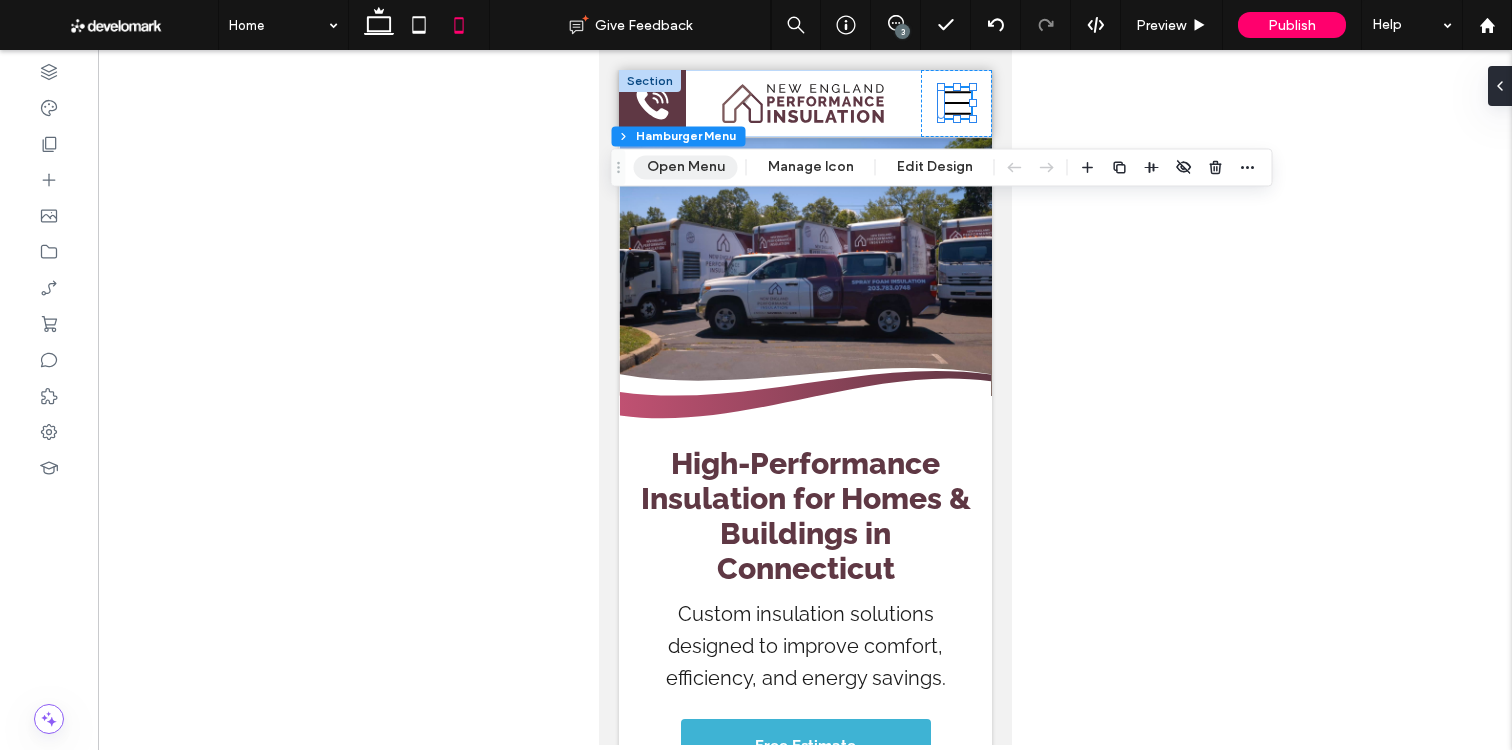 drag, startPoint x: 667, startPoint y: 176, endPoint x: 368, endPoint y: 304, distance: 325.24606 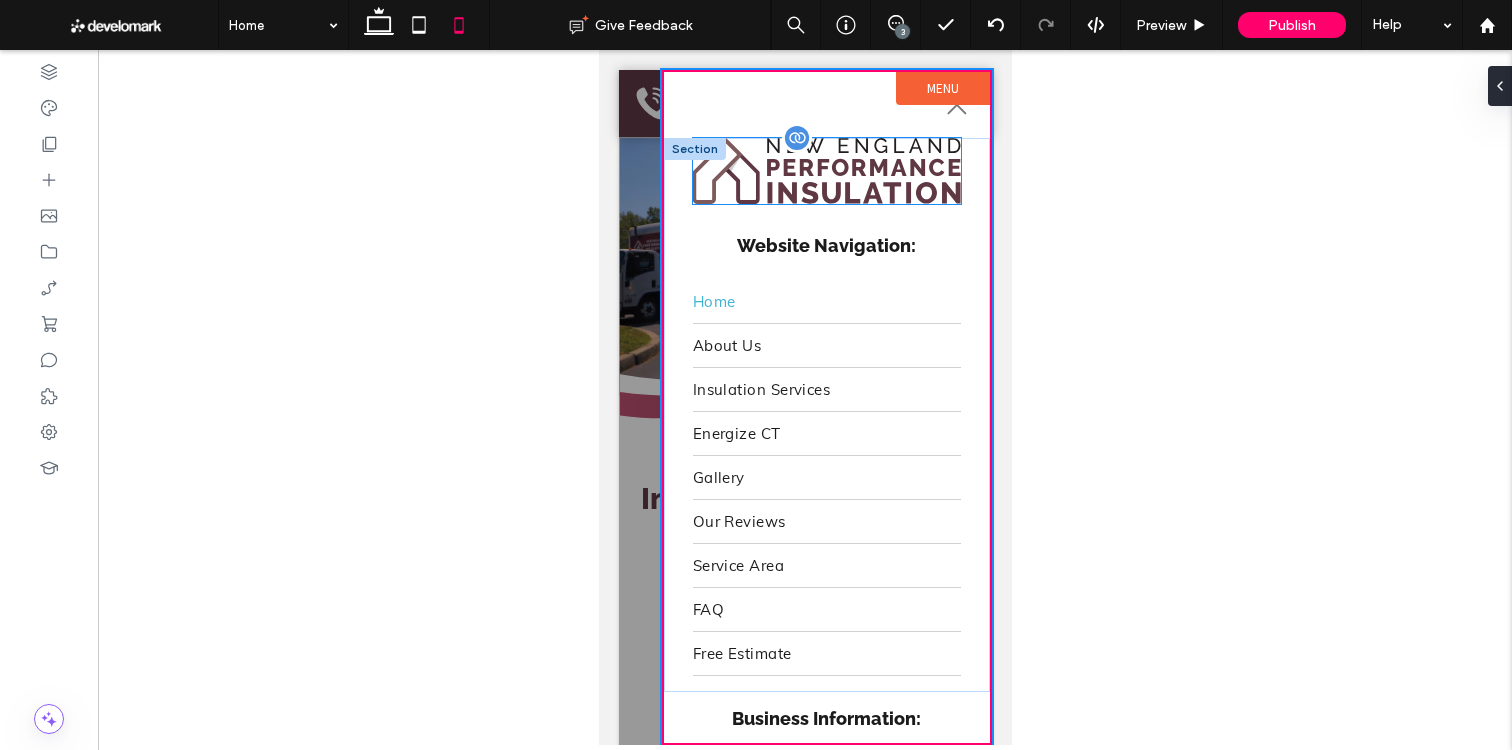 click at bounding box center [826, 171] 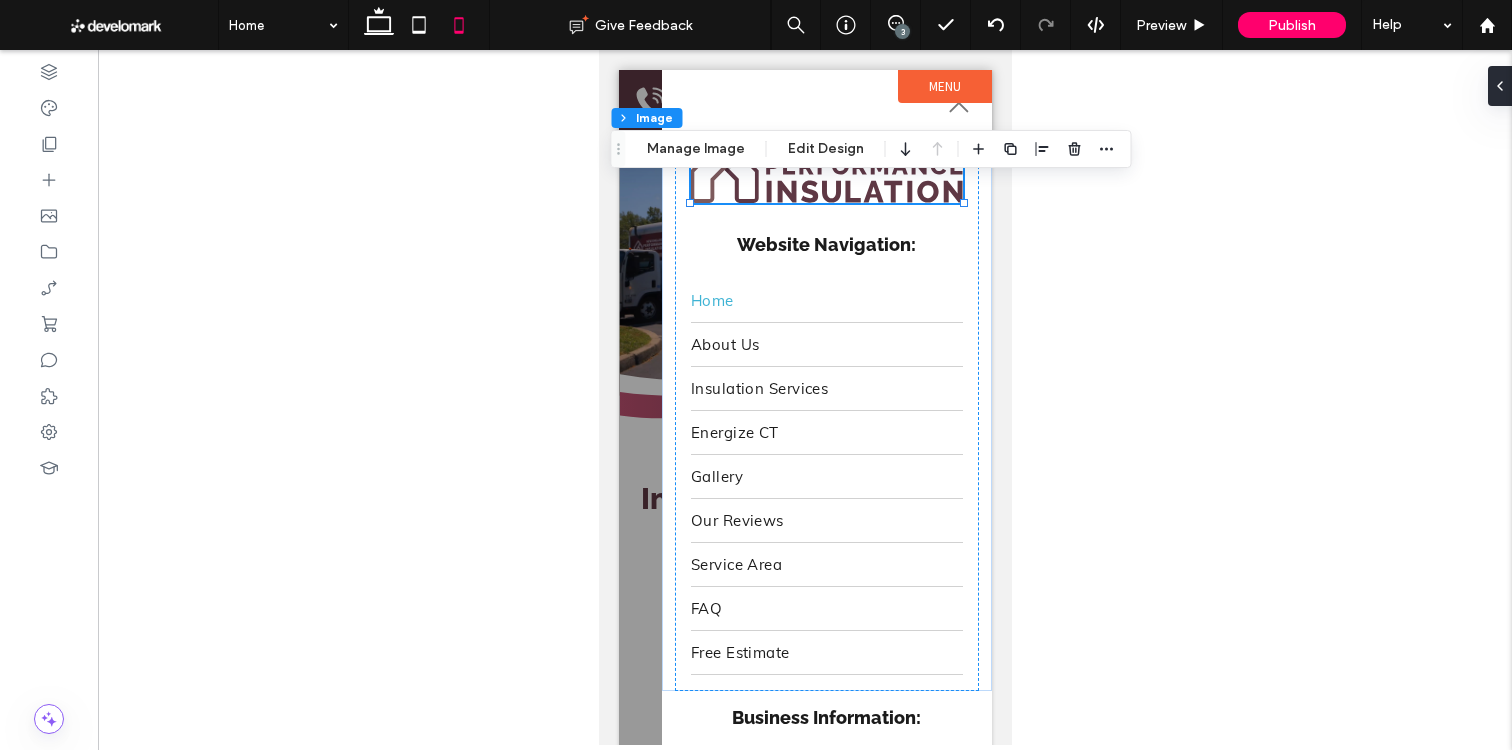 click on "Manage Image" at bounding box center (696, 149) 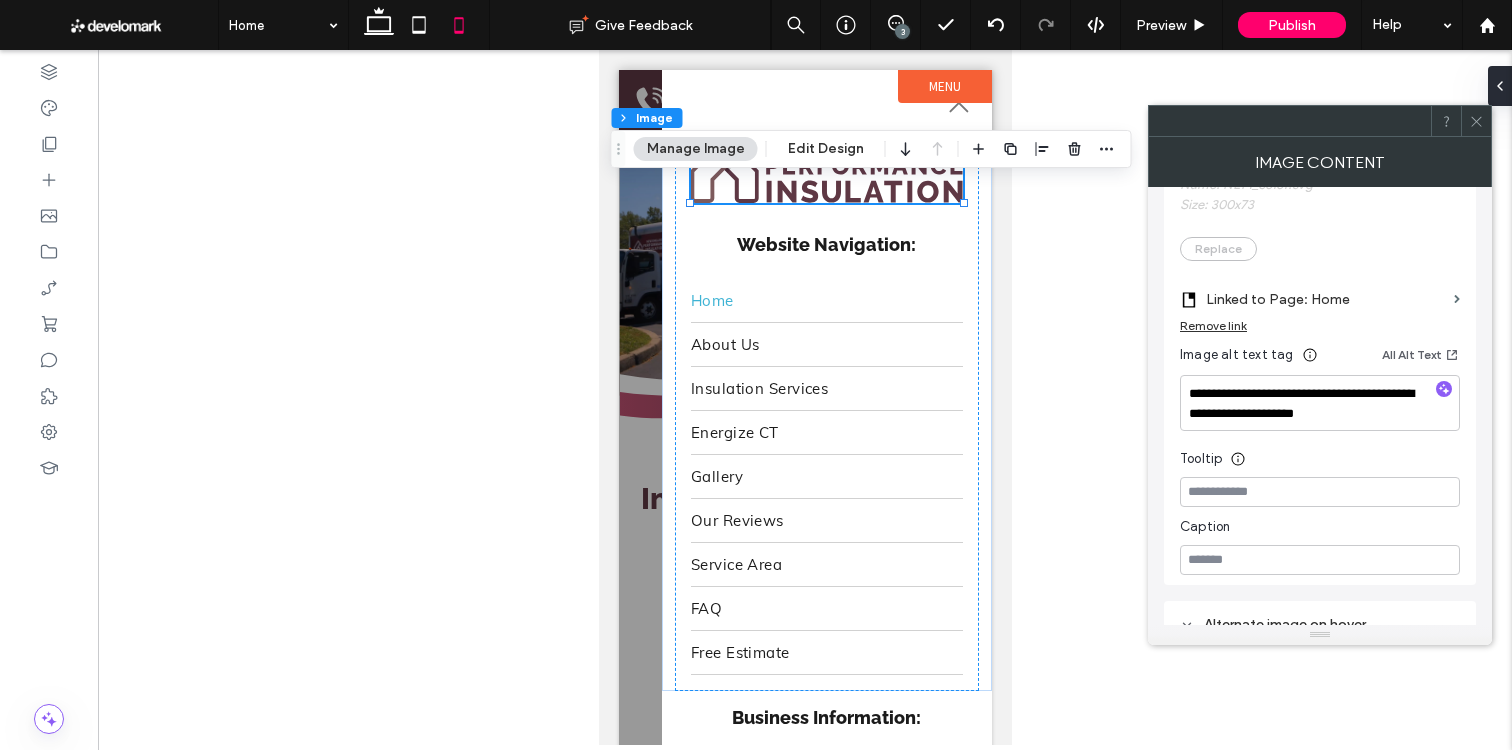 scroll, scrollTop: 520, scrollLeft: 0, axis: vertical 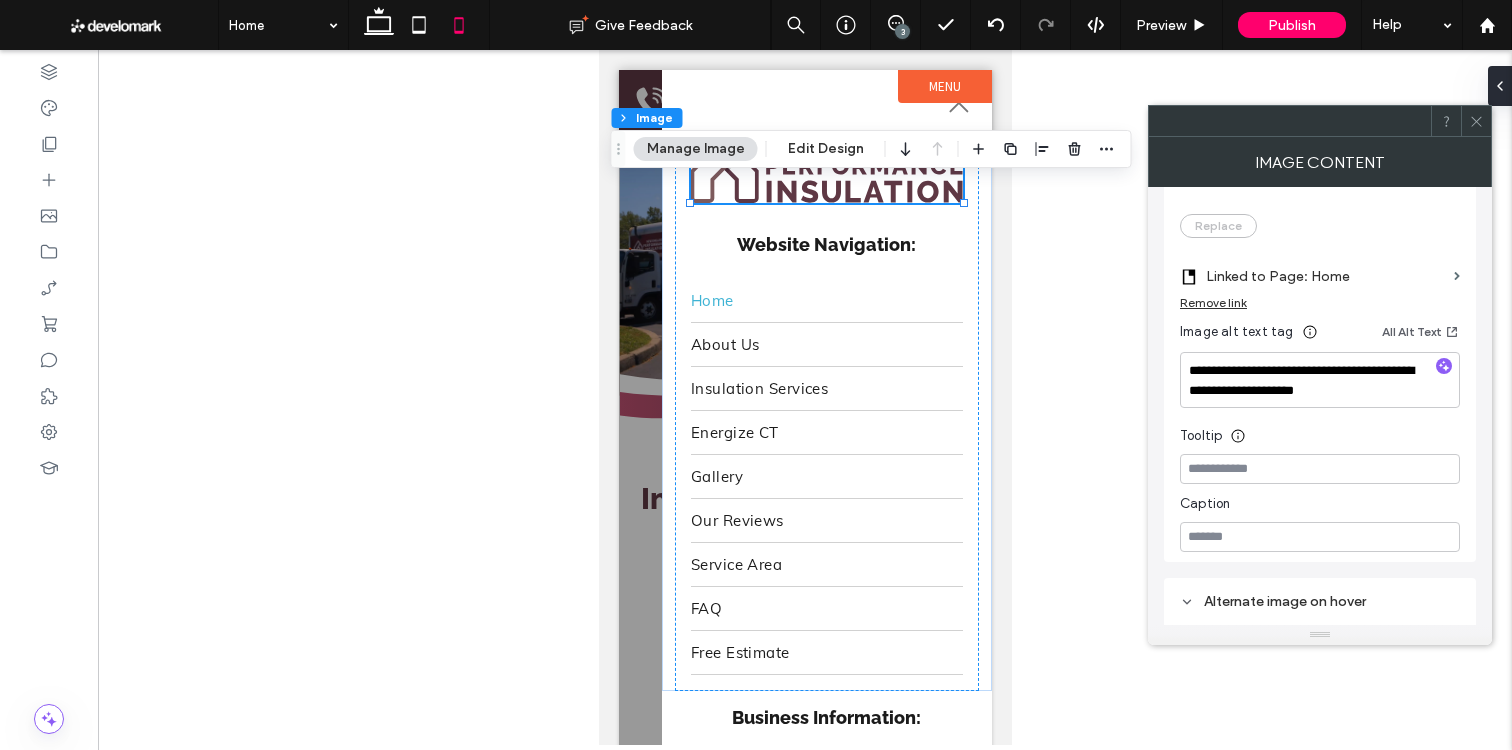 drag, startPoint x: 1473, startPoint y: 113, endPoint x: 1045, endPoint y: 311, distance: 471.58032 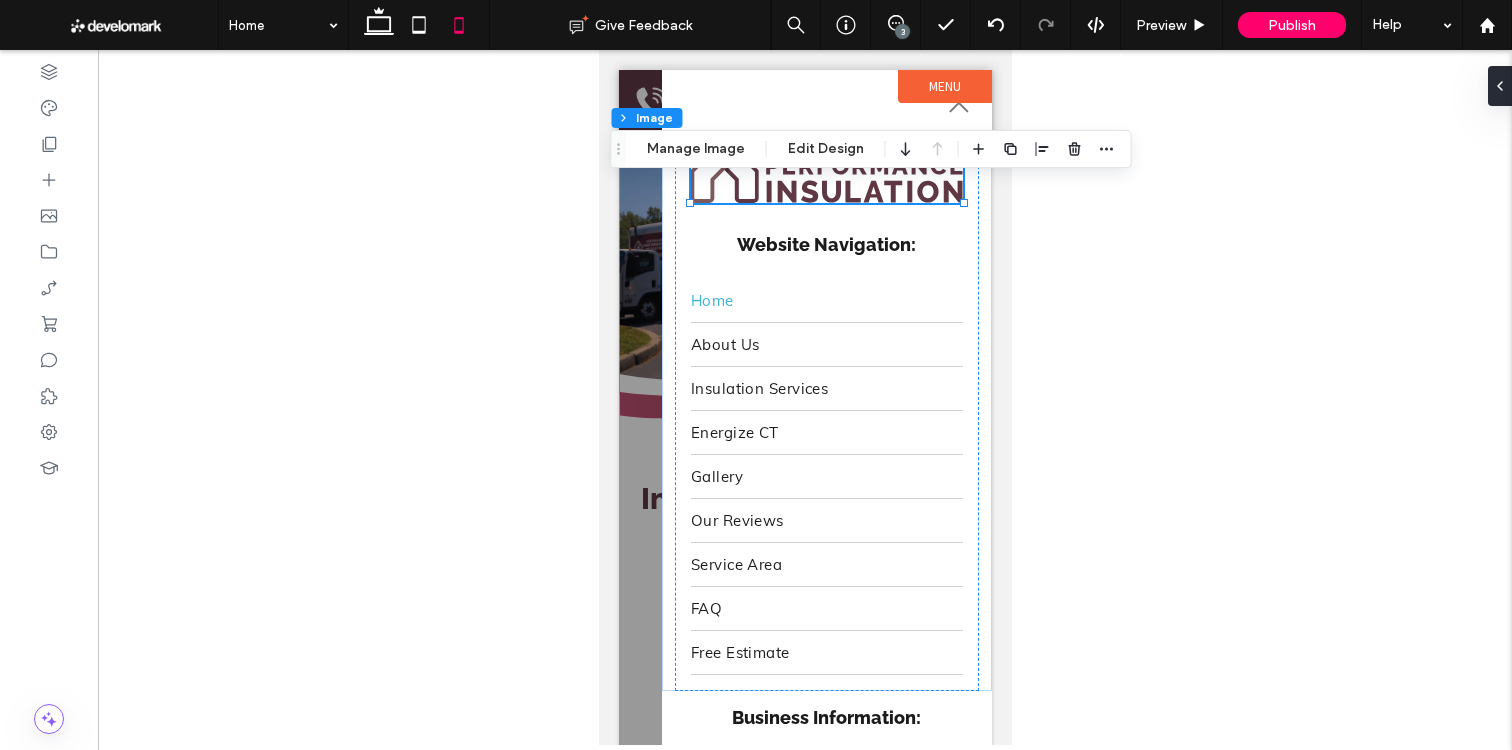 drag, startPoint x: 634, startPoint y: 388, endPoint x: 707, endPoint y: 349, distance: 82.764725 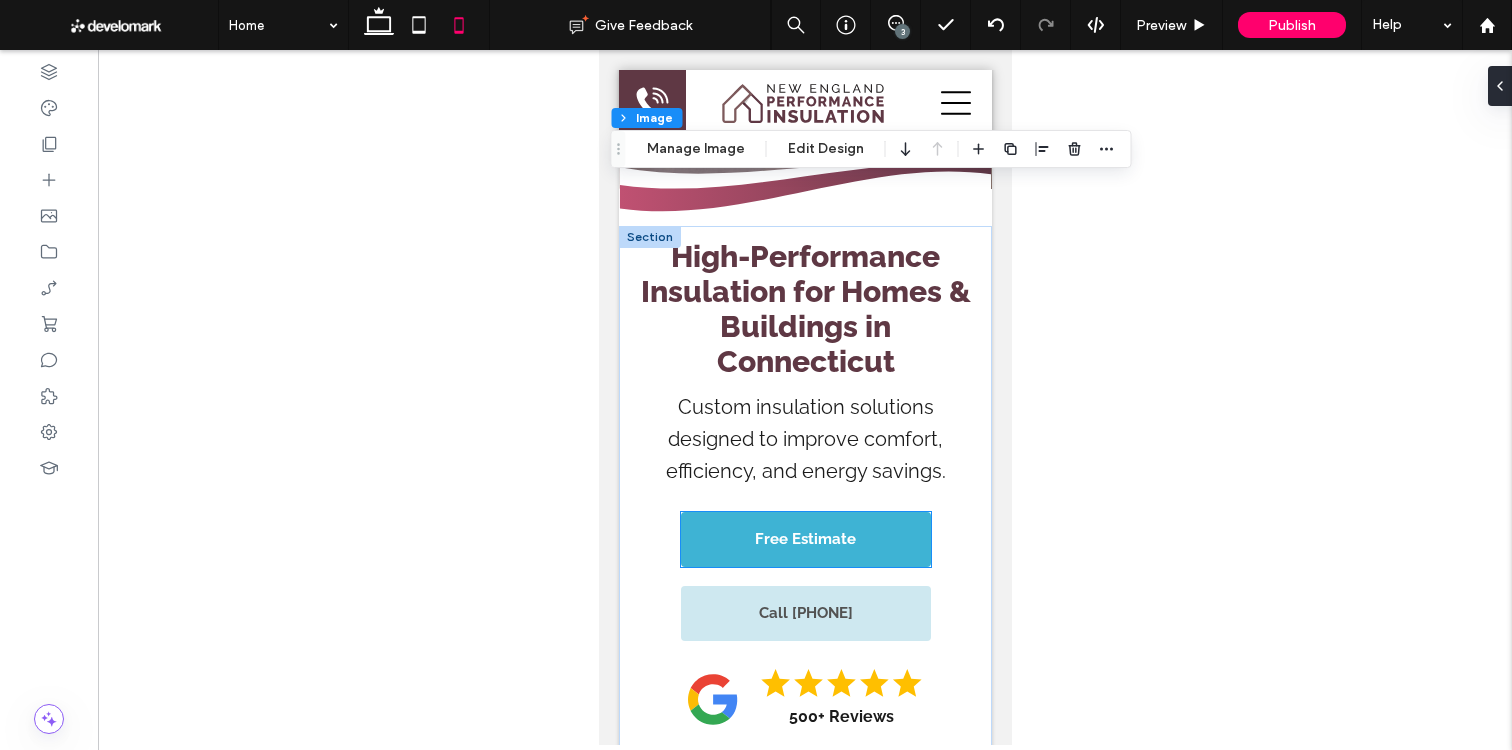 scroll, scrollTop: 210, scrollLeft: 0, axis: vertical 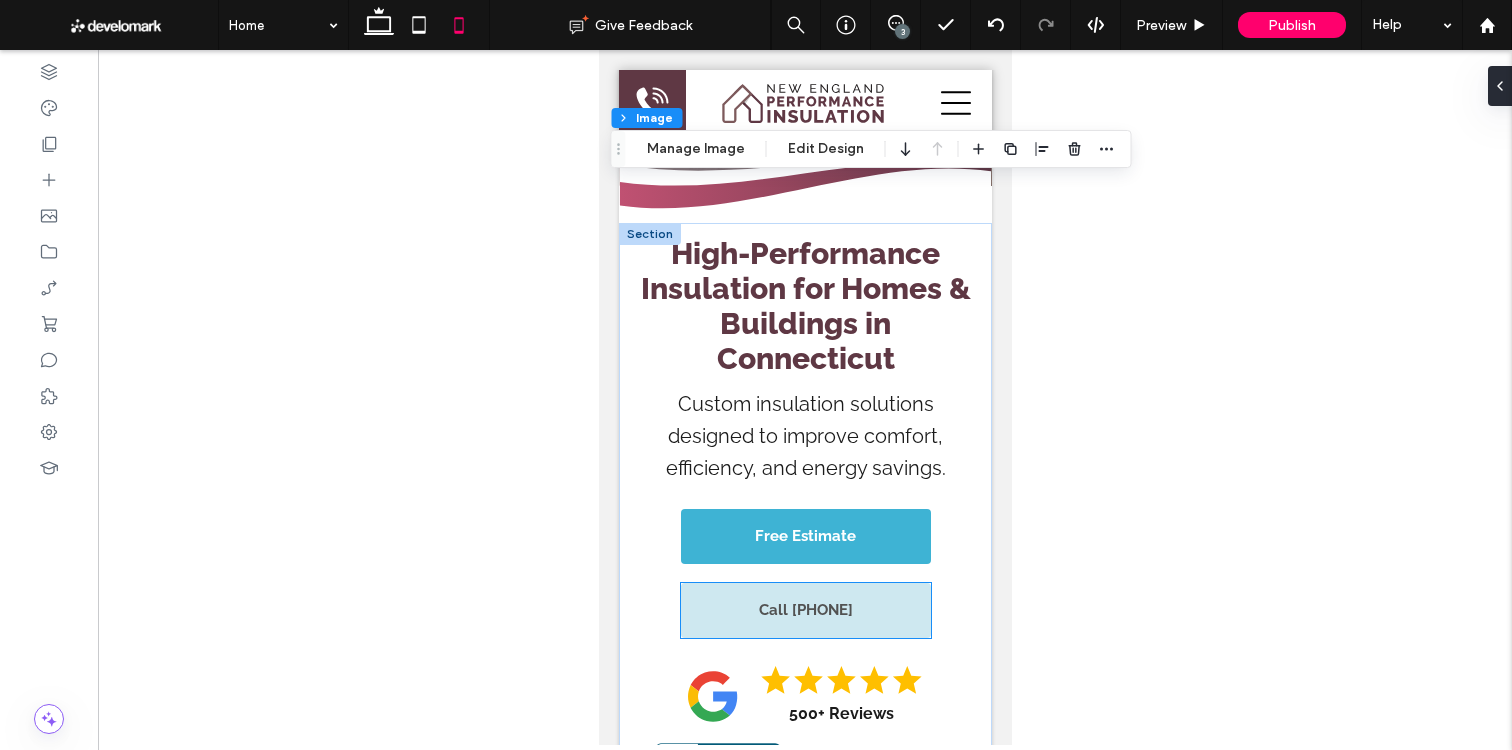 click on "Call [PHONE]" at bounding box center (805, 610) 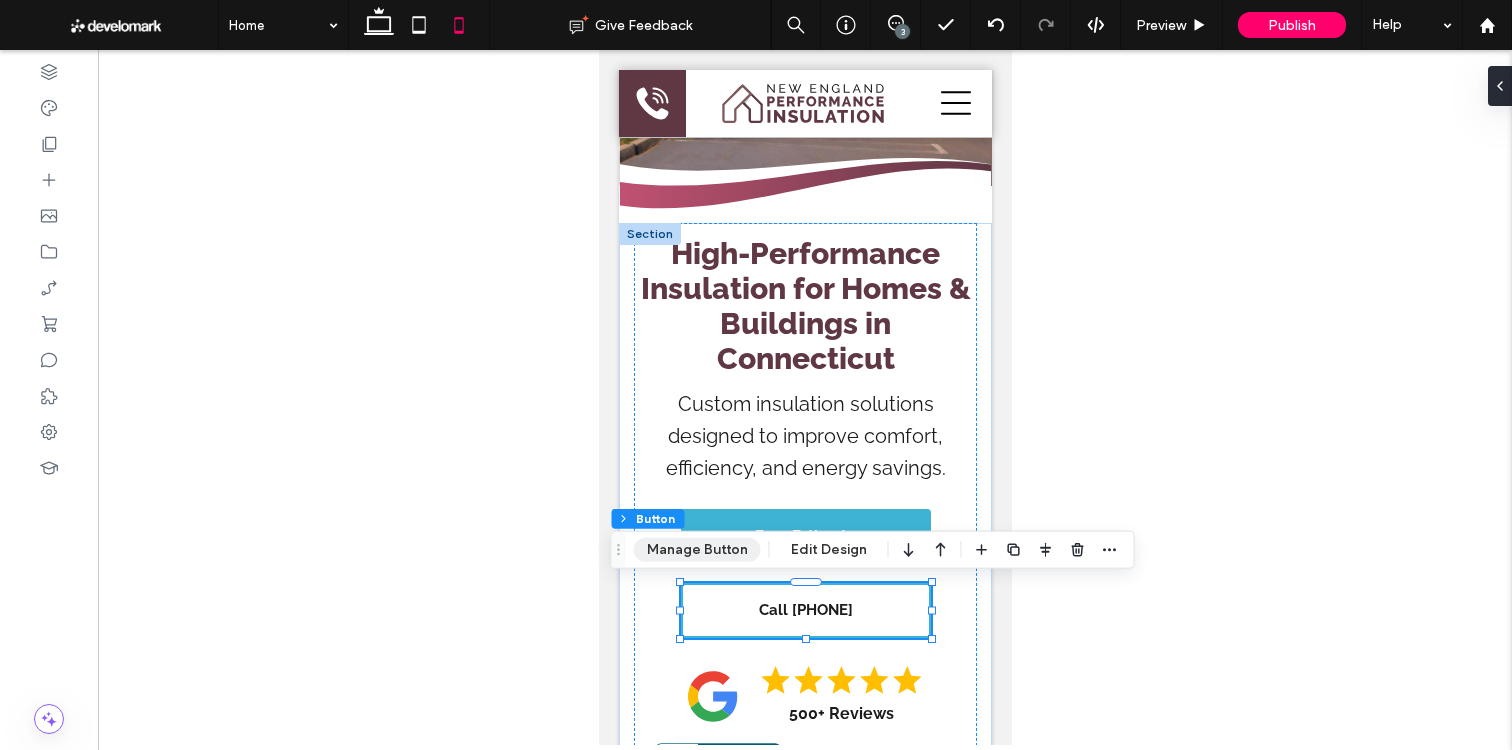 click on "Manage Button" at bounding box center [697, 550] 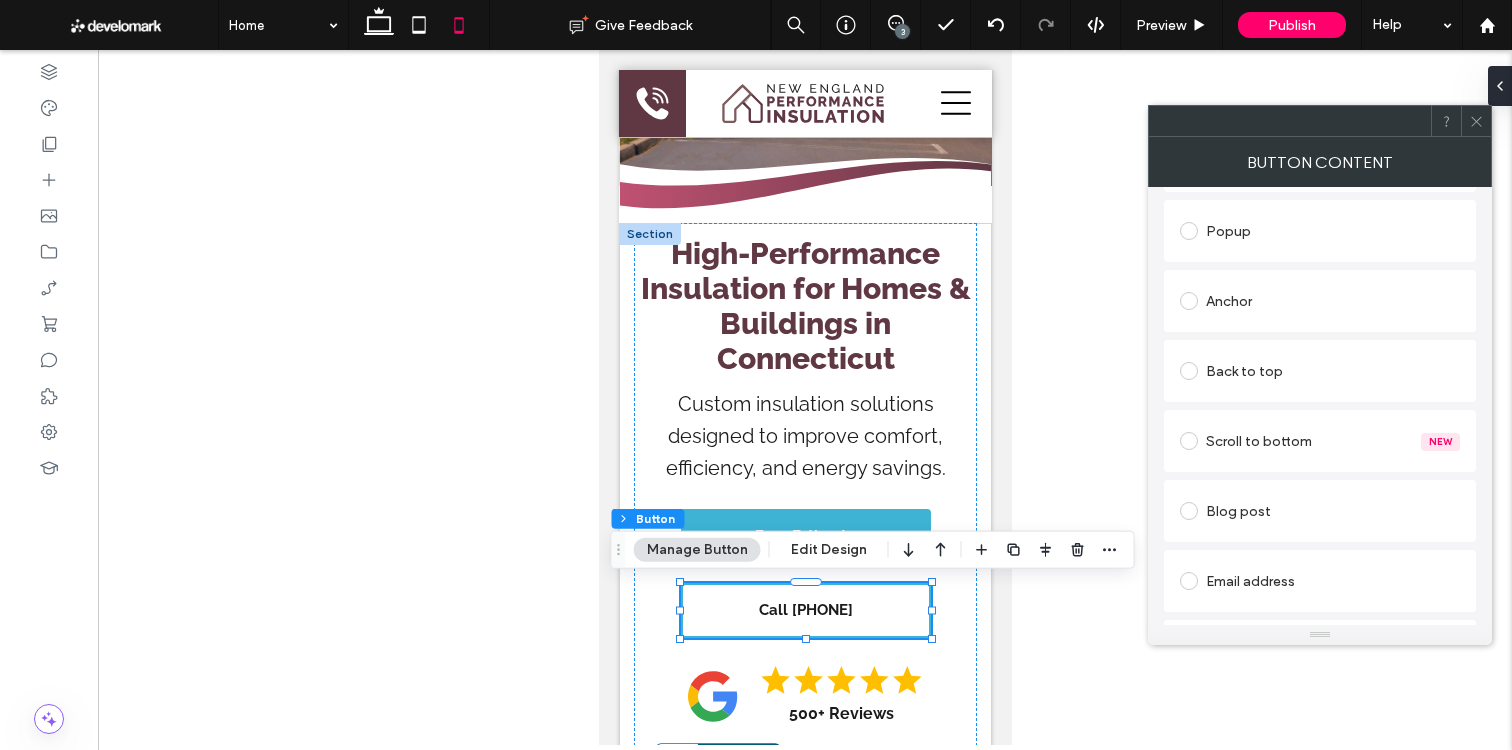 scroll, scrollTop: 557, scrollLeft: 0, axis: vertical 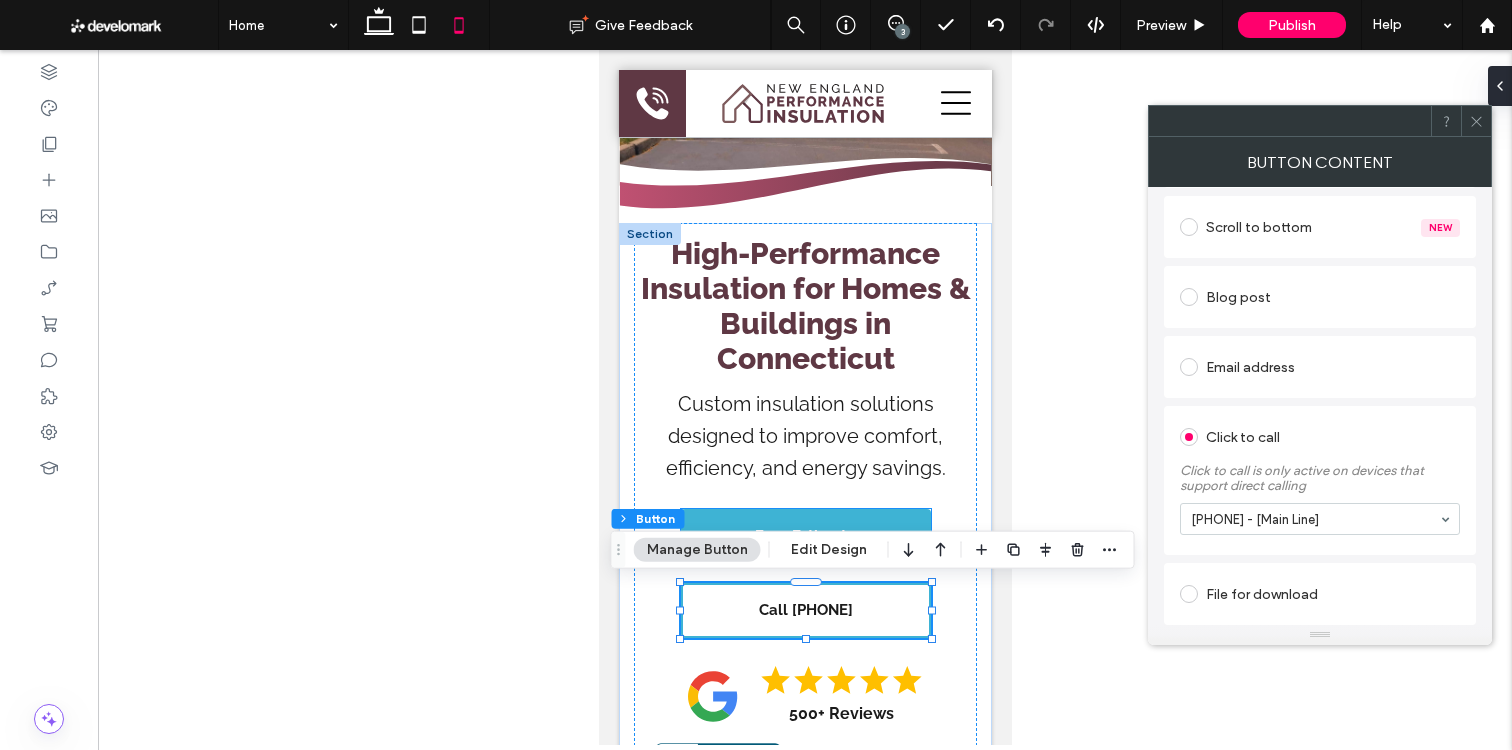 click on "Free Estimate" at bounding box center [805, 536] 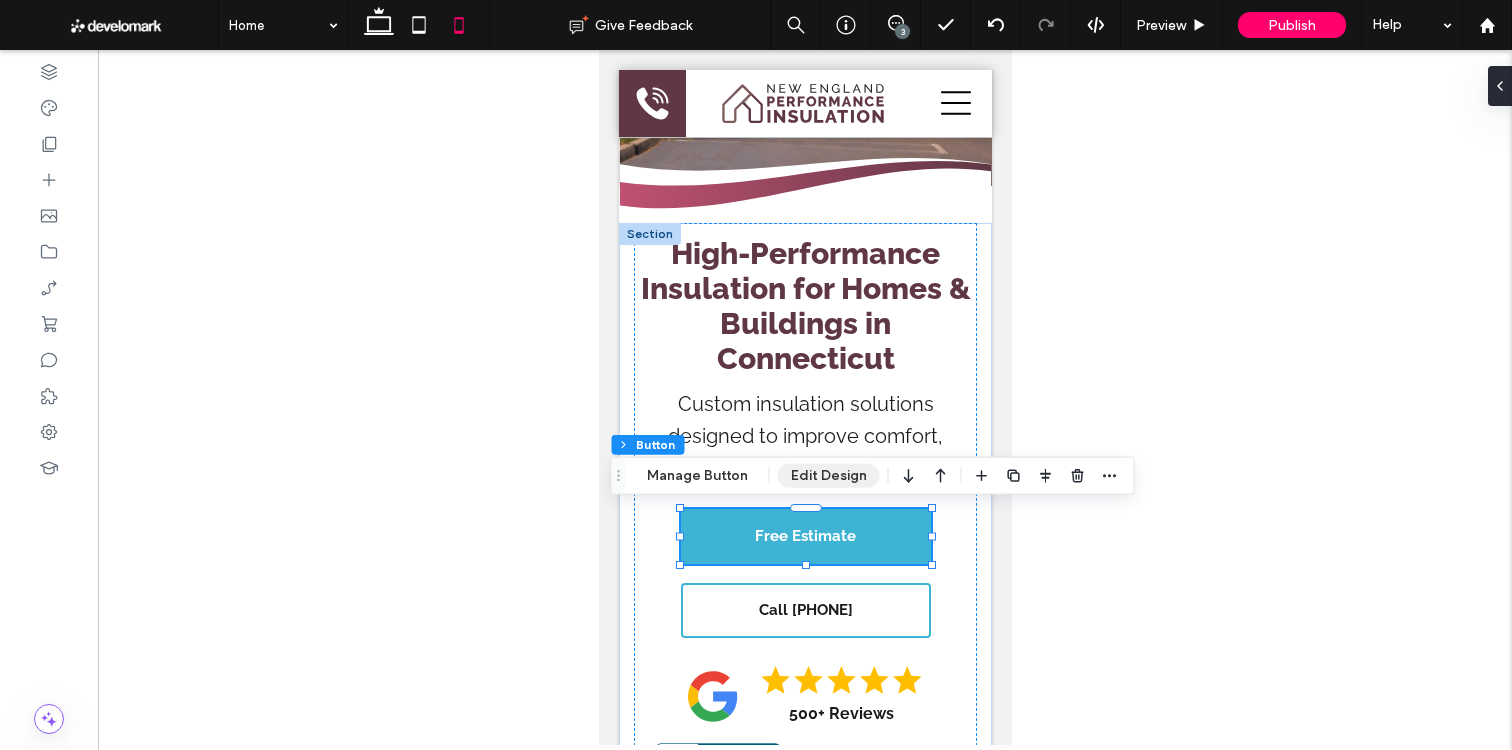 drag, startPoint x: 712, startPoint y: 482, endPoint x: 777, endPoint y: 480, distance: 65.03076 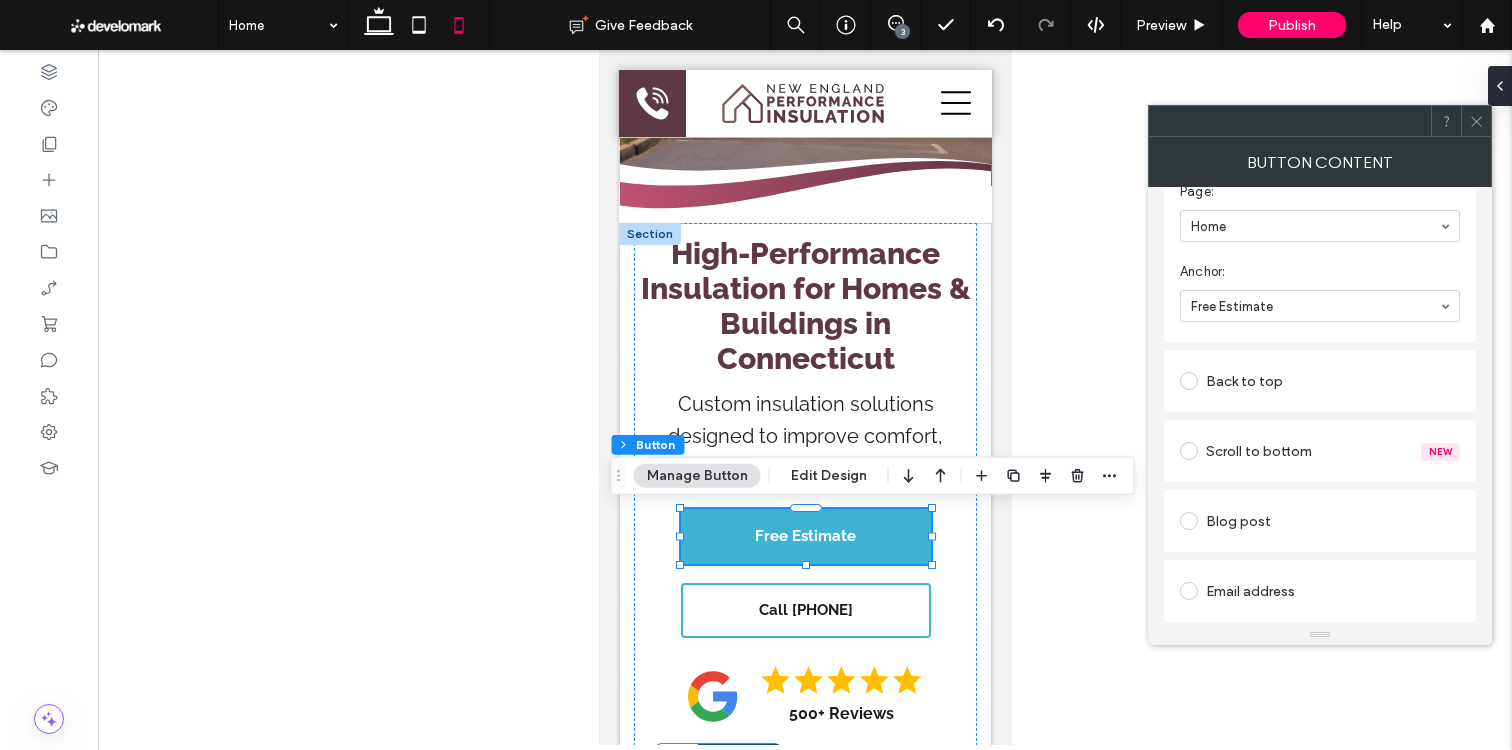 scroll, scrollTop: 623, scrollLeft: 0, axis: vertical 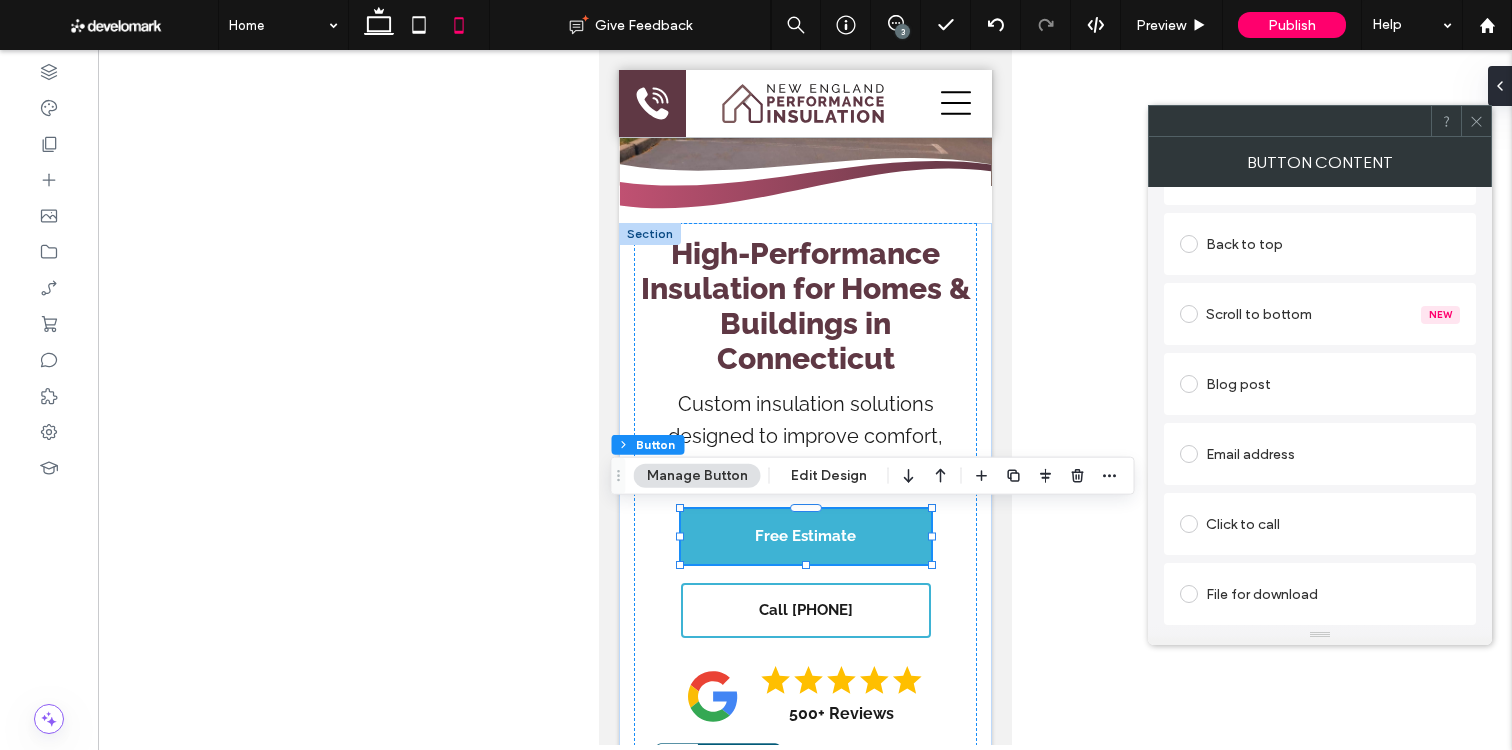drag, startPoint x: 1469, startPoint y: 118, endPoint x: 1104, endPoint y: 268, distance: 394.62006 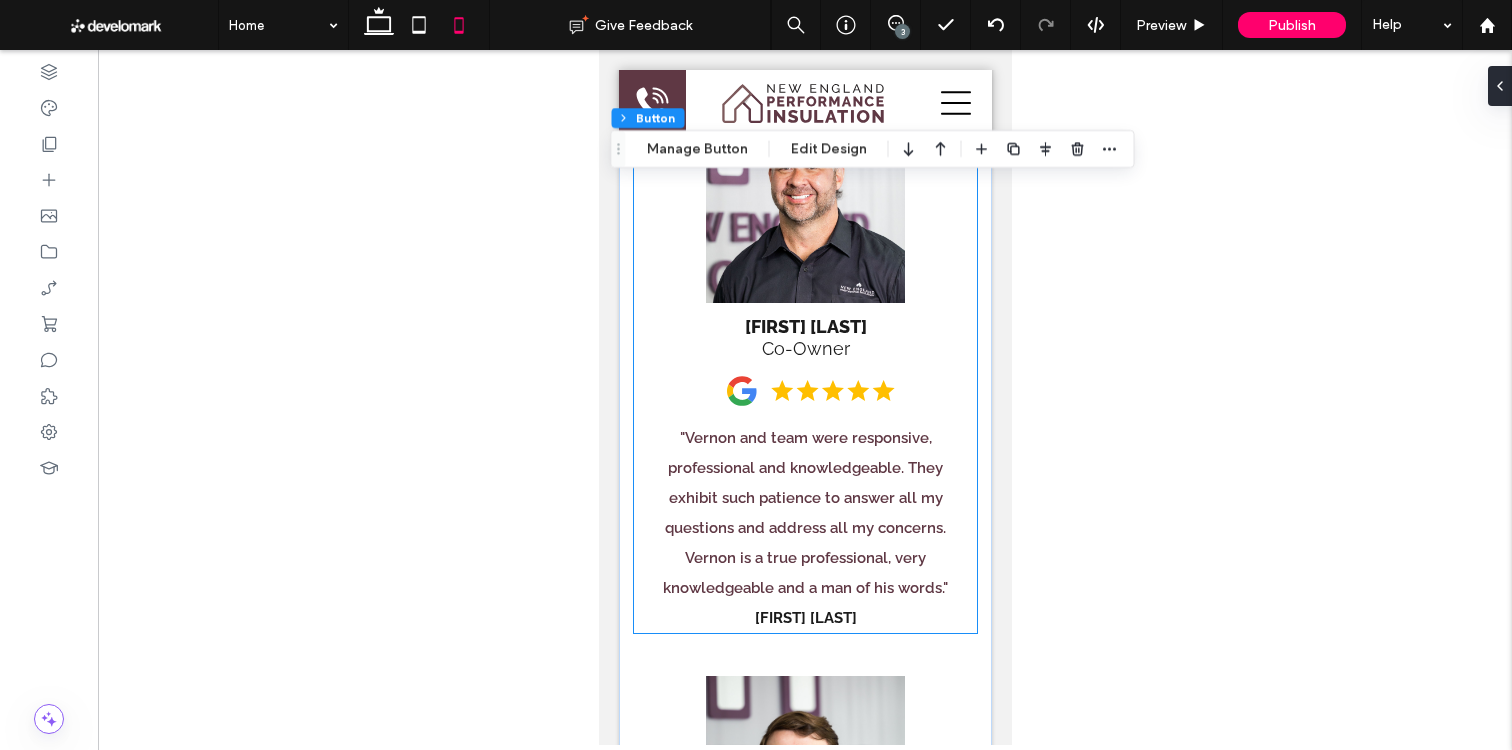 scroll, scrollTop: 3308, scrollLeft: 0, axis: vertical 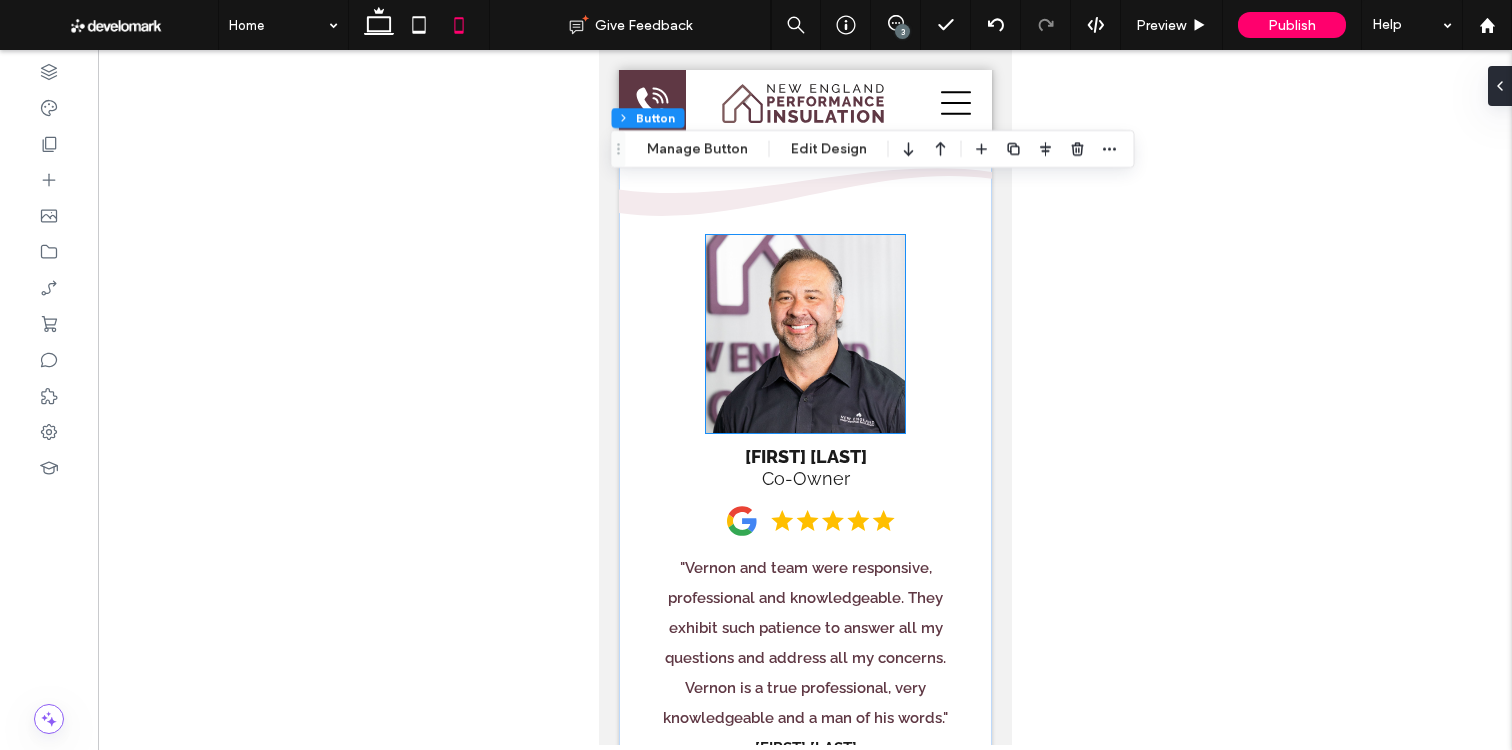 click at bounding box center (804, 334) 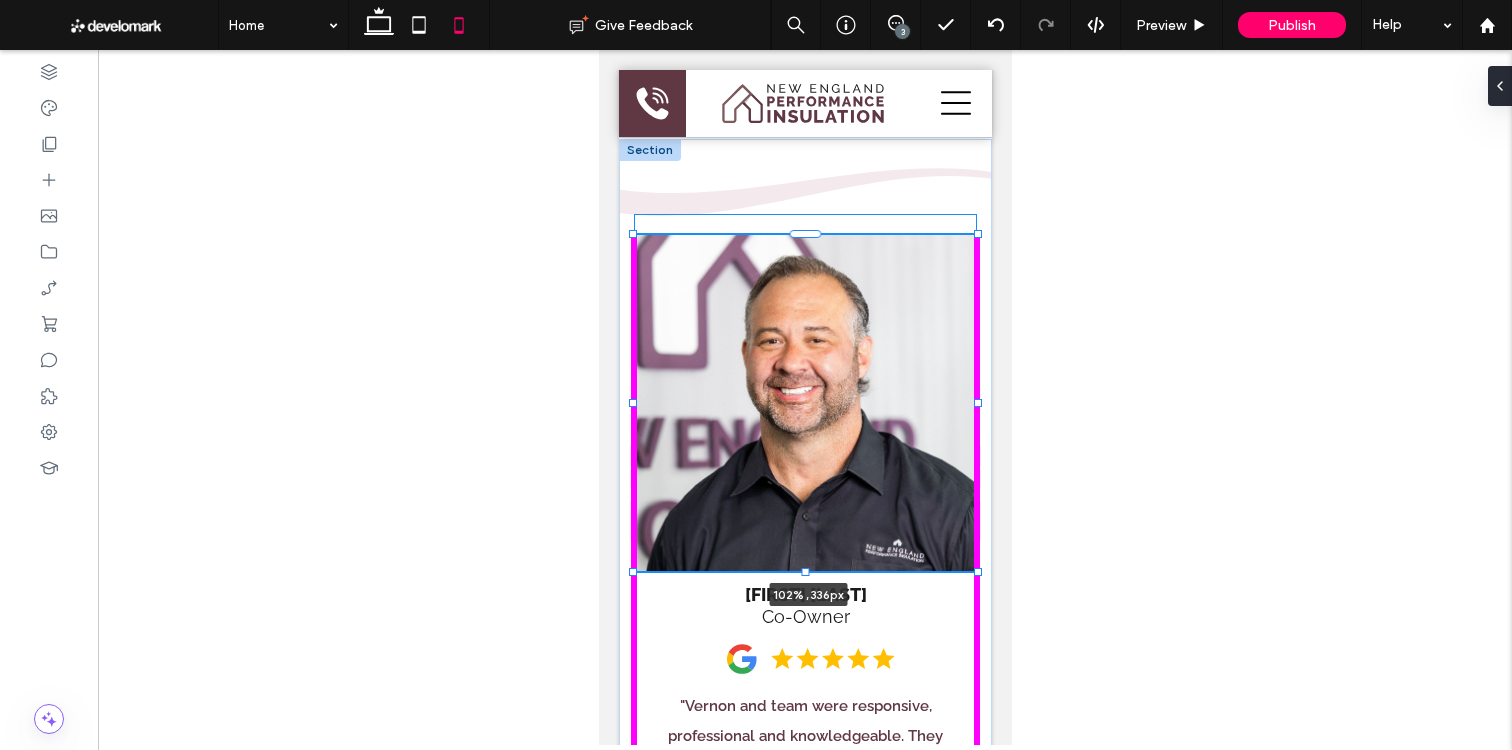 drag, startPoint x: 901, startPoint y: 430, endPoint x: 975, endPoint y: 568, distance: 156.58864 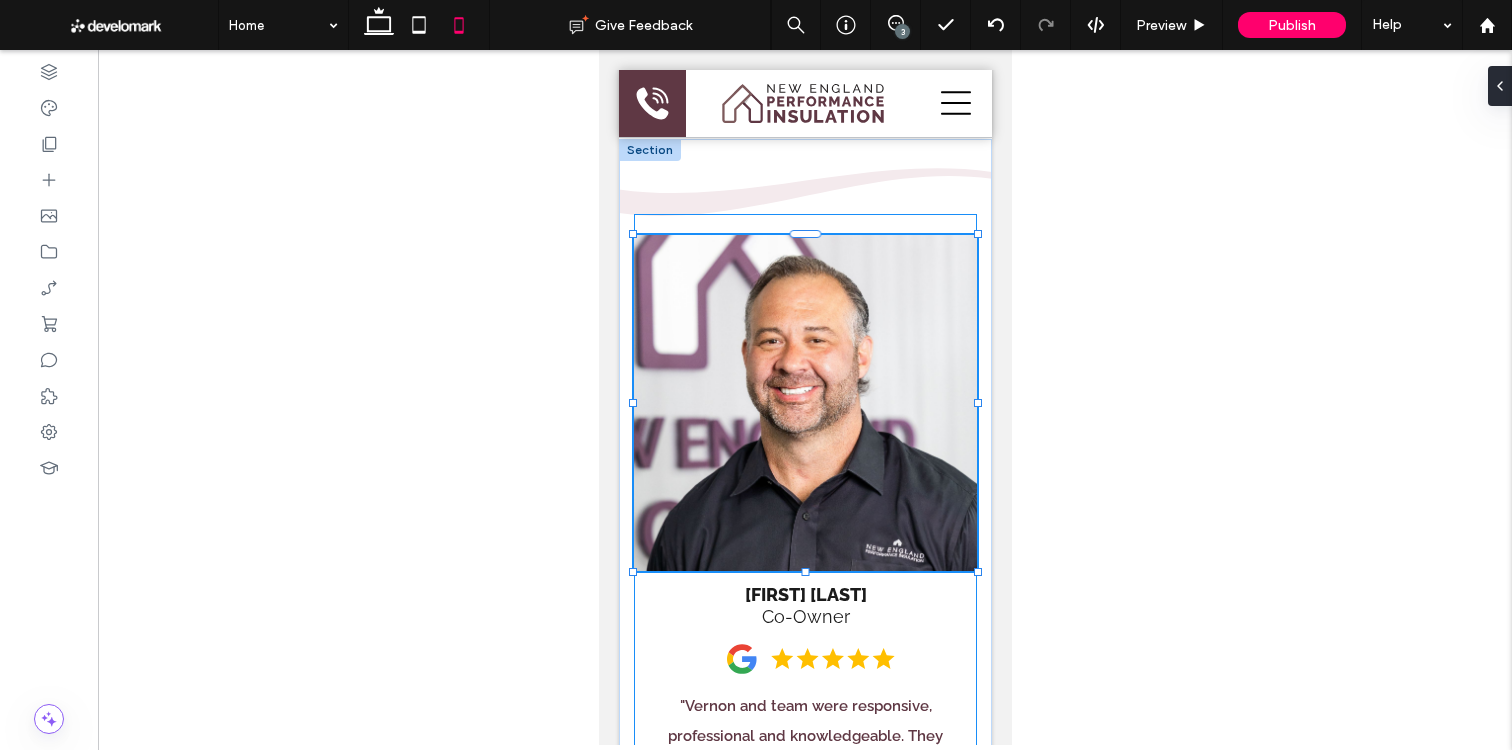 type on "***" 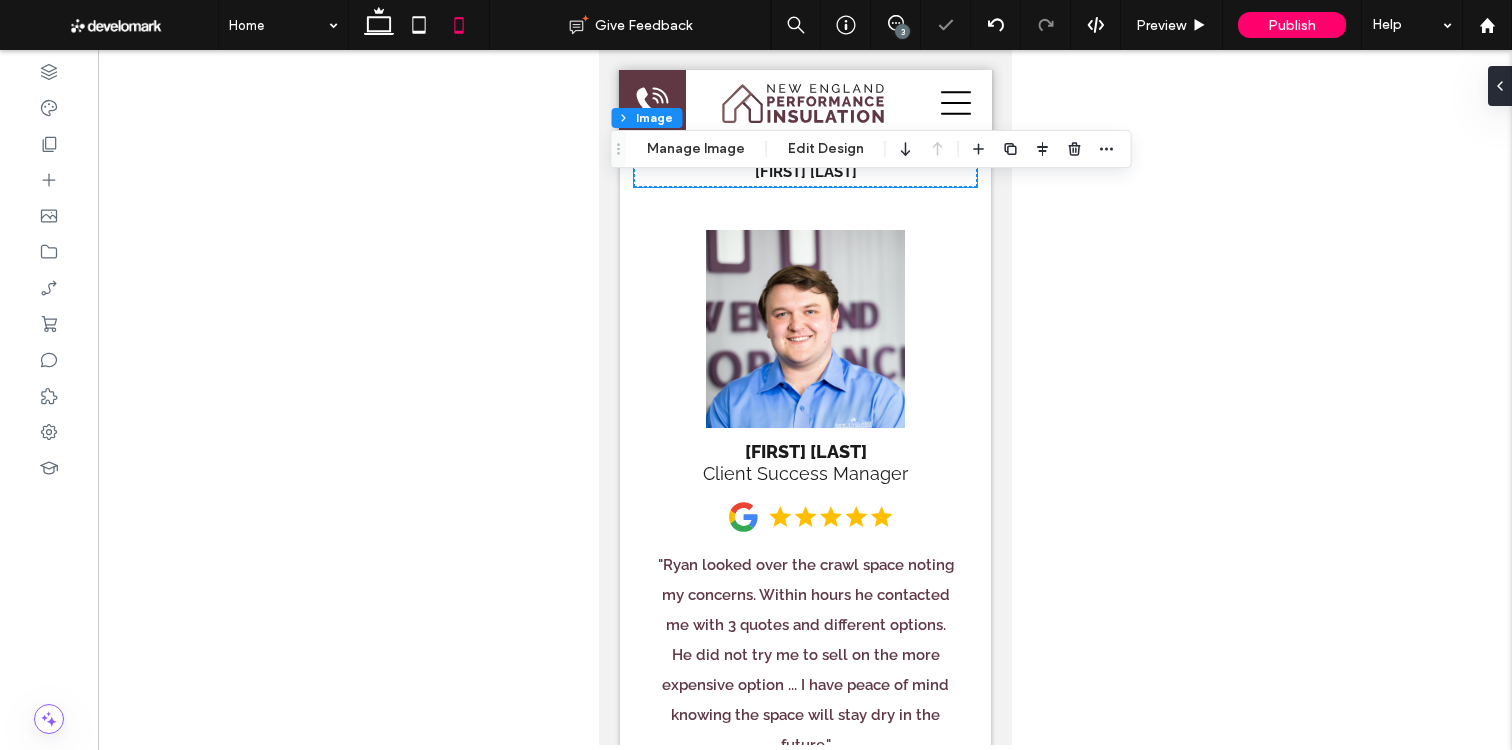 scroll, scrollTop: 4141, scrollLeft: 0, axis: vertical 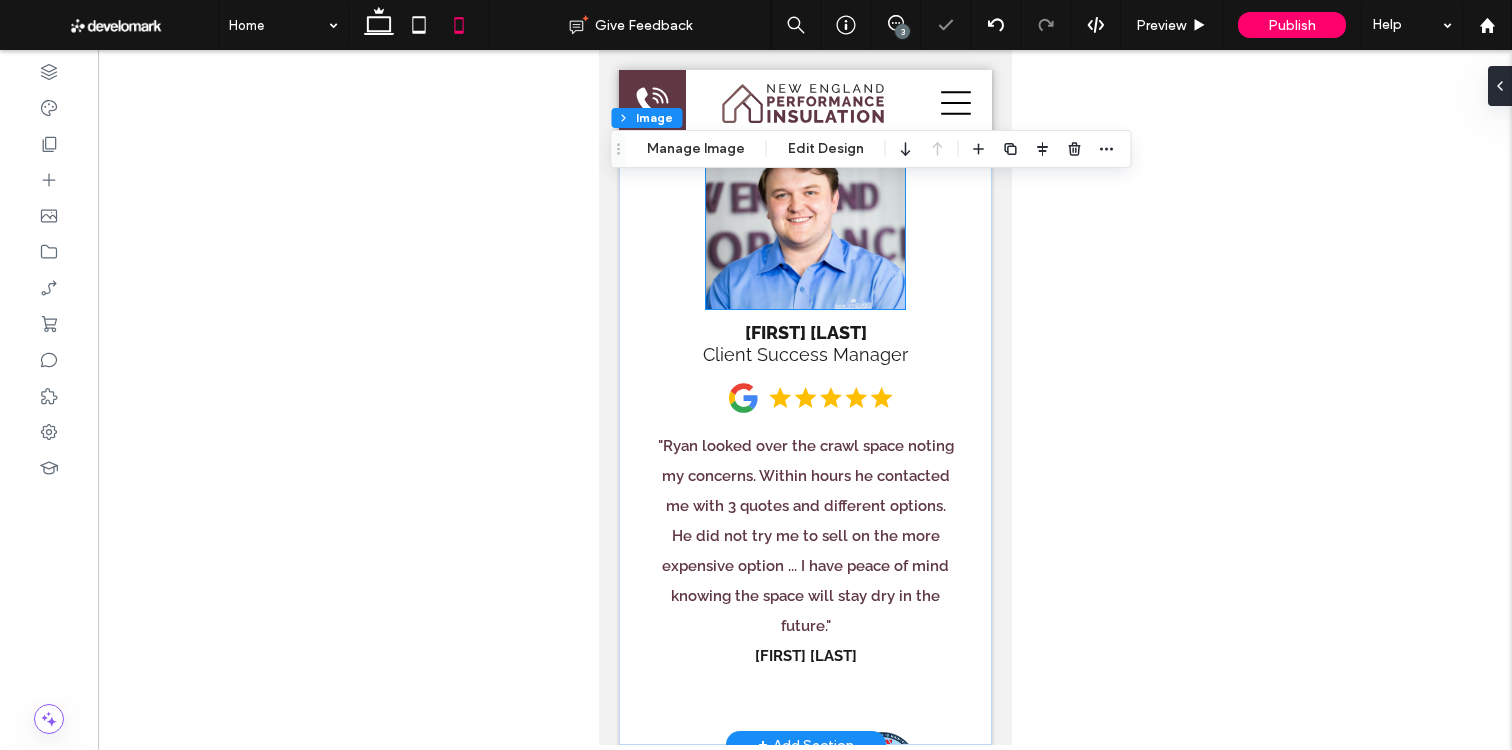click at bounding box center [804, 210] 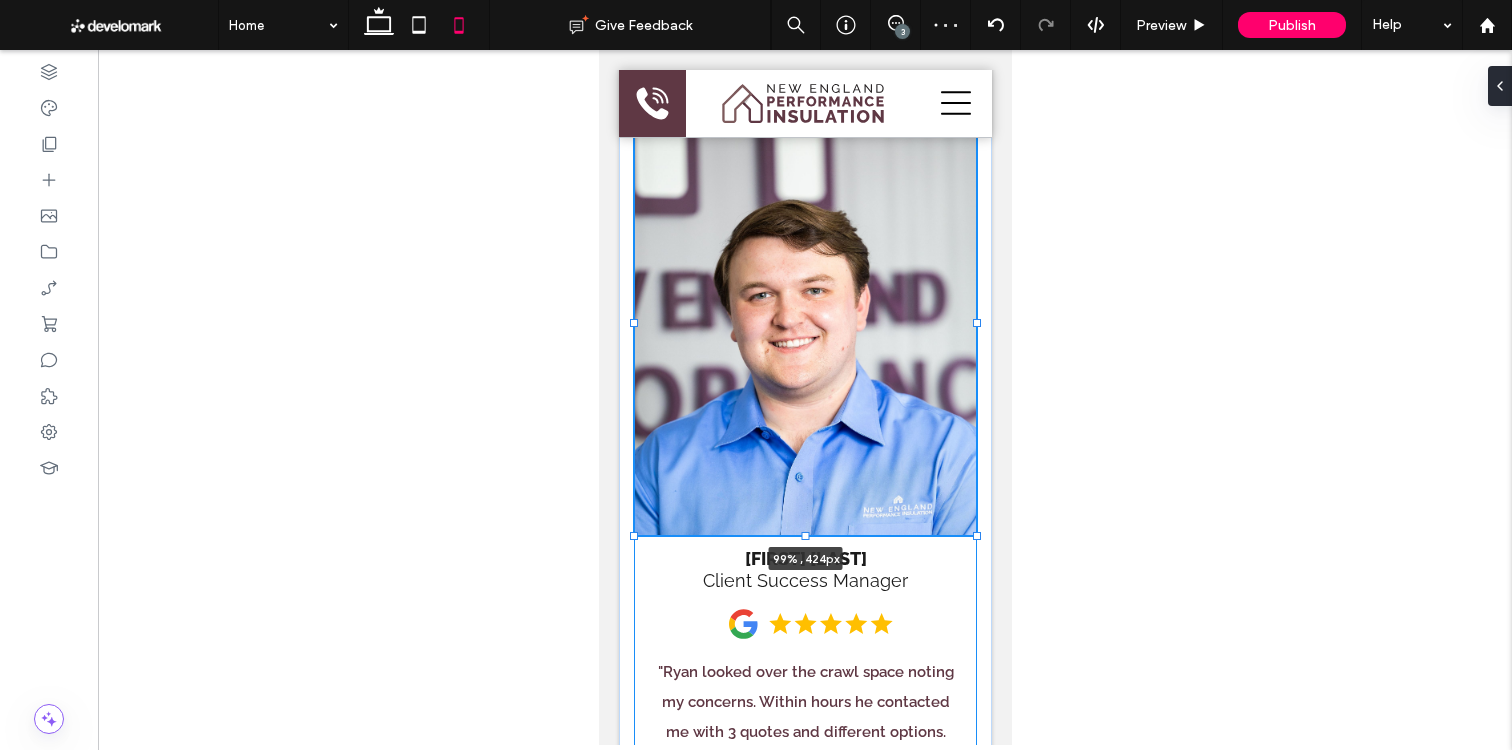 drag, startPoint x: 903, startPoint y: 307, endPoint x: 974, endPoint y: 420, distance: 133.45412 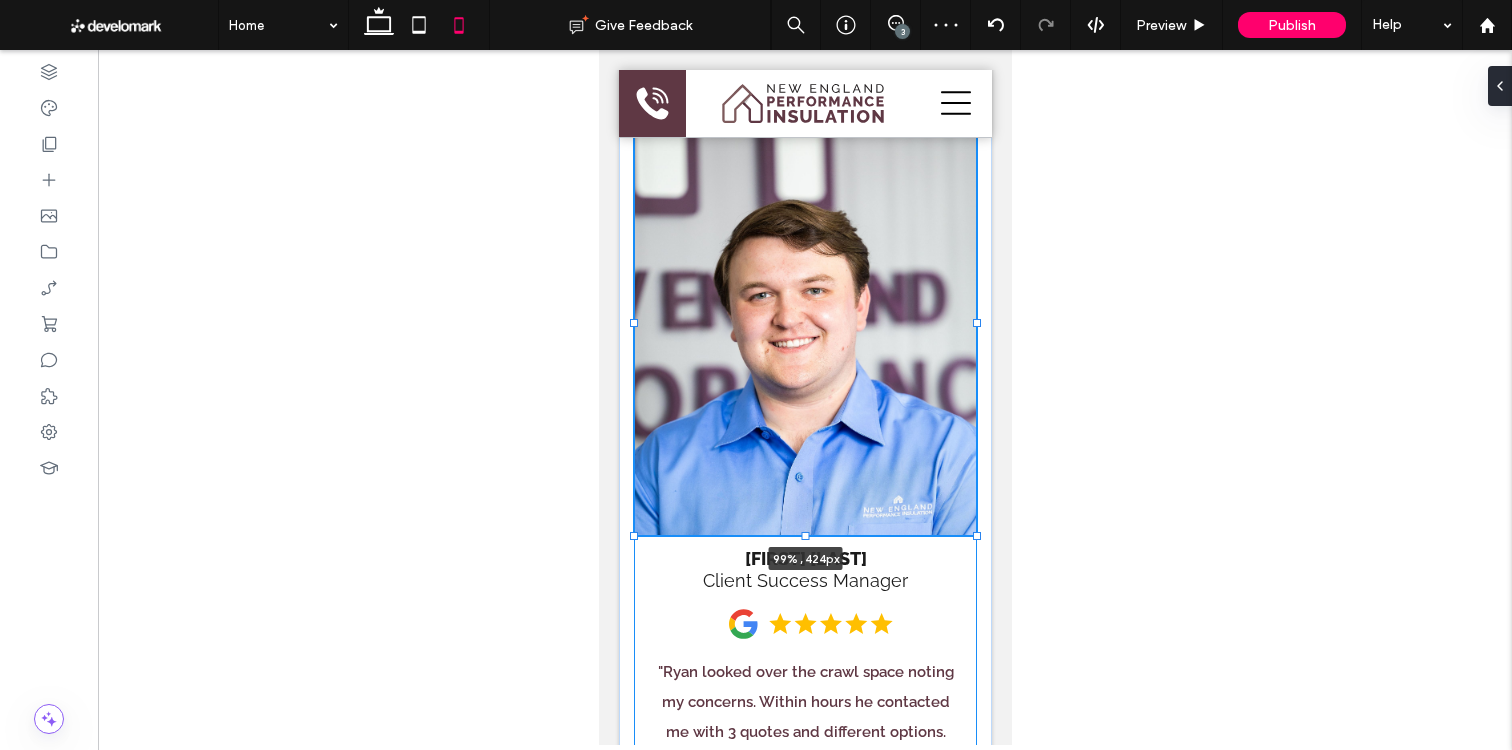 click at bounding box center (634, 111) 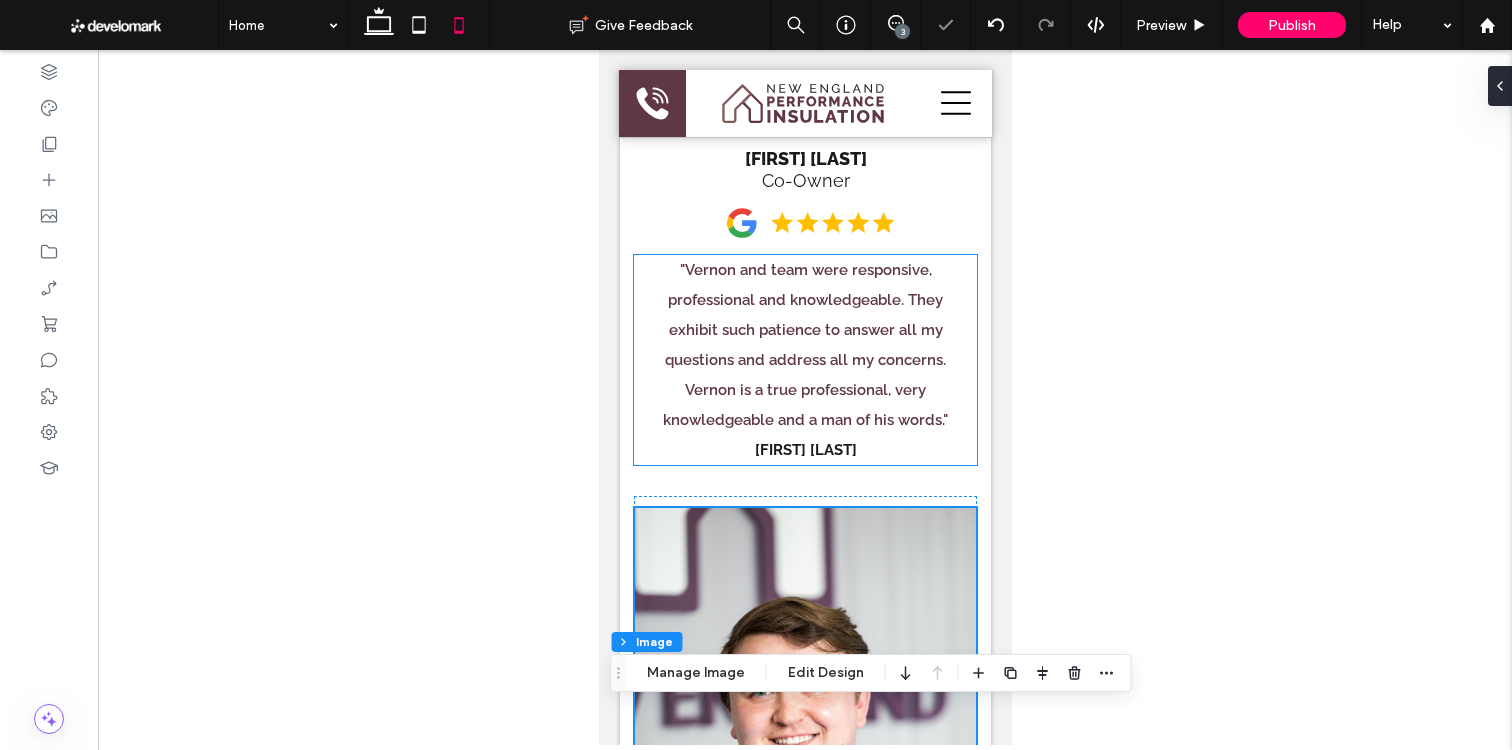 scroll, scrollTop: 4018, scrollLeft: 0, axis: vertical 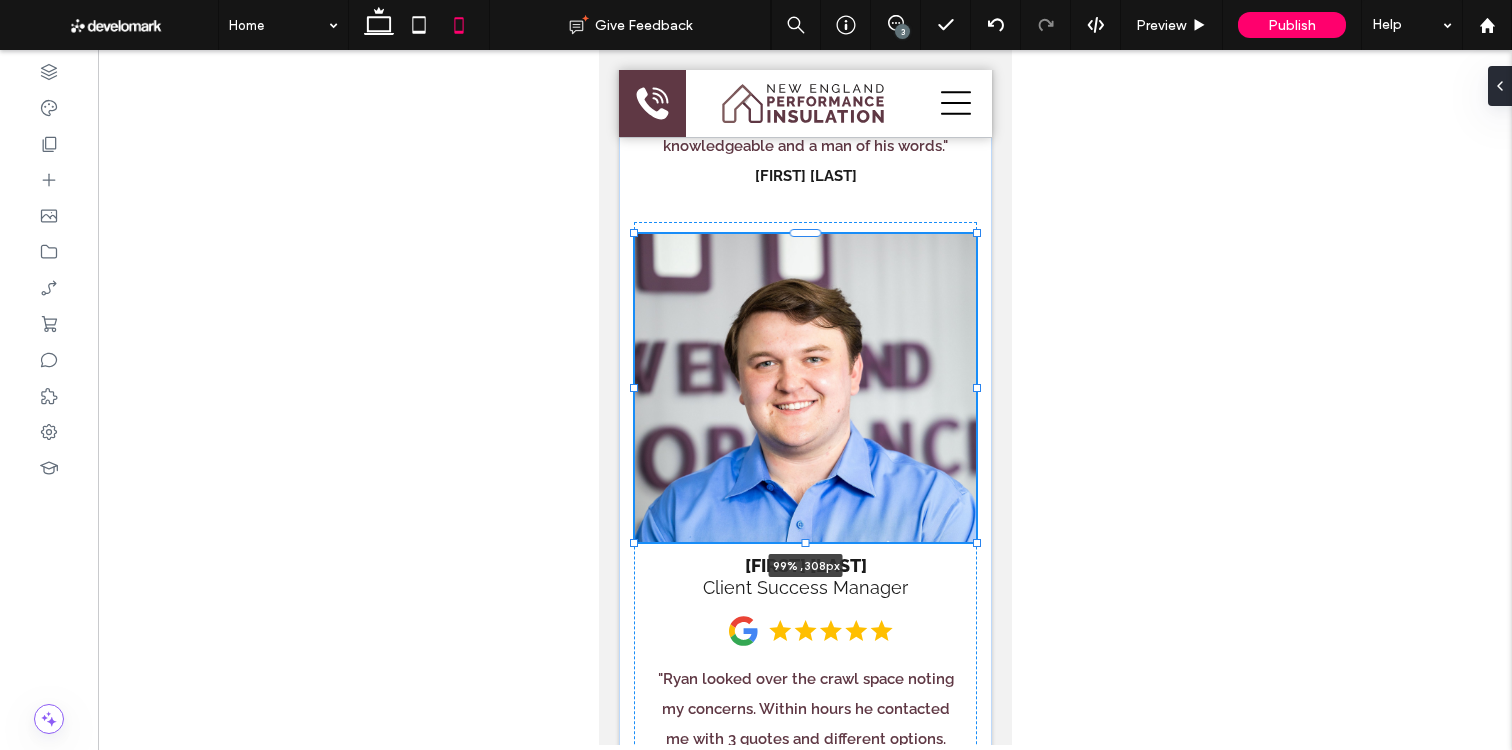drag, startPoint x: 803, startPoint y: 655, endPoint x: 842, endPoint y: 597, distance: 69.89278 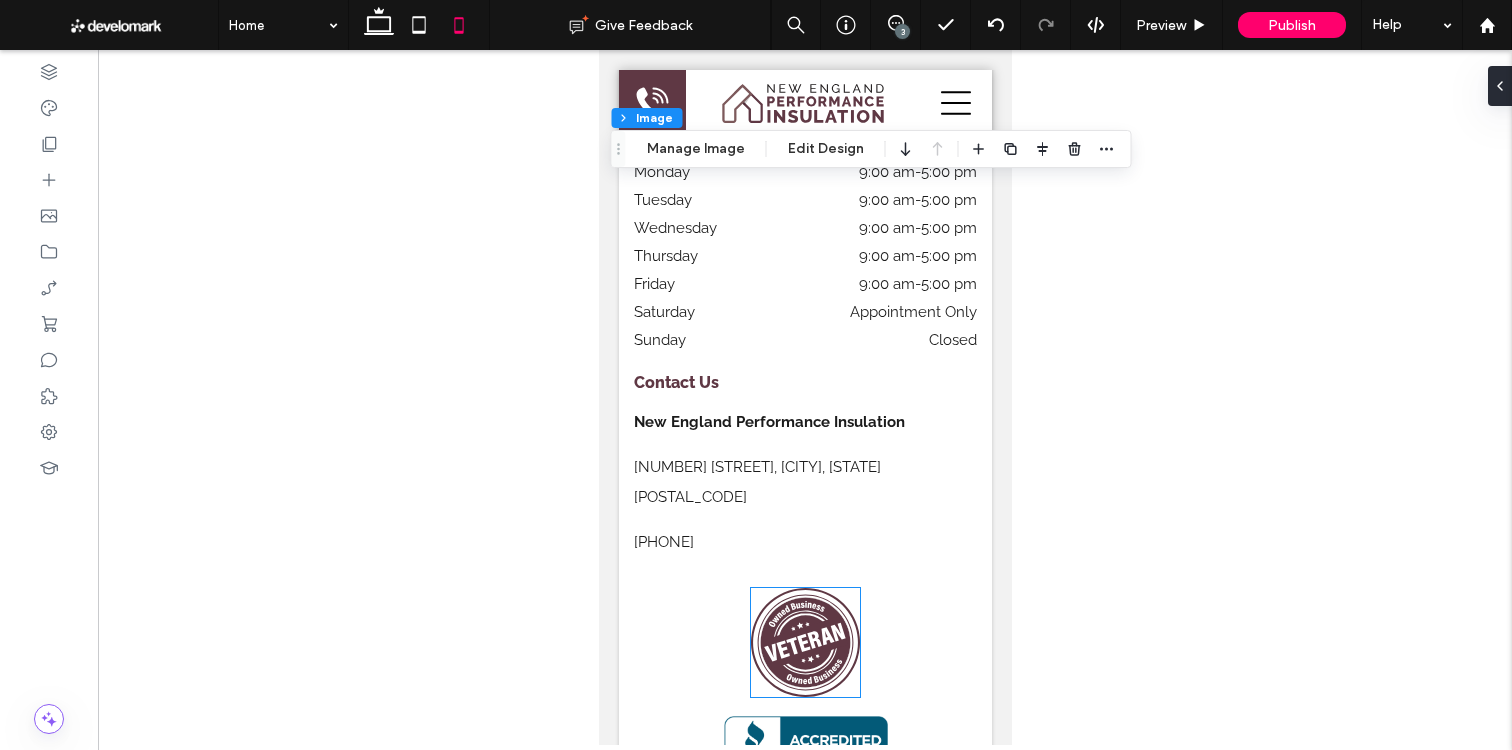 scroll, scrollTop: 23237, scrollLeft: 0, axis: vertical 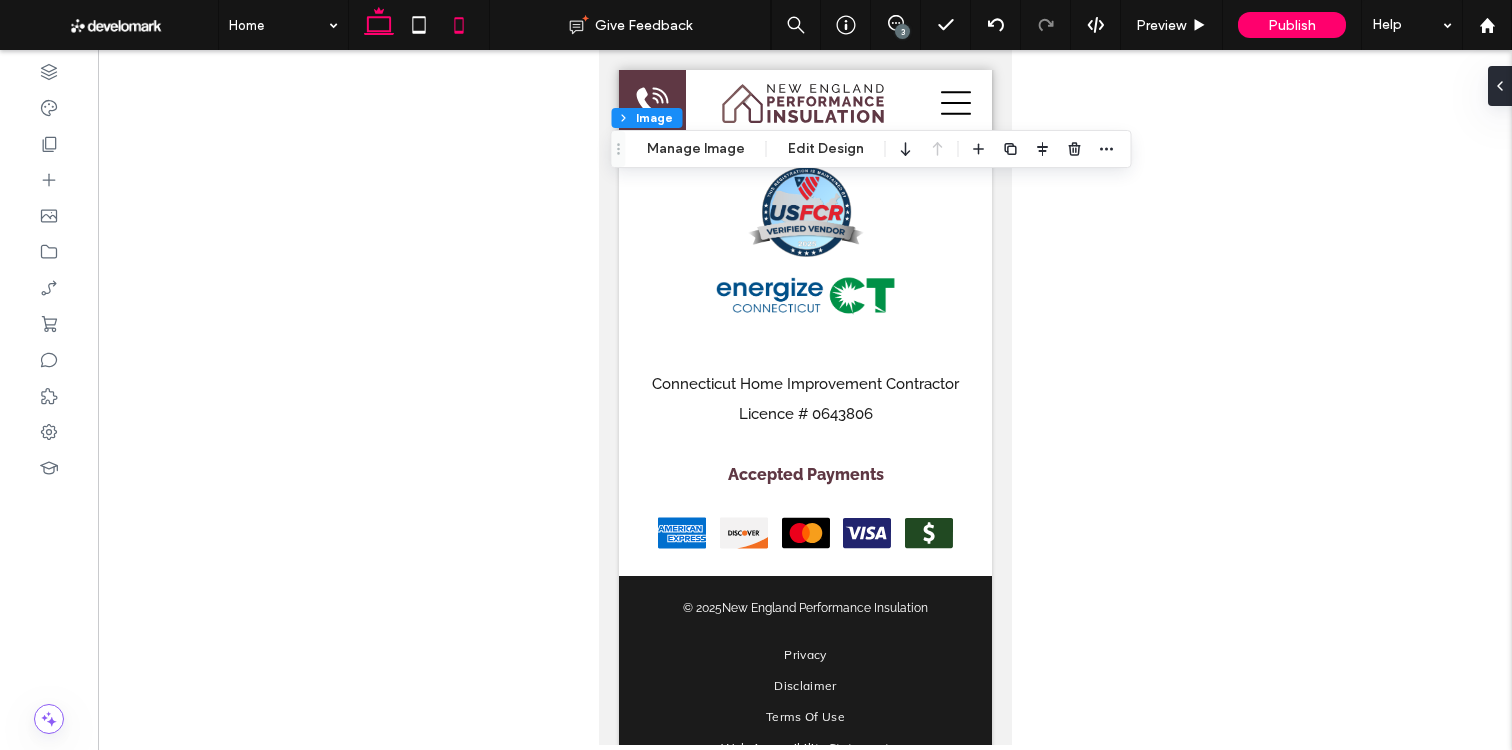 click 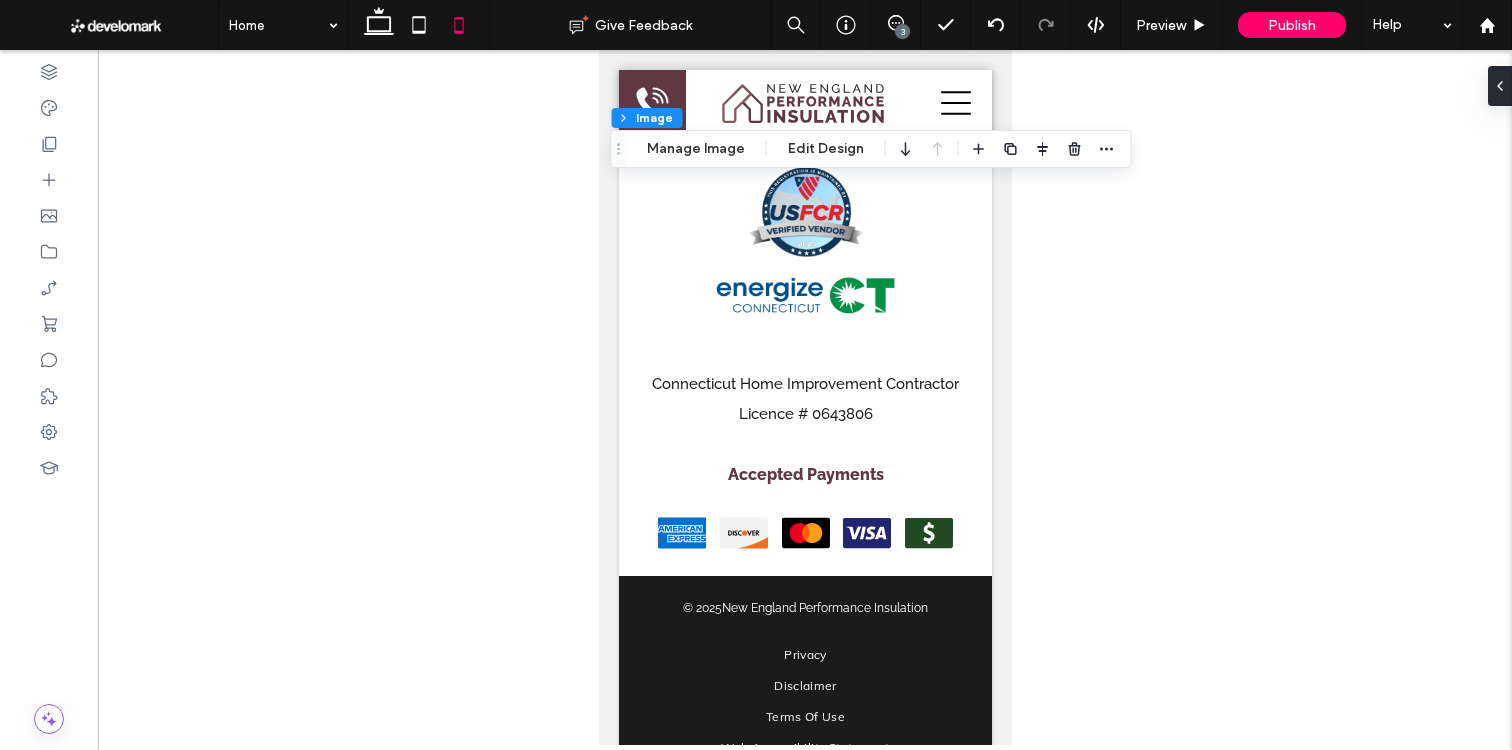 type on "**" 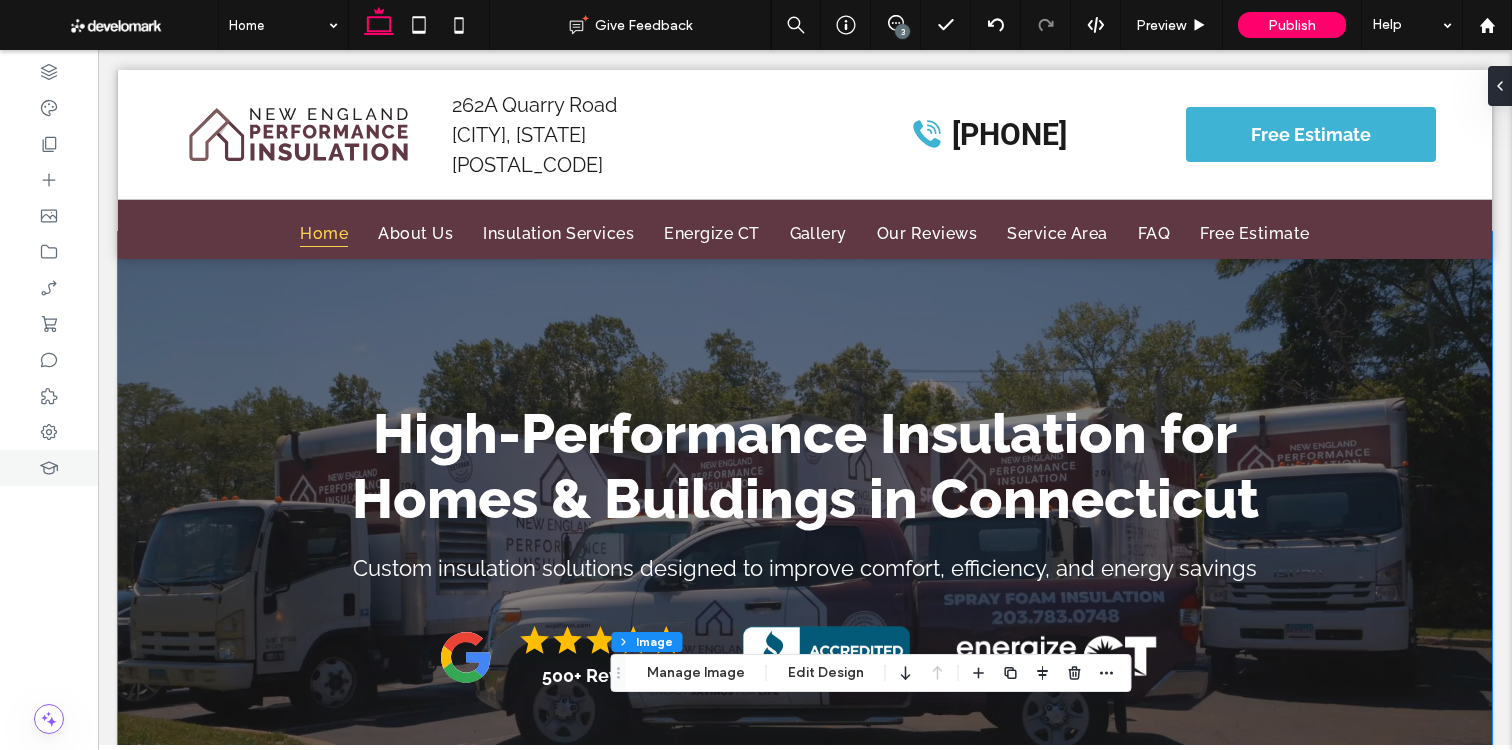 scroll, scrollTop: 0, scrollLeft: 0, axis: both 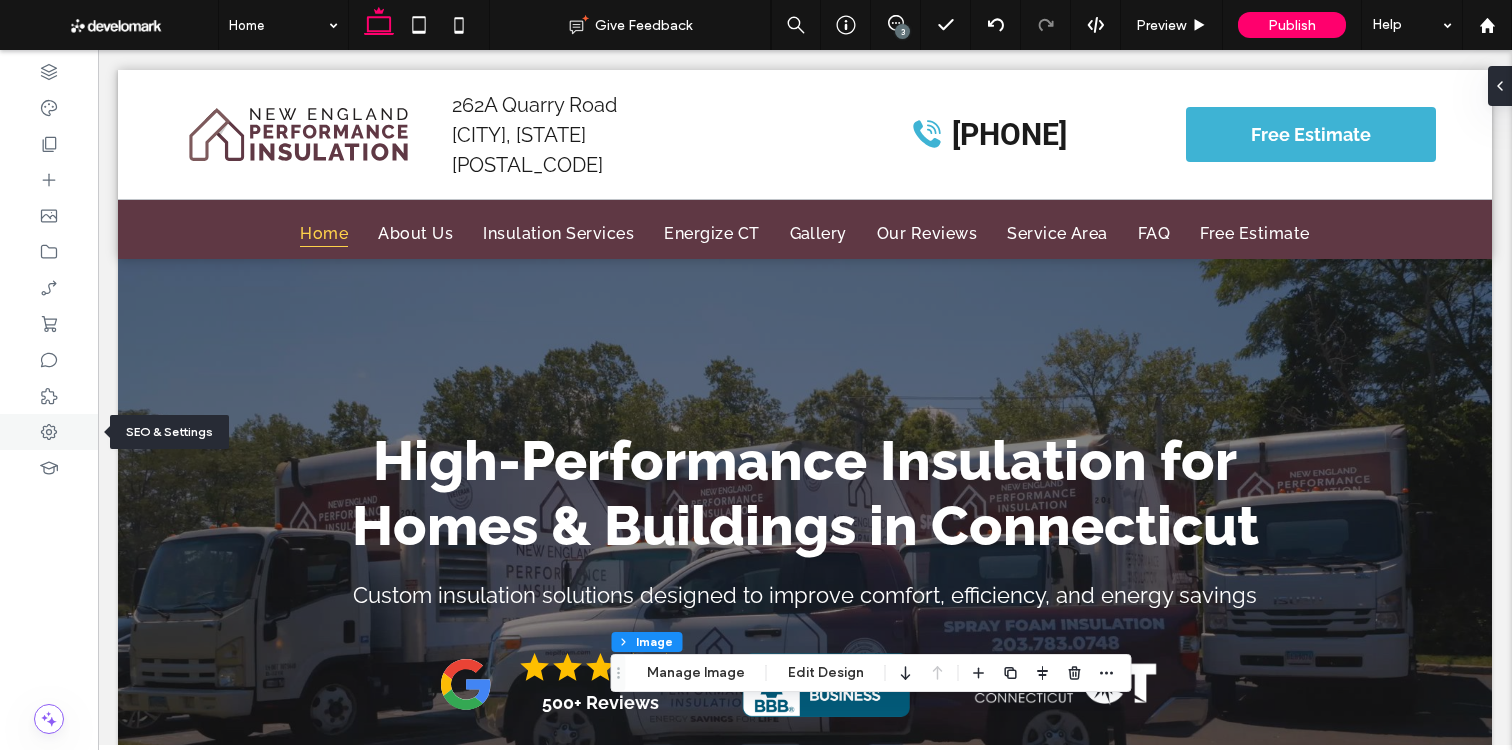 click at bounding box center [49, 432] 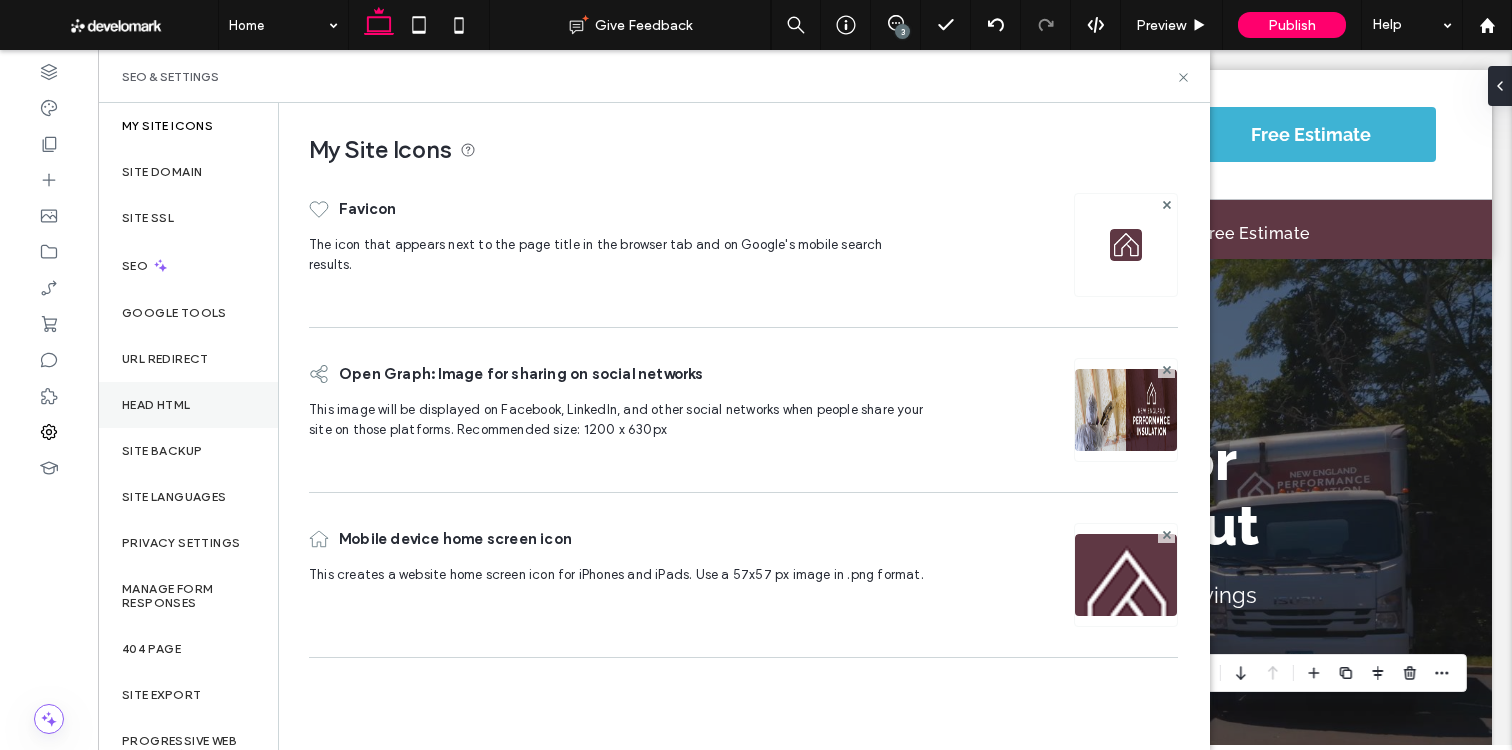 click on "Head HTML" at bounding box center (188, 405) 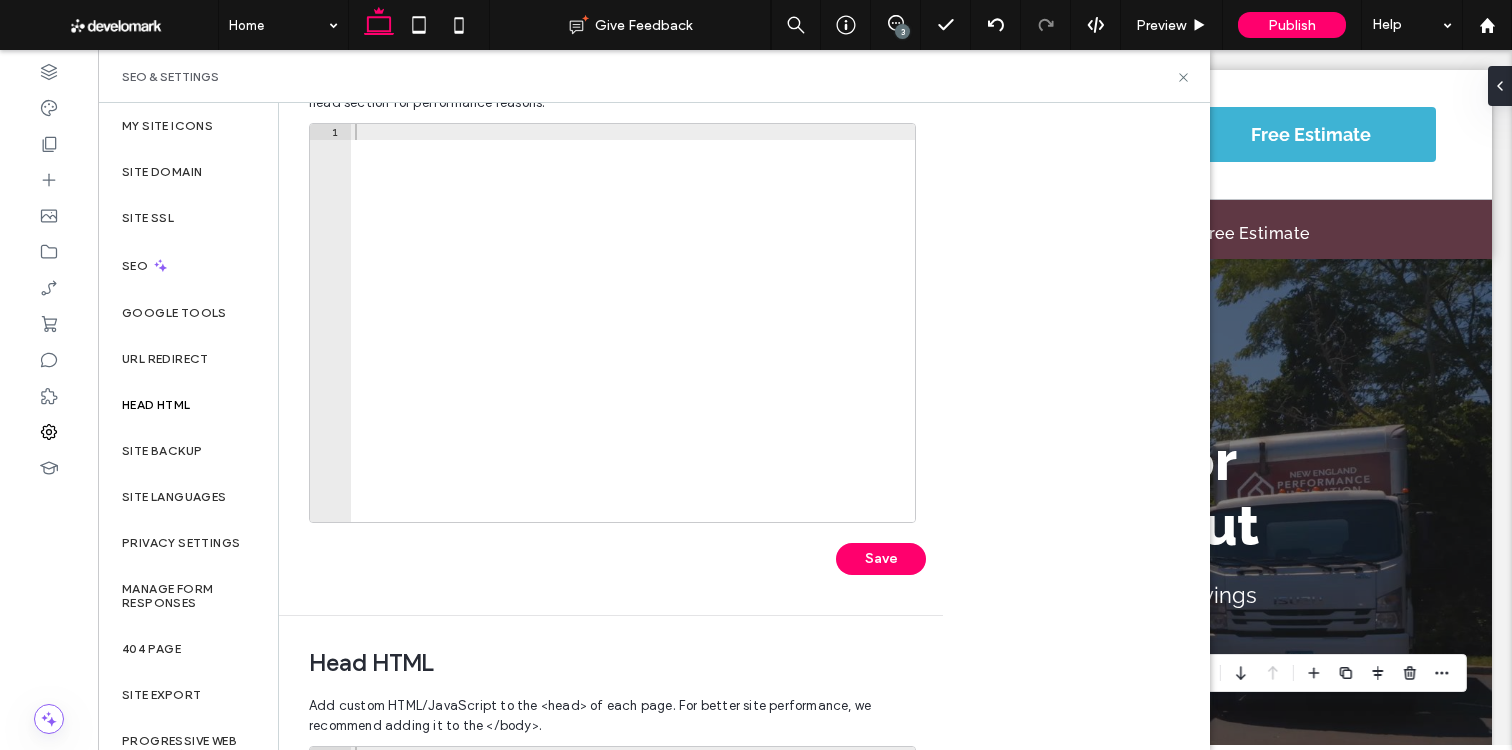scroll, scrollTop: 0, scrollLeft: 0, axis: both 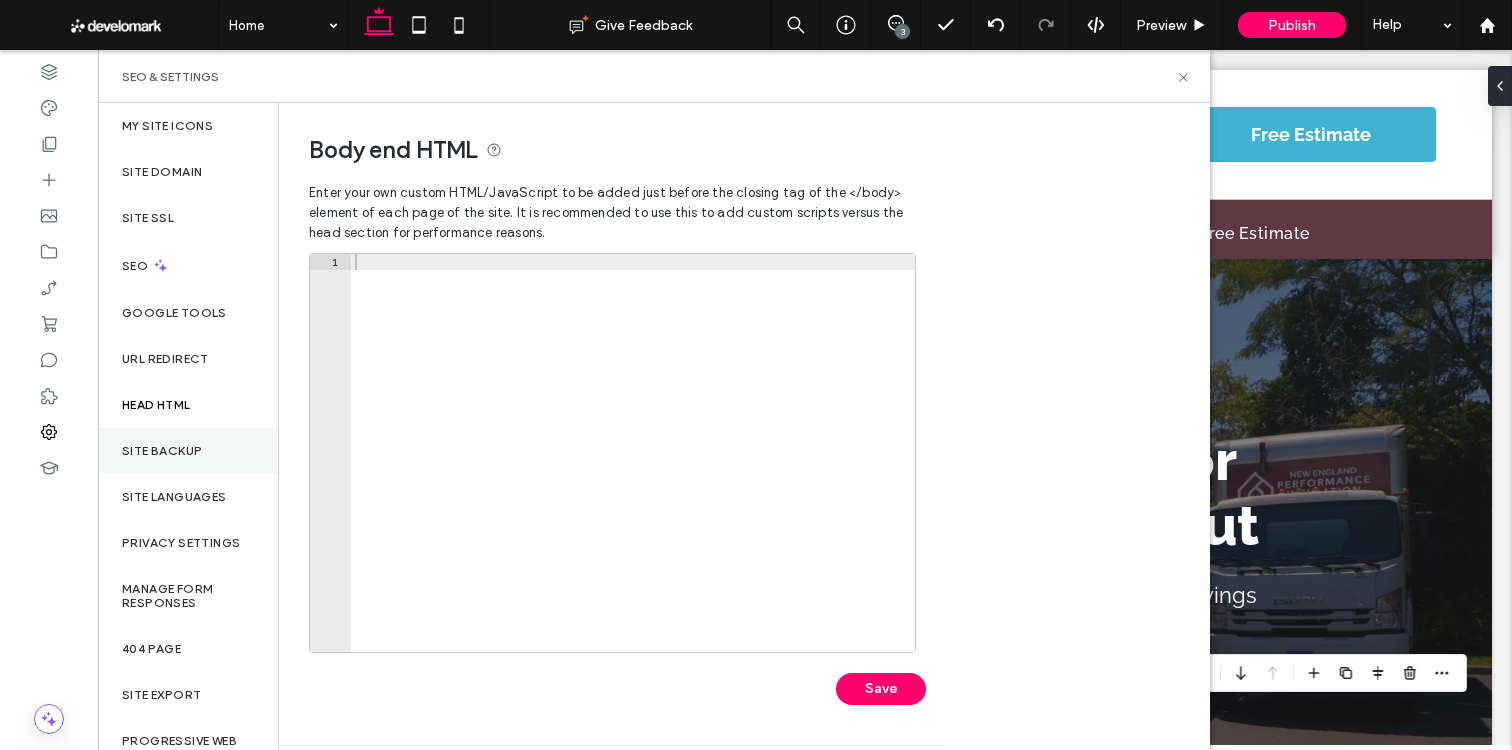 click on "Site Backup" at bounding box center [188, 451] 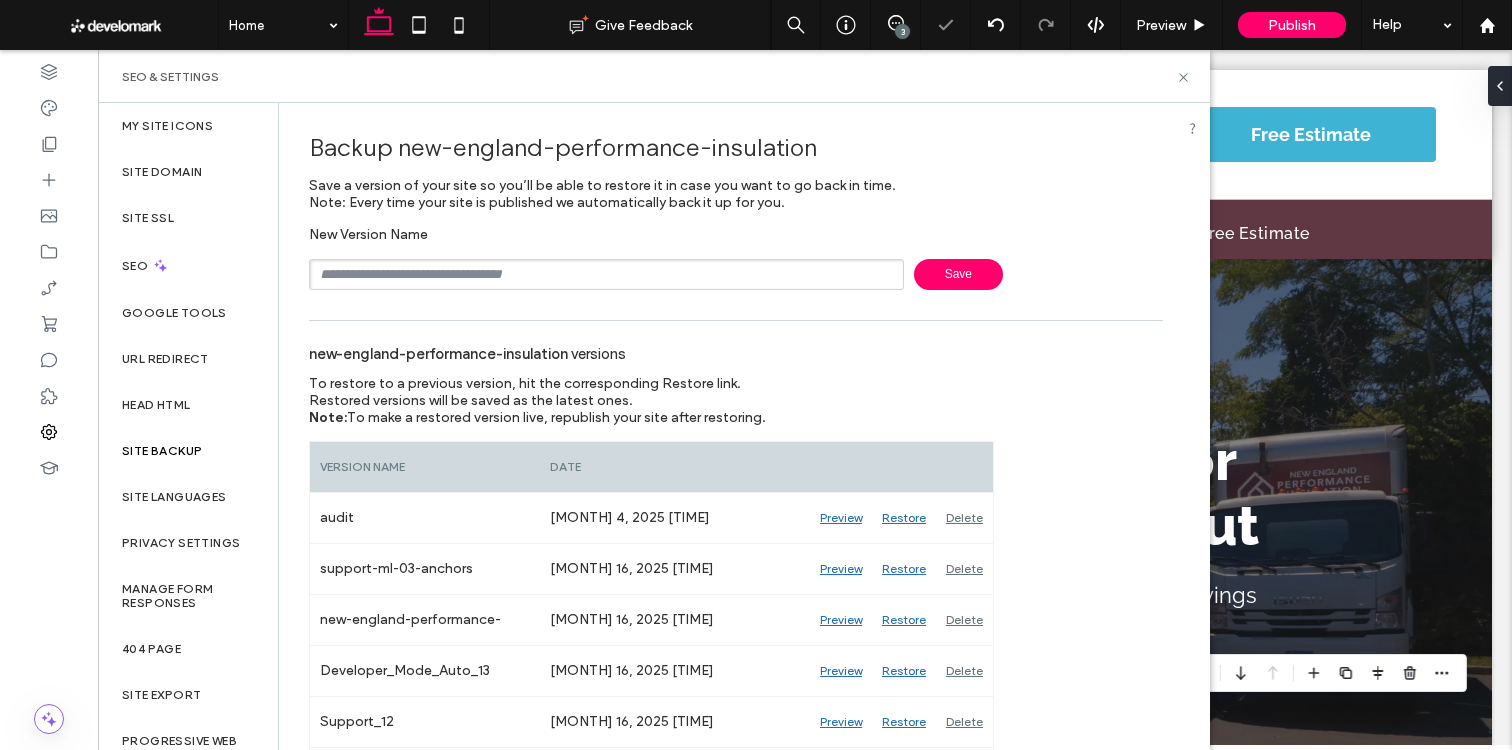 click on "Save" at bounding box center (958, 274) 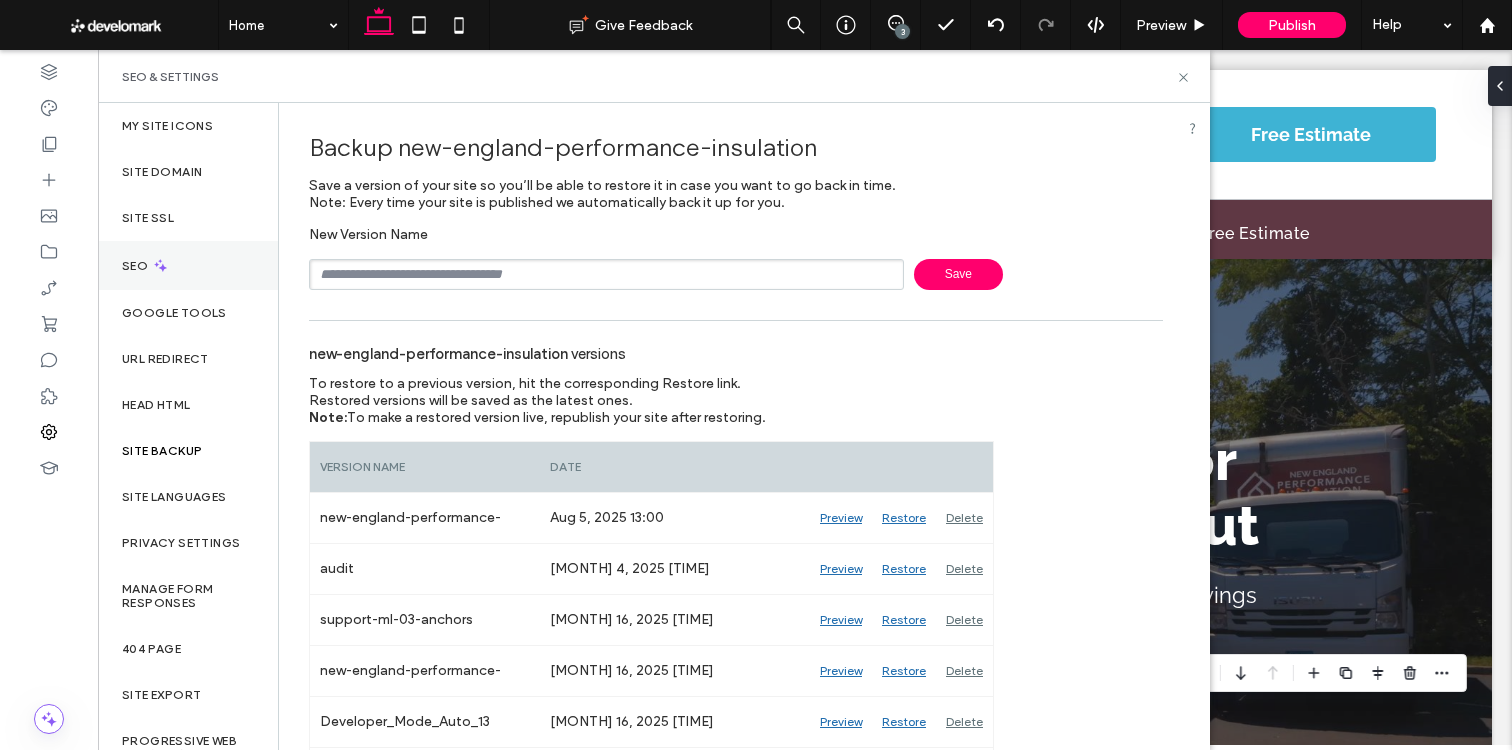 click on "SEO" at bounding box center (188, 265) 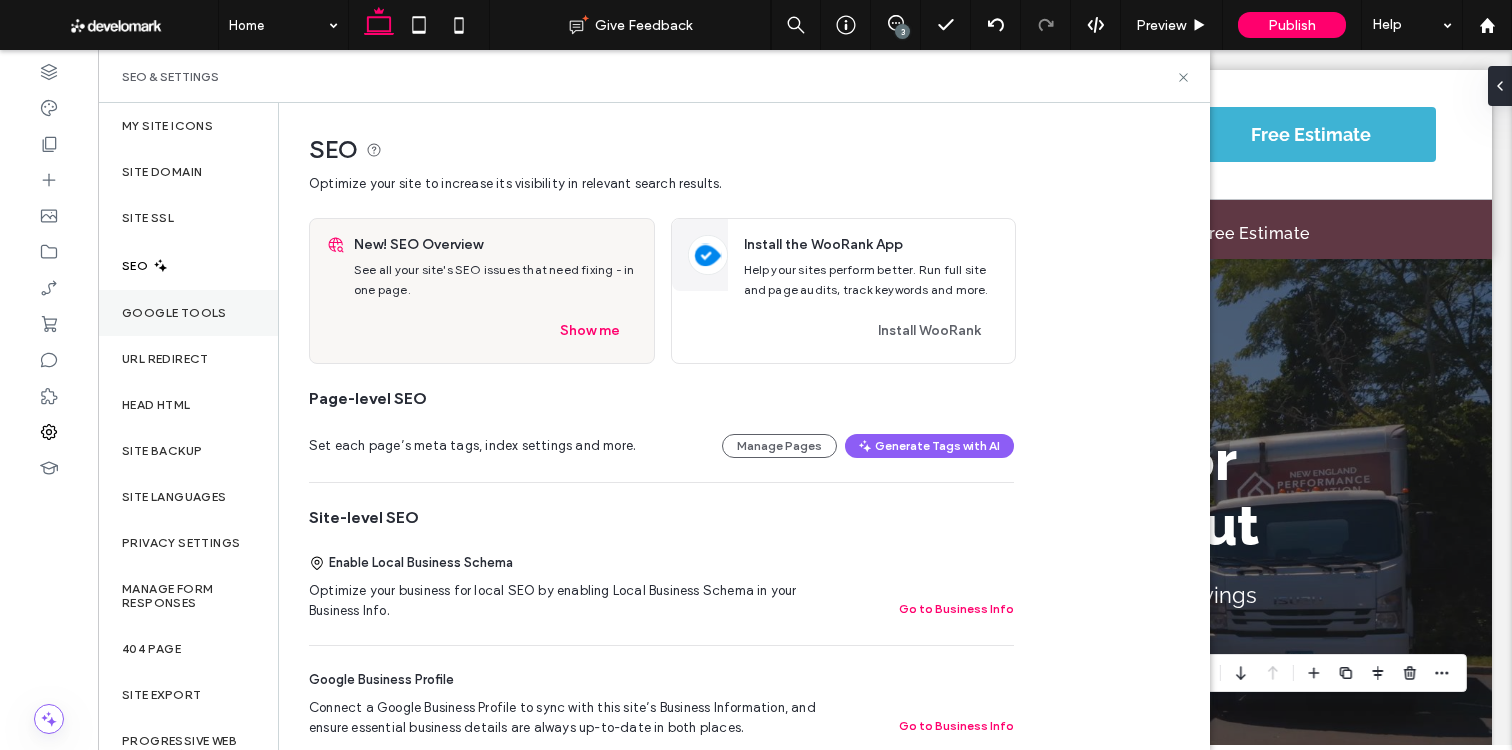 click on "My Site Icons Site Domain Site SSL SEO Google Tools URL Redirect Head HTML Site Backup Site Languages Privacy Settings Manage Form Responses 404 Page Site Export Progressive Web App (PWA)" at bounding box center (188, 426) 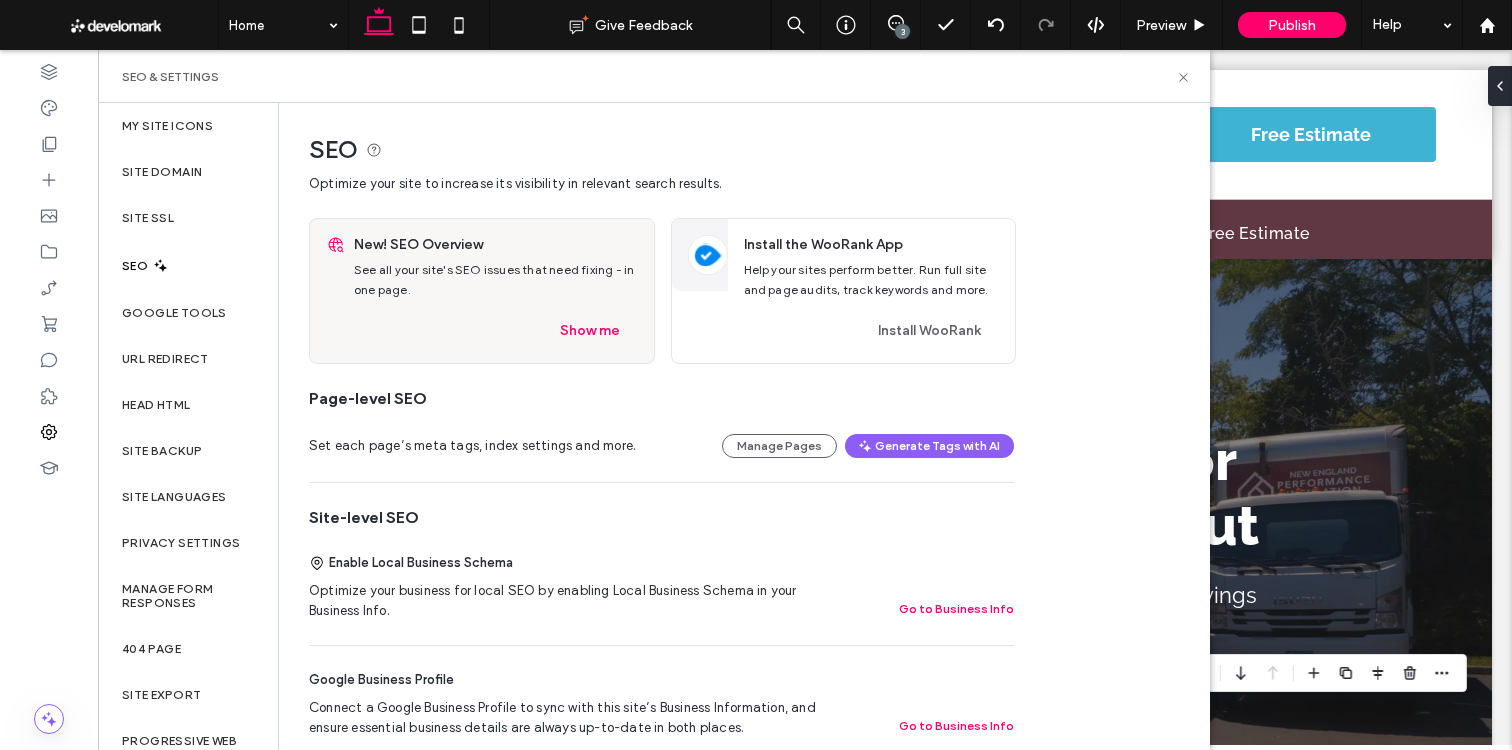 drag, startPoint x: 198, startPoint y: 307, endPoint x: 271, endPoint y: 288, distance: 75.43209 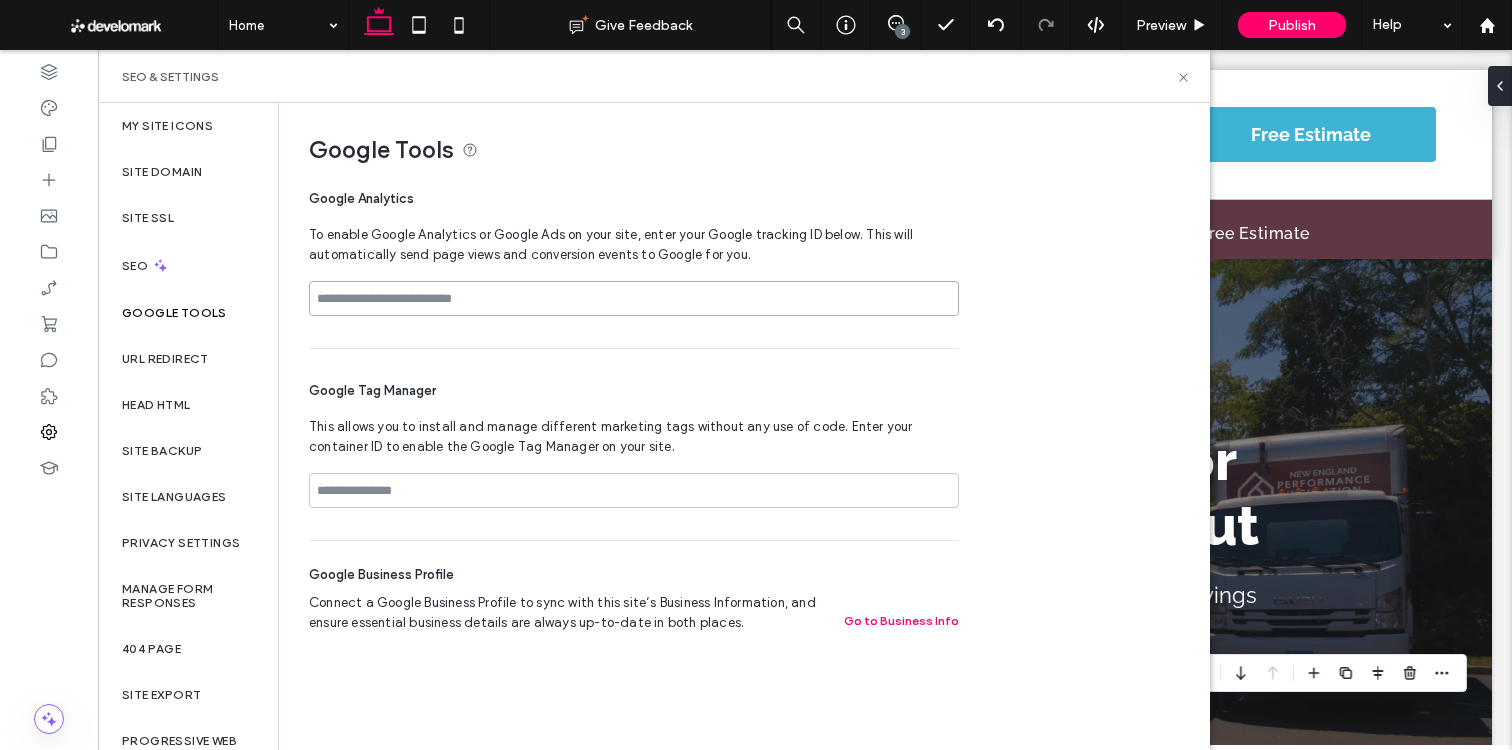 click at bounding box center (634, 298) 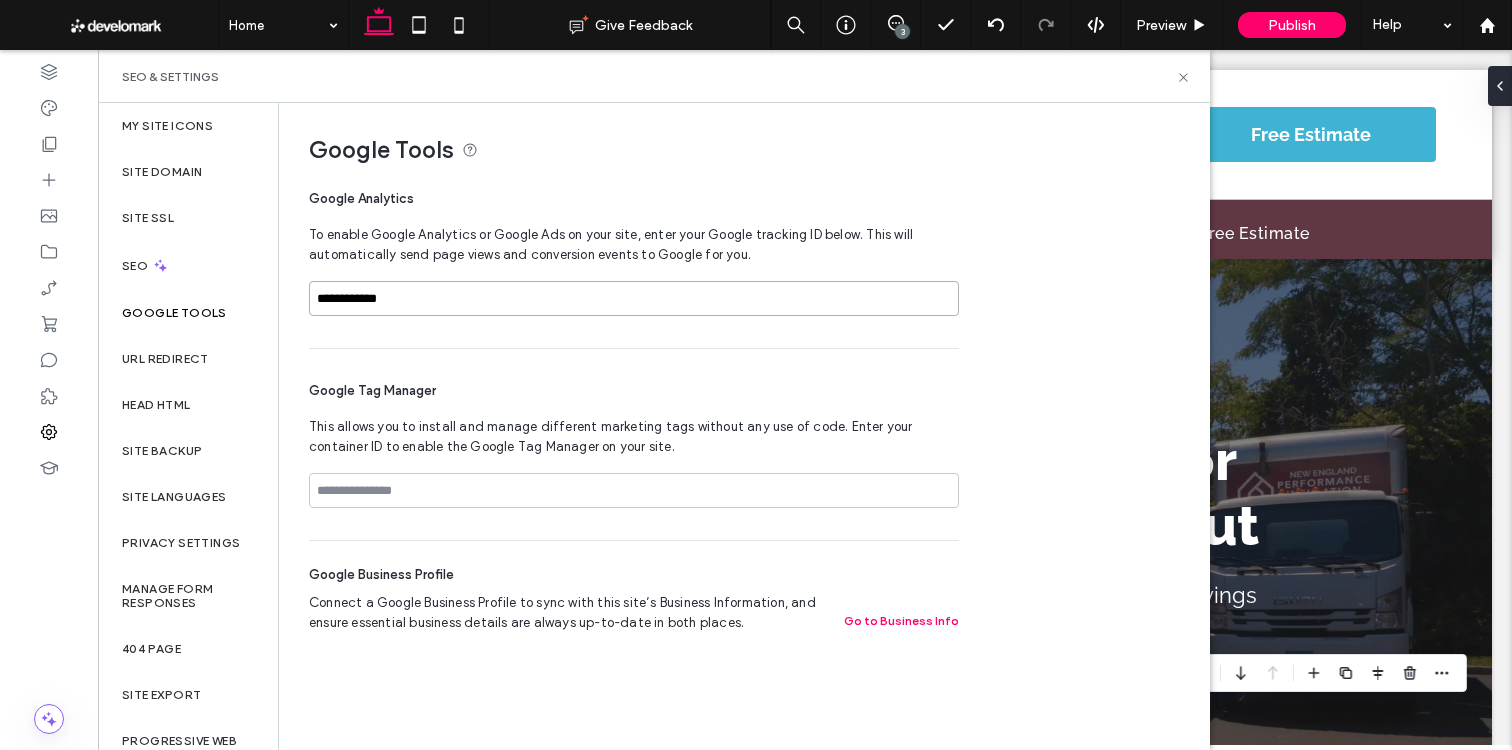 type on "**********" 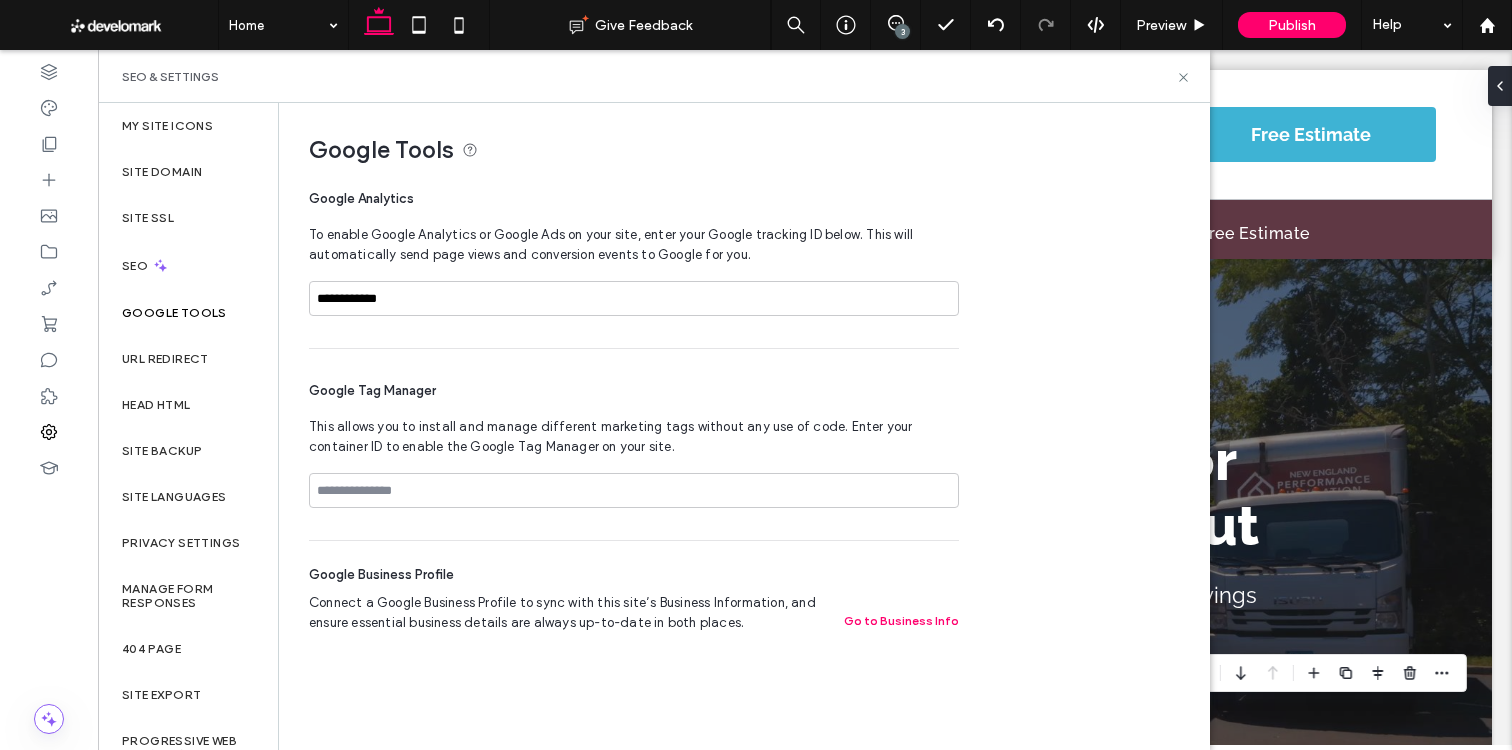 click on "Google Tag Manager This allows you to install and manage different marketing tags without any use of code. Enter your container ID to enable the Google Tag Manager on your site." at bounding box center (634, 444) 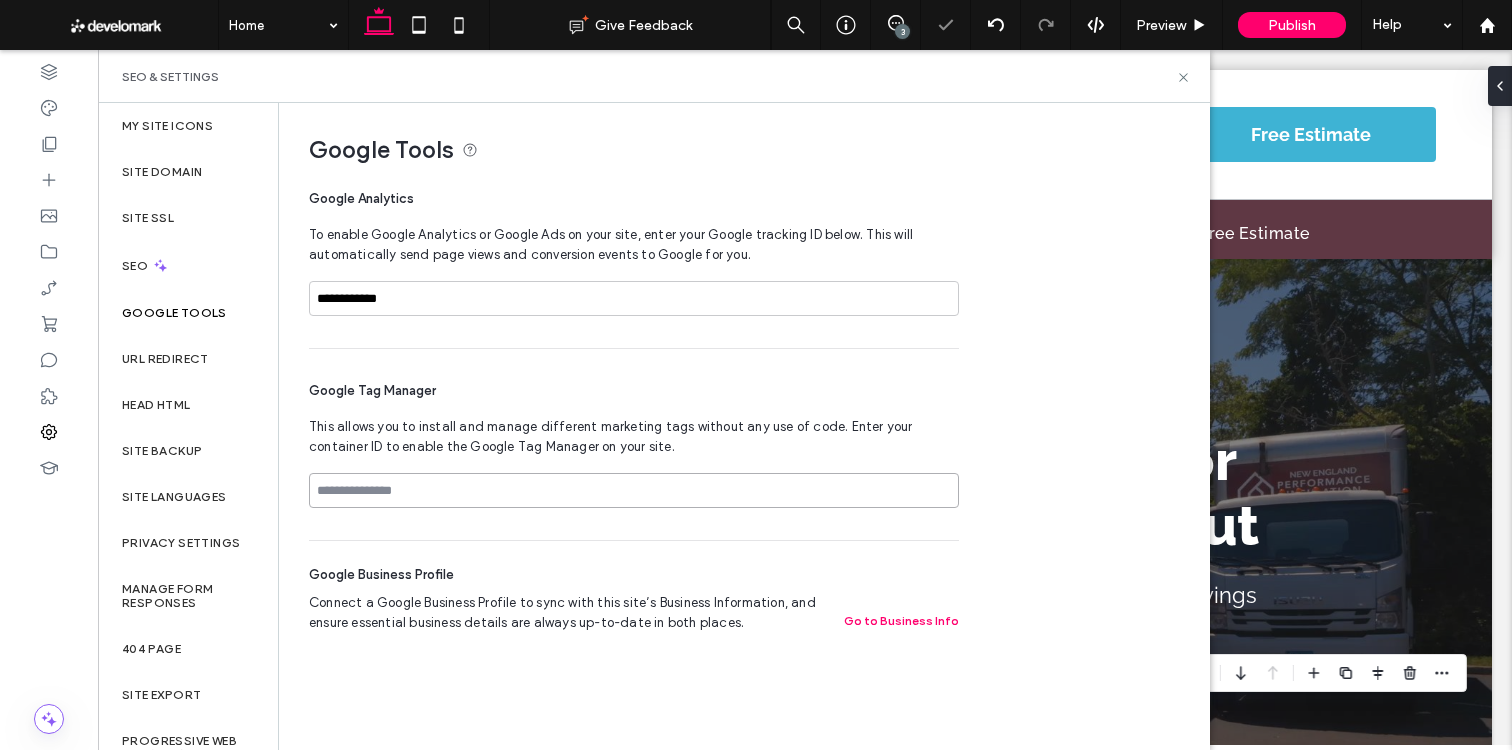 drag, startPoint x: 432, startPoint y: 491, endPoint x: 485, endPoint y: 472, distance: 56.302753 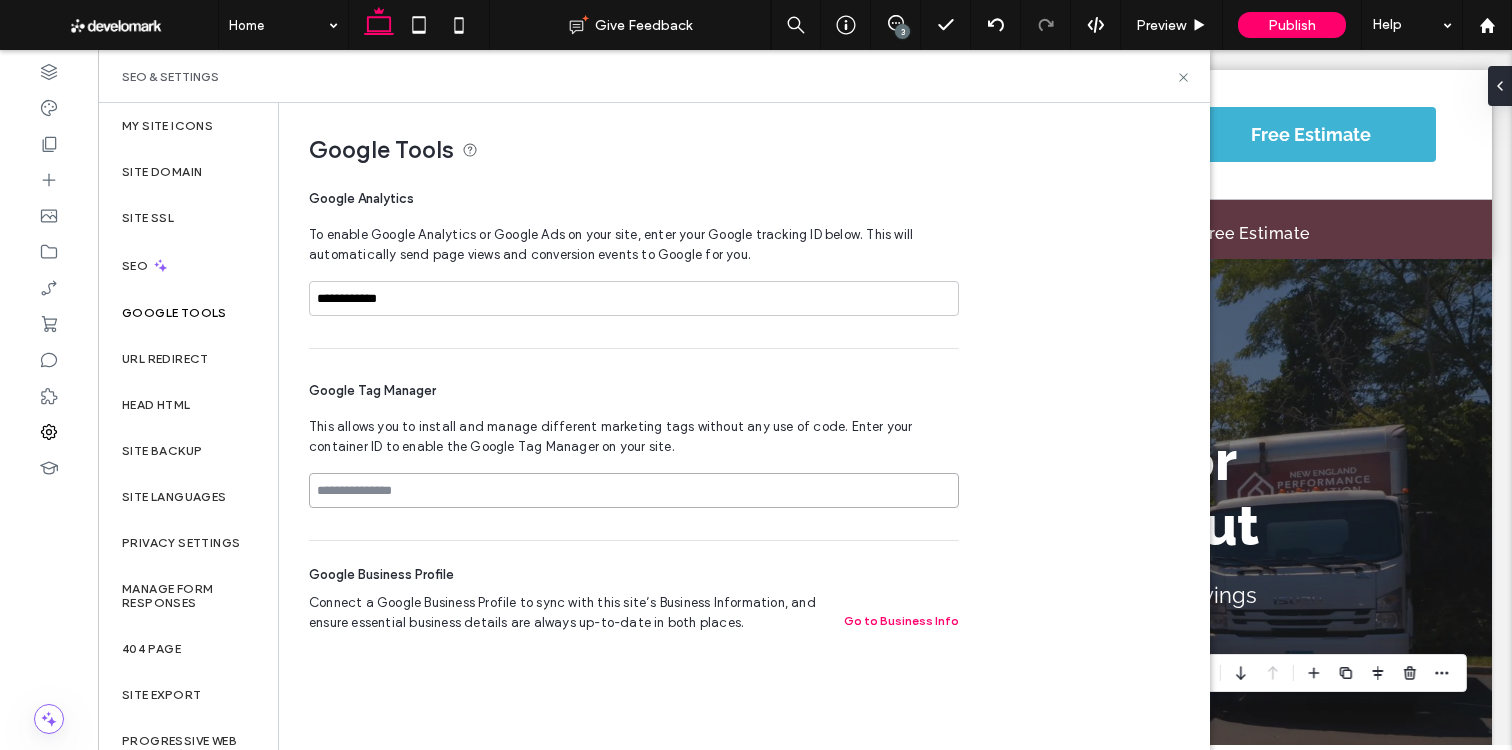 click at bounding box center [634, 490] 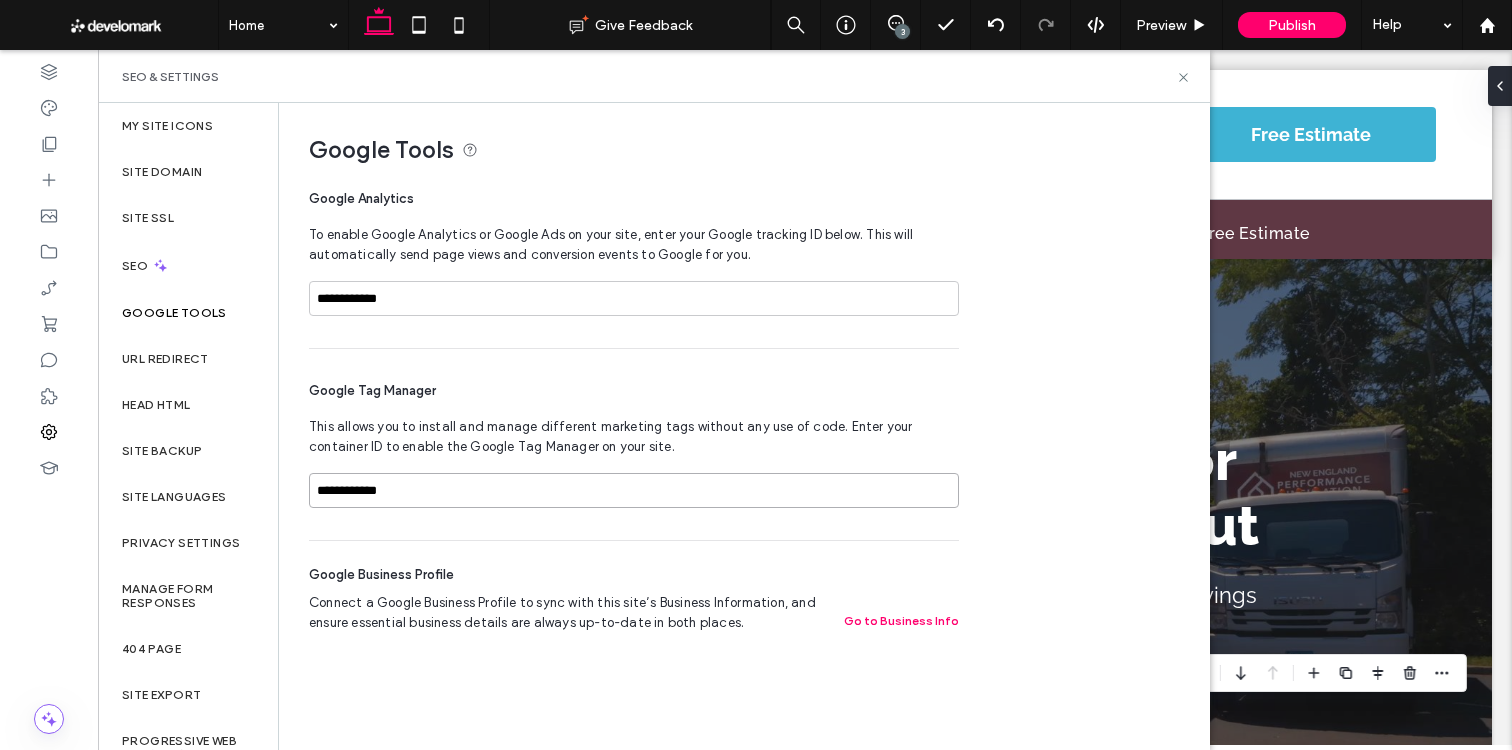 type on "**********" 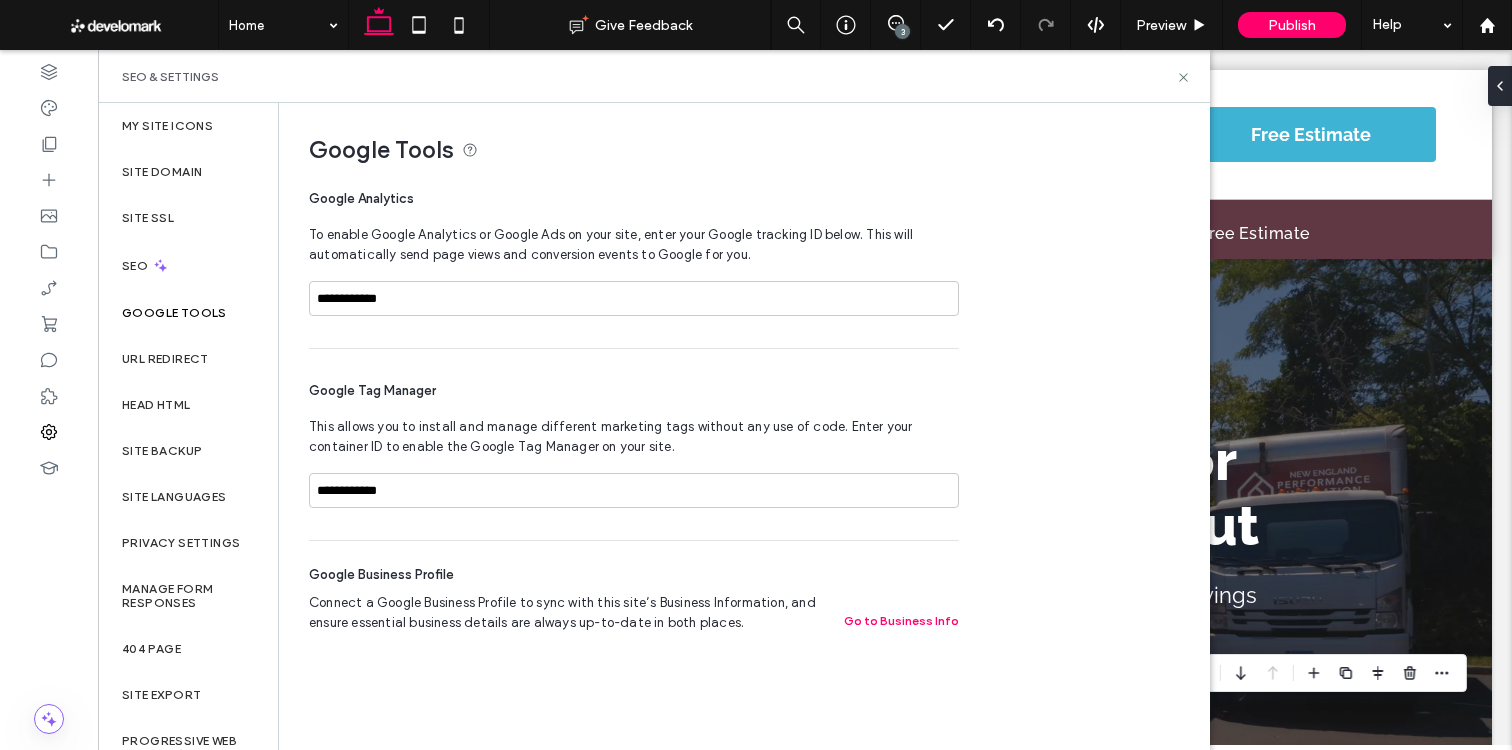 click on "**********" at bounding box center [634, 444] 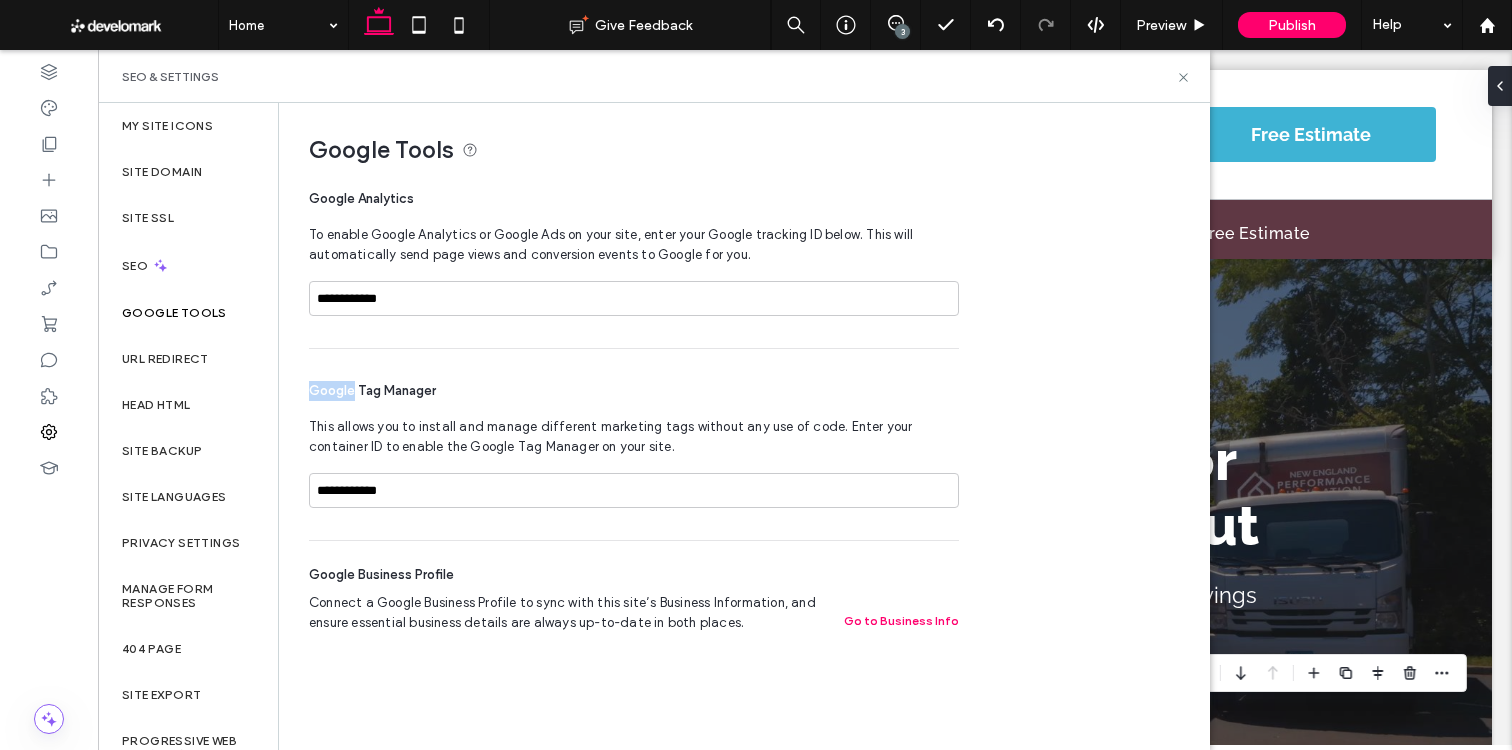 click on "**********" at bounding box center (634, 444) 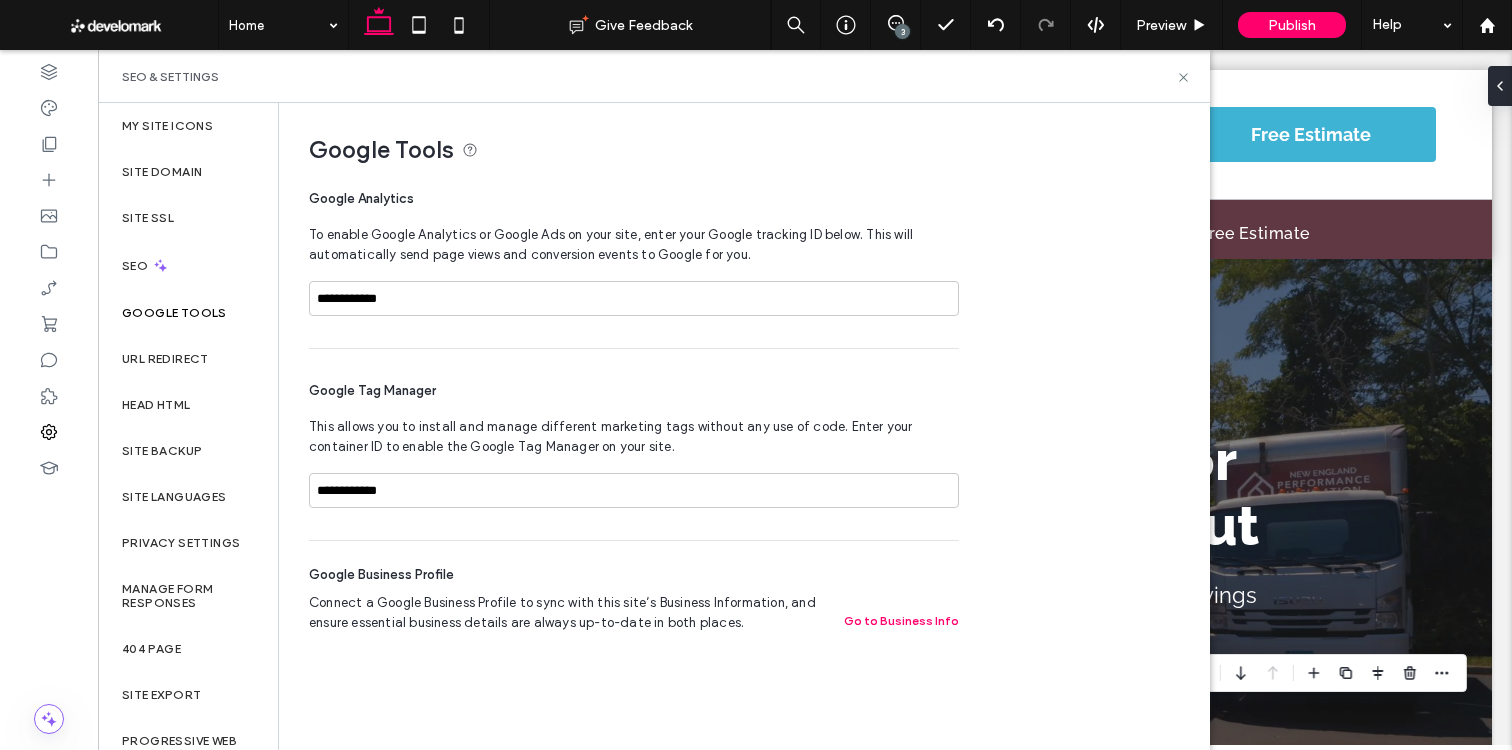 click on "**********" at bounding box center (634, 260) 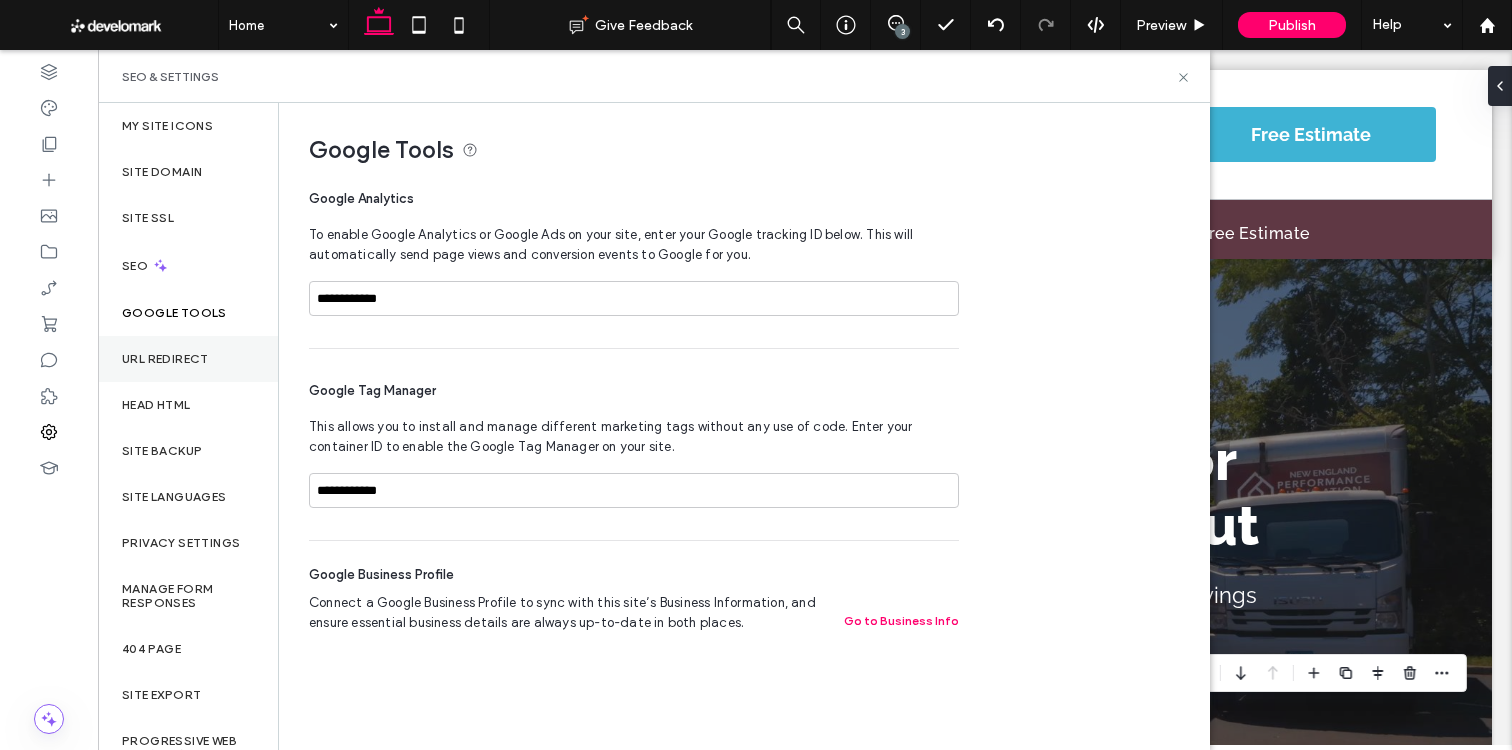 click on "URL Redirect" at bounding box center [165, 359] 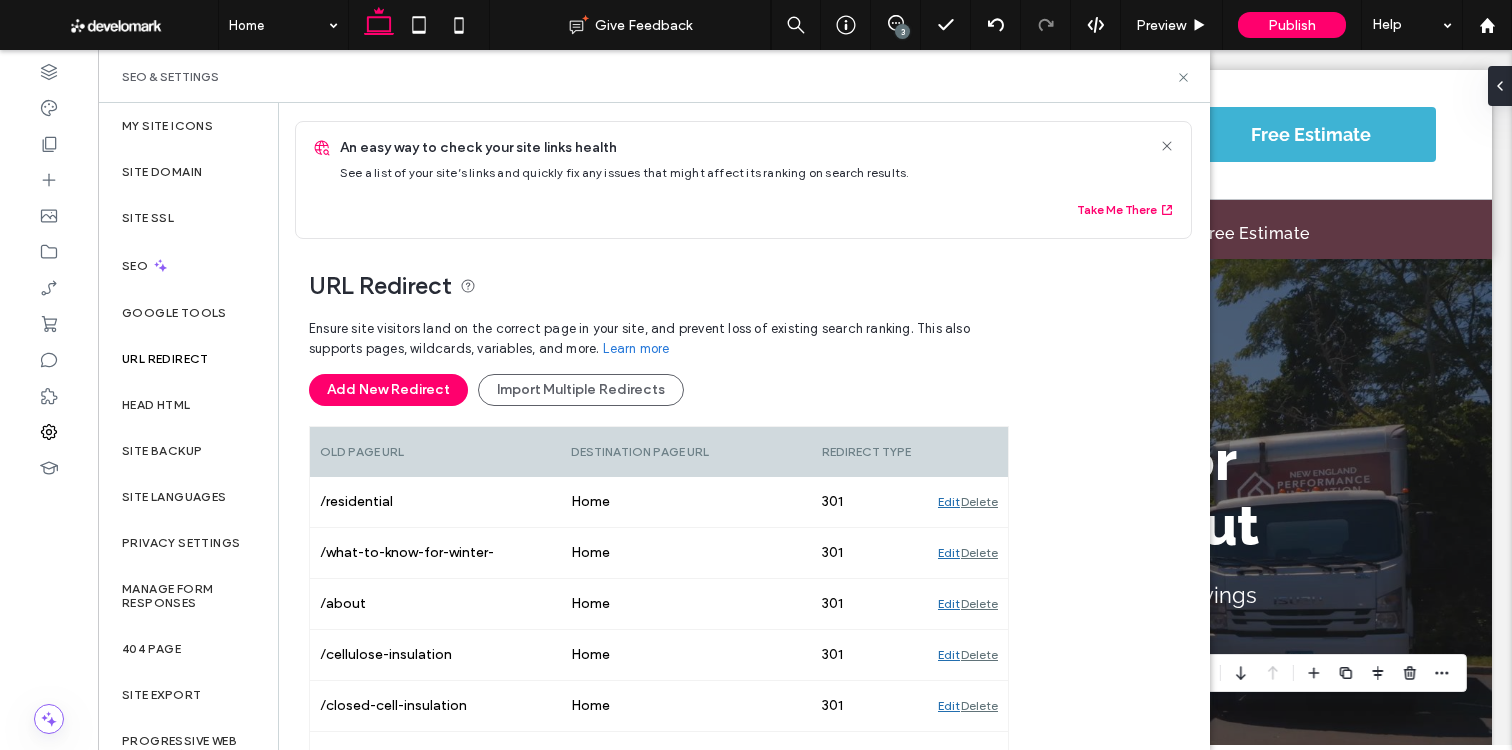 drag, startPoint x: 180, startPoint y: 327, endPoint x: 184, endPoint y: 375, distance: 48.166378 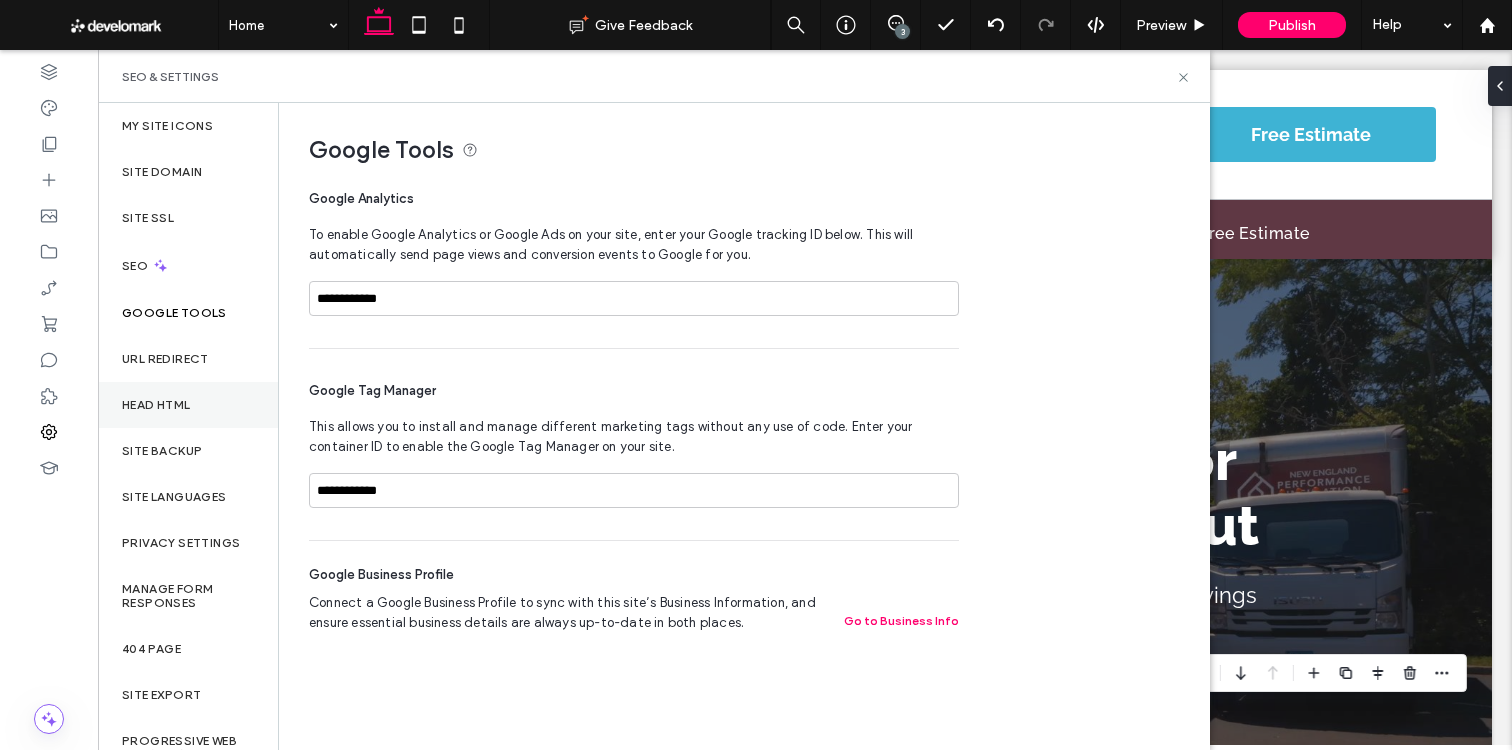 click on "Head HTML" at bounding box center [156, 405] 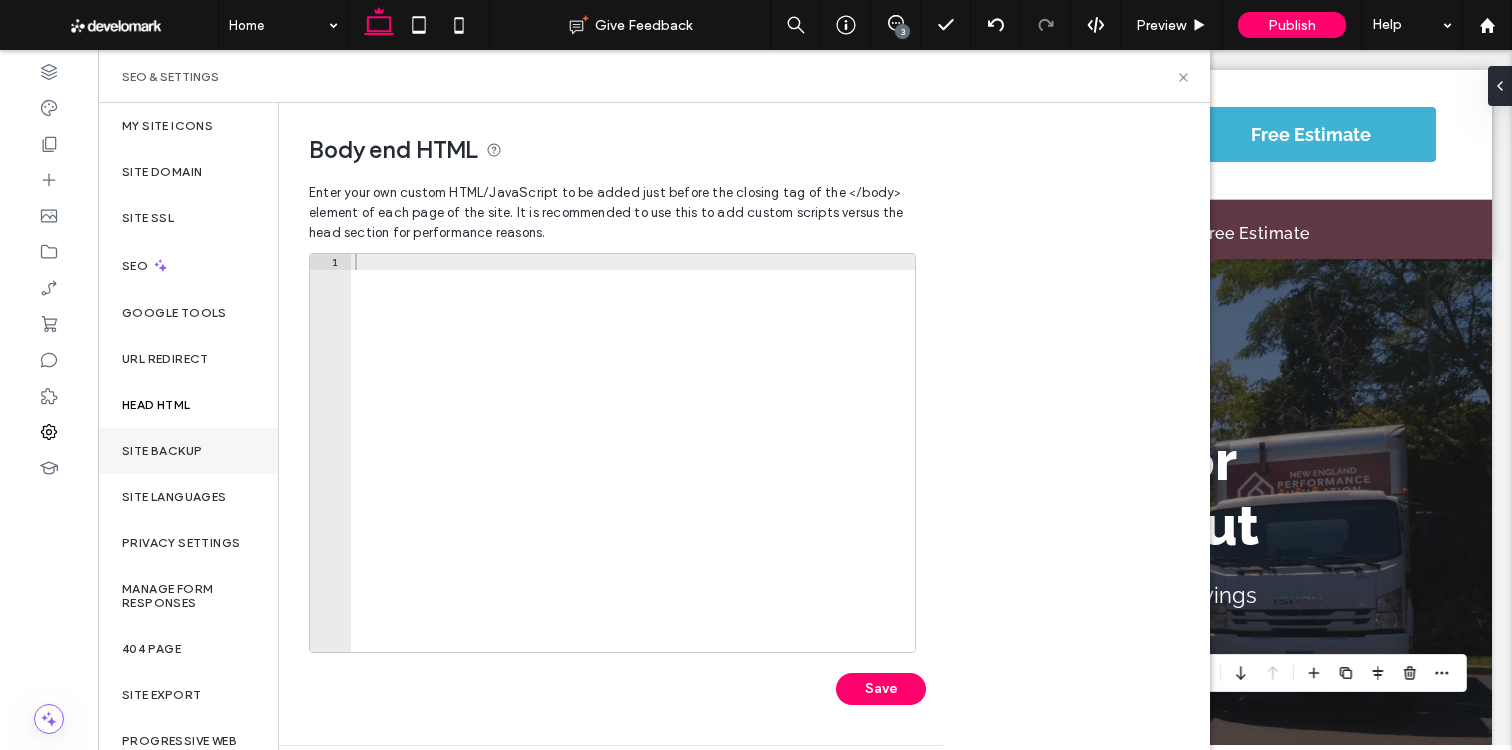 click on "Site Backup" at bounding box center [162, 451] 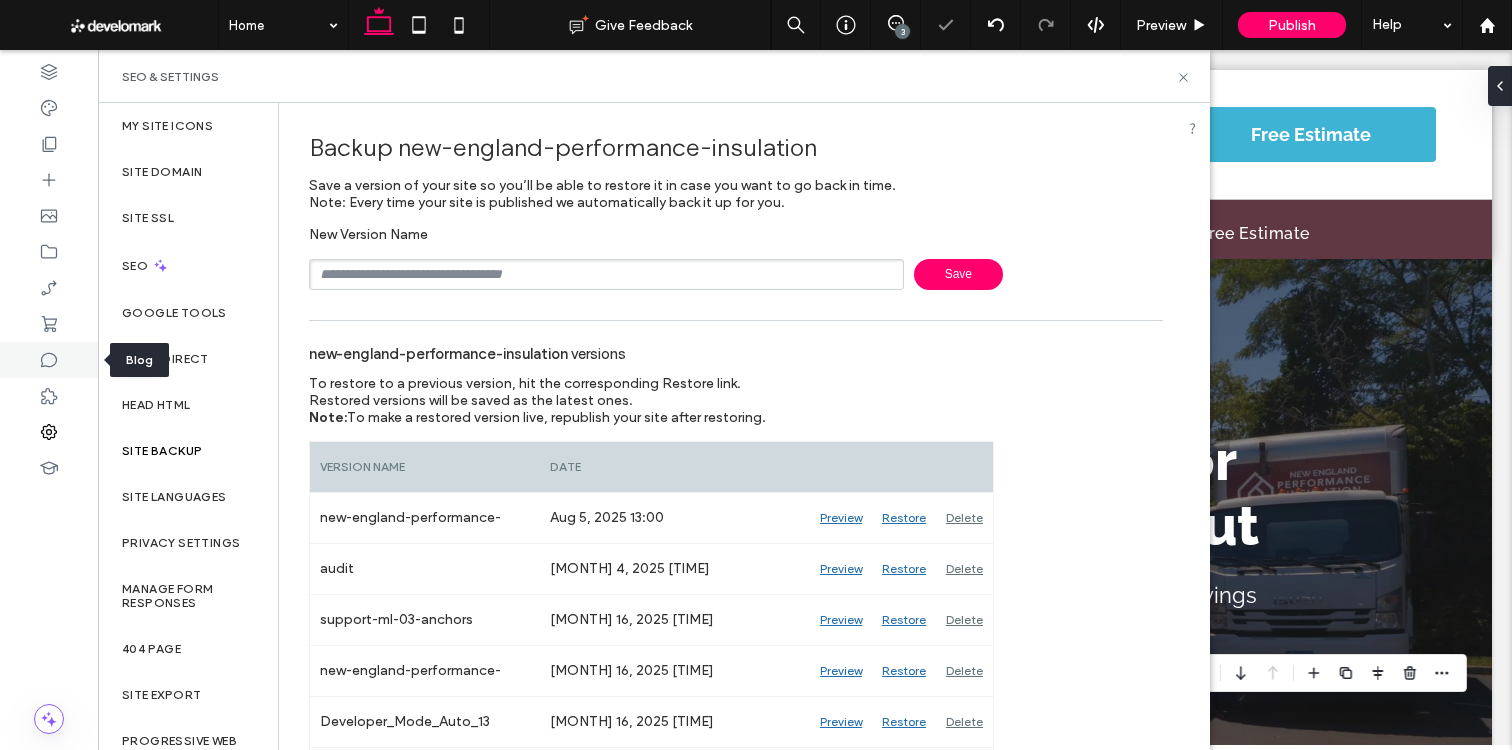 click at bounding box center [49, 360] 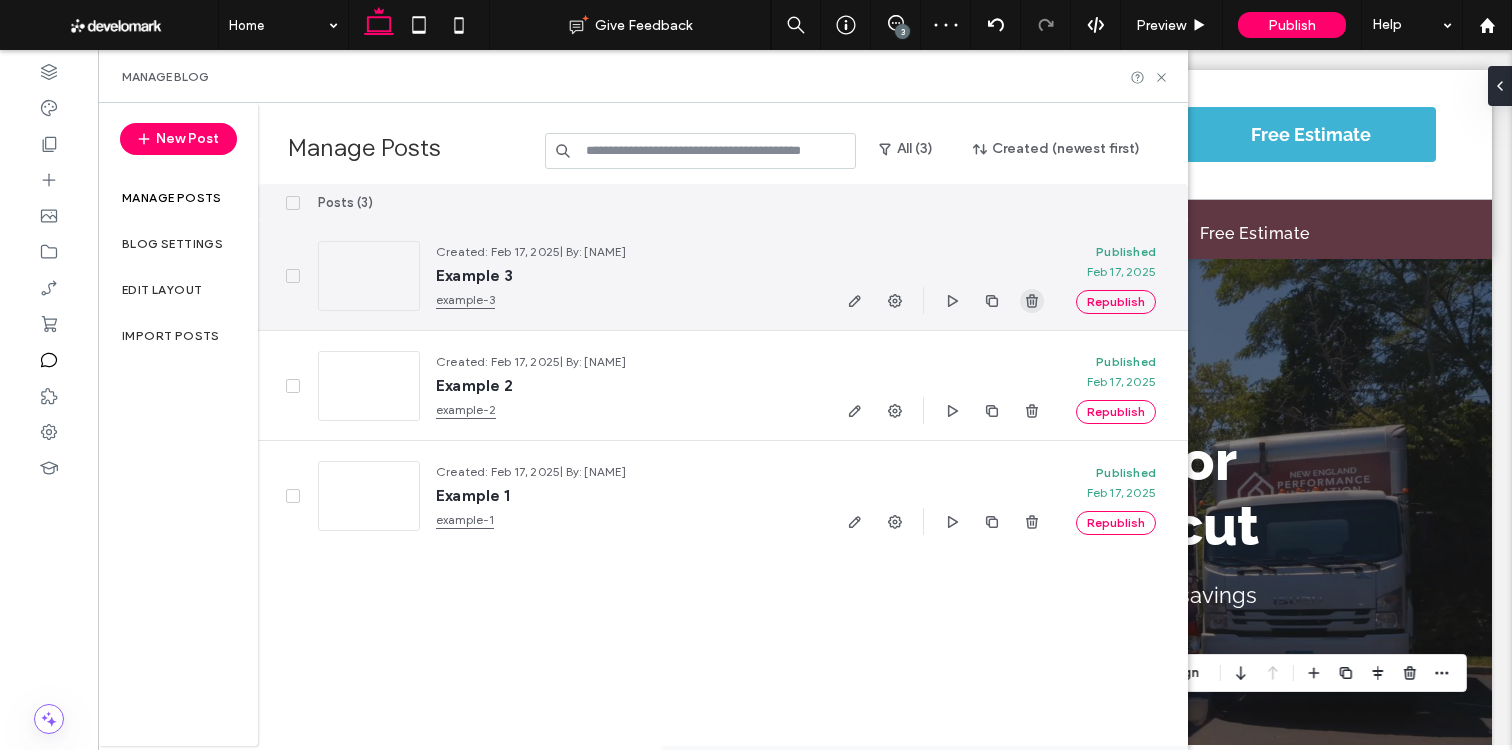 click 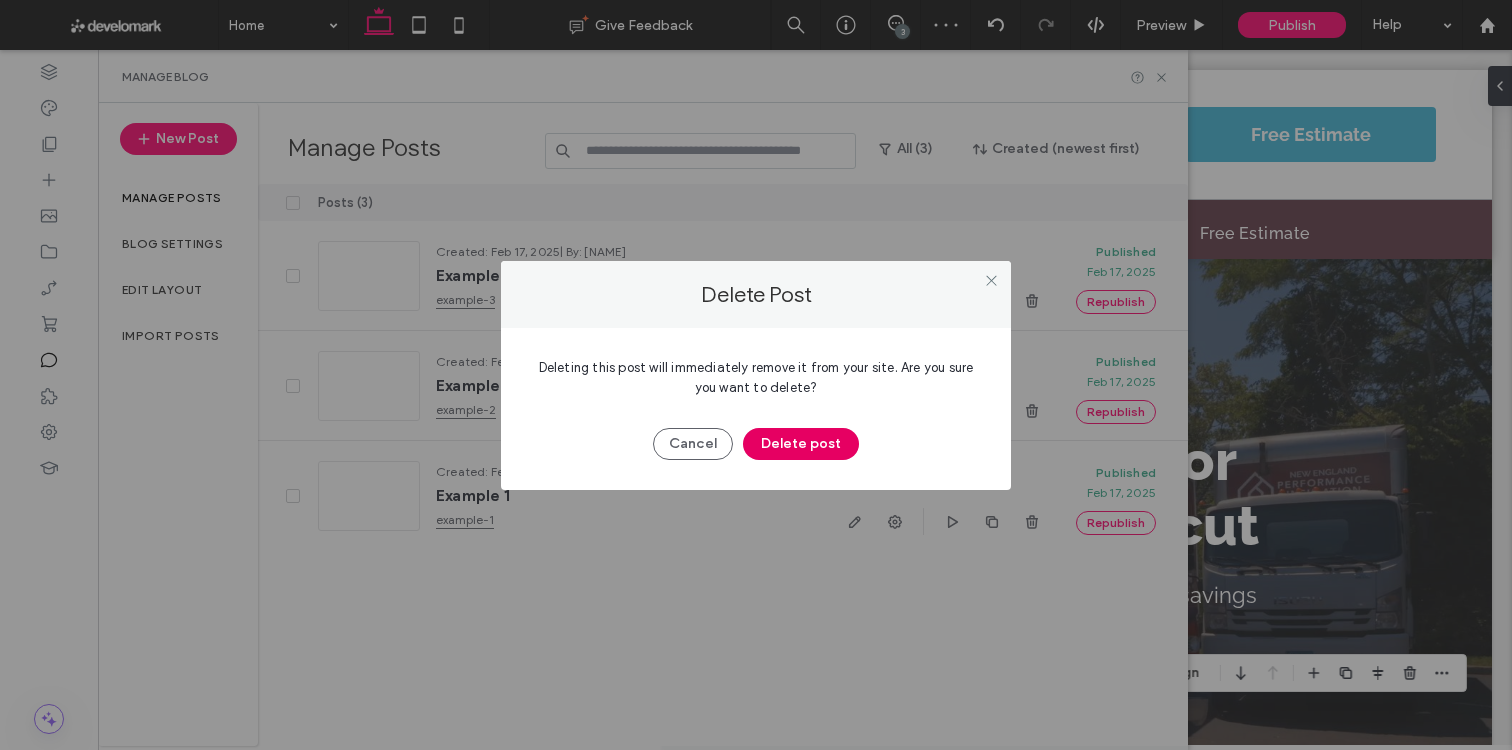 click on "Delete post" at bounding box center (801, 444) 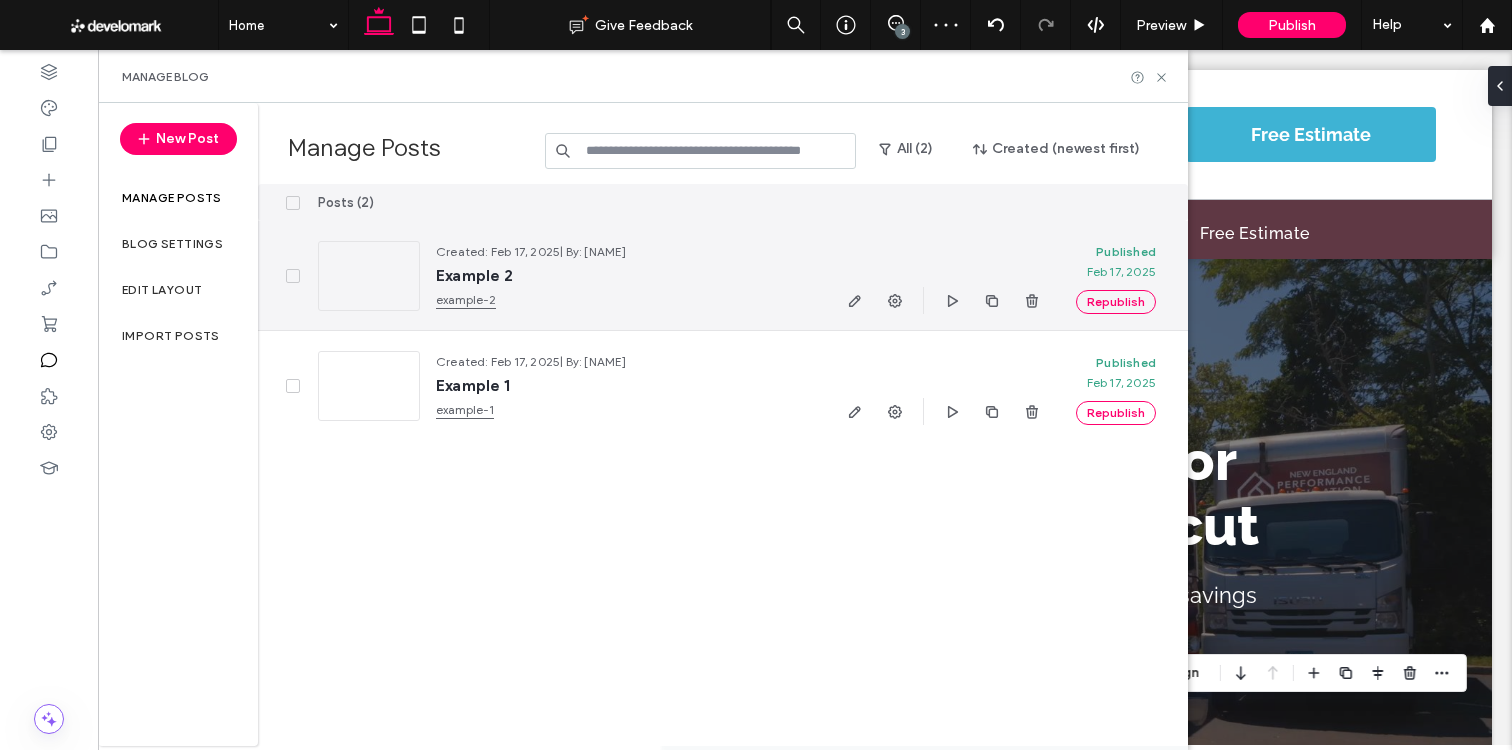 click at bounding box center [943, 300] 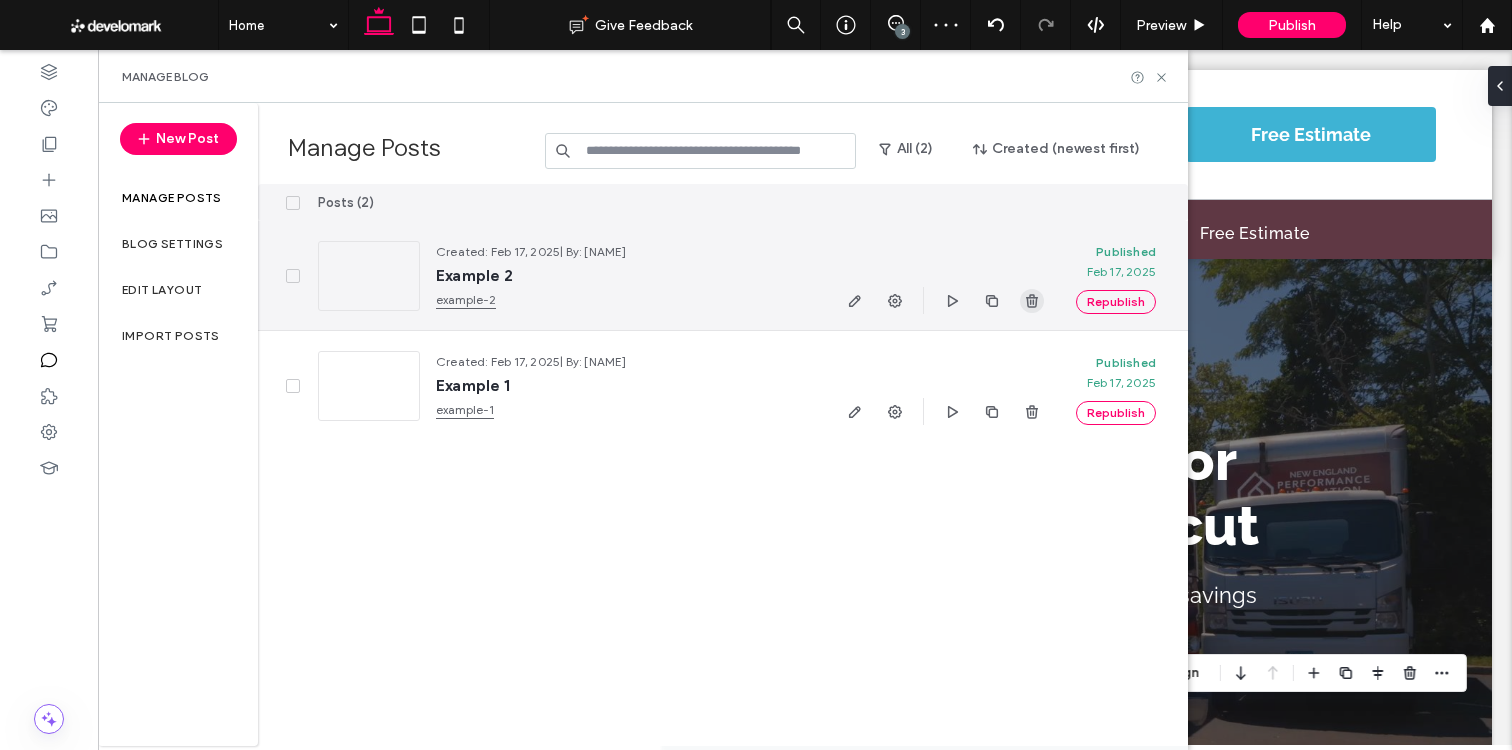 click at bounding box center [1032, 301] 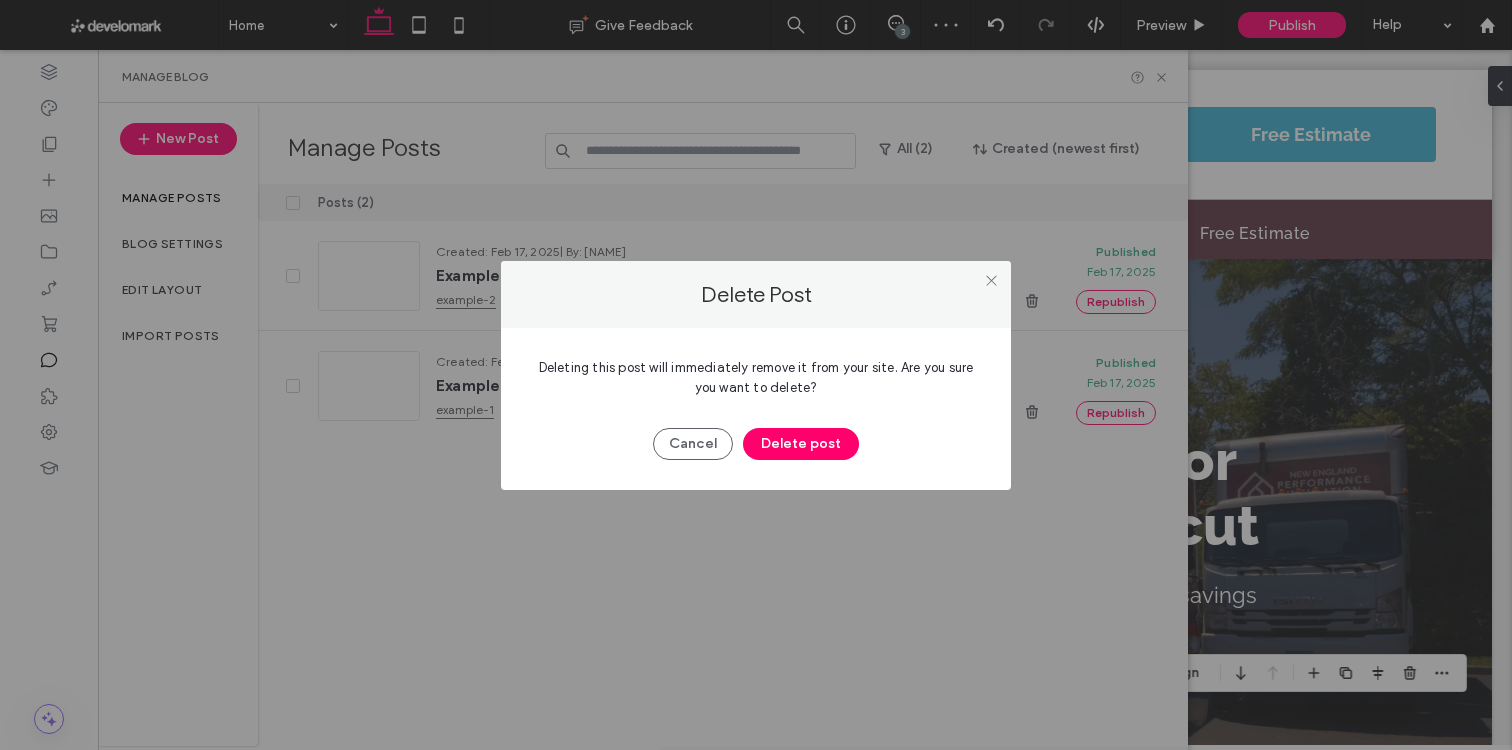 drag, startPoint x: 789, startPoint y: 442, endPoint x: 988, endPoint y: 362, distance: 214.47844 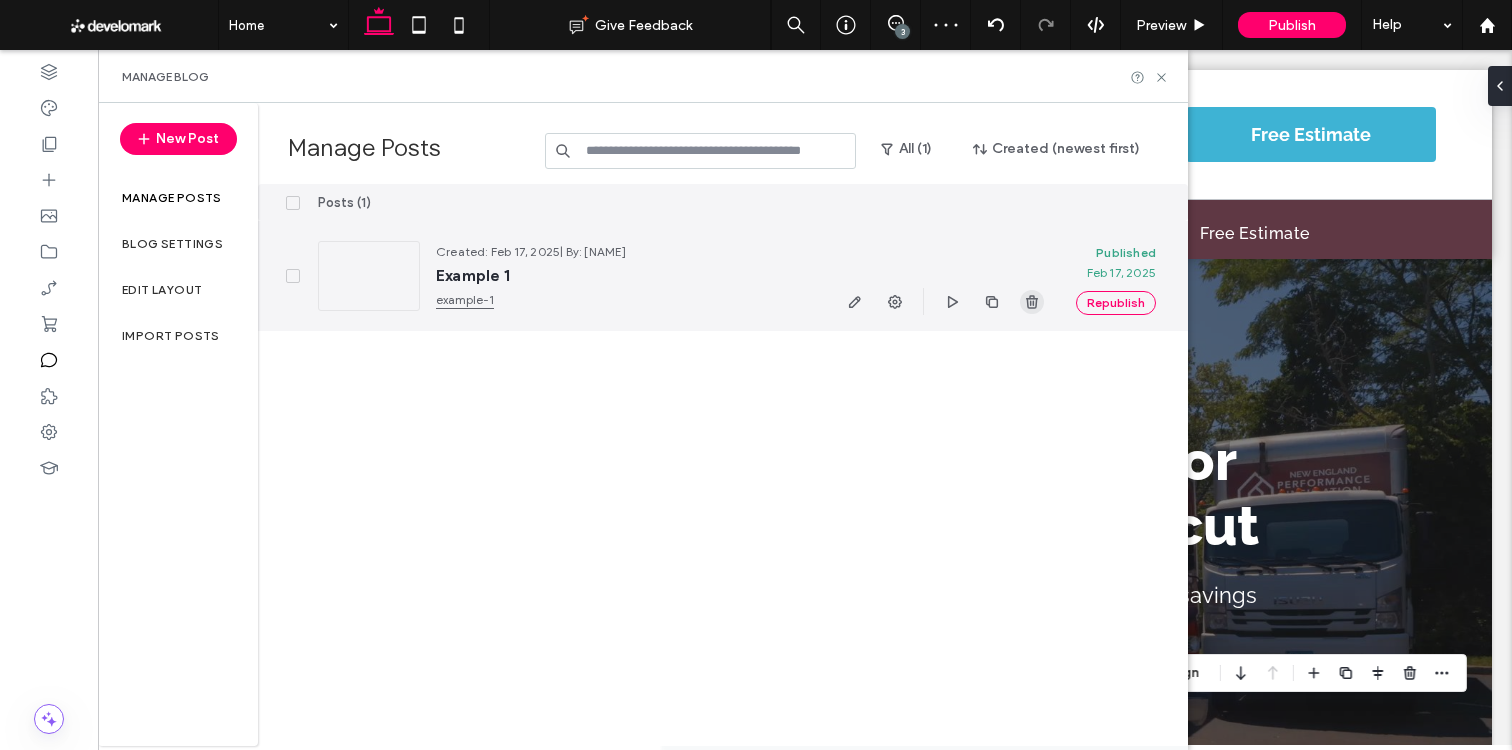 click 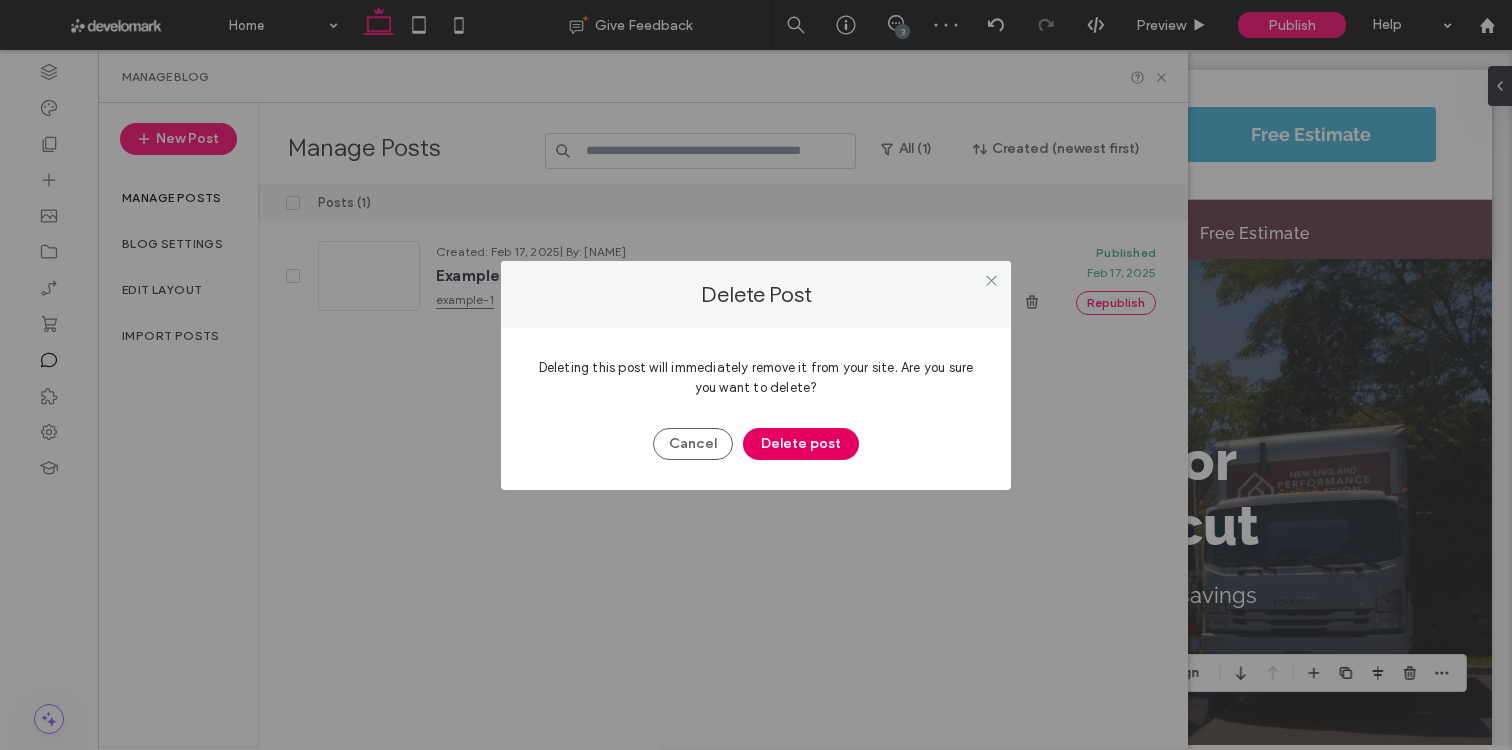 drag, startPoint x: 810, startPoint y: 465, endPoint x: 833, endPoint y: 444, distance: 31.144823 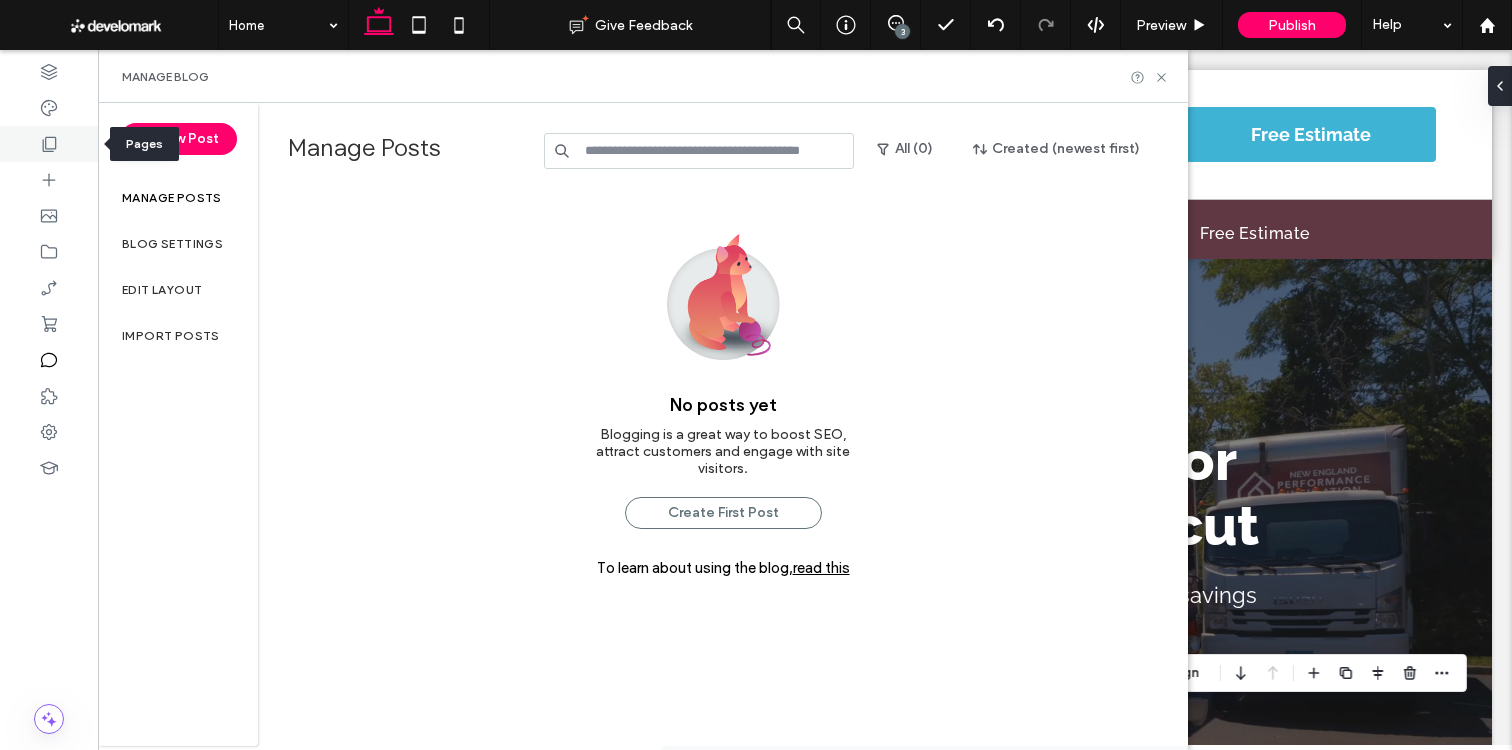 click at bounding box center [49, 144] 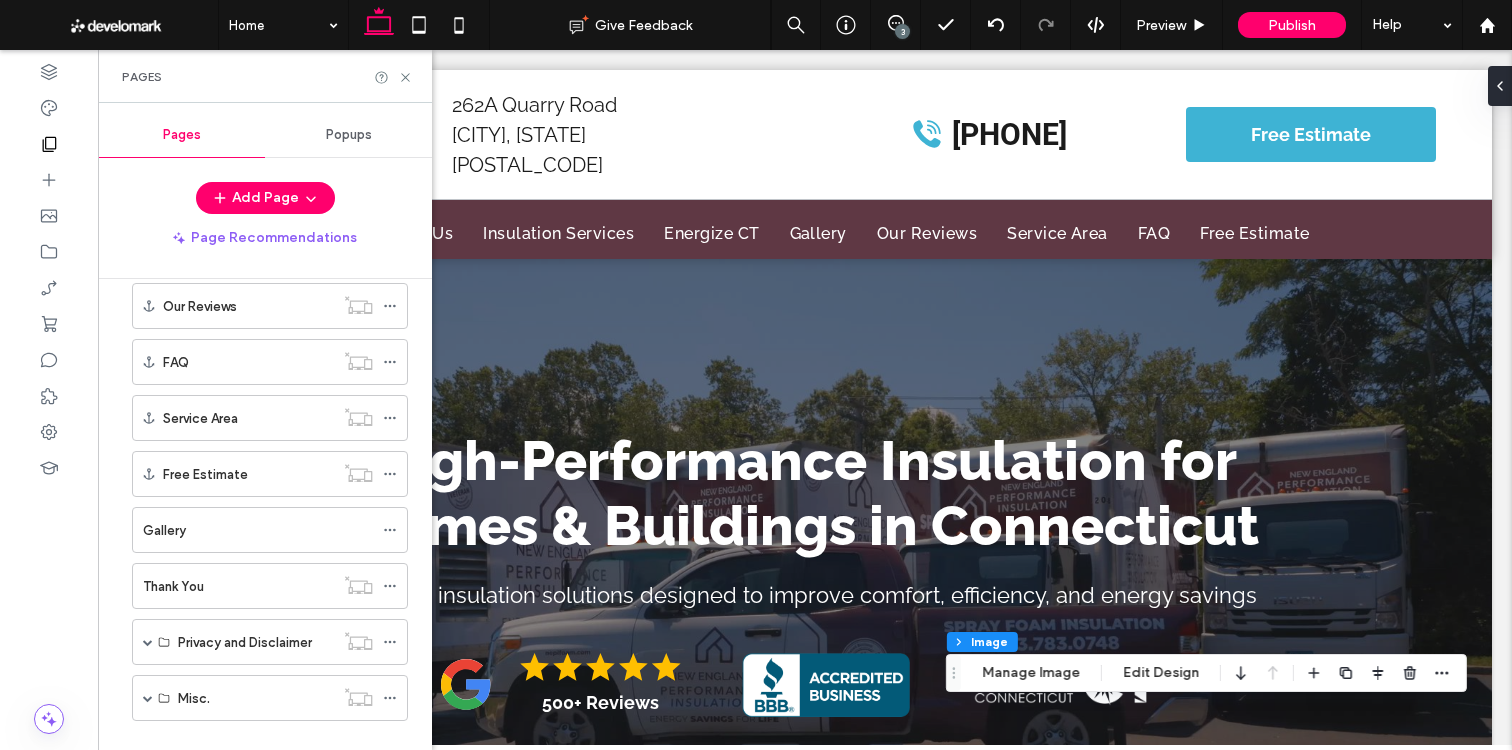 scroll, scrollTop: 341, scrollLeft: 0, axis: vertical 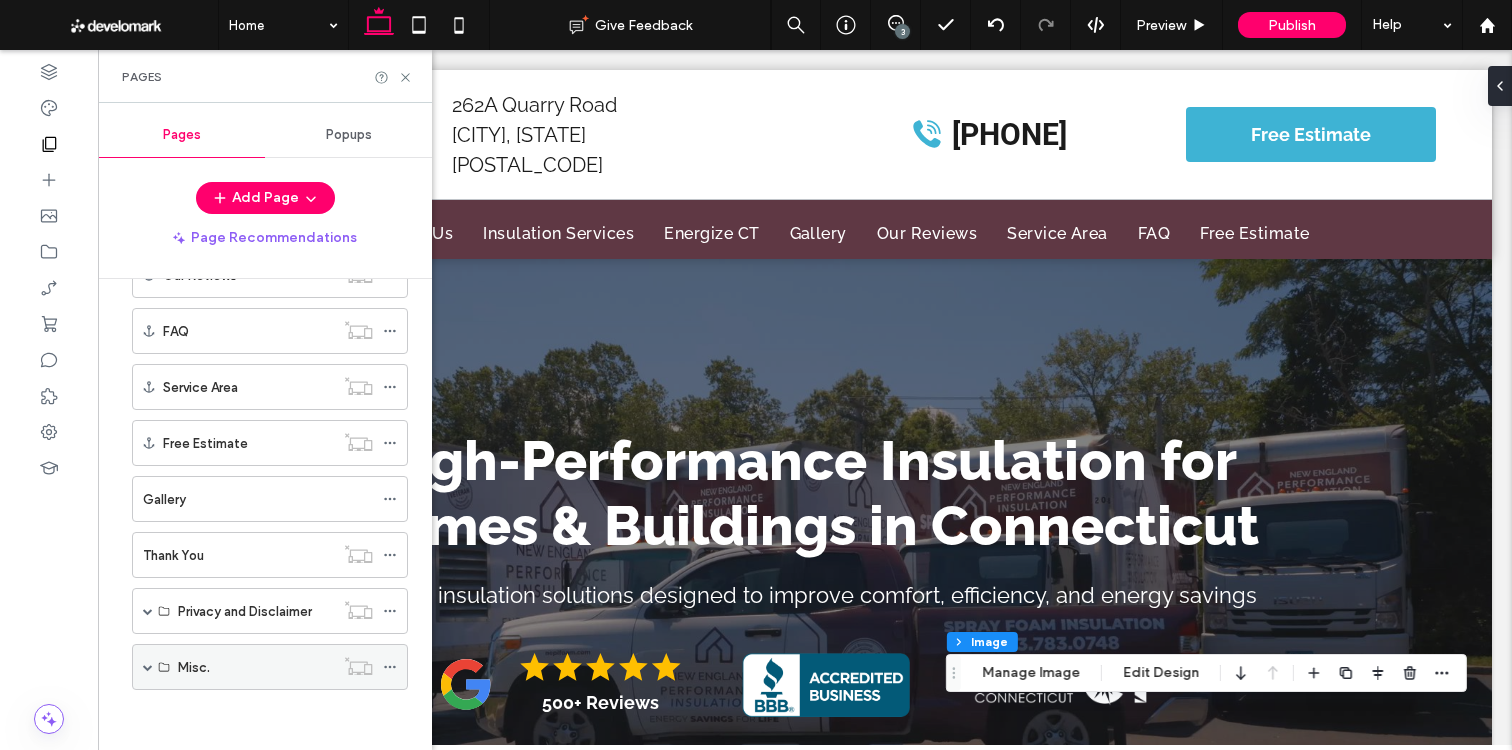 click at bounding box center [148, 667] 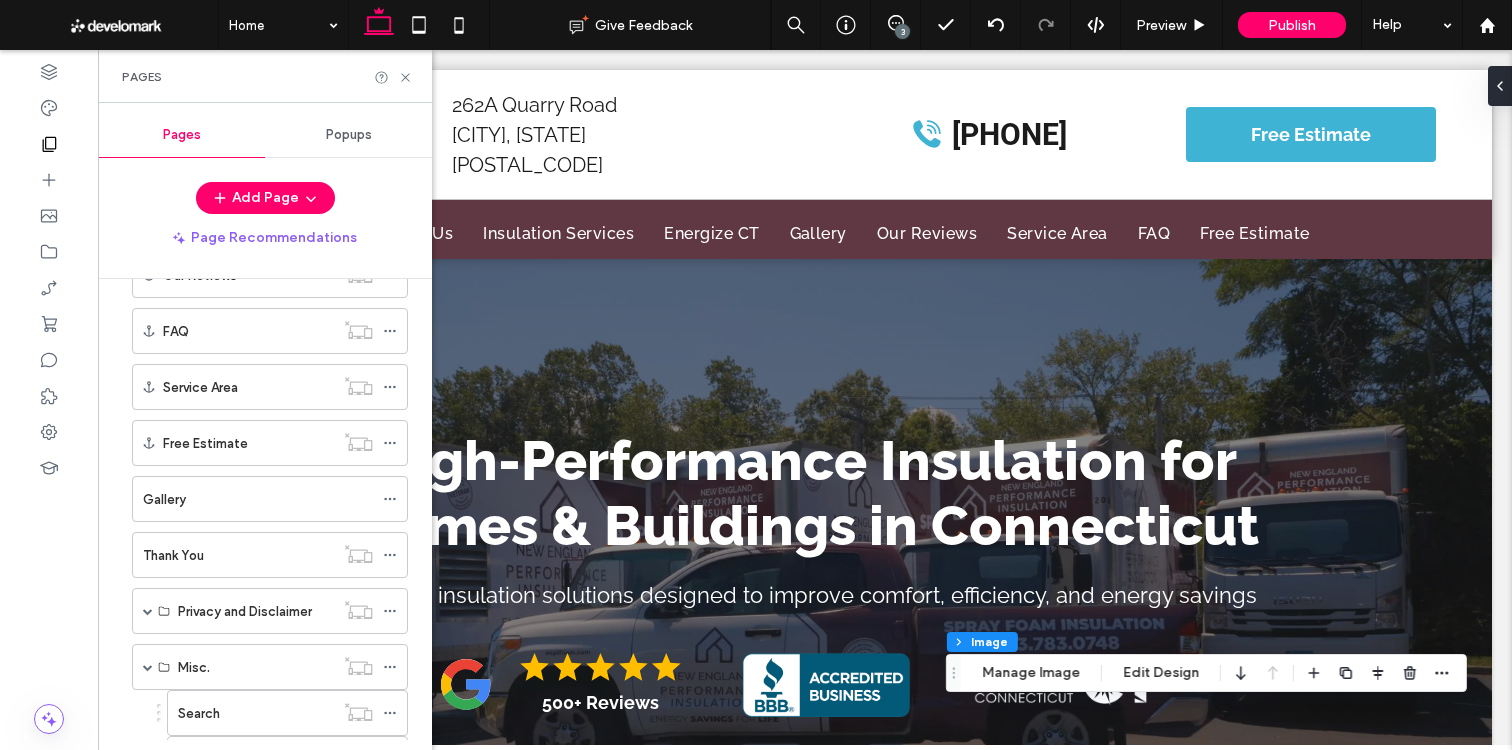 scroll, scrollTop: 571, scrollLeft: 0, axis: vertical 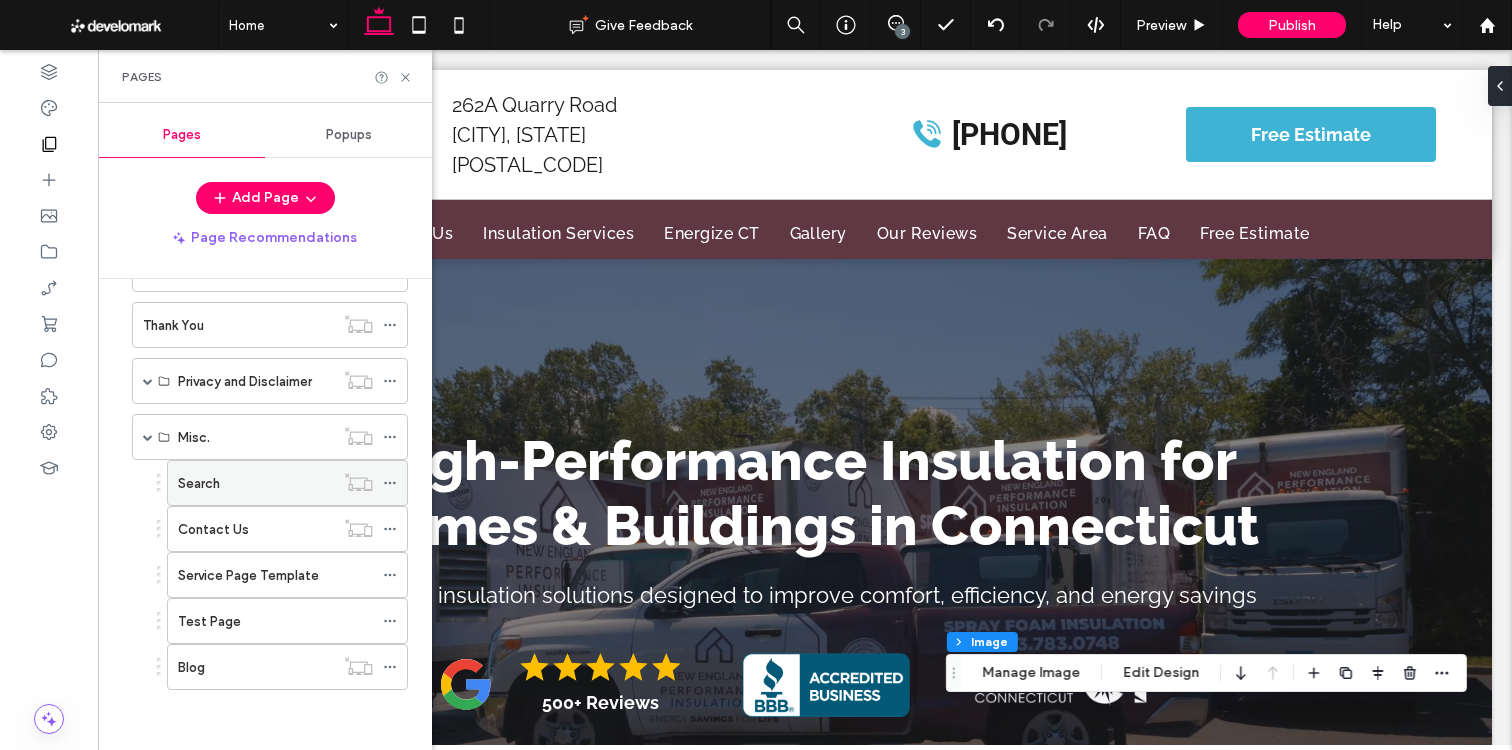 click 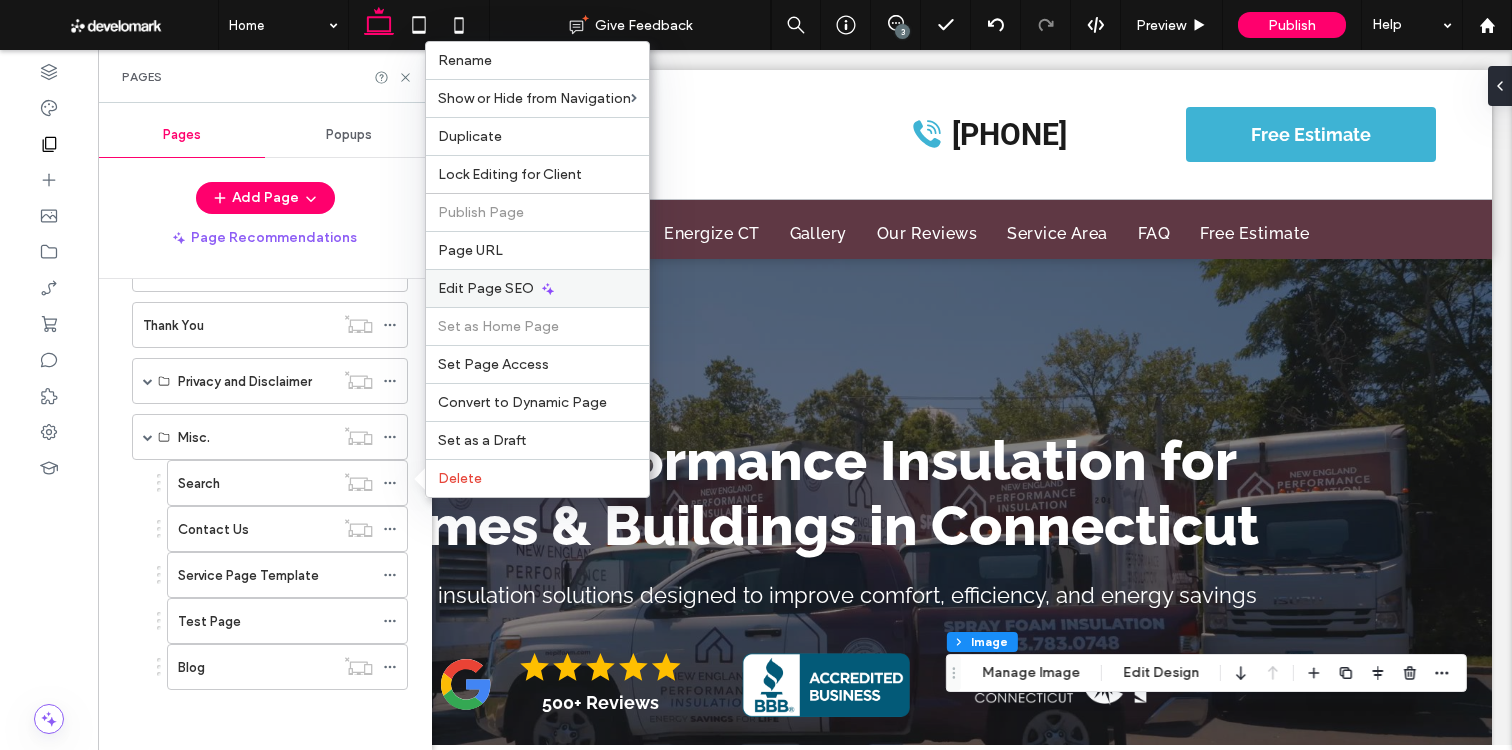 click on "Edit Page SEO" at bounding box center (537, 288) 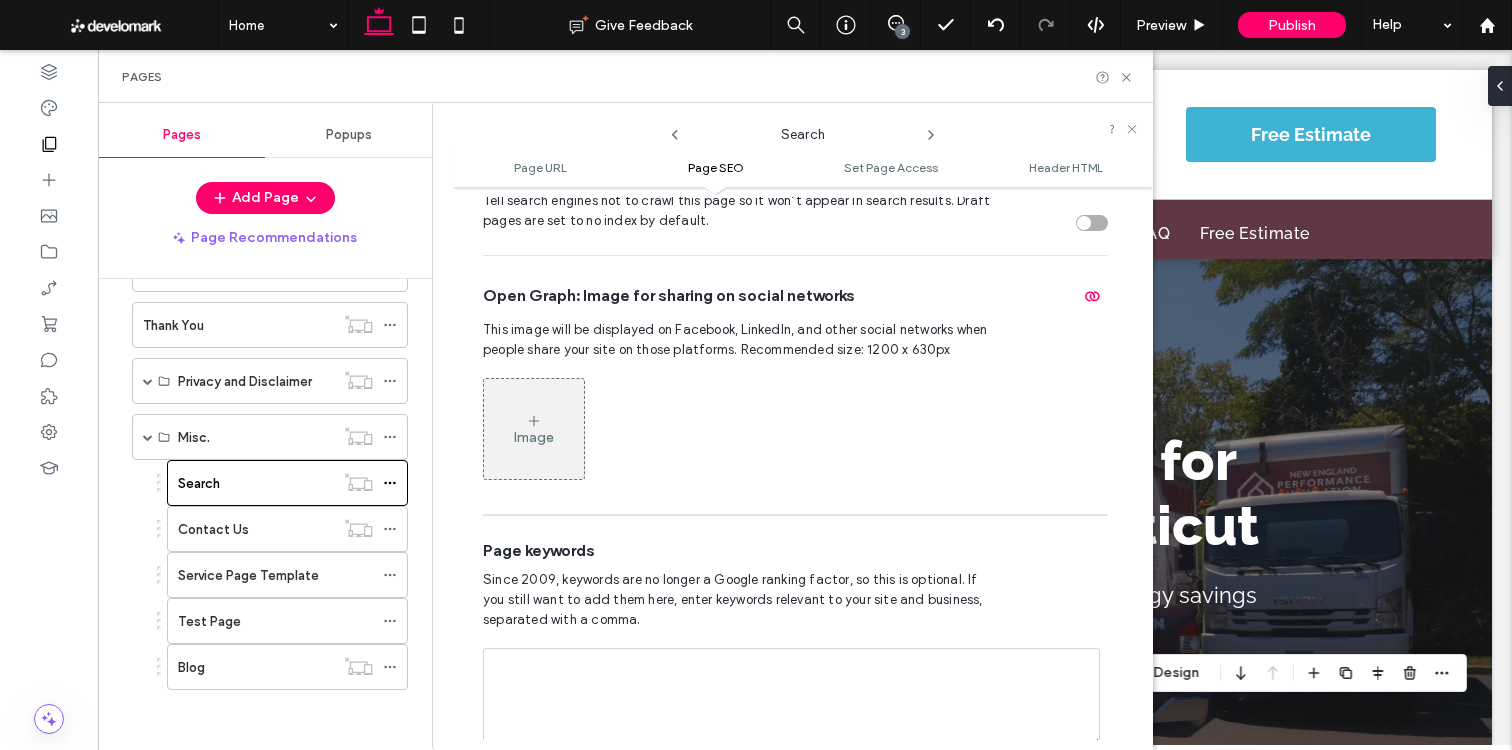 scroll, scrollTop: 748, scrollLeft: 0, axis: vertical 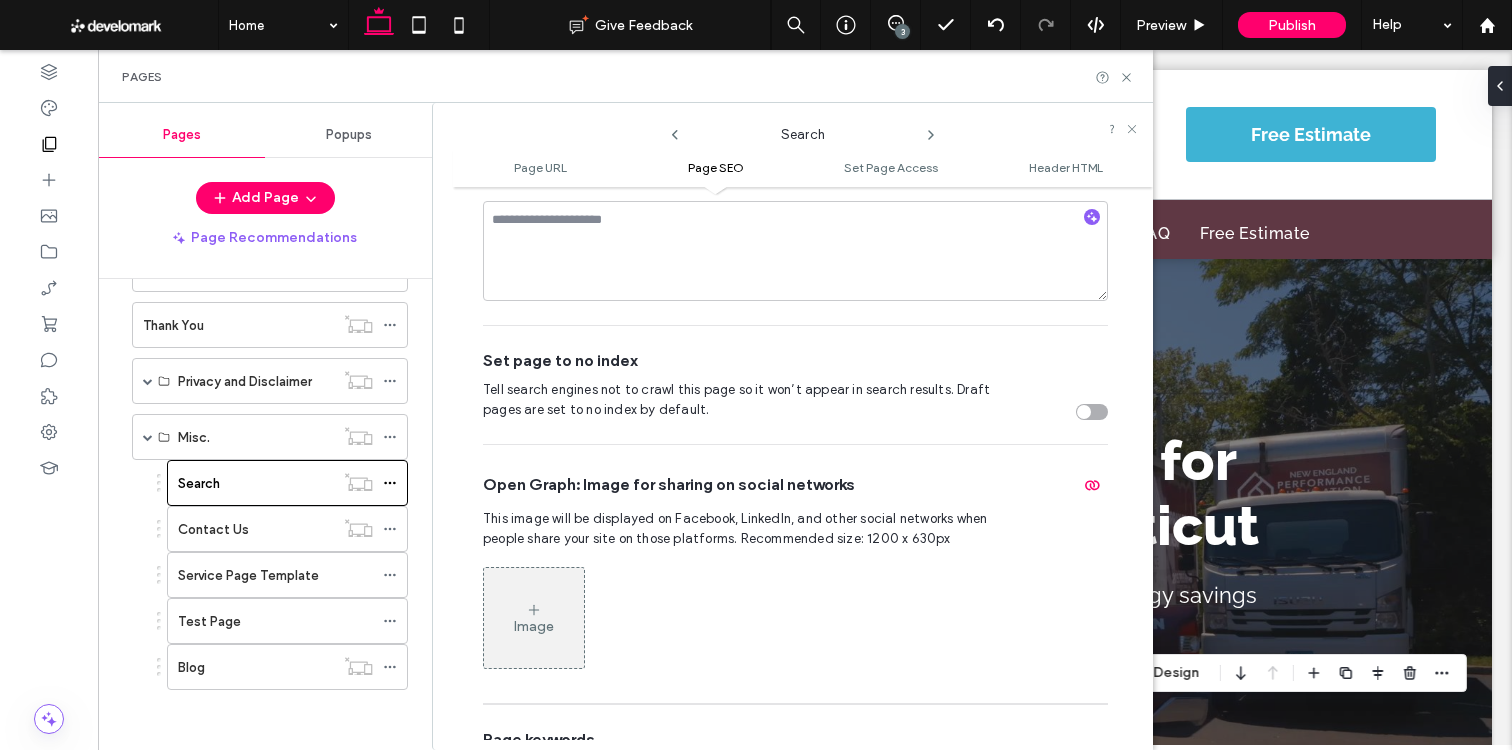 click at bounding box center (1092, 412) 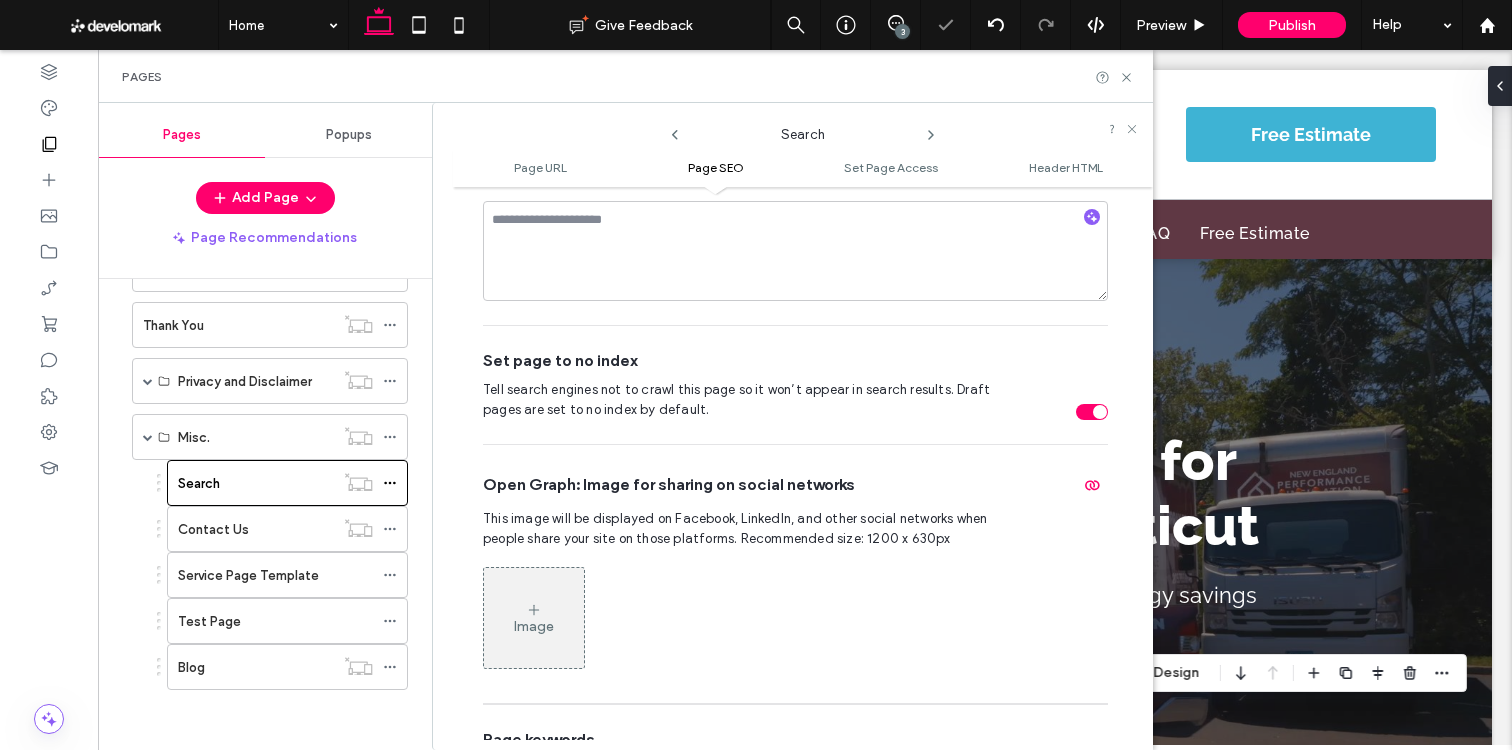 click 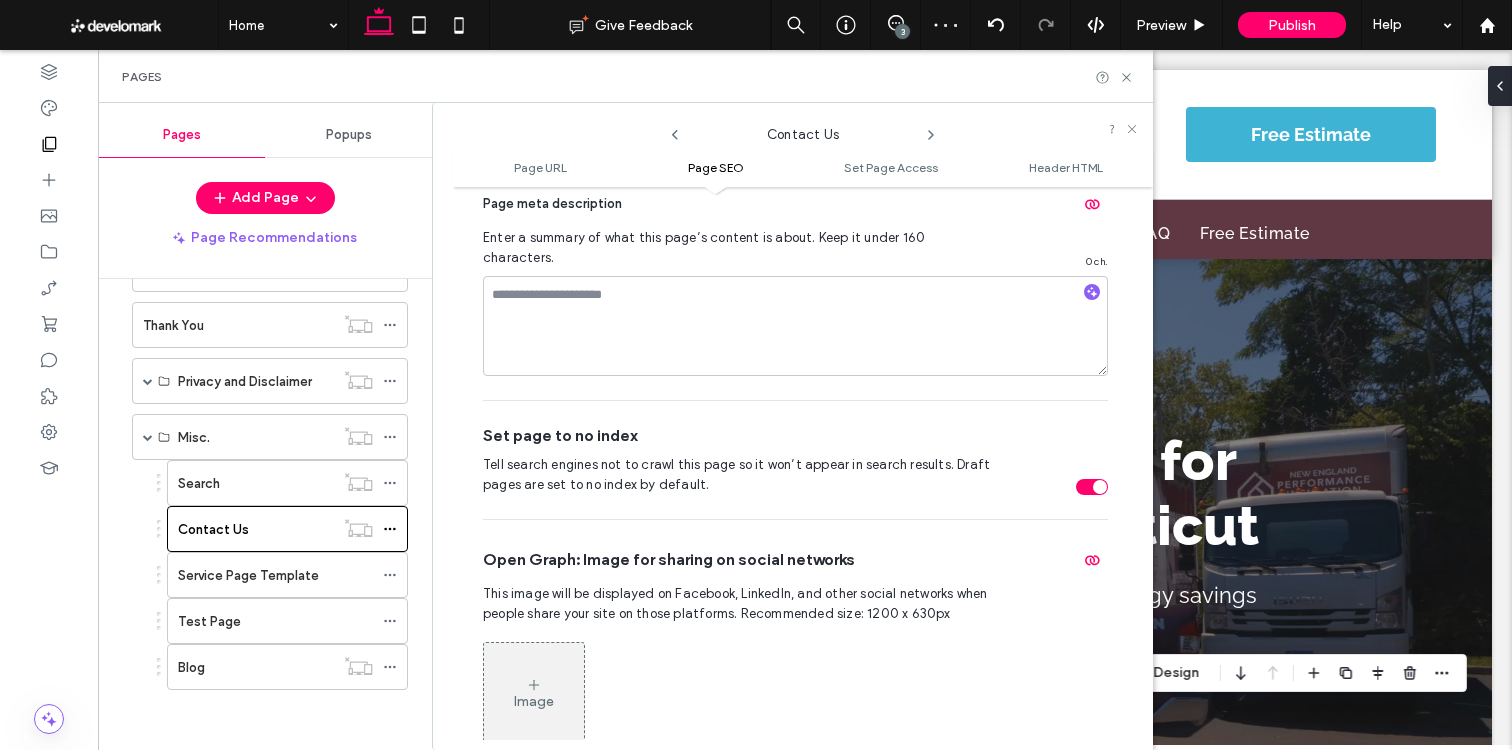 scroll, scrollTop: 719, scrollLeft: 0, axis: vertical 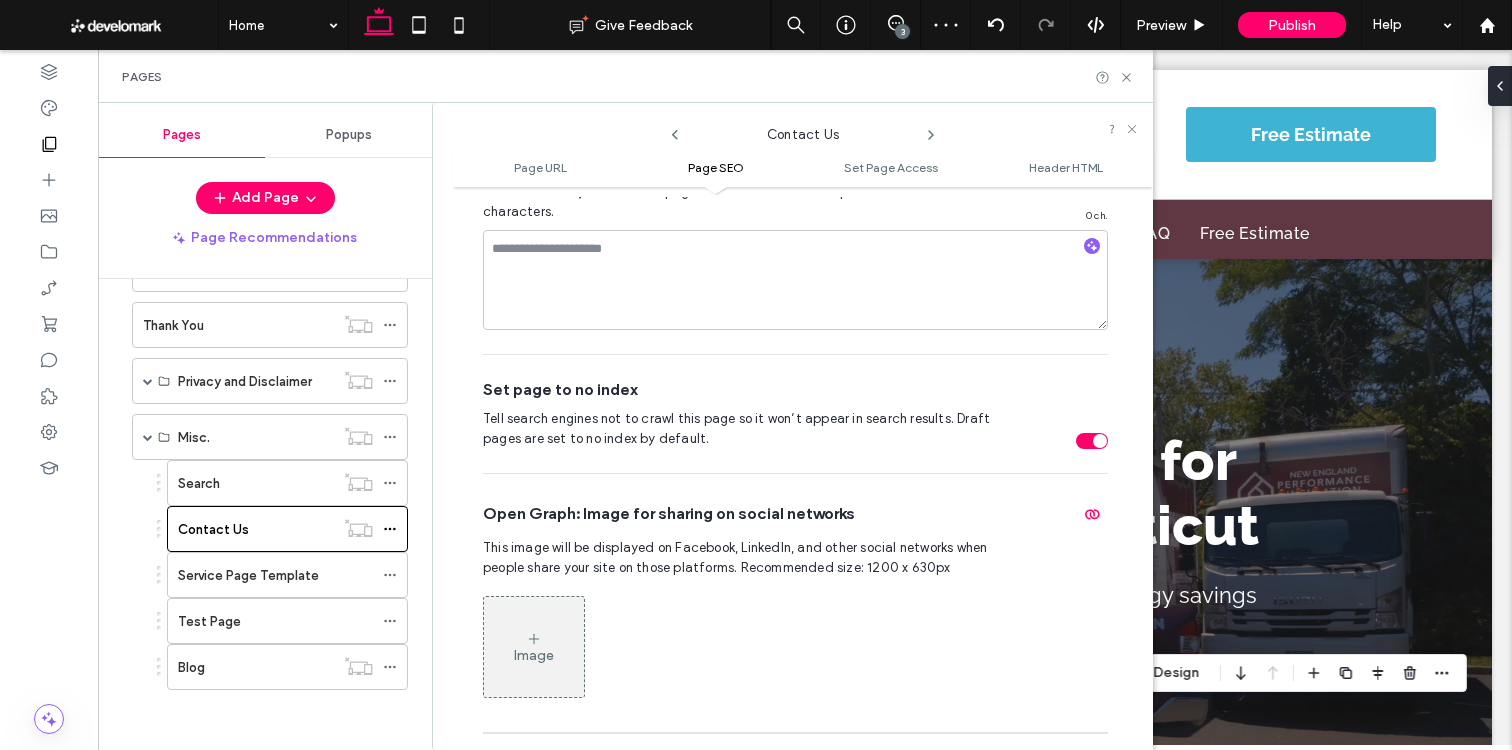 click 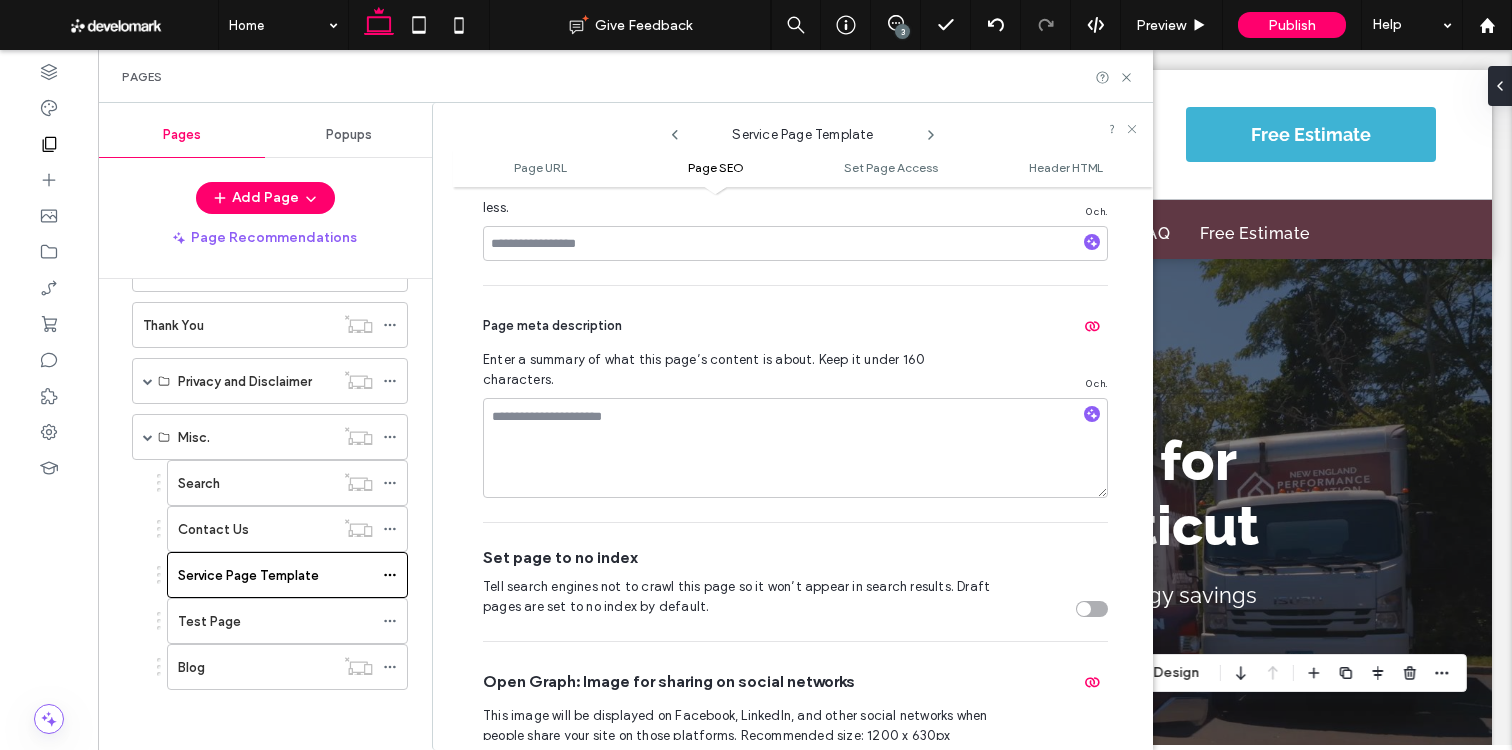 scroll, scrollTop: 592, scrollLeft: 0, axis: vertical 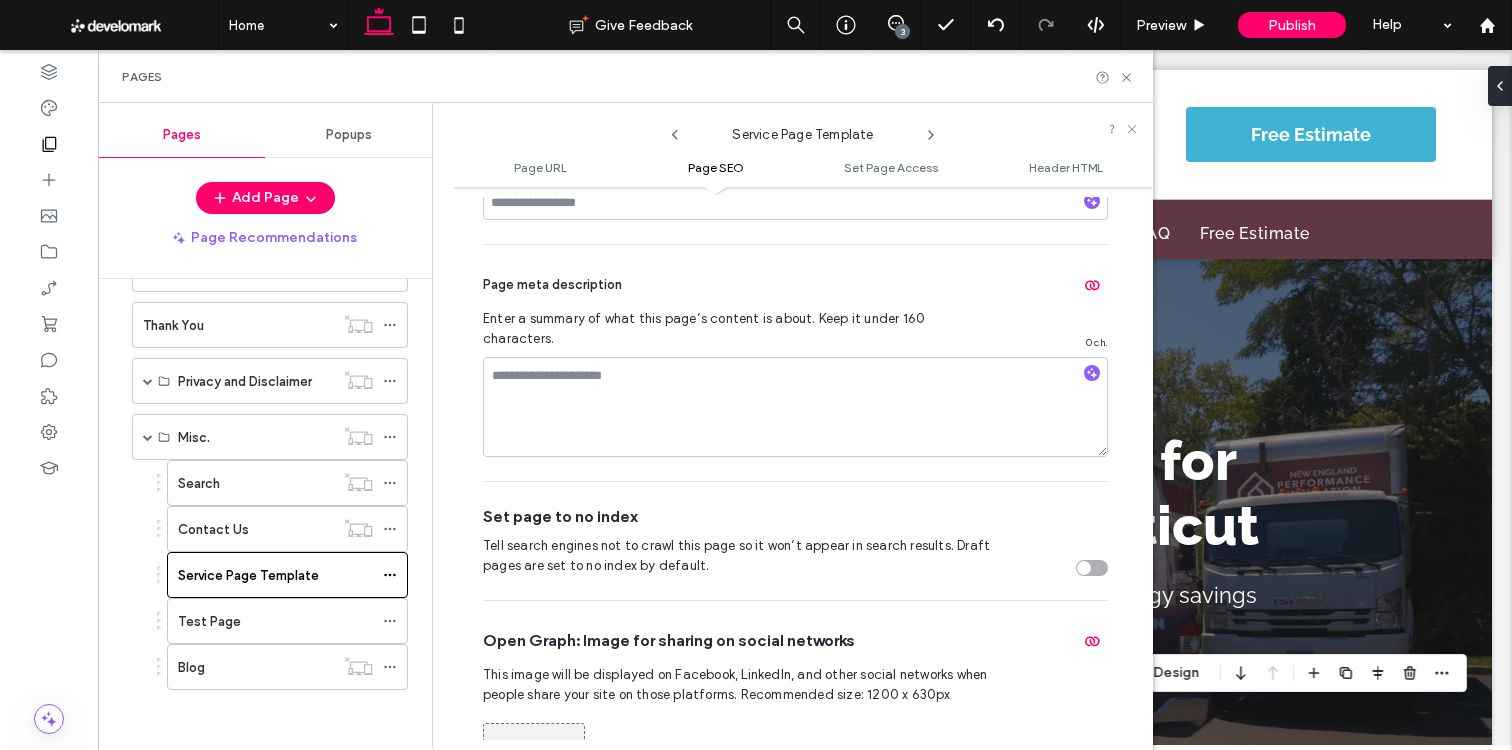 click at bounding box center [1092, 568] 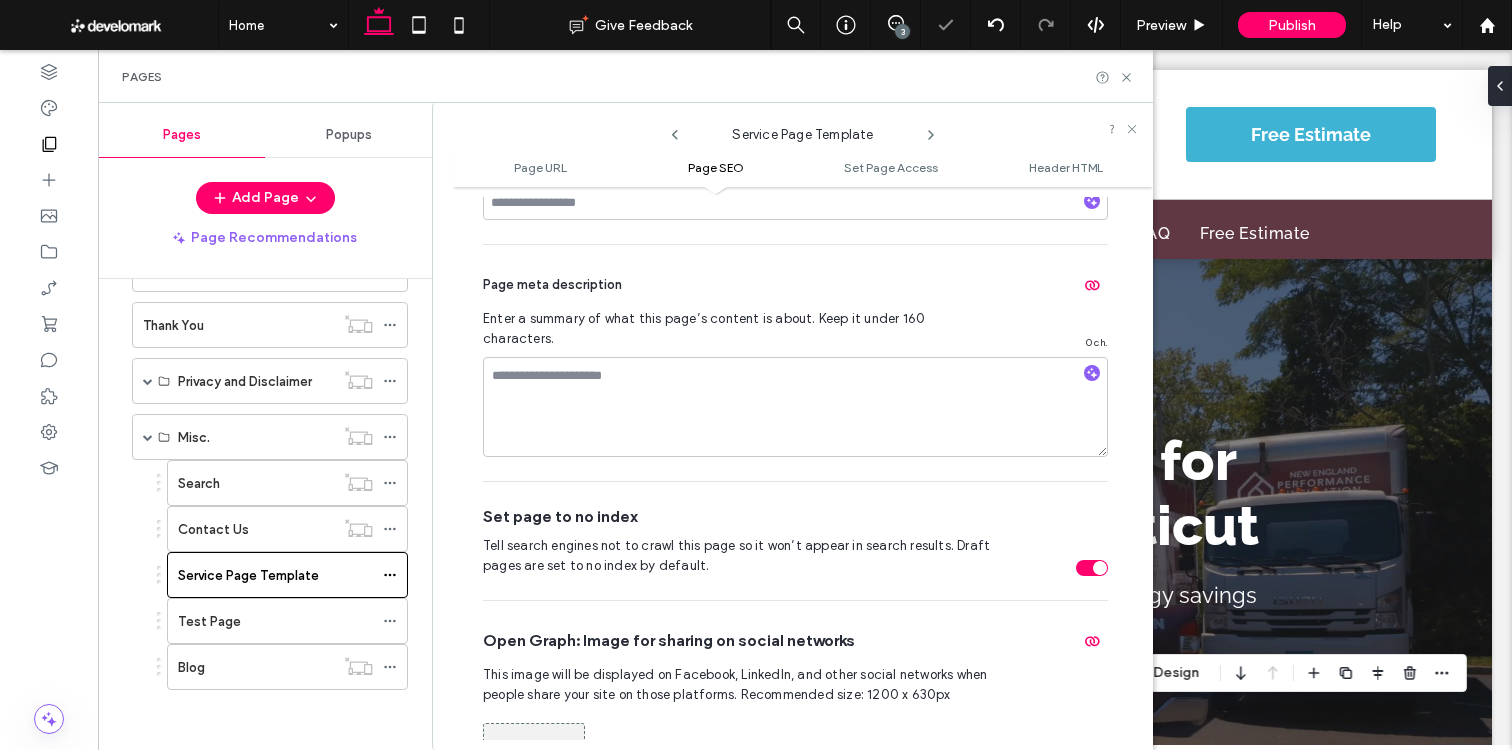 click 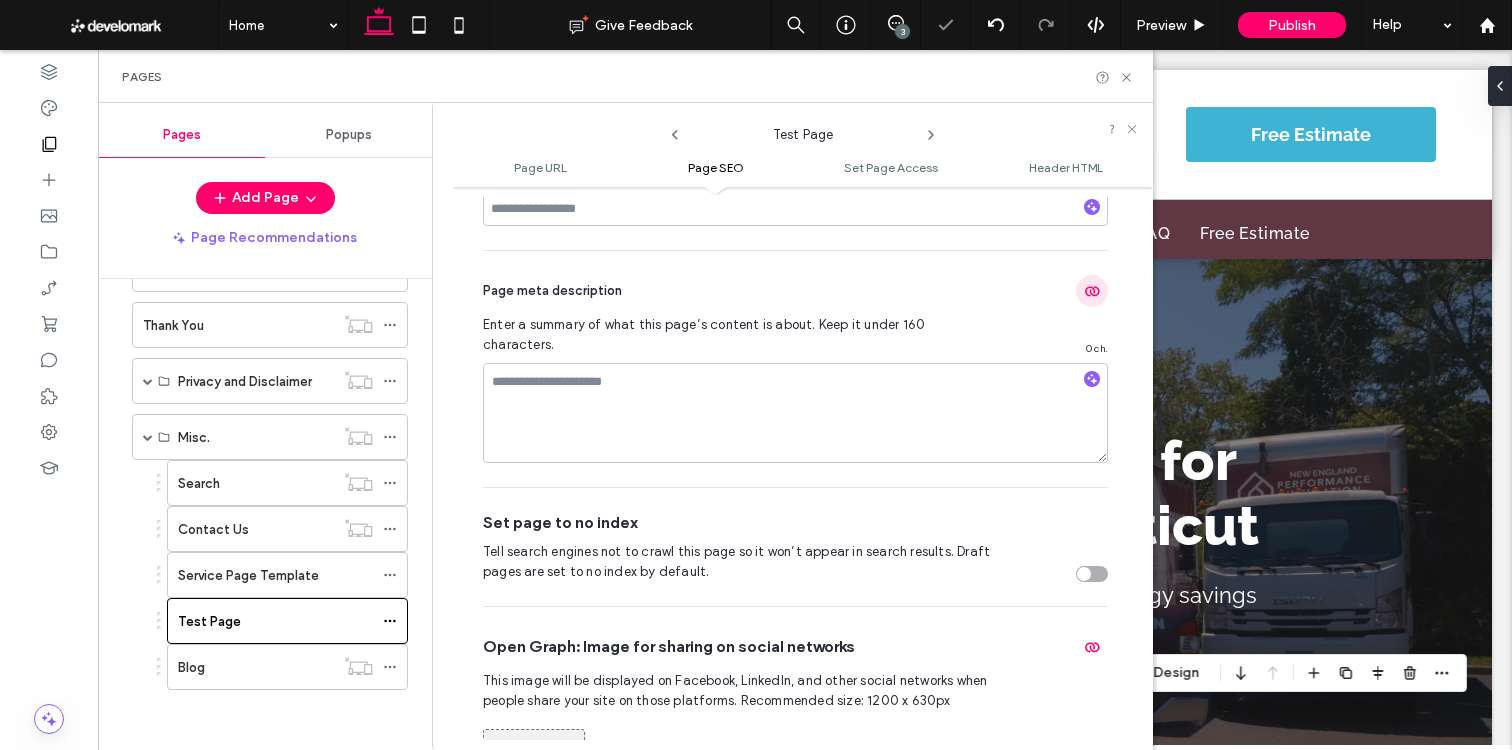 scroll, scrollTop: 600, scrollLeft: 0, axis: vertical 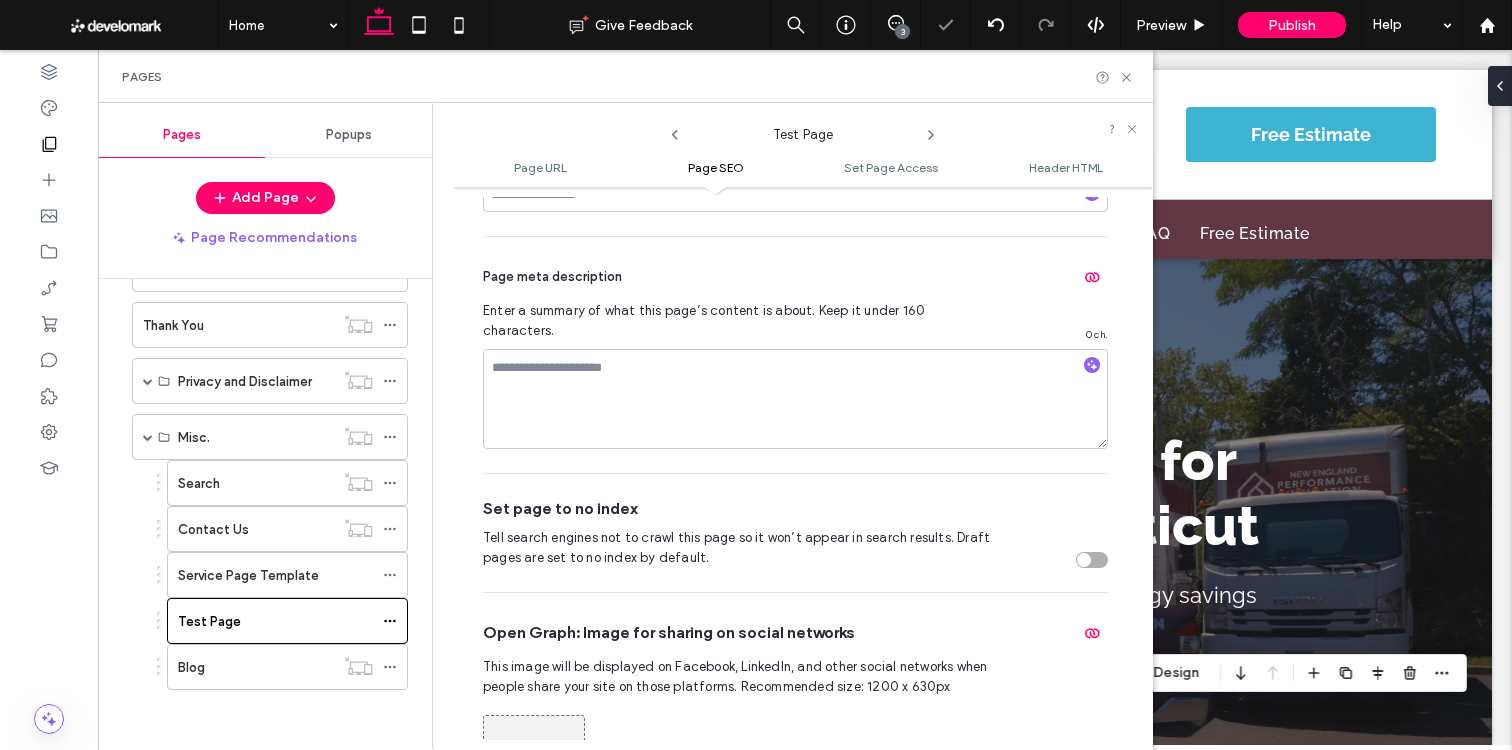 click at bounding box center (1084, 560) 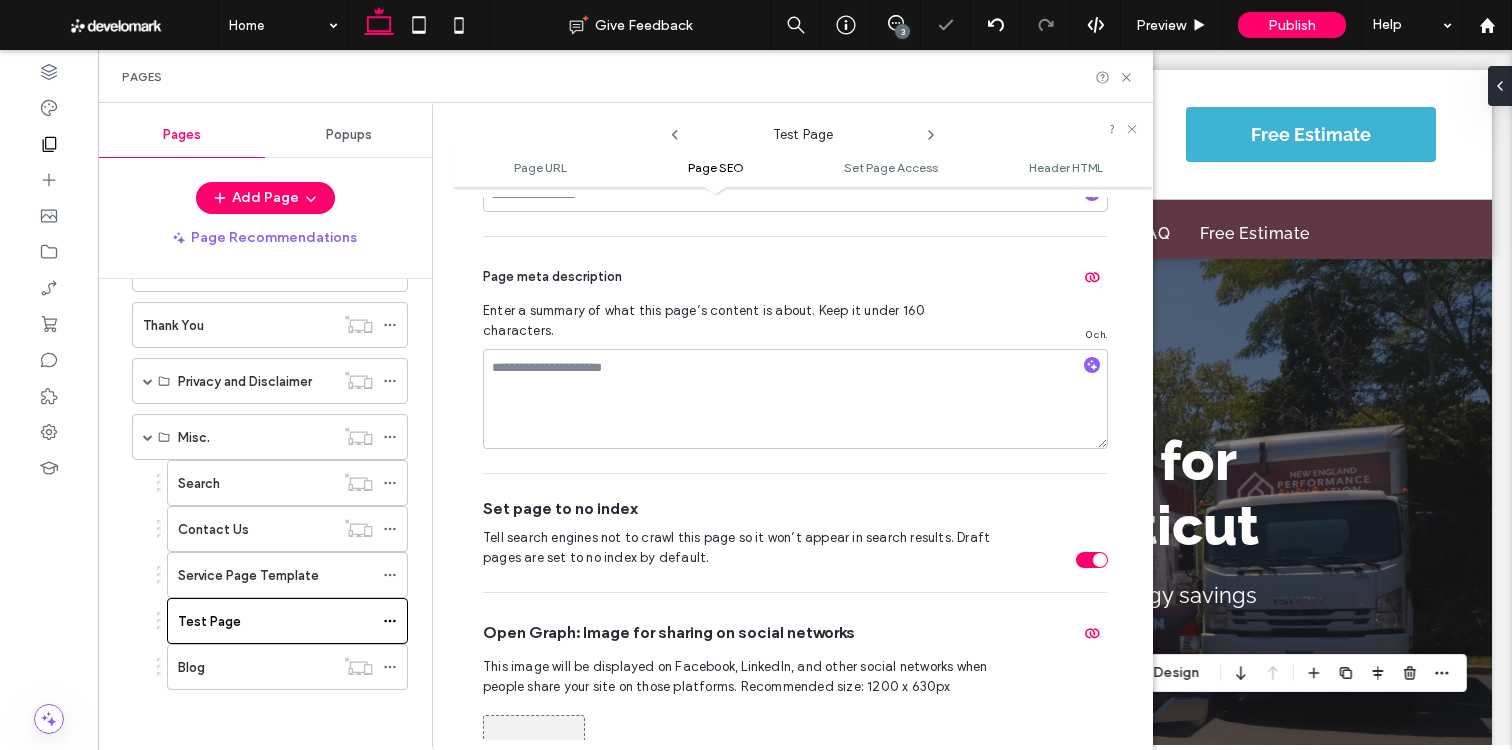 click 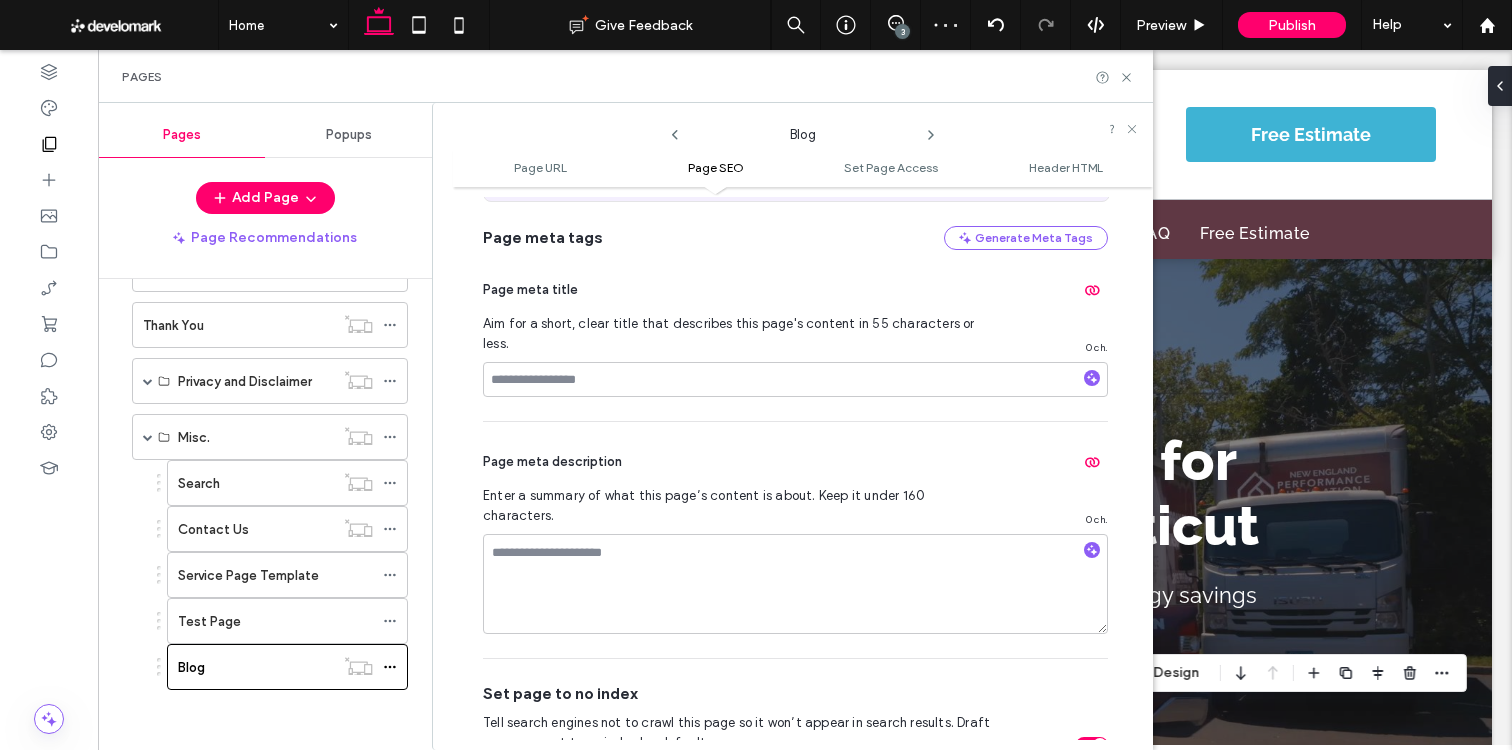 scroll, scrollTop: 431, scrollLeft: 0, axis: vertical 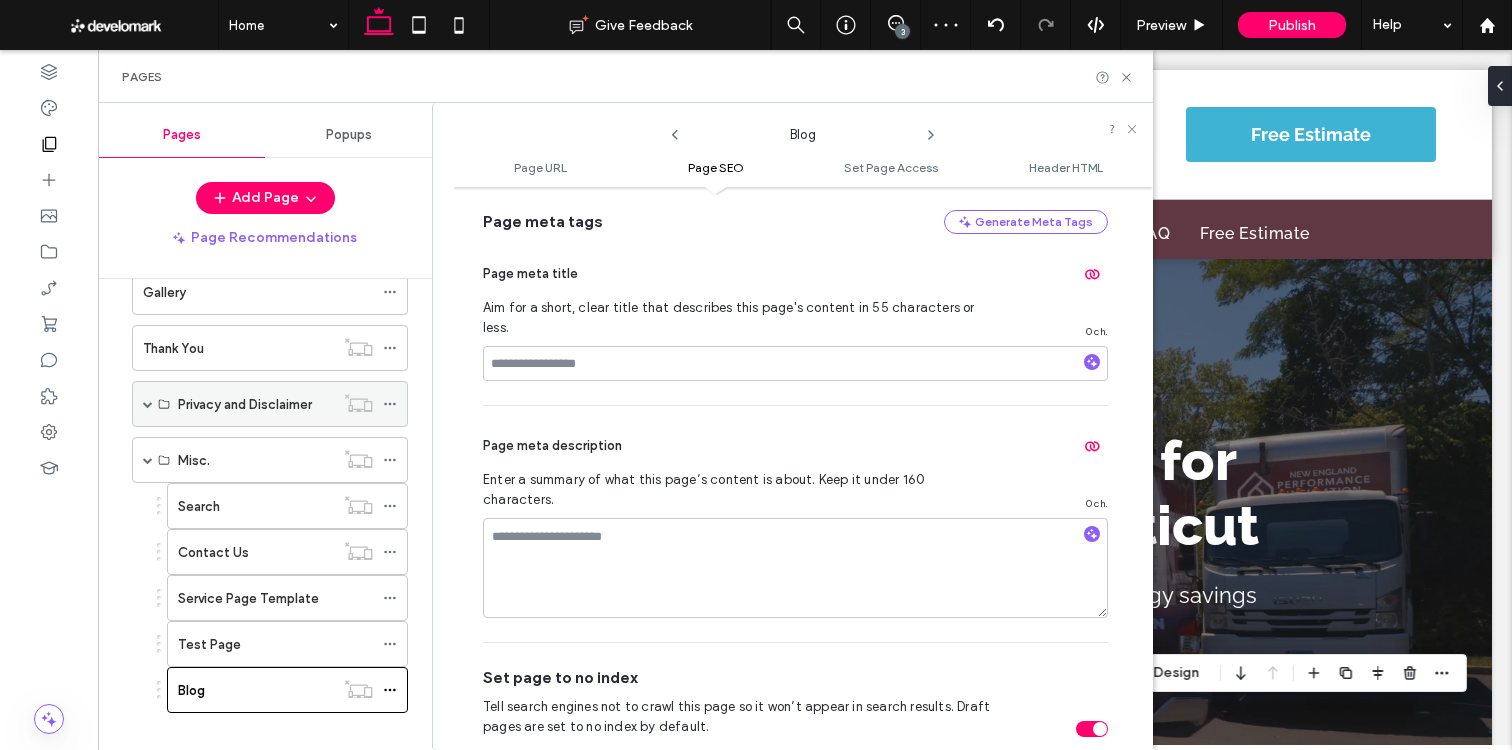 click at bounding box center [148, 404] 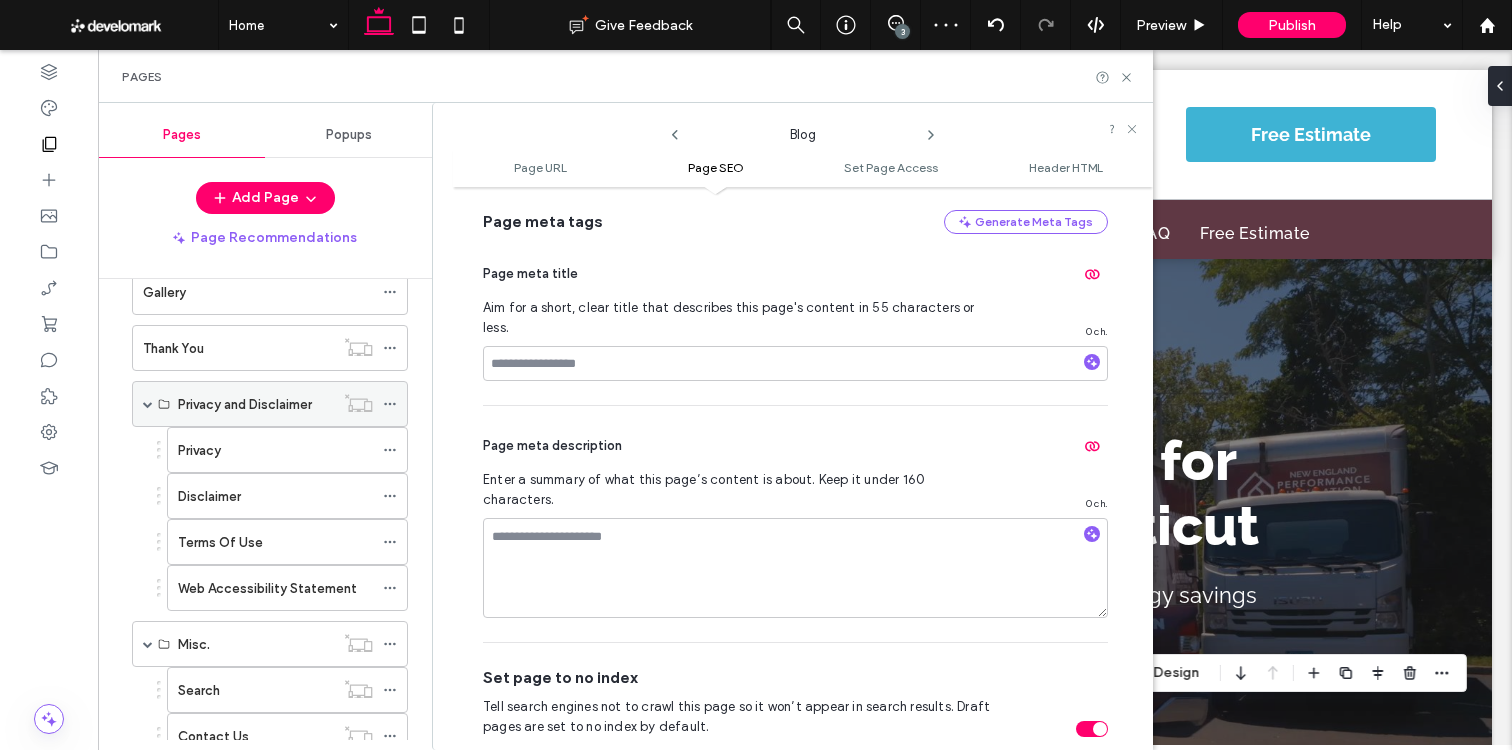 click at bounding box center [148, 404] 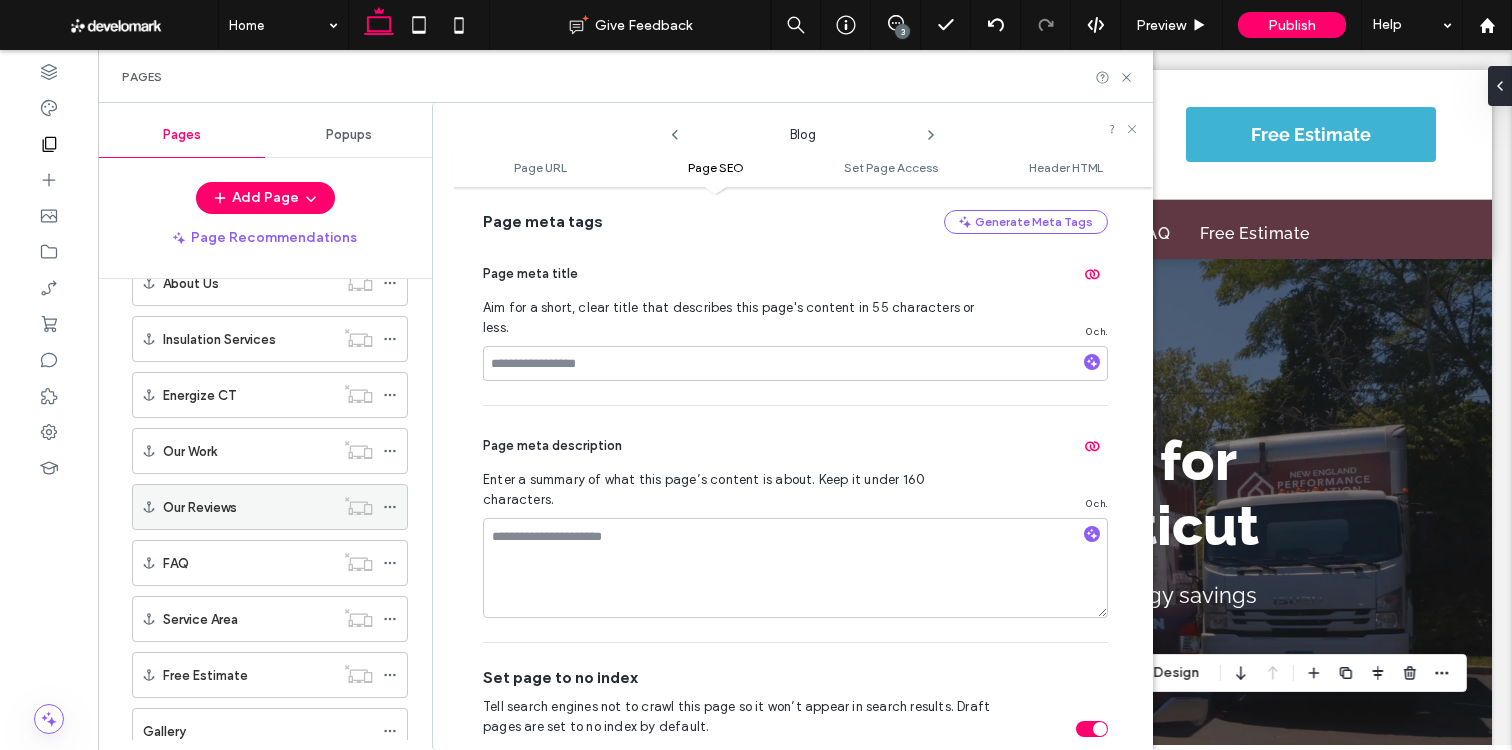 scroll, scrollTop: 0, scrollLeft: 0, axis: both 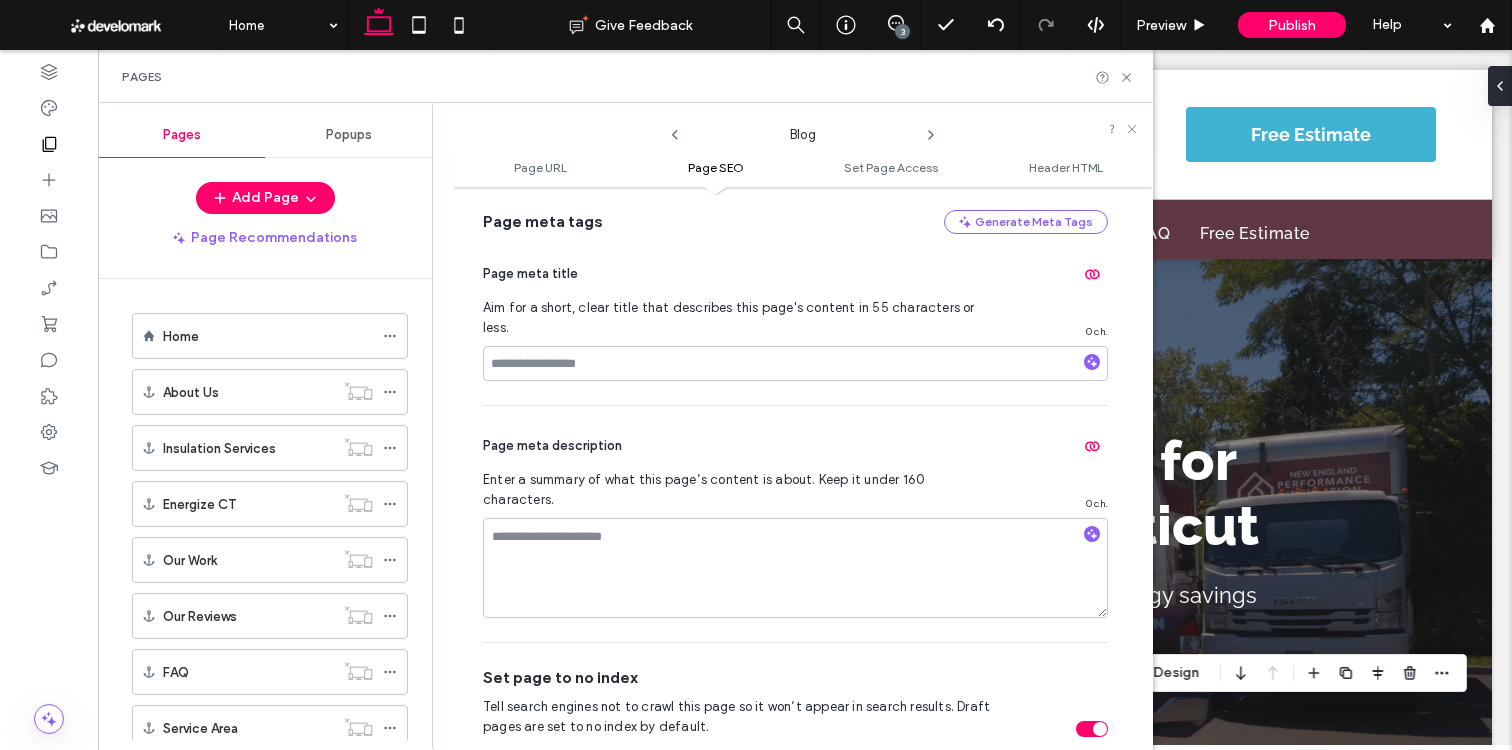 click on "Home" at bounding box center [268, 336] 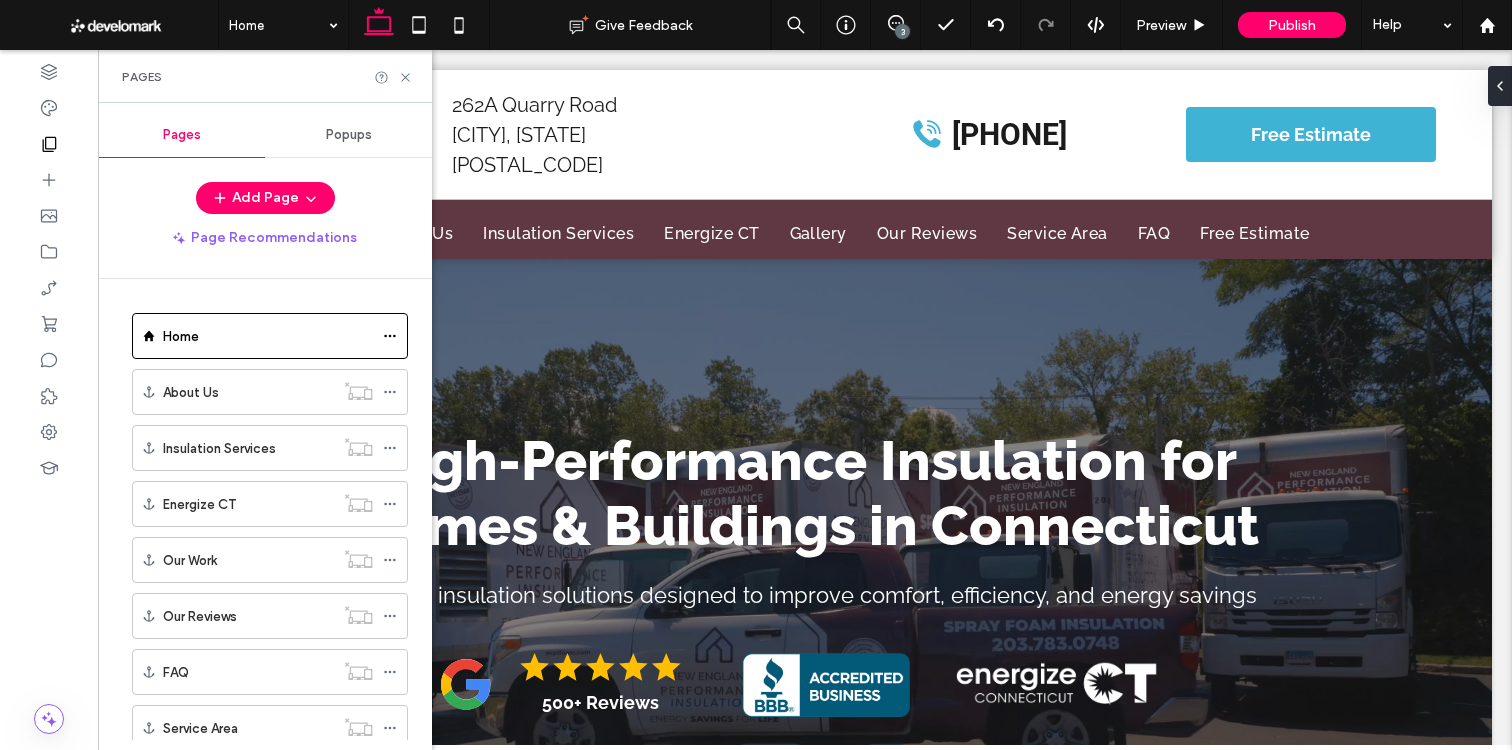 scroll, scrollTop: 0, scrollLeft: 0, axis: both 